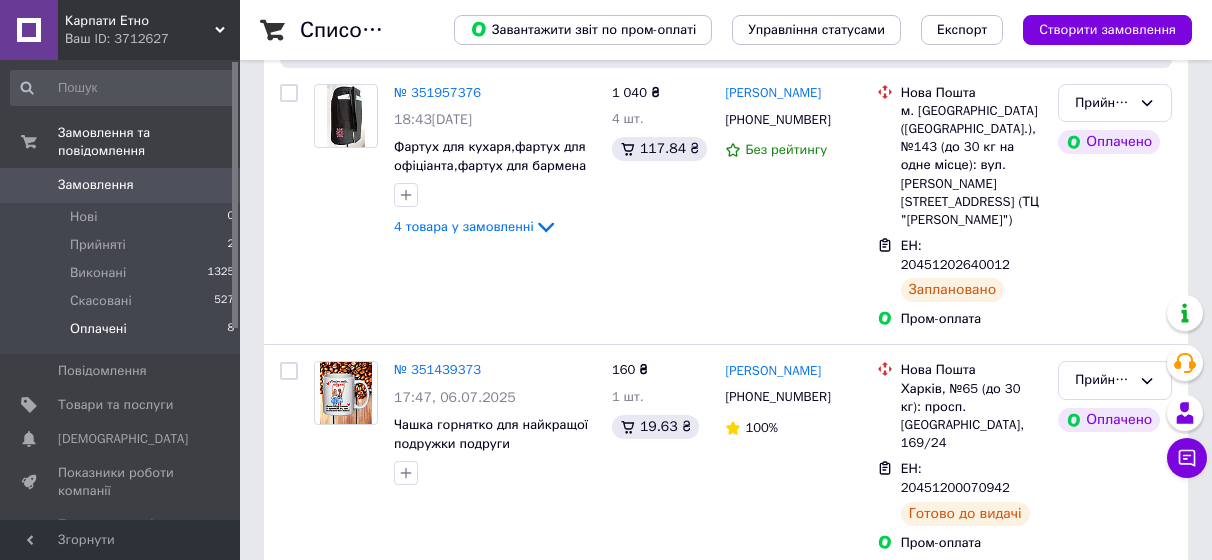 scroll, scrollTop: 200, scrollLeft: 0, axis: vertical 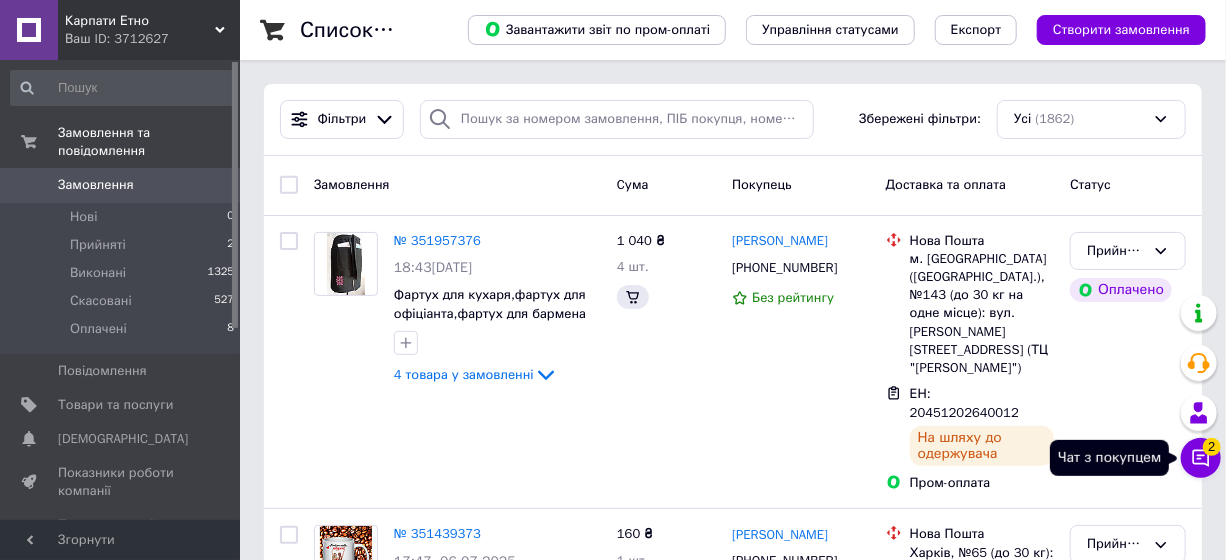 click 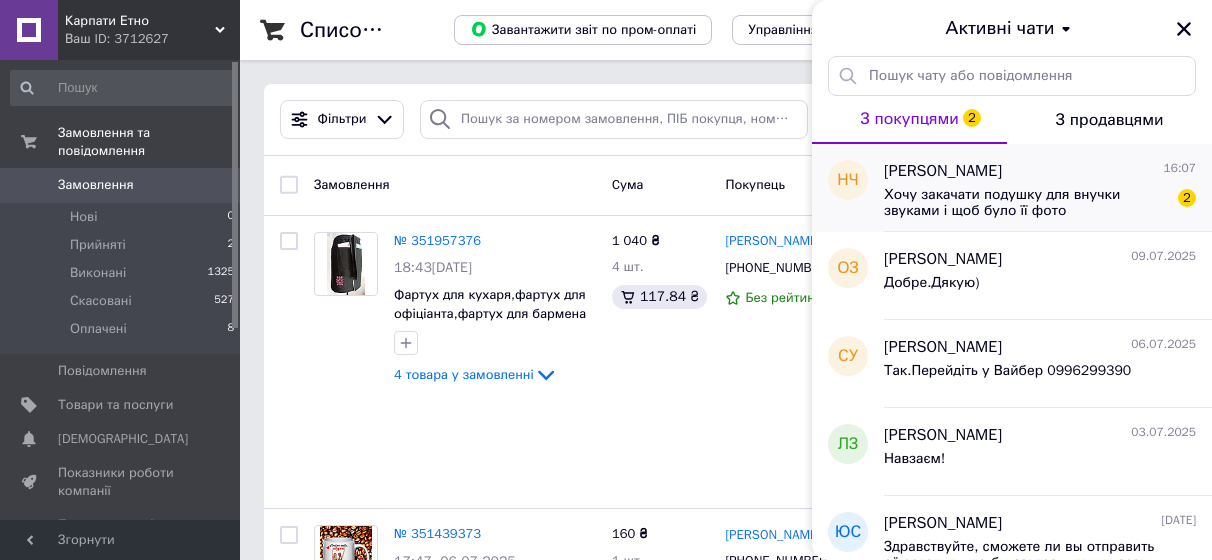 click on "[PERSON_NAME]" at bounding box center (943, 171) 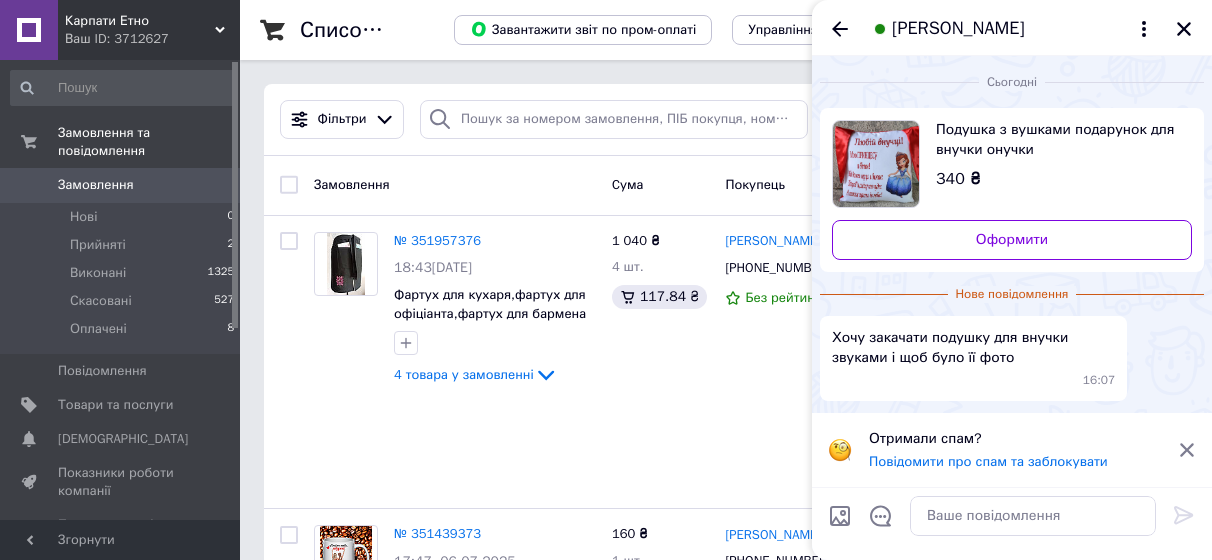 scroll, scrollTop: 100, scrollLeft: 0, axis: vertical 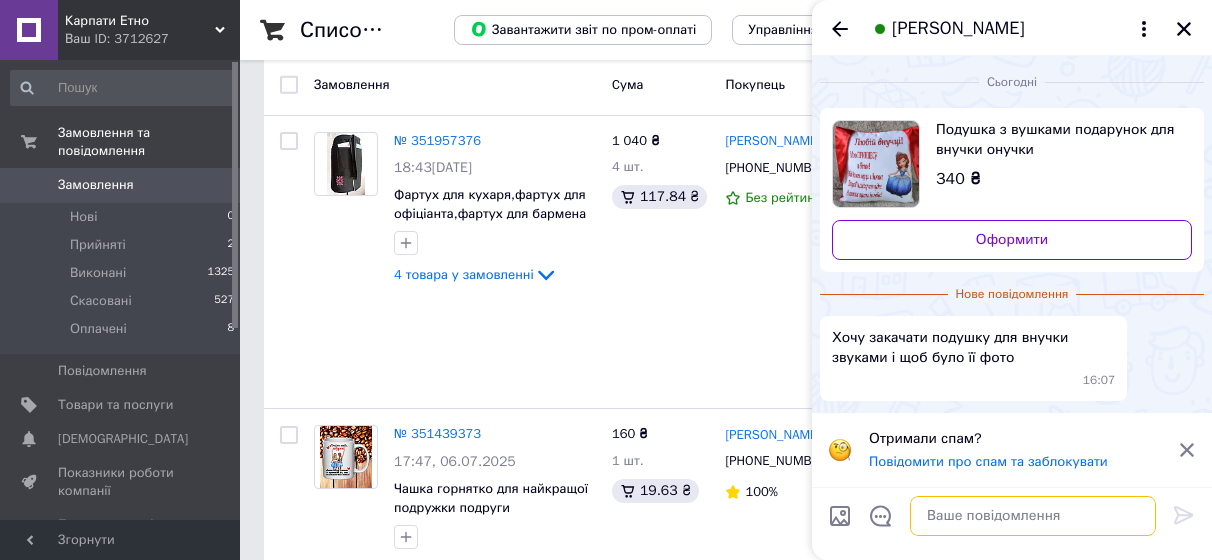 click at bounding box center [1033, 516] 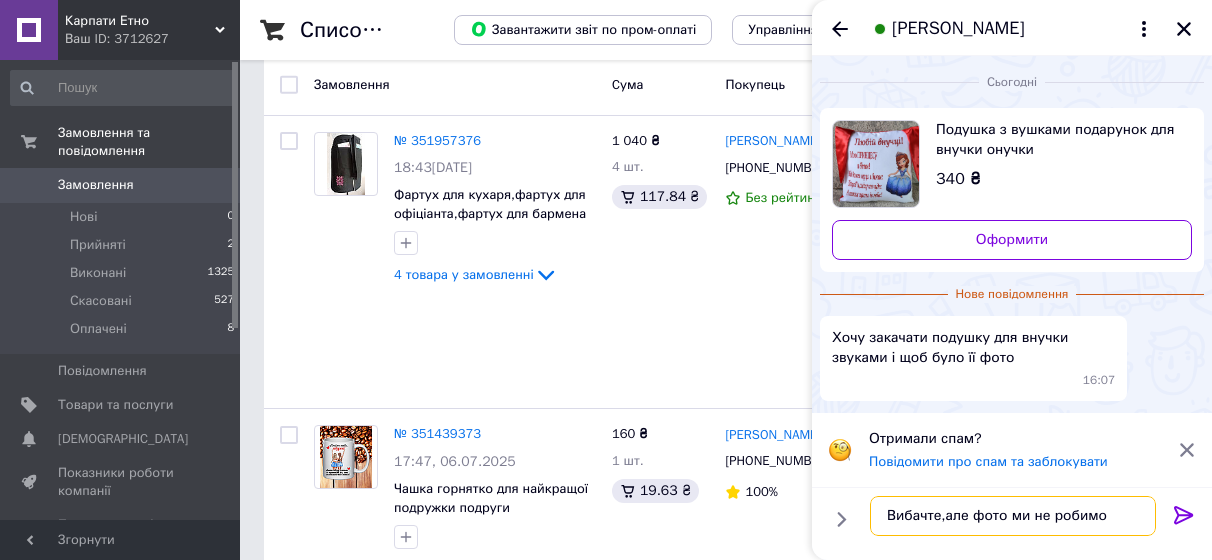 type on "Вибачте,але фото ми не робимо." 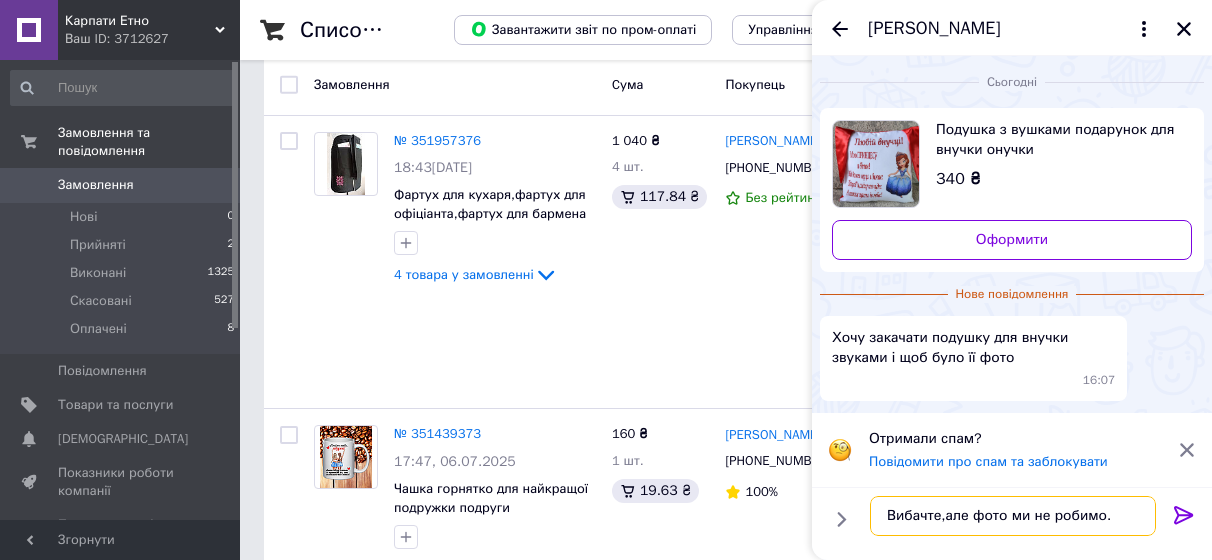 type 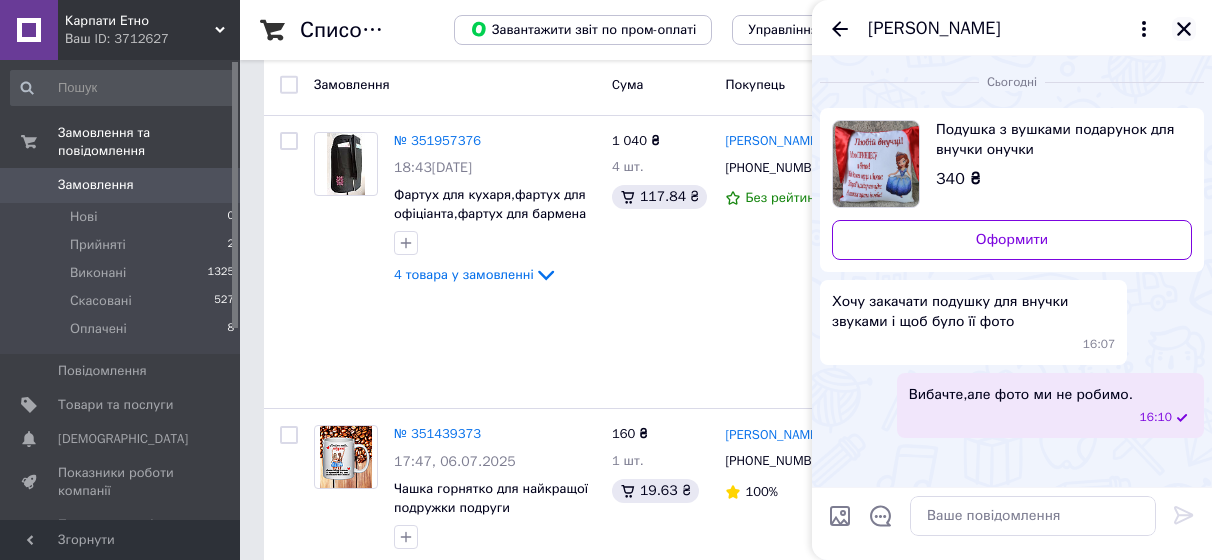 click 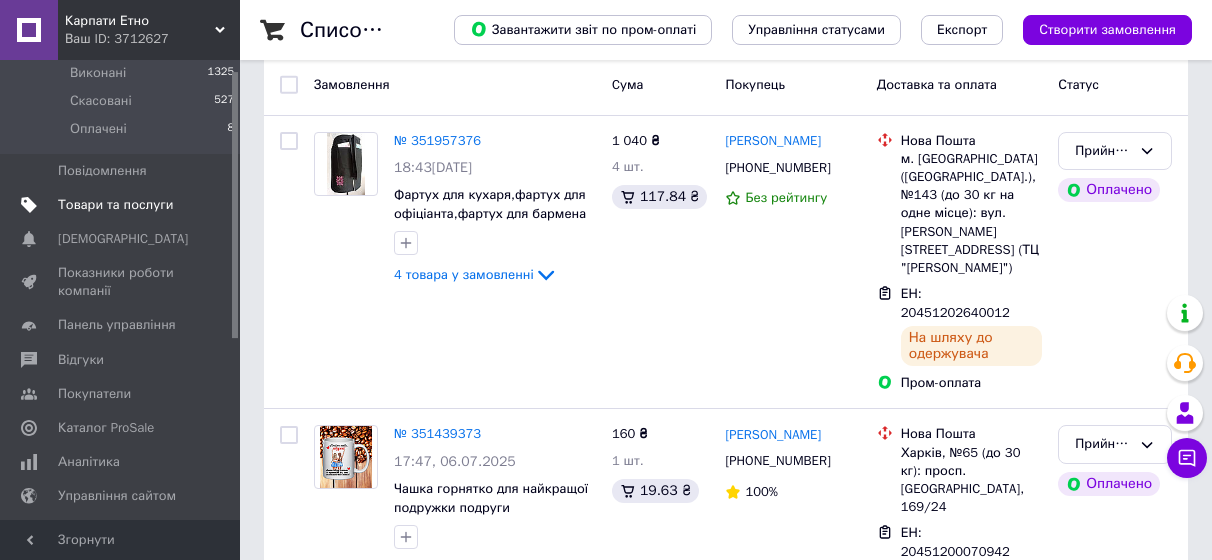 scroll, scrollTop: 329, scrollLeft: 0, axis: vertical 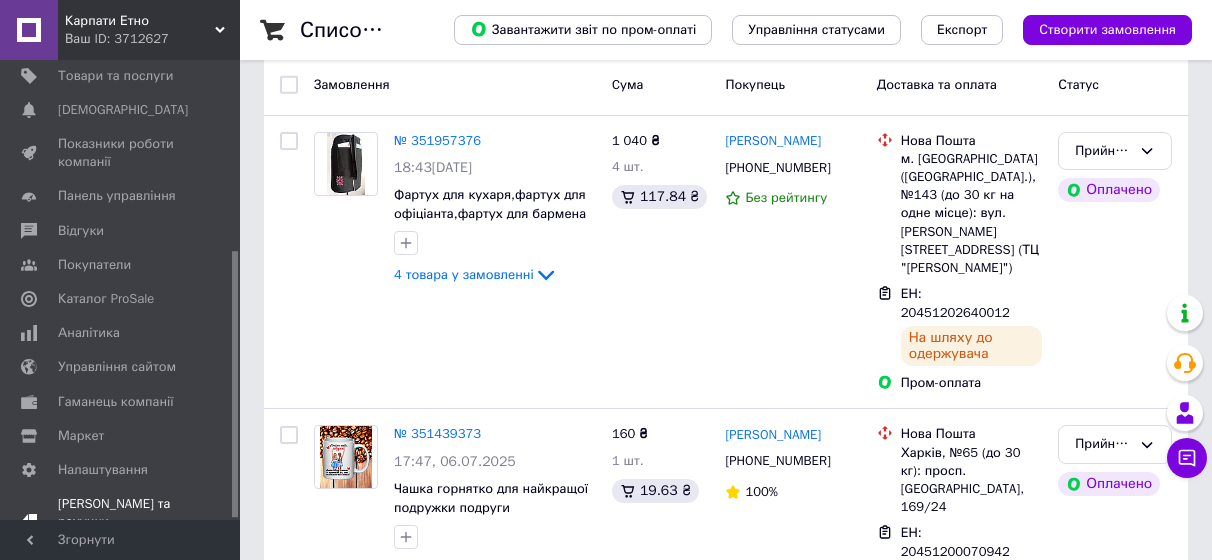 click on "[PERSON_NAME] та рахунки Prom топ" at bounding box center (121, 522) 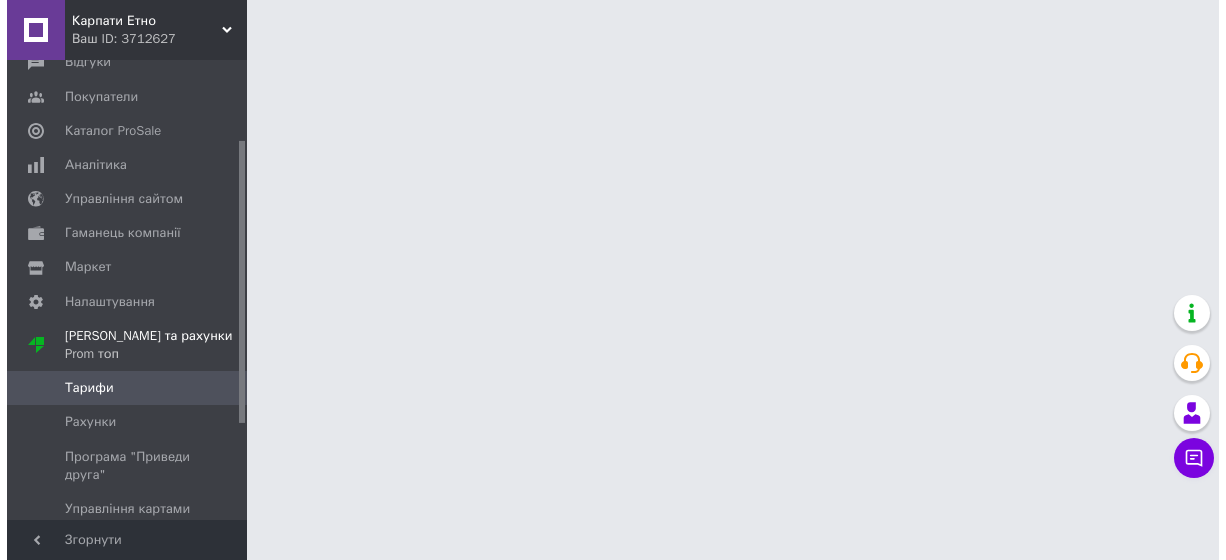 scroll, scrollTop: 0, scrollLeft: 0, axis: both 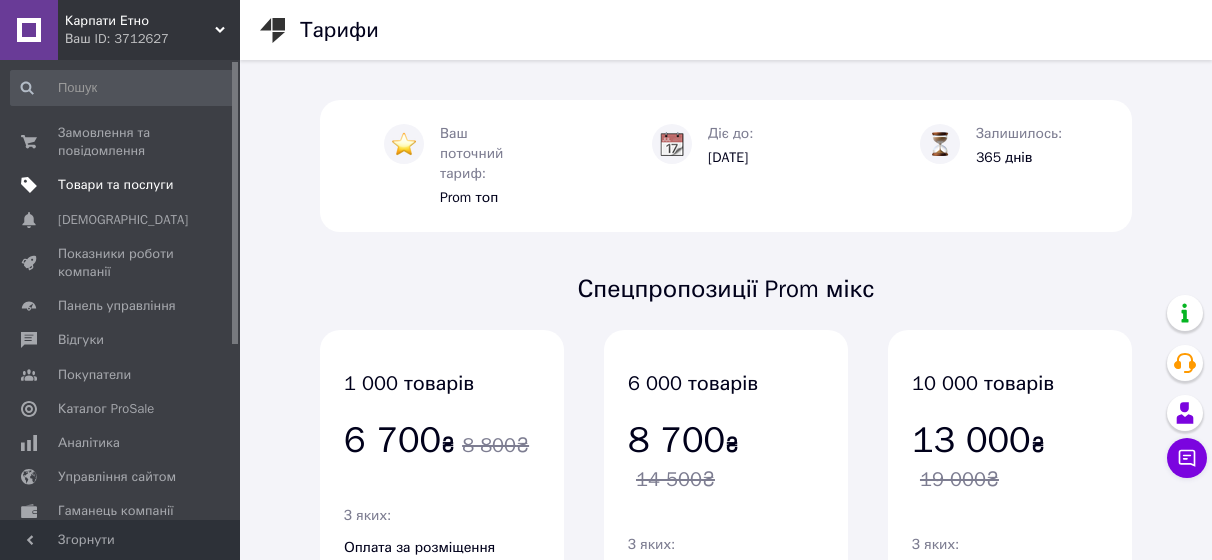 click on "Товари та послуги" at bounding box center [115, 185] 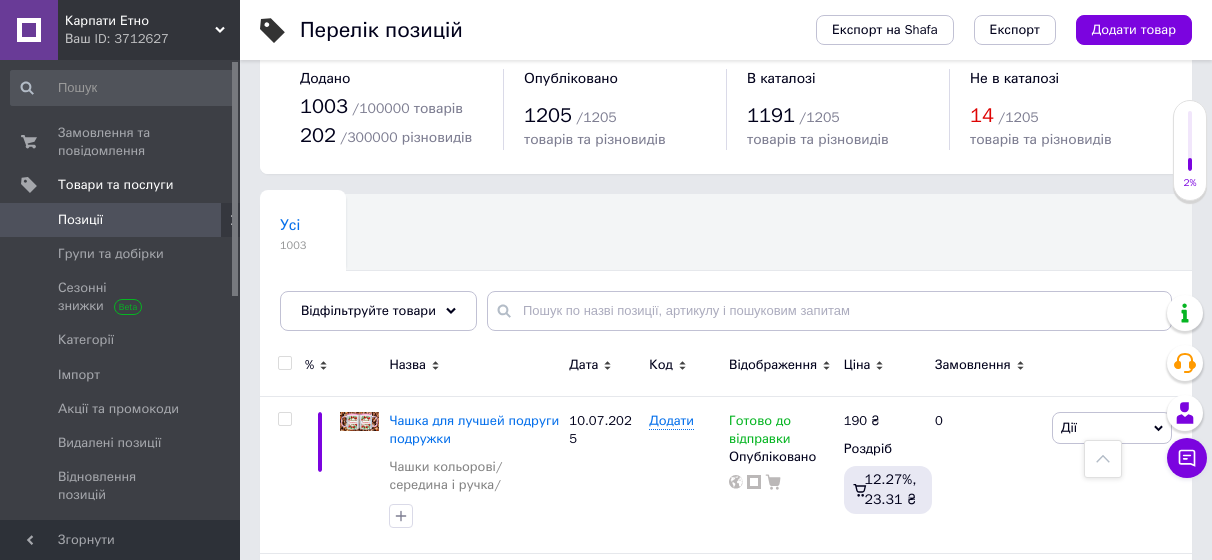 scroll, scrollTop: 0, scrollLeft: 0, axis: both 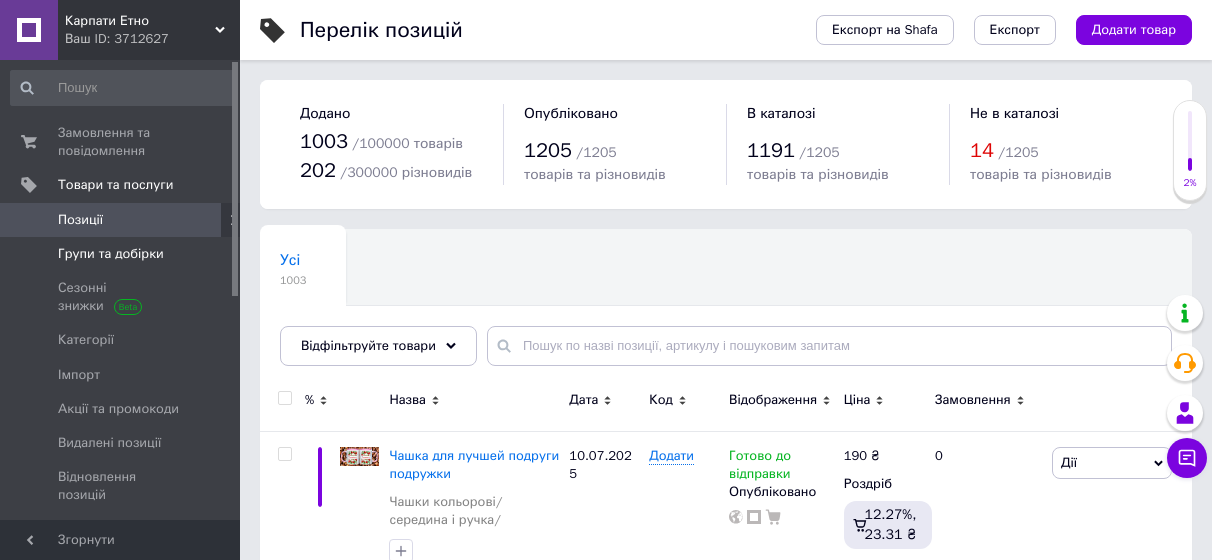 click on "Групи та добірки" at bounding box center [111, 254] 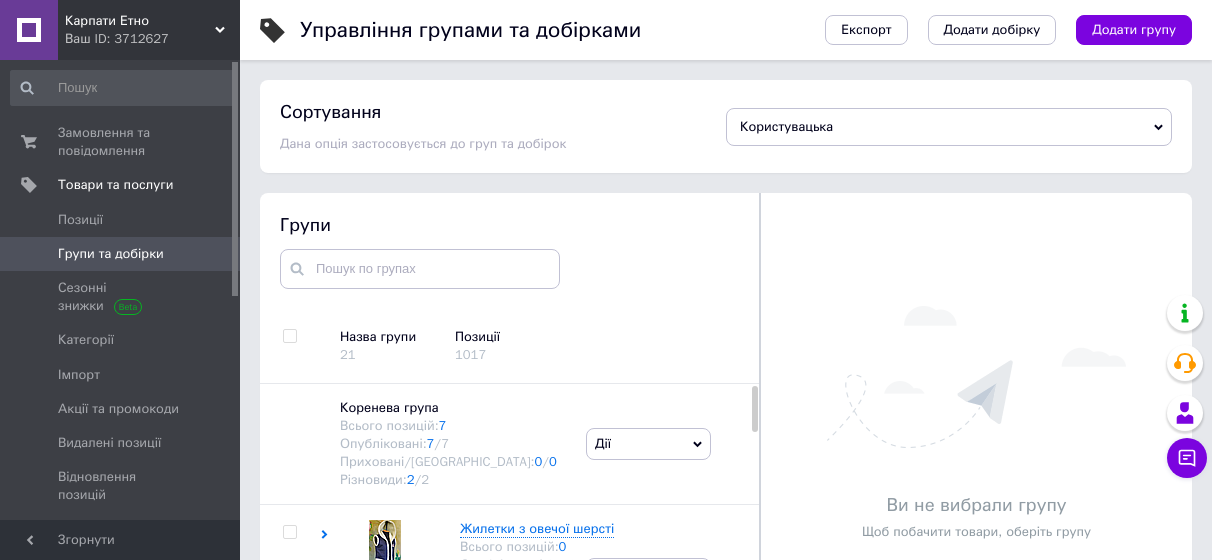 scroll, scrollTop: 73, scrollLeft: 0, axis: vertical 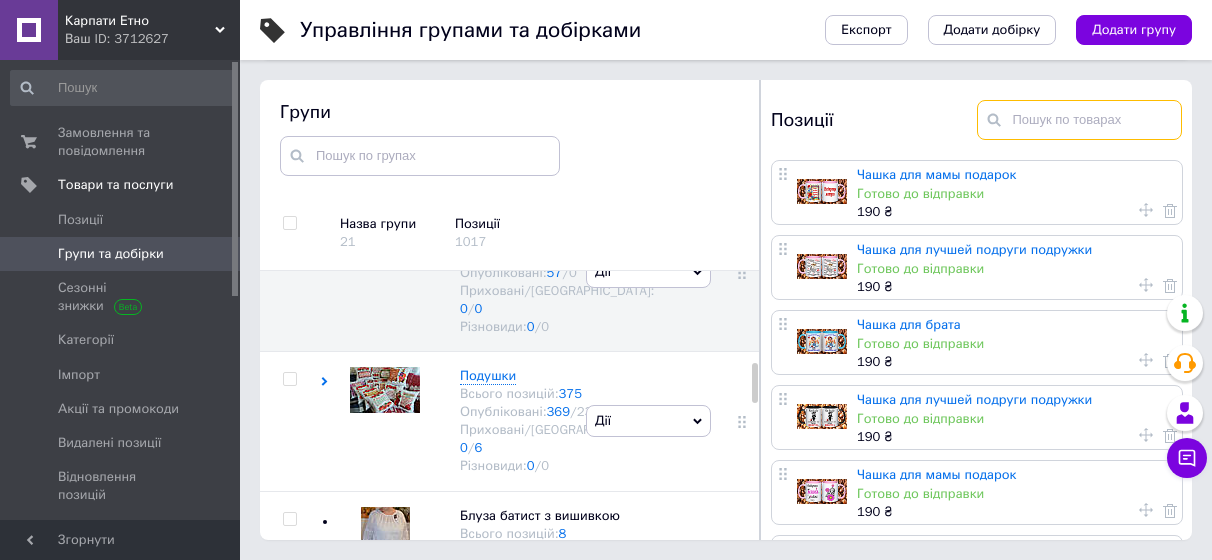 click at bounding box center [1080, 120] 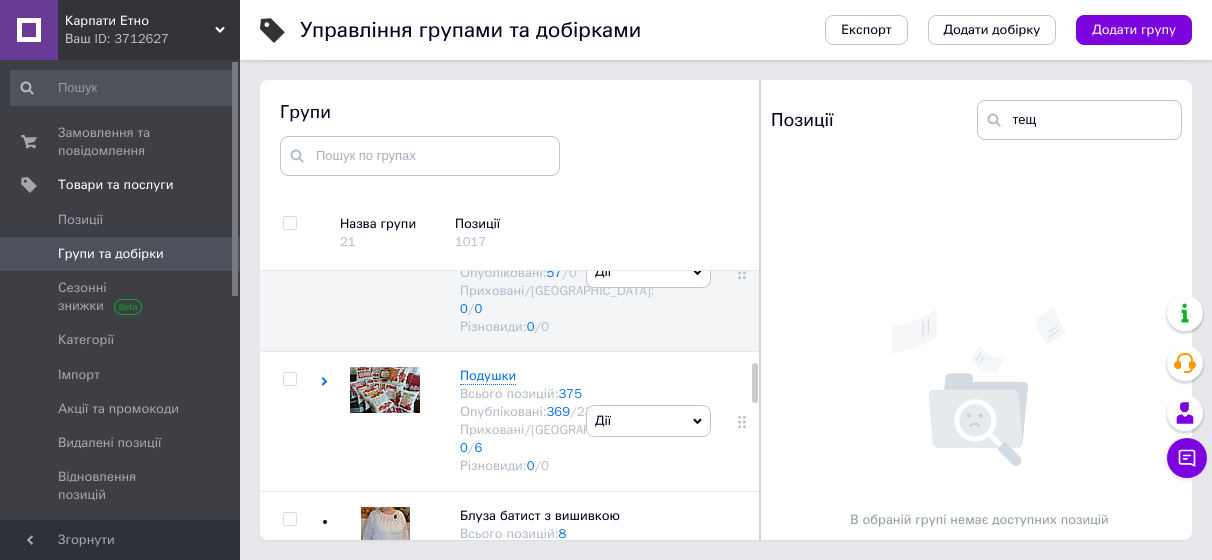 click on "В обраній групі немає доступних позицій" at bounding box center [979, 353] 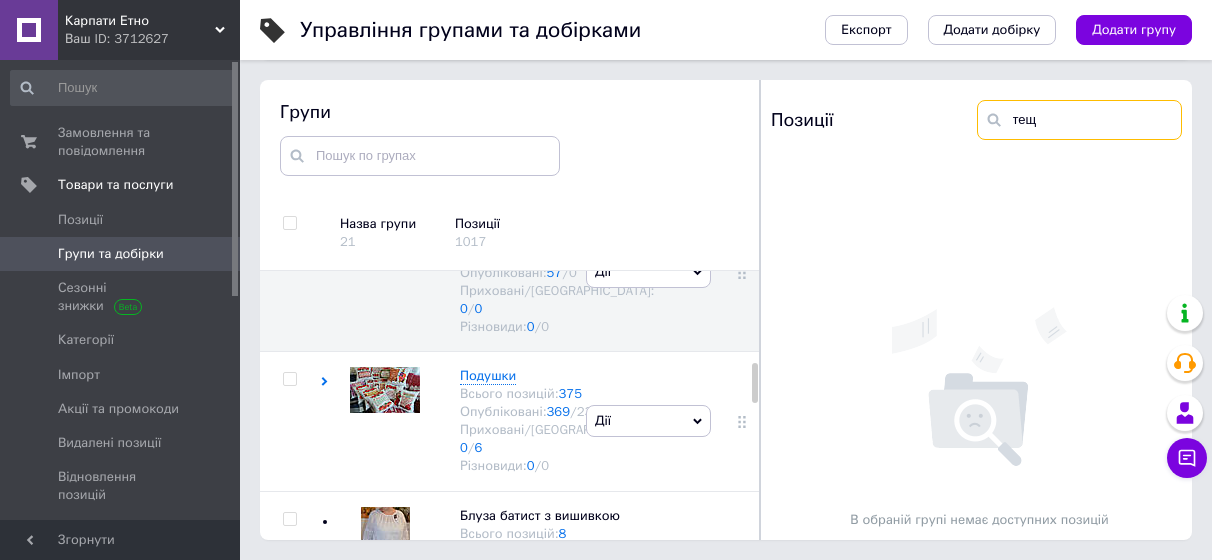 click on "тещ" at bounding box center [1080, 120] 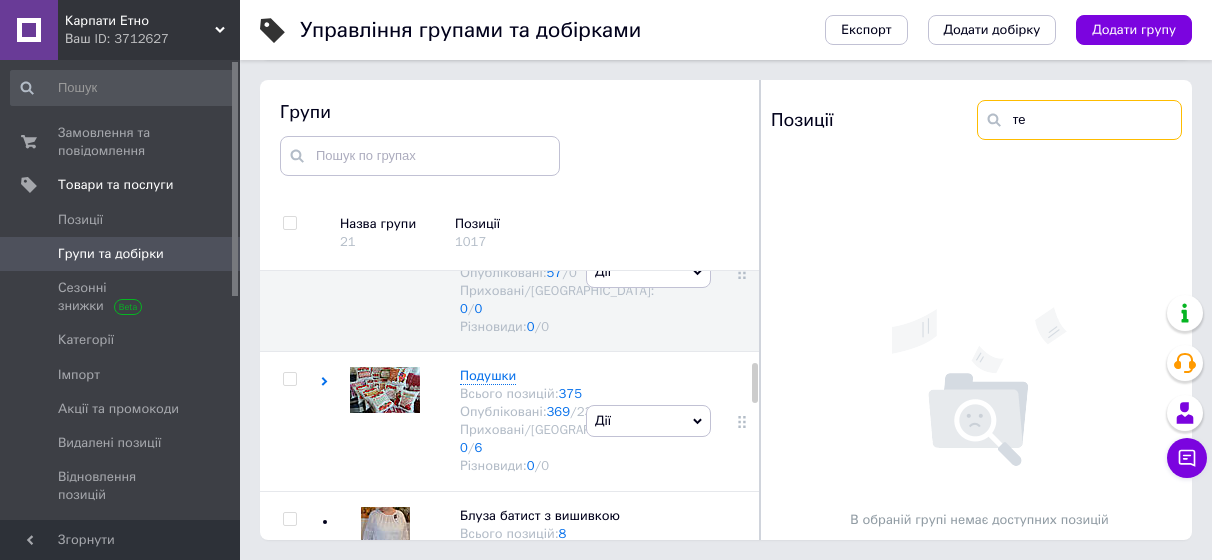 type on "т" 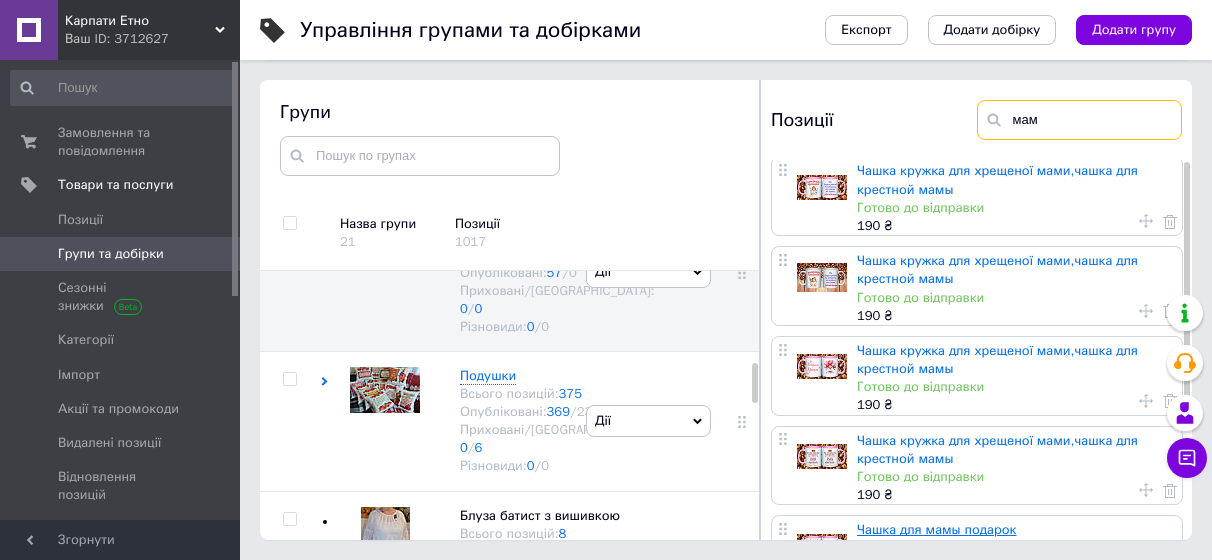 scroll, scrollTop: 0, scrollLeft: 0, axis: both 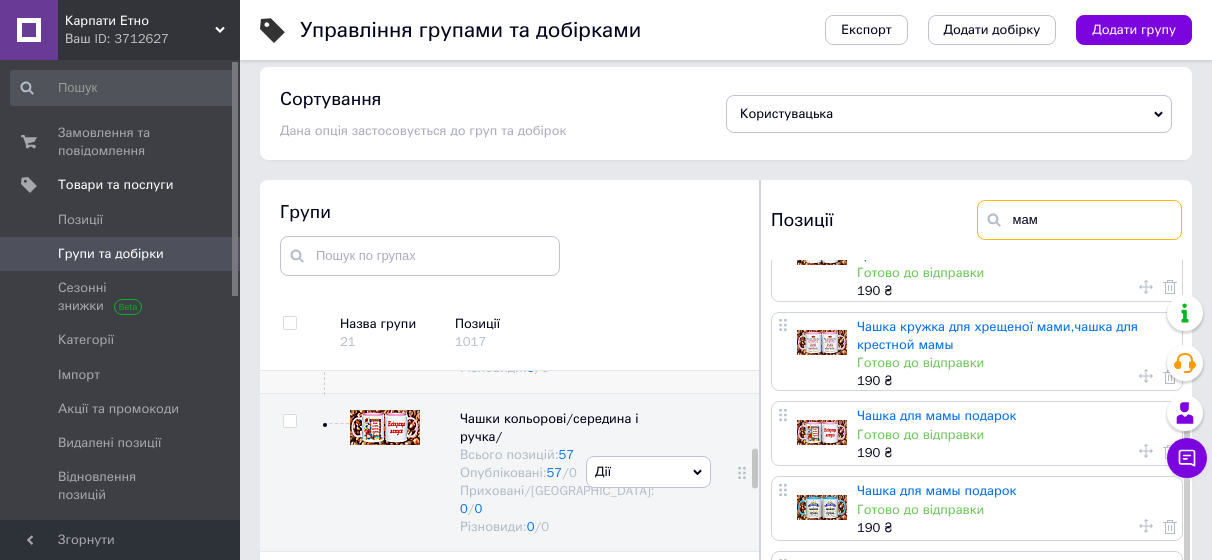 type on "мам" 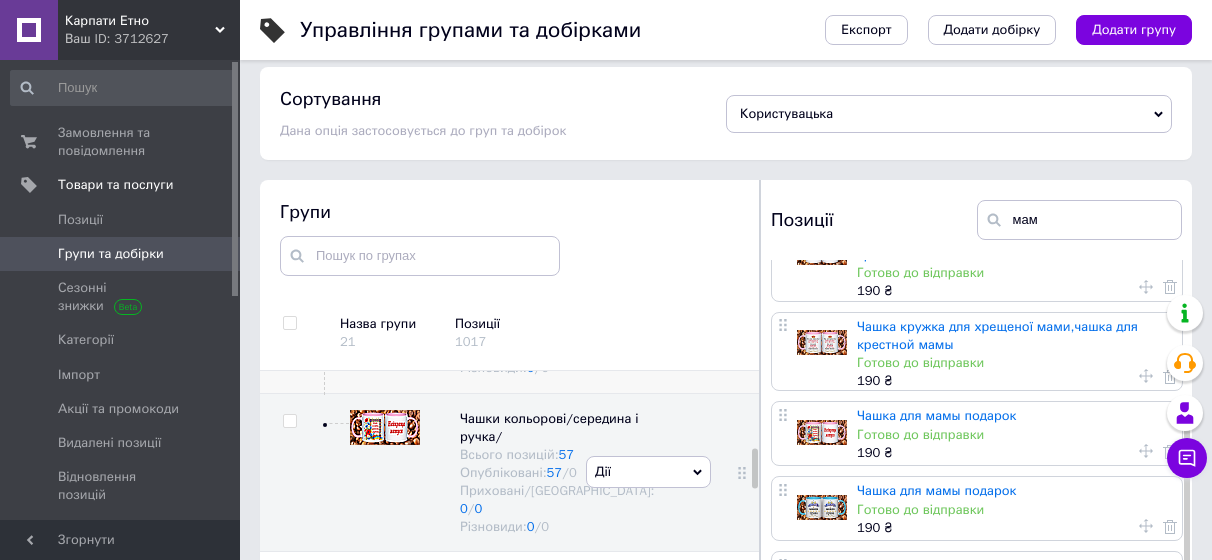click at bounding box center [385, 303] 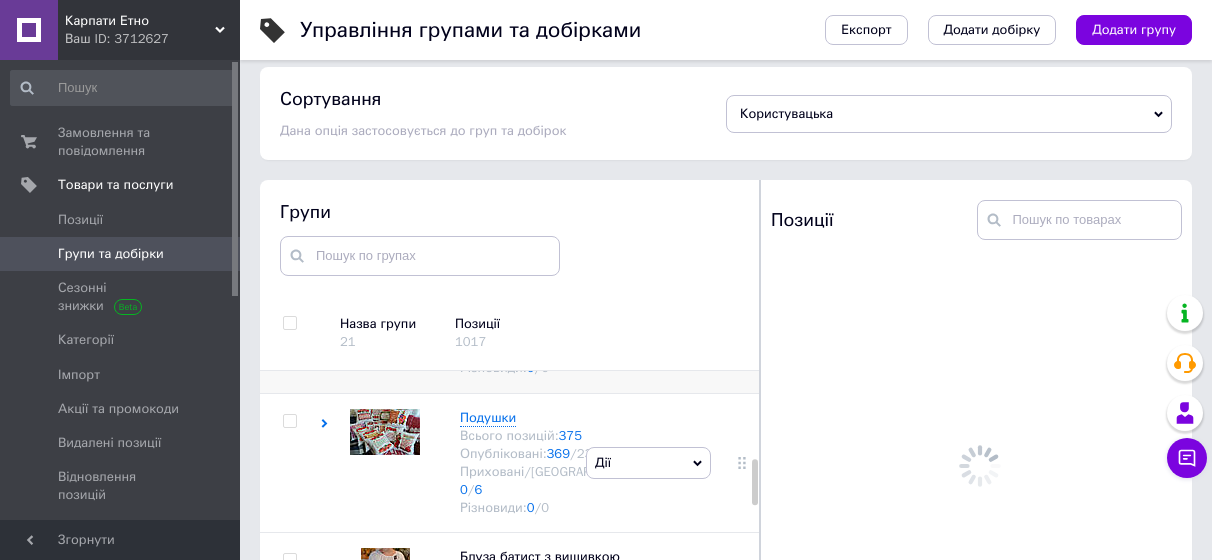 scroll, scrollTop: 0, scrollLeft: 0, axis: both 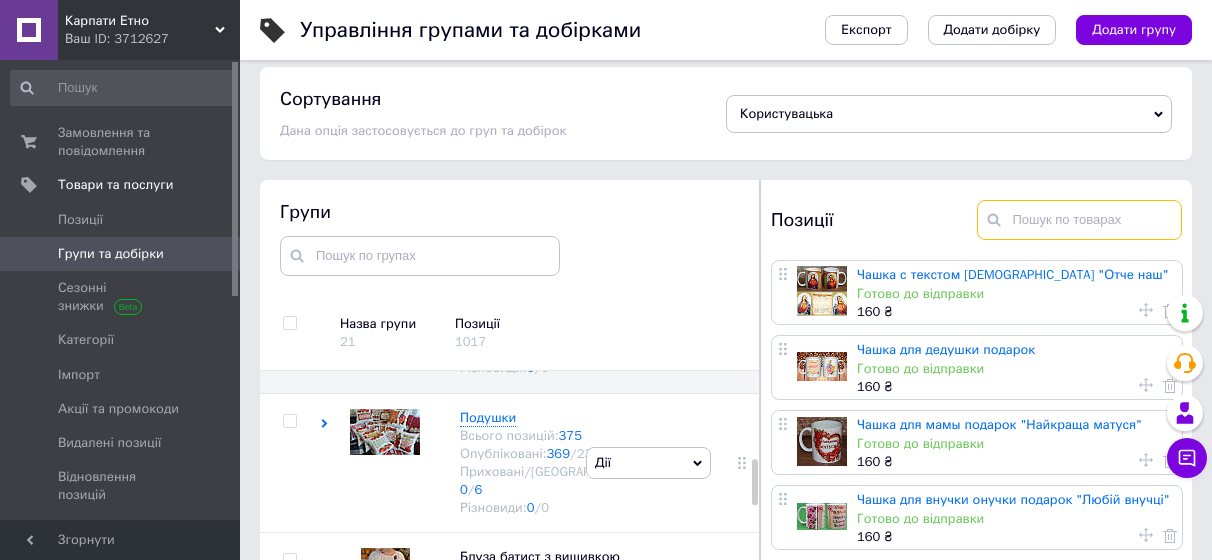 click at bounding box center [1080, 220] 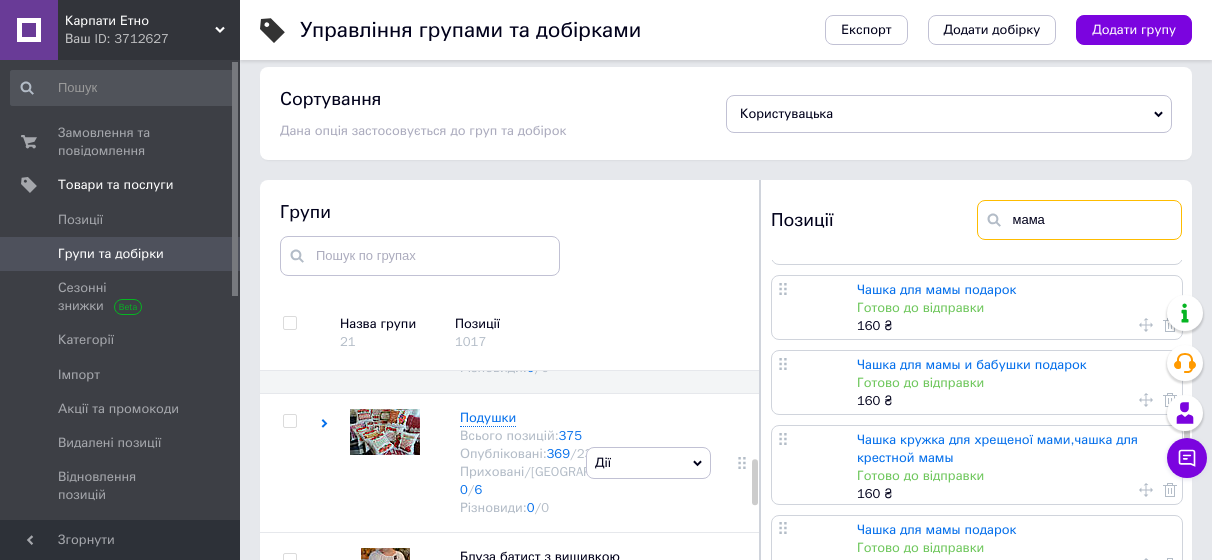scroll, scrollTop: 1800, scrollLeft: 0, axis: vertical 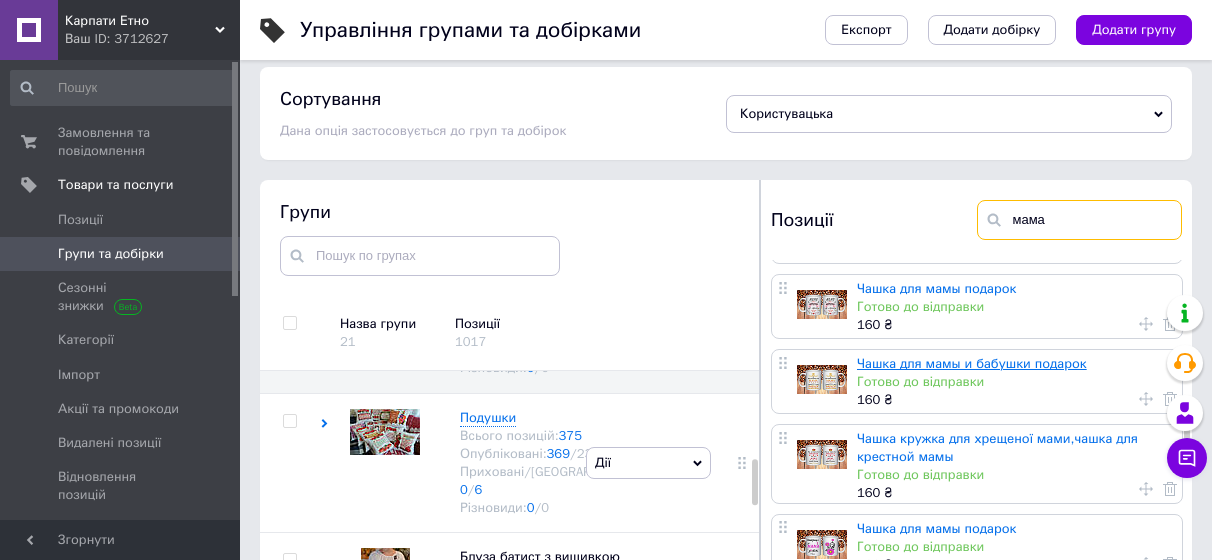 type on "мама" 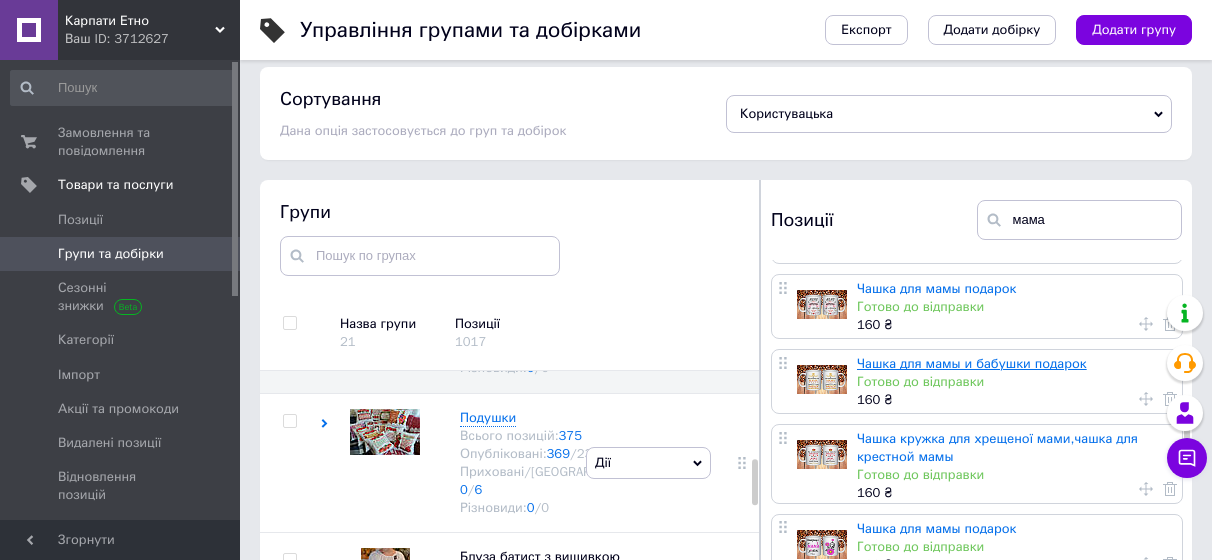 click on "Чашка для мамы и бабушки подарок" at bounding box center [972, 363] 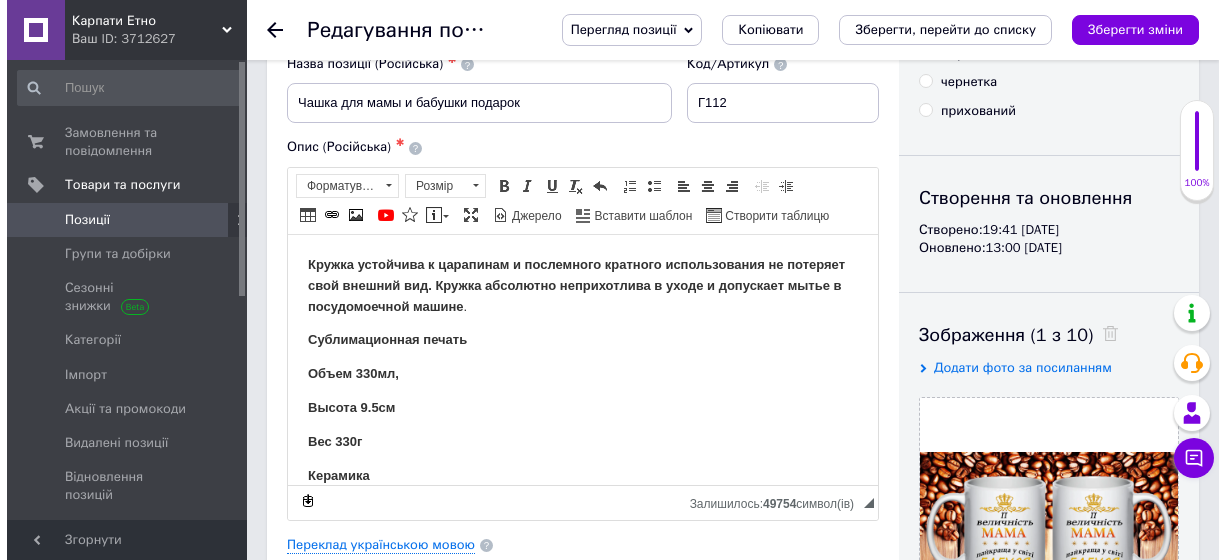 scroll, scrollTop: 200, scrollLeft: 0, axis: vertical 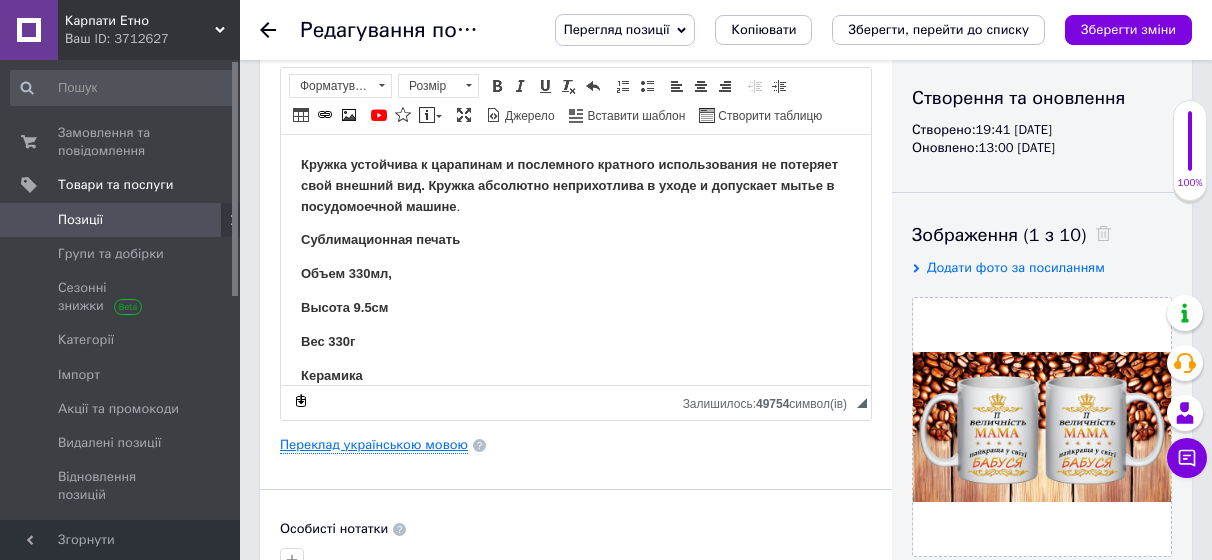 click on "Переклад українською мовою" at bounding box center (374, 445) 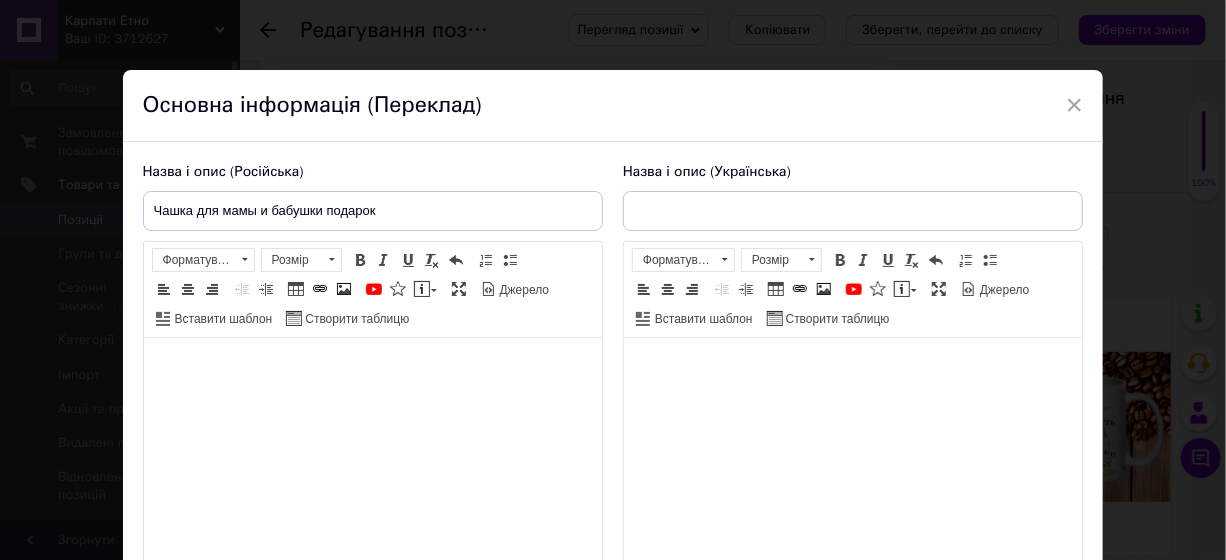 type on "Чашка подарунок для мами і бабусі" 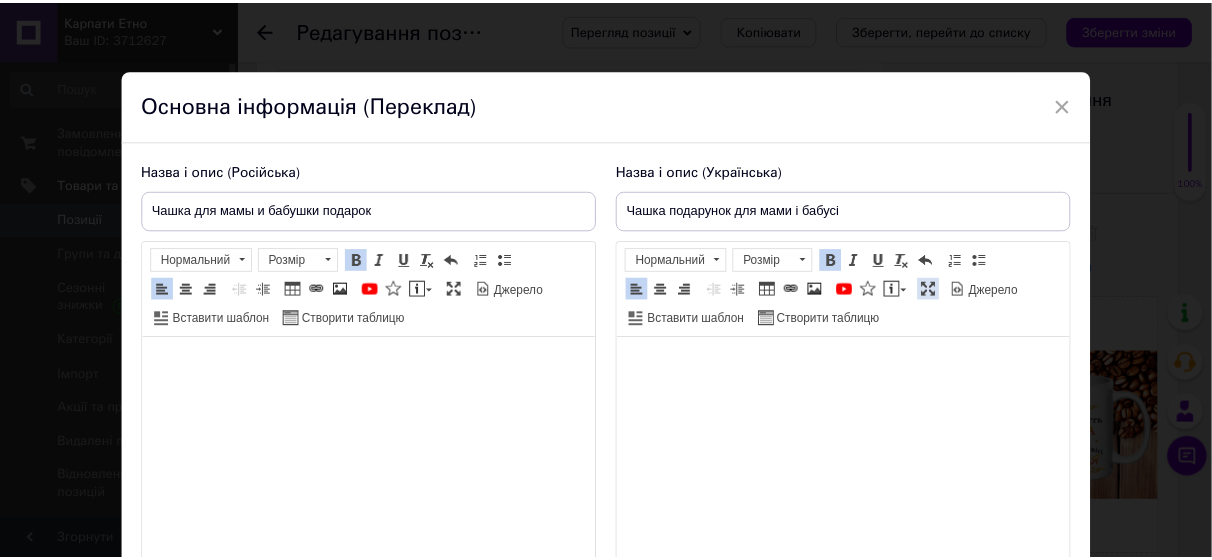 scroll, scrollTop: 226, scrollLeft: 0, axis: vertical 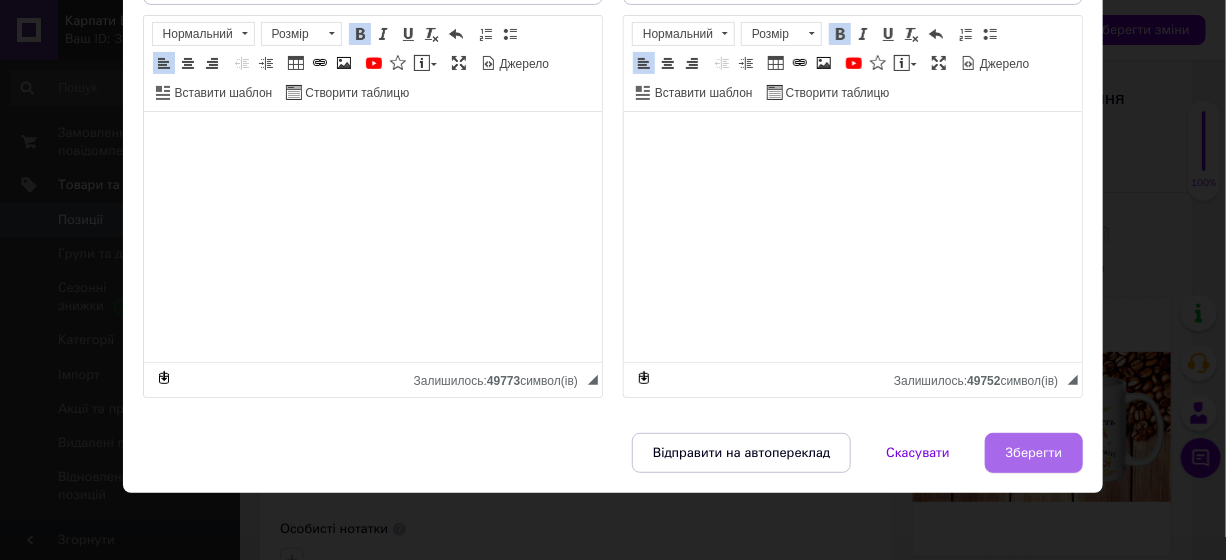 click on "Зберегти" at bounding box center (1034, 453) 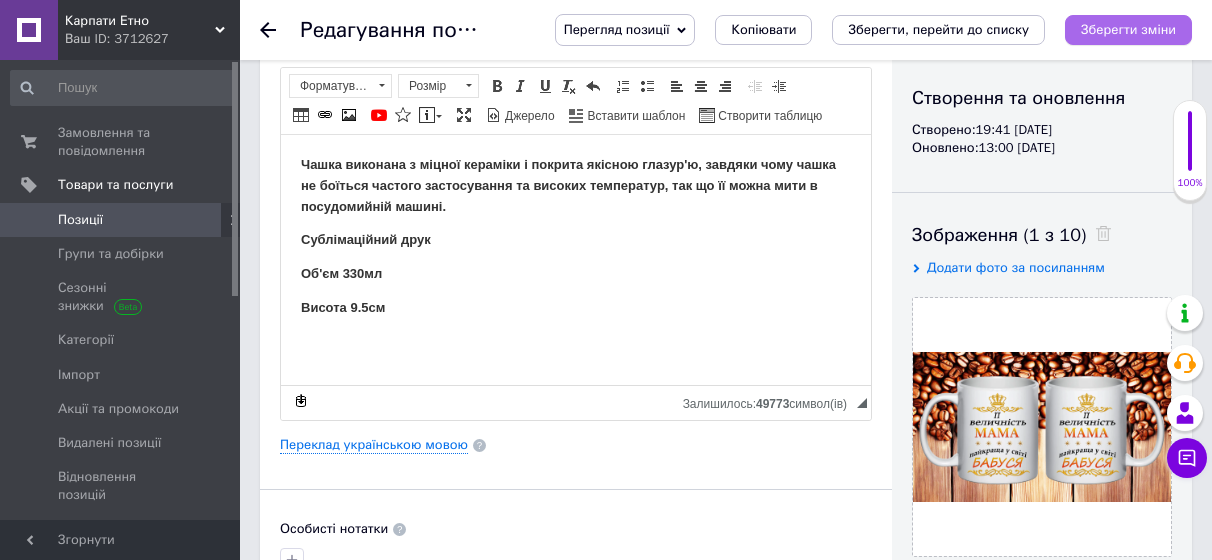 click on "Зберегти зміни" at bounding box center (1128, 29) 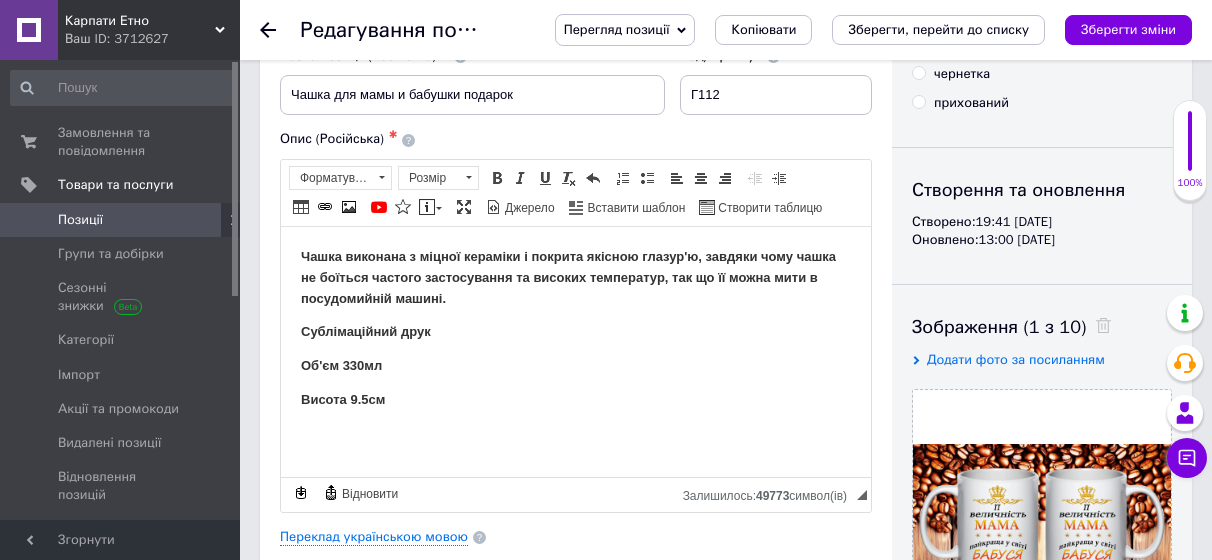 scroll, scrollTop: 0, scrollLeft: 0, axis: both 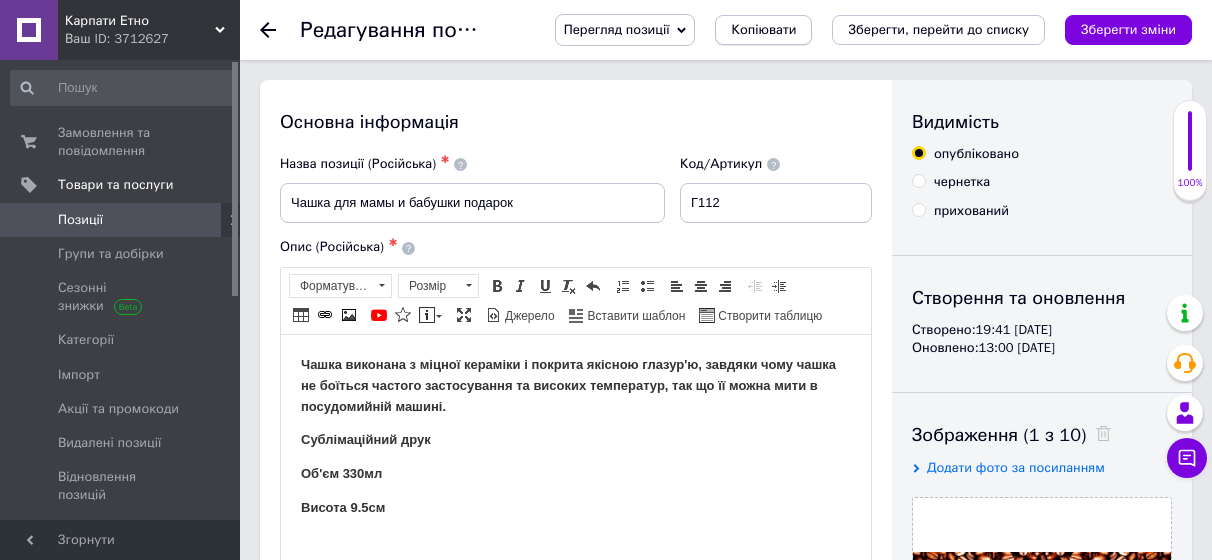click on "Копіювати" at bounding box center [763, 30] 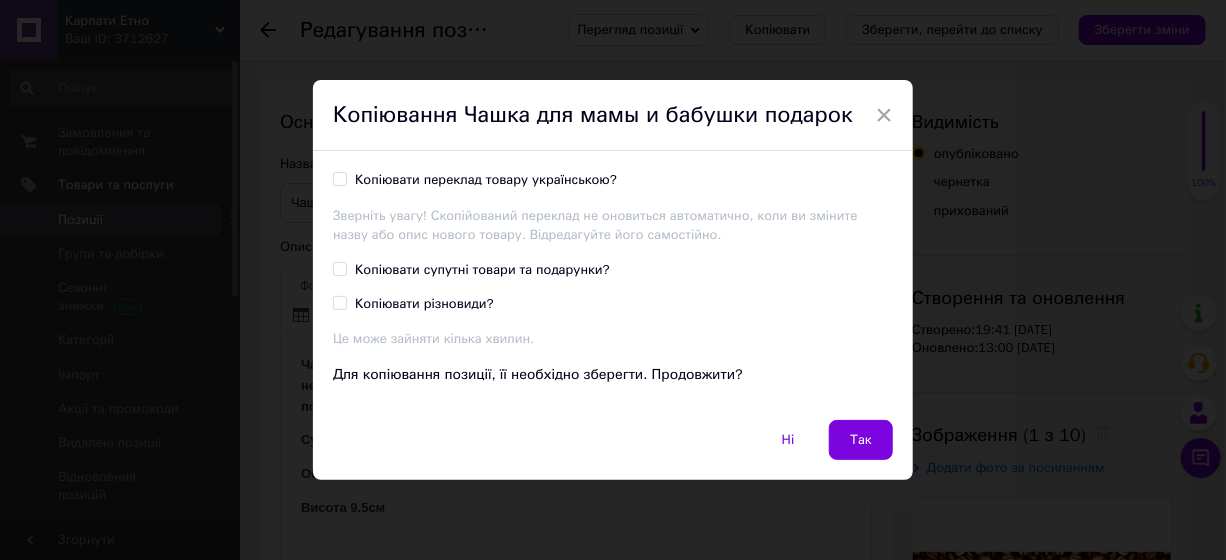 click on "Копіювати переклад товару українською?" at bounding box center [339, 178] 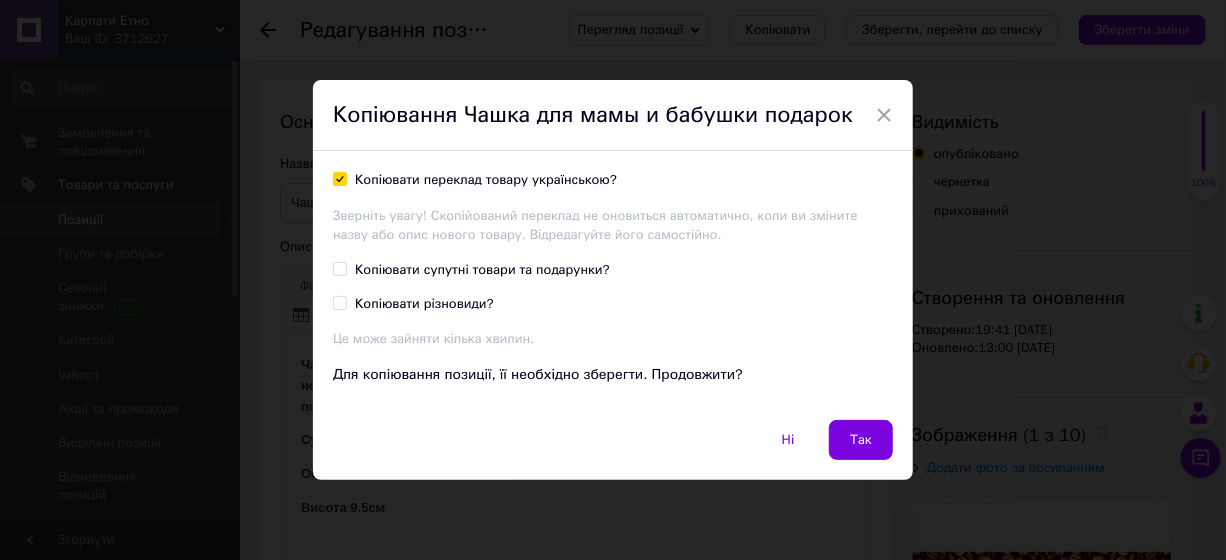 checkbox on "true" 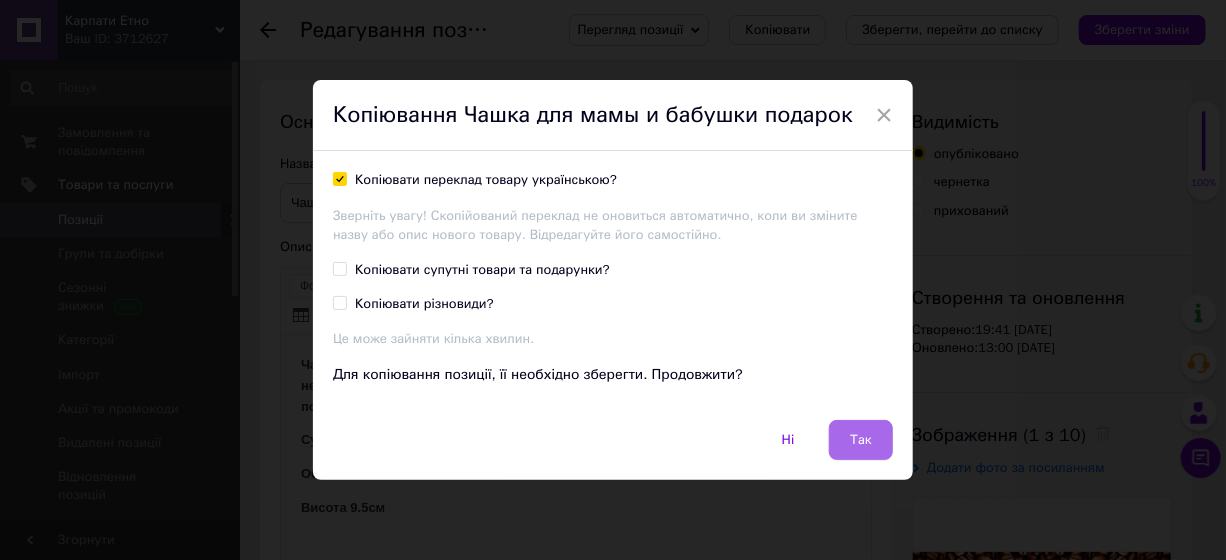 click on "Так" at bounding box center [861, 440] 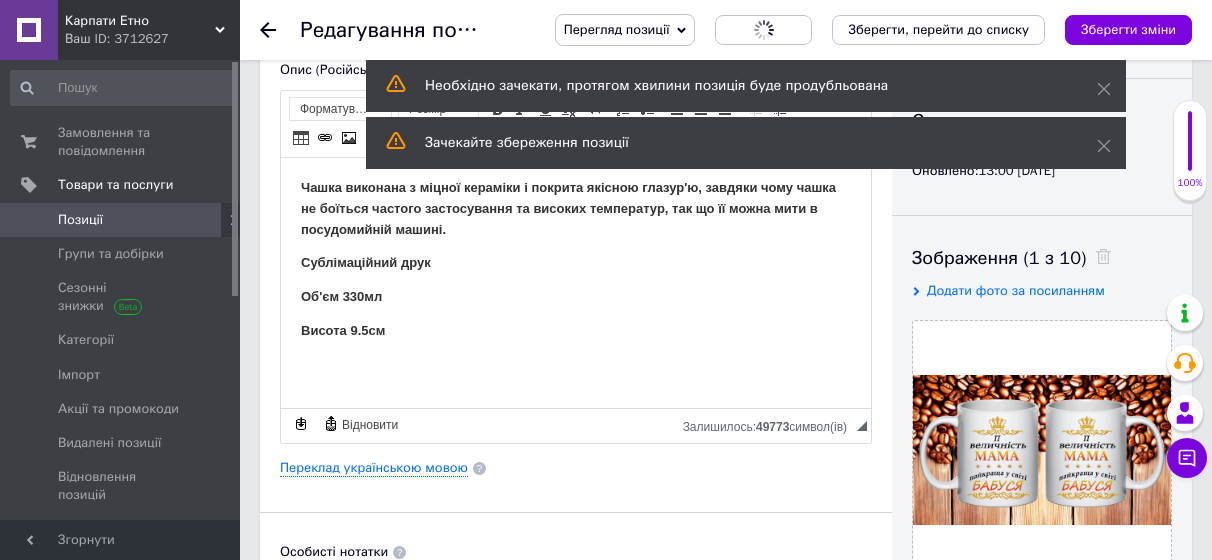 scroll, scrollTop: 200, scrollLeft: 0, axis: vertical 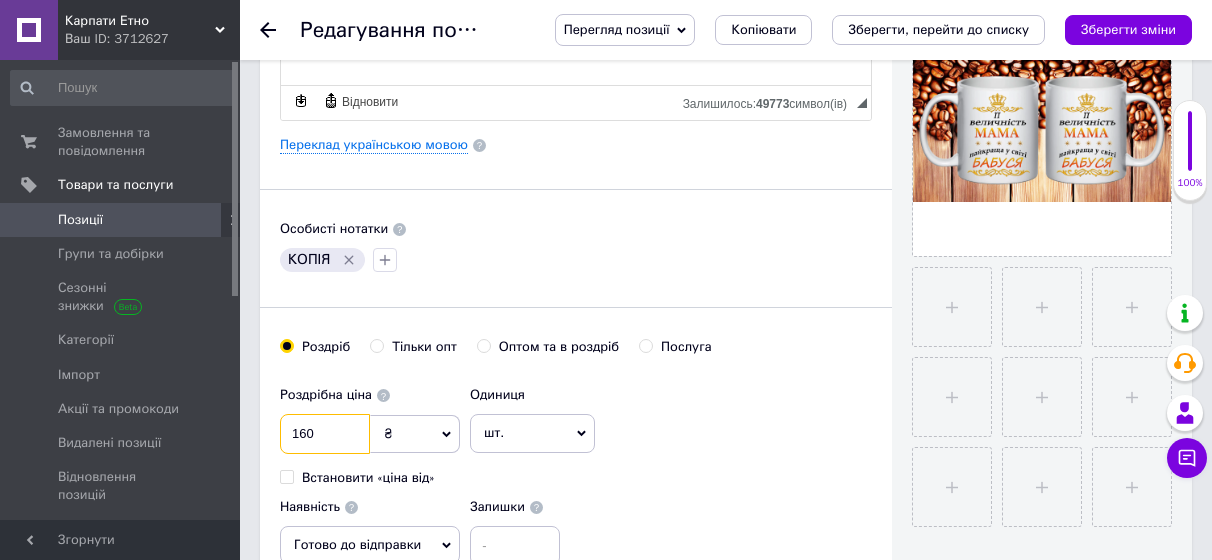 click on "160" at bounding box center [325, 434] 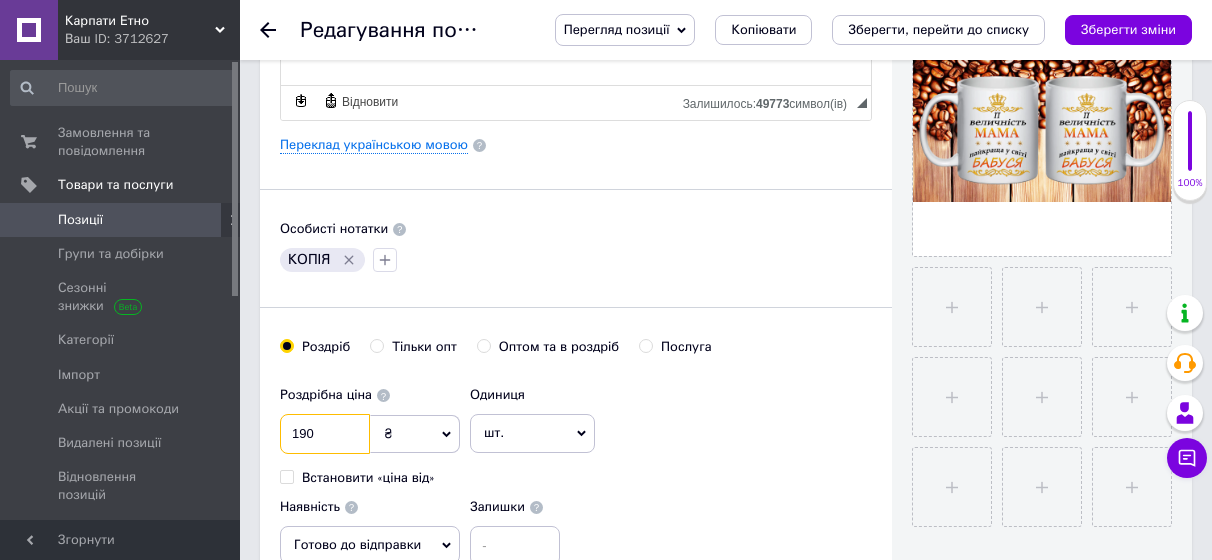 type on "190" 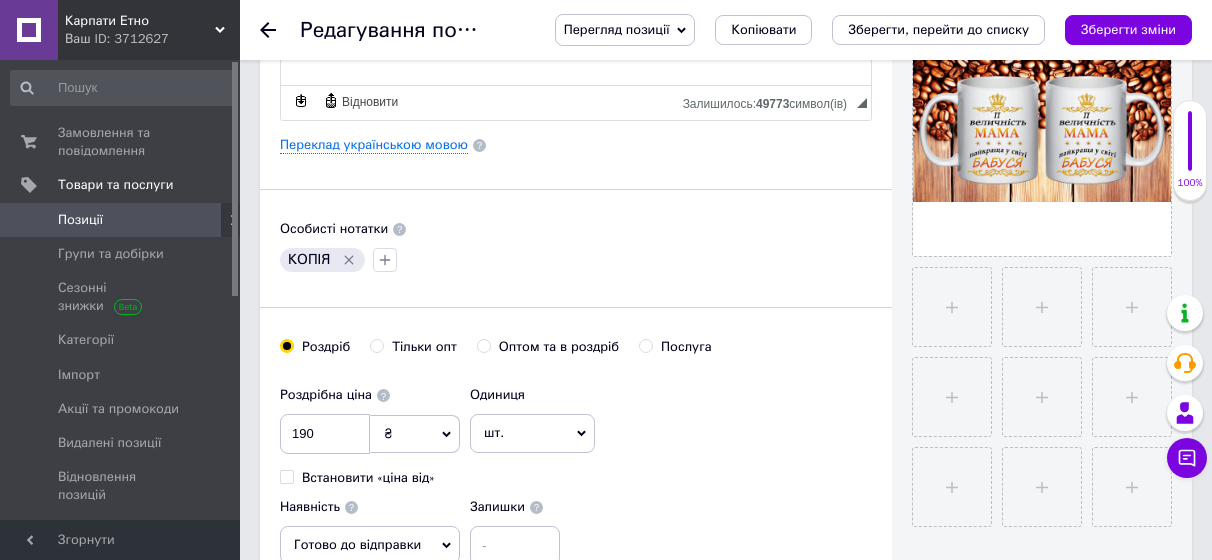 click on "Основна інформація Назва позиції (Російська) ✱ Чашка для мамы и бабушки подарок Код/Артикул Г112 Опис (Російська) ✱ Чашка виконана з міцної кераміки і покрита якісною глазур'ю, завдяки чому чашка не боїться частого застосування та високих температур, так що її можна мити в посудомийній машині.
Сублімаційний друк
Об'єм 330мл
Висота 9.5см
Розширений текстовий редактор, 11CCB54D-7733-40E0-B1E4-58212DA9714D Панель інструментів редактора Форматування Форматування Розмір Розмір   Жирний  Сполучення клавіш Ctrl+B   Курсив  Сполучення клавіш Ctrl+I   Підкреслений     Повернути" at bounding box center (576, 162) 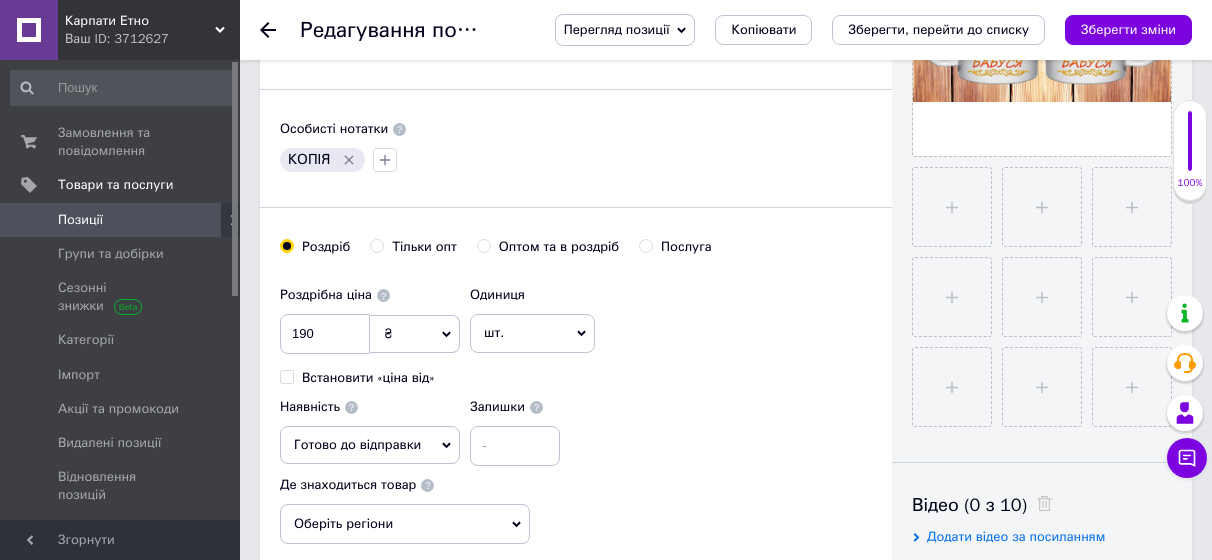 scroll, scrollTop: 400, scrollLeft: 0, axis: vertical 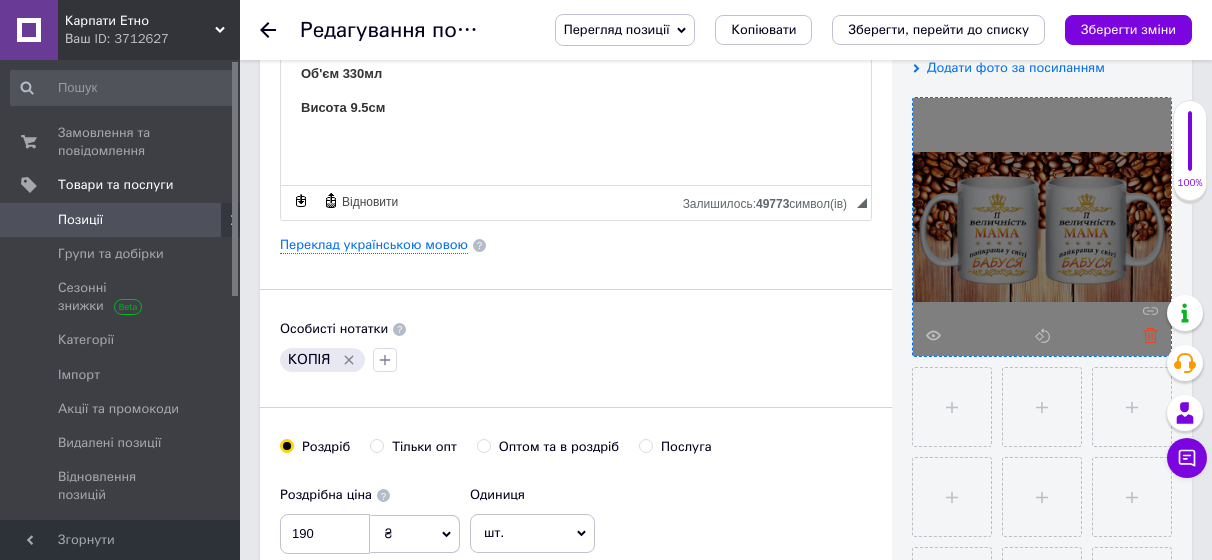 click 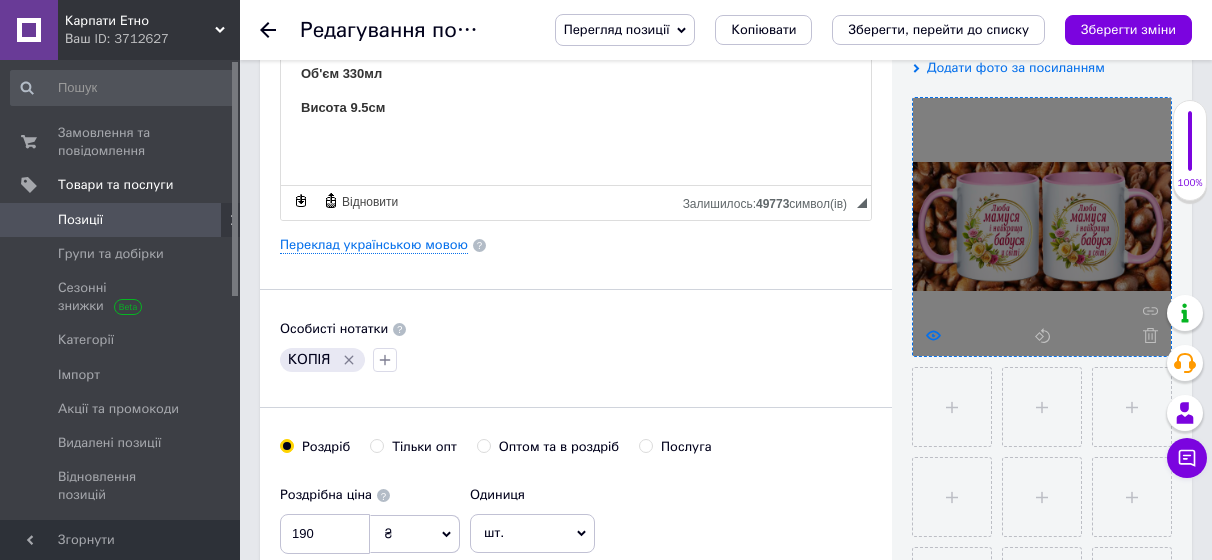 click 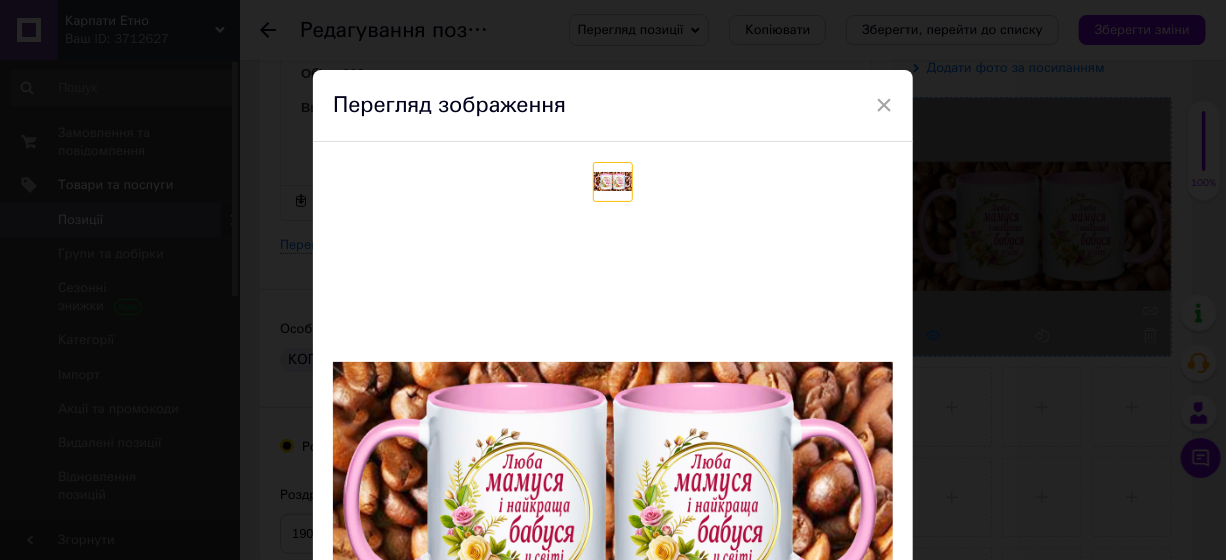 click on "× Перегляд зображення Видалити зображення Видалити всі зображення" at bounding box center (613, 280) 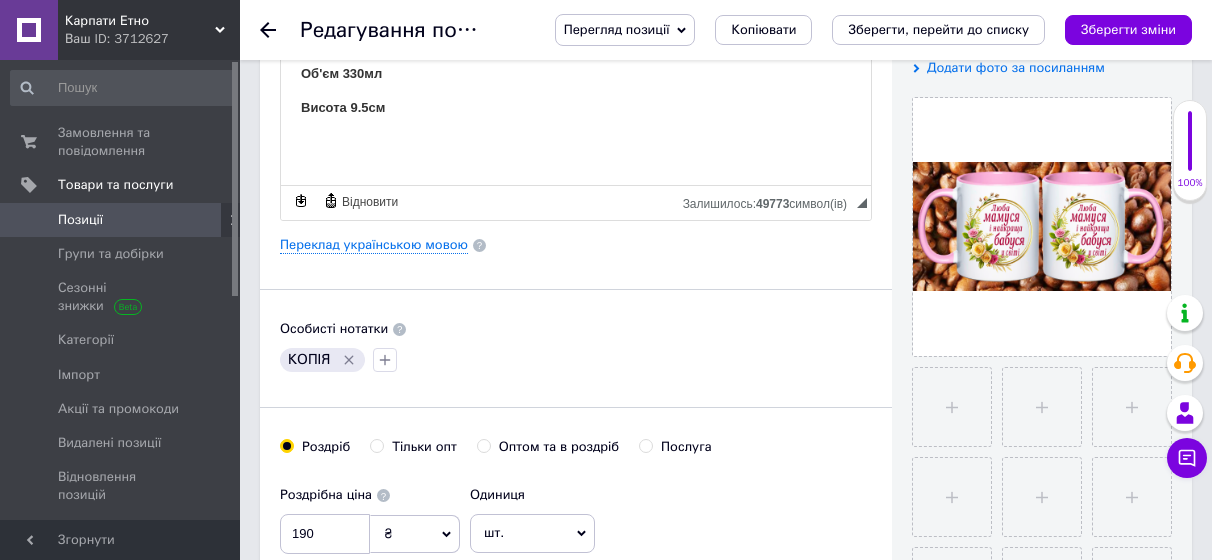 click 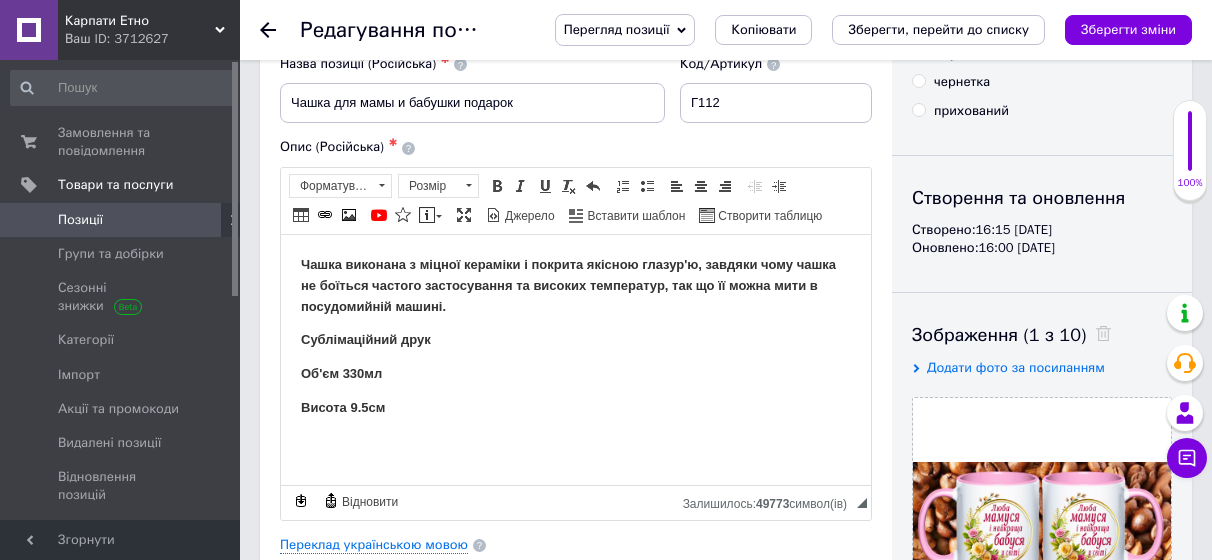 scroll, scrollTop: 400, scrollLeft: 0, axis: vertical 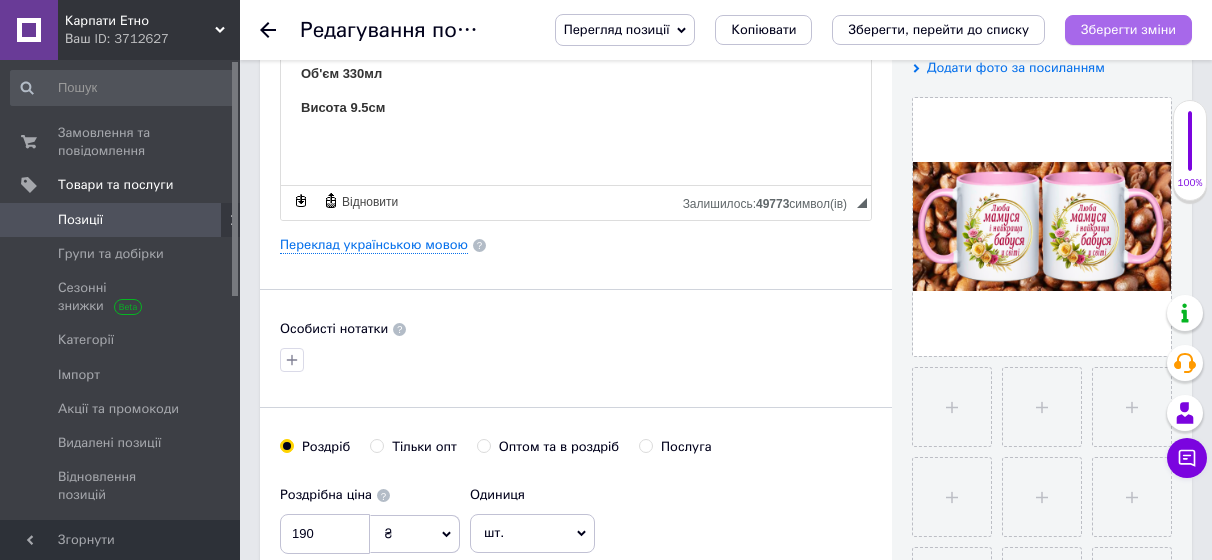 click on "Зберегти зміни" at bounding box center (1128, 29) 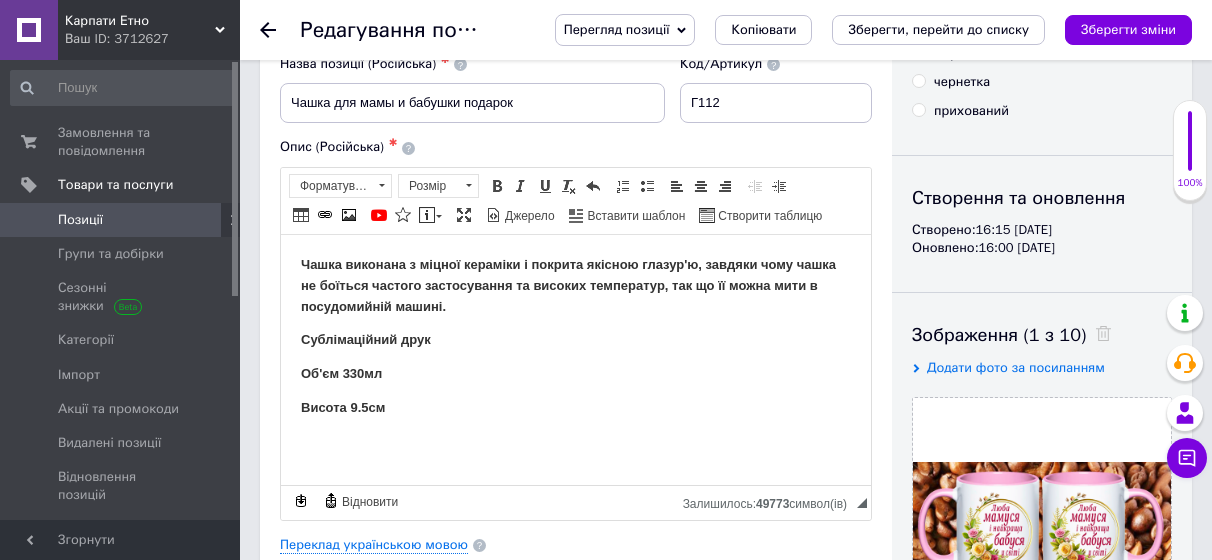 scroll, scrollTop: 0, scrollLeft: 0, axis: both 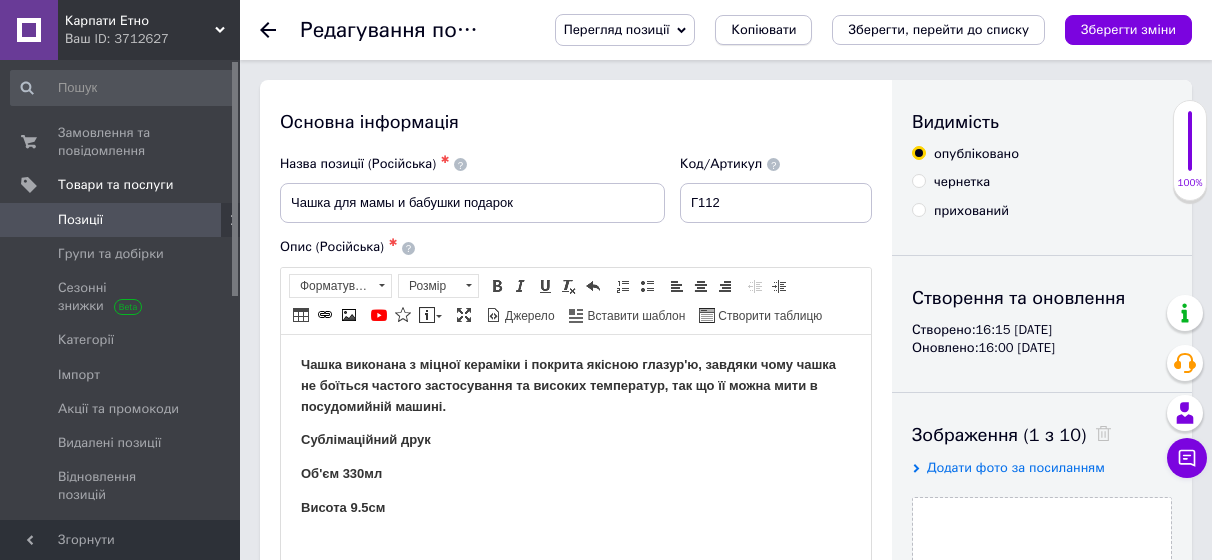 click on "Копіювати" at bounding box center (763, 30) 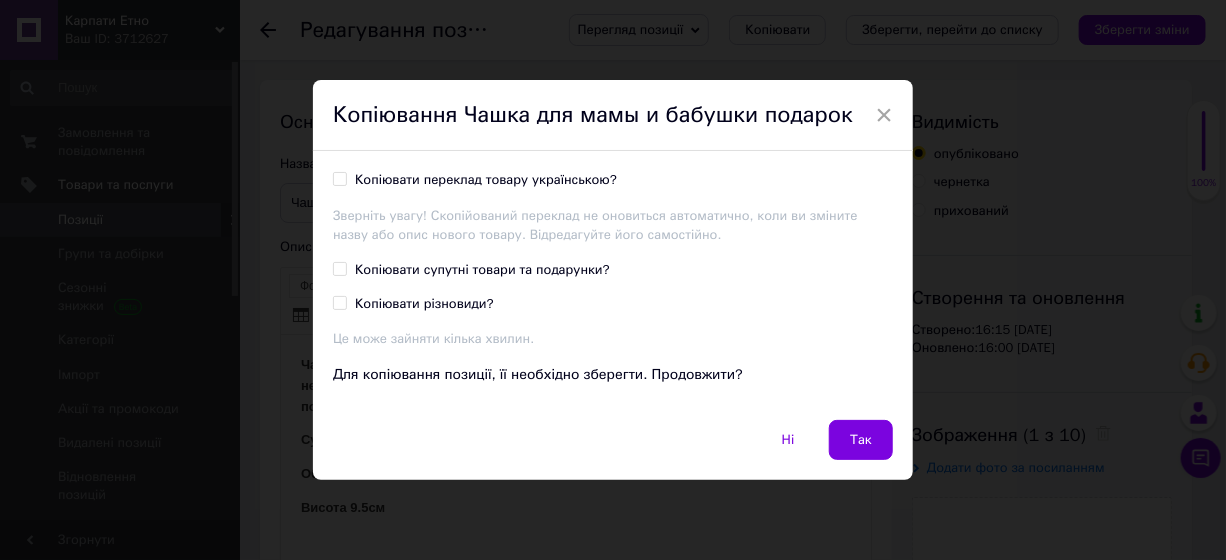 click on "Копіювати переклад товару українською?" at bounding box center [486, 180] 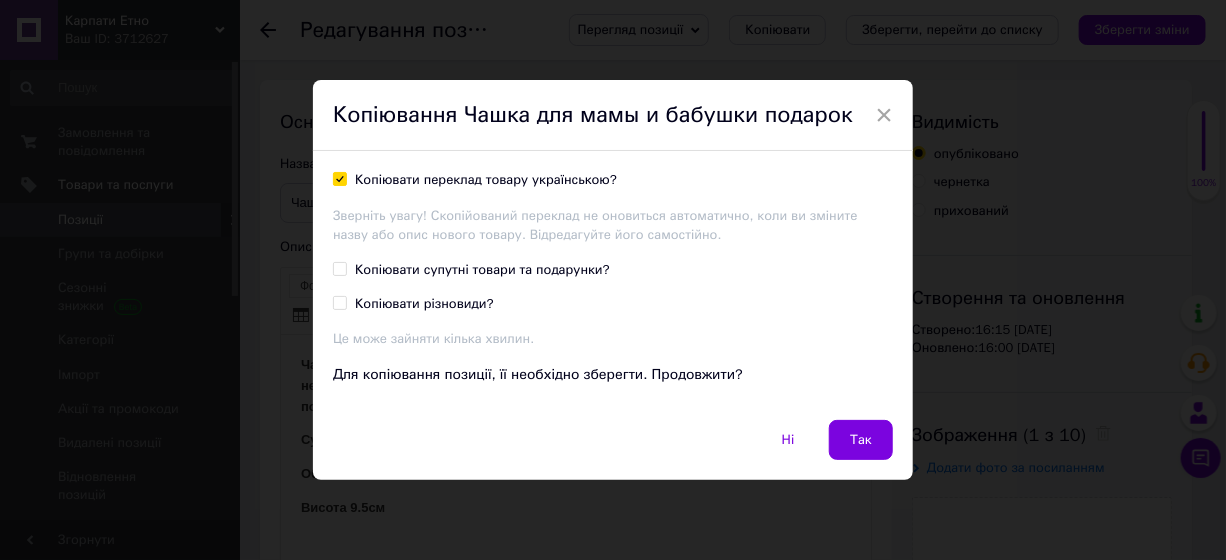 checkbox on "true" 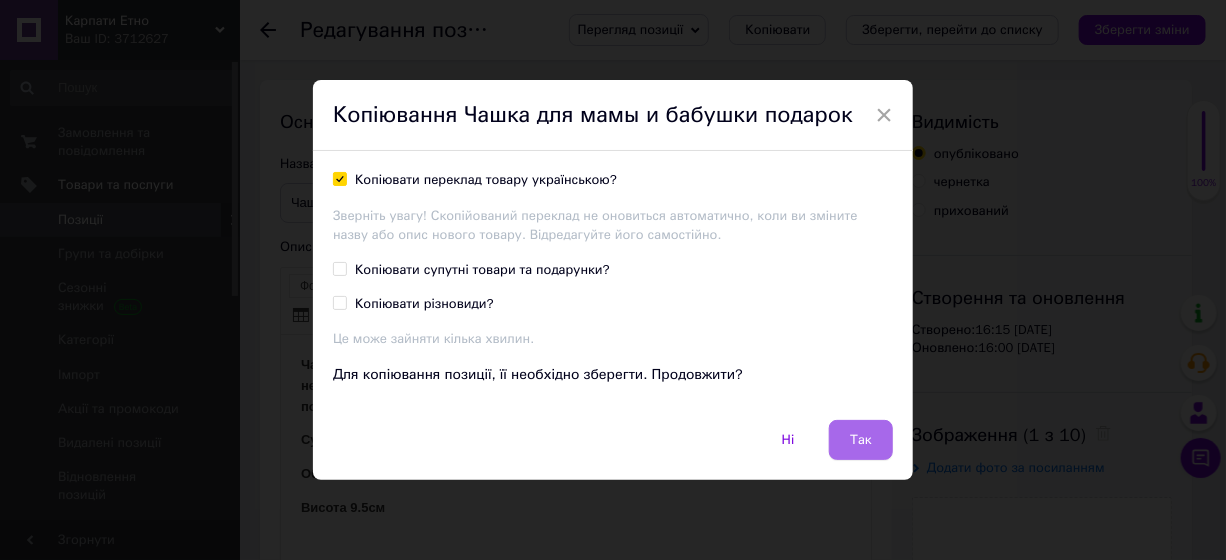 click on "Так" at bounding box center (861, 440) 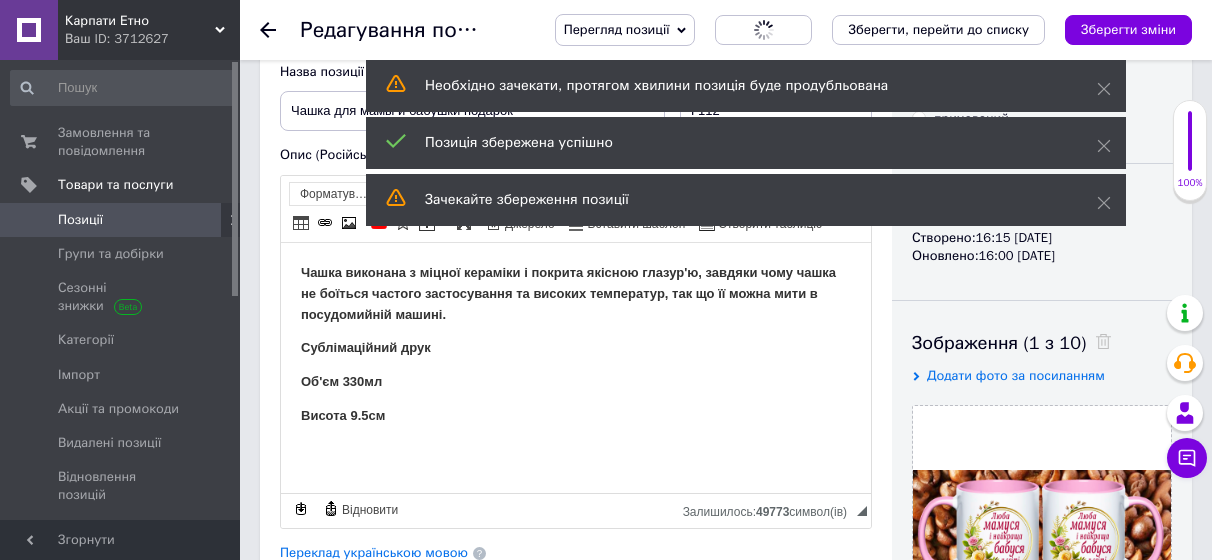 scroll, scrollTop: 200, scrollLeft: 0, axis: vertical 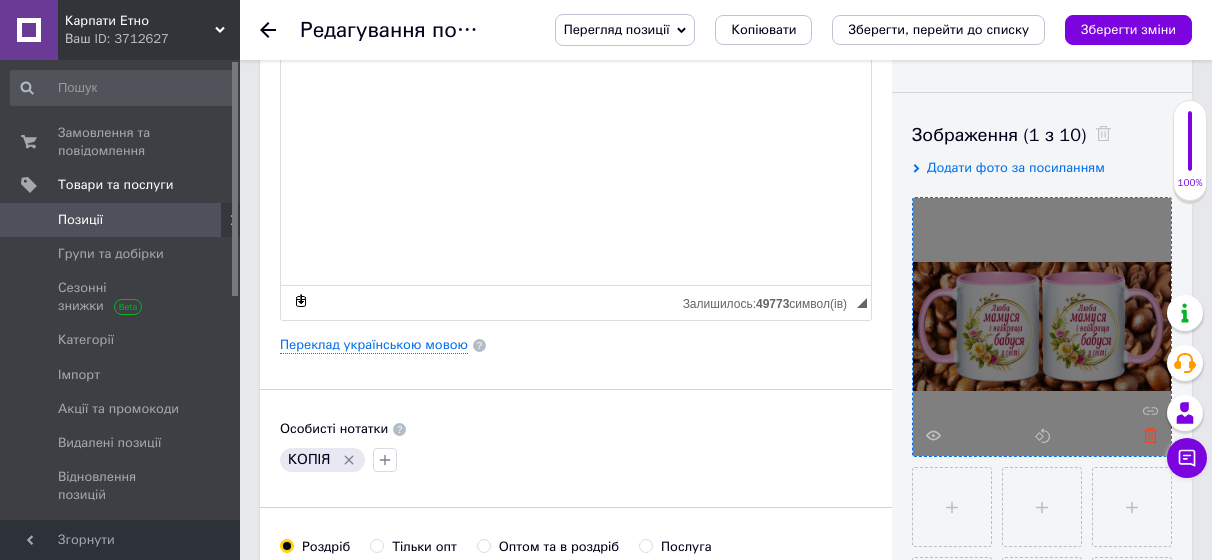 click 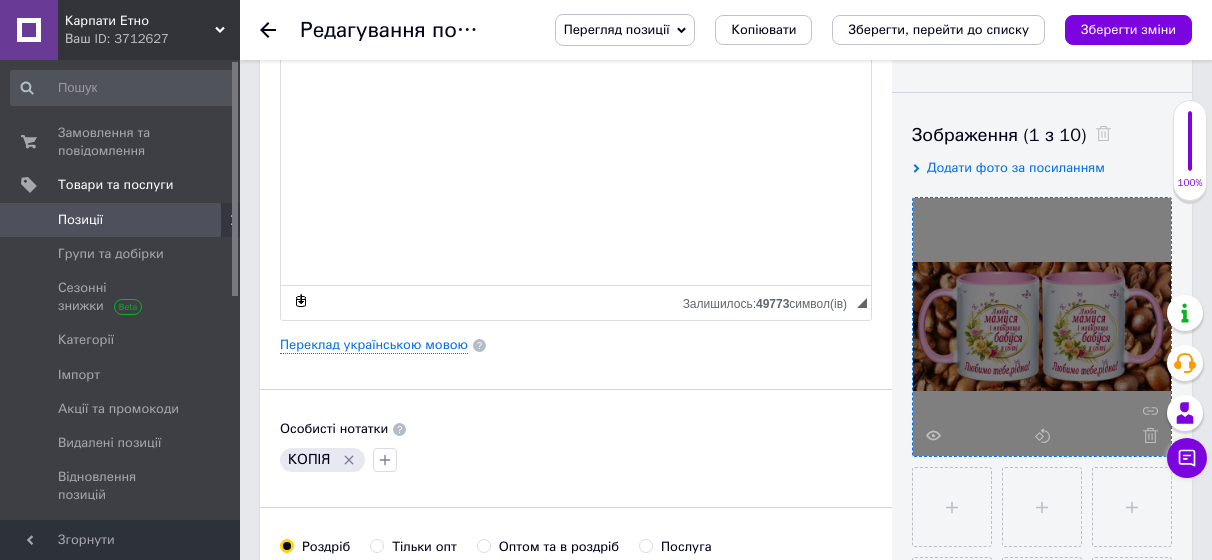 click 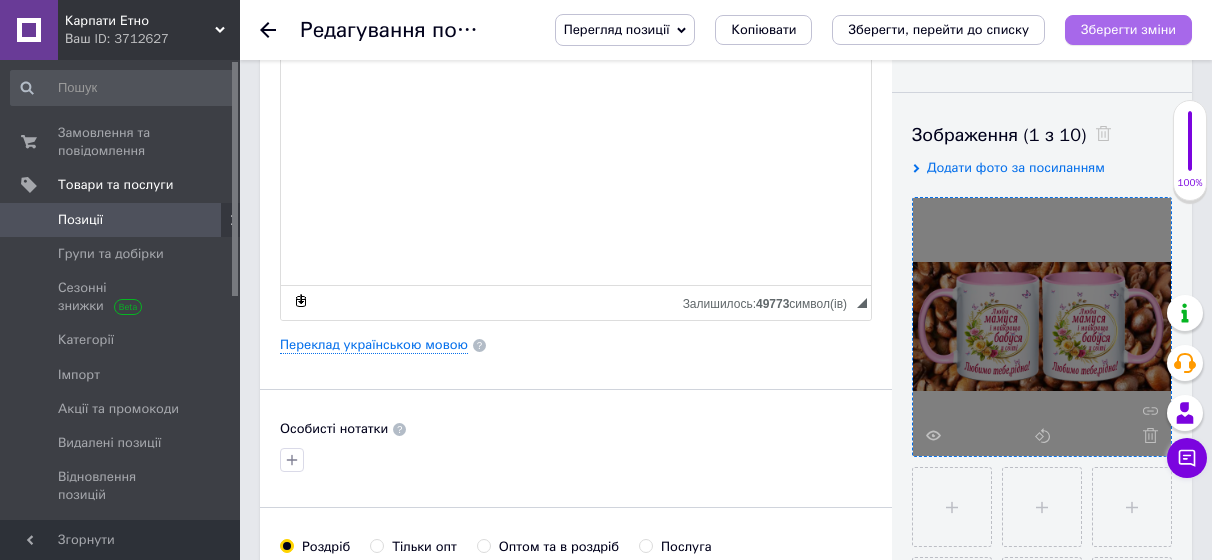click on "Зберегти зміни" at bounding box center [1128, 29] 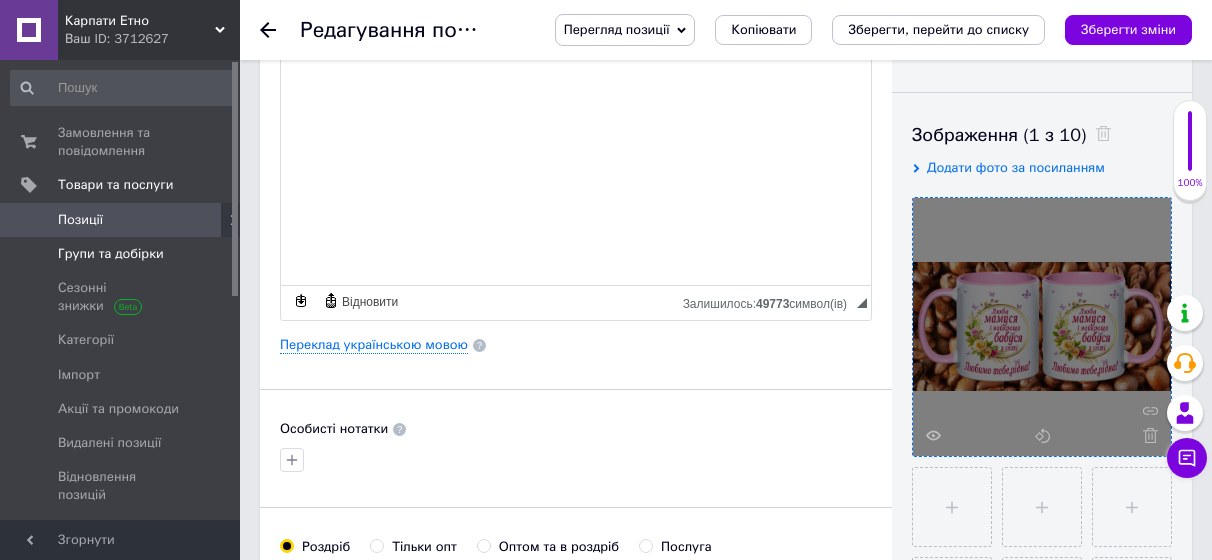 click on "Групи та добірки" at bounding box center (111, 254) 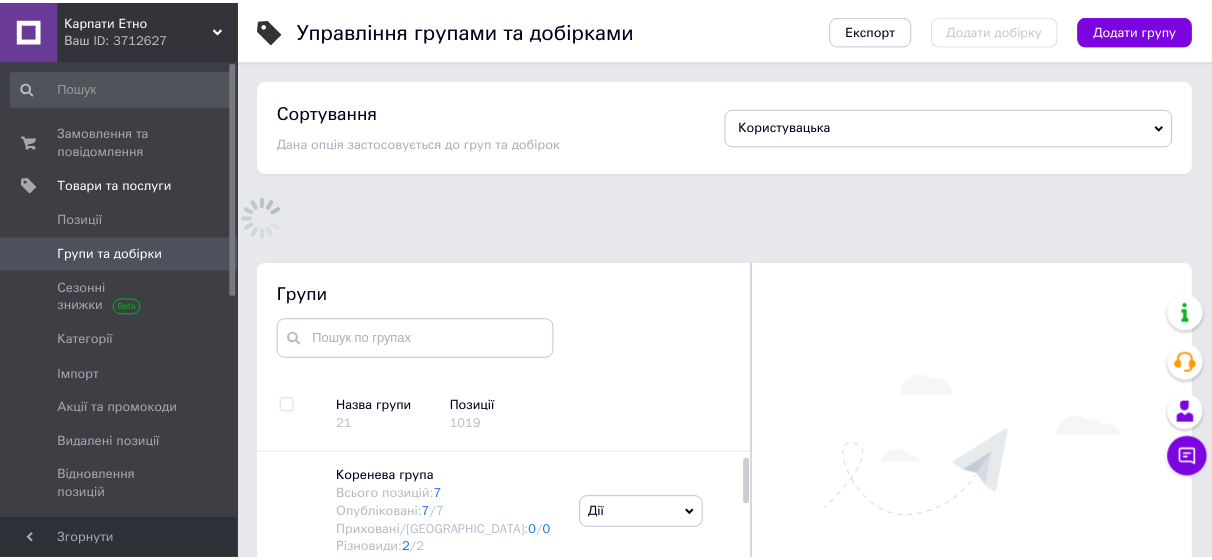 scroll, scrollTop: 176, scrollLeft: 0, axis: vertical 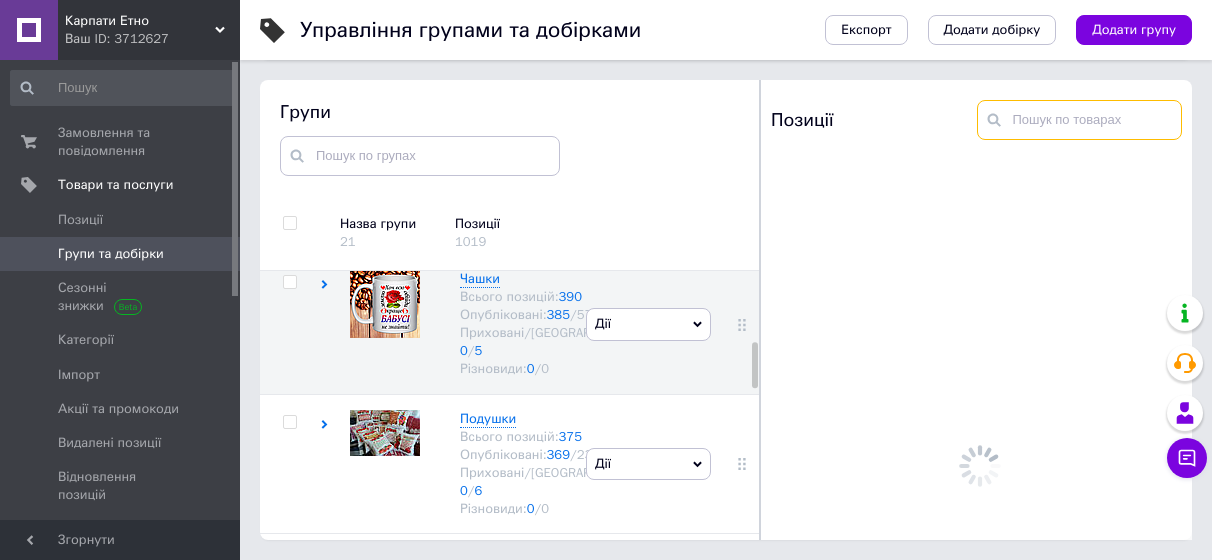 click at bounding box center (1080, 120) 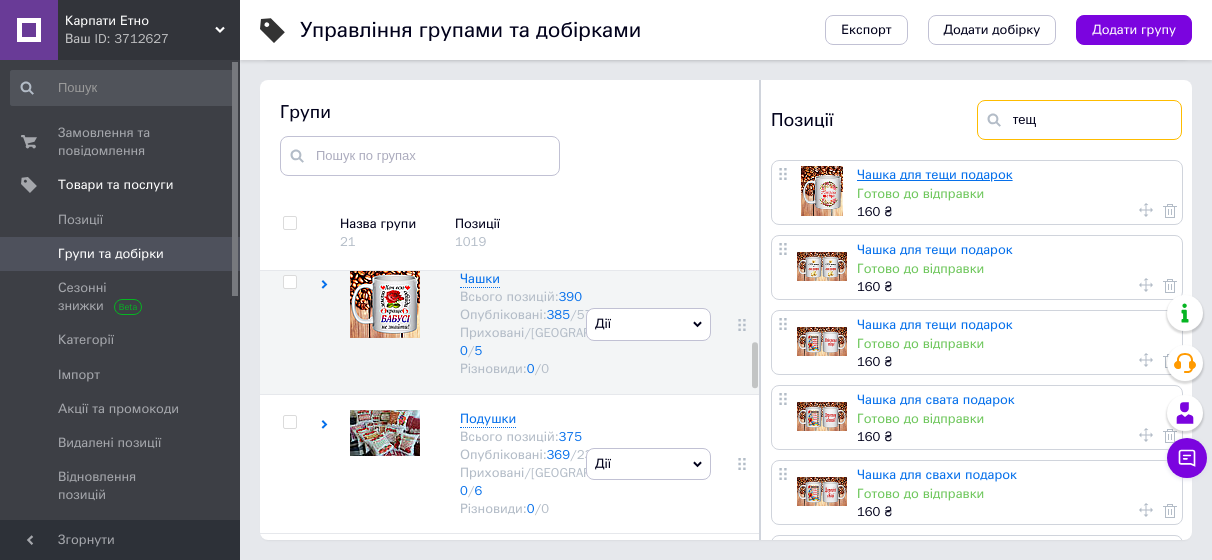 type on "тещ" 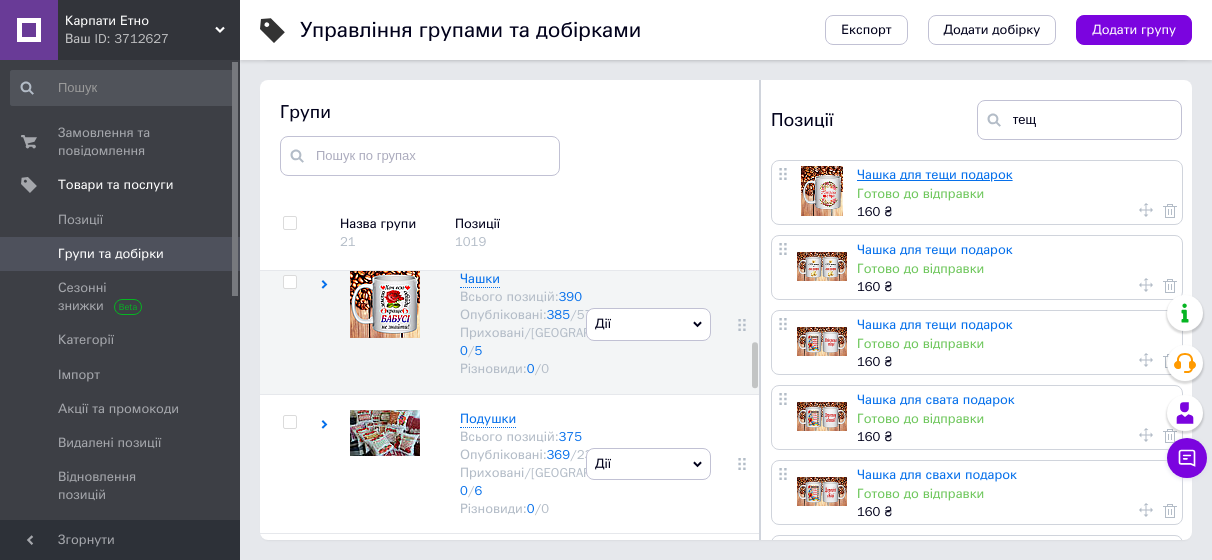 click on "Чашка для тещи подарок" at bounding box center [935, 174] 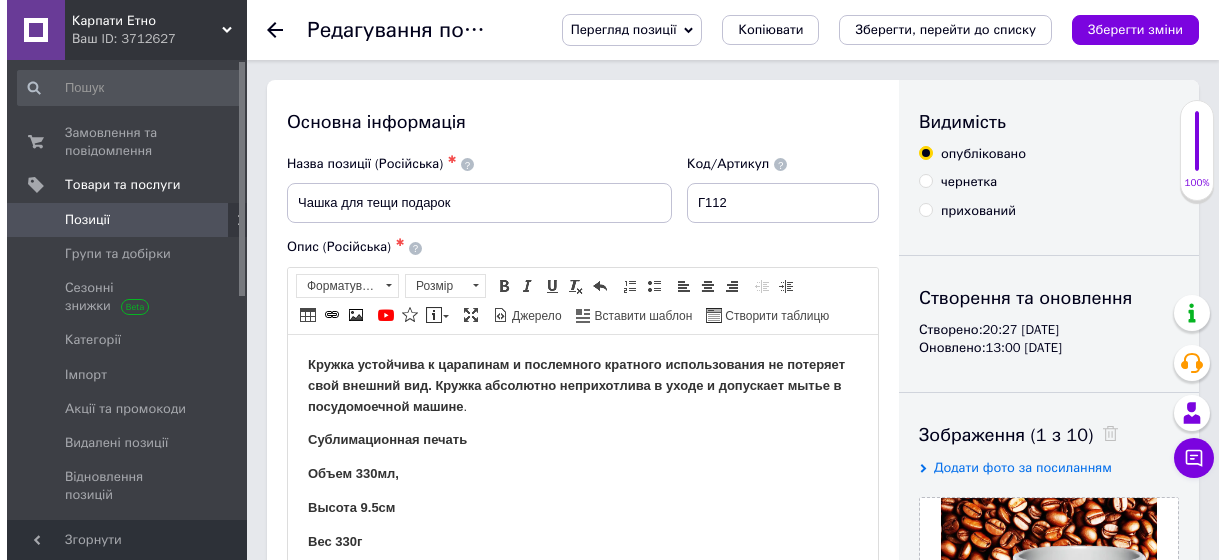 scroll, scrollTop: 200, scrollLeft: 0, axis: vertical 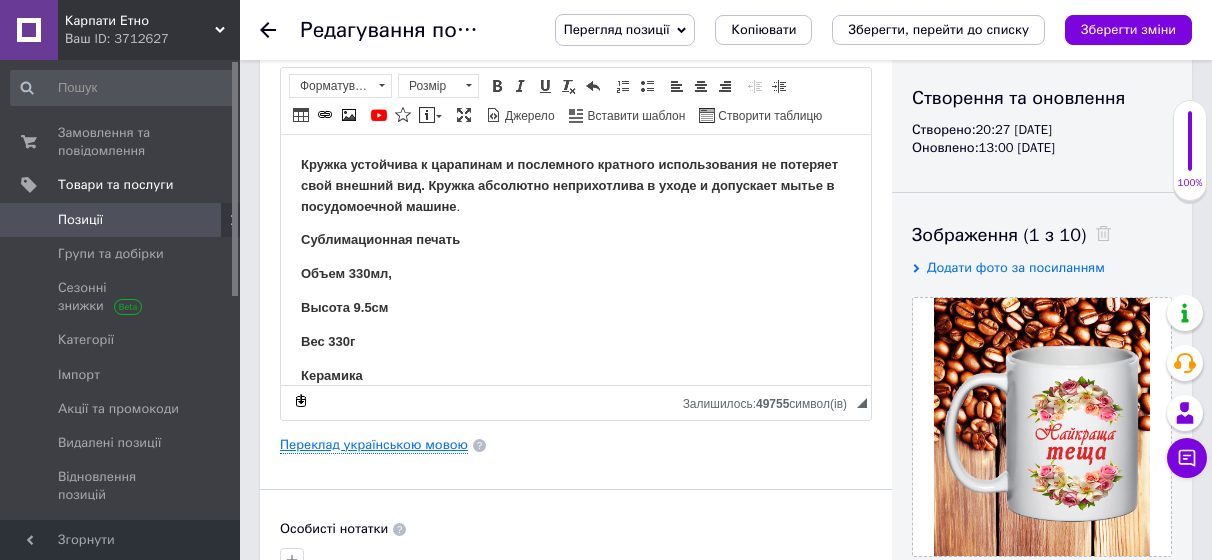 click on "Переклад українською мовою" at bounding box center [374, 445] 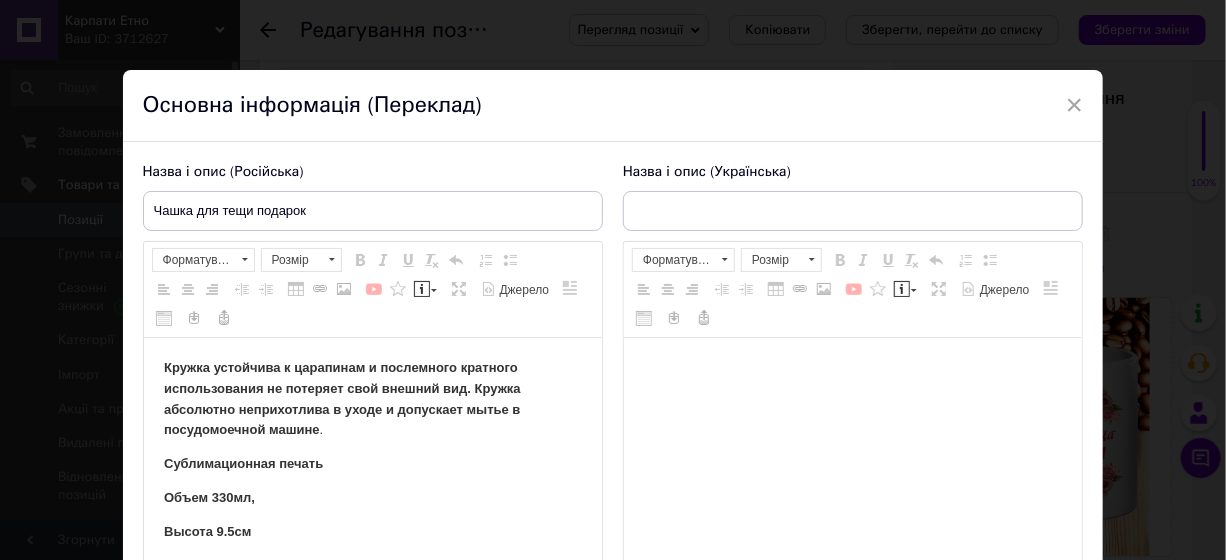 scroll, scrollTop: 0, scrollLeft: 0, axis: both 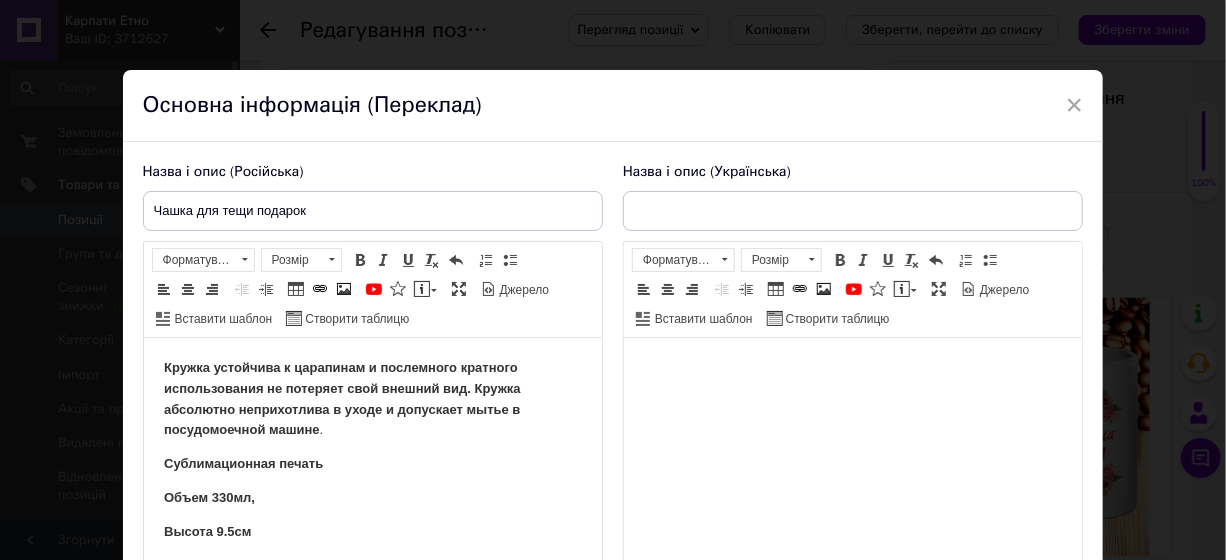 type on "Чашка для тещі подарунок" 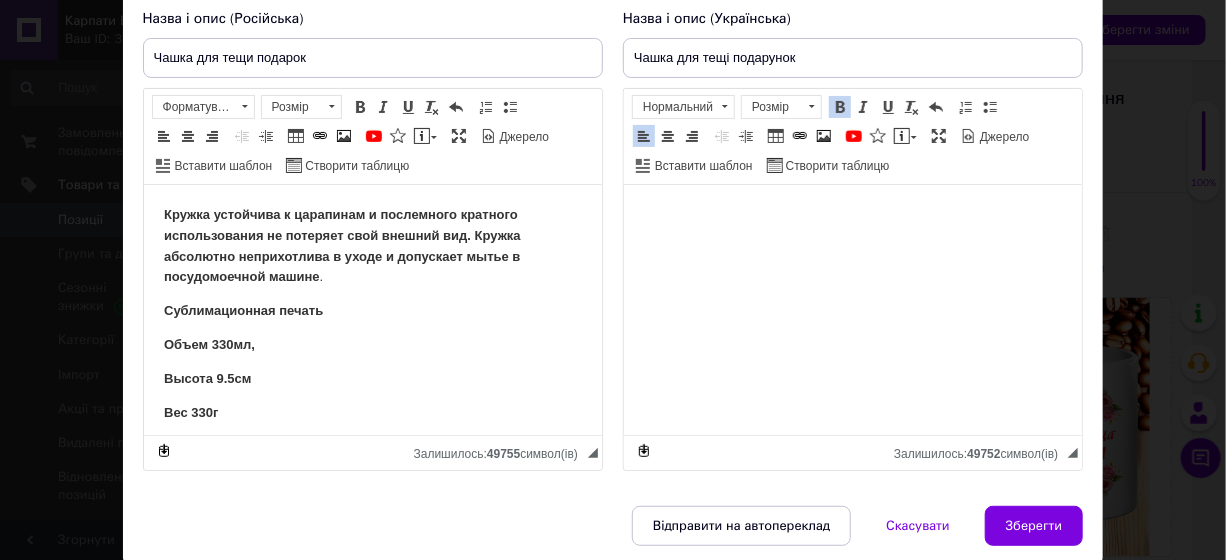 scroll, scrollTop: 172, scrollLeft: 0, axis: vertical 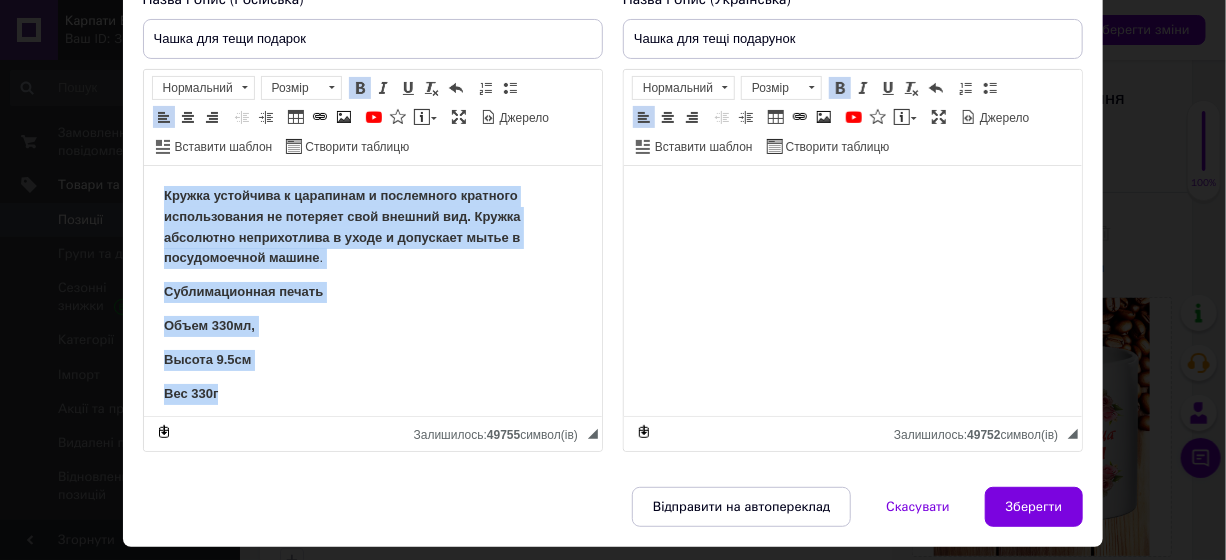 drag, startPoint x: 150, startPoint y: 192, endPoint x: 336, endPoint y: 394, distance: 274.5906 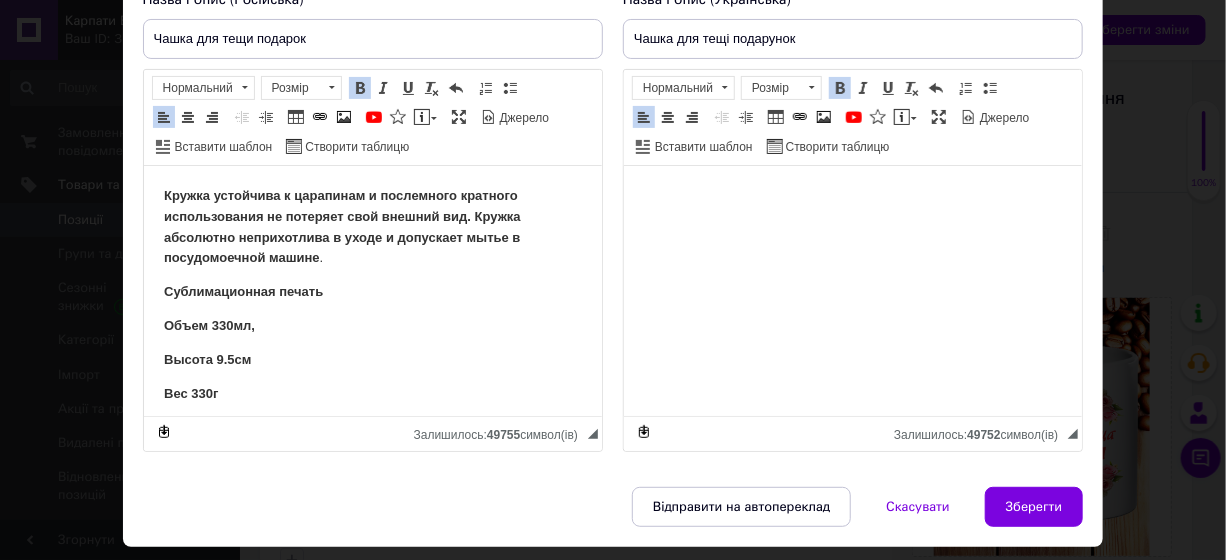 scroll, scrollTop: 18, scrollLeft: 0, axis: vertical 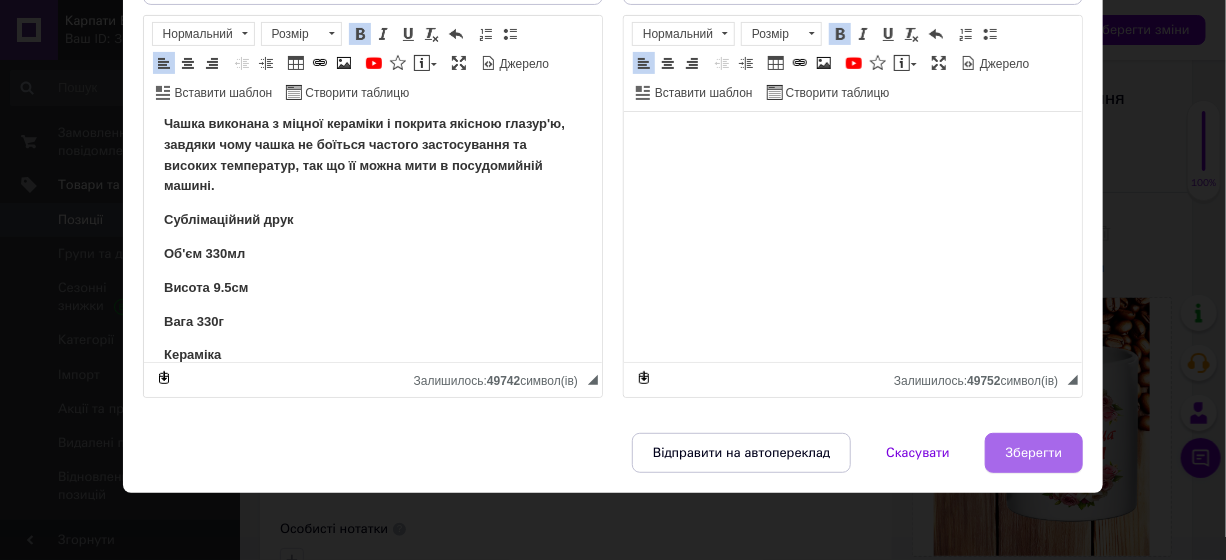 click on "Зберегти" at bounding box center (1034, 453) 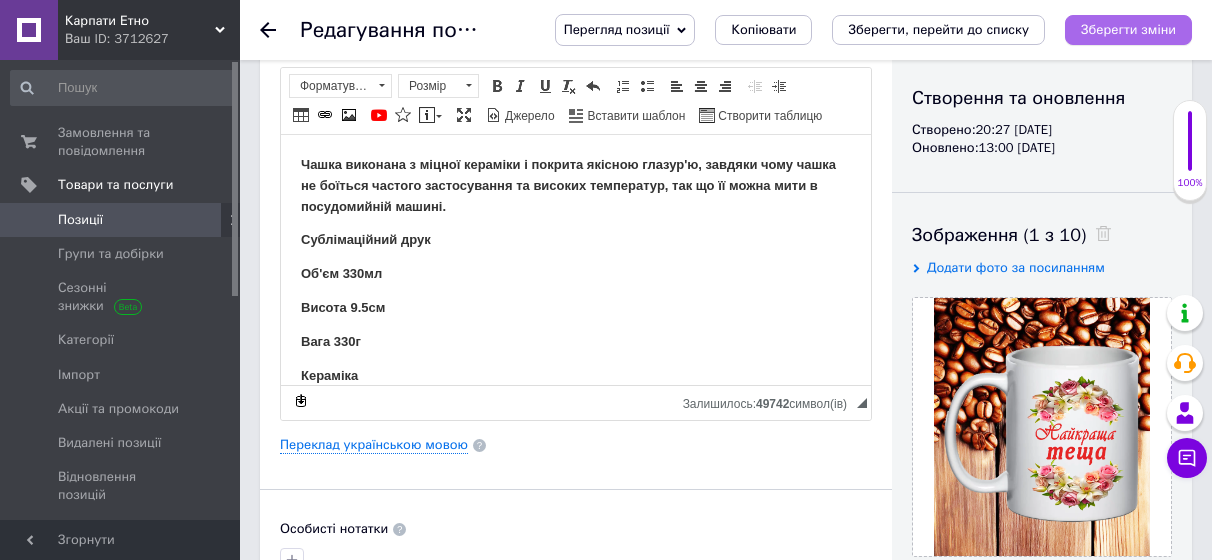 click on "Зберегти зміни" at bounding box center [1128, 29] 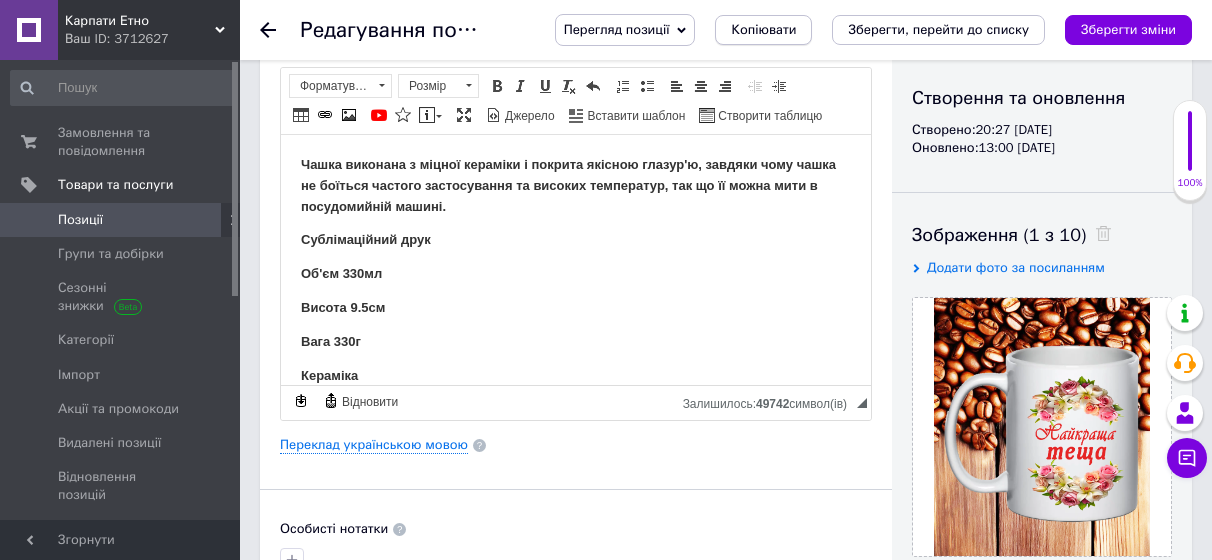 click on "Копіювати" at bounding box center [763, 30] 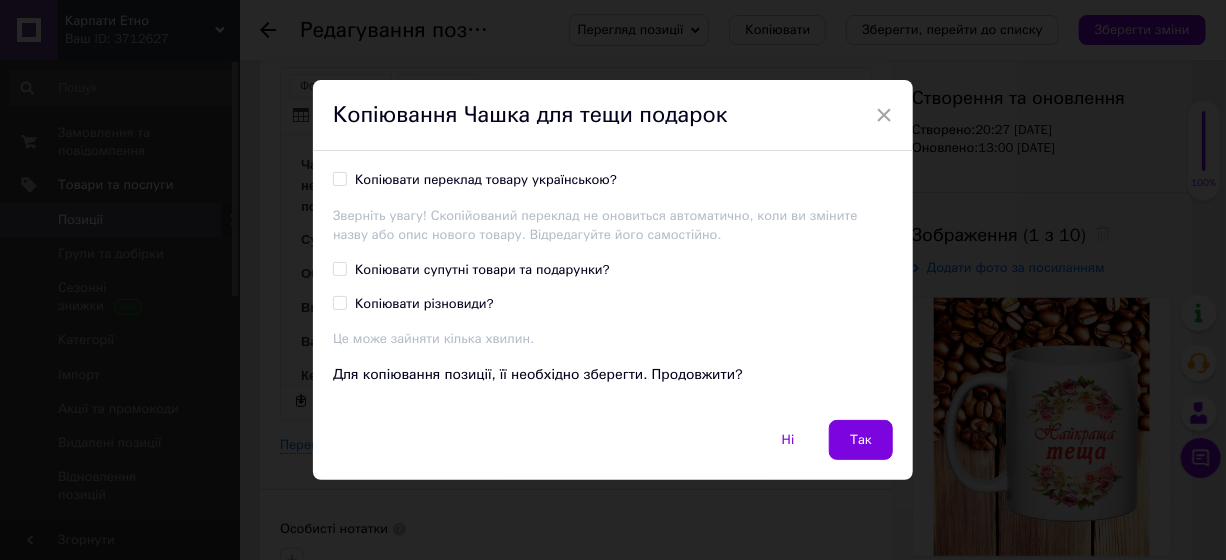 click on "Копіювати переклад товару українською?" at bounding box center [486, 180] 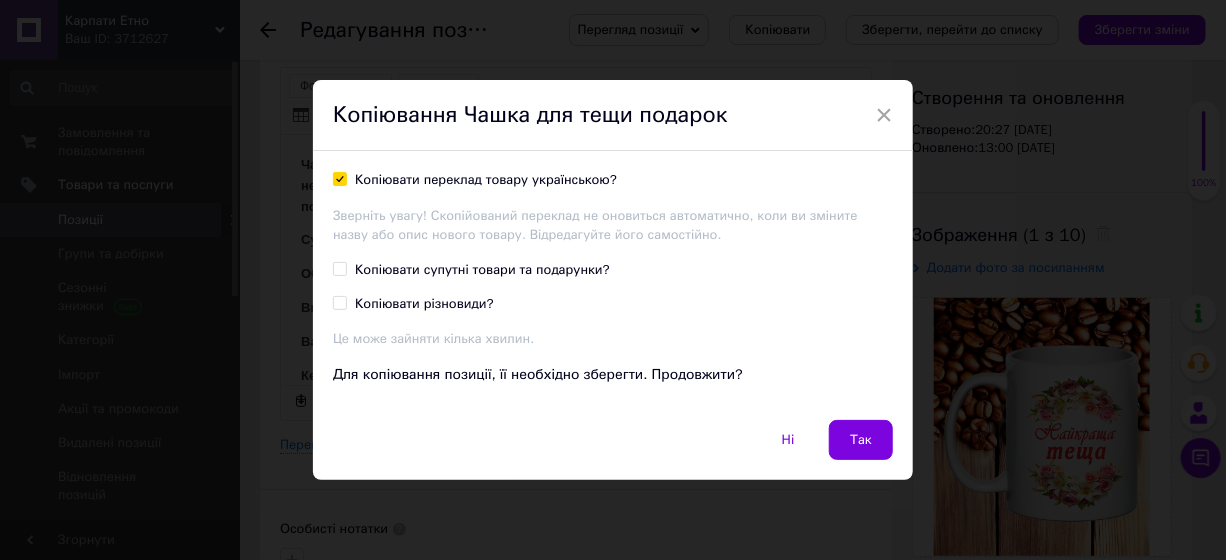 checkbox on "true" 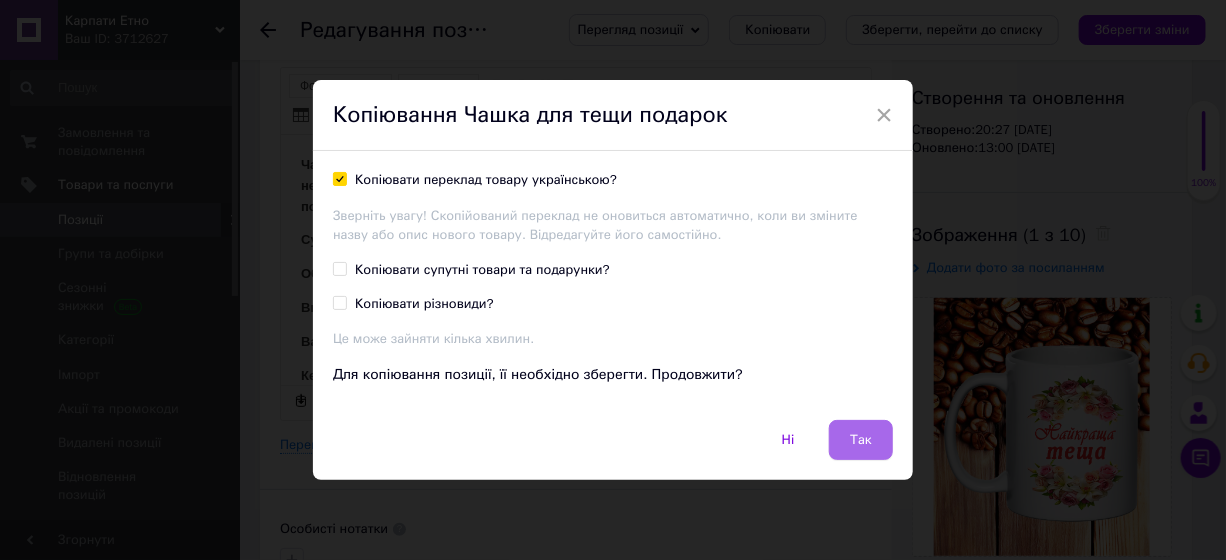 click on "Так" at bounding box center [861, 440] 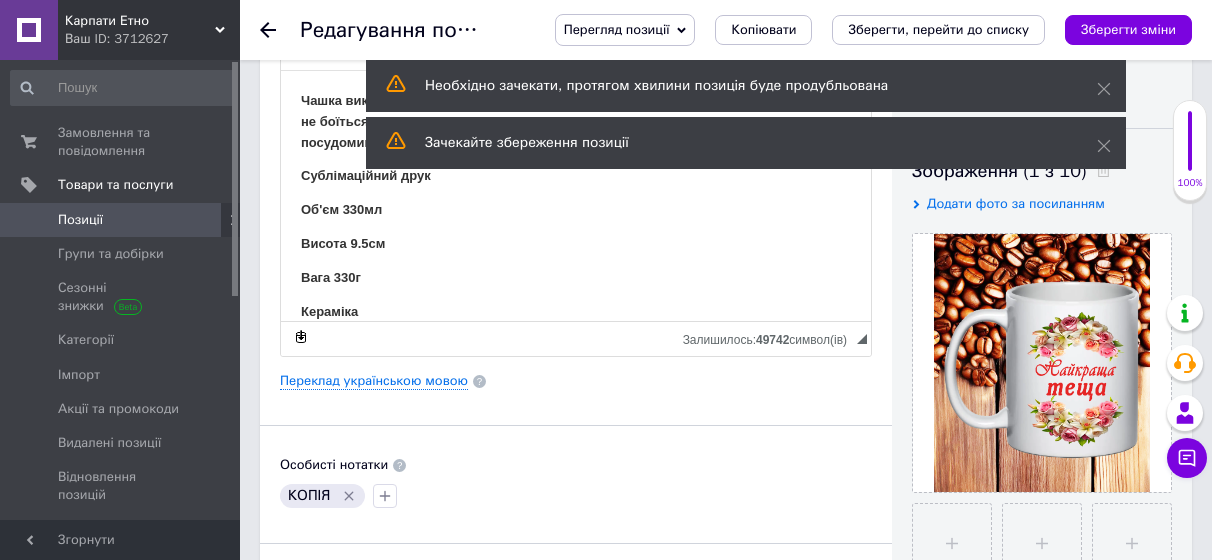 scroll, scrollTop: 300, scrollLeft: 0, axis: vertical 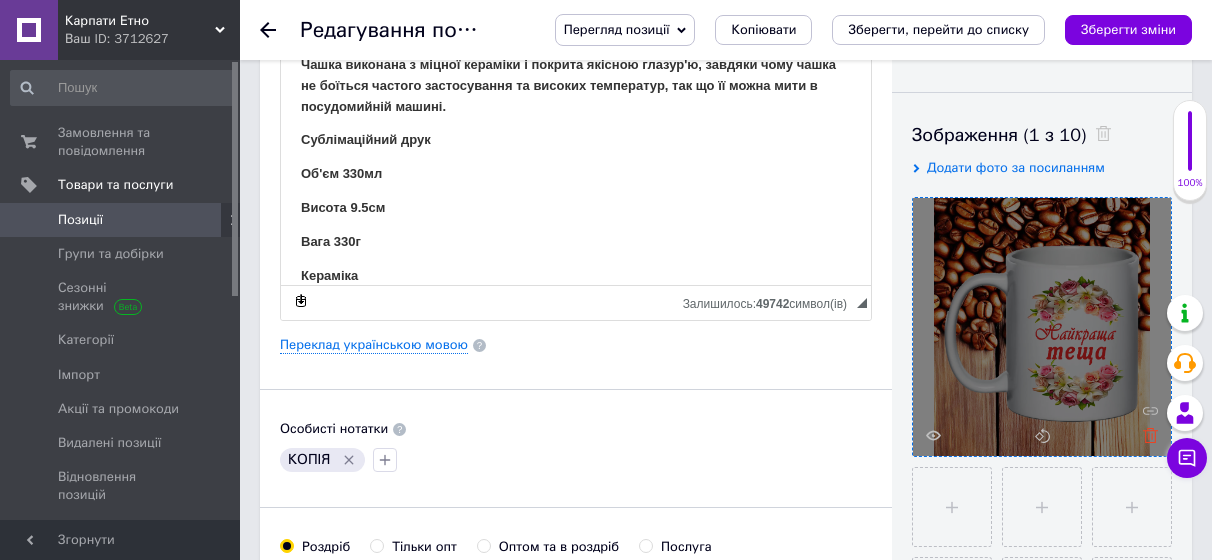click 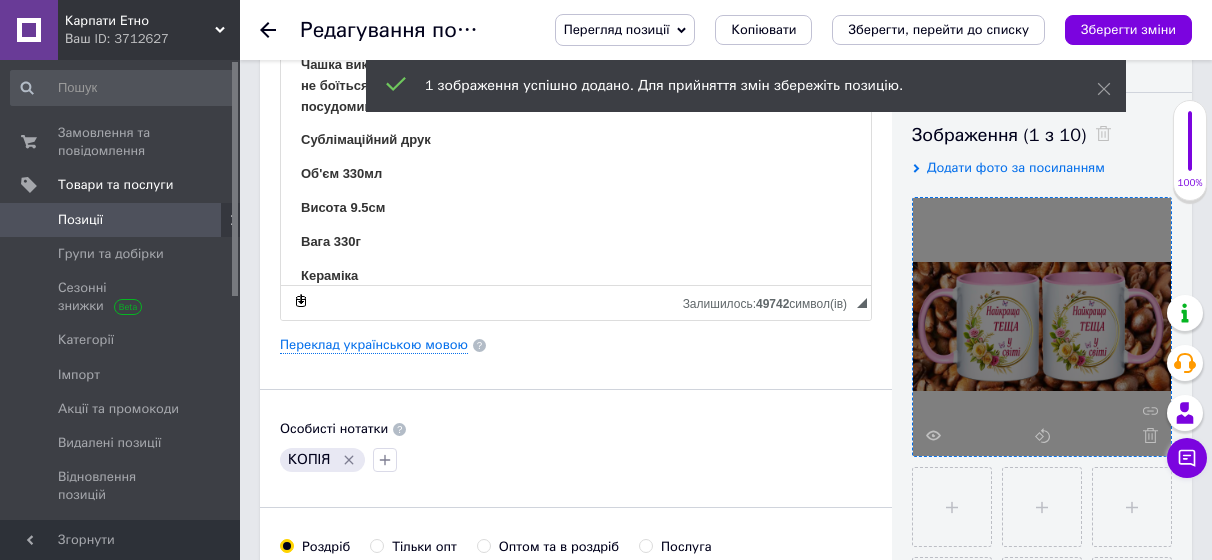 click 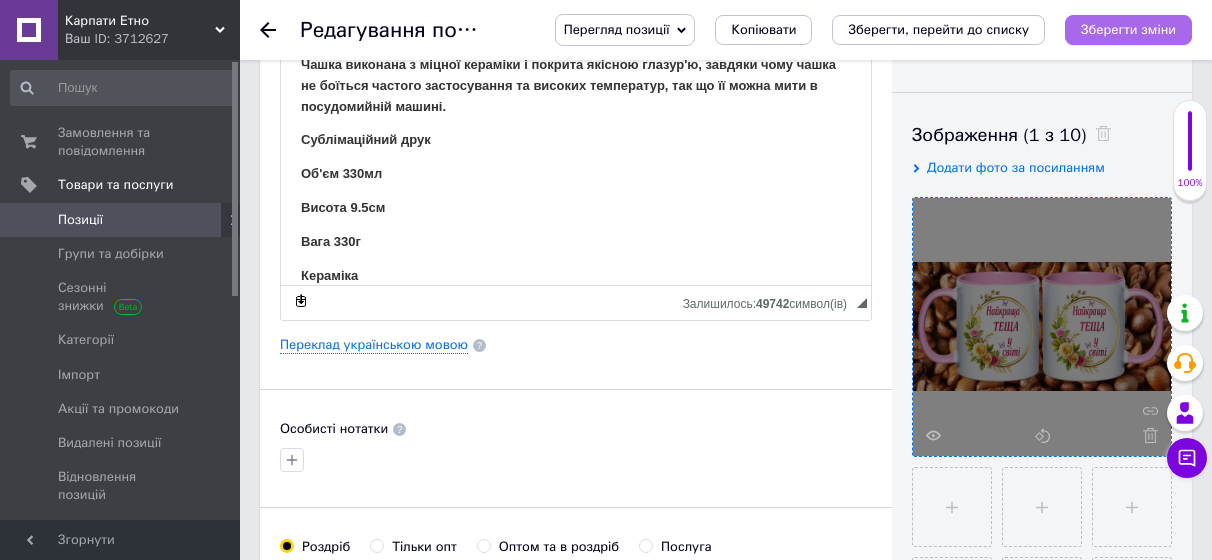 click on "Зберегти зміни" at bounding box center (1128, 29) 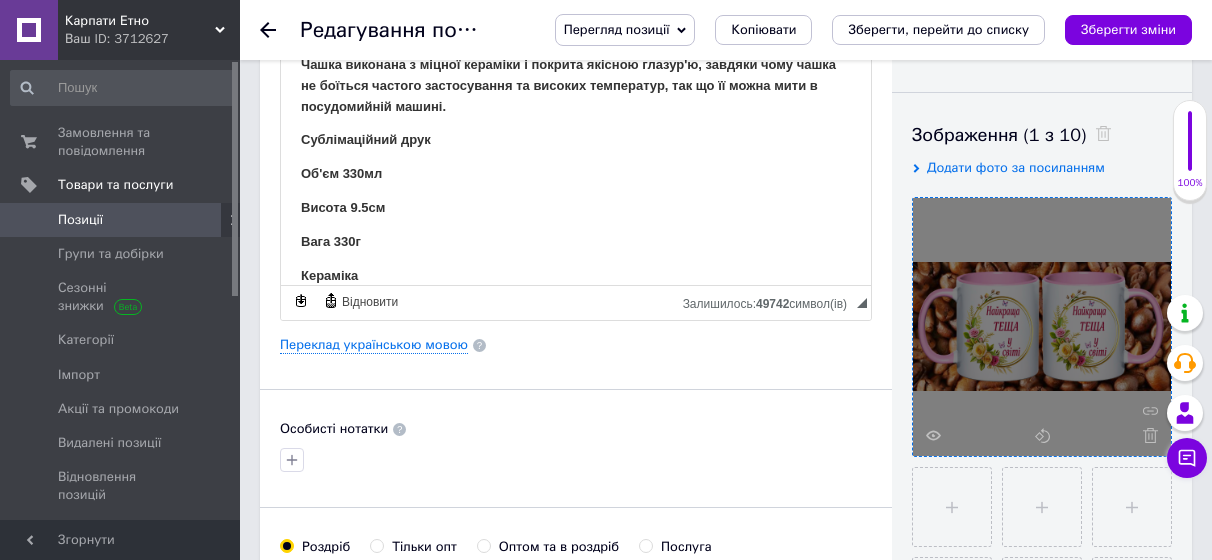 scroll, scrollTop: 400, scrollLeft: 0, axis: vertical 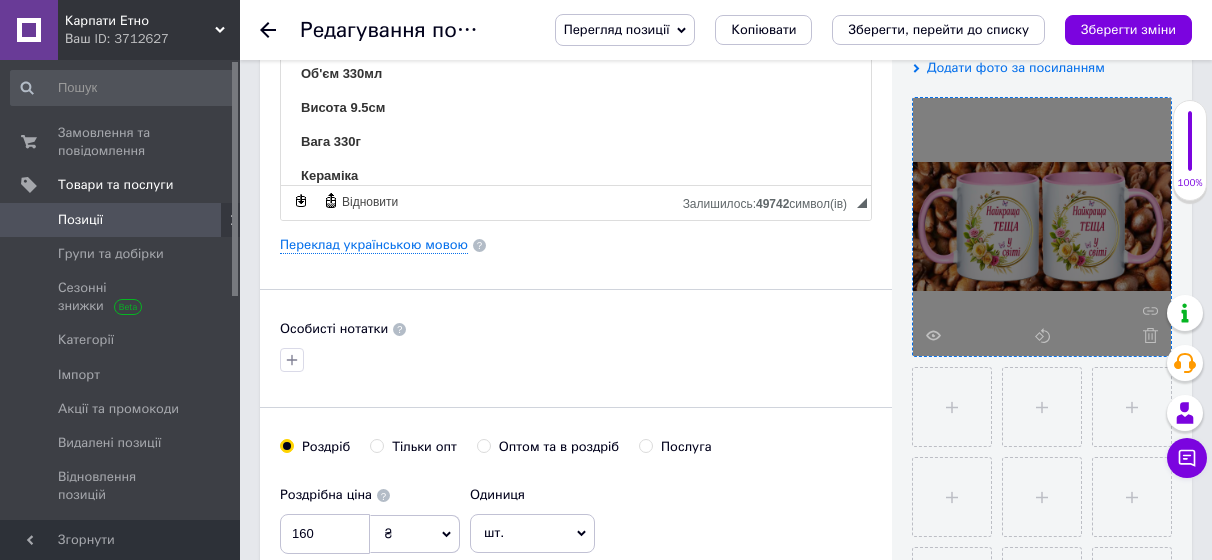 click 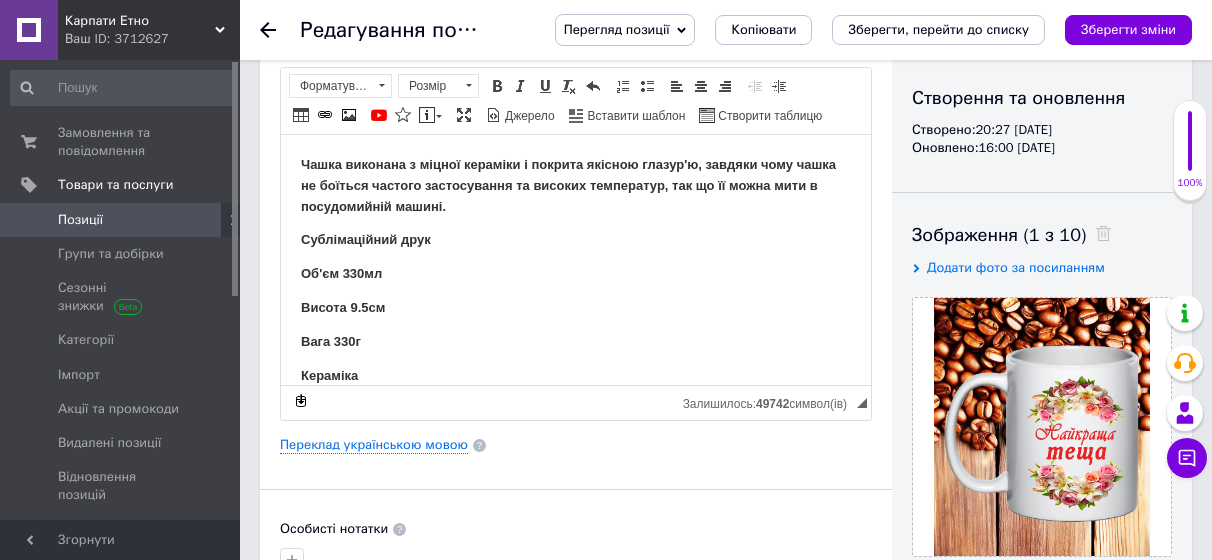 scroll, scrollTop: 55, scrollLeft: 0, axis: vertical 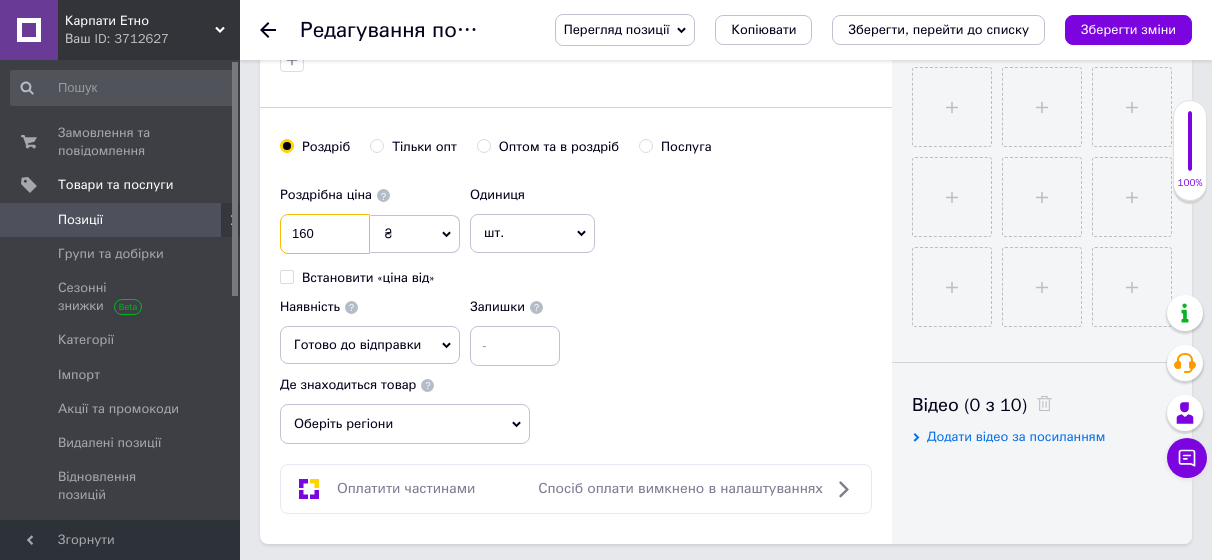 click on "160" at bounding box center (325, 234) 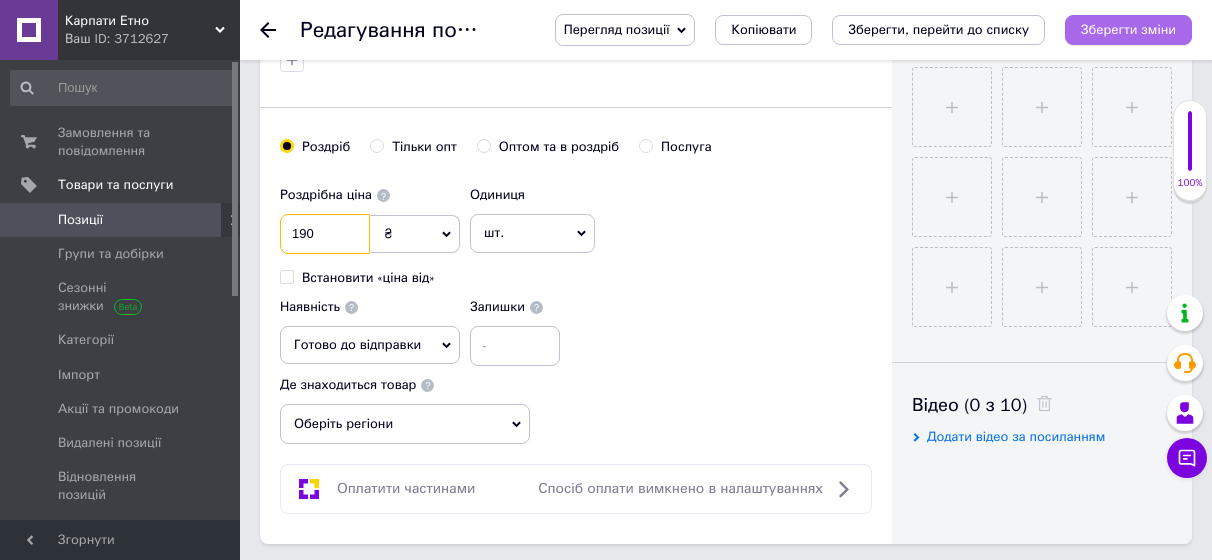type on "190" 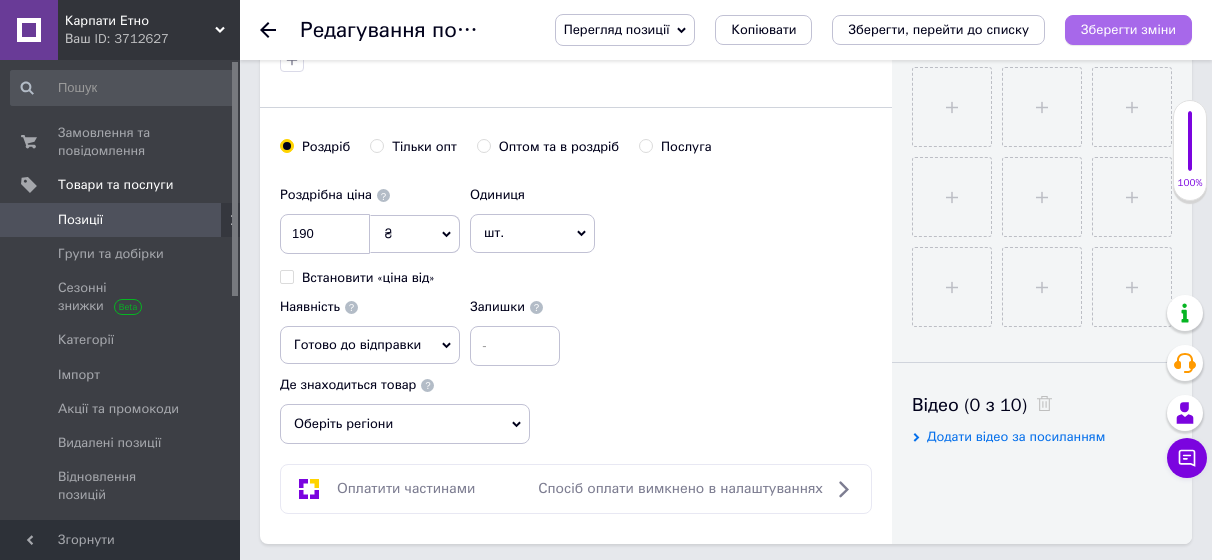 click on "Зберегти зміни" at bounding box center (1128, 29) 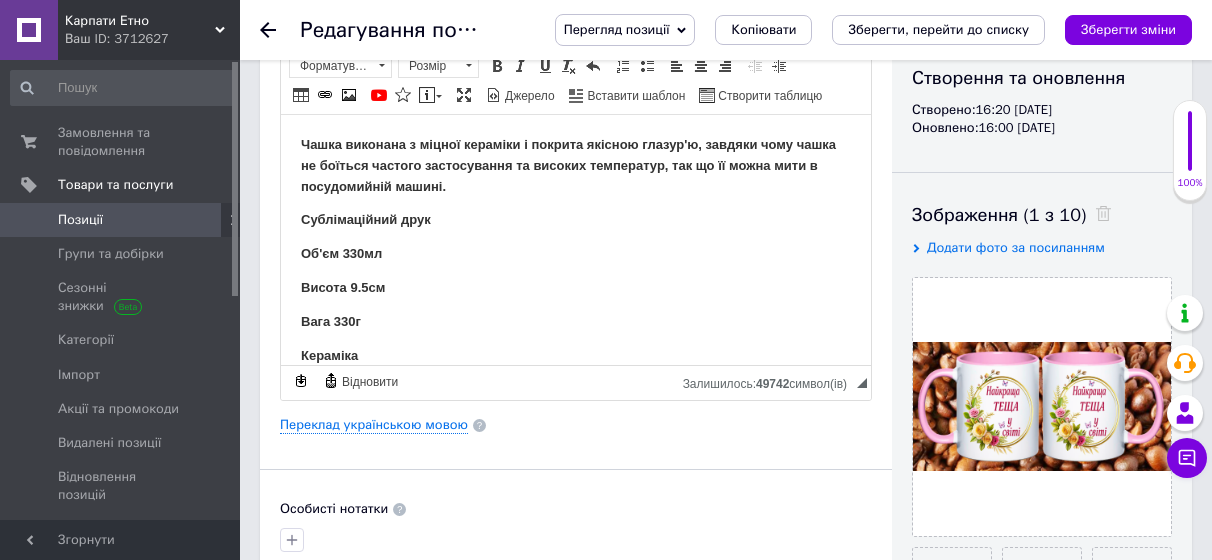 scroll, scrollTop: 100, scrollLeft: 0, axis: vertical 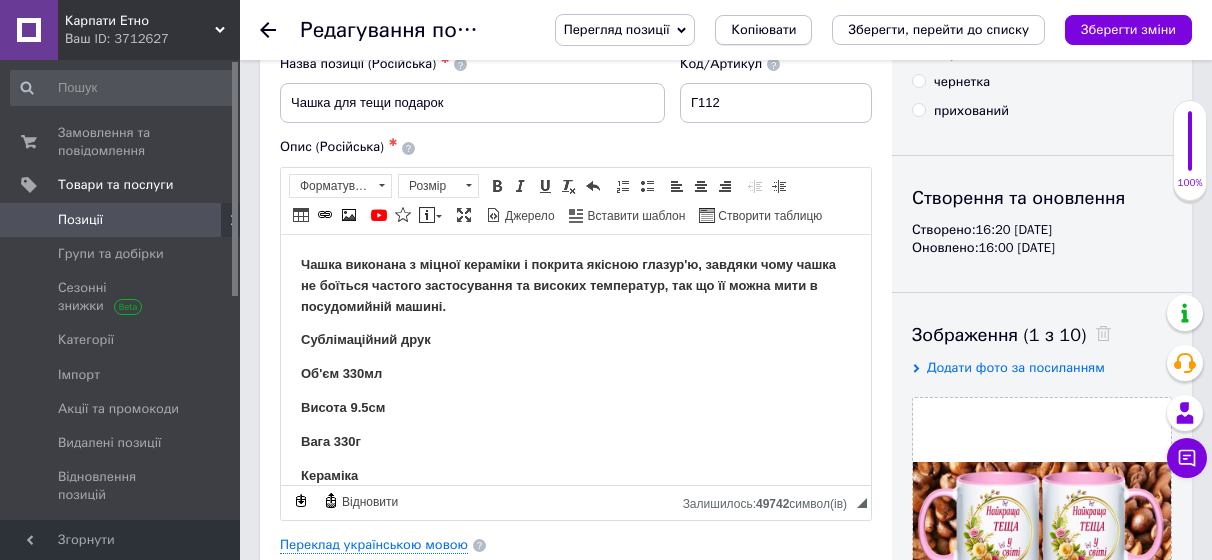 click on "Копіювати" at bounding box center (763, 30) 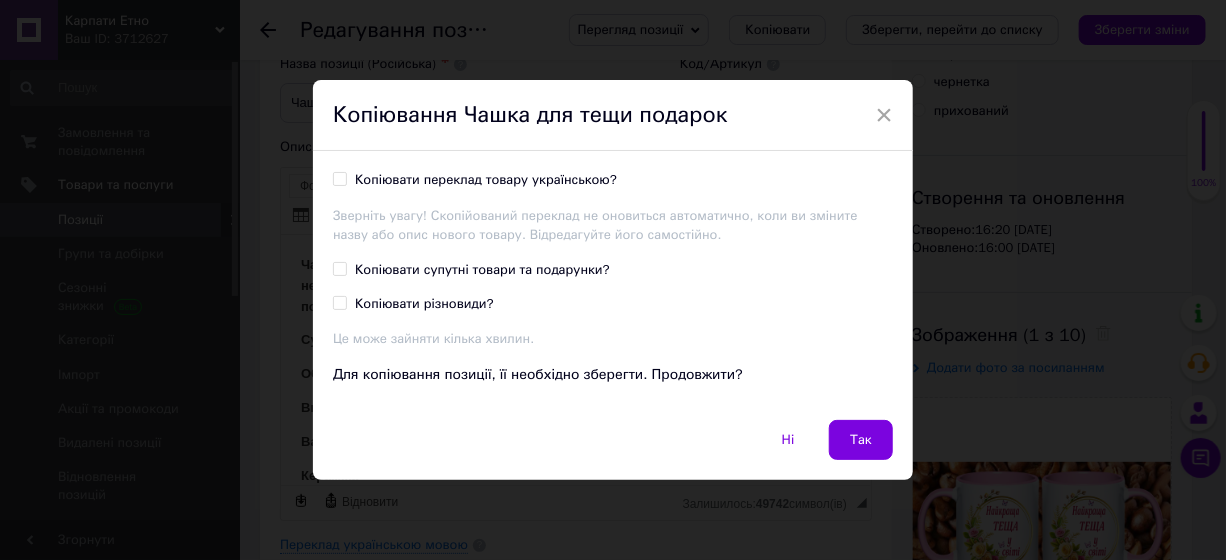 click on "Копіювати переклад товару українською?" at bounding box center (486, 180) 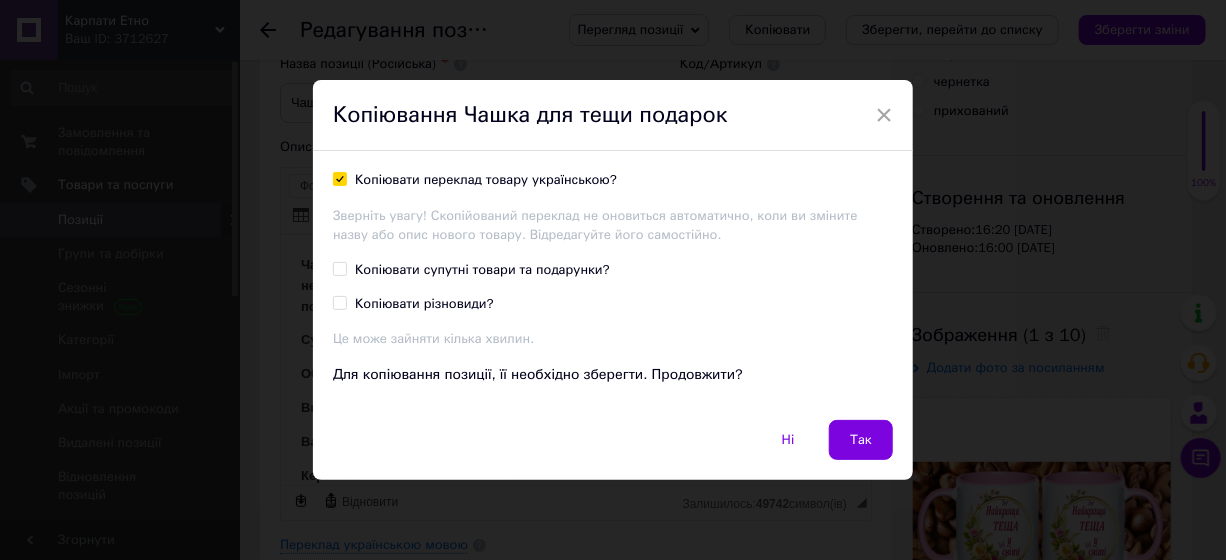checkbox on "true" 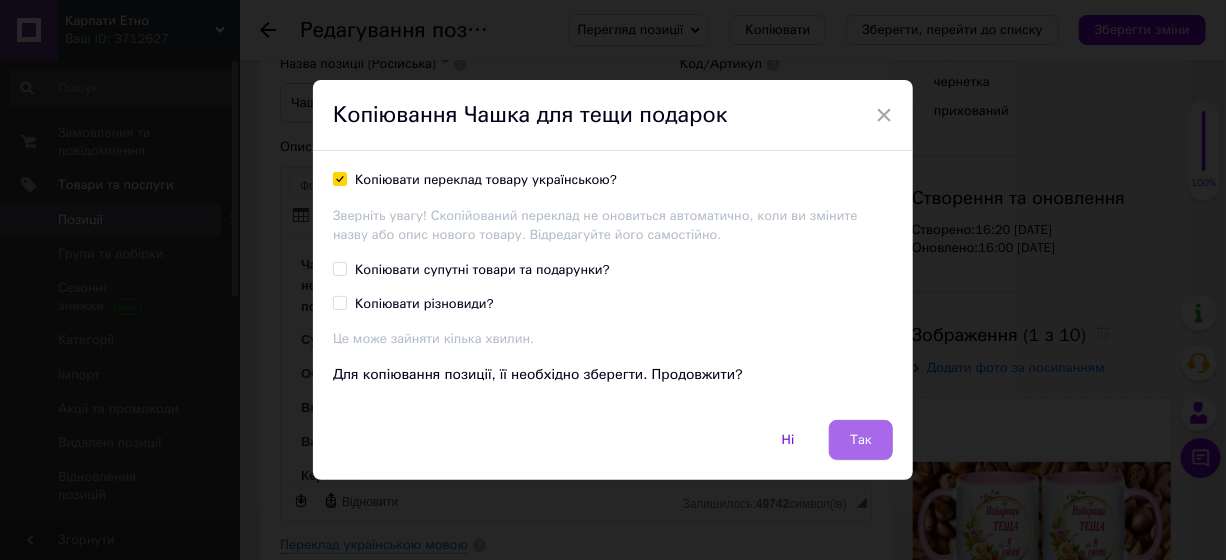 click on "Так" at bounding box center (861, 440) 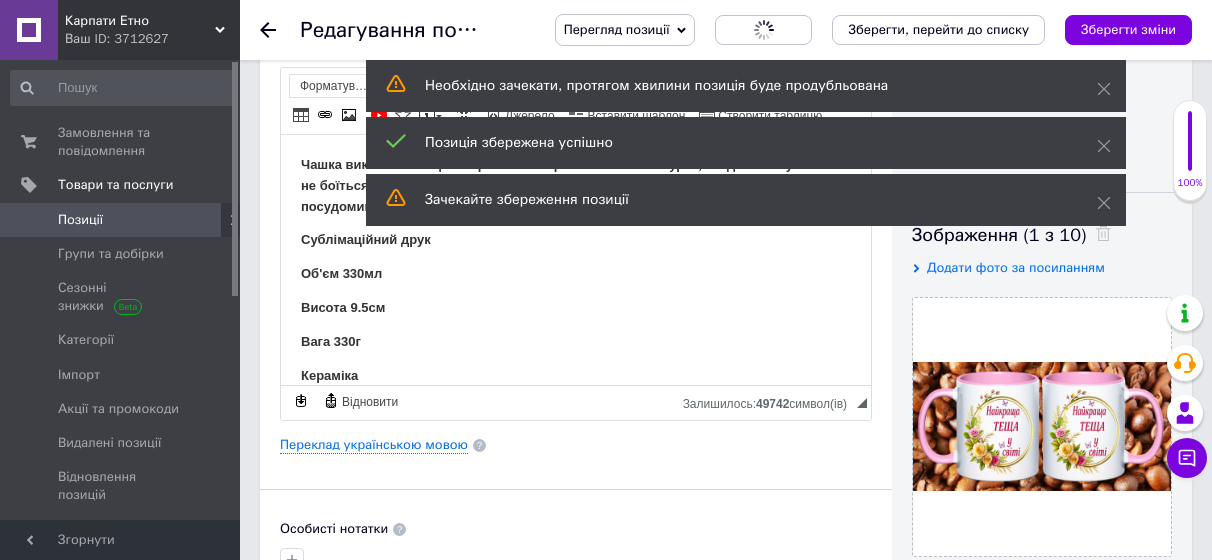 scroll, scrollTop: 201, scrollLeft: 0, axis: vertical 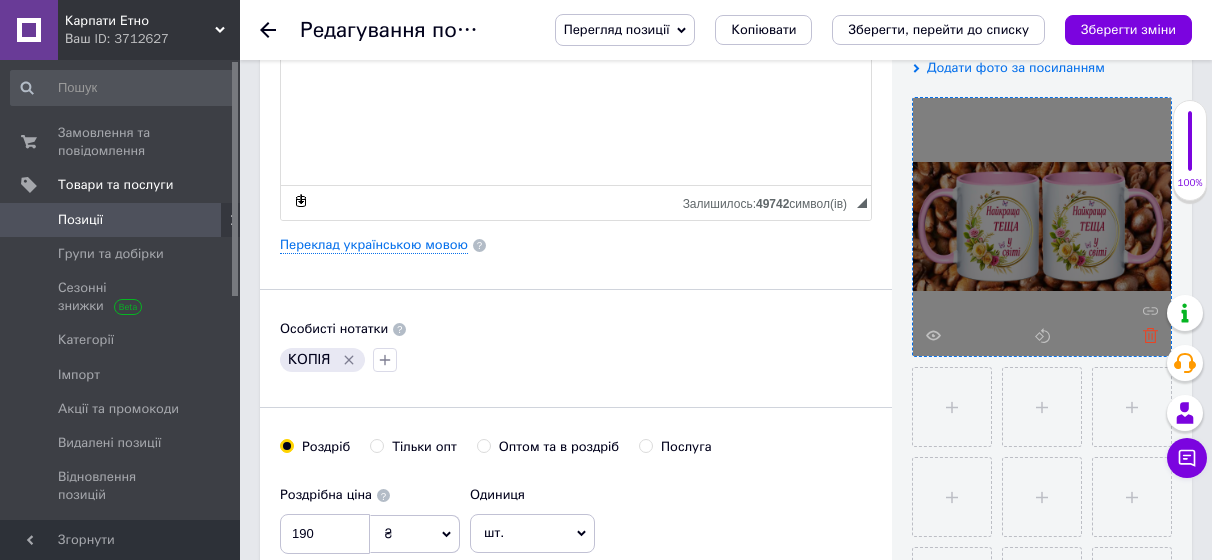 click 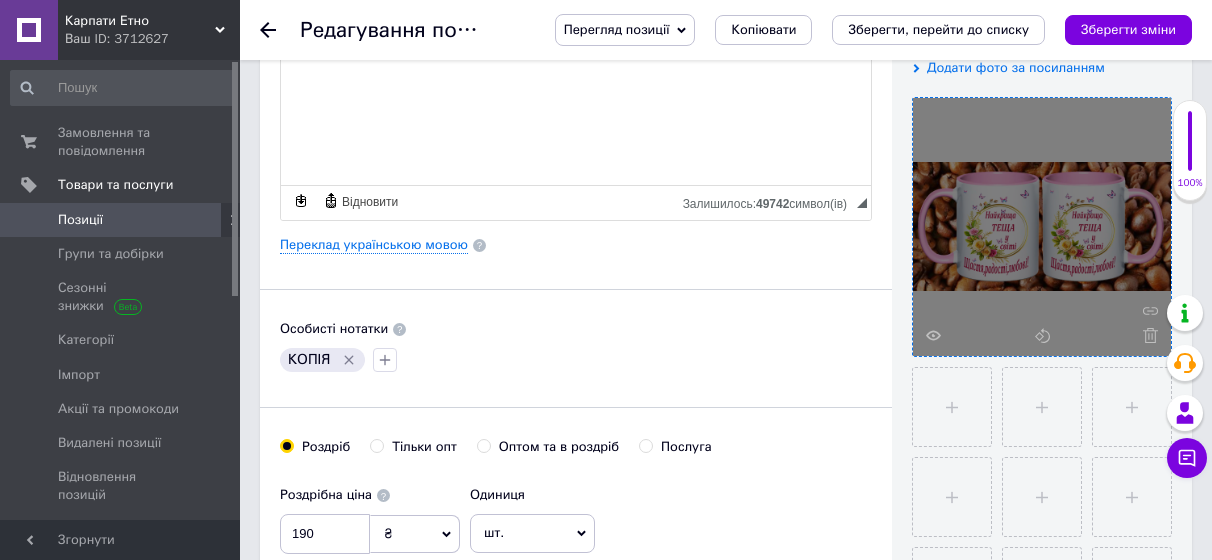 click 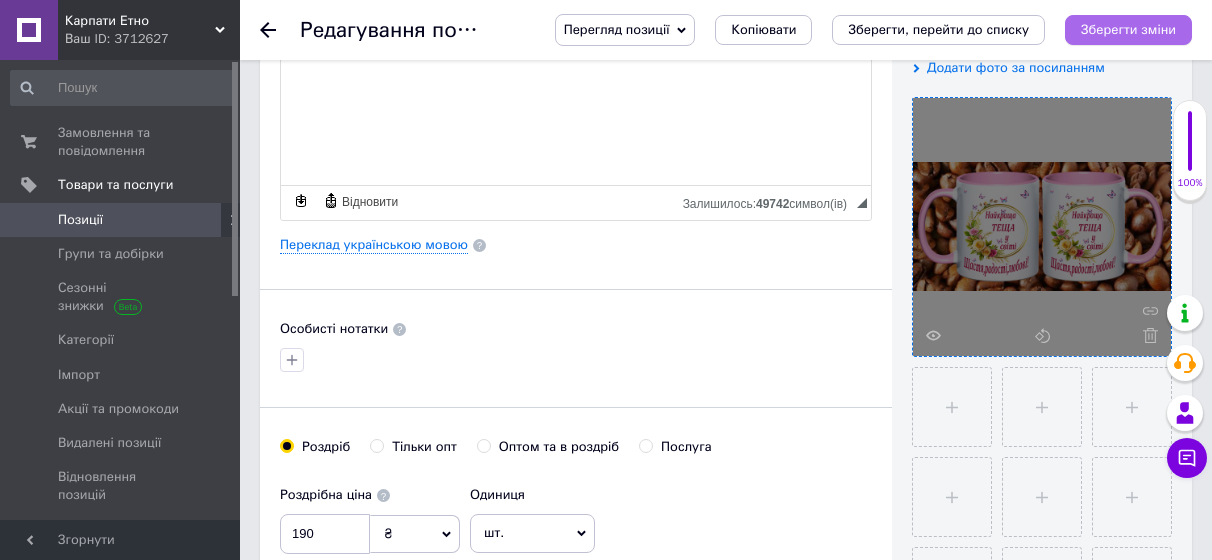 click on "Зберегти зміни" at bounding box center [1128, 29] 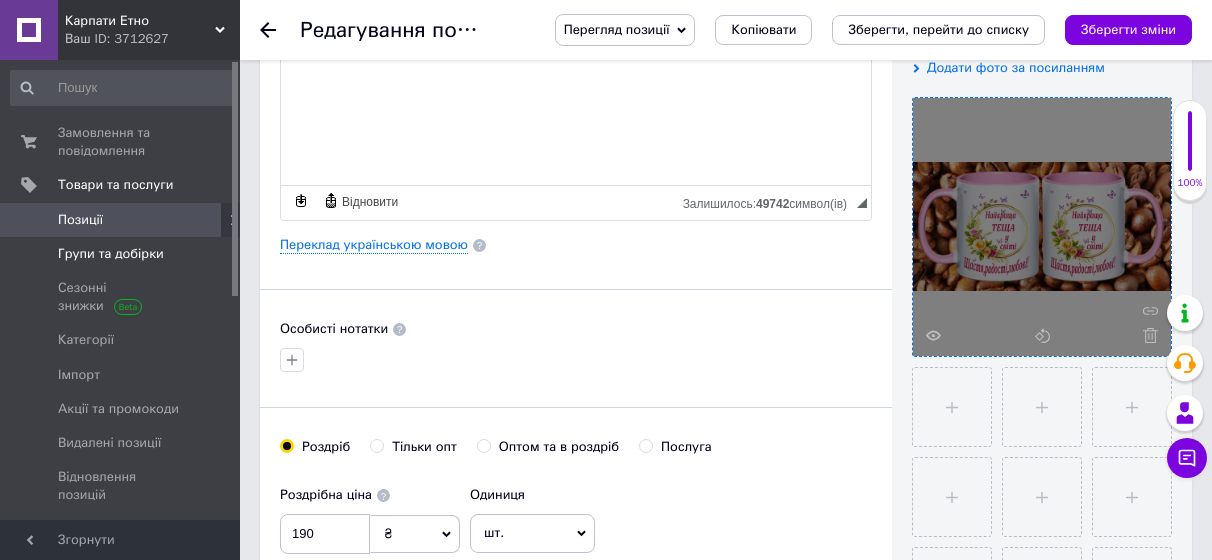 click on "Групи та добірки" at bounding box center [111, 254] 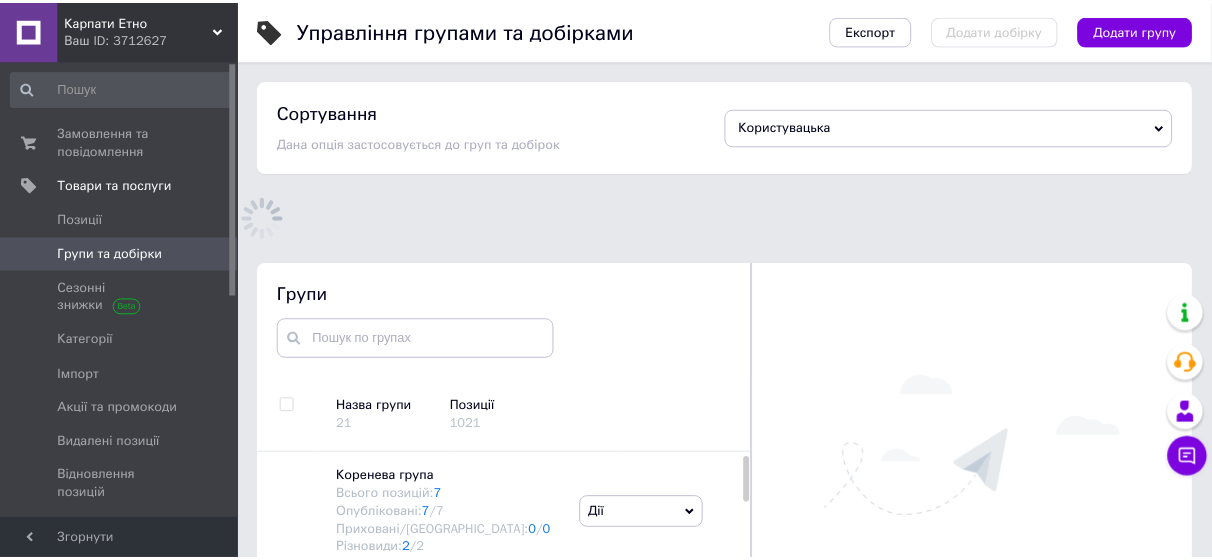 scroll, scrollTop: 176, scrollLeft: 0, axis: vertical 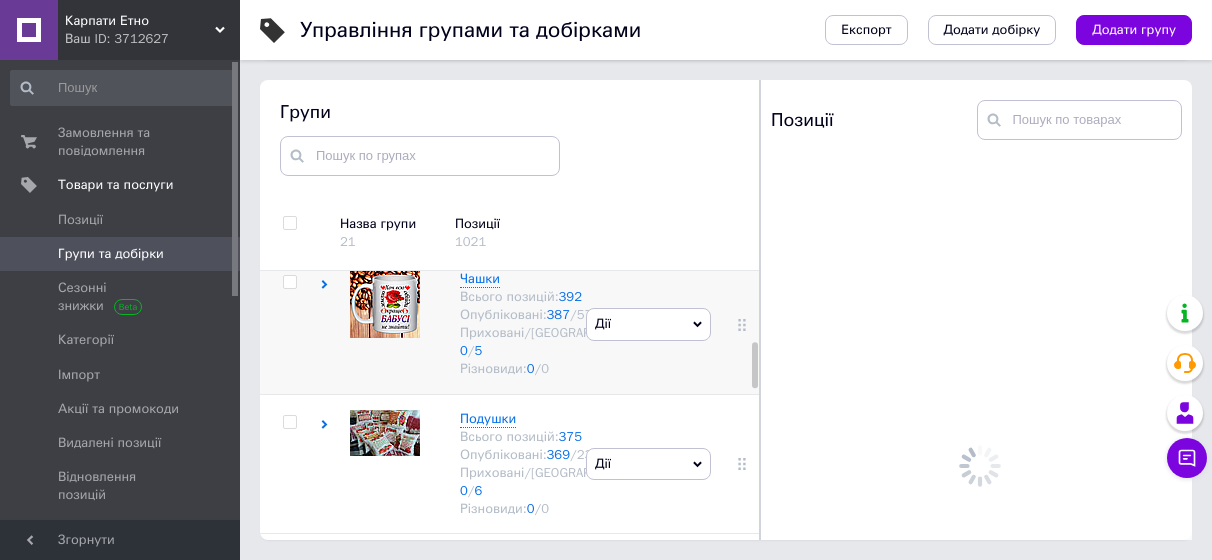 click at bounding box center [380, 324] 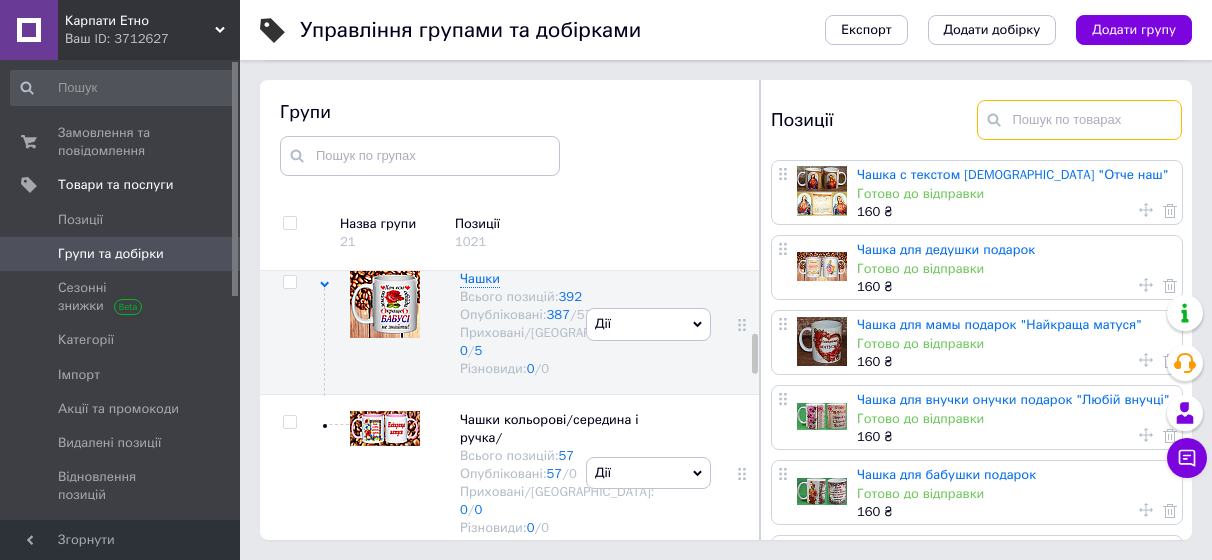 click at bounding box center (1080, 120) 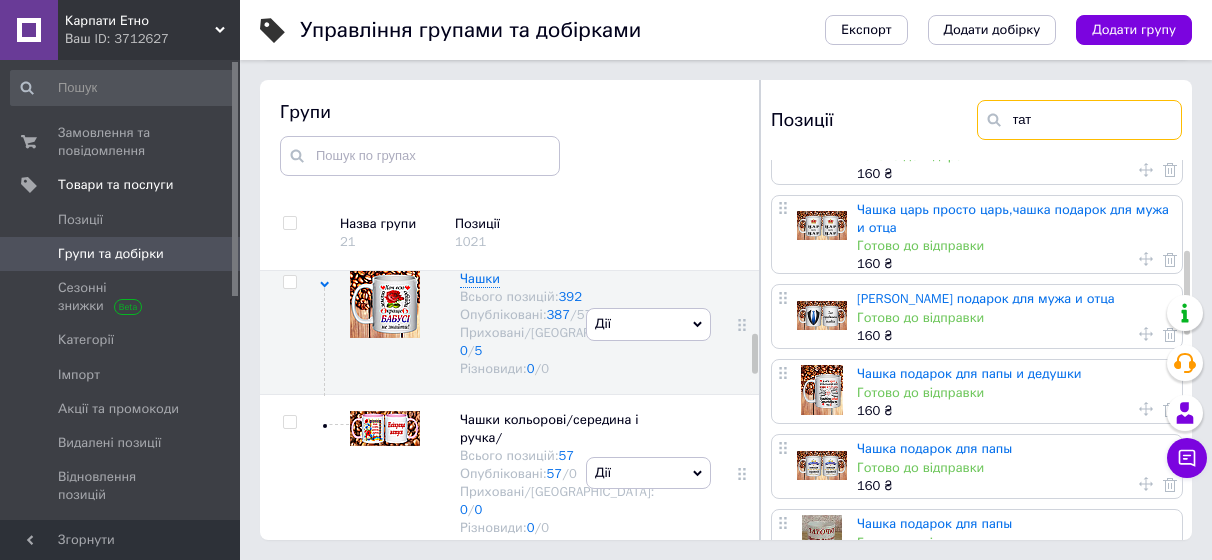 scroll, scrollTop: 500, scrollLeft: 0, axis: vertical 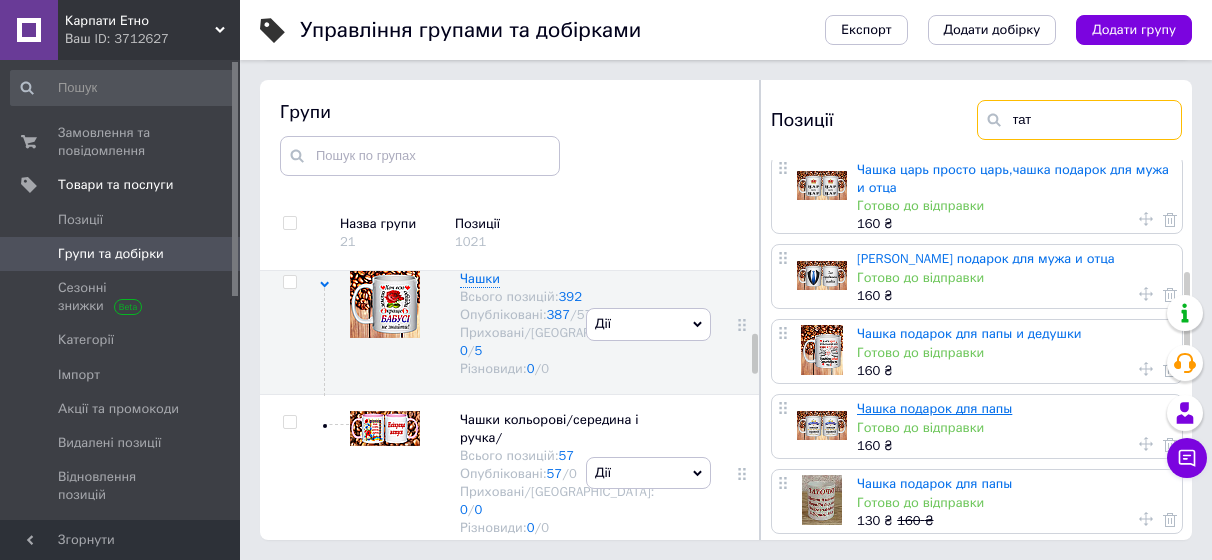 type on "тат" 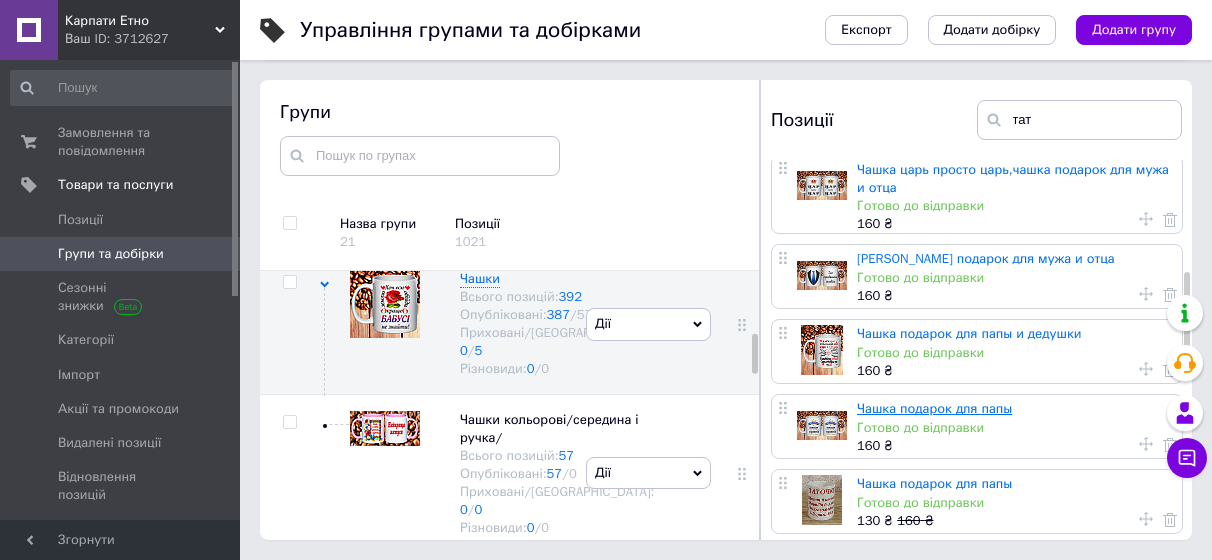 click on "Чашка подарок для папы" at bounding box center (934, 408) 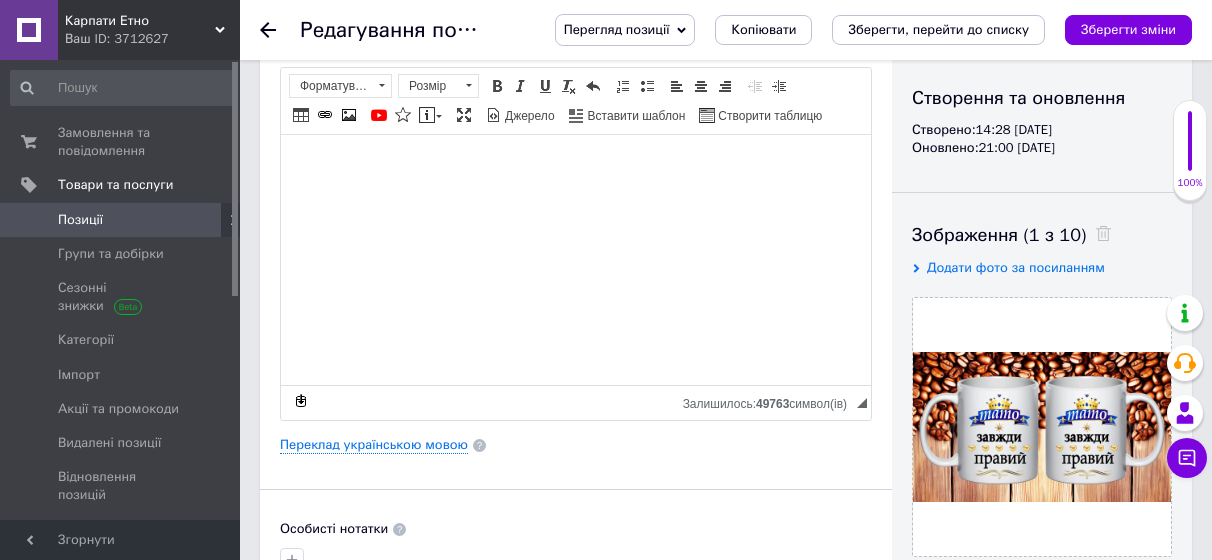 scroll, scrollTop: 0, scrollLeft: 0, axis: both 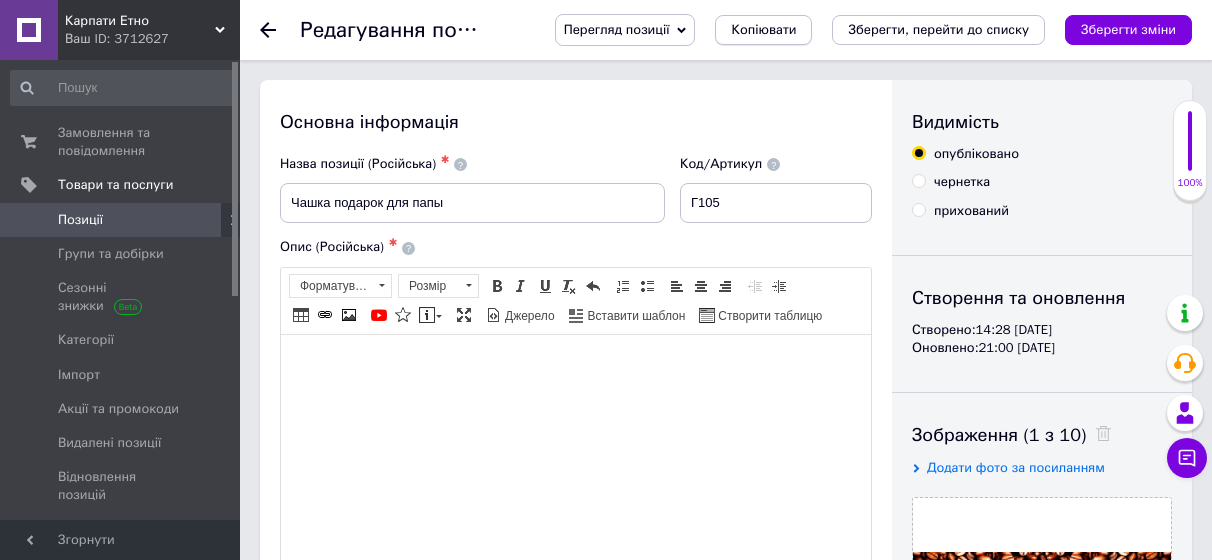 click on "Копіювати" at bounding box center (763, 30) 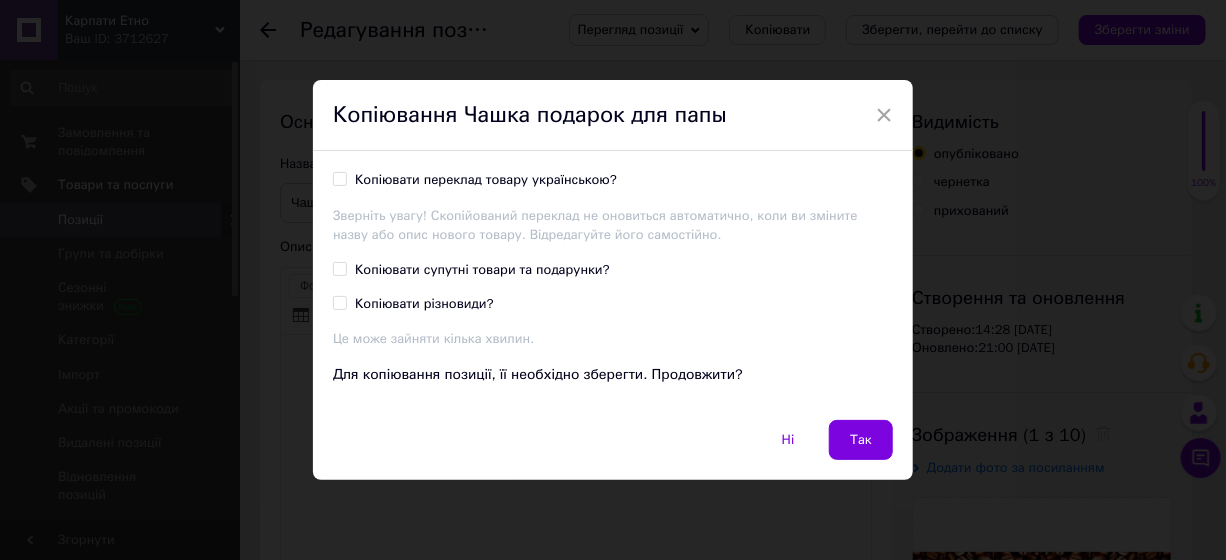 click on "Копіювати переклад товару українською?" at bounding box center [486, 180] 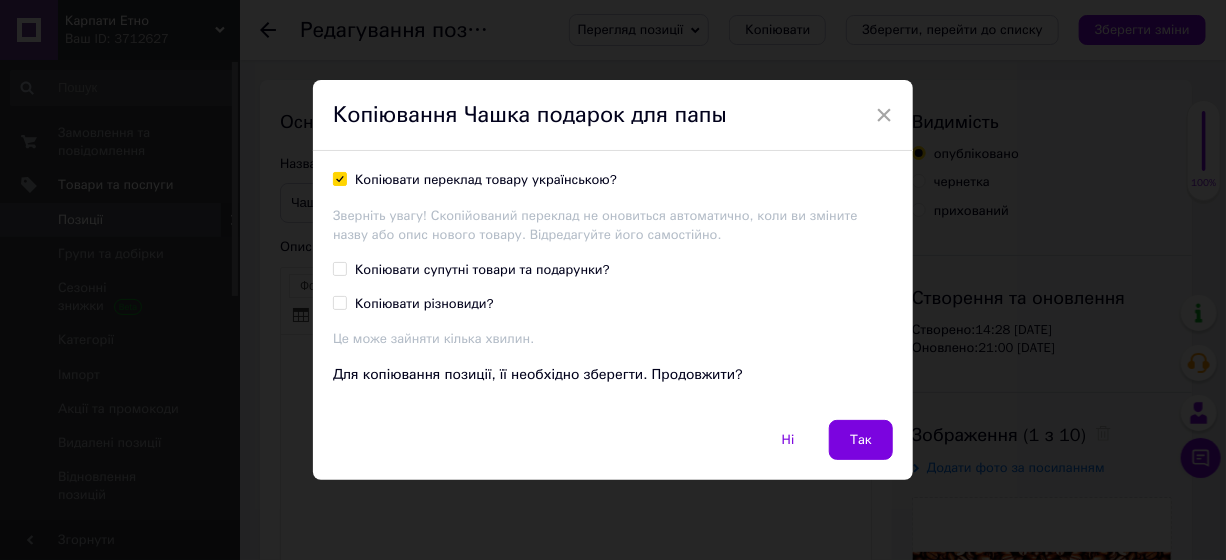 checkbox on "true" 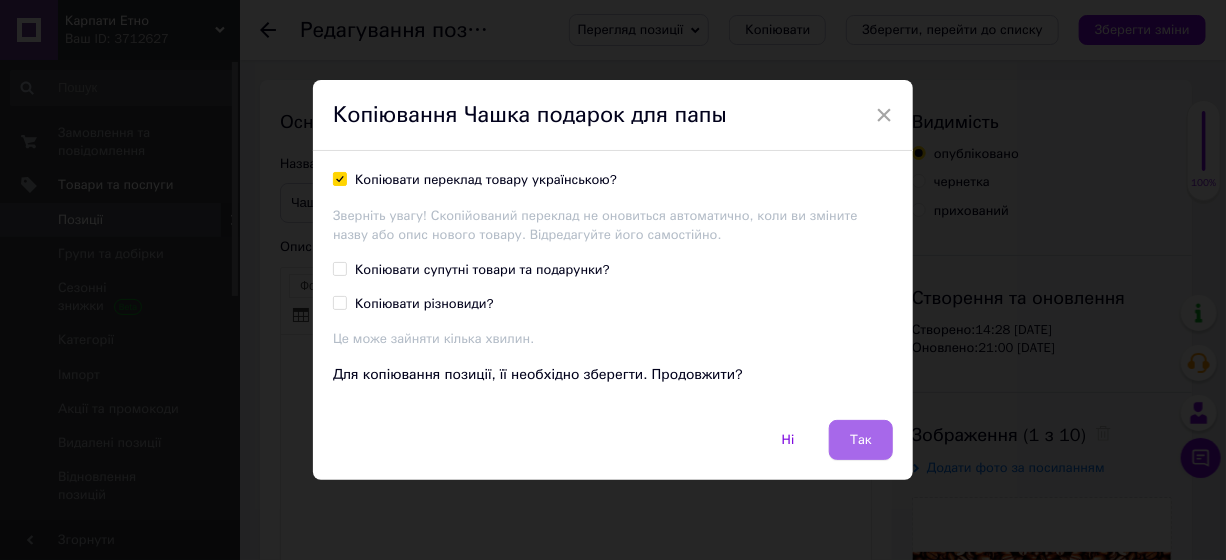 click on "Так" at bounding box center [861, 440] 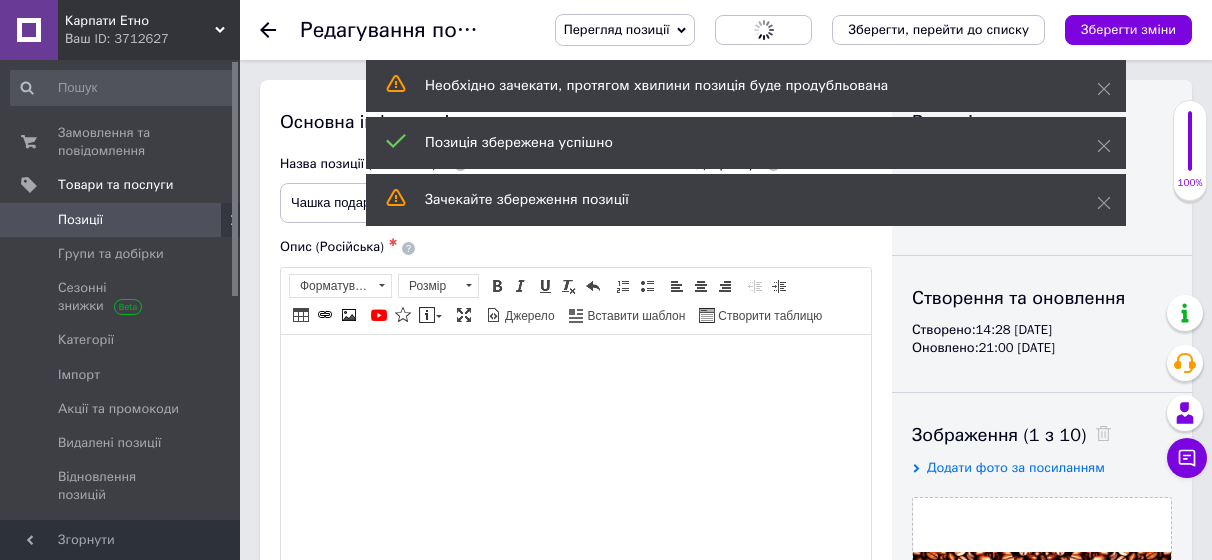 scroll, scrollTop: 100, scrollLeft: 0, axis: vertical 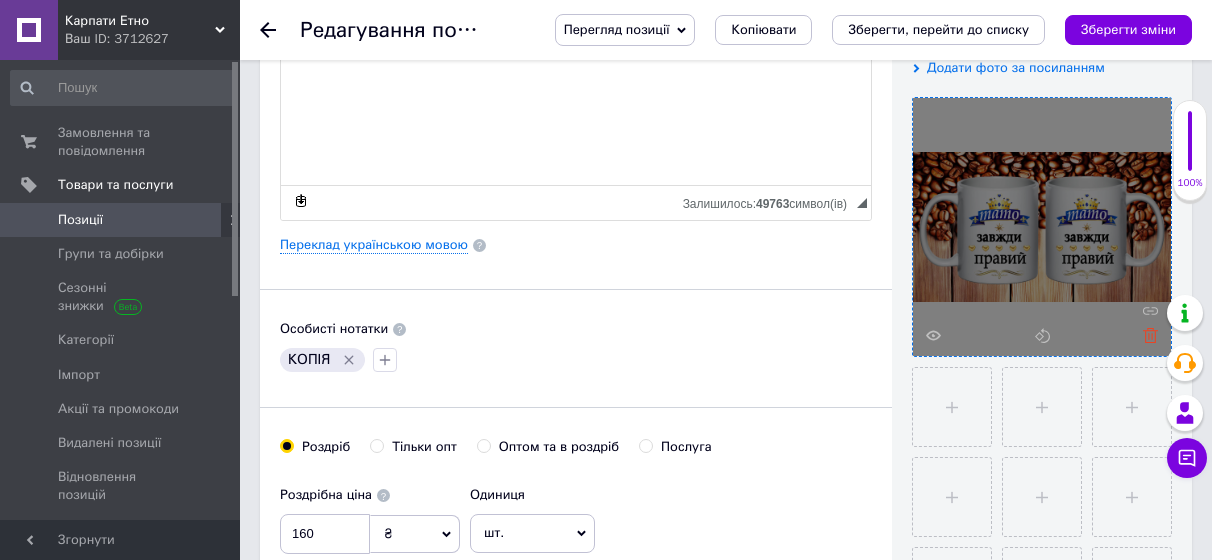 click 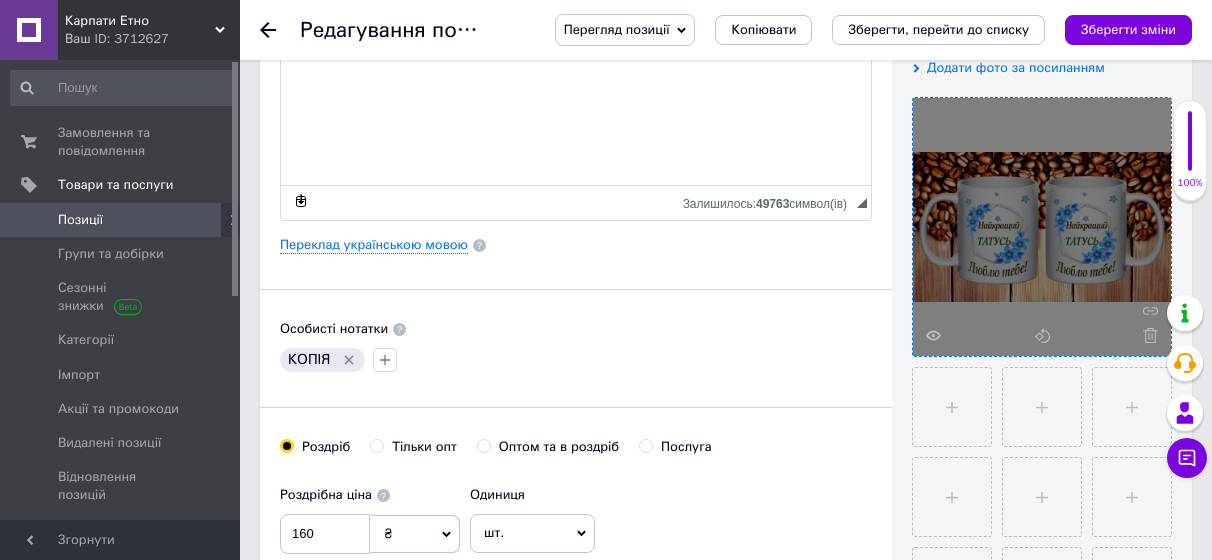 click 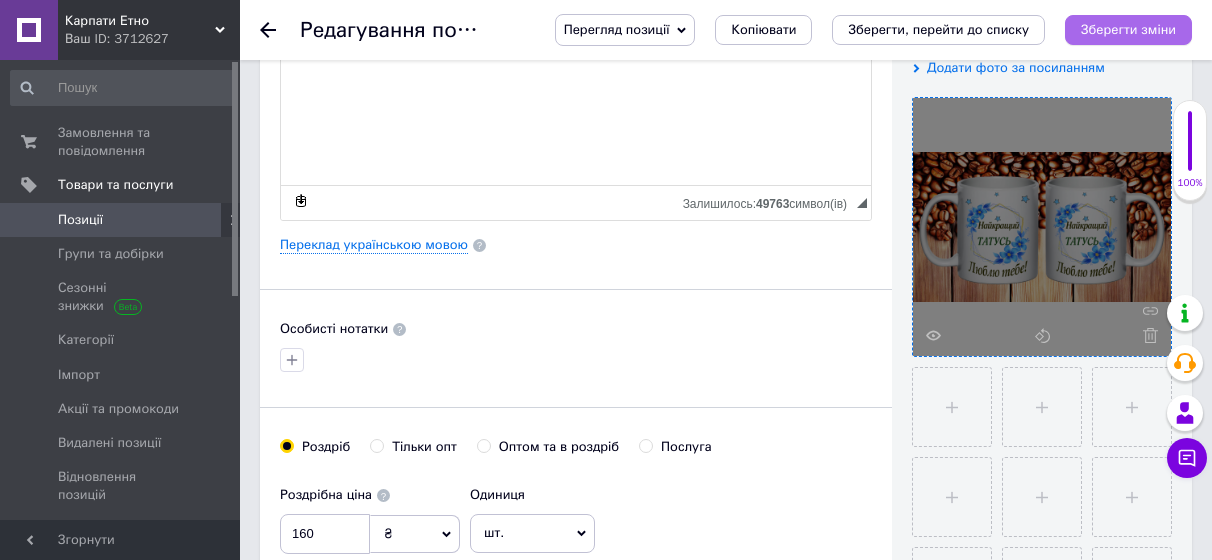 click on "Зберегти зміни" at bounding box center [1128, 29] 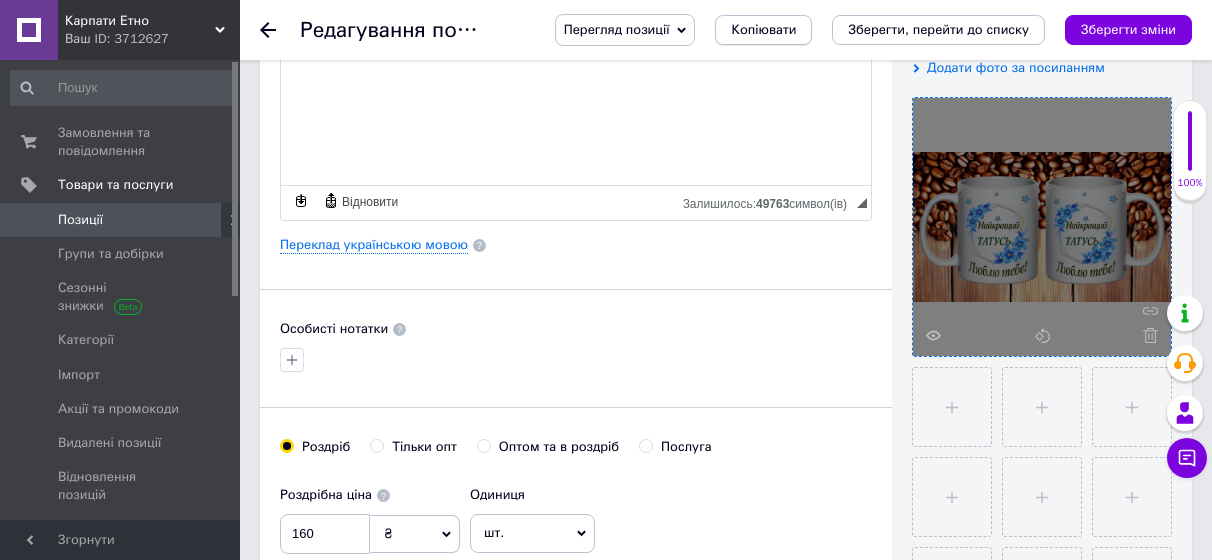 click on "Копіювати" at bounding box center [763, 30] 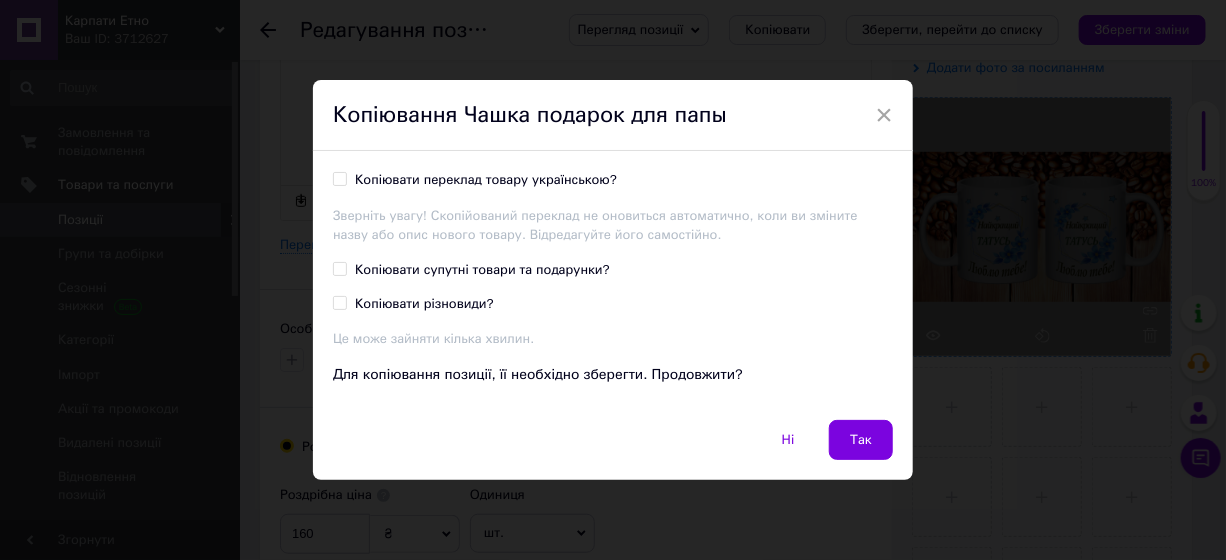 click on "Копіювати переклад товару українською?" at bounding box center (486, 180) 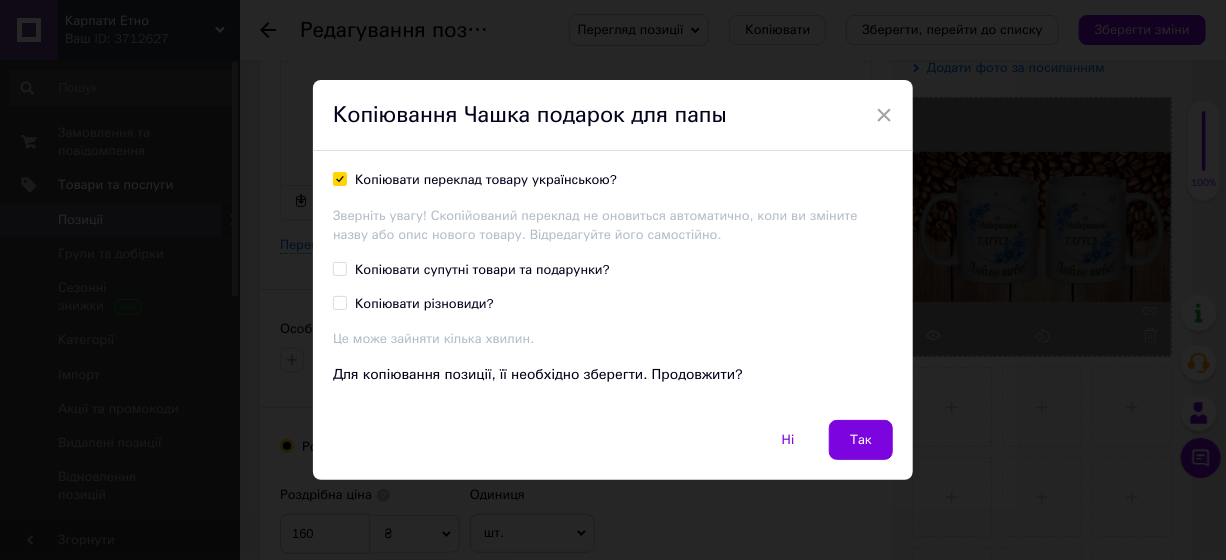 checkbox on "true" 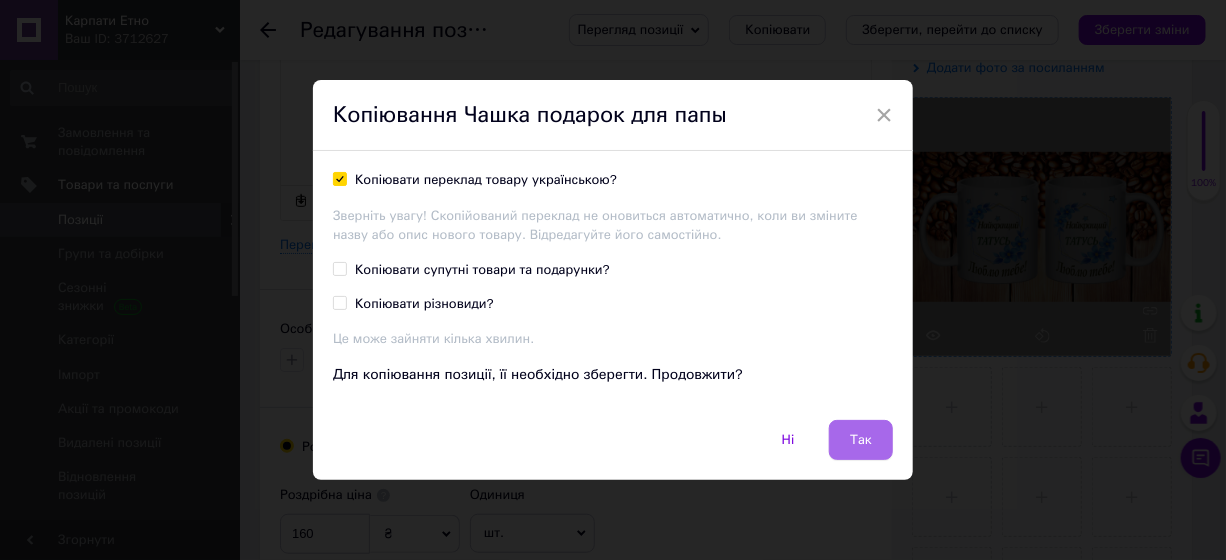 click on "Так" at bounding box center [861, 440] 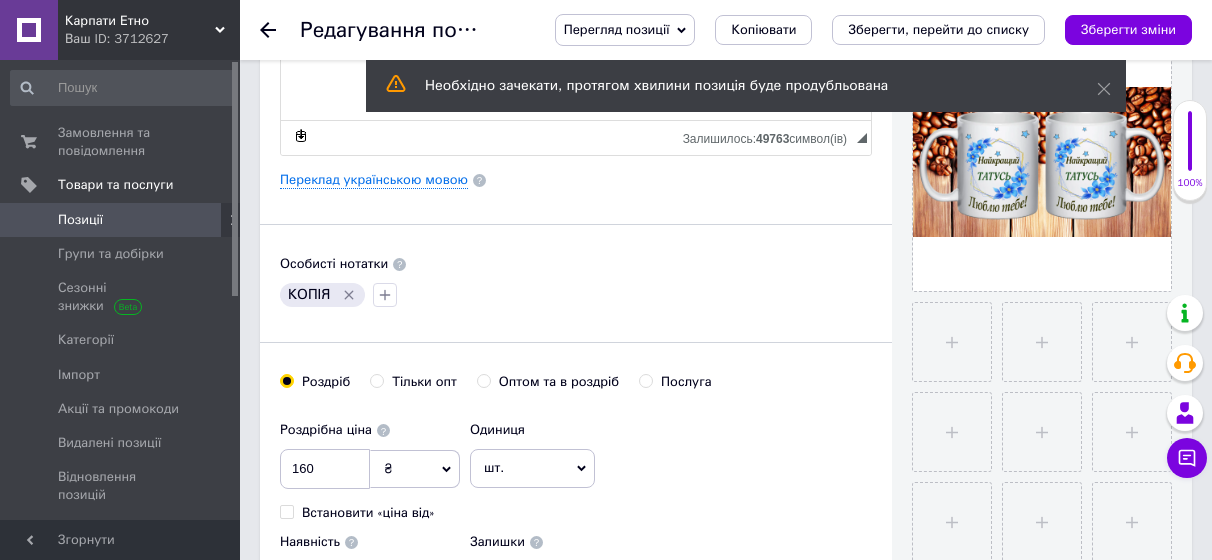 scroll, scrollTop: 500, scrollLeft: 0, axis: vertical 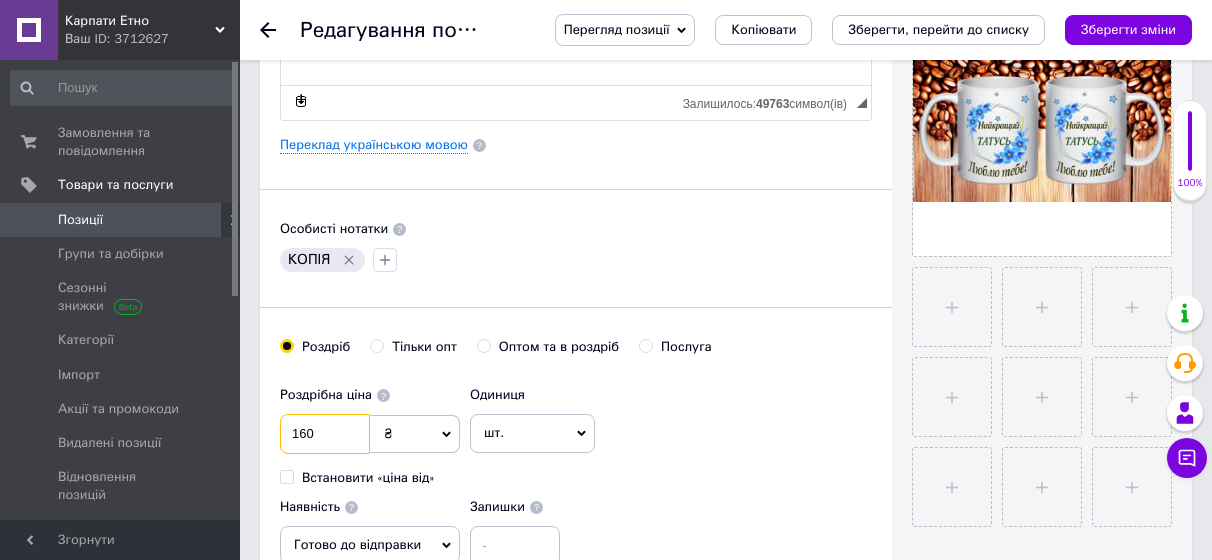 click on "160" at bounding box center (325, 434) 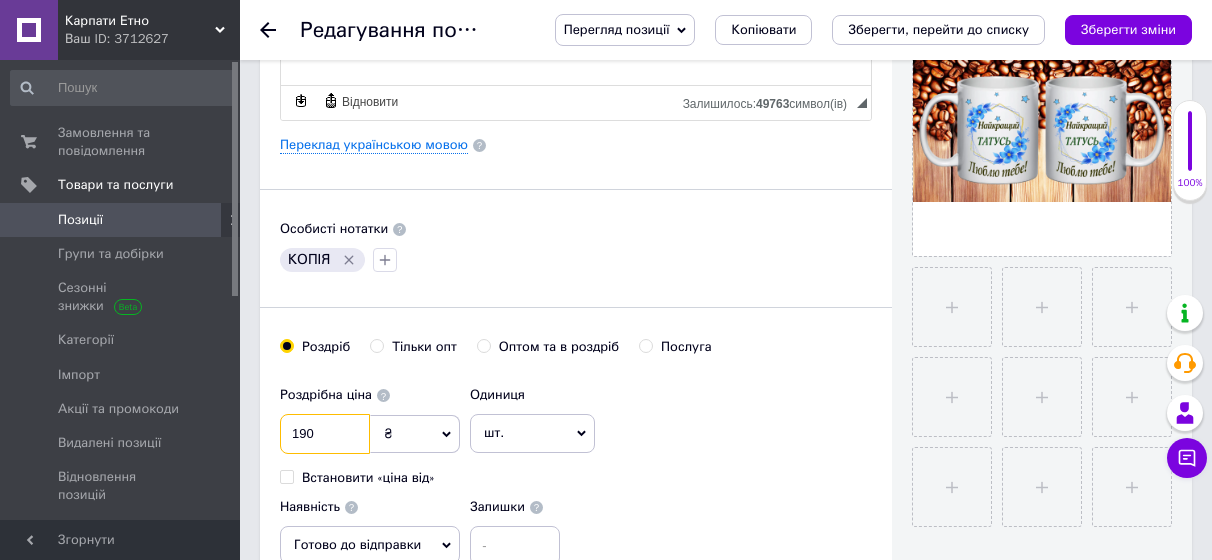 click on "190" at bounding box center (325, 434) 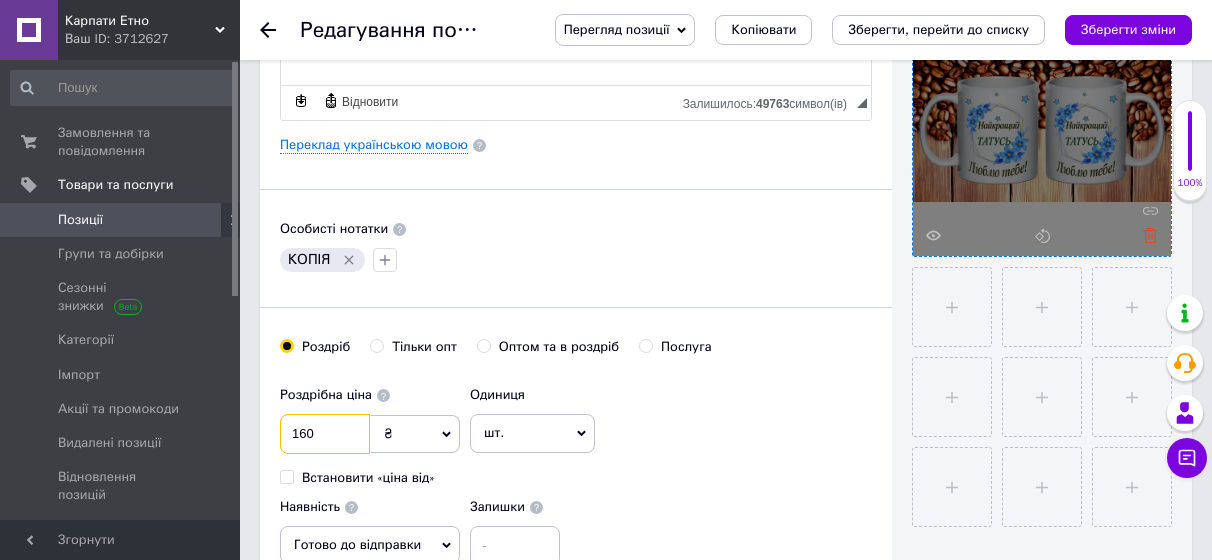 type on "160" 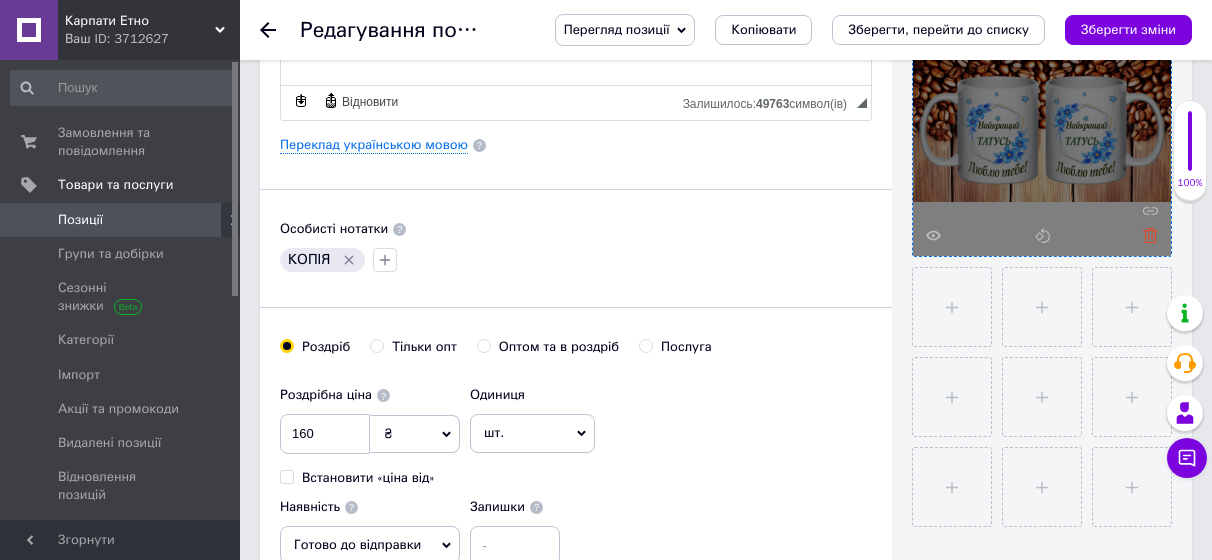 click 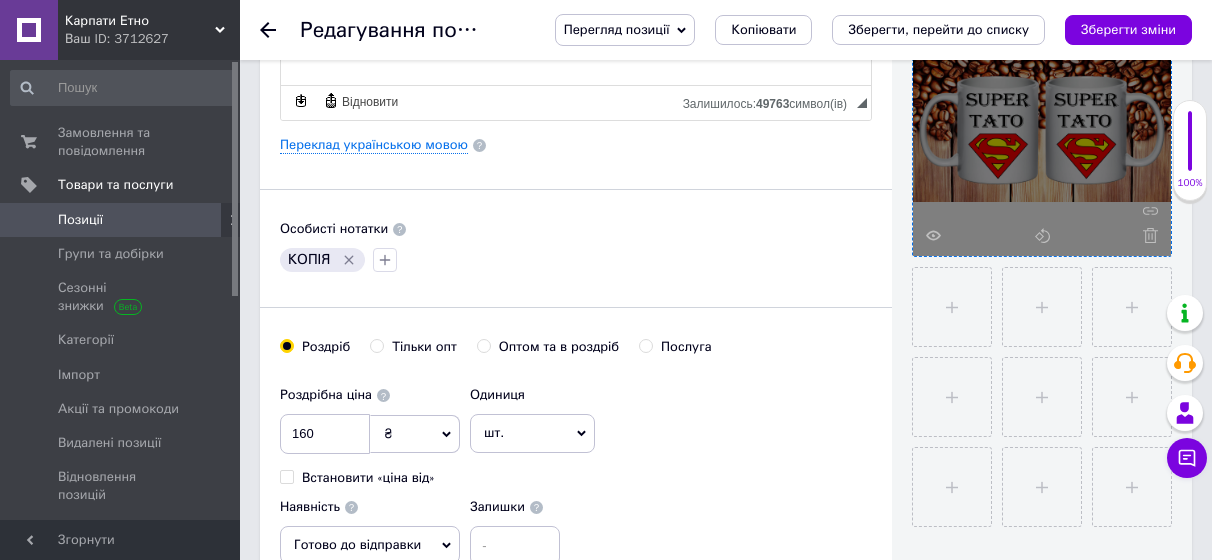 click 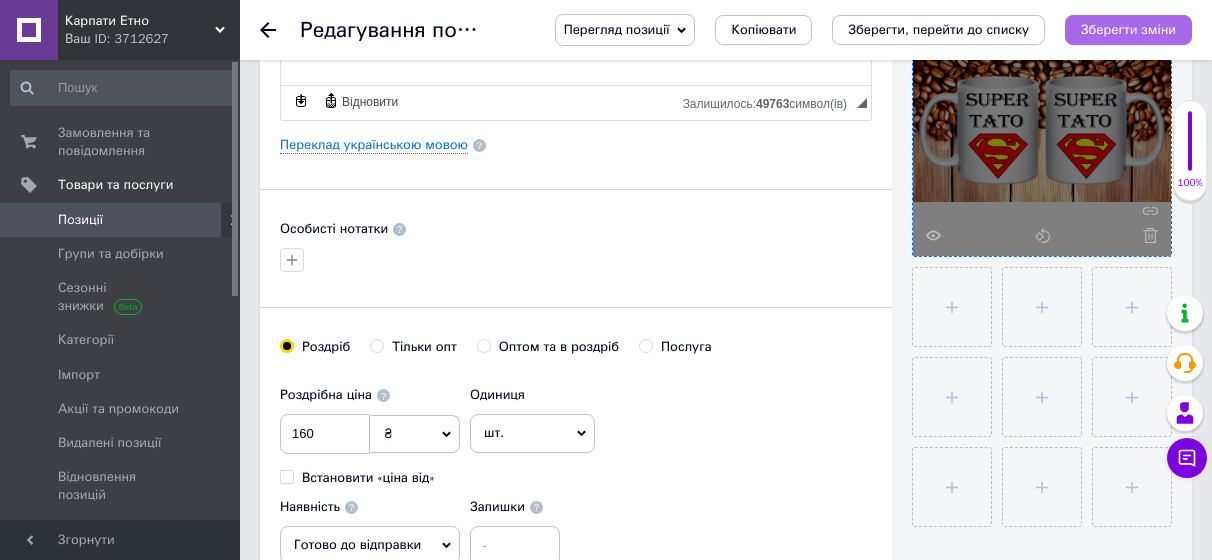 click on "Зберегти зміни" at bounding box center [1128, 30] 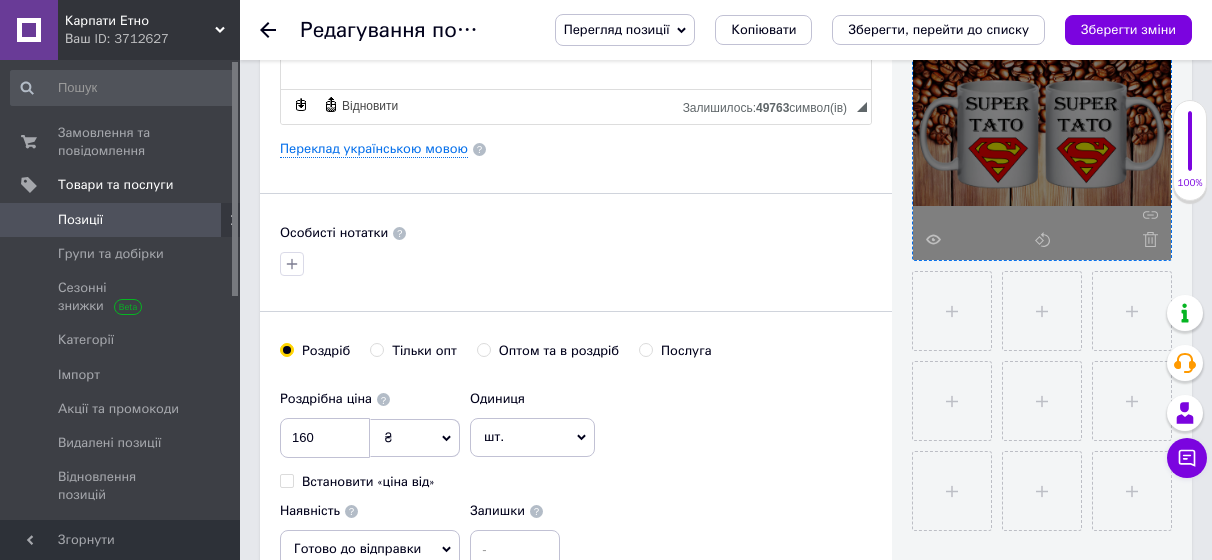 scroll, scrollTop: 500, scrollLeft: 0, axis: vertical 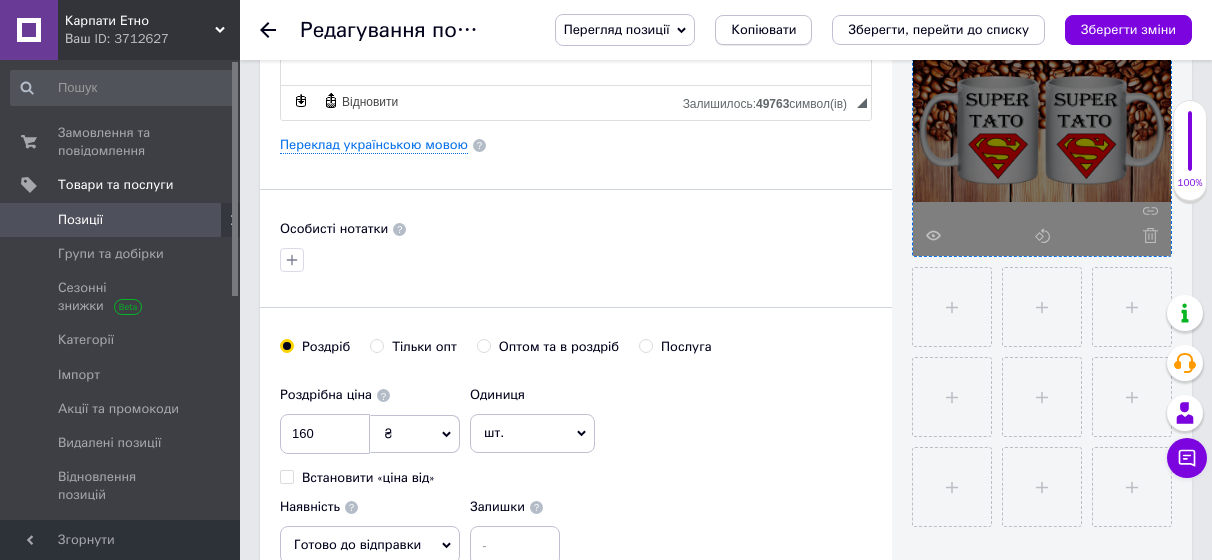 click on "Копіювати" at bounding box center (763, 30) 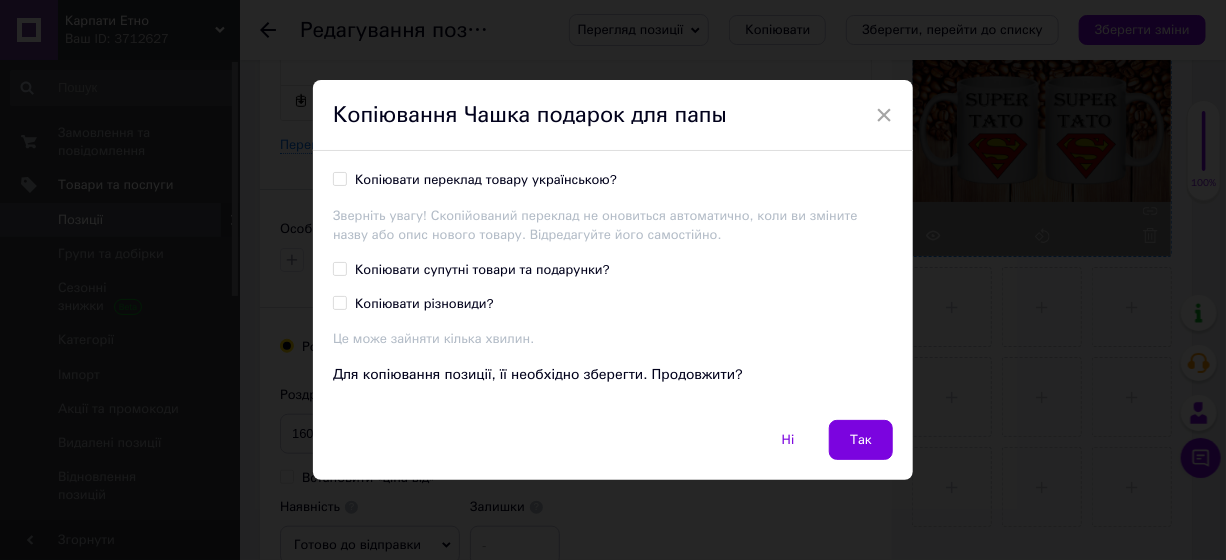 click on "Копіювати переклад товару українською?" at bounding box center (486, 180) 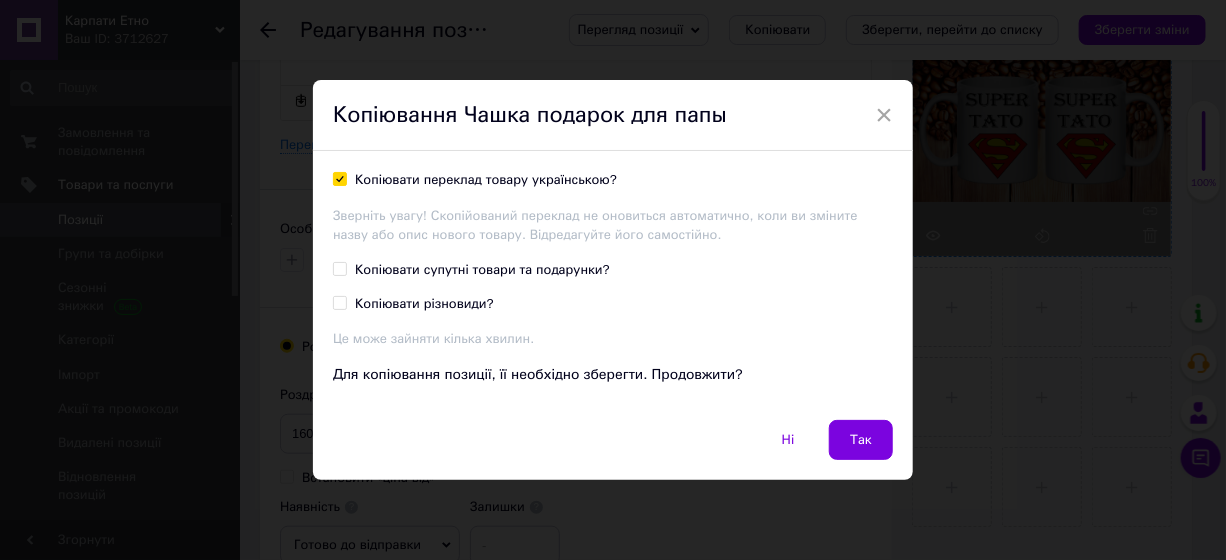 checkbox on "true" 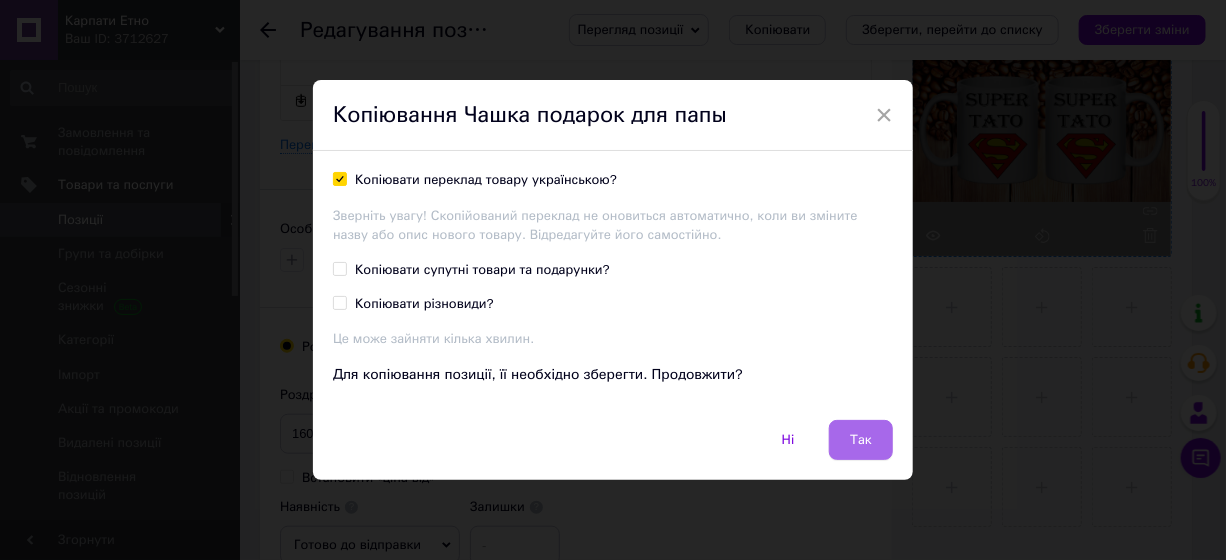 click on "Так" at bounding box center (861, 440) 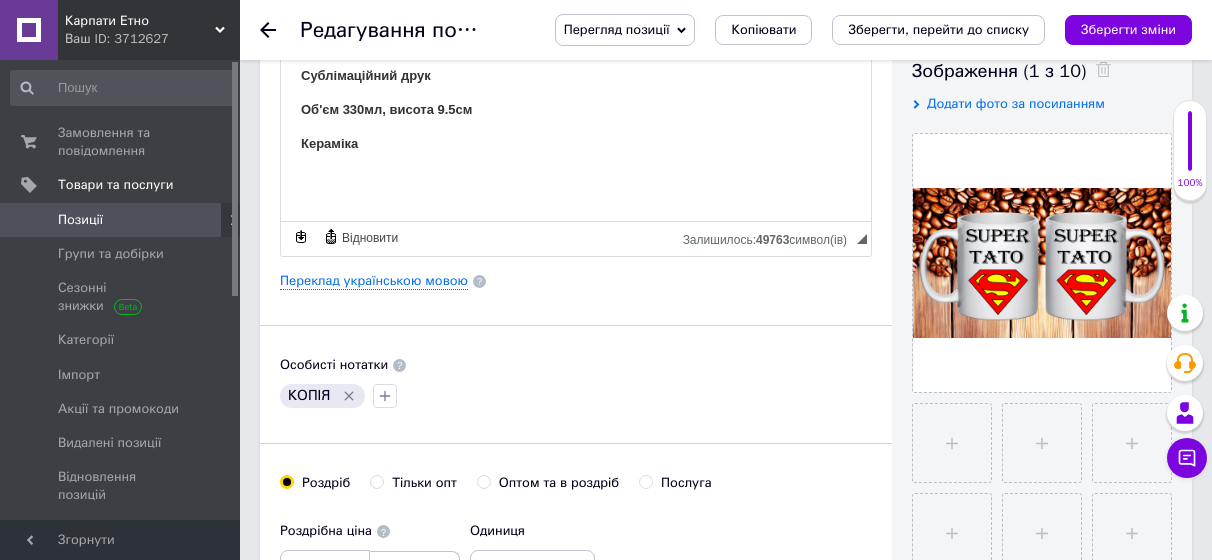 scroll, scrollTop: 400, scrollLeft: 0, axis: vertical 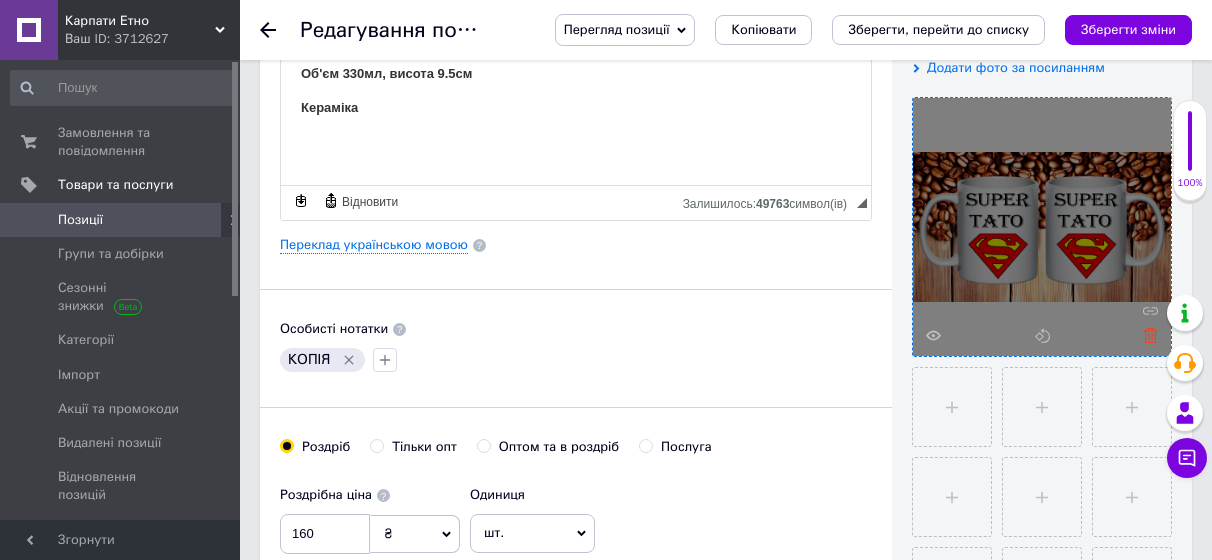 click 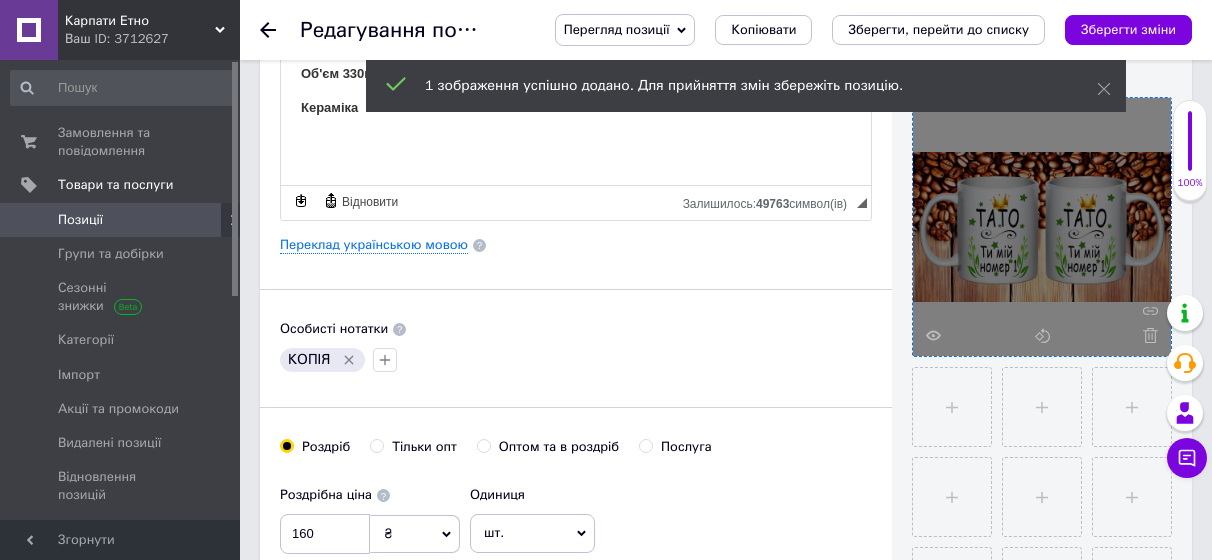click 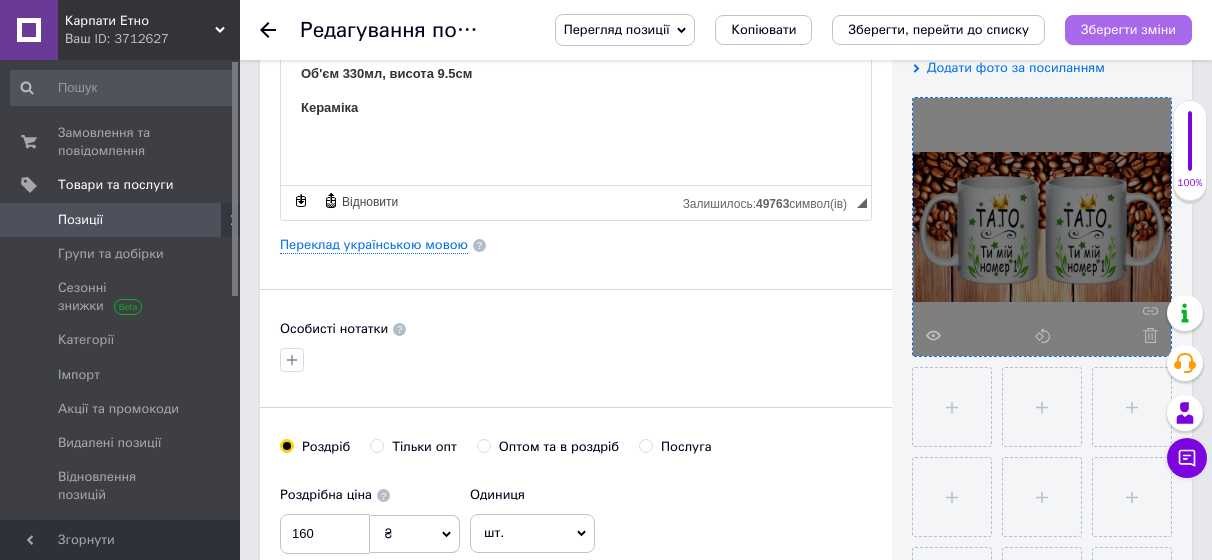 click on "Зберегти зміни" at bounding box center (1128, 29) 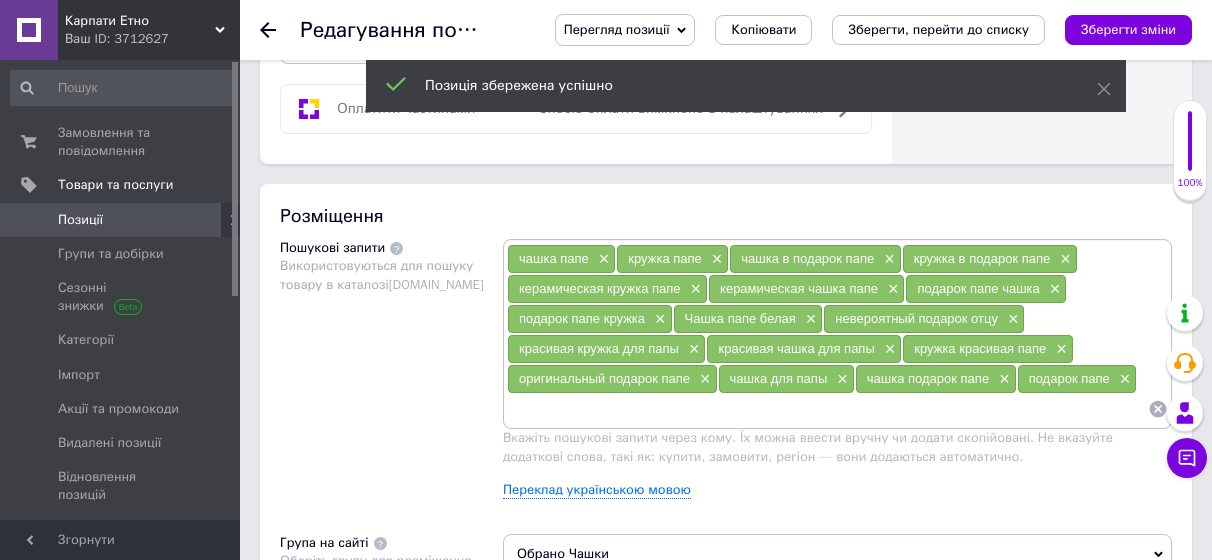 scroll, scrollTop: 1200, scrollLeft: 0, axis: vertical 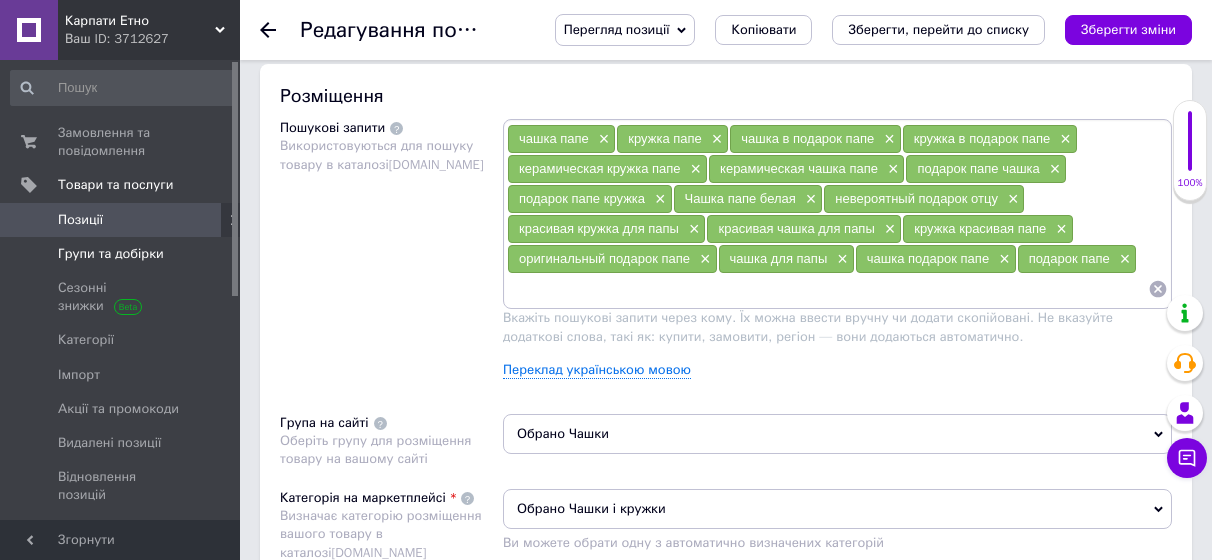 click on "Групи та добірки" at bounding box center [111, 254] 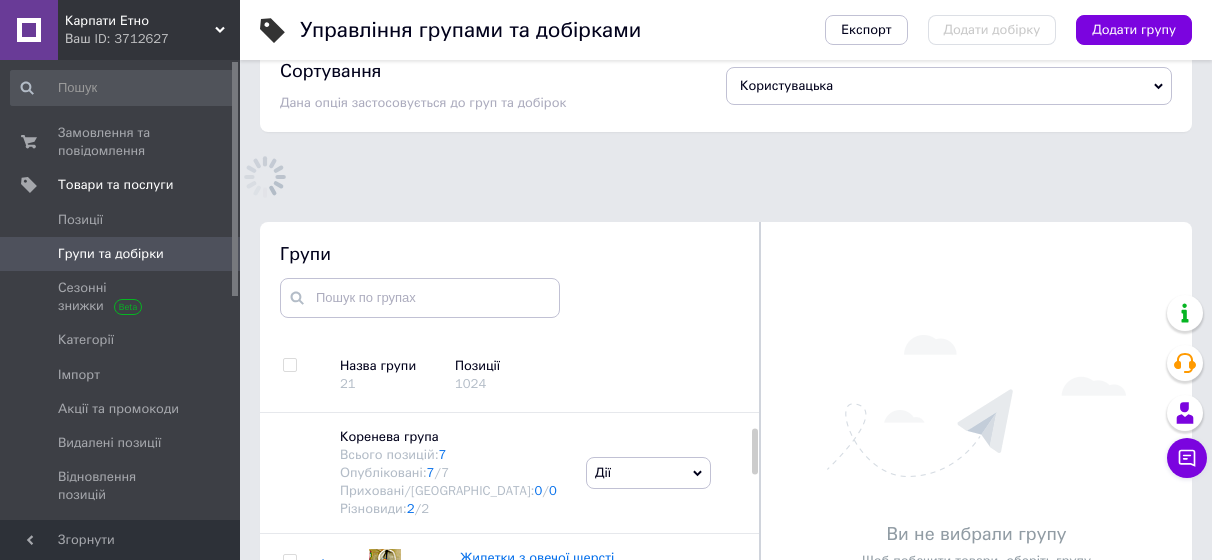 scroll, scrollTop: 139, scrollLeft: 0, axis: vertical 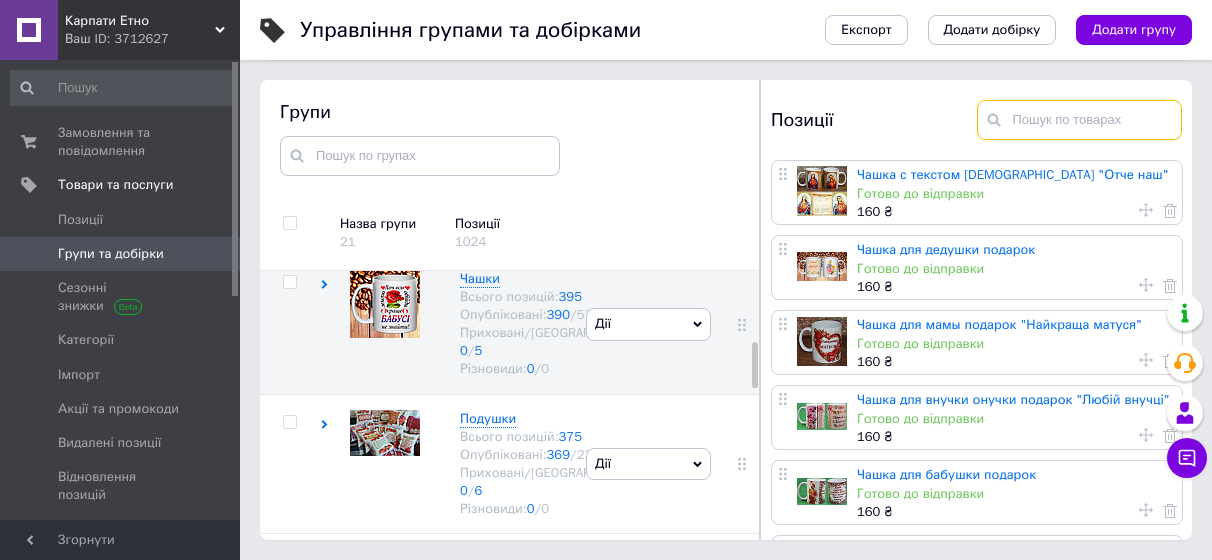 click at bounding box center (1080, 120) 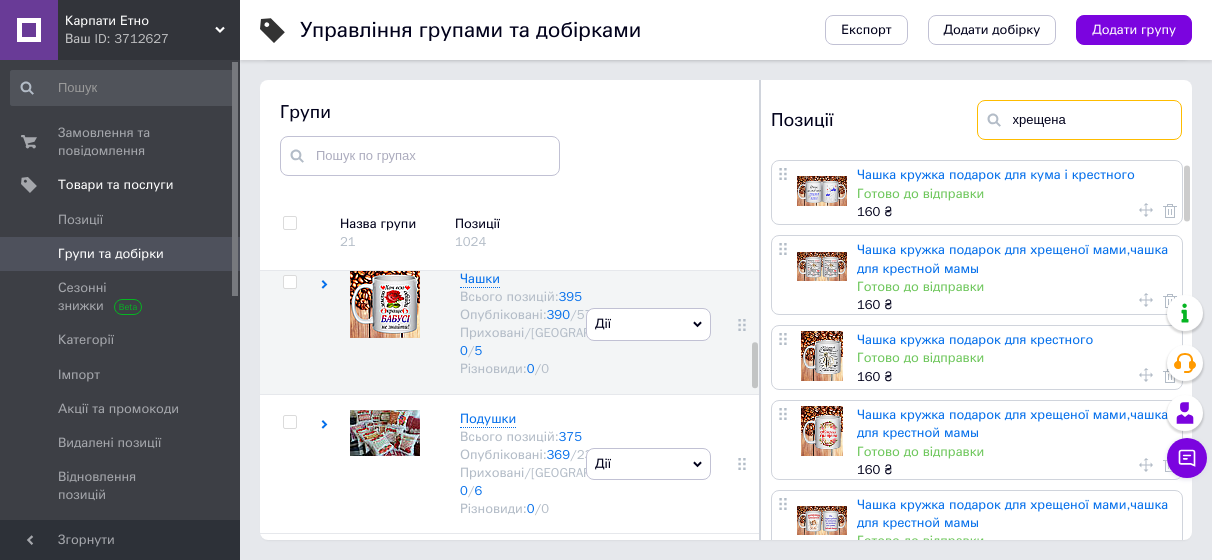 scroll, scrollTop: 200, scrollLeft: 0, axis: vertical 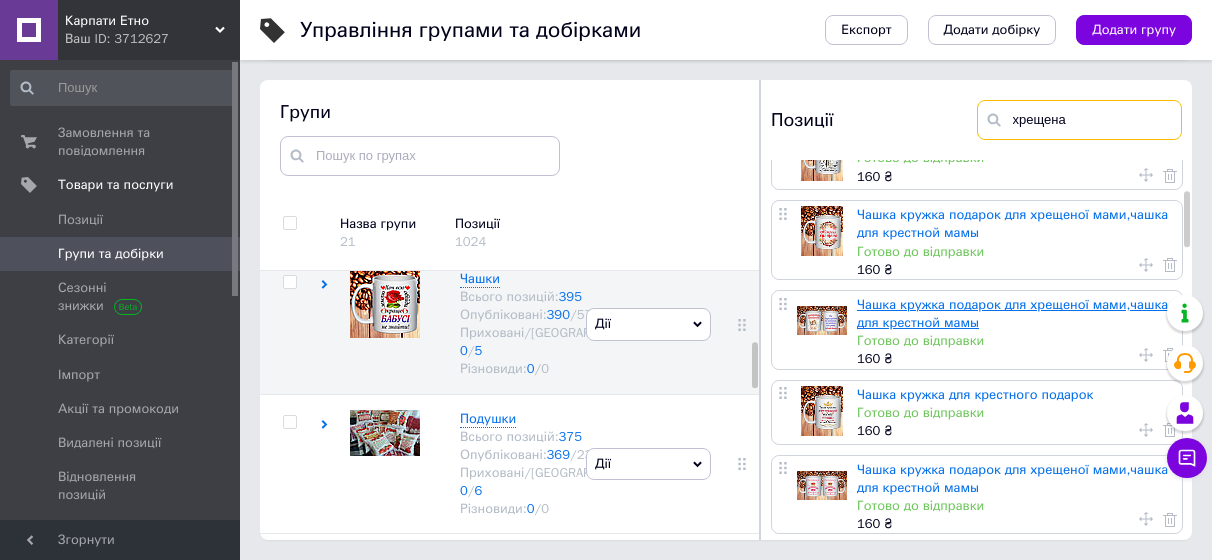 type on "хрещена" 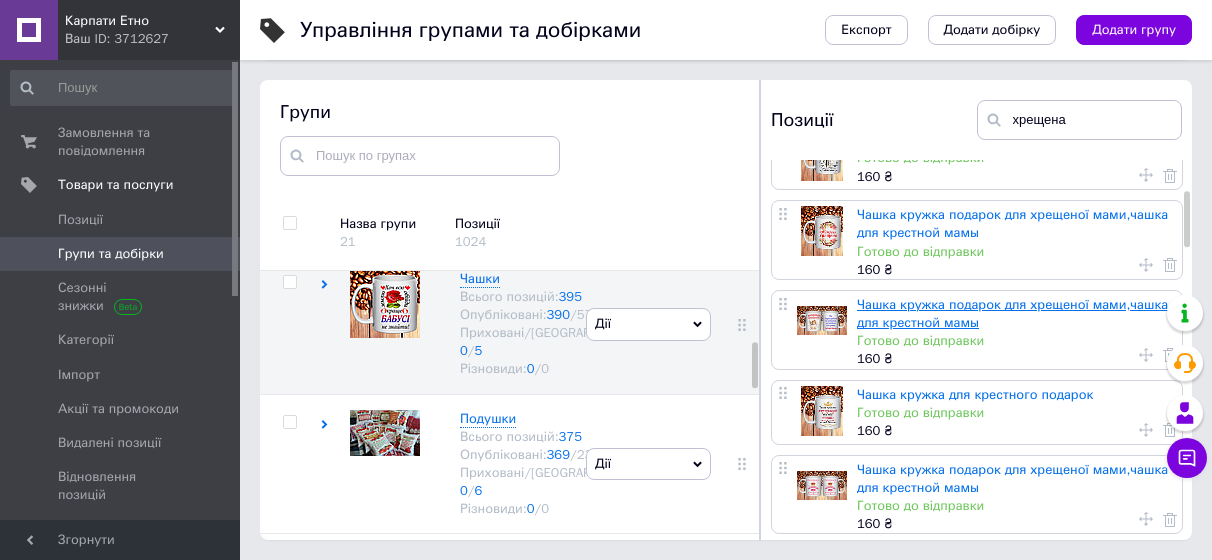 click on "Чашка кружка  подарок  для хрещеної мами,чашка для крестной мамы" at bounding box center [1012, 313] 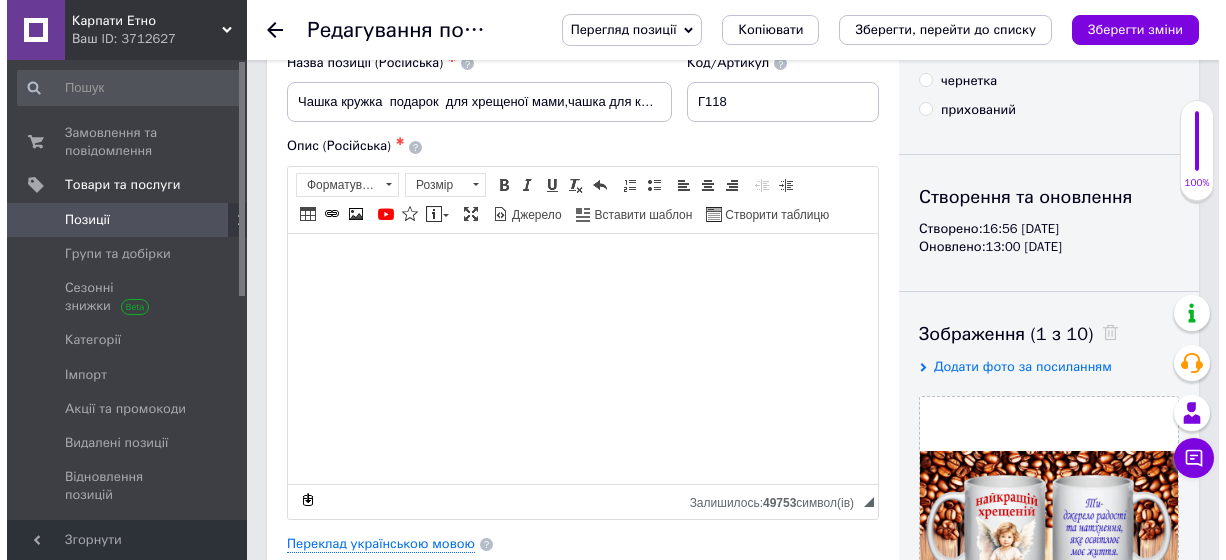 scroll, scrollTop: 300, scrollLeft: 0, axis: vertical 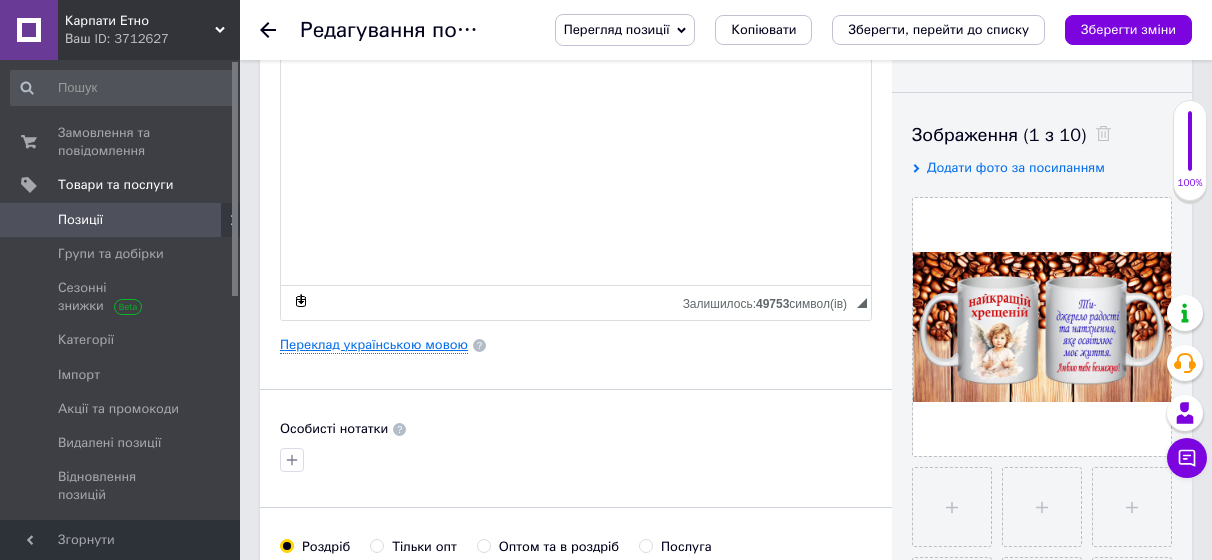 click on "Переклад українською мовою" at bounding box center (374, 345) 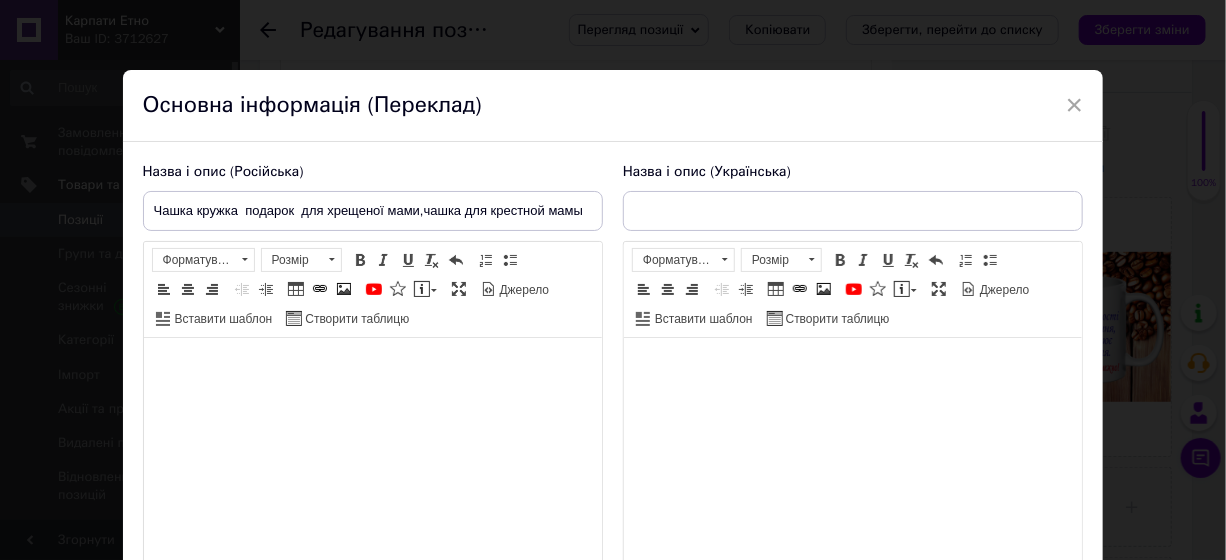 type on "Чашка подарунок для хрещеної мами" 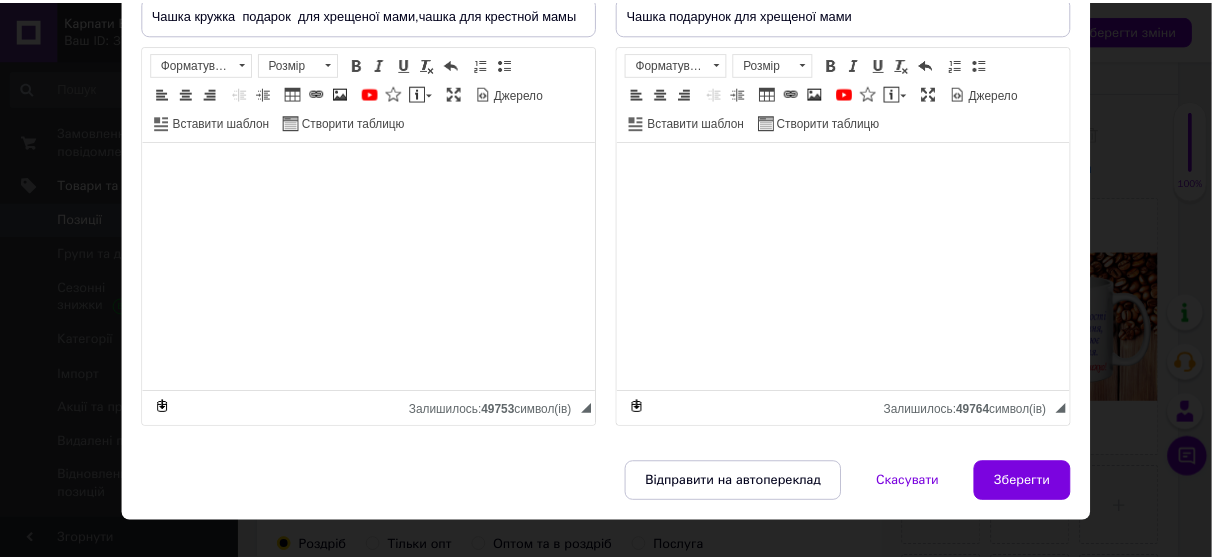 scroll, scrollTop: 200, scrollLeft: 0, axis: vertical 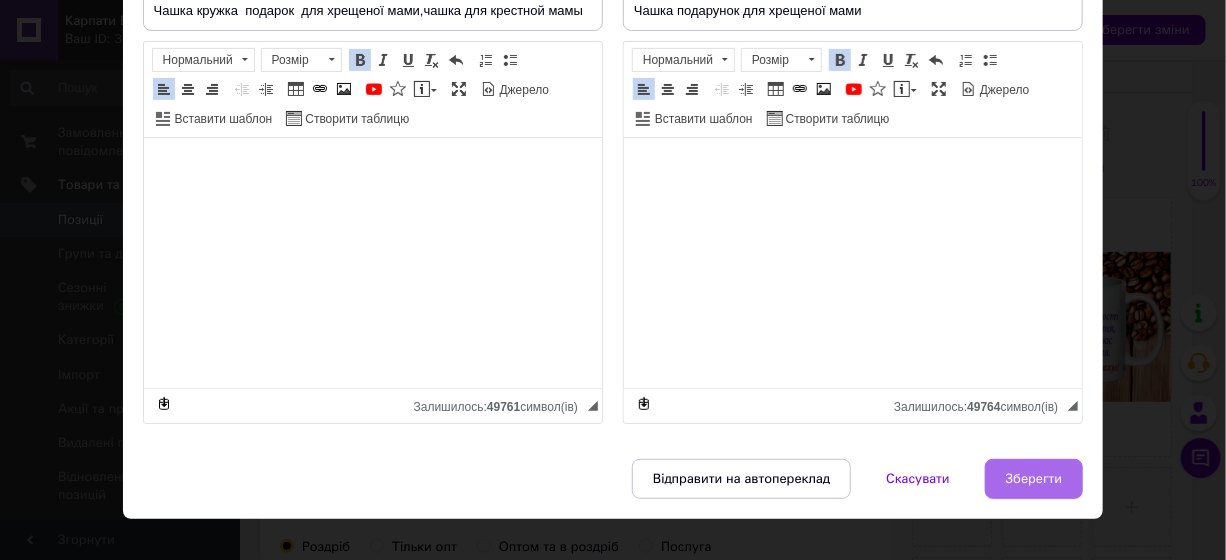 click on "Зберегти" at bounding box center (1034, 479) 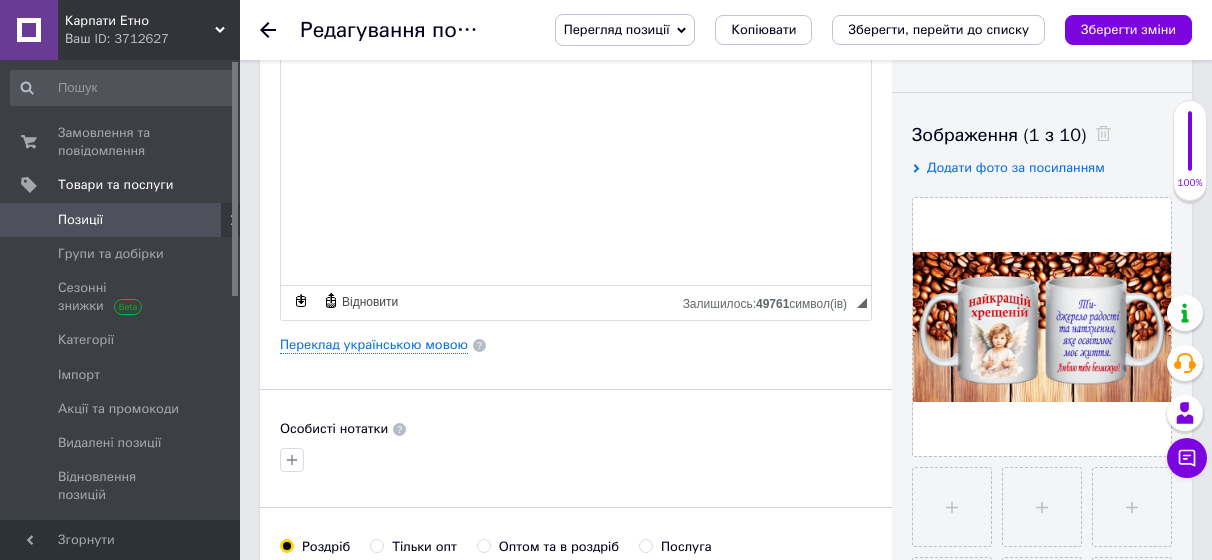 scroll, scrollTop: 100, scrollLeft: 0, axis: vertical 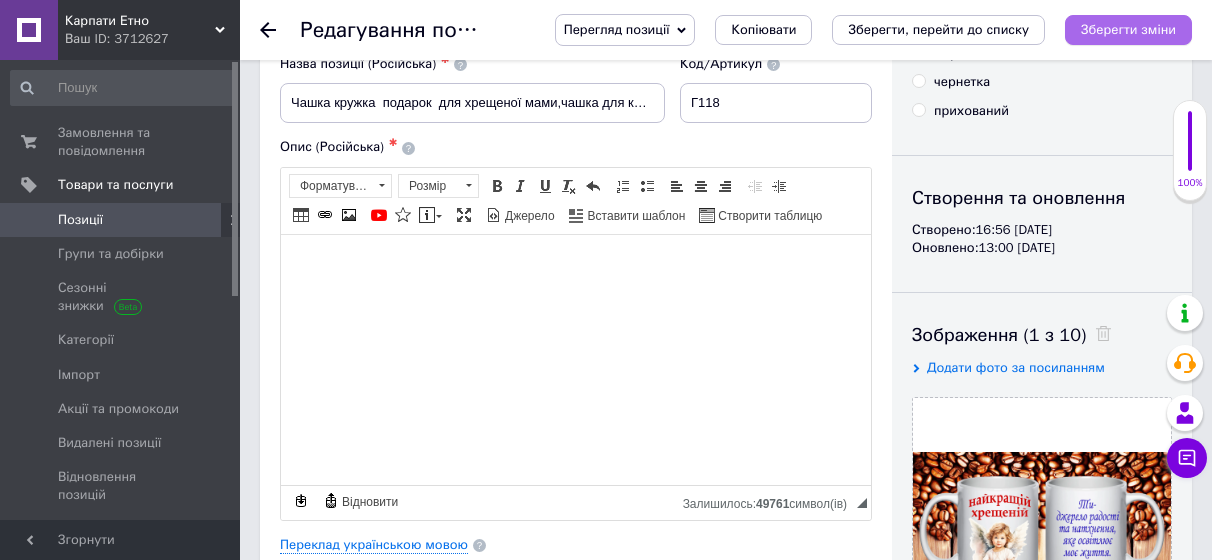 click on "Зберегти зміни" at bounding box center (1128, 29) 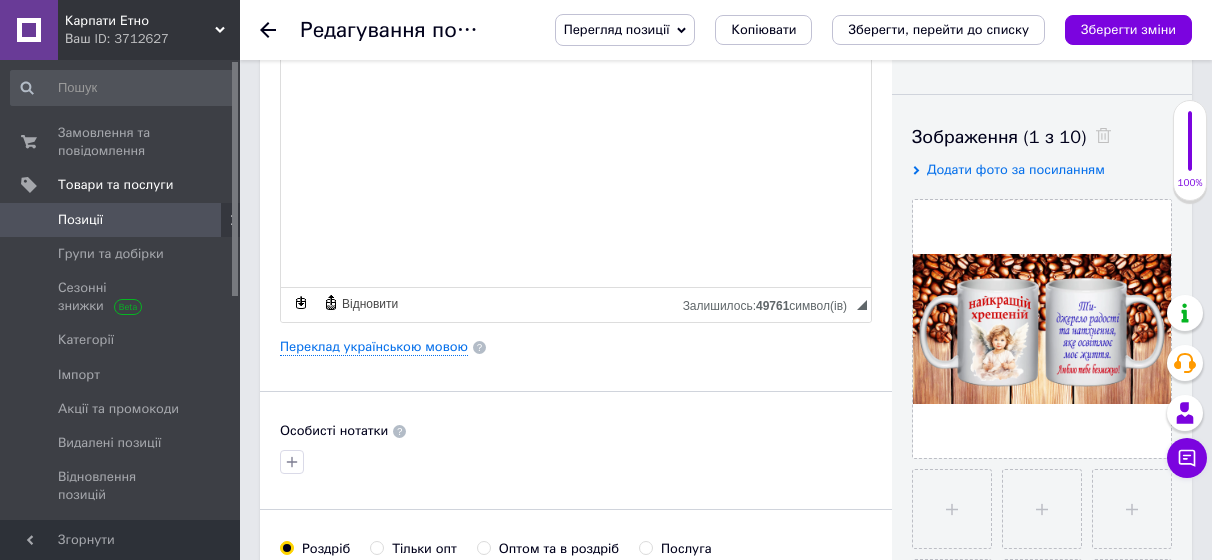 scroll, scrollTop: 300, scrollLeft: 0, axis: vertical 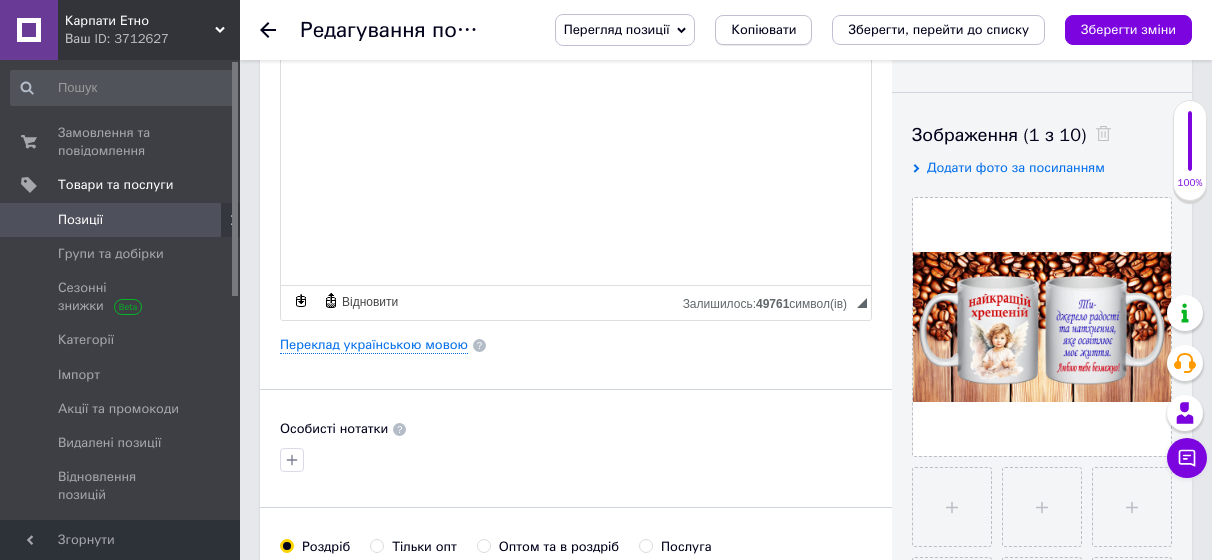 click on "Копіювати" at bounding box center (763, 30) 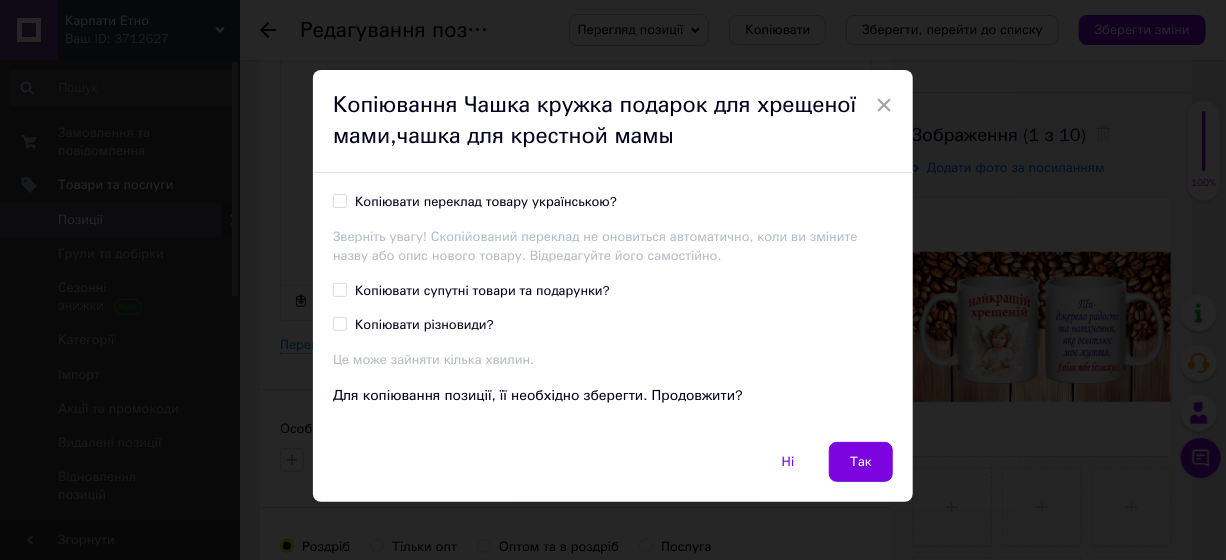 click on "Копіювати переклад товару українською?" at bounding box center [486, 202] 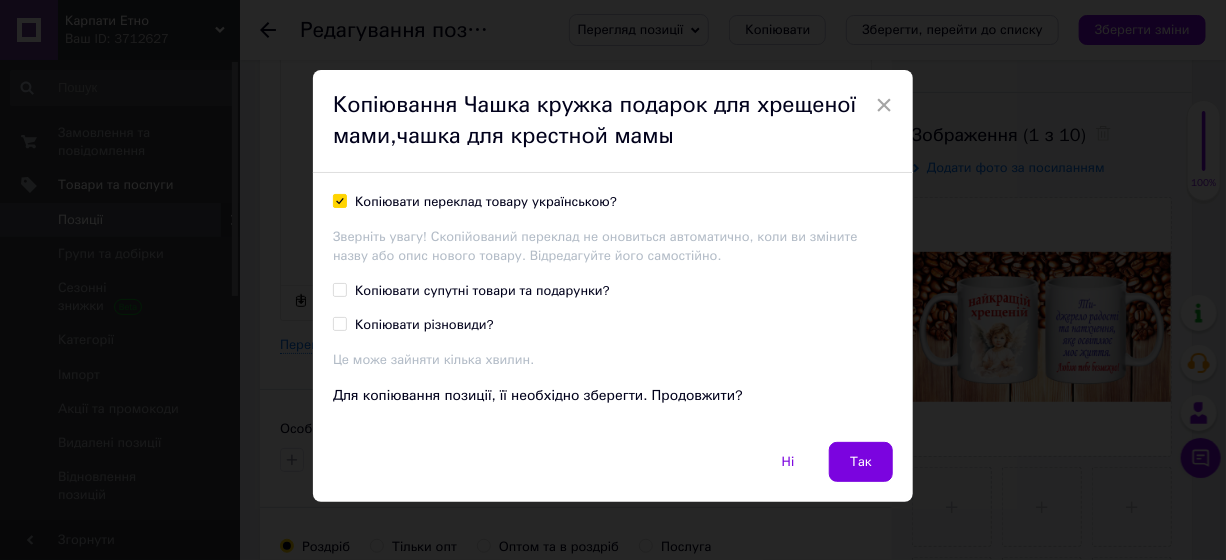 checkbox on "true" 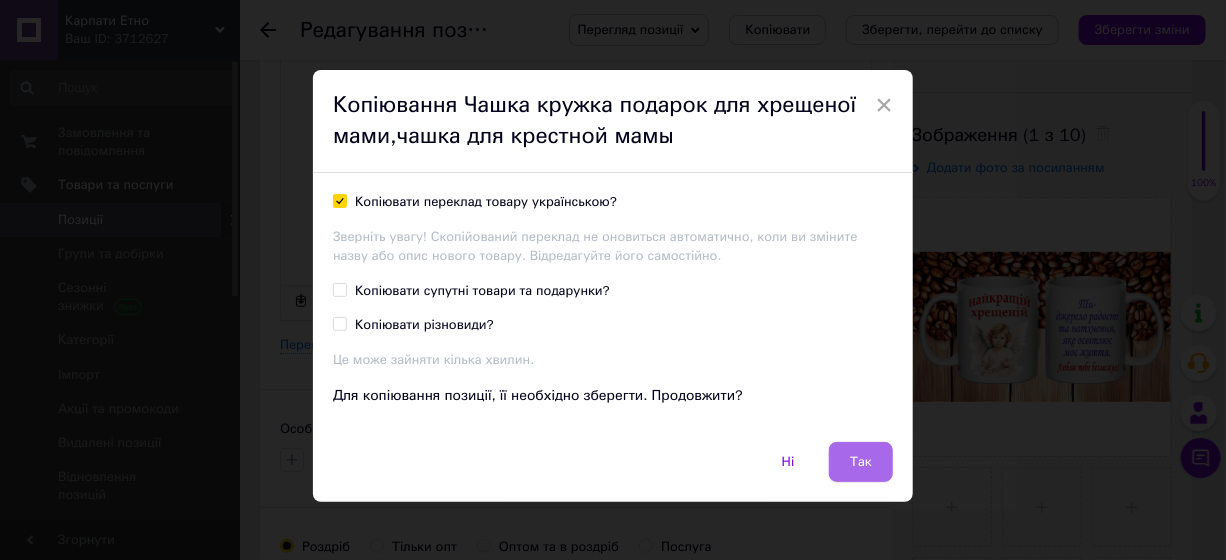 click on "Так" at bounding box center (861, 462) 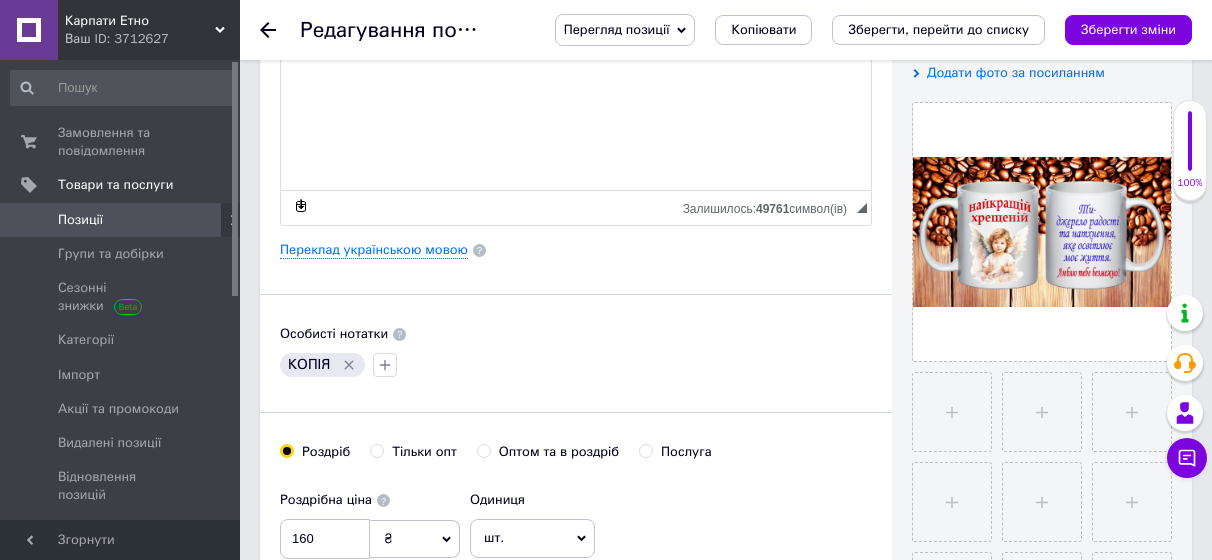 scroll, scrollTop: 400, scrollLeft: 0, axis: vertical 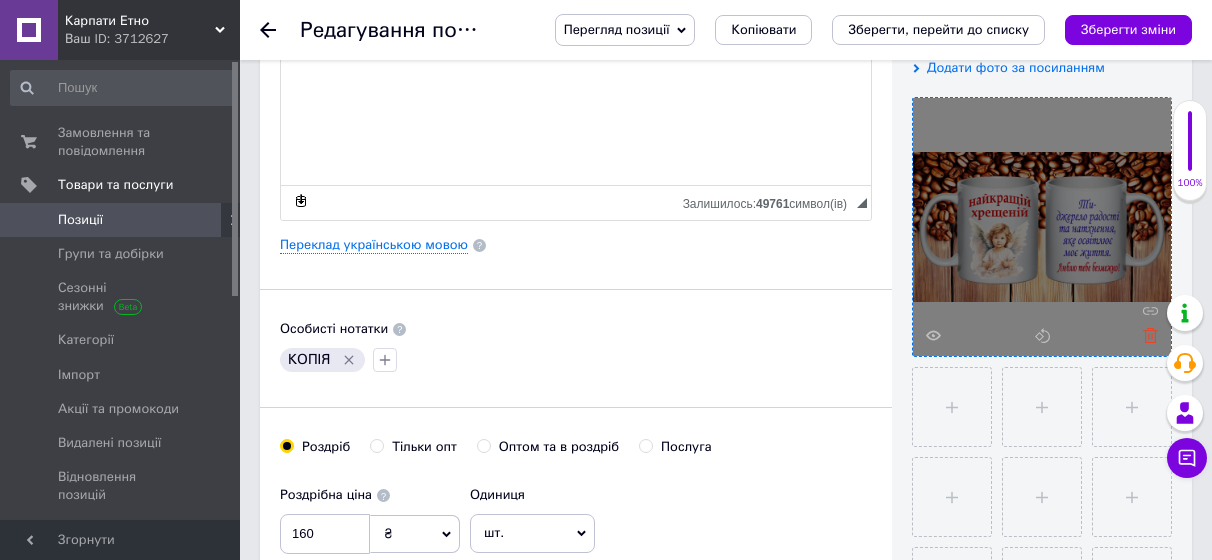 click 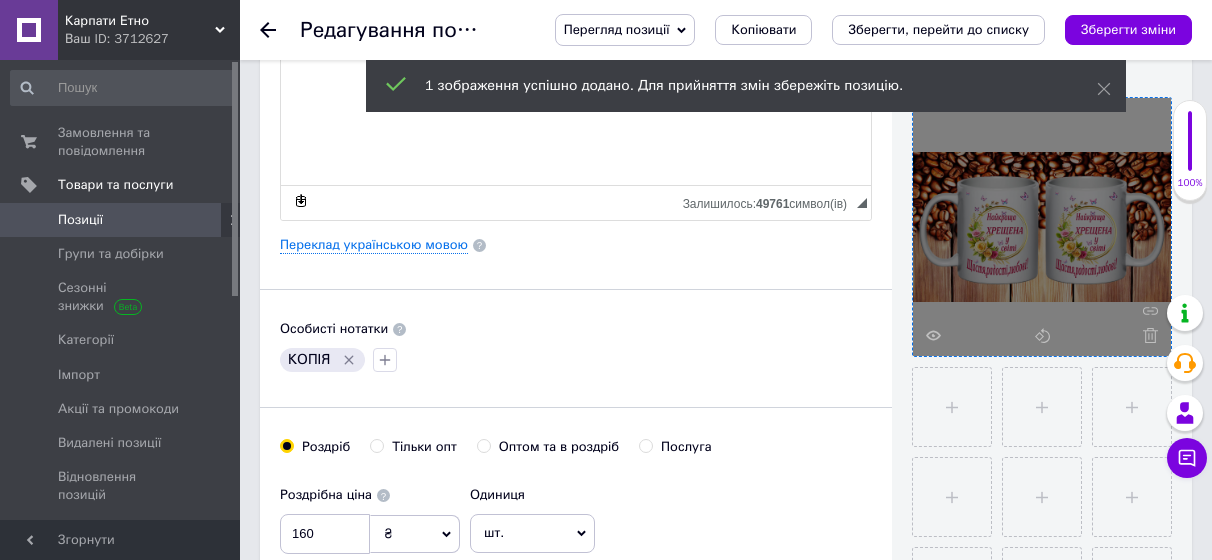 click 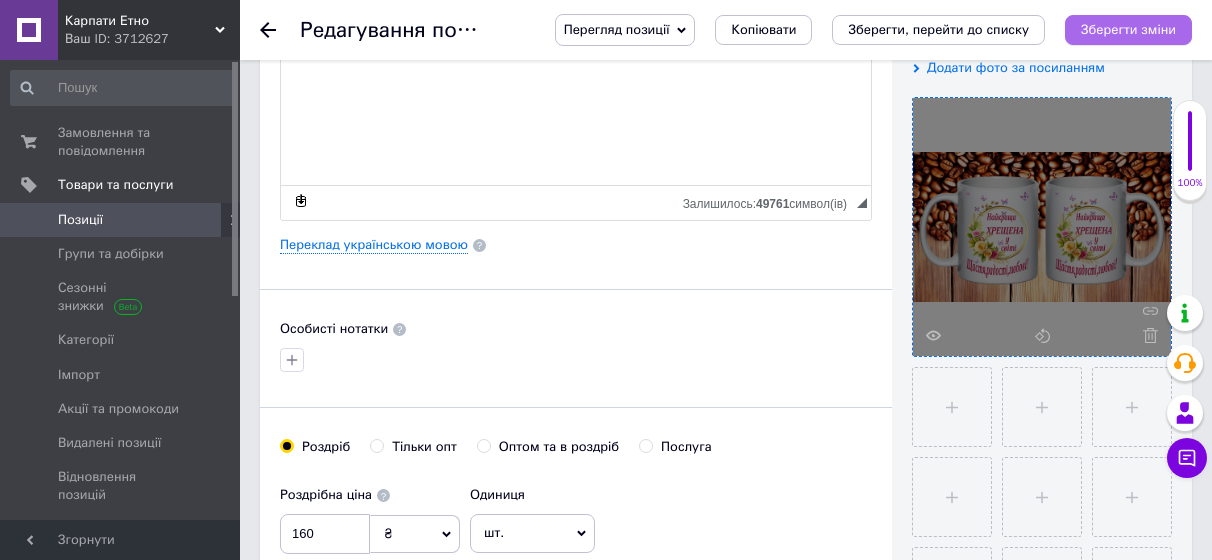 click on "Зберегти зміни" at bounding box center [1128, 29] 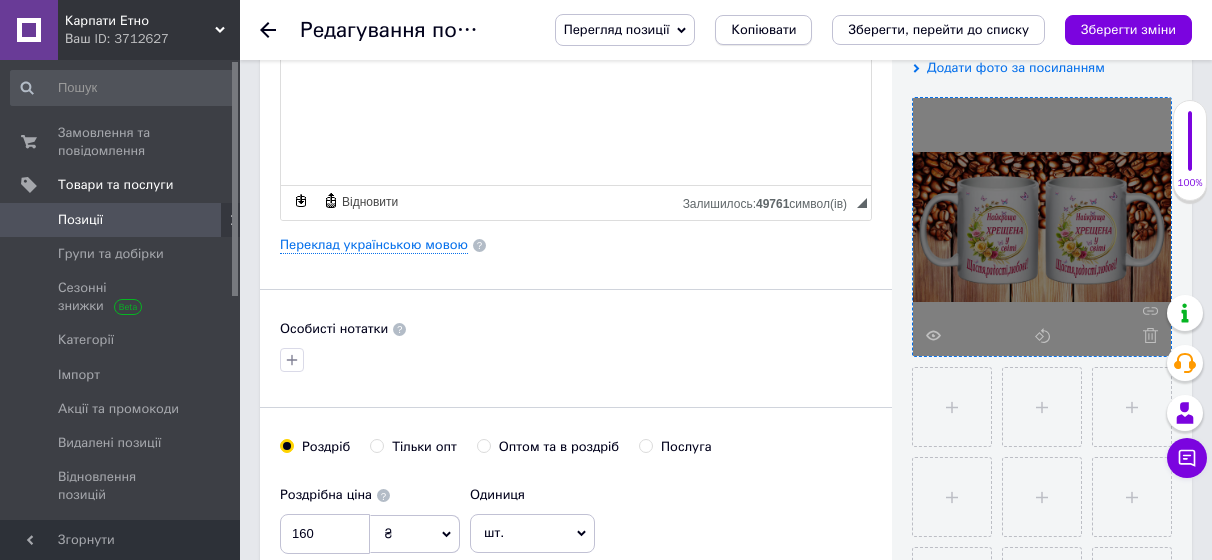 click on "Копіювати" at bounding box center (763, 30) 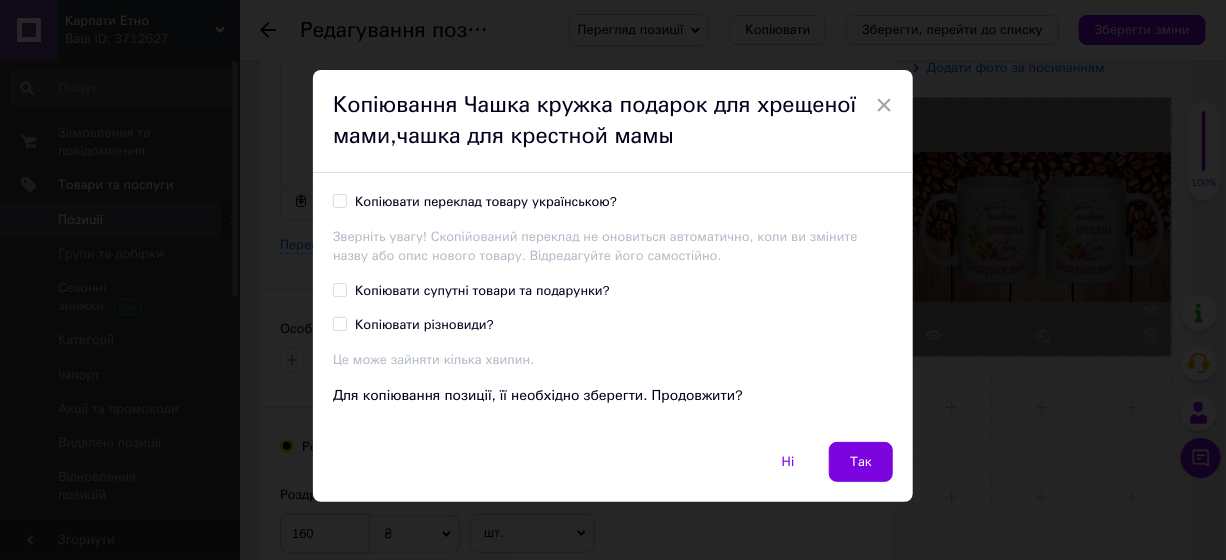 click on "Копіювати переклад товару українською?" at bounding box center [486, 202] 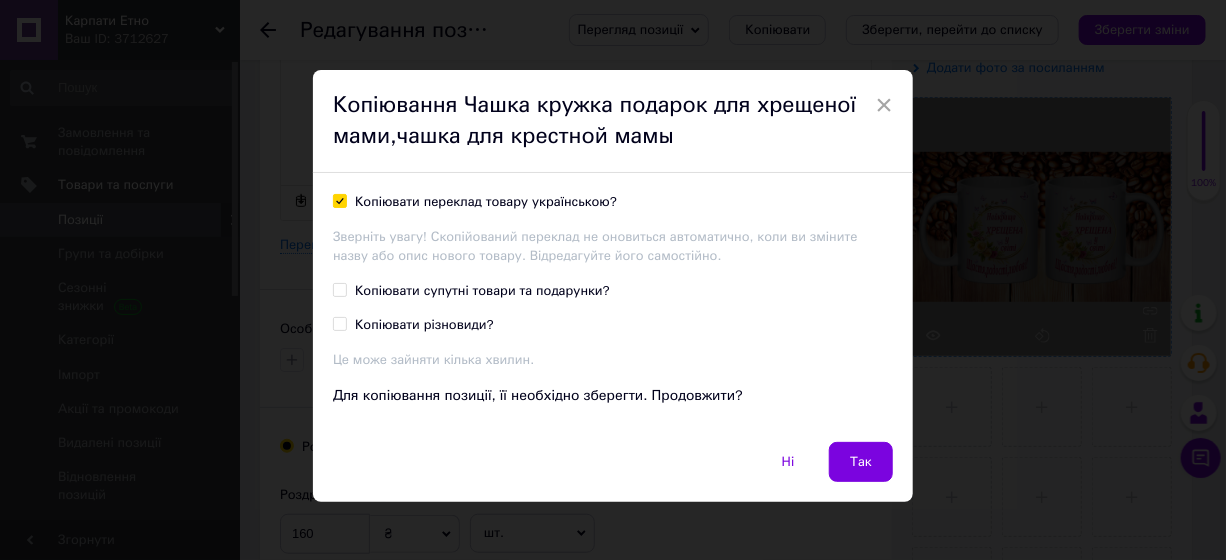 checkbox on "true" 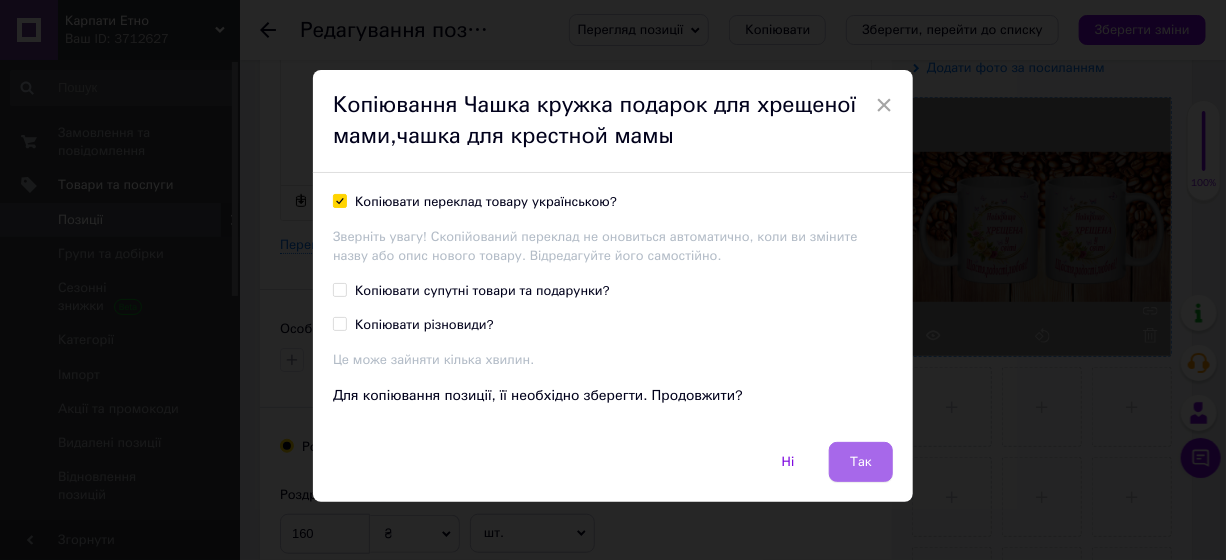click on "Так" at bounding box center (861, 462) 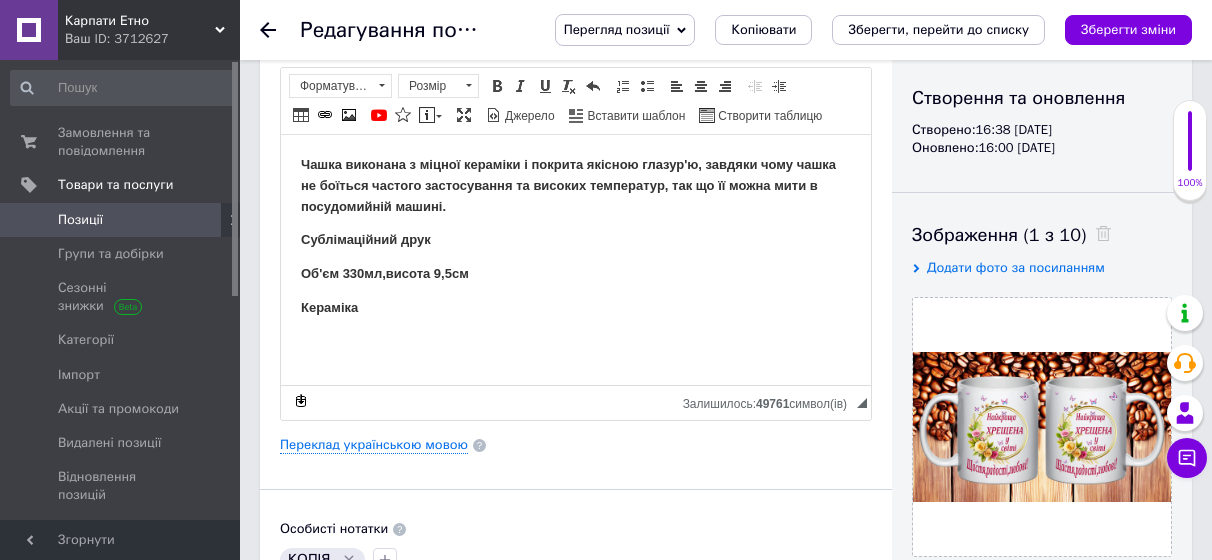 scroll, scrollTop: 300, scrollLeft: 0, axis: vertical 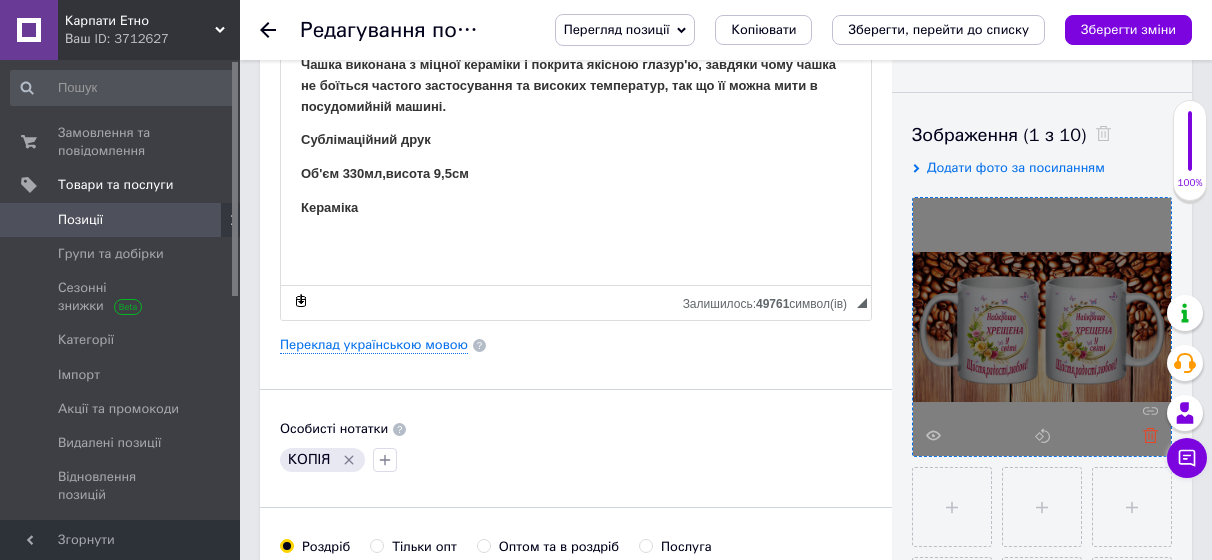 click 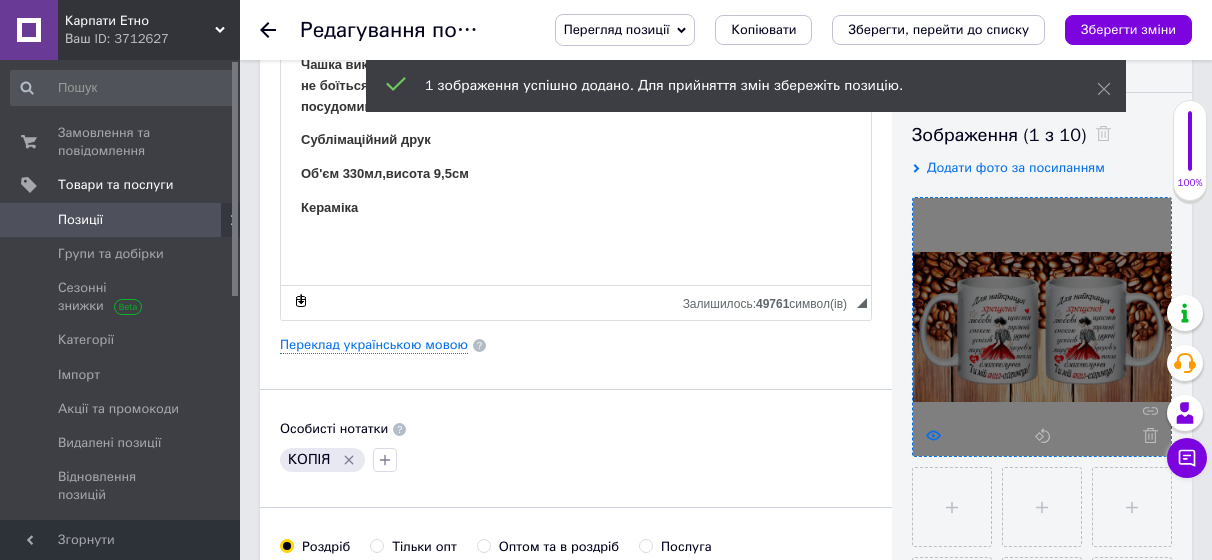 click 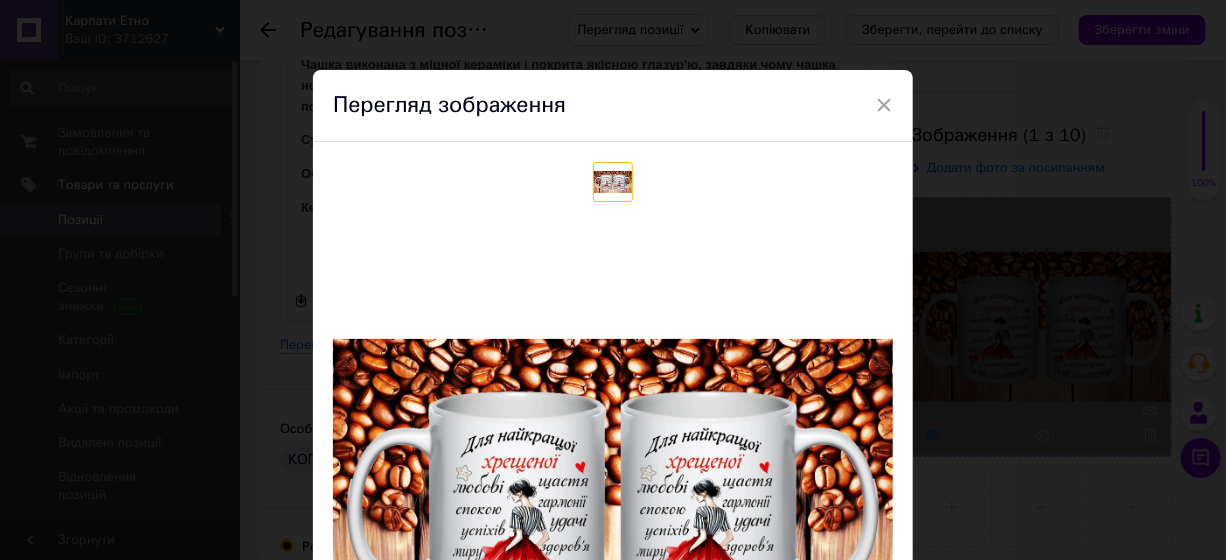 click on "× Перегляд зображення Видалити зображення Видалити всі зображення" at bounding box center (613, 280) 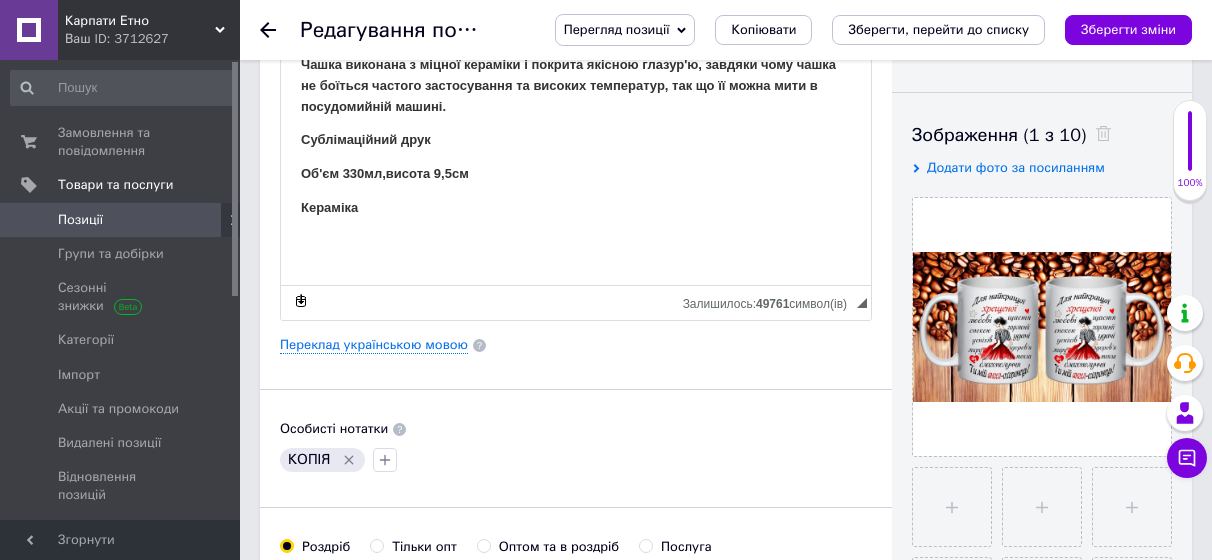 click 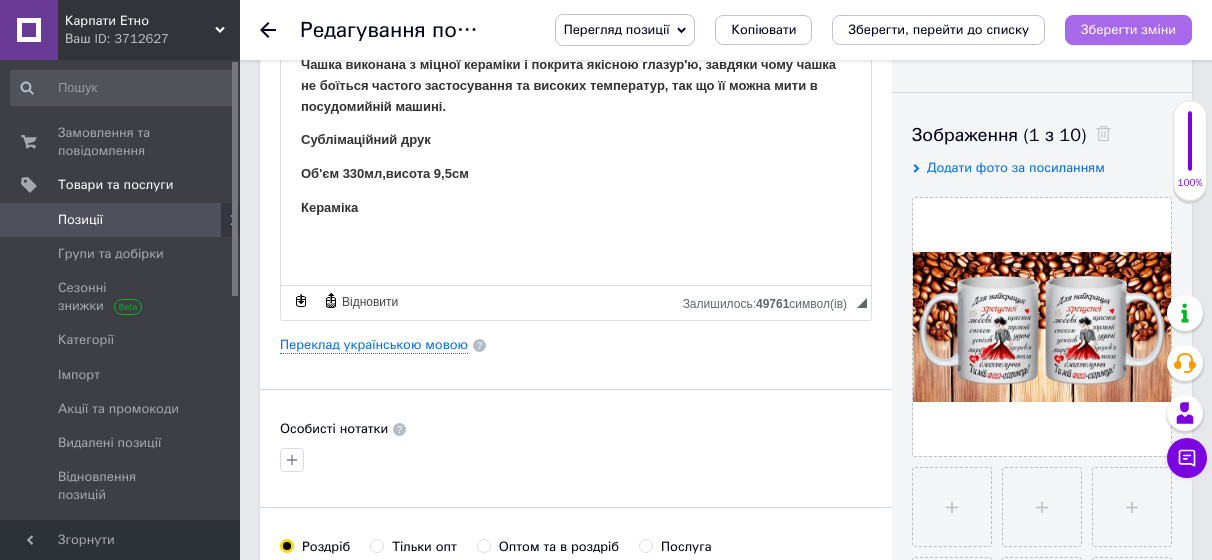 click on "Зберегти зміни" at bounding box center (1128, 29) 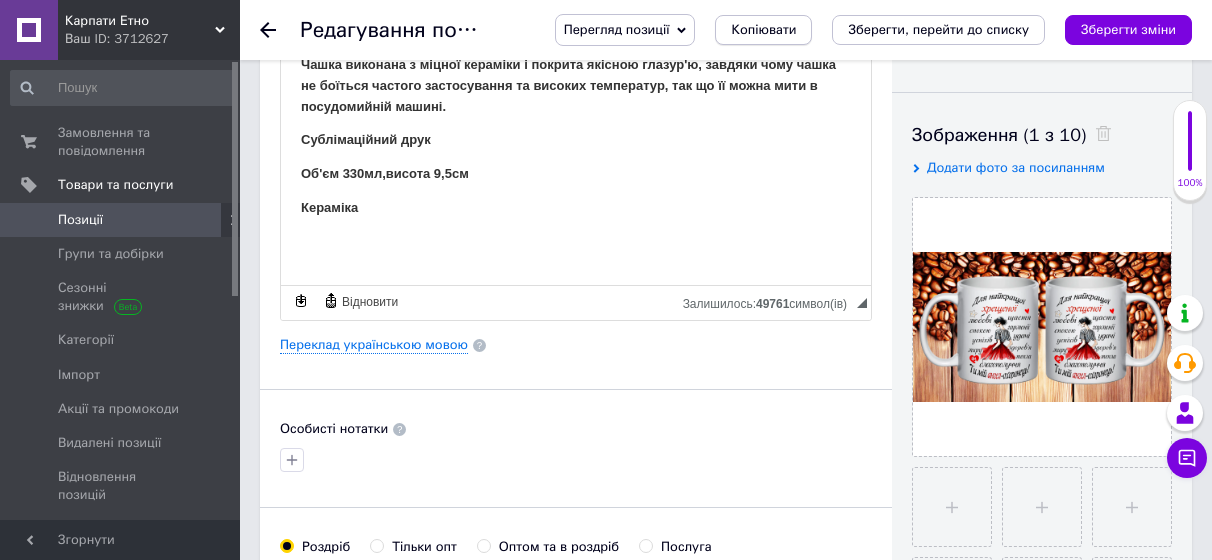 click on "Копіювати" at bounding box center (763, 30) 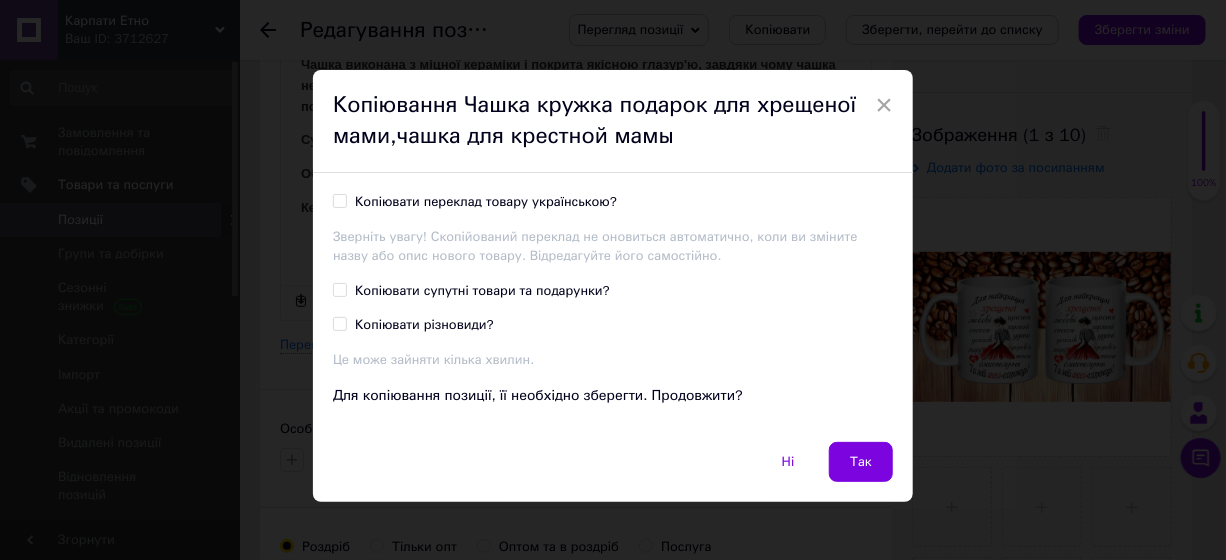click on "Копіювати переклад товару українською?" at bounding box center (486, 202) 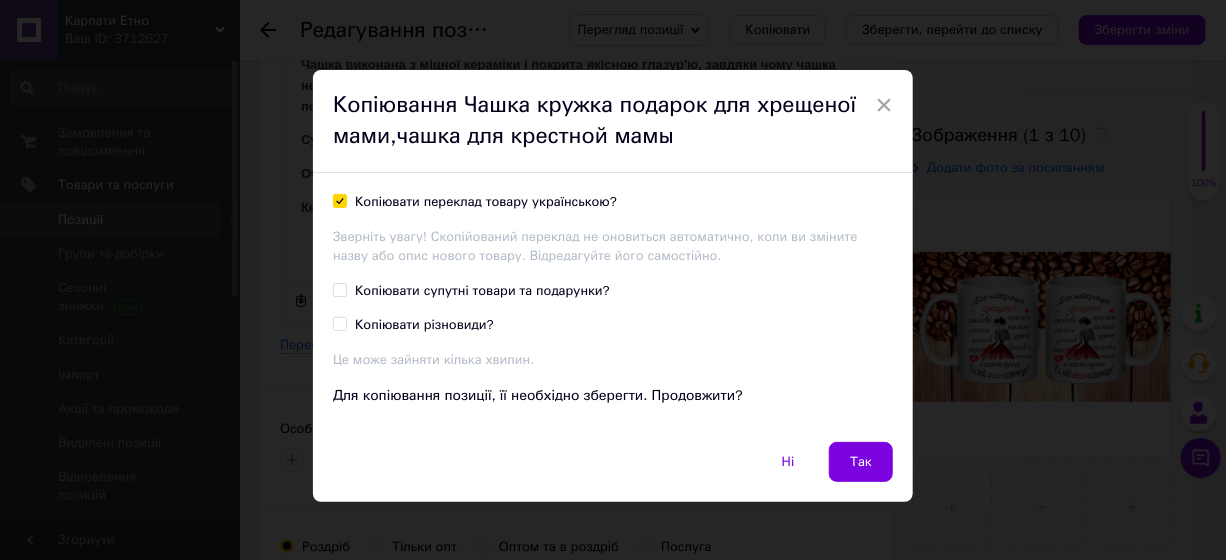 checkbox on "true" 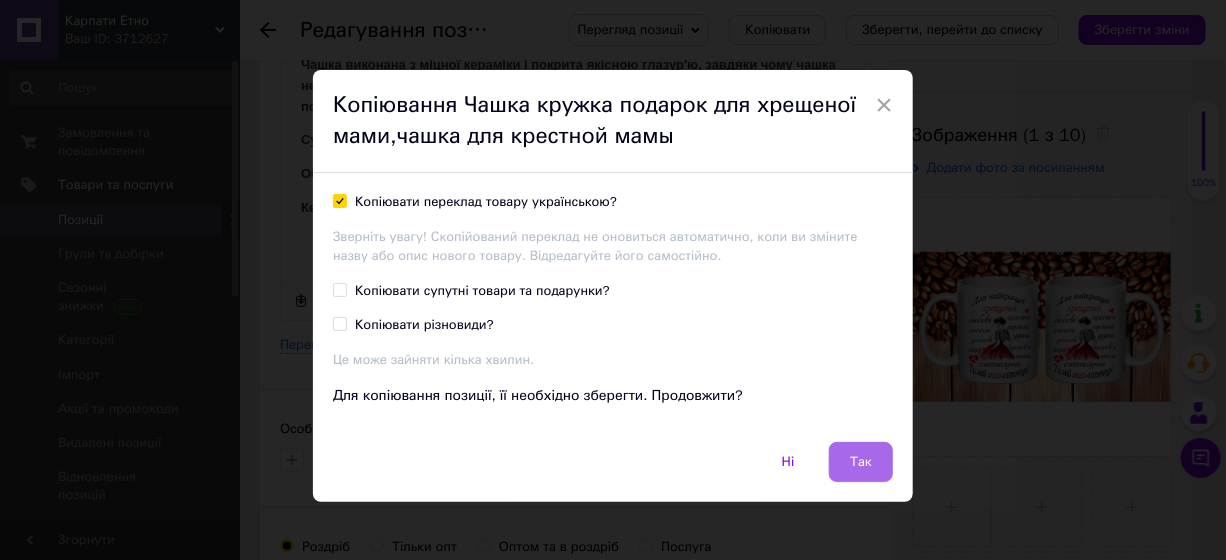 click on "Так" at bounding box center [861, 462] 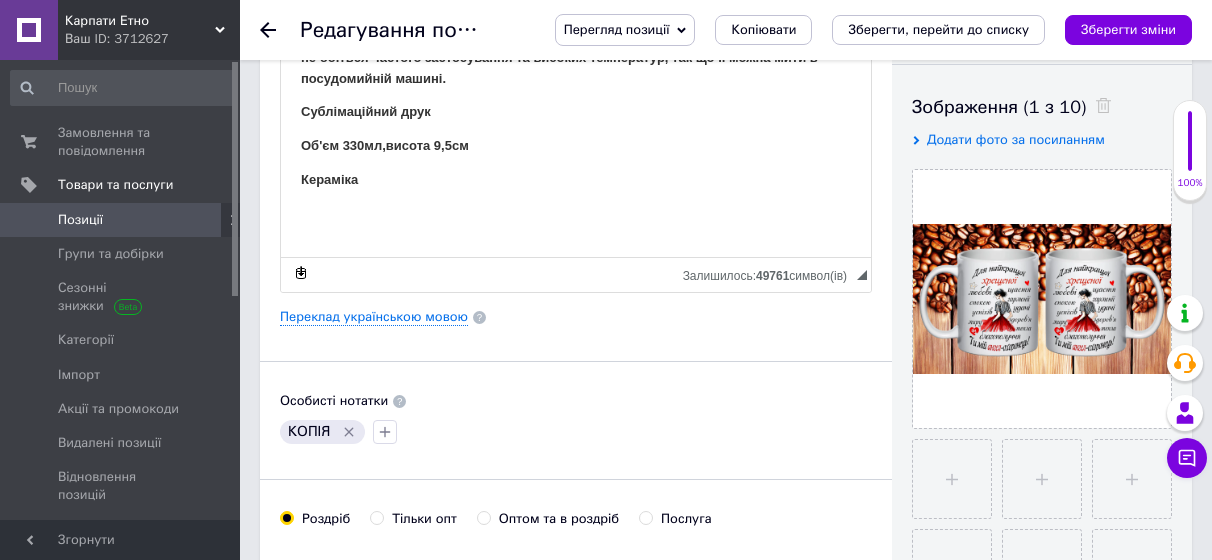scroll, scrollTop: 300, scrollLeft: 0, axis: vertical 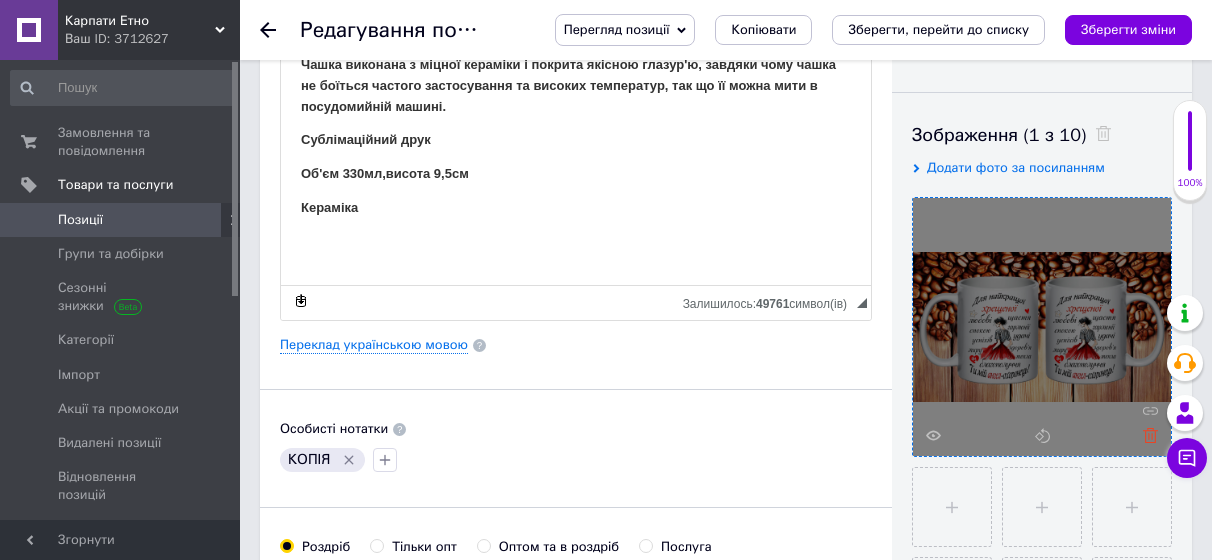 click 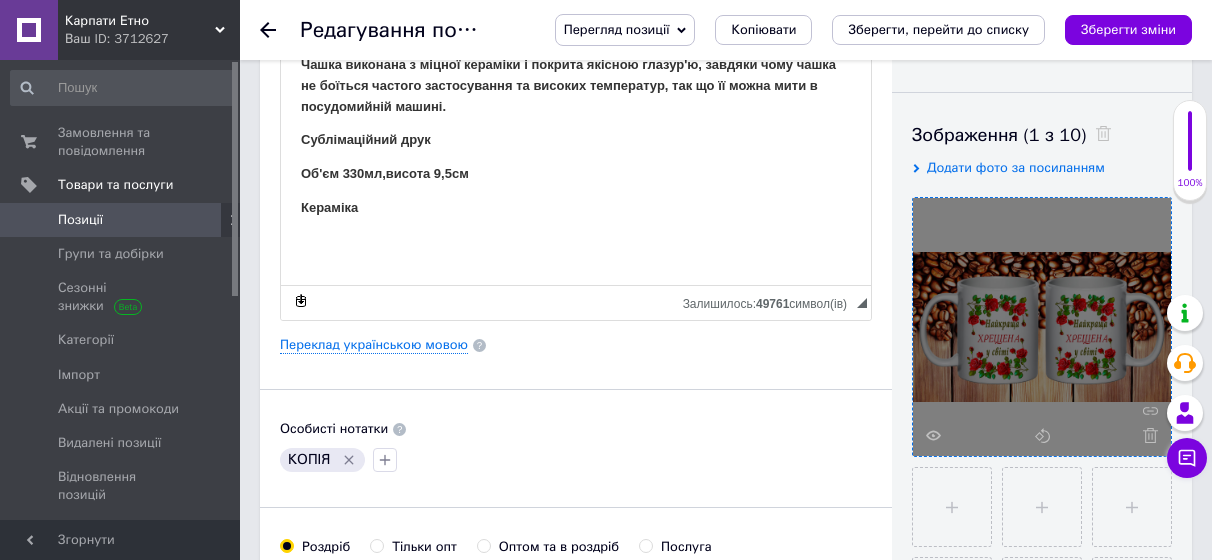 click 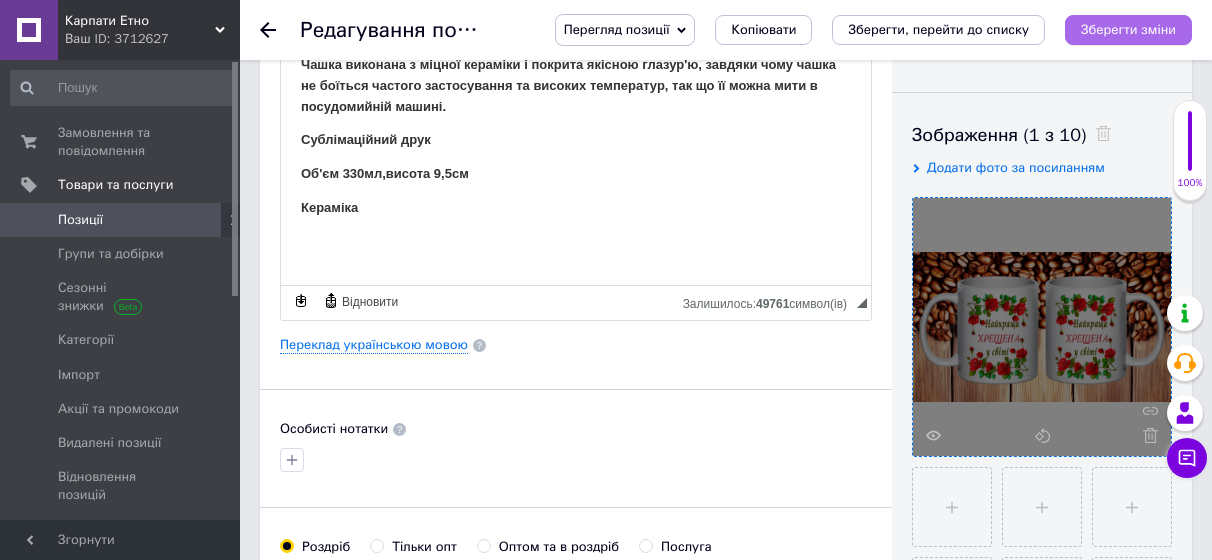 click on "Зберегти зміни" at bounding box center [1128, 29] 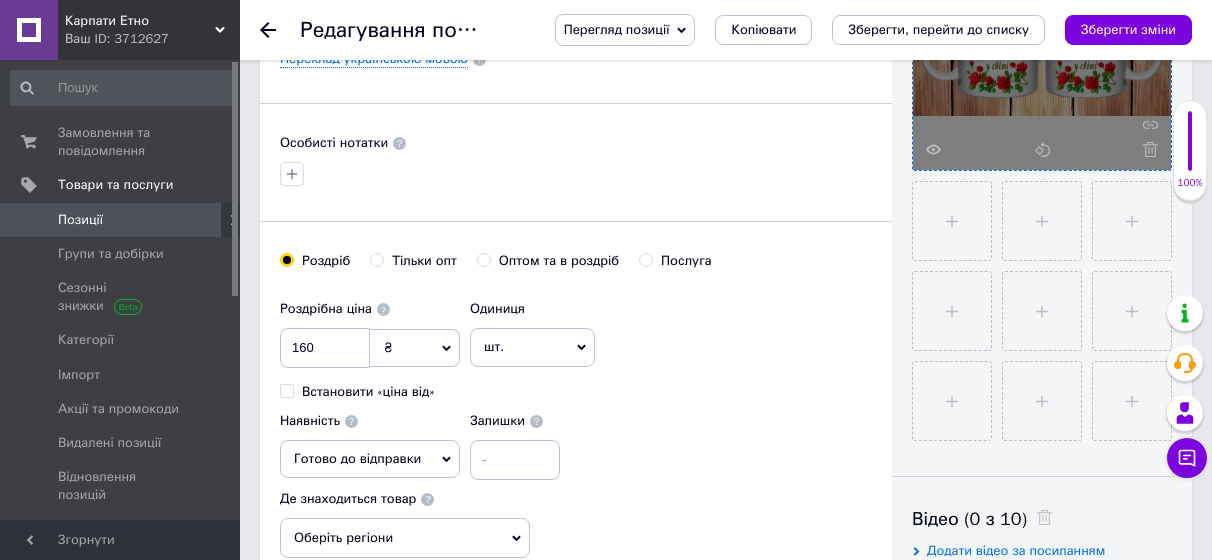 scroll, scrollTop: 500, scrollLeft: 0, axis: vertical 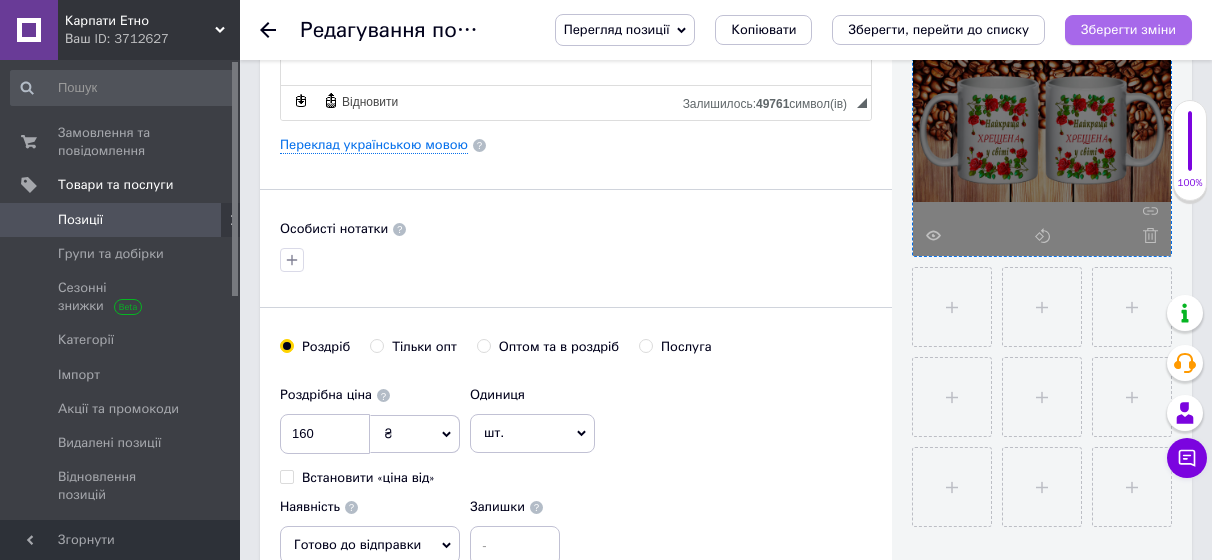 click on "Зберегти зміни" at bounding box center [1128, 29] 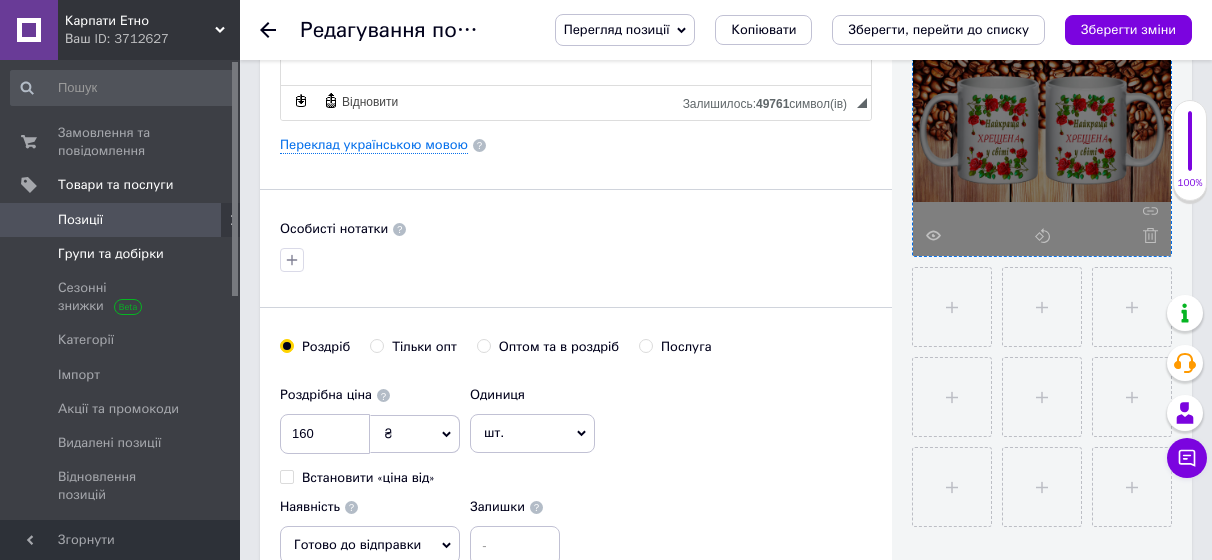 click on "Групи та добірки" at bounding box center (111, 254) 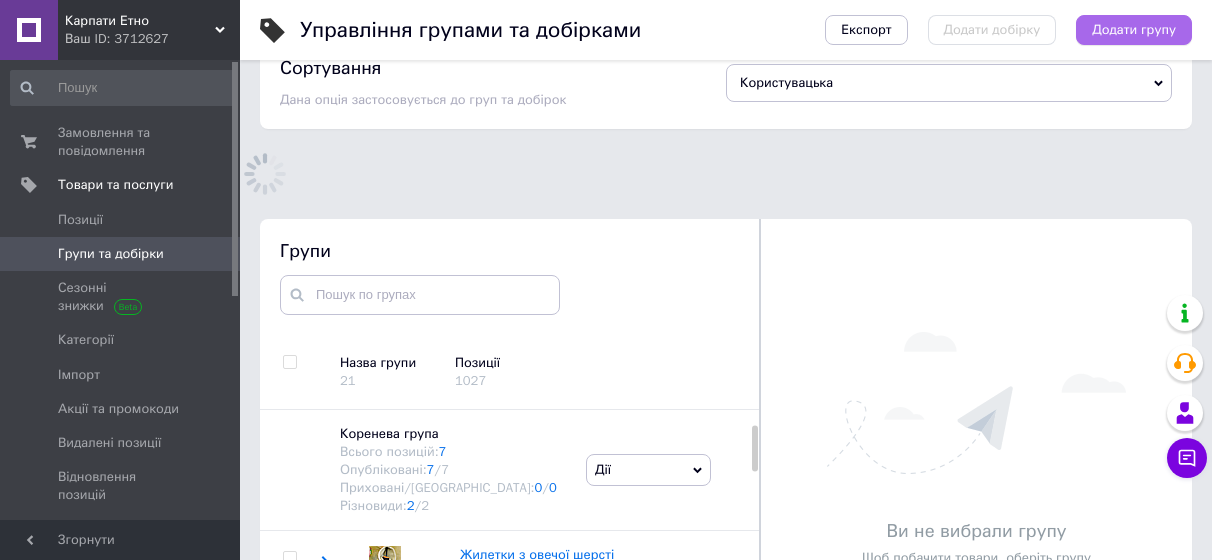 scroll, scrollTop: 139, scrollLeft: 0, axis: vertical 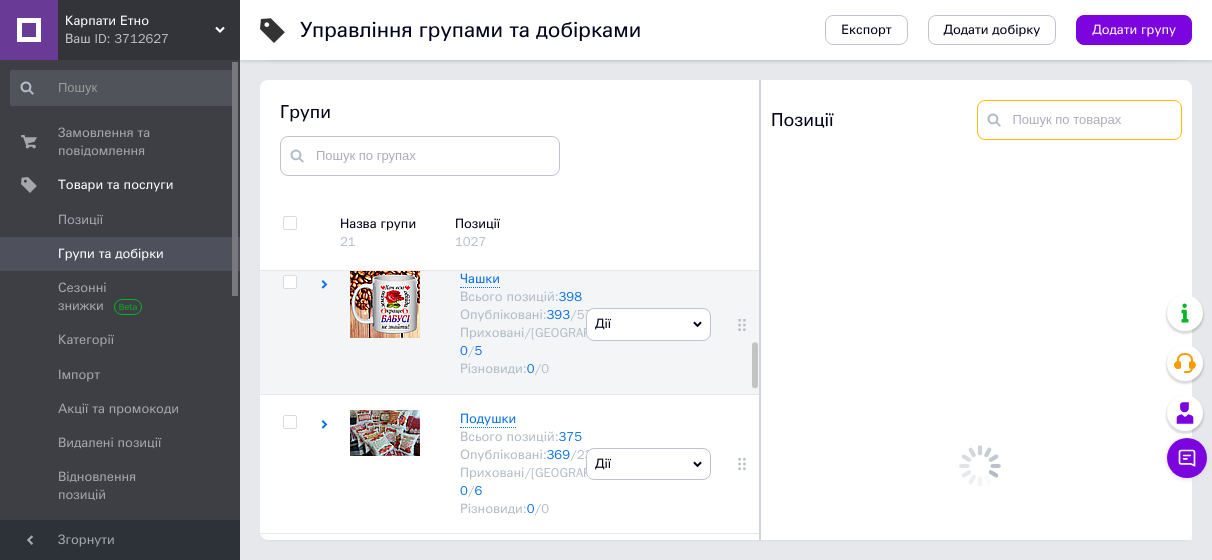 click at bounding box center (1080, 120) 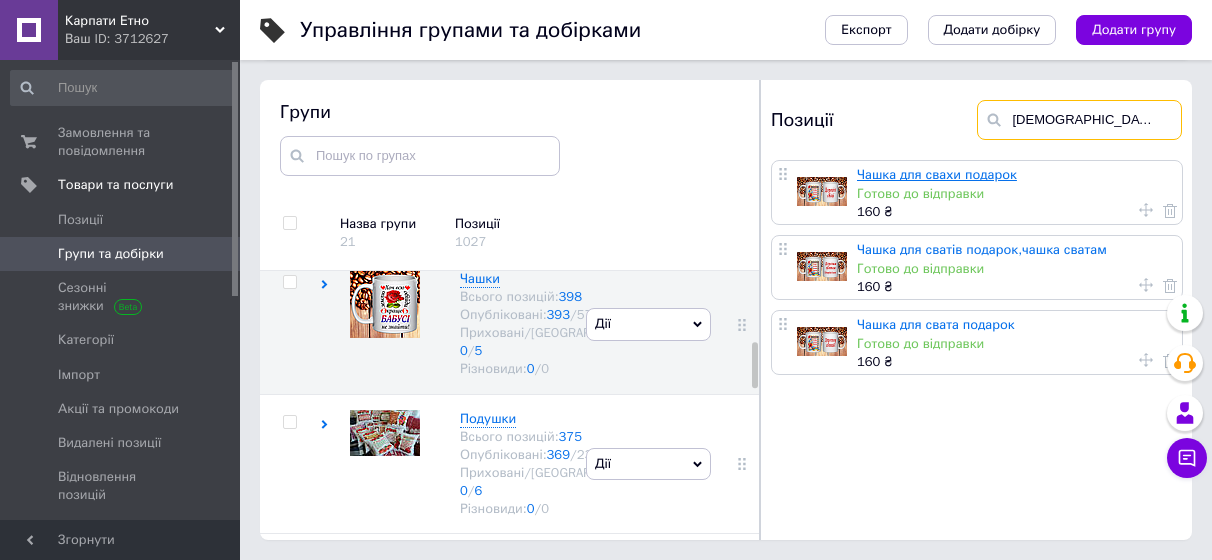 type on "[DEMOGRAPHIC_DATA]" 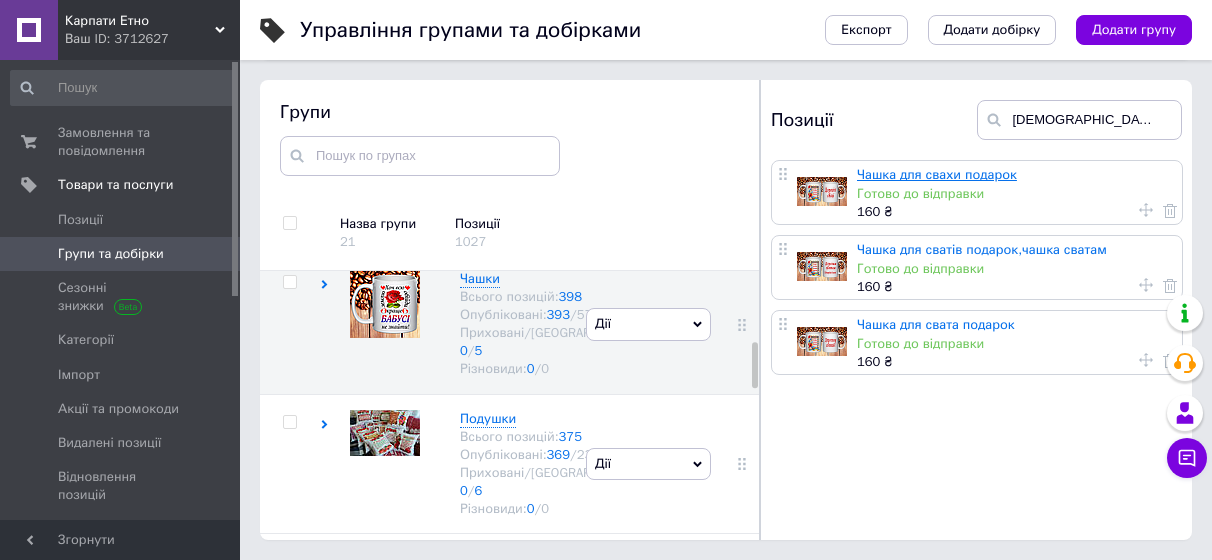 click on "Чашка для свахи подарок" at bounding box center [937, 174] 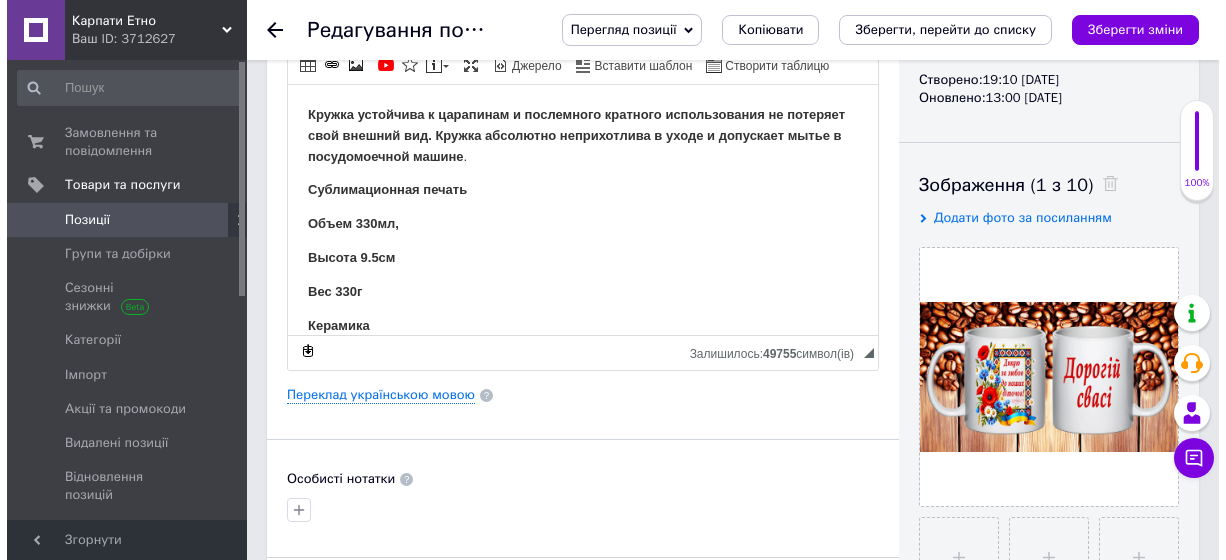 scroll, scrollTop: 300, scrollLeft: 0, axis: vertical 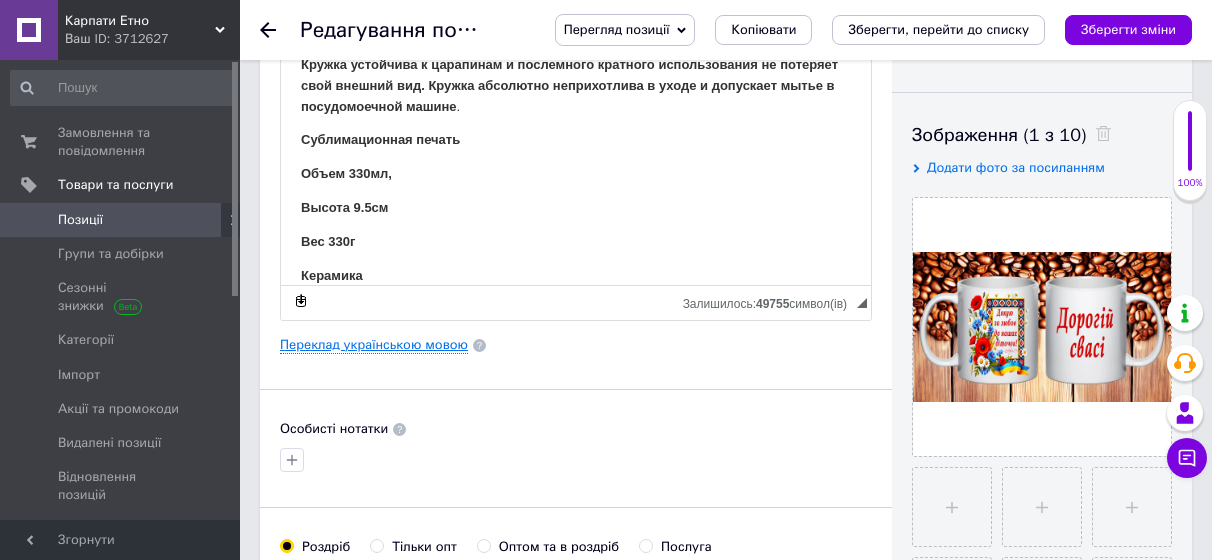 click on "Переклад українською мовою" at bounding box center [374, 345] 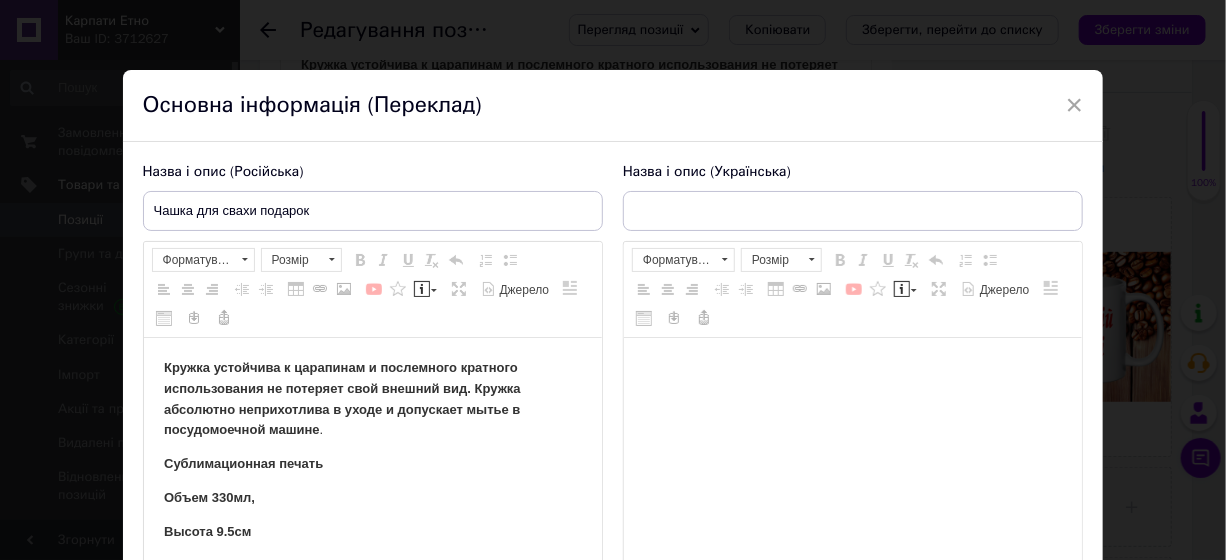 scroll, scrollTop: 0, scrollLeft: 0, axis: both 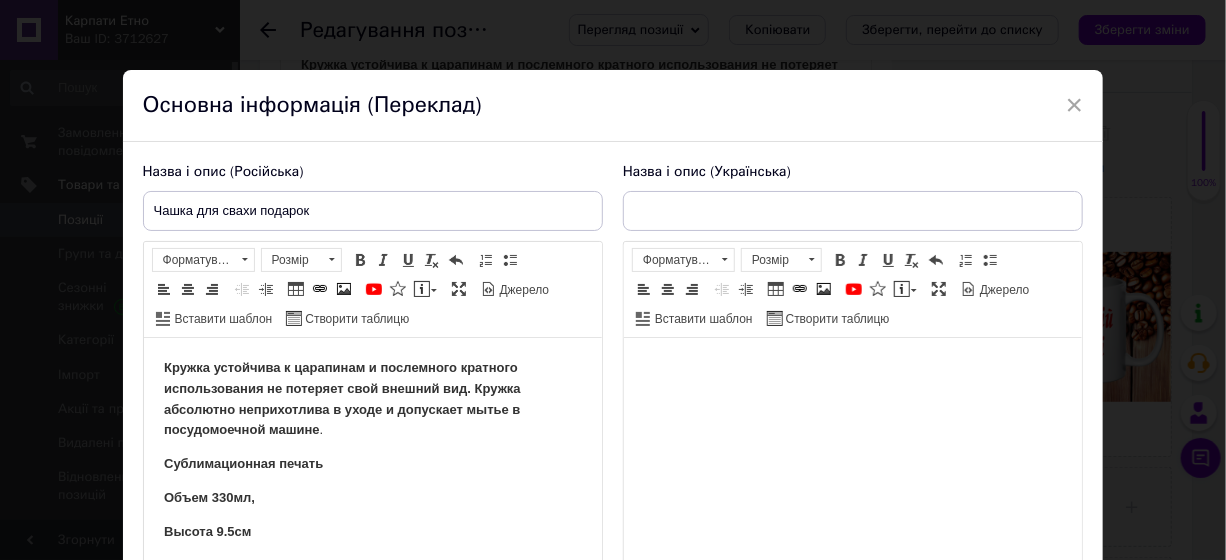 type on "Чашка для свахи подарунок" 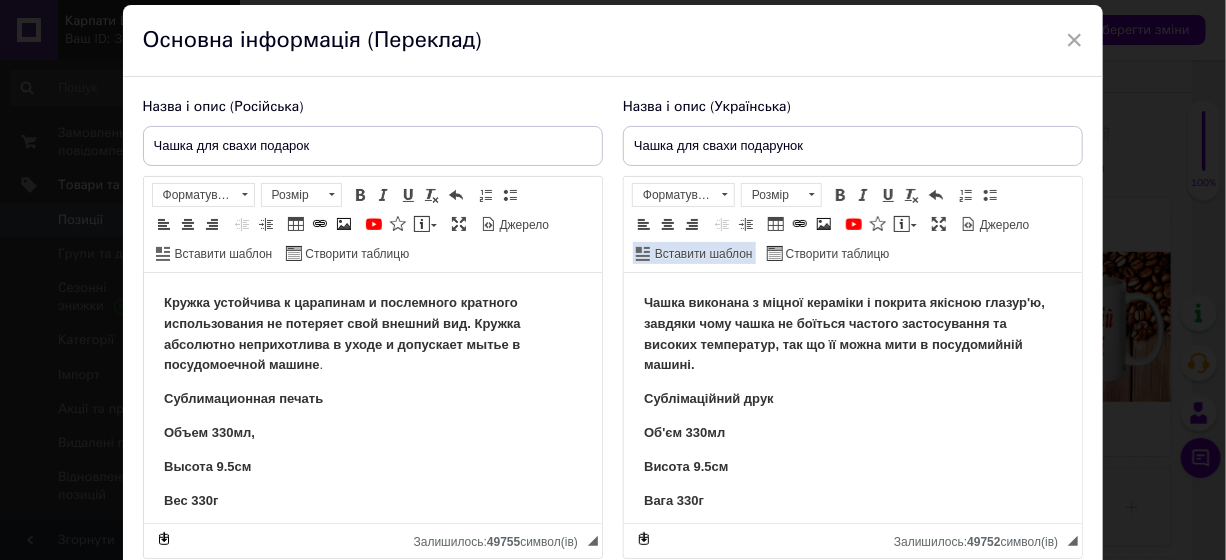 scroll, scrollTop: 100, scrollLeft: 0, axis: vertical 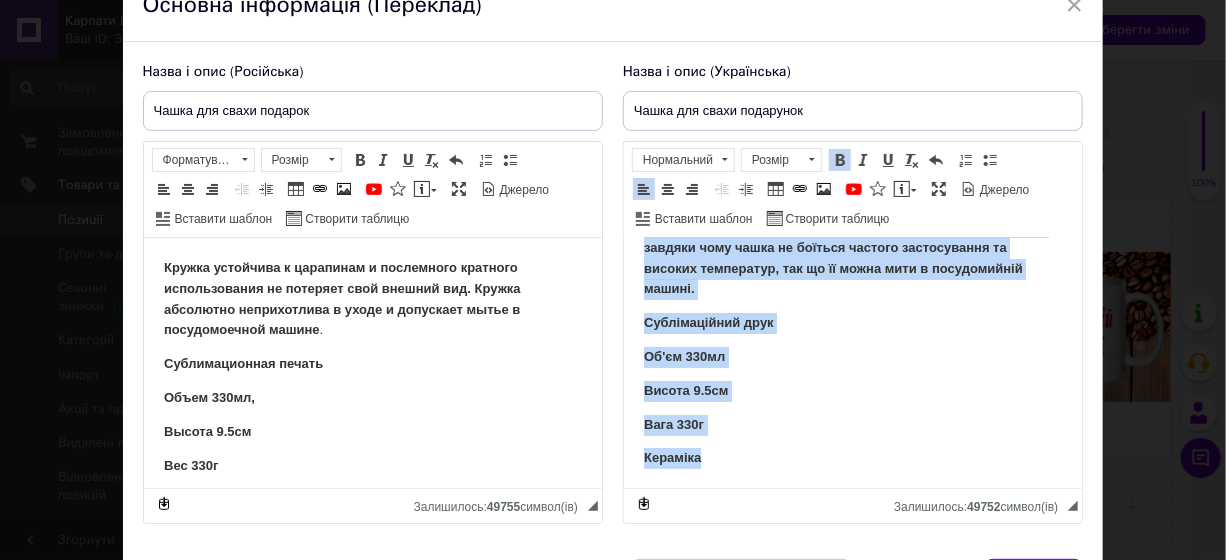 drag, startPoint x: 635, startPoint y: 266, endPoint x: 780, endPoint y: 478, distance: 256.8443 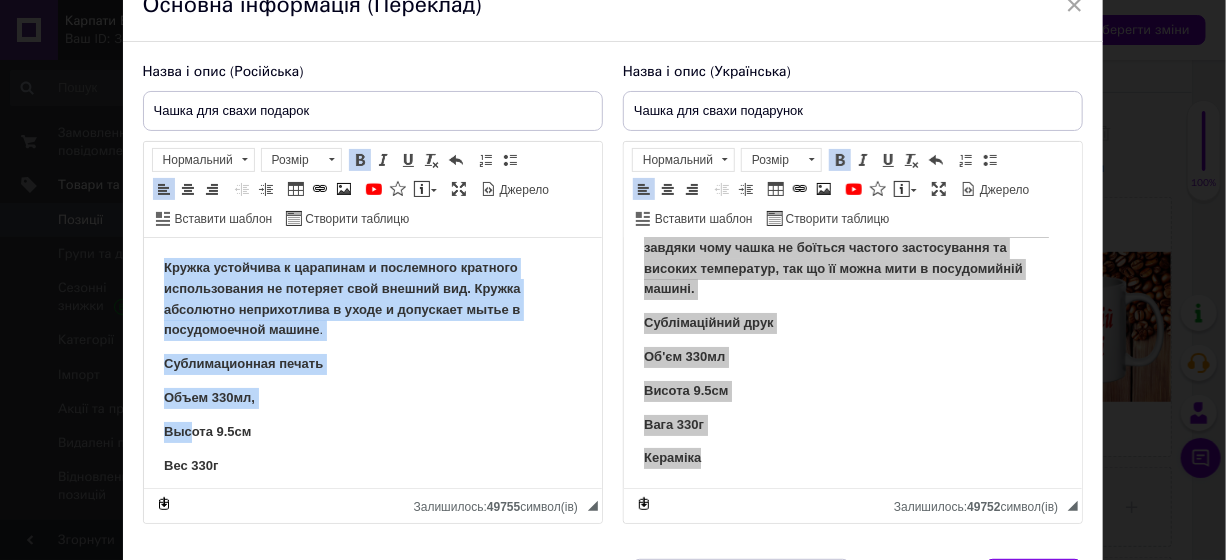 scroll, scrollTop: 41, scrollLeft: 0, axis: vertical 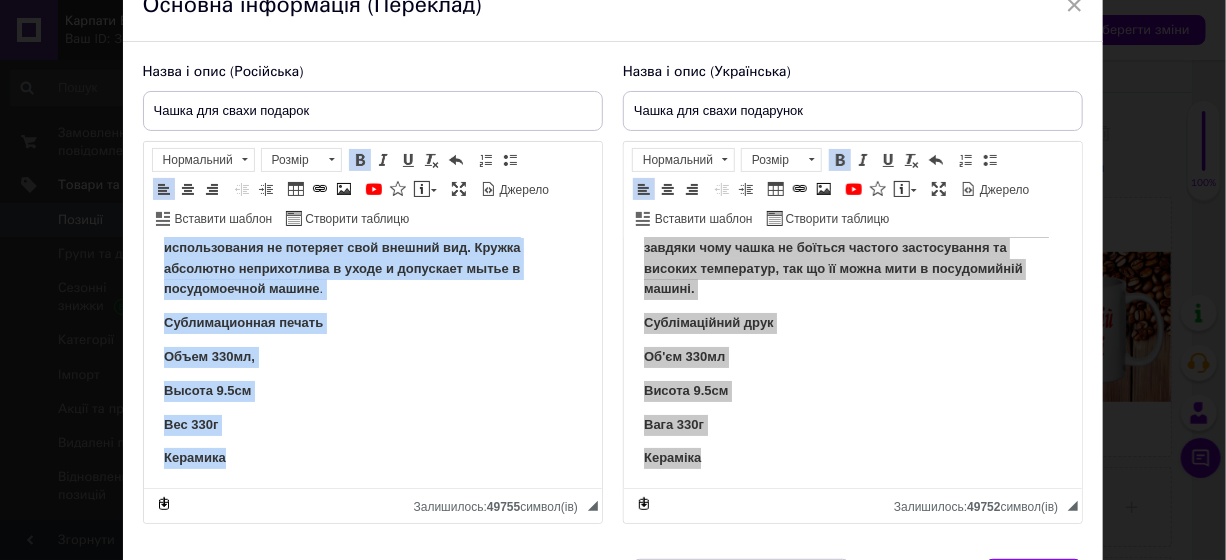 drag, startPoint x: 155, startPoint y: 262, endPoint x: 313, endPoint y: 513, distance: 296.58893 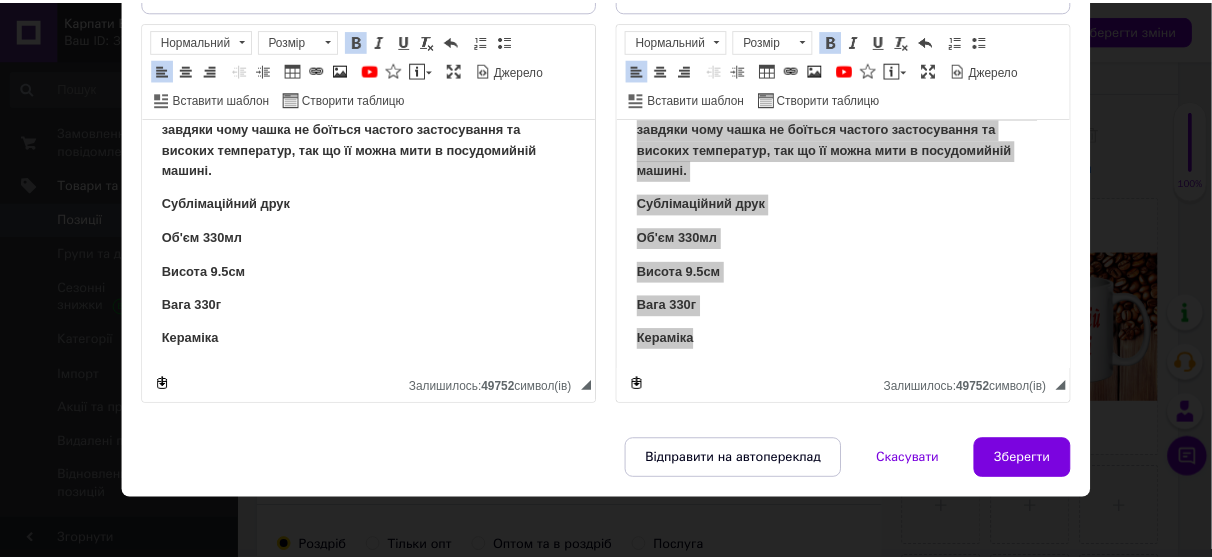 scroll, scrollTop: 226, scrollLeft: 0, axis: vertical 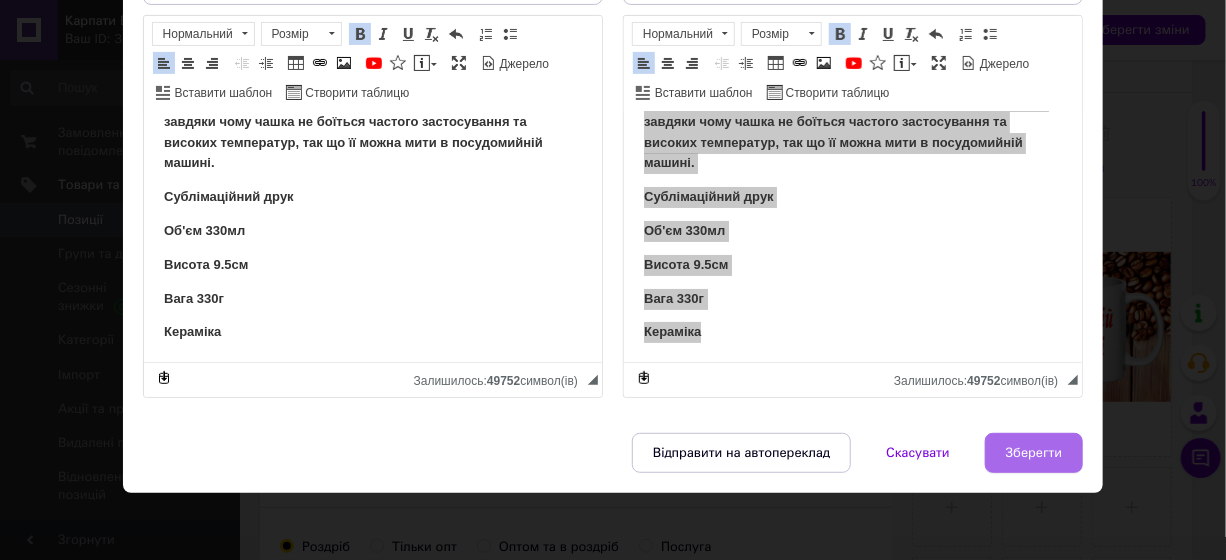 click on "Зберегти" at bounding box center [1034, 453] 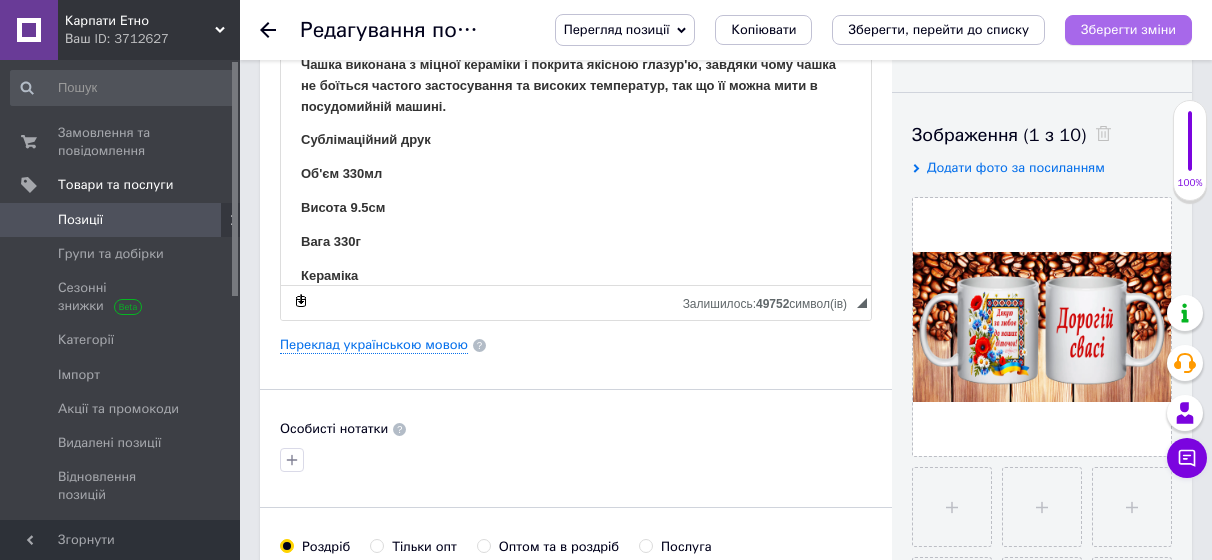 click on "Зберегти зміни" at bounding box center [1128, 29] 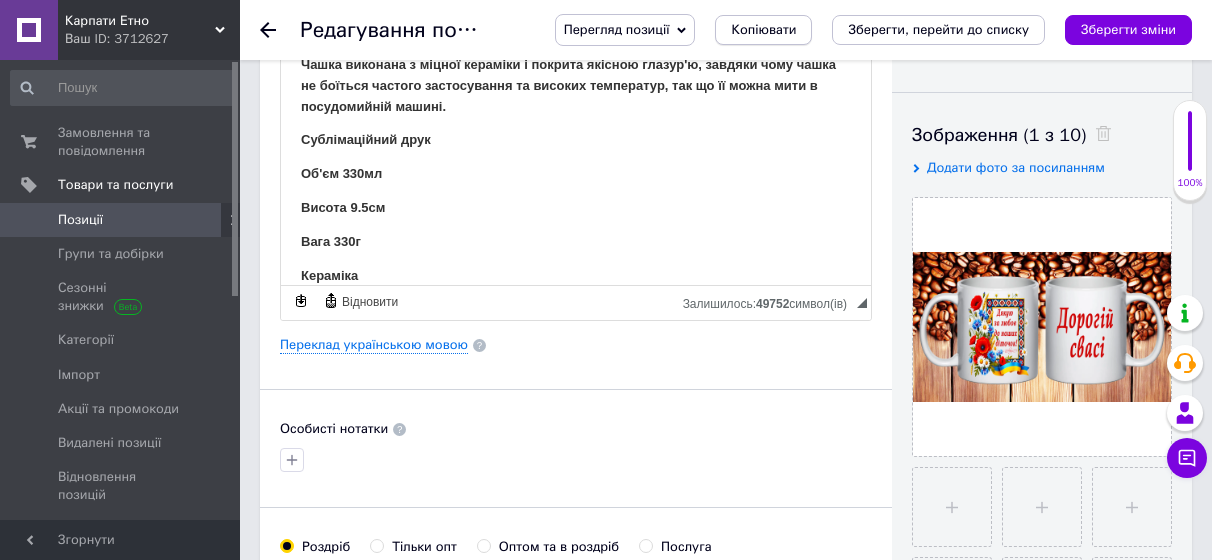 click on "Копіювати" at bounding box center (763, 30) 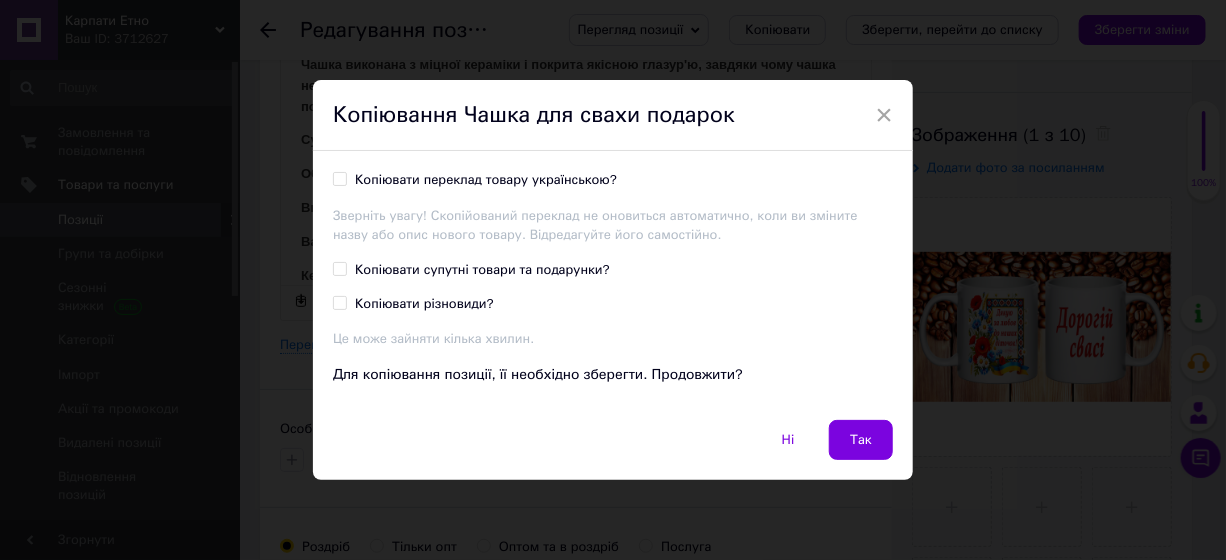 click on "Копіювати переклад товару українською?" at bounding box center [486, 180] 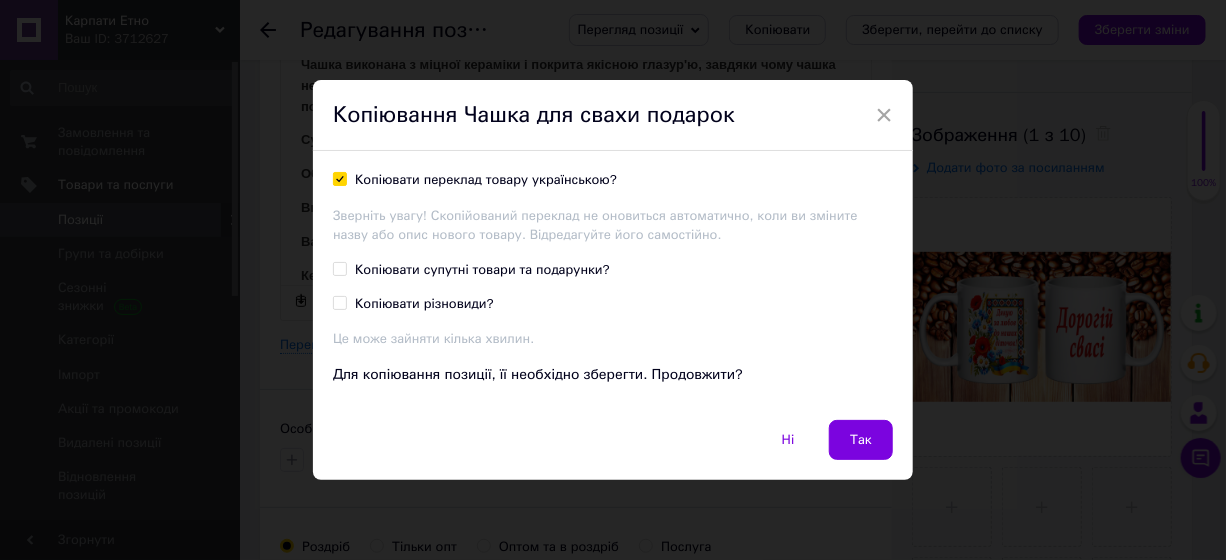 checkbox on "true" 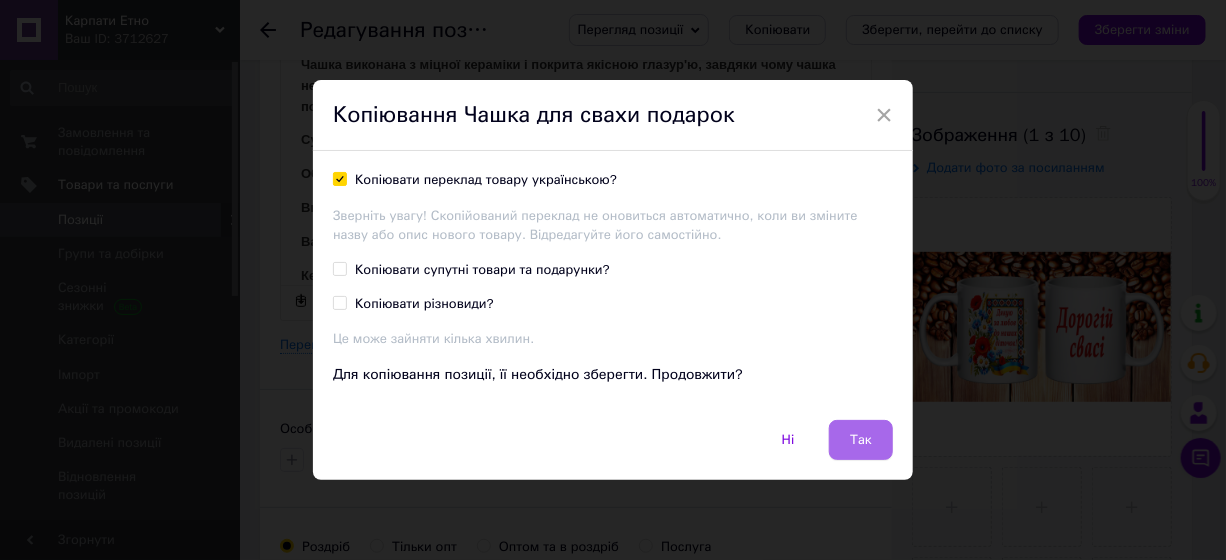 click on "Так" at bounding box center [861, 440] 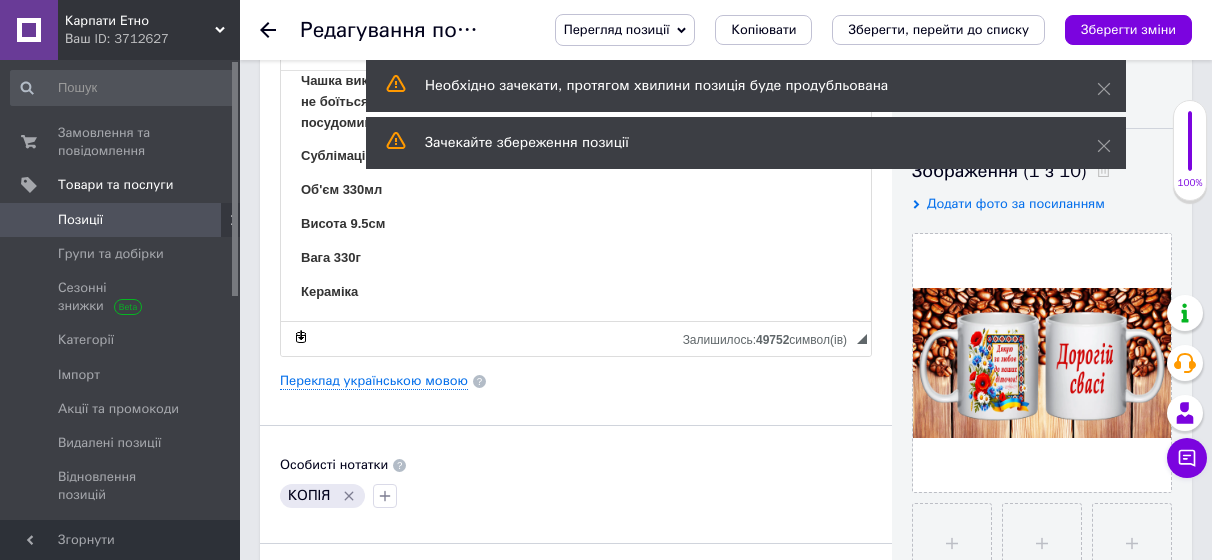 scroll, scrollTop: 300, scrollLeft: 0, axis: vertical 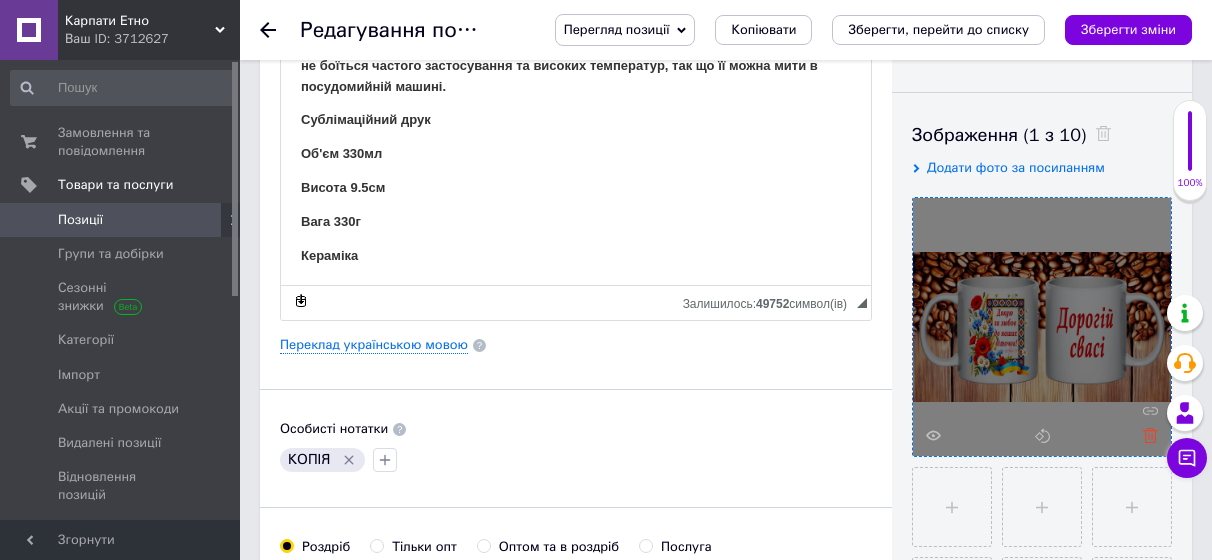 click 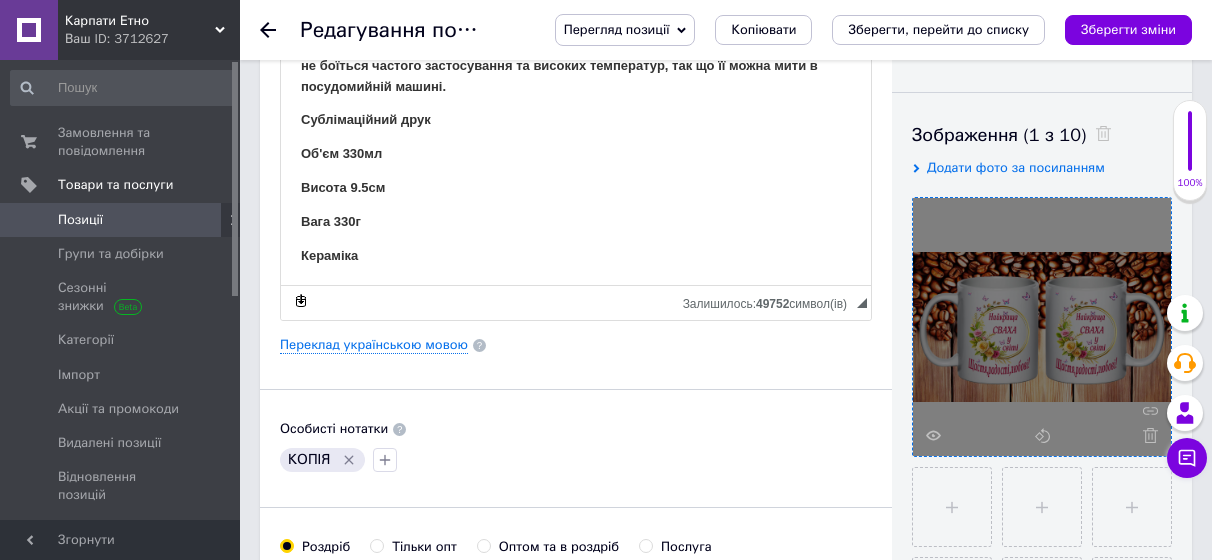 click 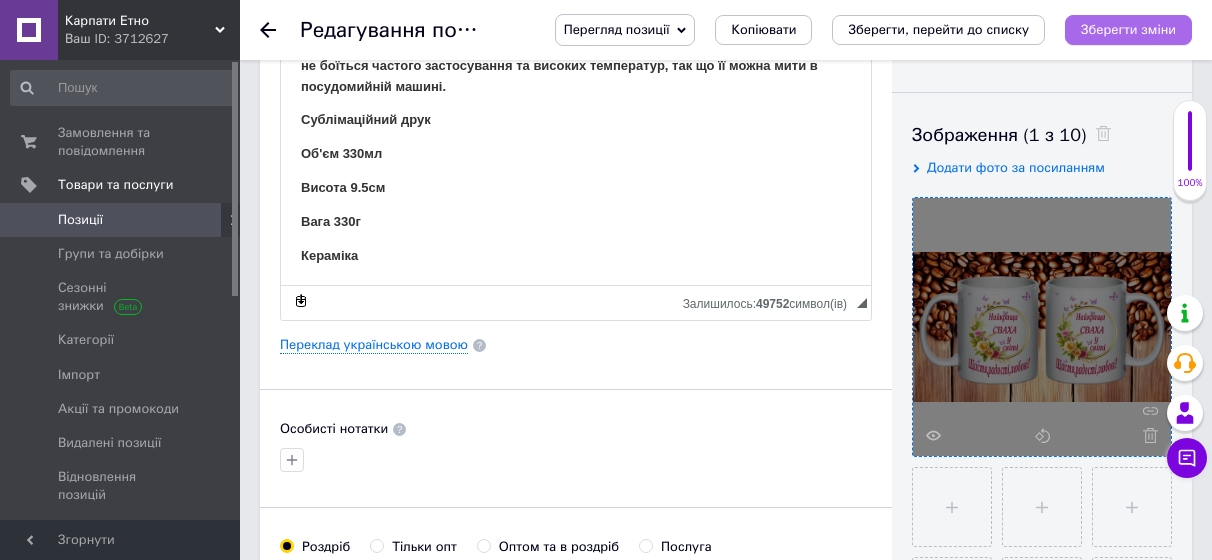 click on "Зберегти зміни" at bounding box center [1128, 29] 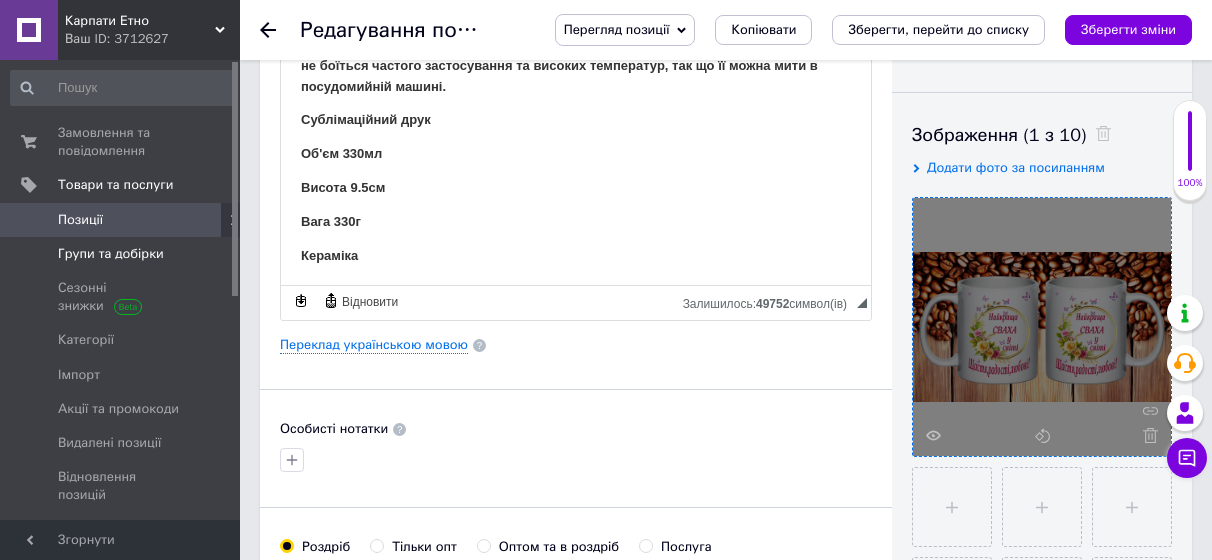 click on "Групи та добірки" at bounding box center [111, 254] 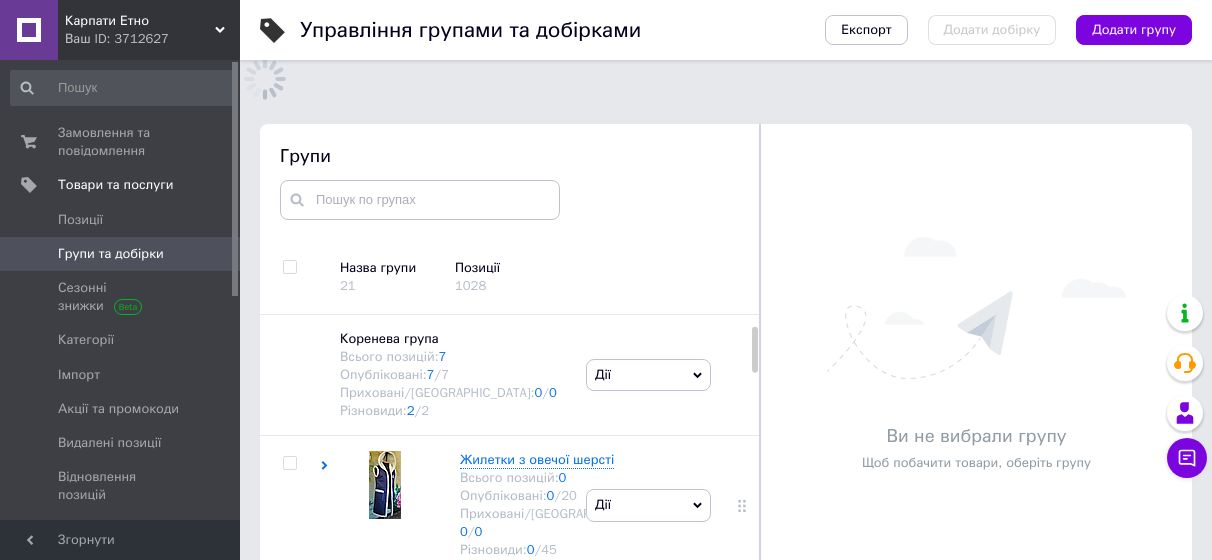 scroll, scrollTop: 183, scrollLeft: 0, axis: vertical 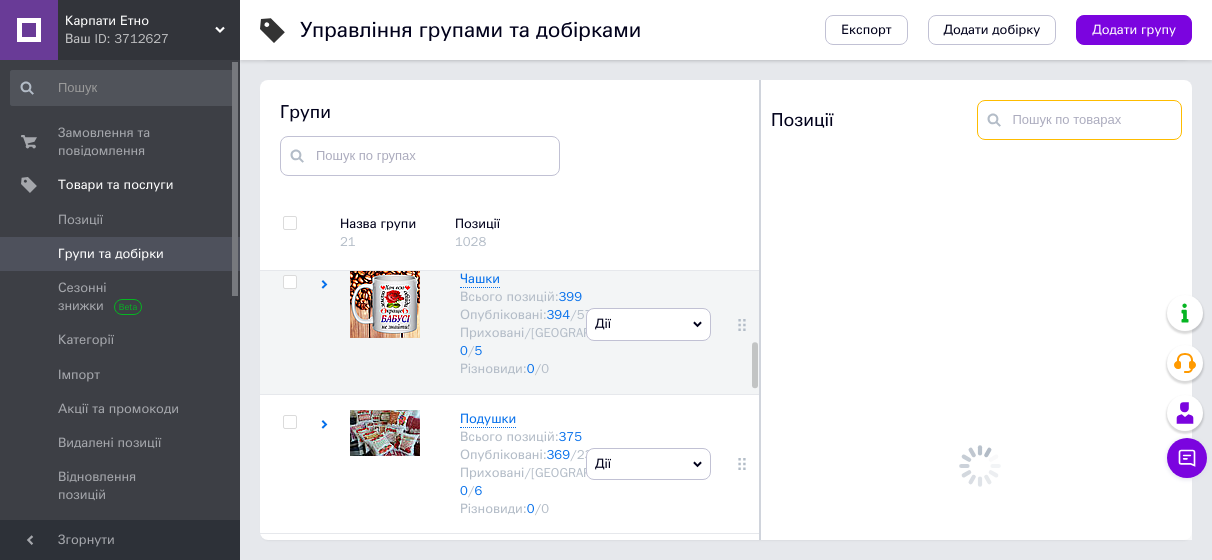 click at bounding box center (1080, 120) 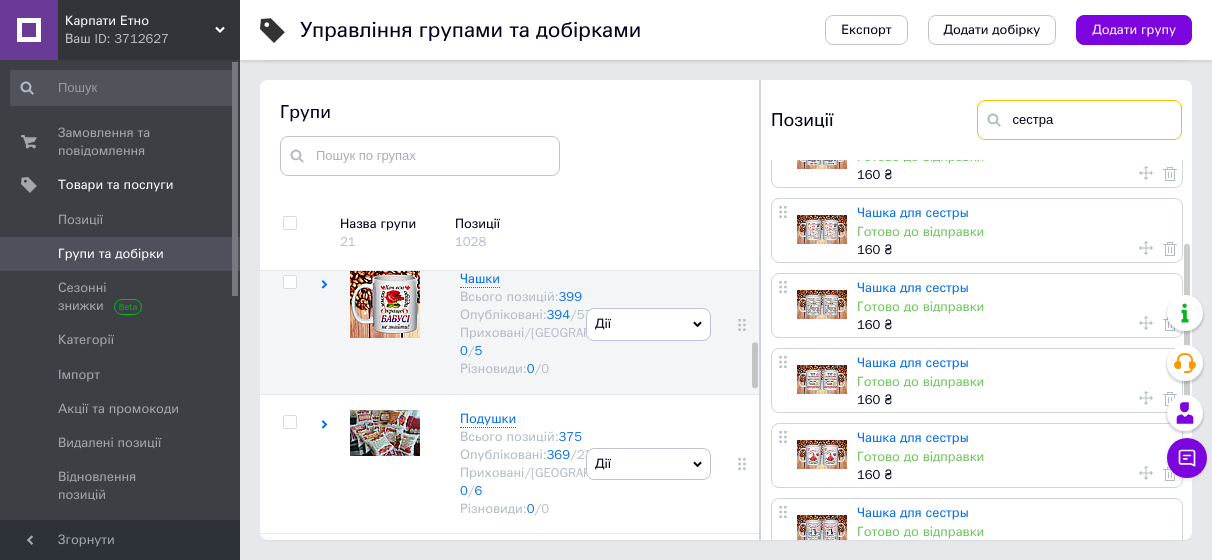 scroll, scrollTop: 200, scrollLeft: 0, axis: vertical 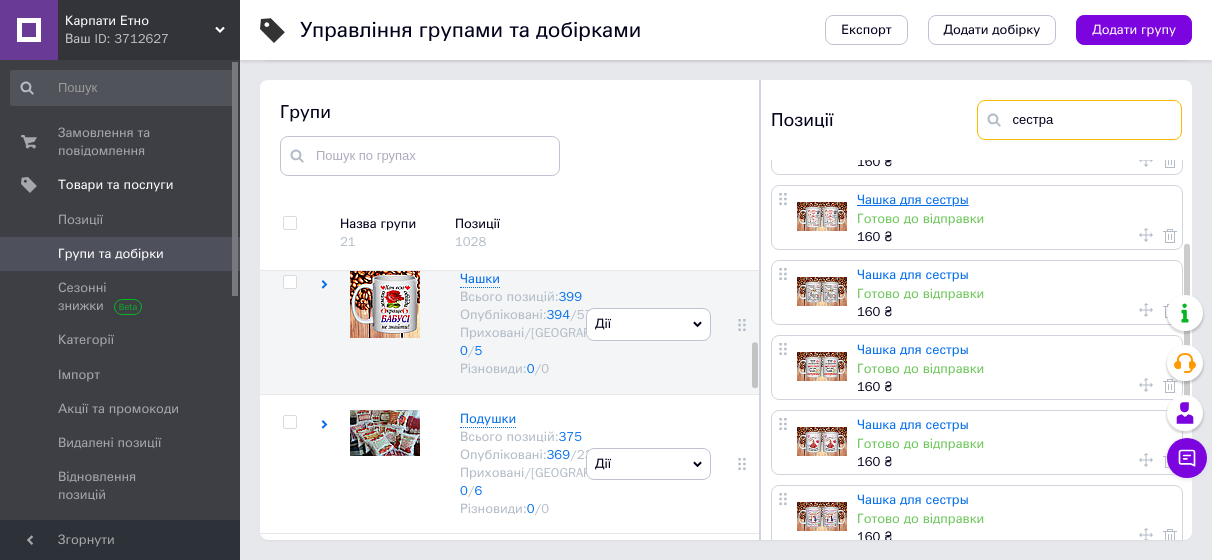 type on "сестра" 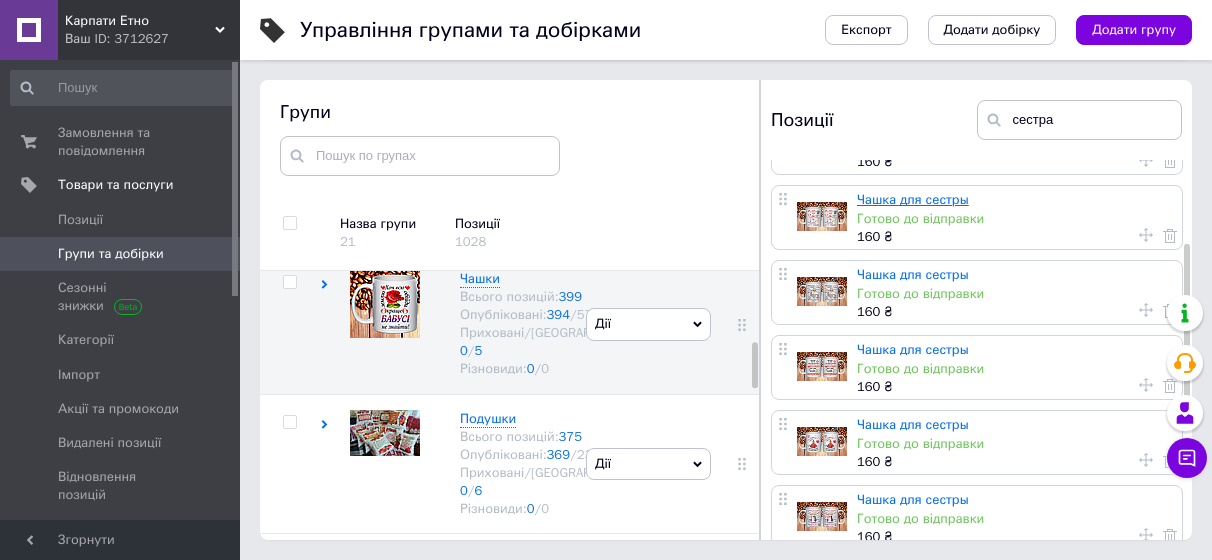 click on "Чашка для сестры" at bounding box center (913, 199) 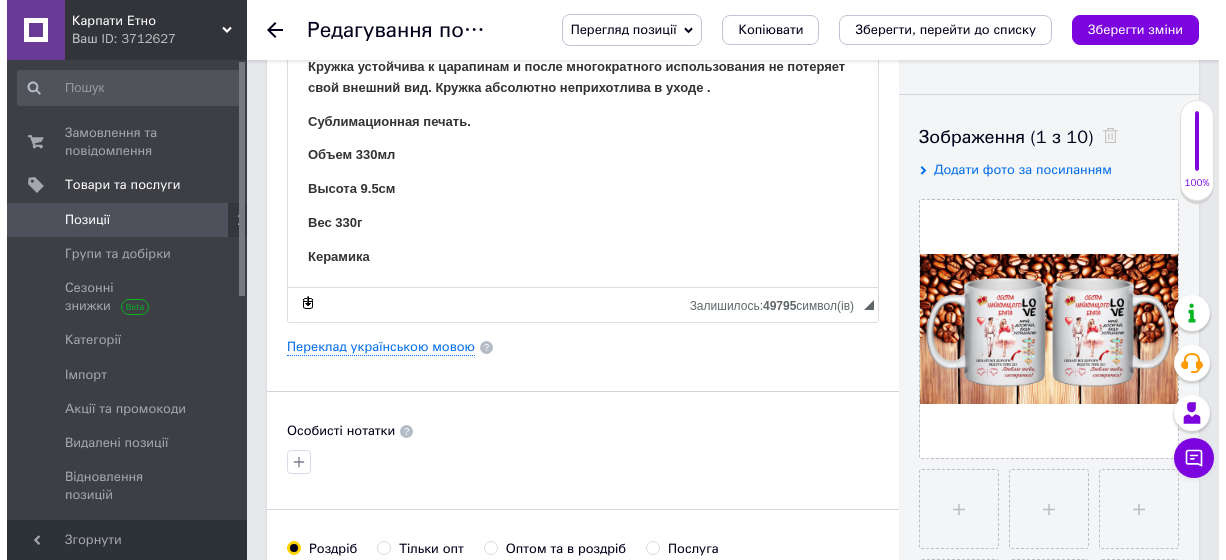 scroll, scrollTop: 300, scrollLeft: 0, axis: vertical 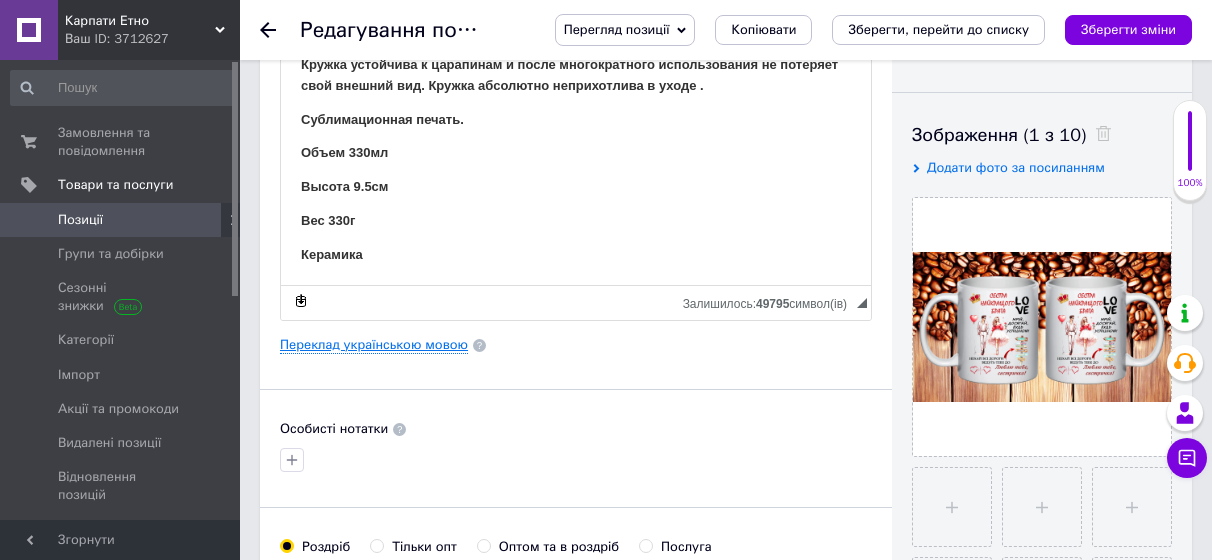 click on "Переклад українською мовою" at bounding box center [374, 345] 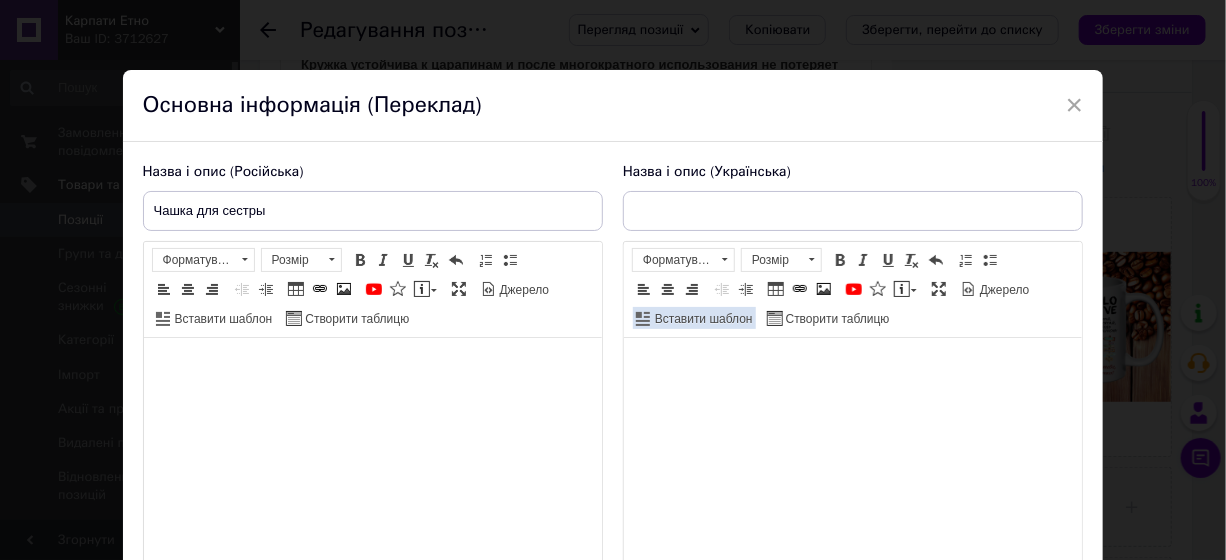type on "Чашка подарунок для сестри" 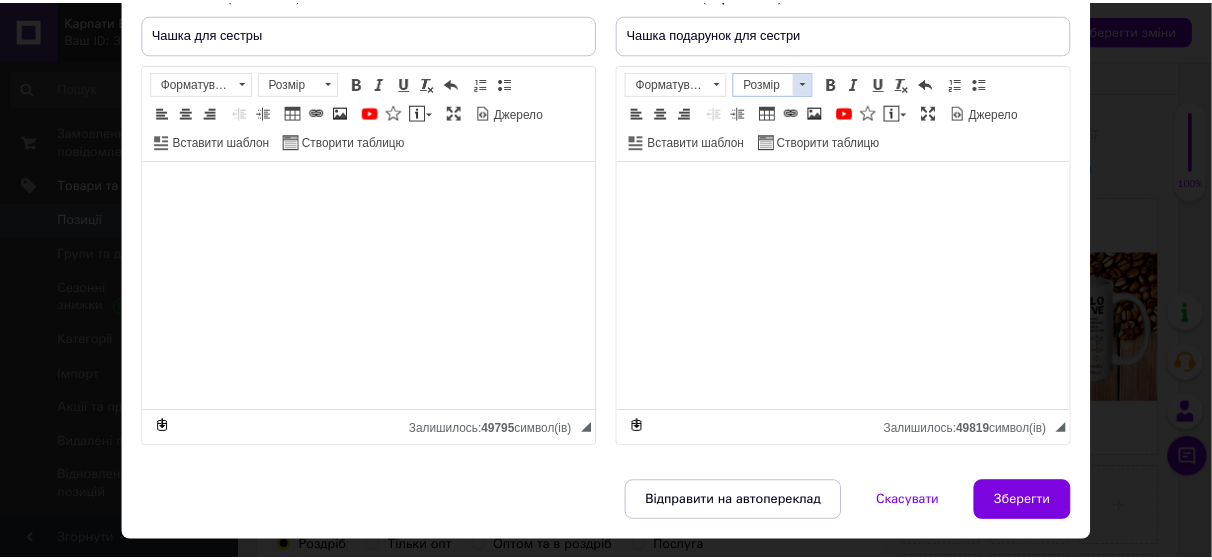 scroll, scrollTop: 200, scrollLeft: 0, axis: vertical 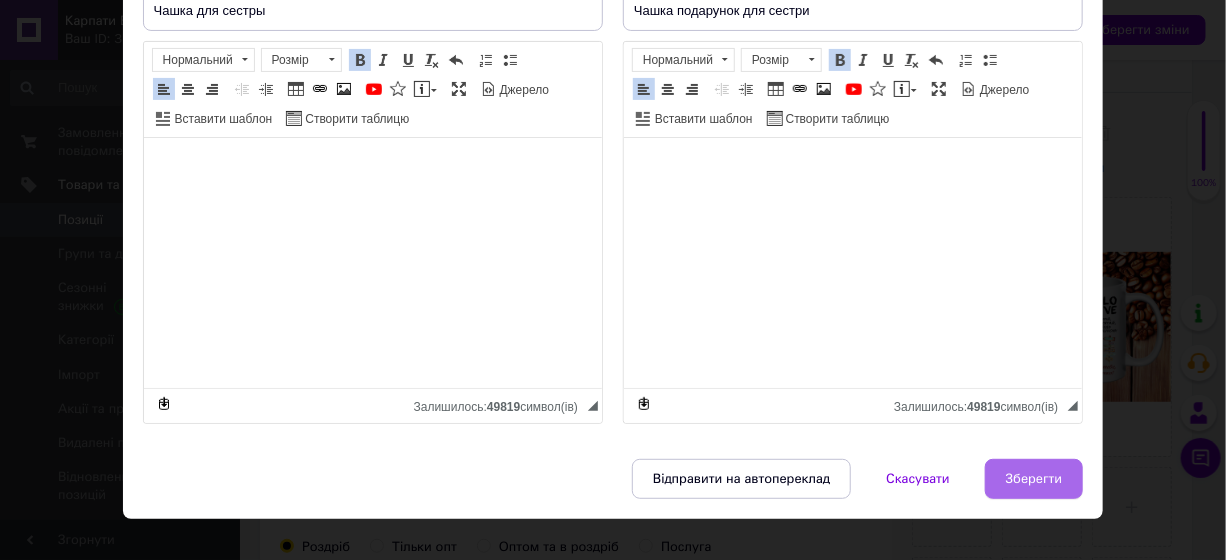 click on "Зберегти" at bounding box center [1034, 479] 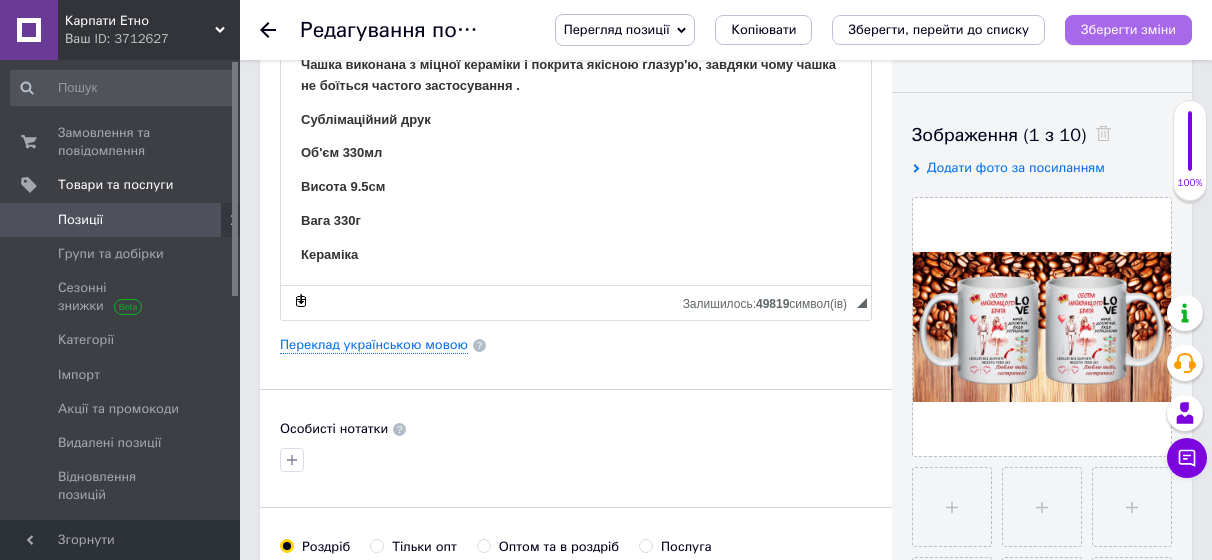 click on "Зберегти зміни" at bounding box center (1128, 29) 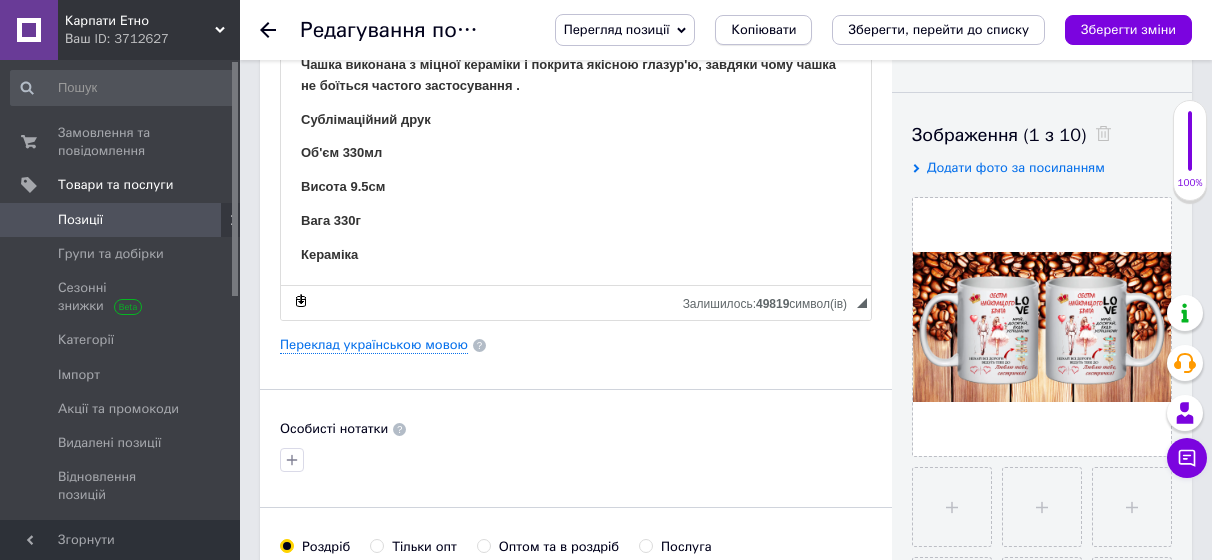 click on "Копіювати" at bounding box center (763, 30) 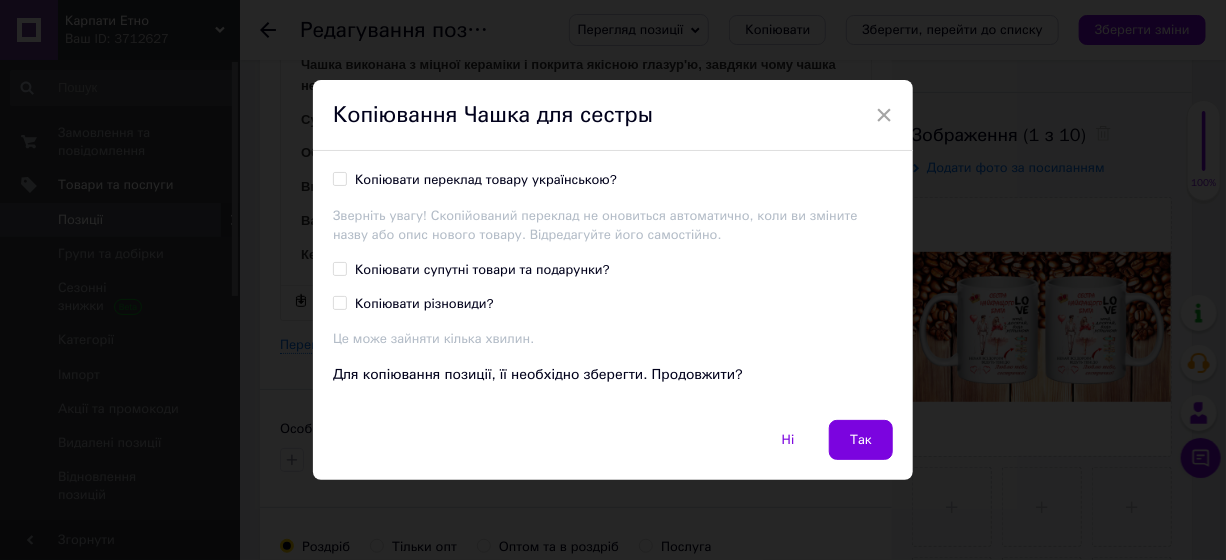 click on "Копіювати переклад товару українською?" at bounding box center (486, 180) 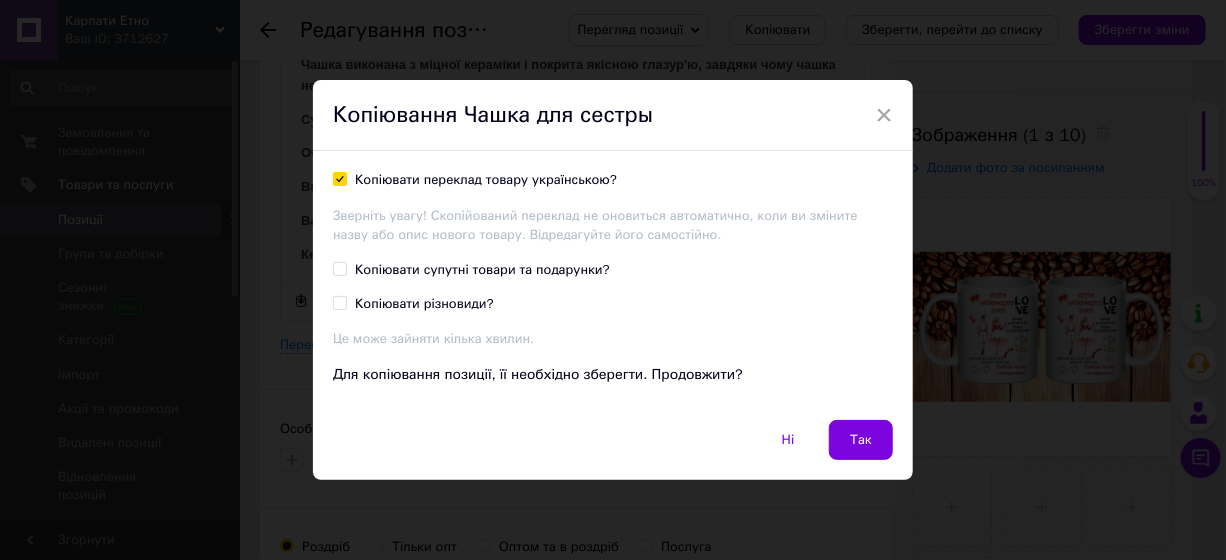 checkbox on "true" 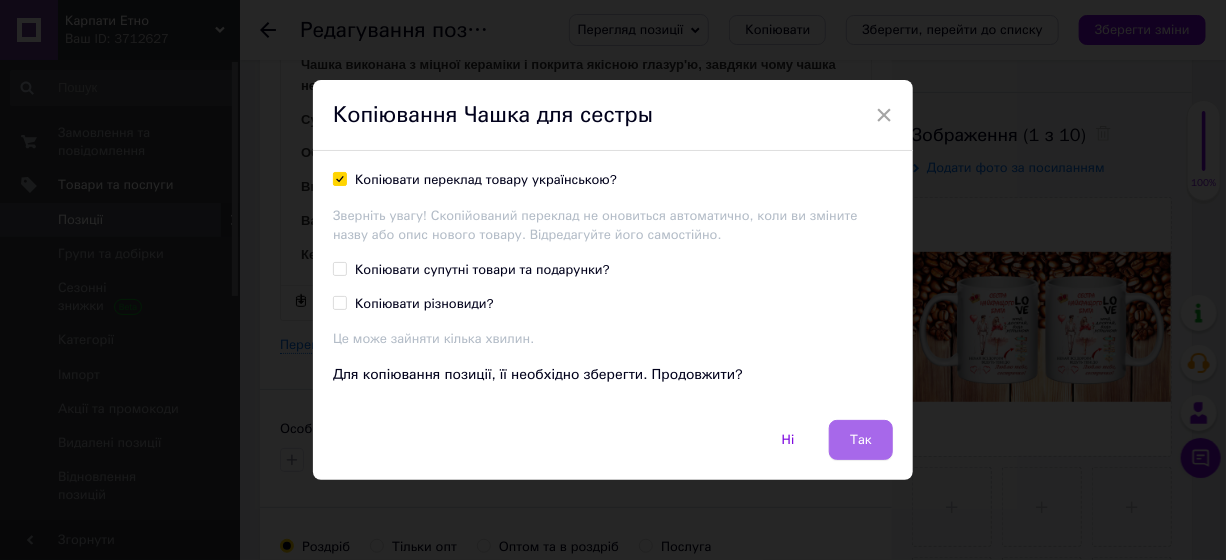 click on "Так" at bounding box center (861, 440) 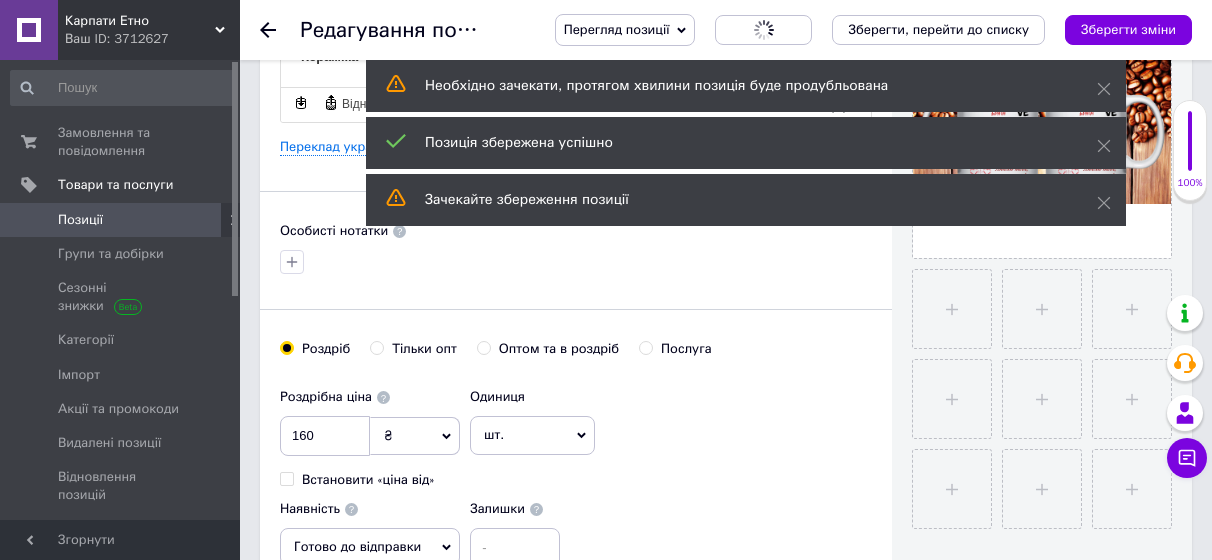 scroll, scrollTop: 500, scrollLeft: 0, axis: vertical 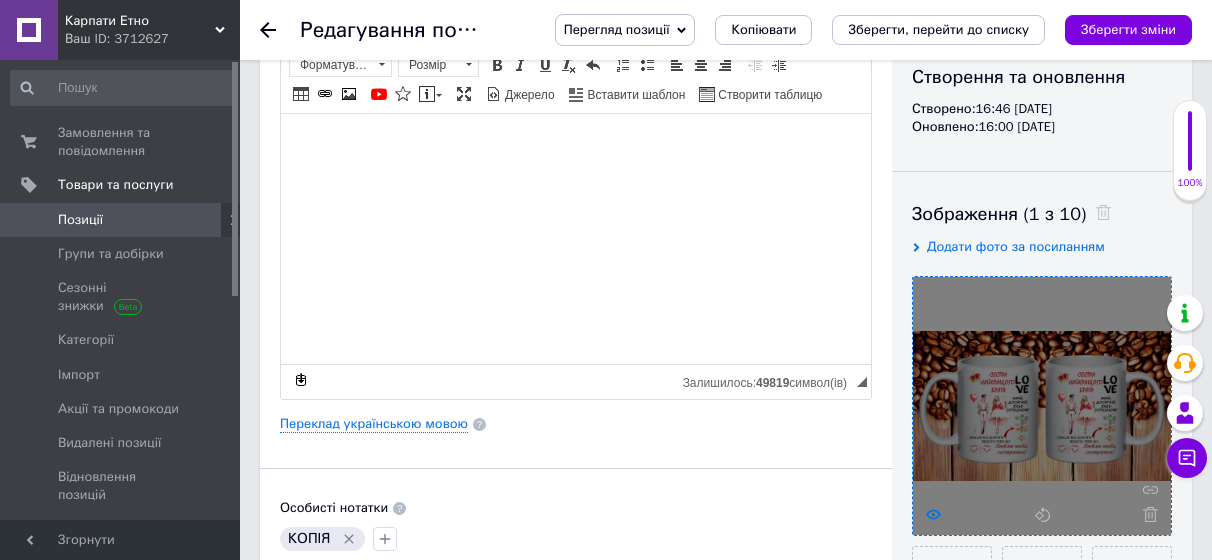 click 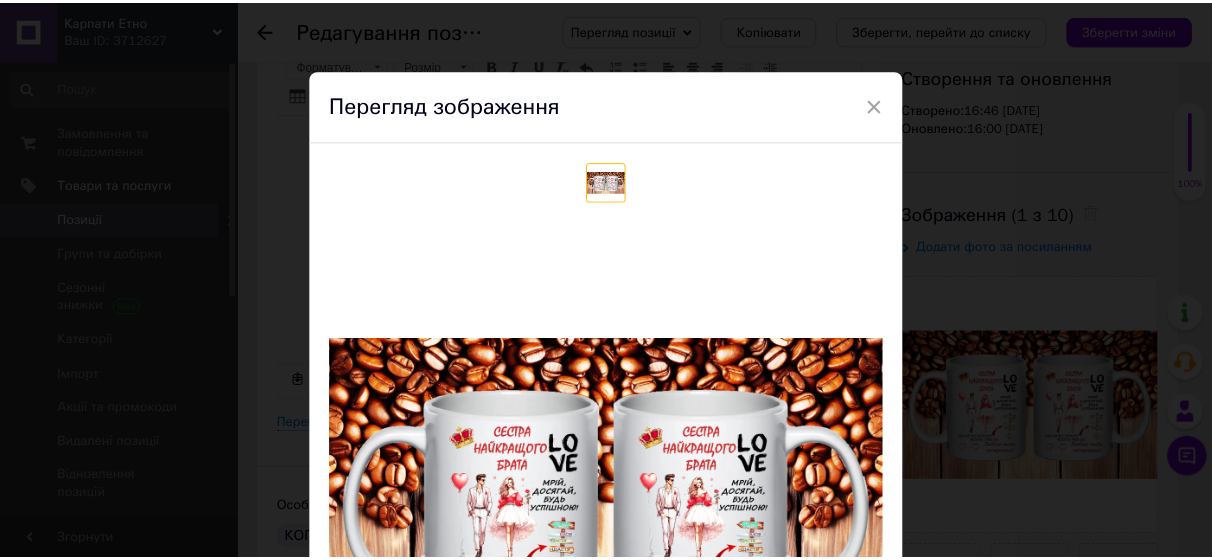 scroll, scrollTop: 100, scrollLeft: 0, axis: vertical 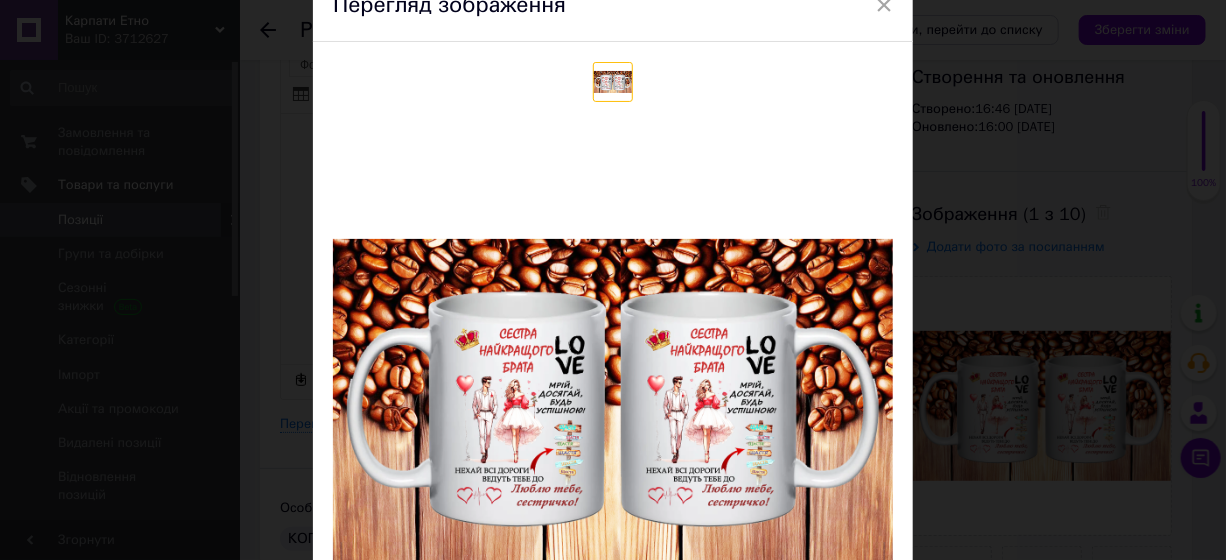 click on "× Перегляд зображення Видалити зображення Видалити всі зображення" at bounding box center (613, 280) 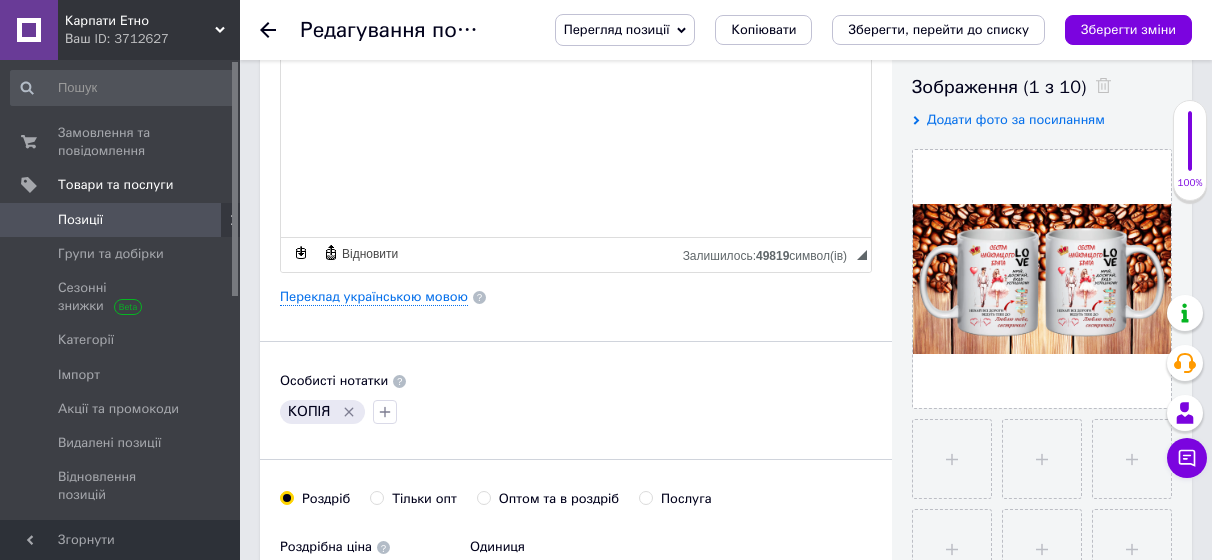 scroll, scrollTop: 321, scrollLeft: 0, axis: vertical 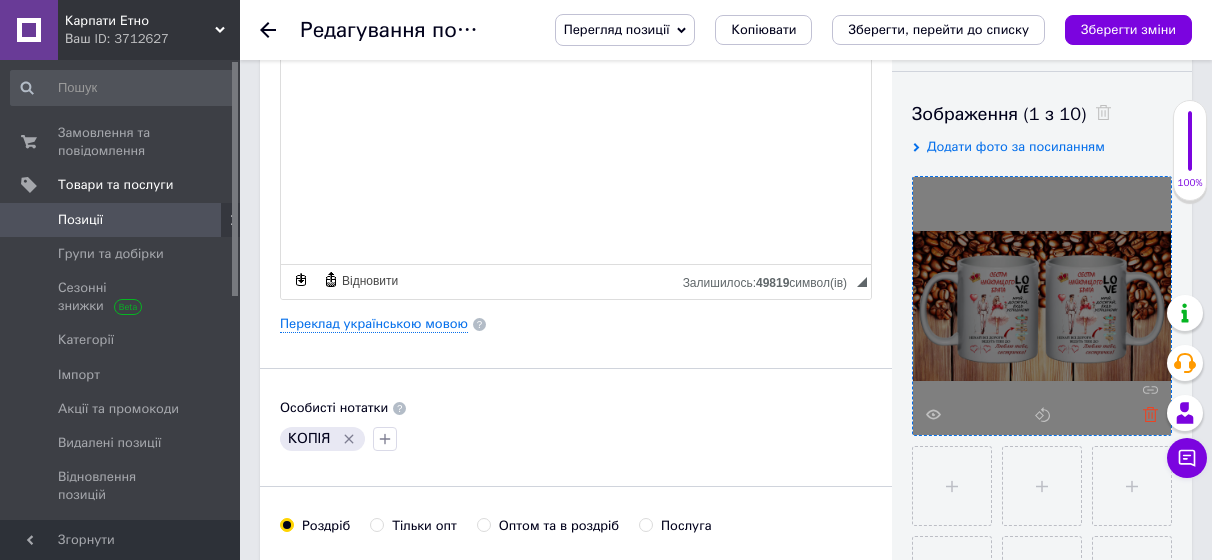 click 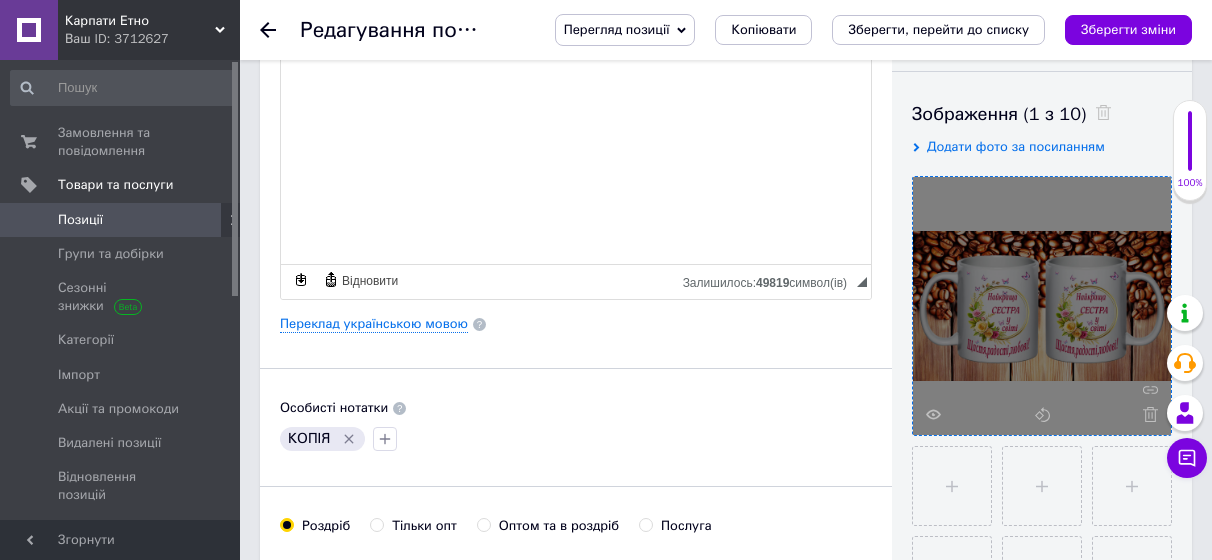 click 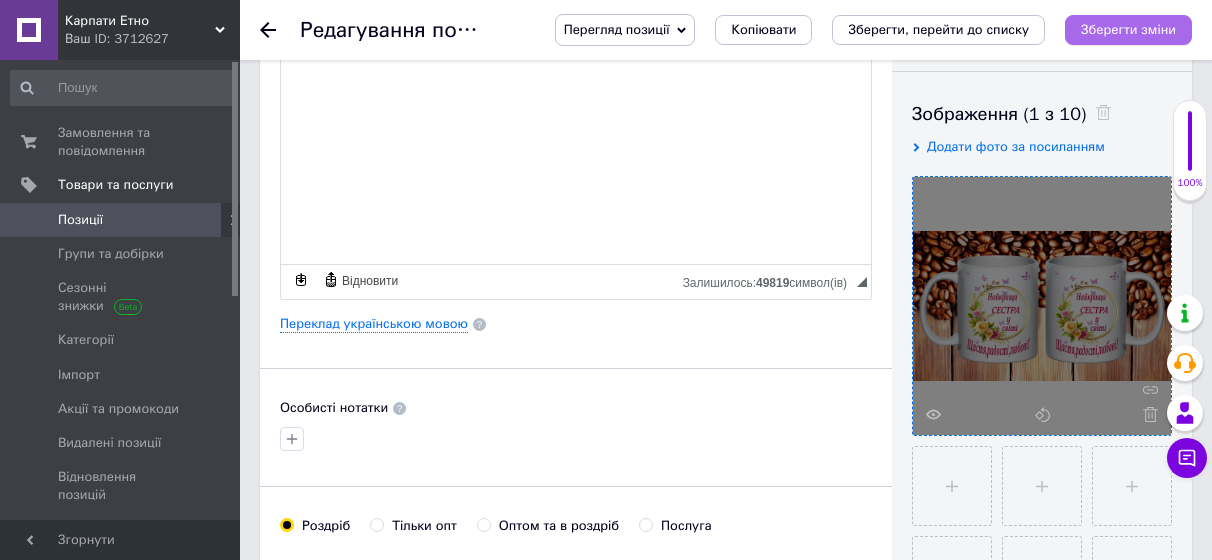 click on "Зберегти зміни" at bounding box center (1128, 30) 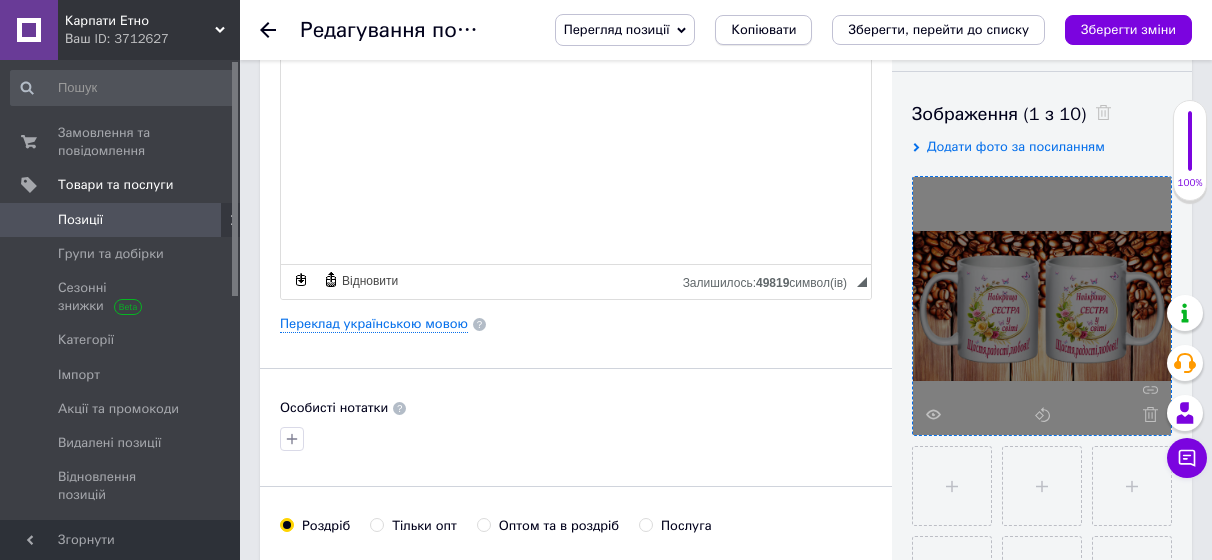 click on "Копіювати" at bounding box center [763, 30] 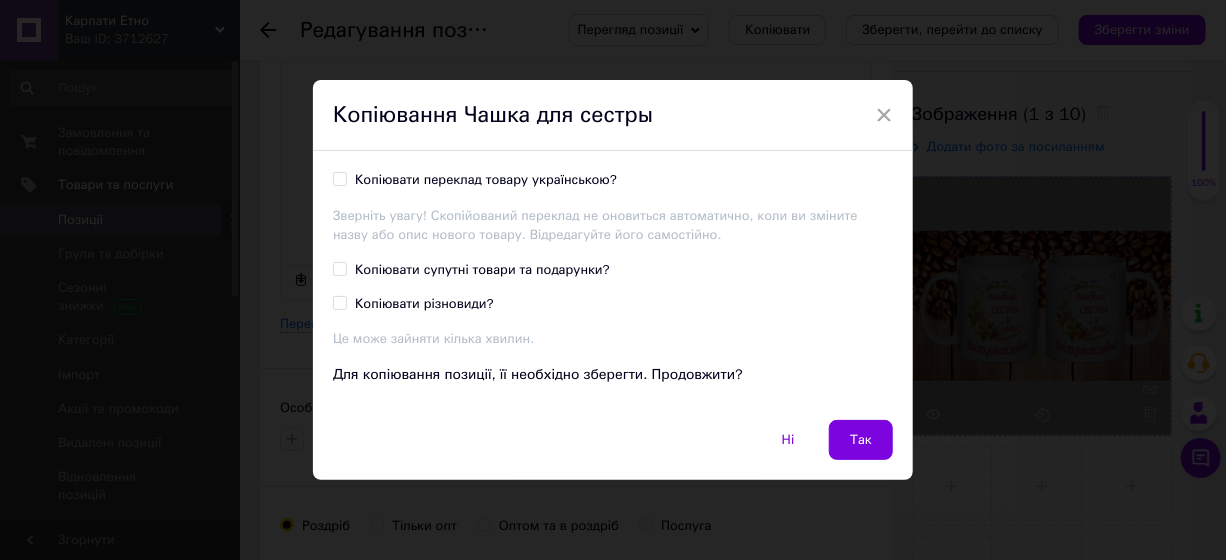 click on "Копіювати переклад товару українською?" at bounding box center (486, 180) 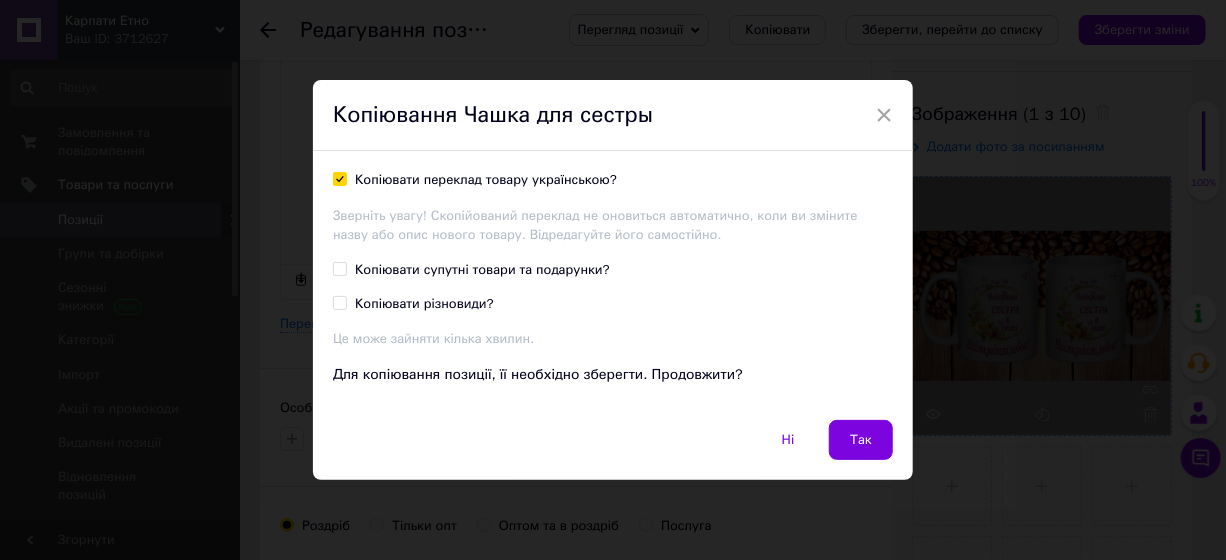 checkbox on "true" 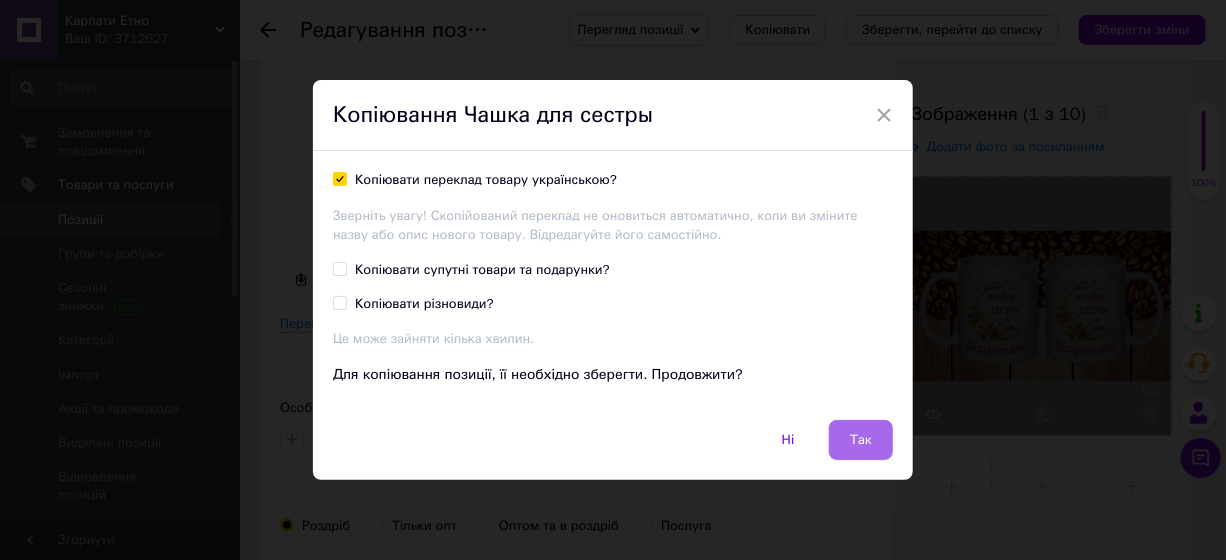 click on "Так" at bounding box center [861, 440] 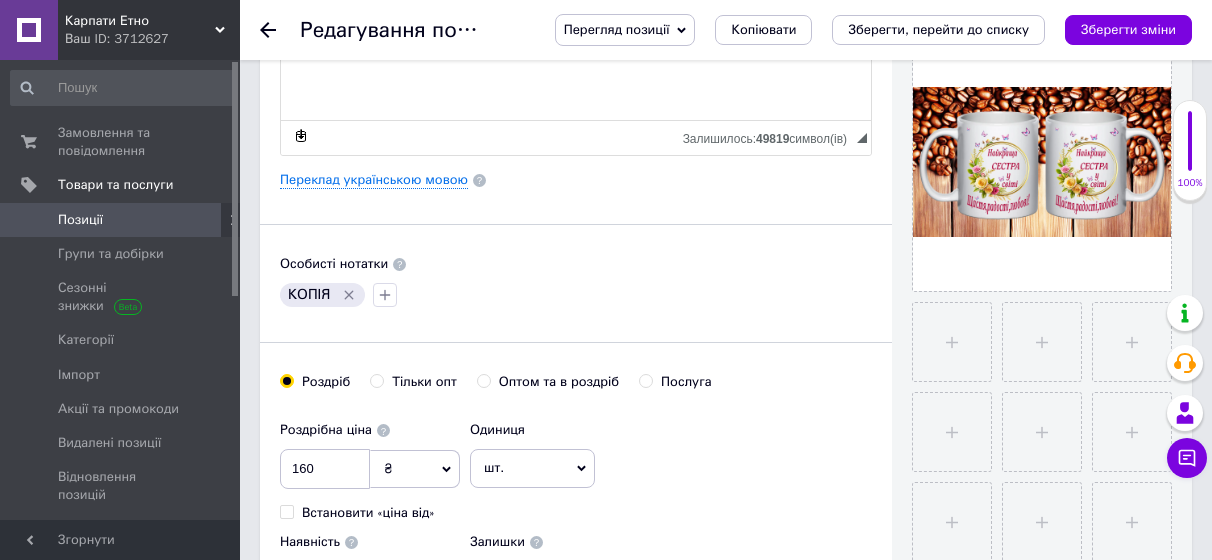 scroll, scrollTop: 500, scrollLeft: 0, axis: vertical 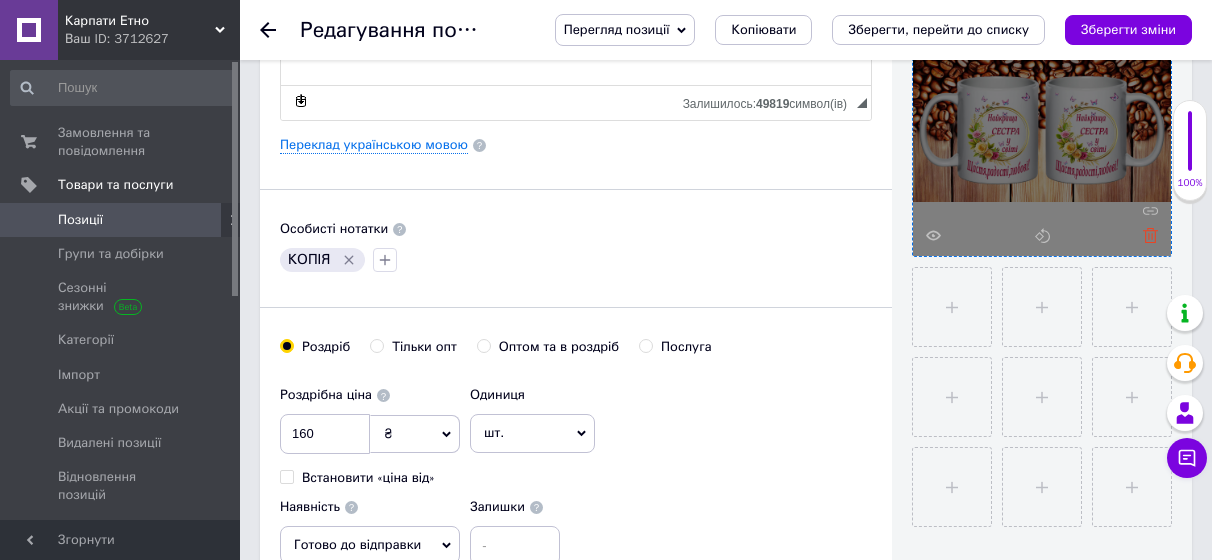 click 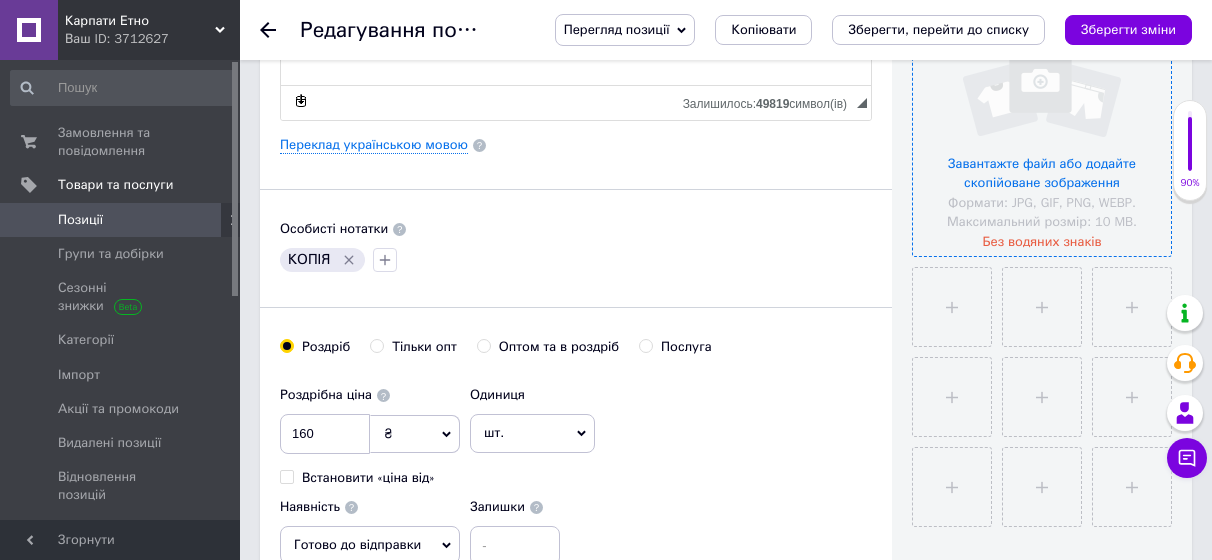 click at bounding box center [1042, 127] 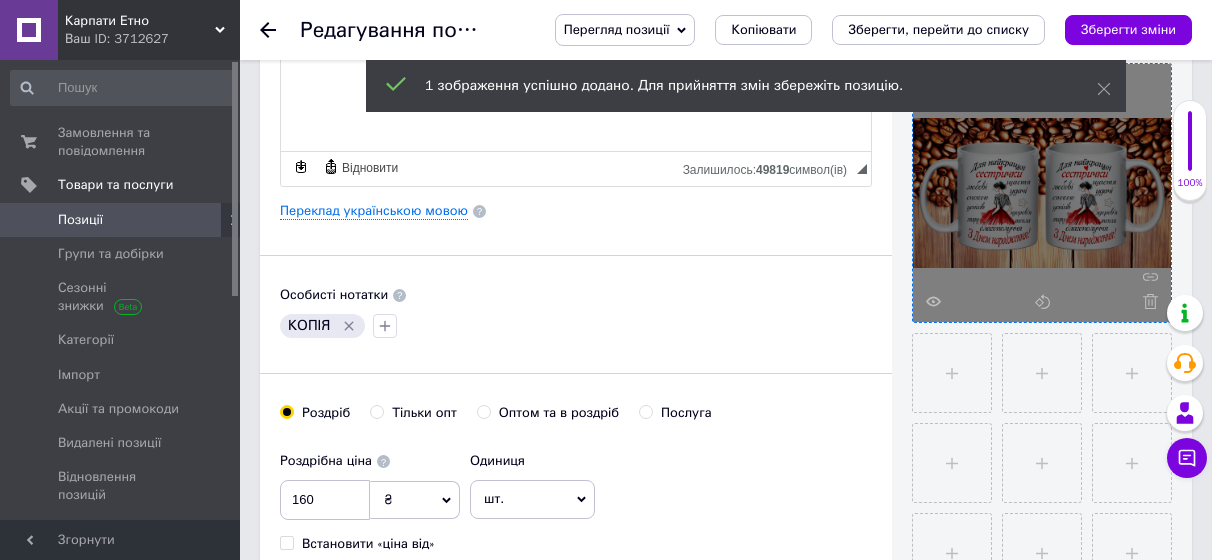 scroll, scrollTop: 400, scrollLeft: 0, axis: vertical 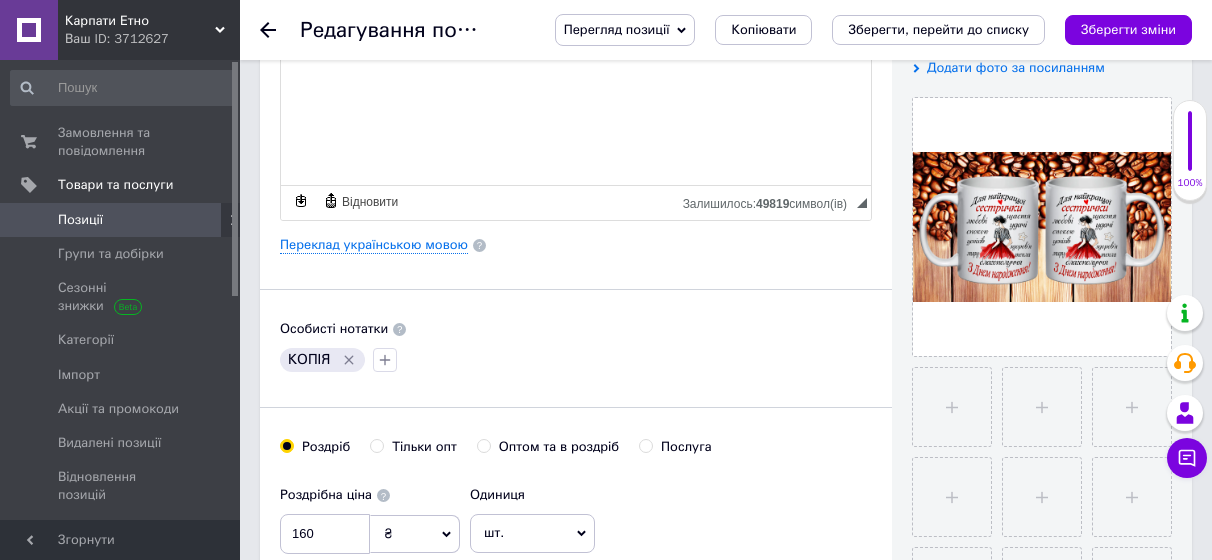 click 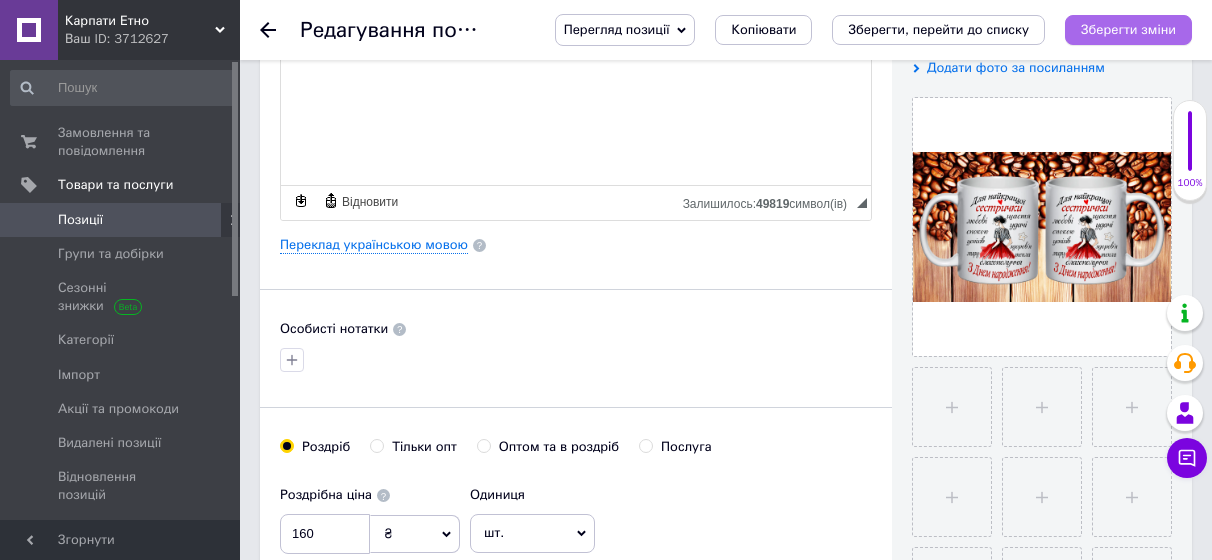 click on "Зберегти зміни" at bounding box center (1128, 29) 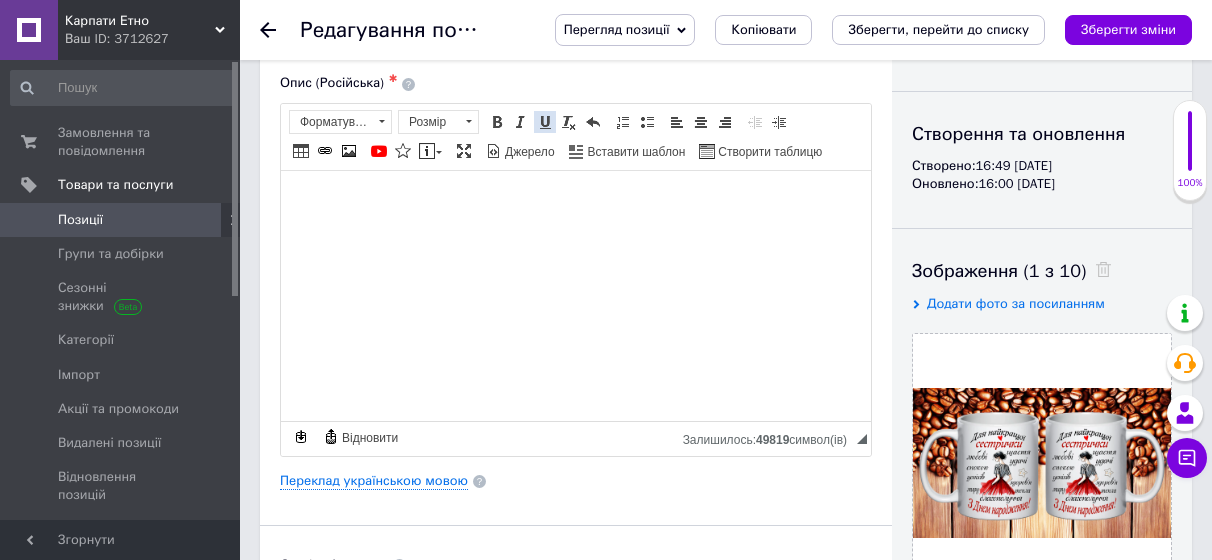scroll, scrollTop: 200, scrollLeft: 0, axis: vertical 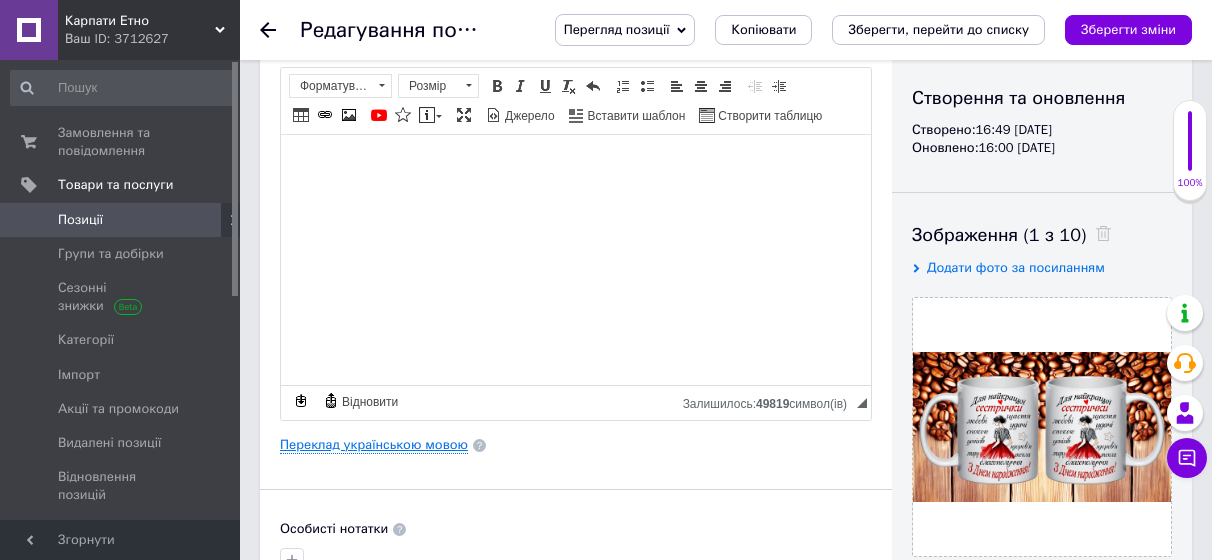 click on "Переклад українською мовою" at bounding box center (374, 445) 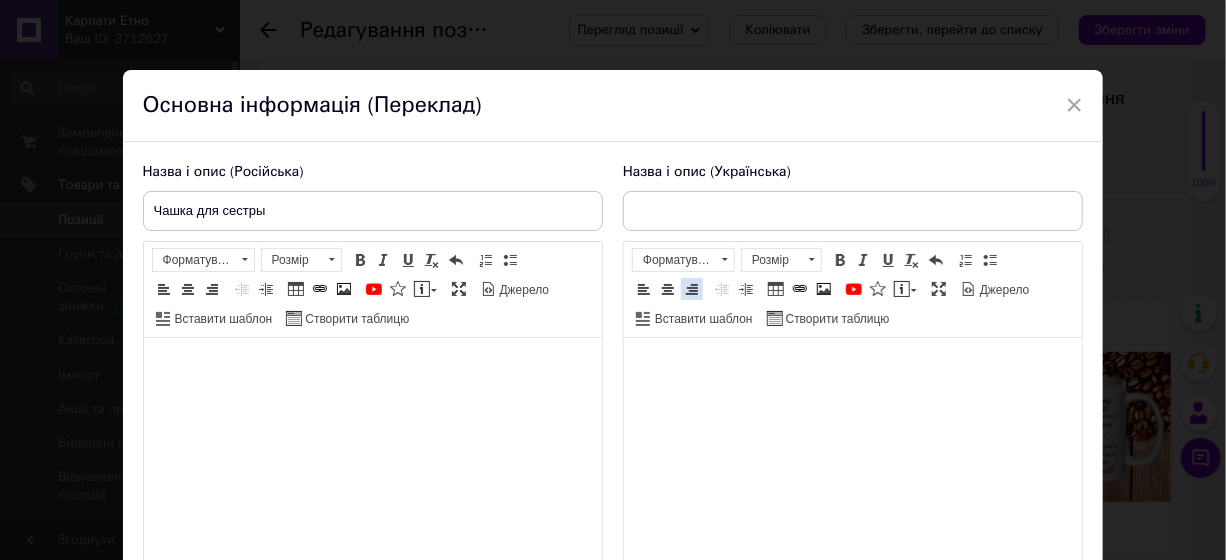 type on "Чашка подарунок для сестри" 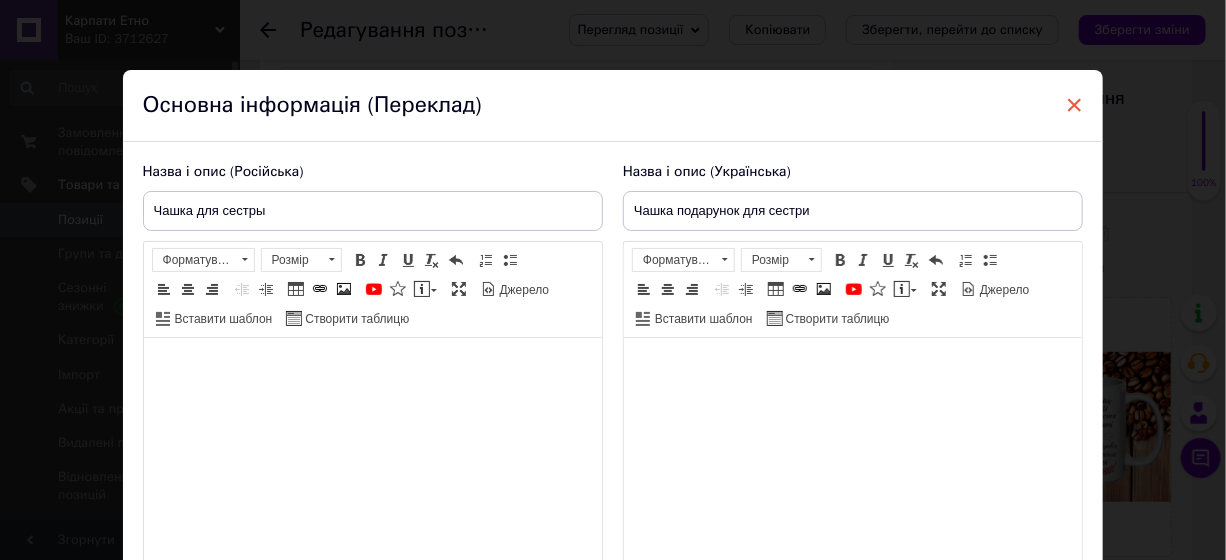 click on "×" at bounding box center (1075, 105) 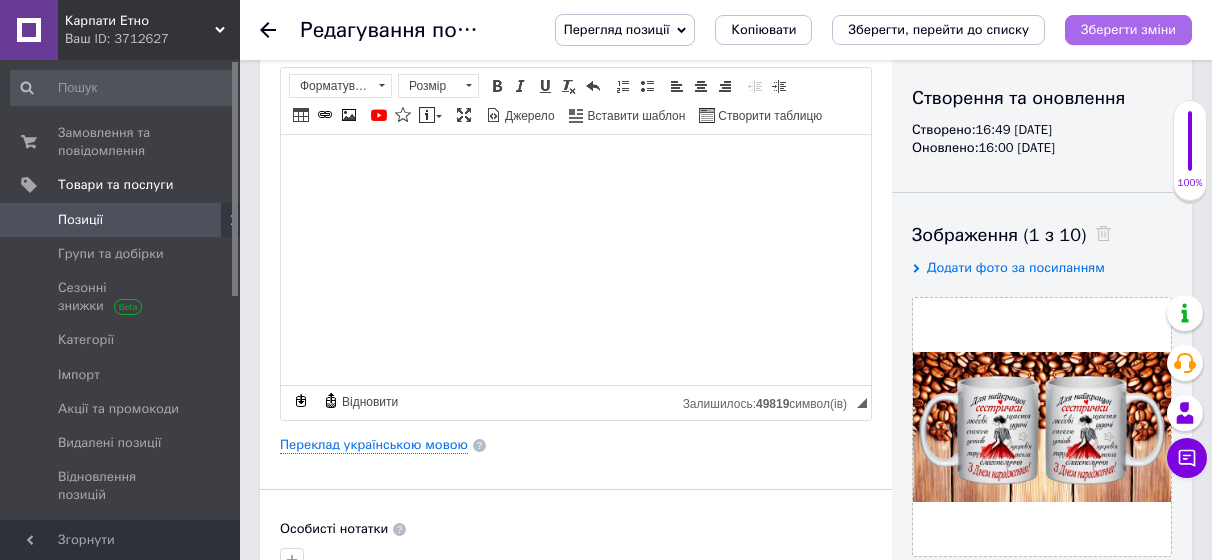 click on "Зберегти зміни" at bounding box center (1128, 29) 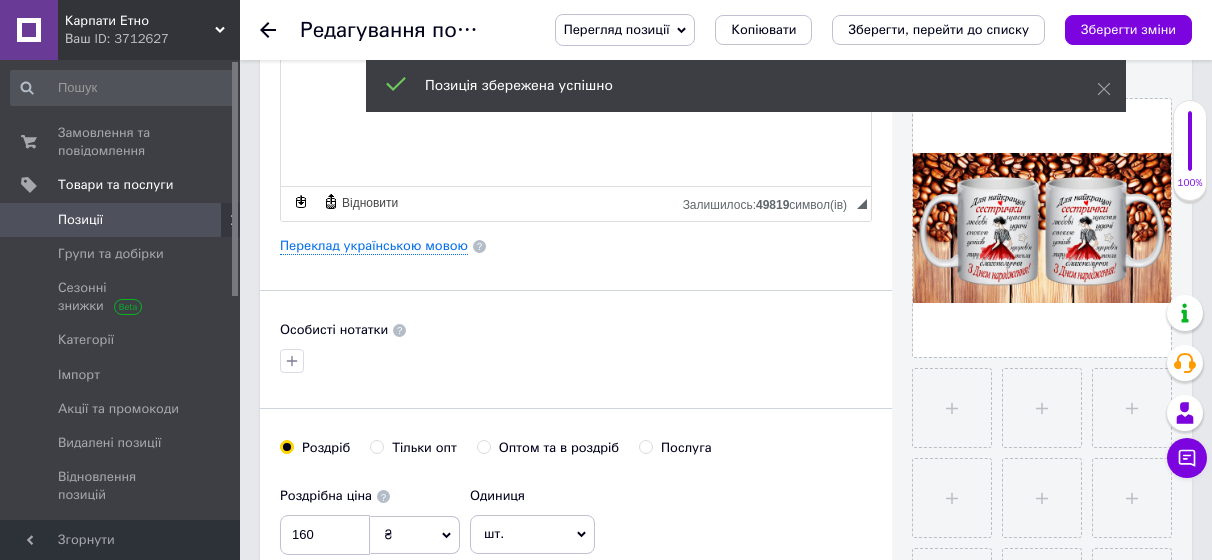 scroll, scrollTop: 400, scrollLeft: 0, axis: vertical 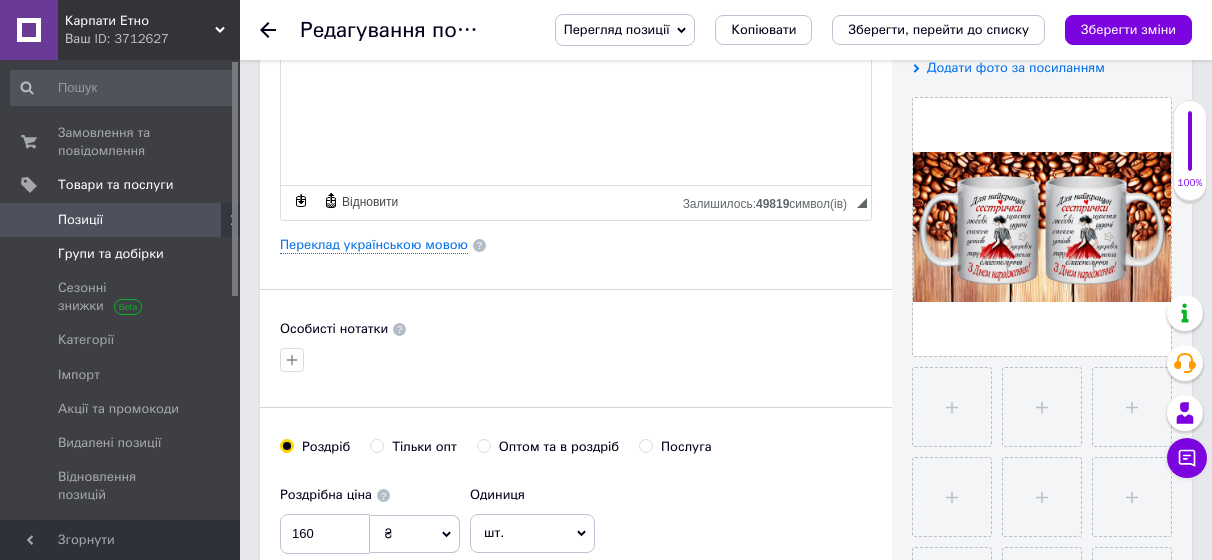 click on "Групи та добірки" at bounding box center (111, 254) 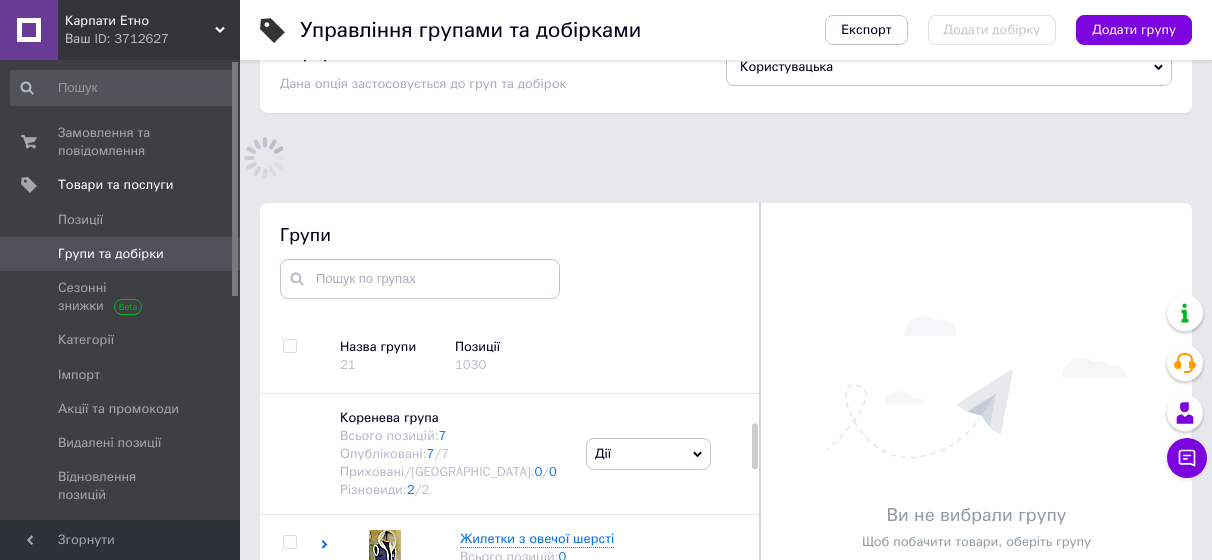 scroll, scrollTop: 113, scrollLeft: 0, axis: vertical 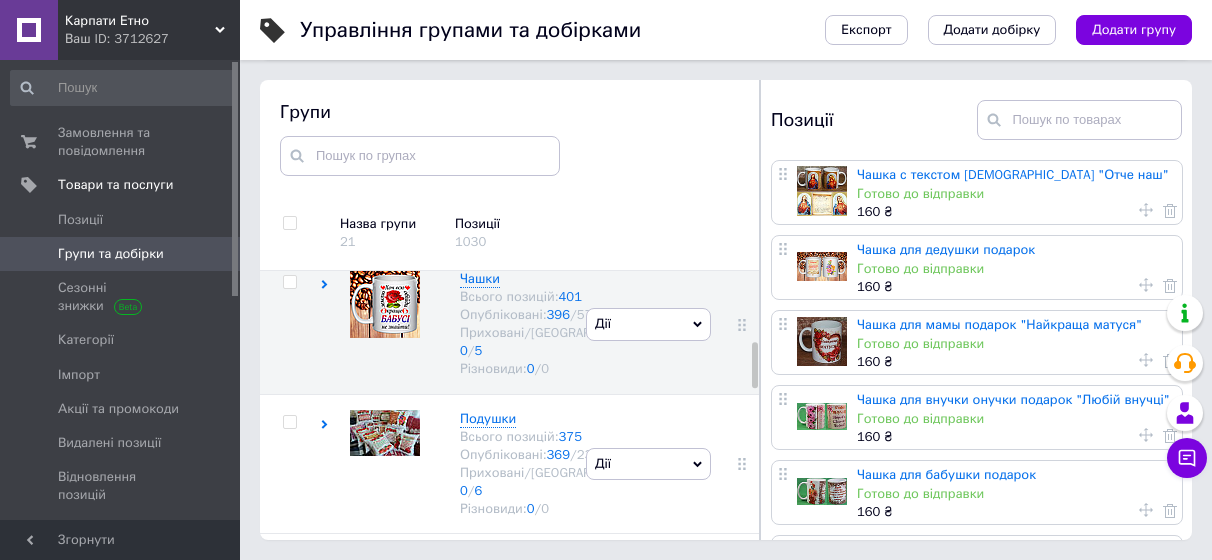 click 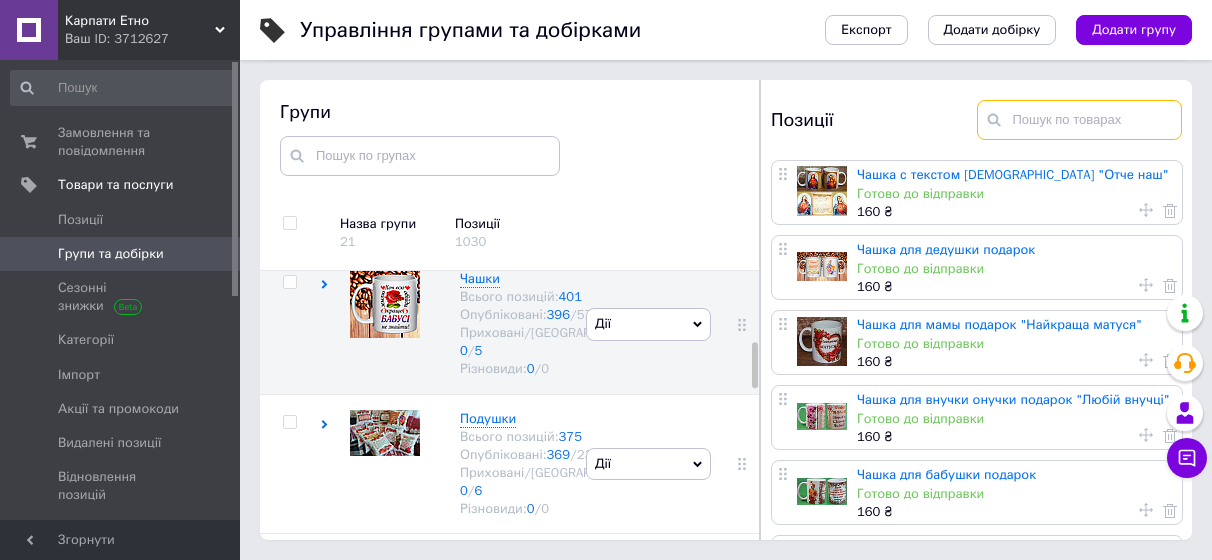 click at bounding box center (1080, 120) 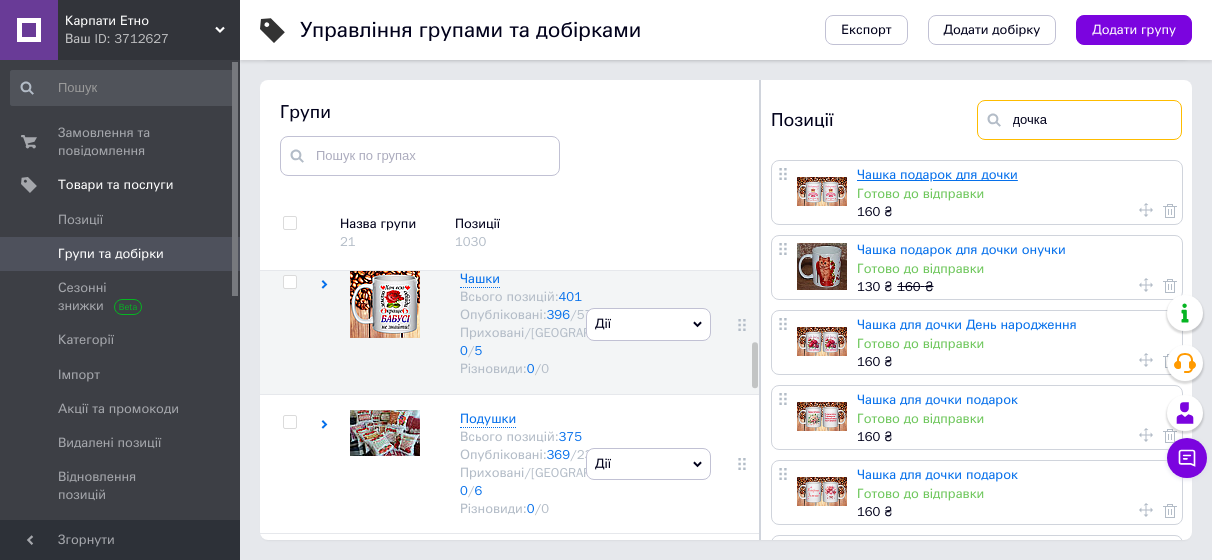 type on "дочка" 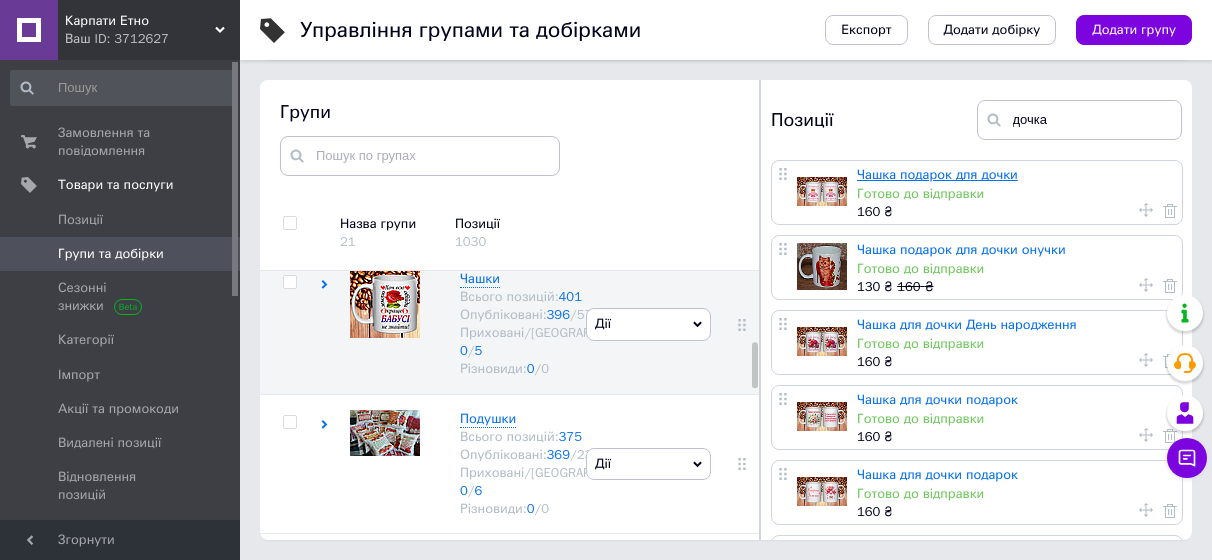 click on "Чашка  подарок для дочки" at bounding box center [937, 174] 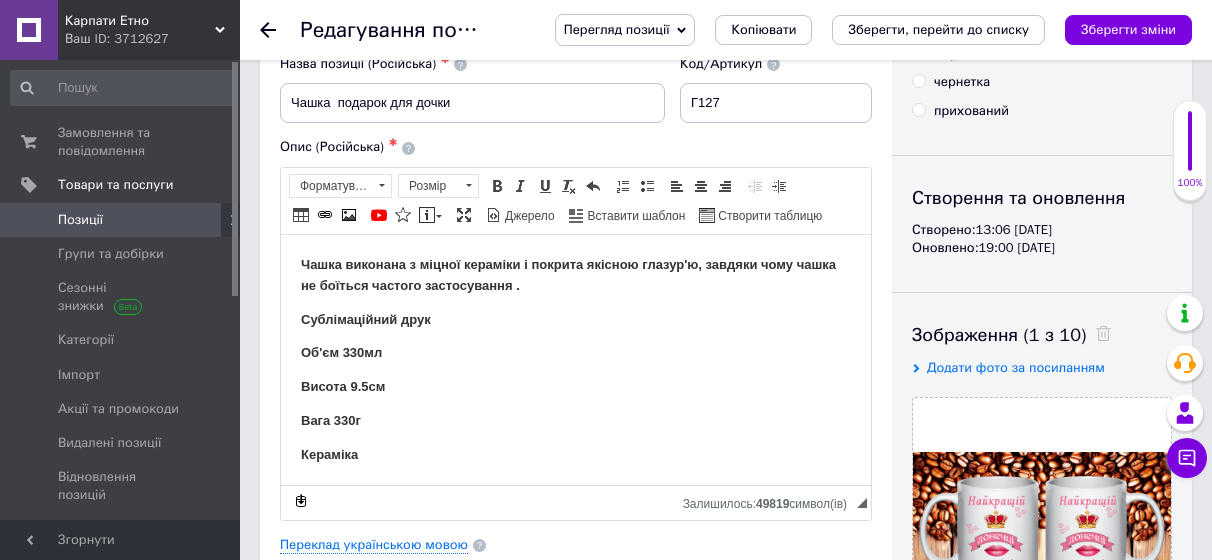 scroll, scrollTop: 200, scrollLeft: 0, axis: vertical 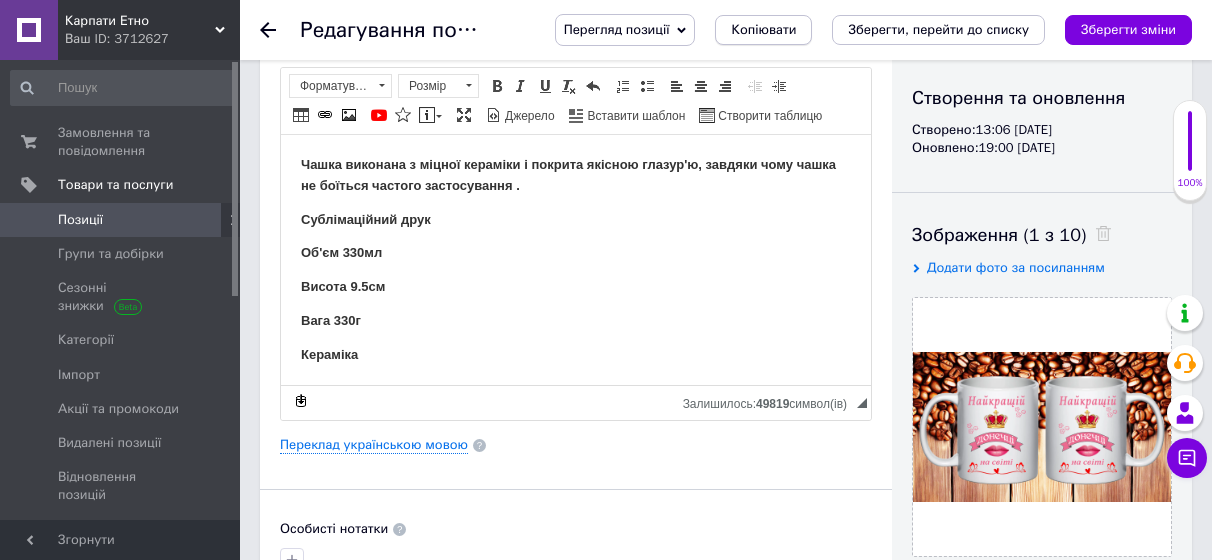 click on "Копіювати" at bounding box center [763, 30] 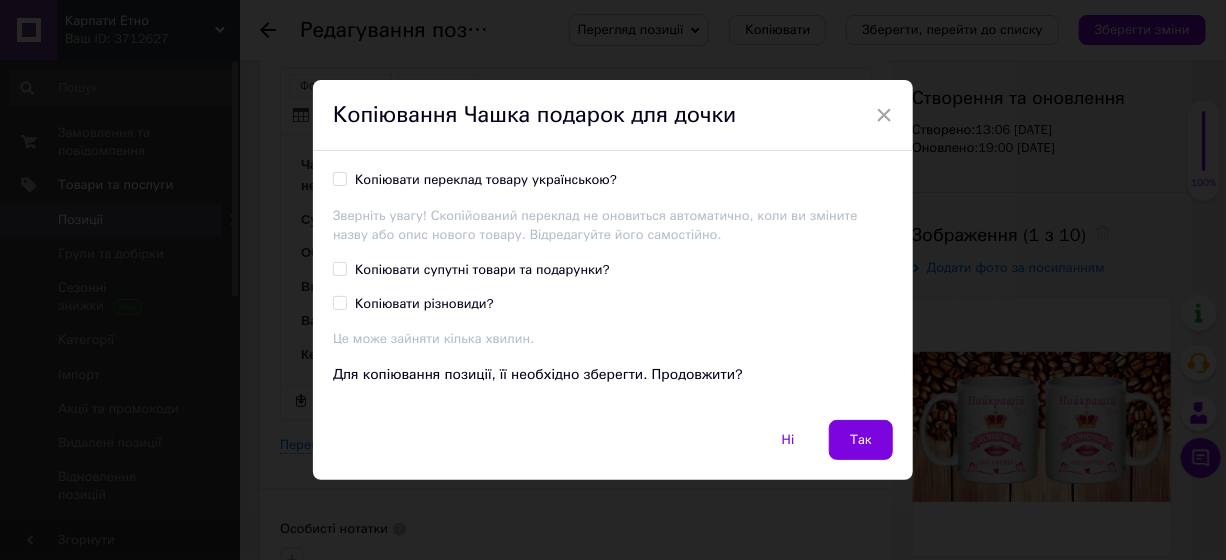 click on "Копіювати переклад товару українською?" at bounding box center (486, 180) 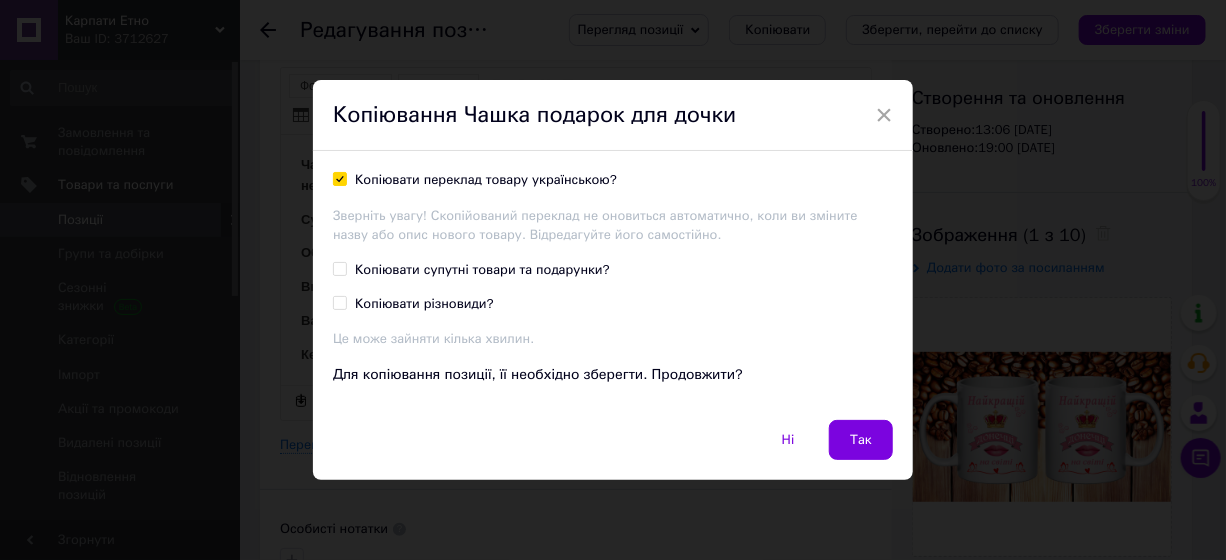 checkbox on "true" 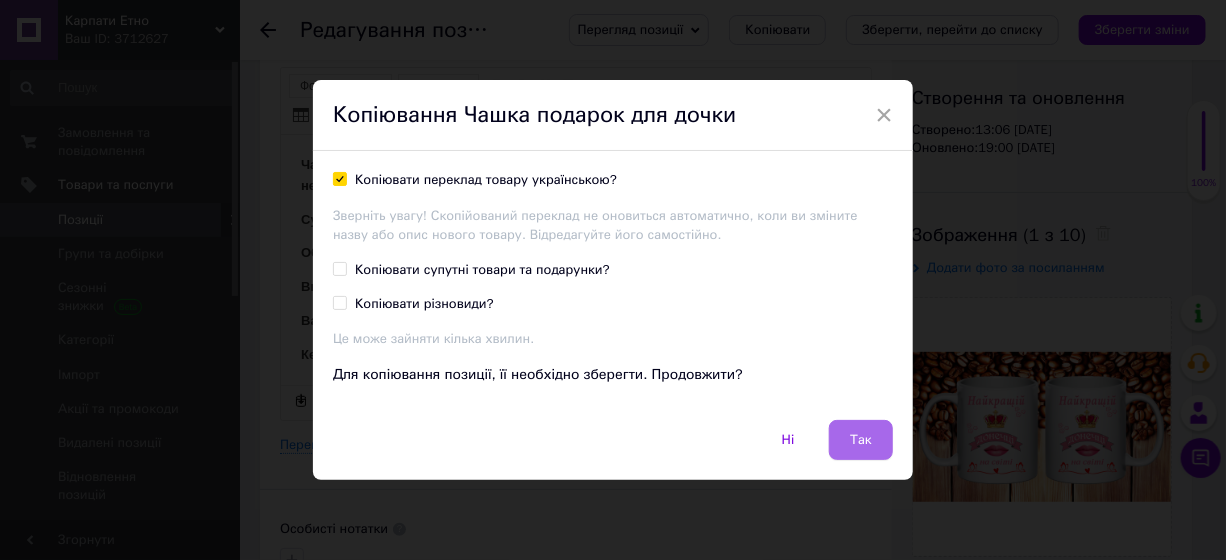 click on "Так" at bounding box center (861, 440) 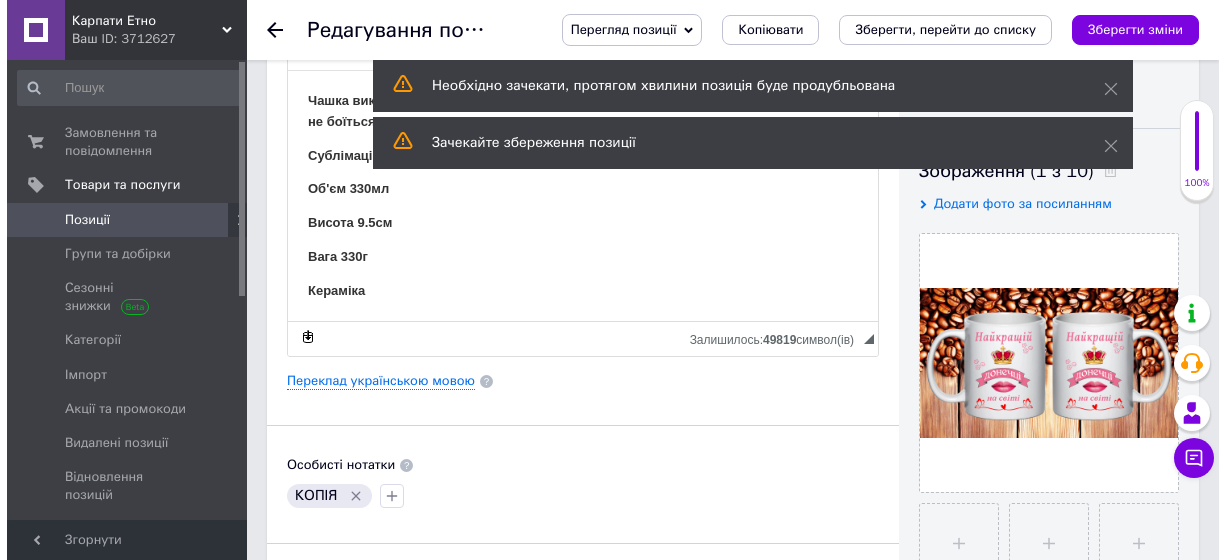 scroll, scrollTop: 300, scrollLeft: 0, axis: vertical 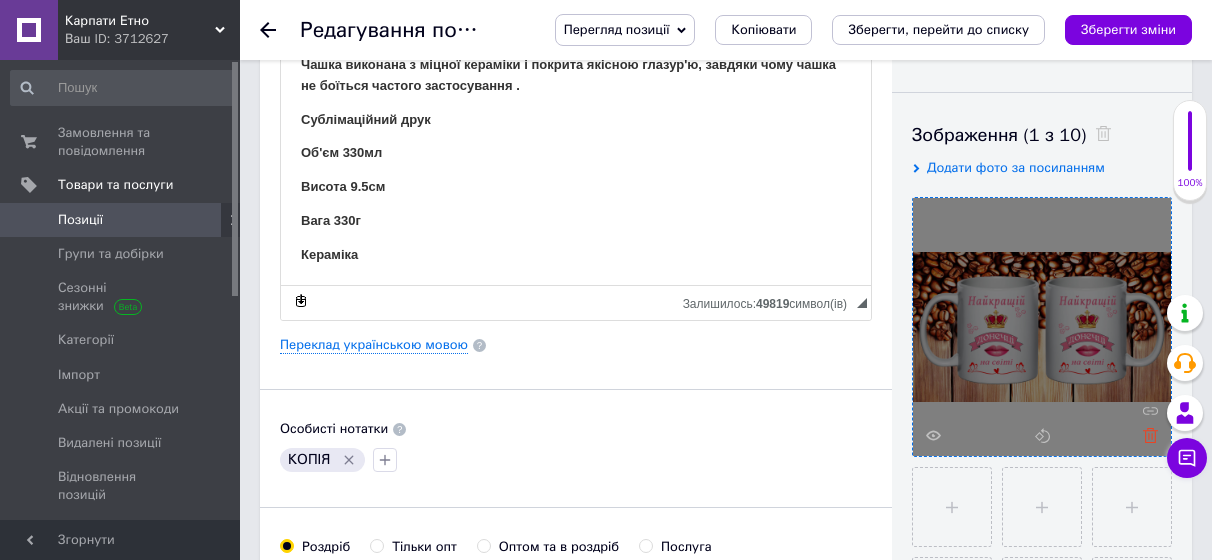 click 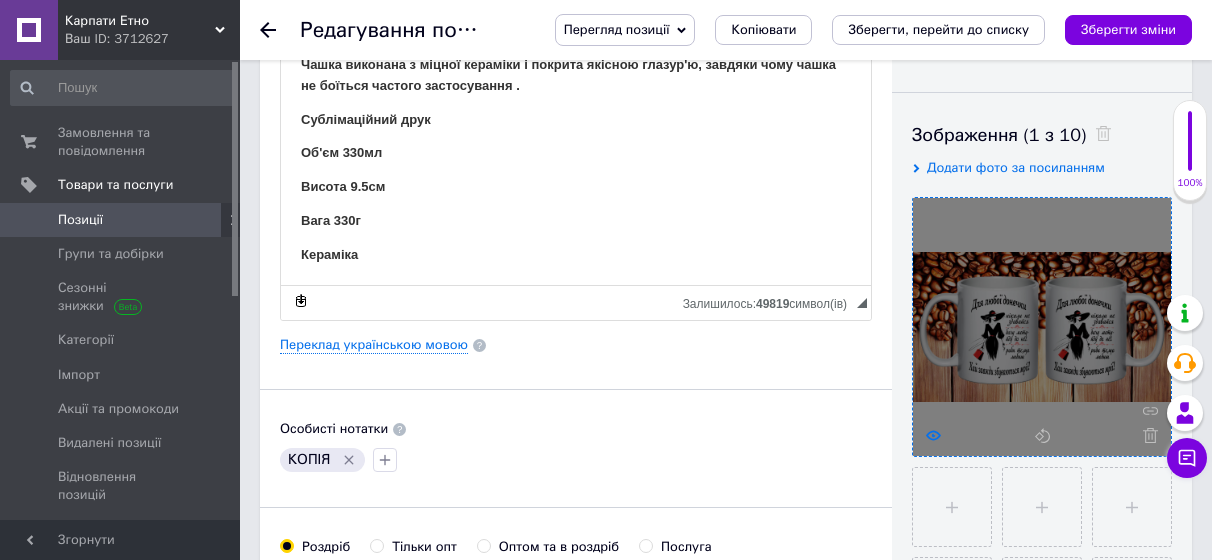 click 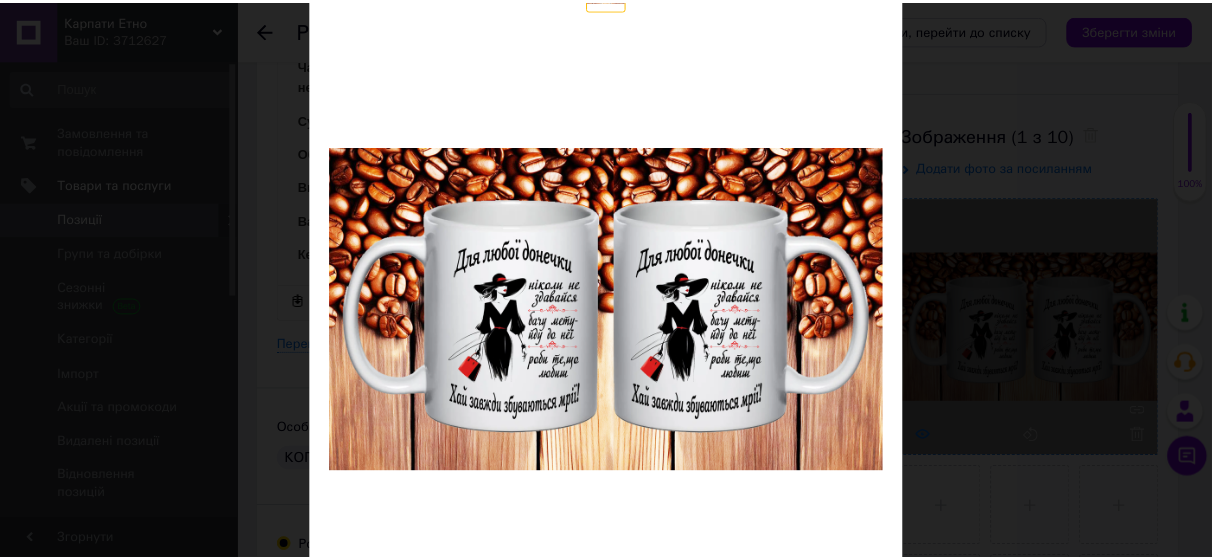 scroll, scrollTop: 200, scrollLeft: 0, axis: vertical 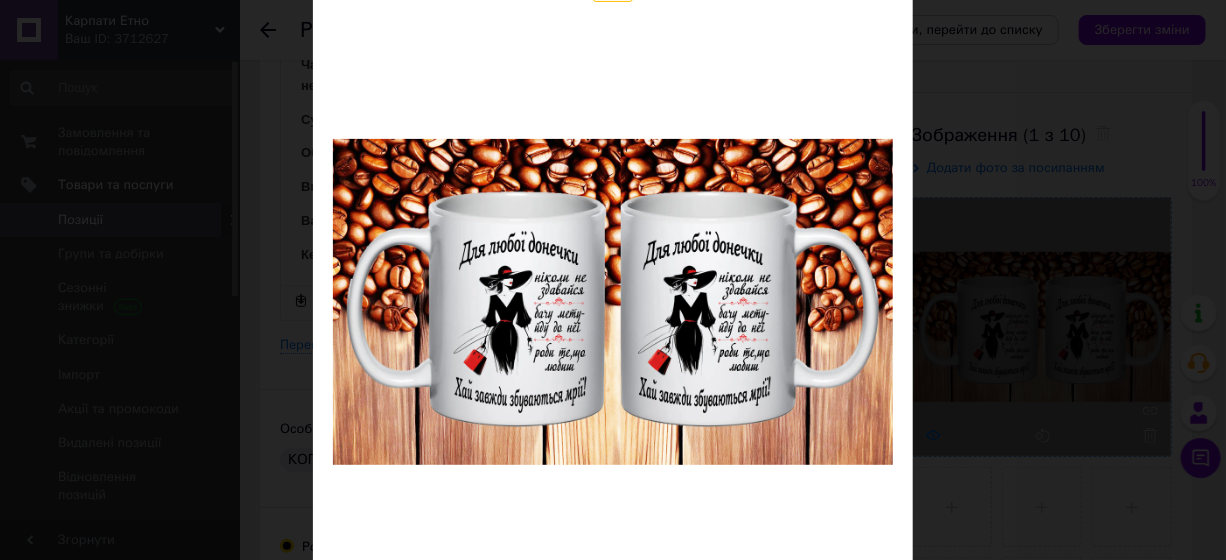 click on "× Перегляд зображення Видалити зображення Видалити всі зображення" at bounding box center (613, 280) 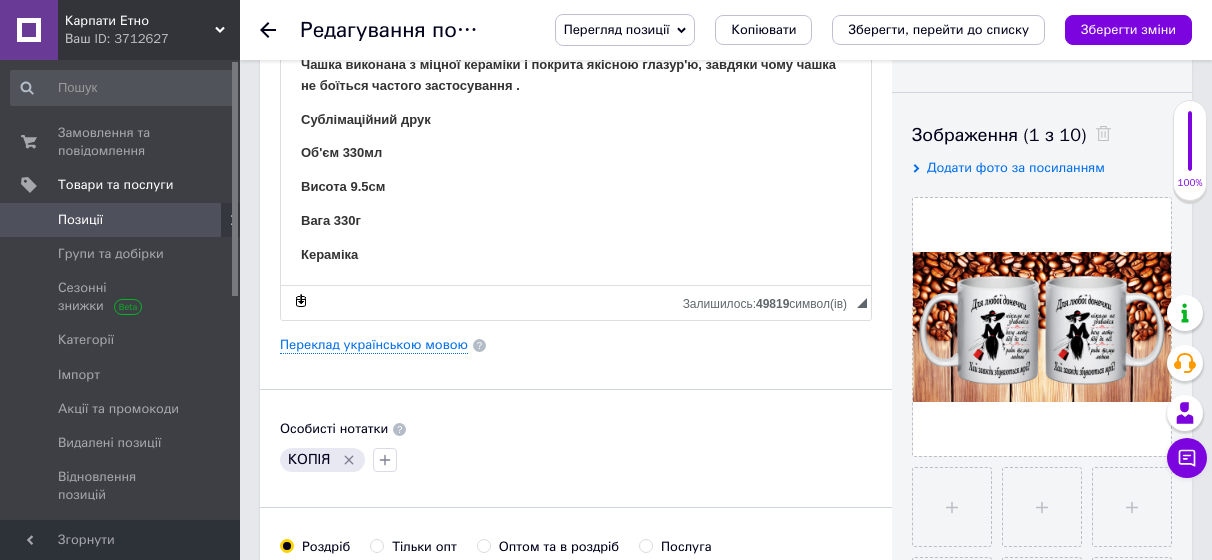 click 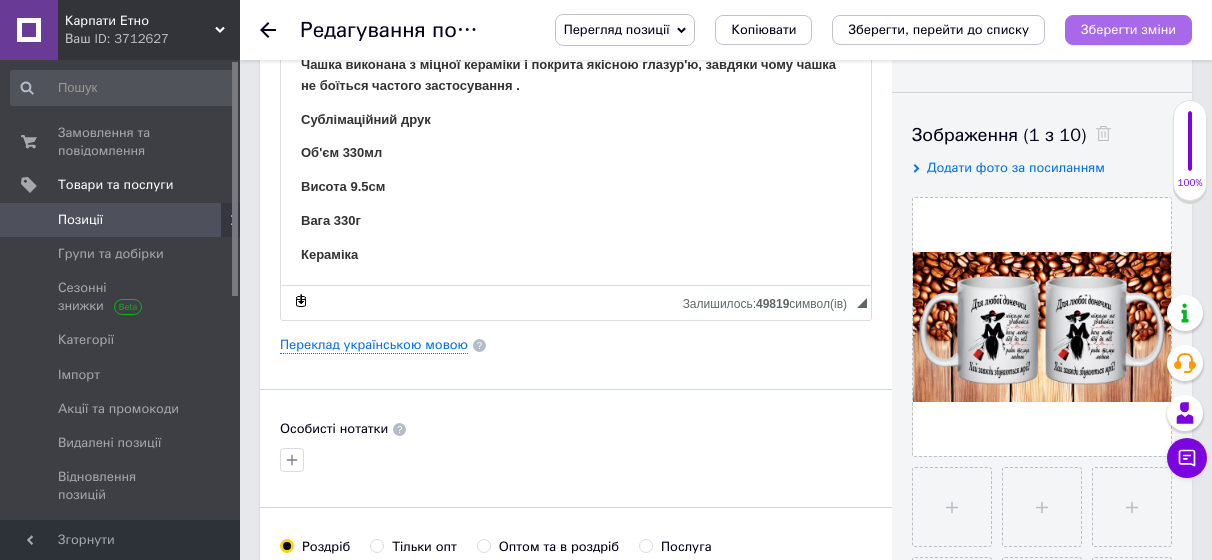 click on "Зберегти зміни" at bounding box center (1128, 29) 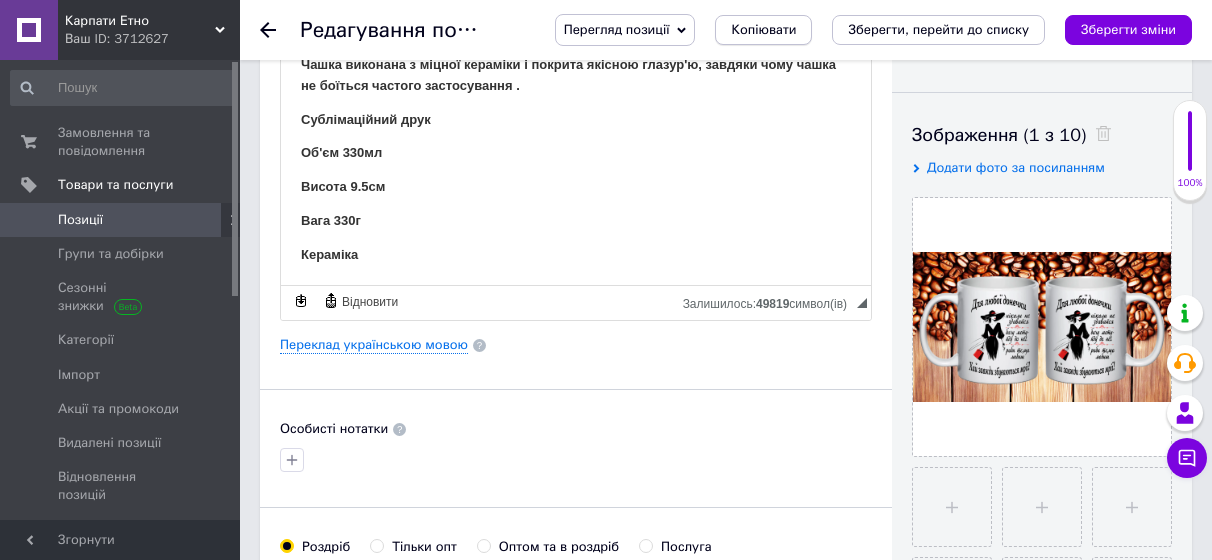 click on "Копіювати" at bounding box center [763, 30] 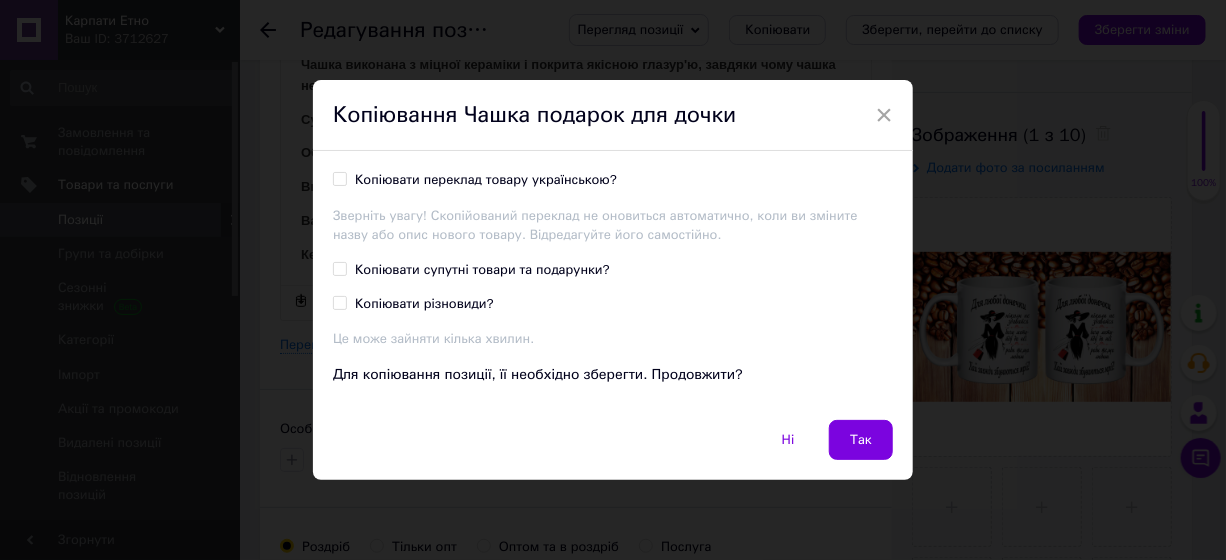 click on "Копіювати переклад товару українською?" at bounding box center (486, 180) 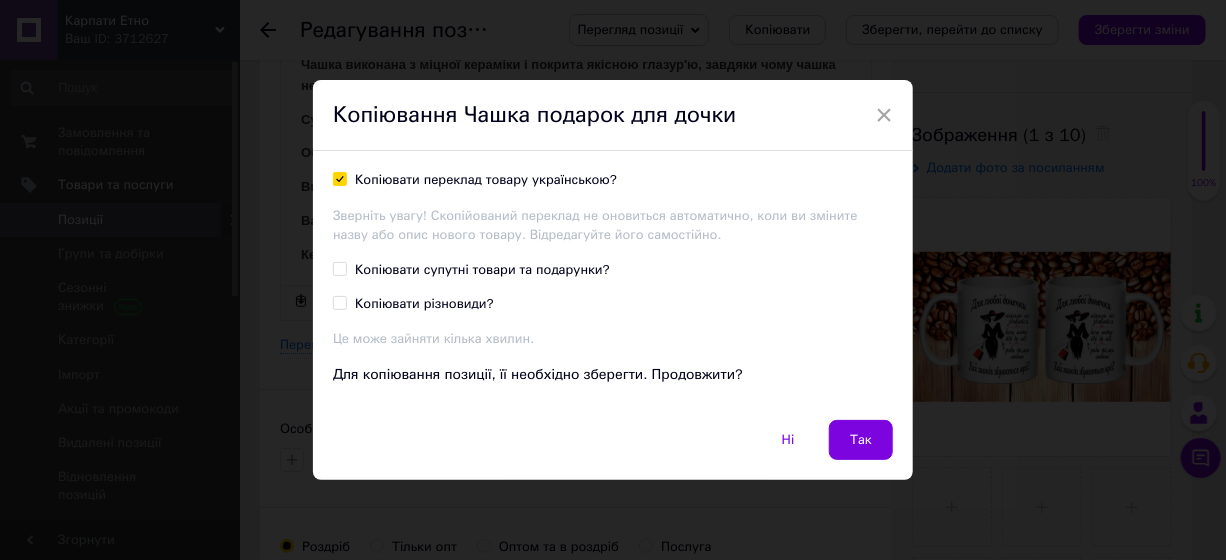 checkbox on "true" 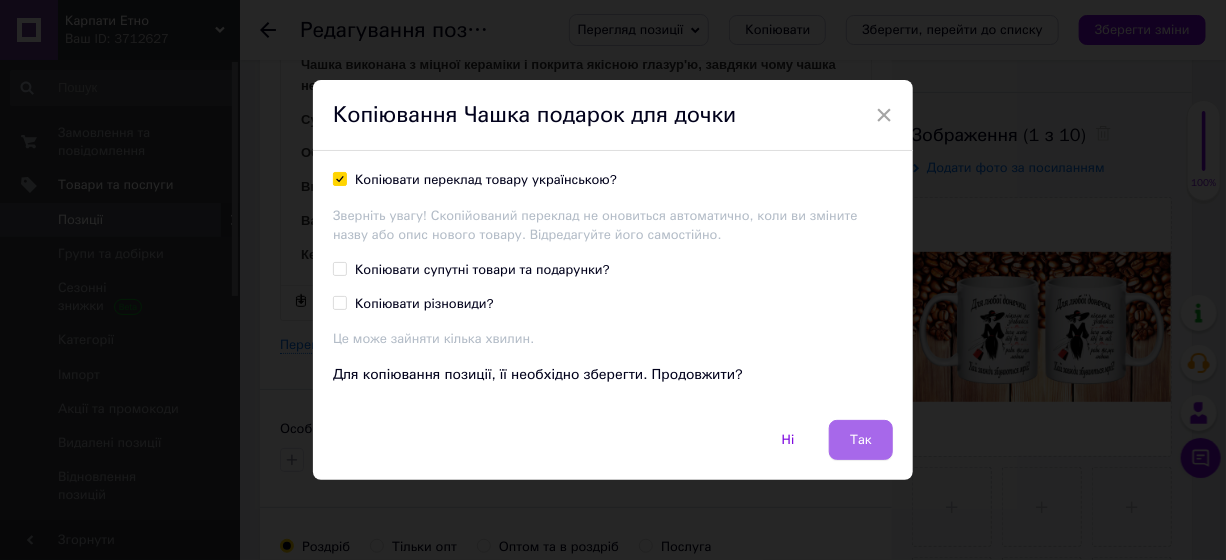 click on "Так" at bounding box center [861, 440] 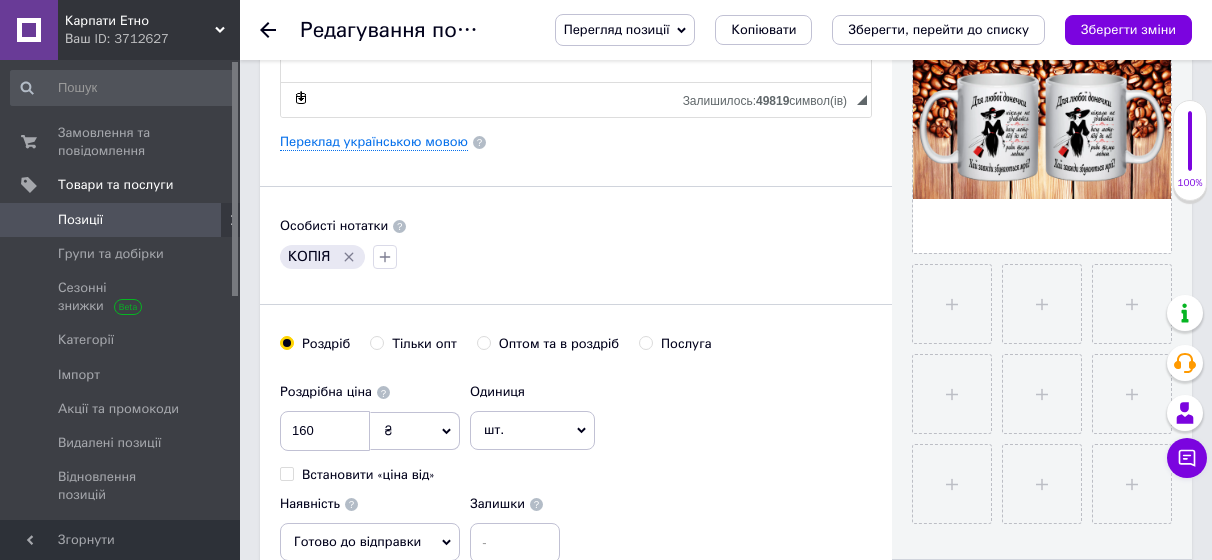 scroll, scrollTop: 500, scrollLeft: 0, axis: vertical 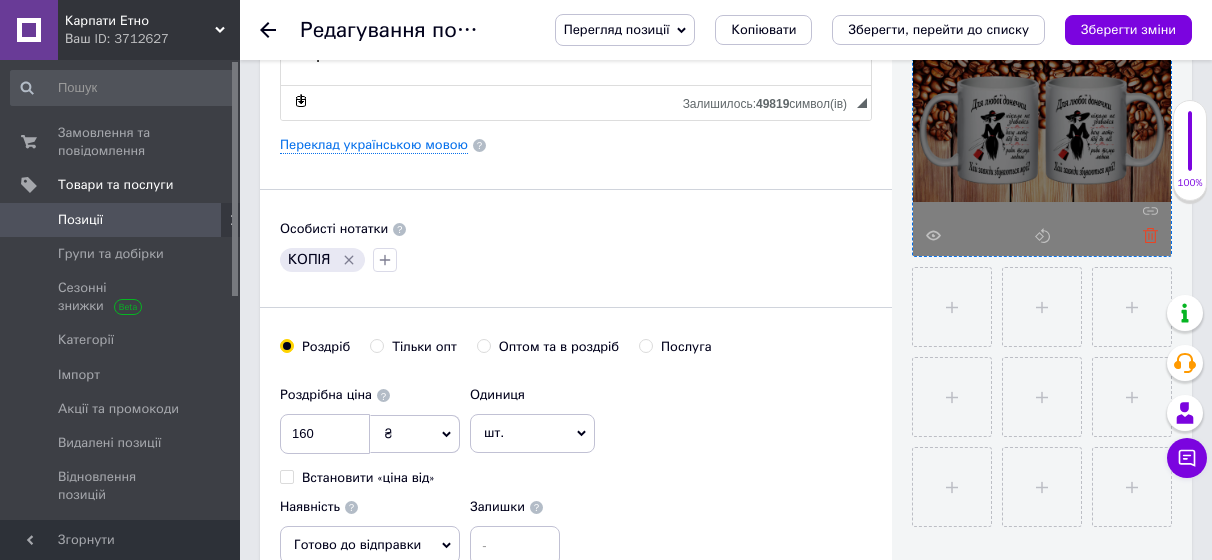click 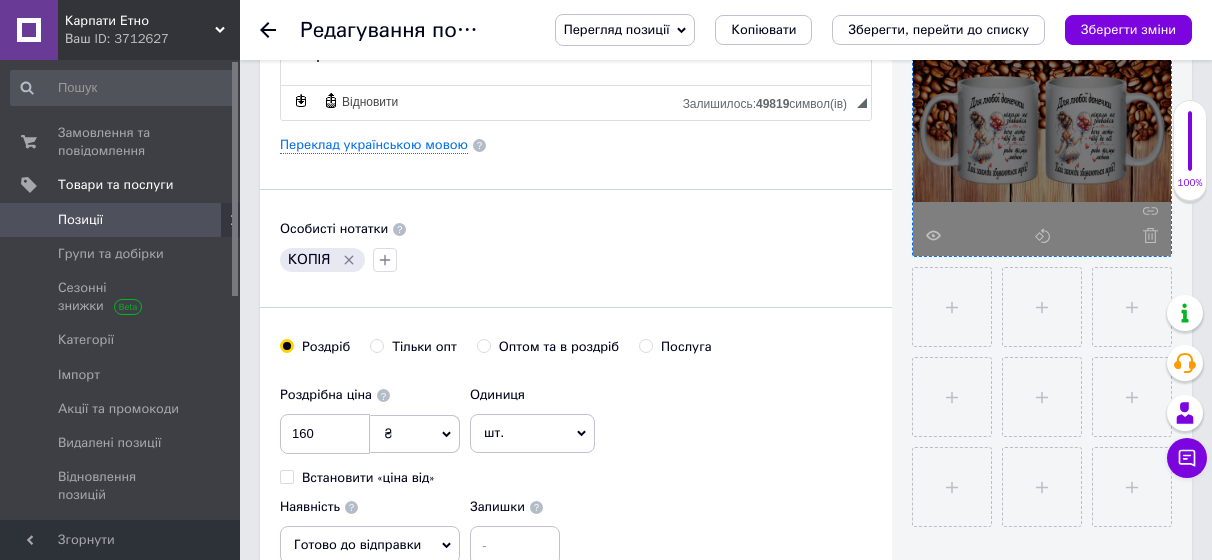 click 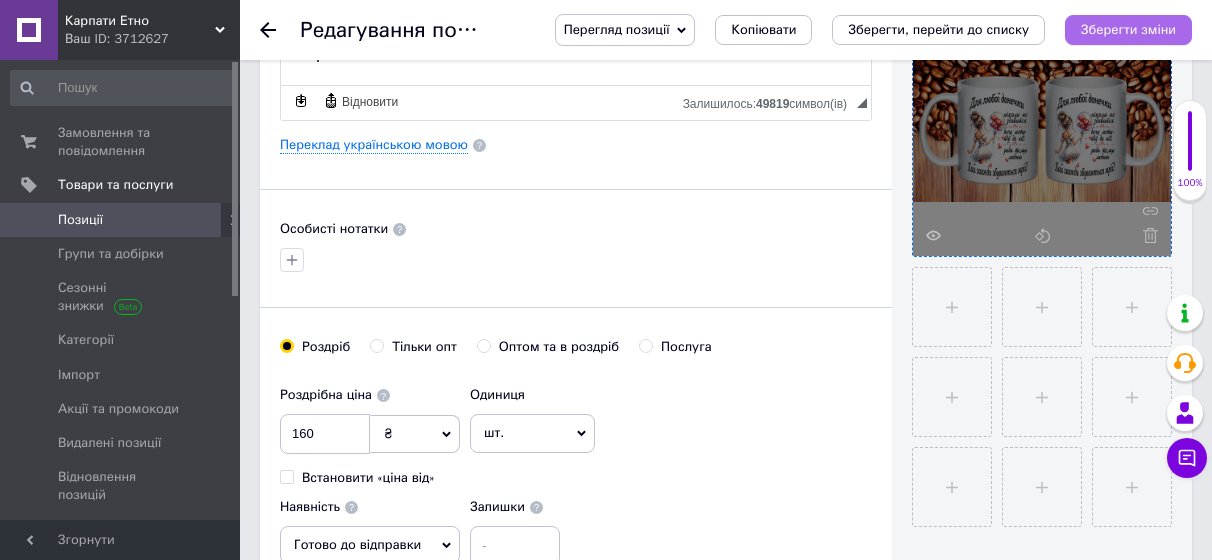 click on "Зберегти зміни" at bounding box center (1128, 29) 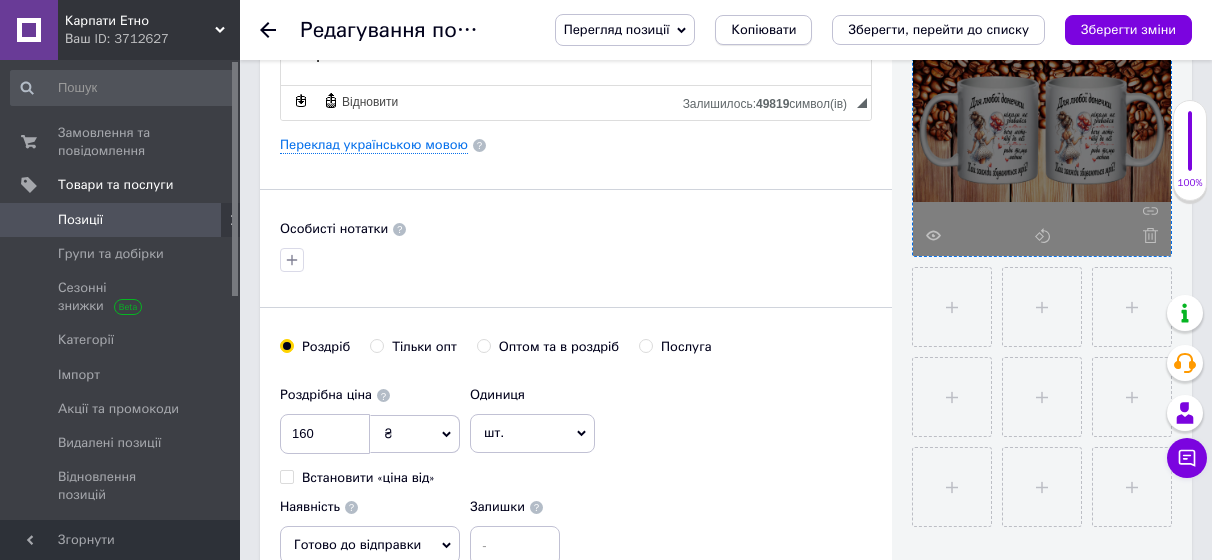 click on "Копіювати" at bounding box center [763, 30] 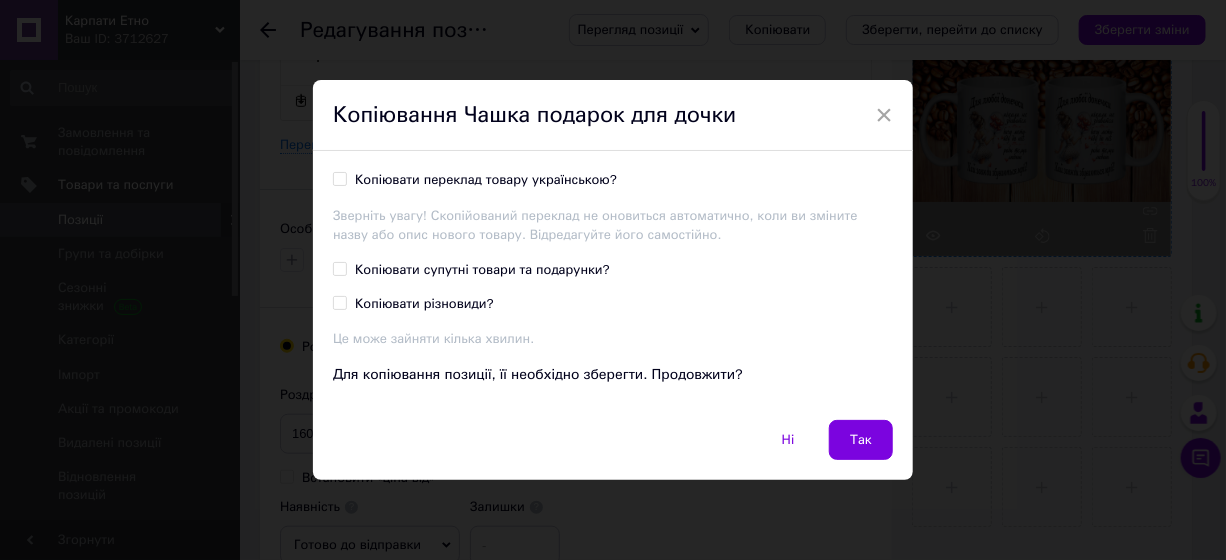 click on "Копіювати переклад товару українською?" at bounding box center (486, 180) 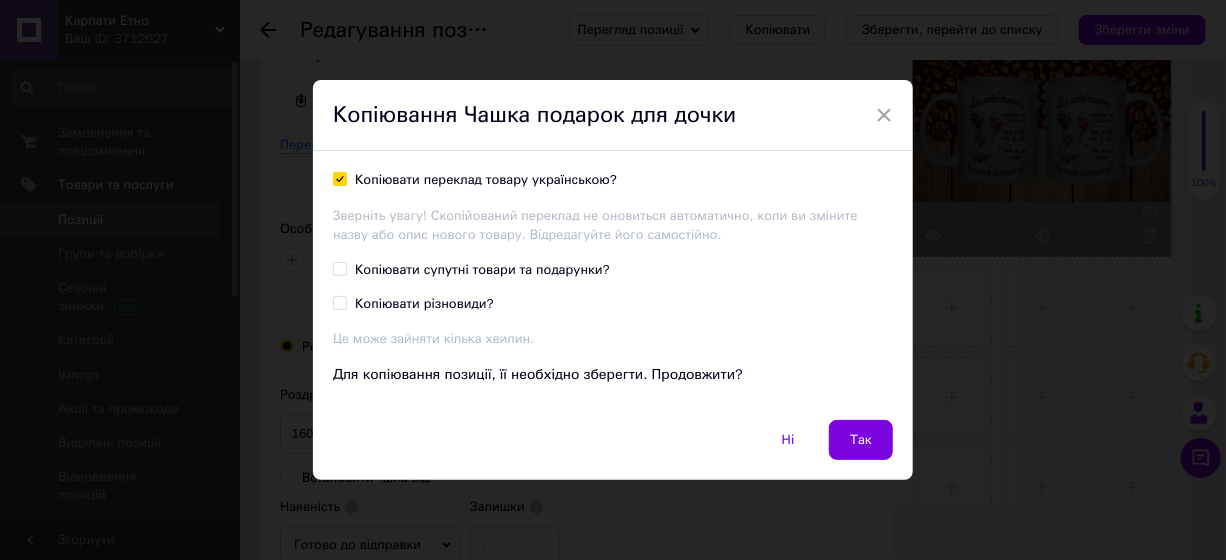 checkbox on "true" 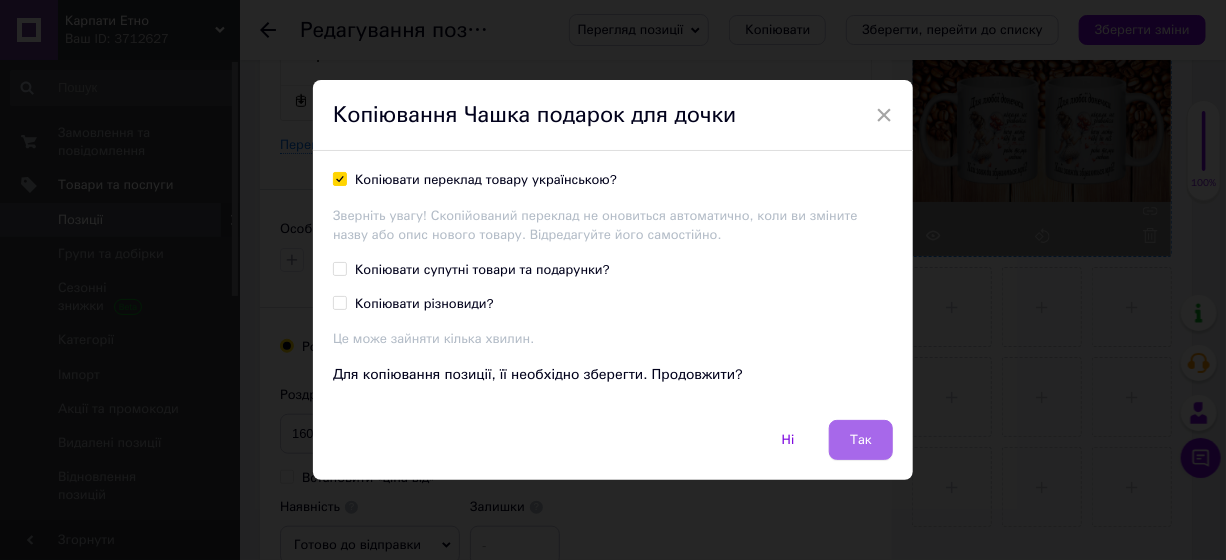 click on "Так" at bounding box center [861, 440] 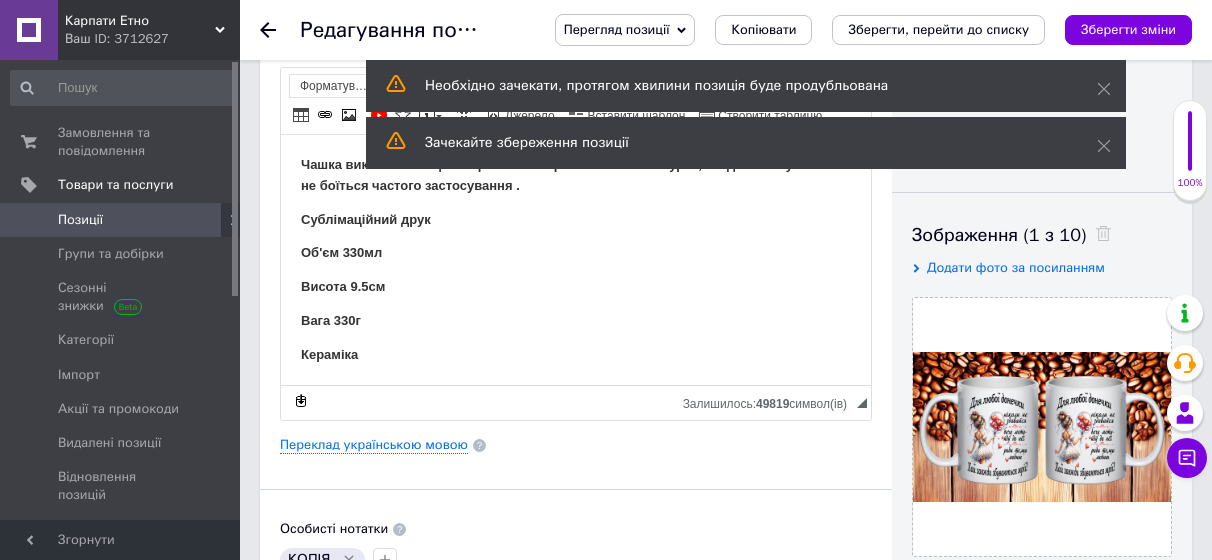 scroll, scrollTop: 300, scrollLeft: 0, axis: vertical 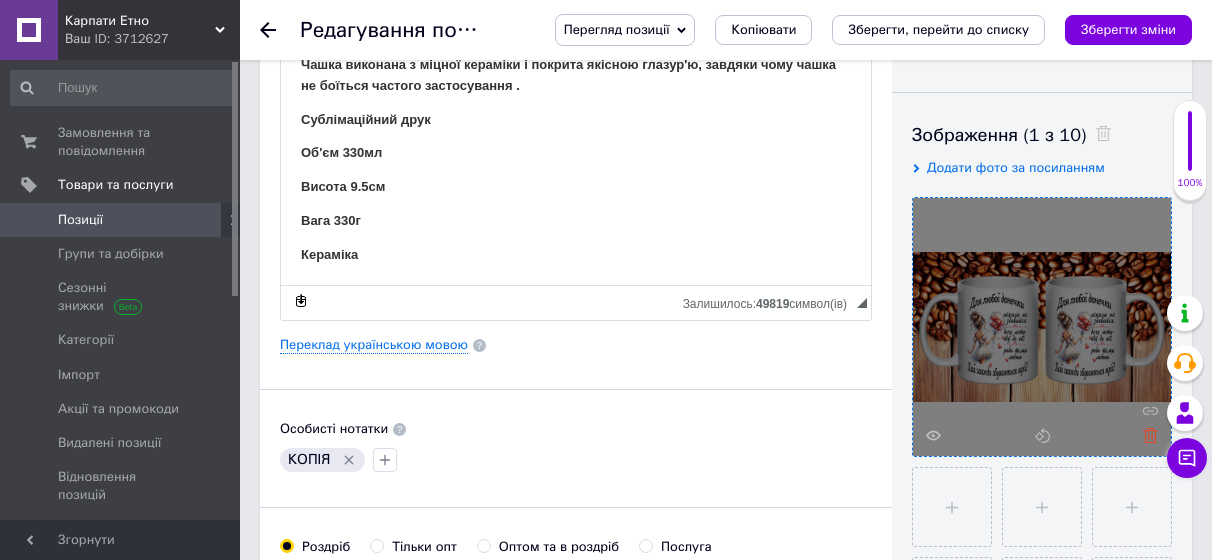 click 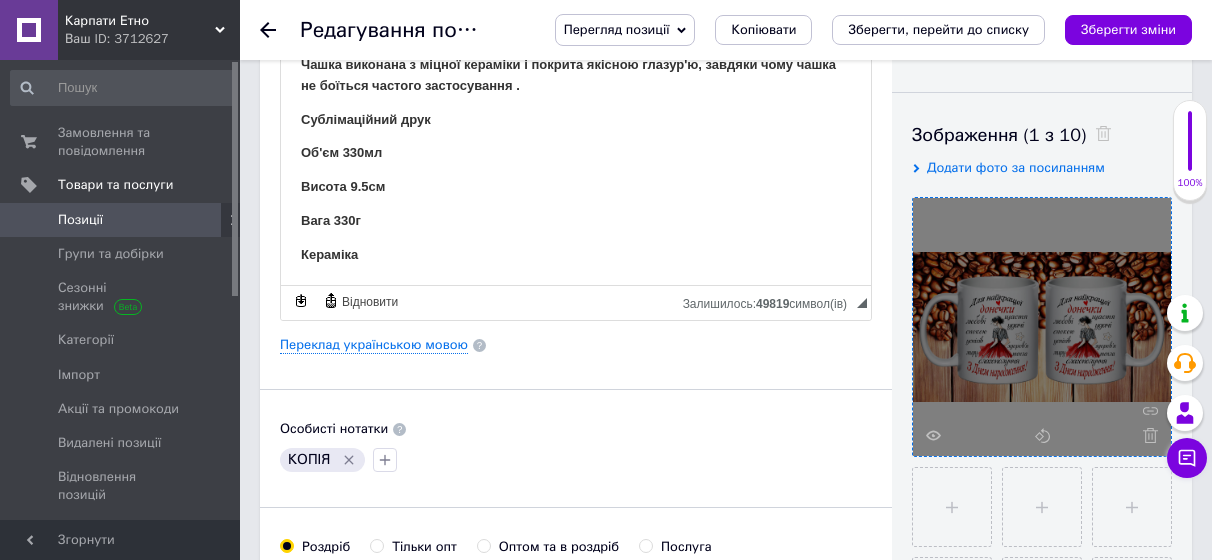 click 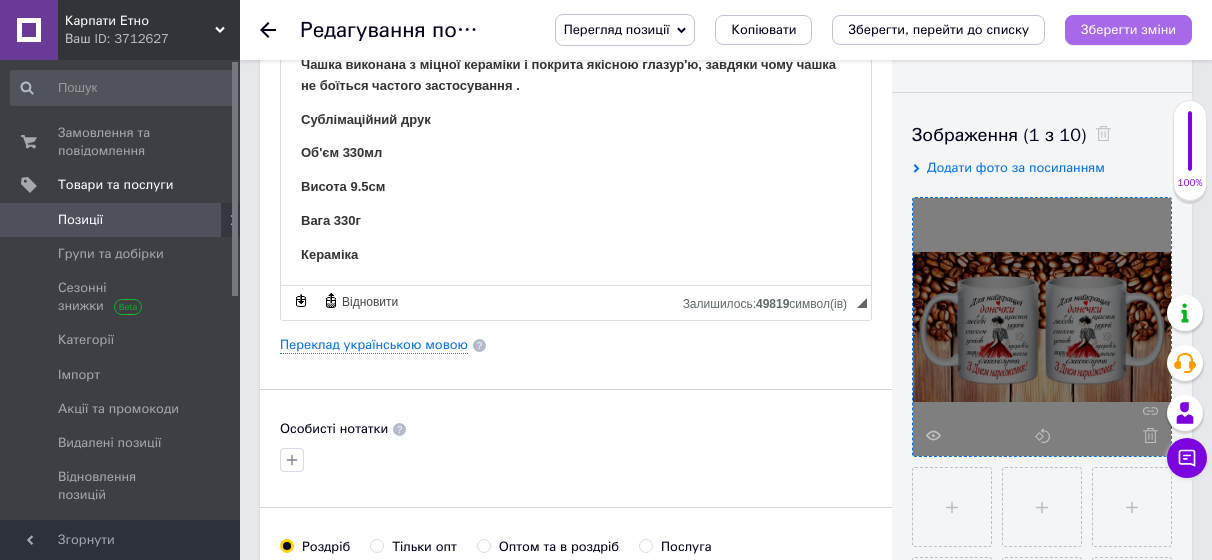 click on "Зберегти зміни" at bounding box center [1128, 30] 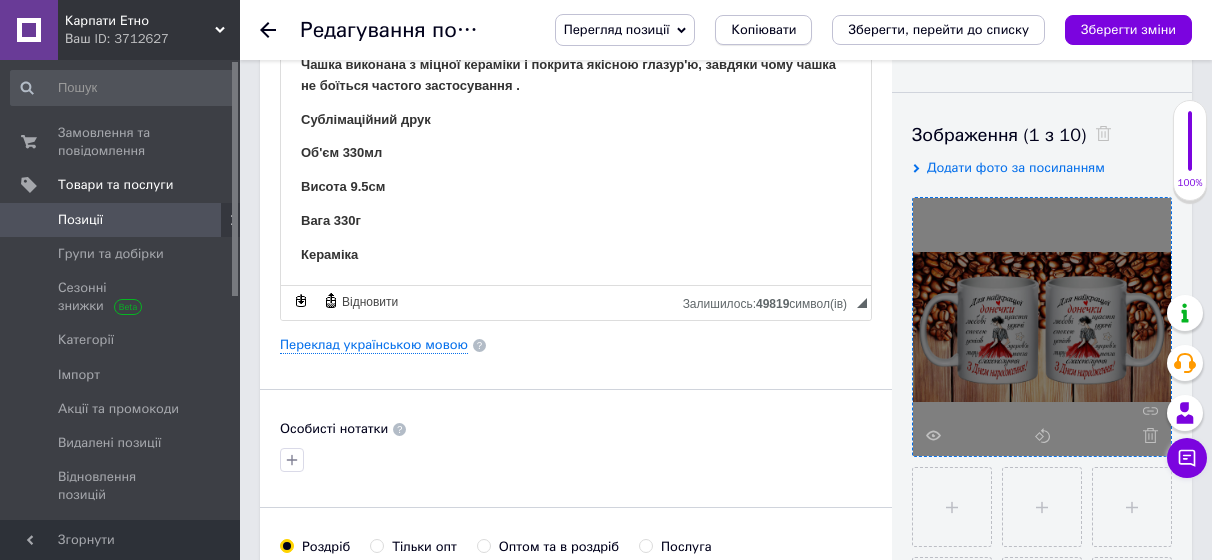 click on "Копіювати" at bounding box center [763, 30] 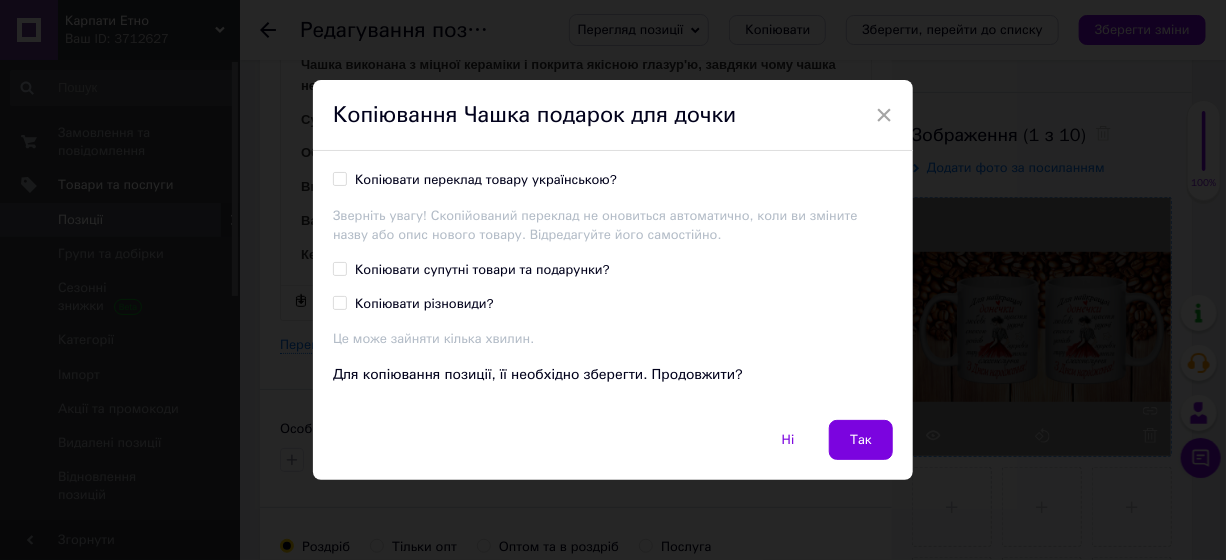 click on "Копіювати переклад товару українською?" at bounding box center (486, 180) 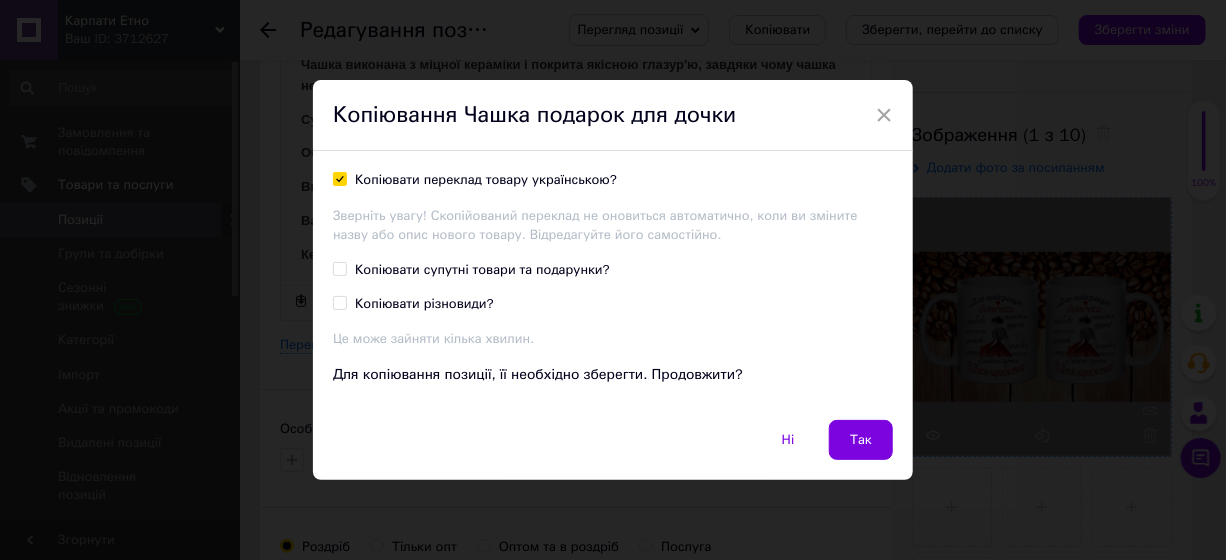 checkbox on "true" 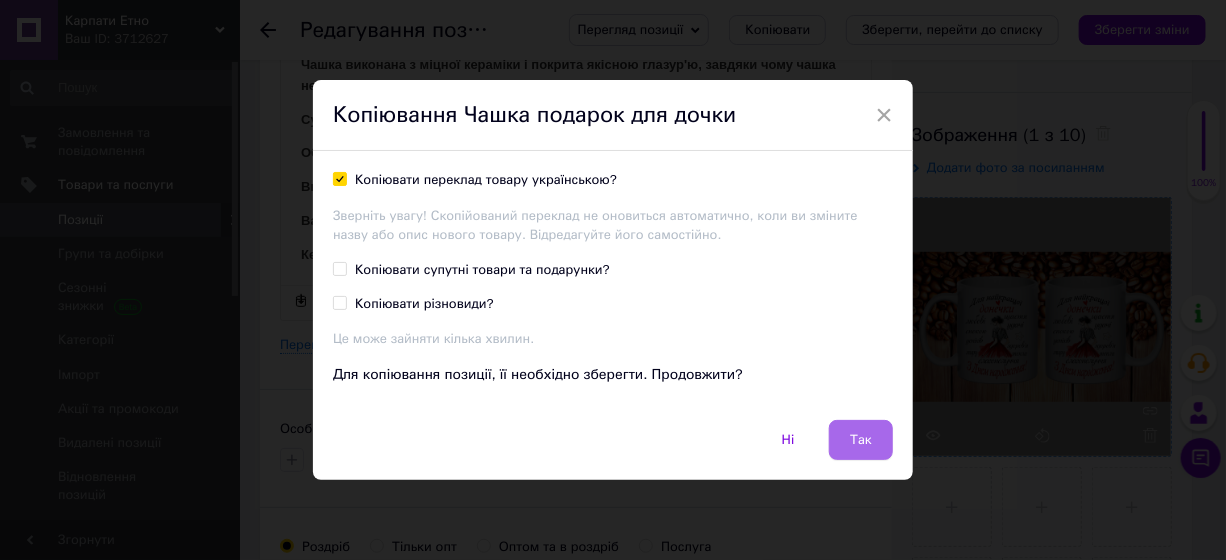click on "Так" at bounding box center [861, 440] 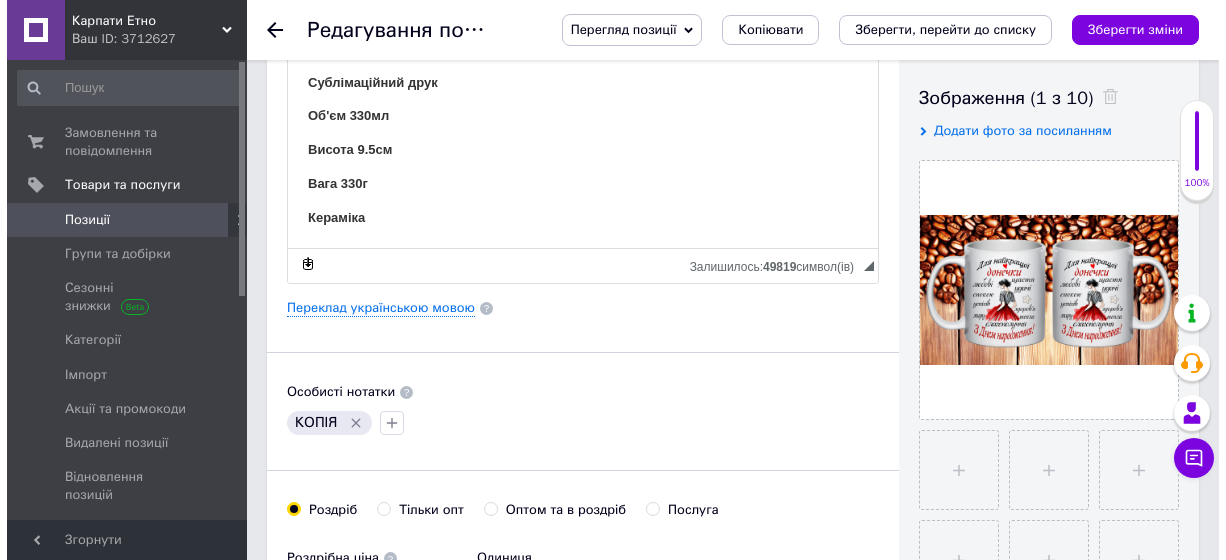 scroll, scrollTop: 400, scrollLeft: 0, axis: vertical 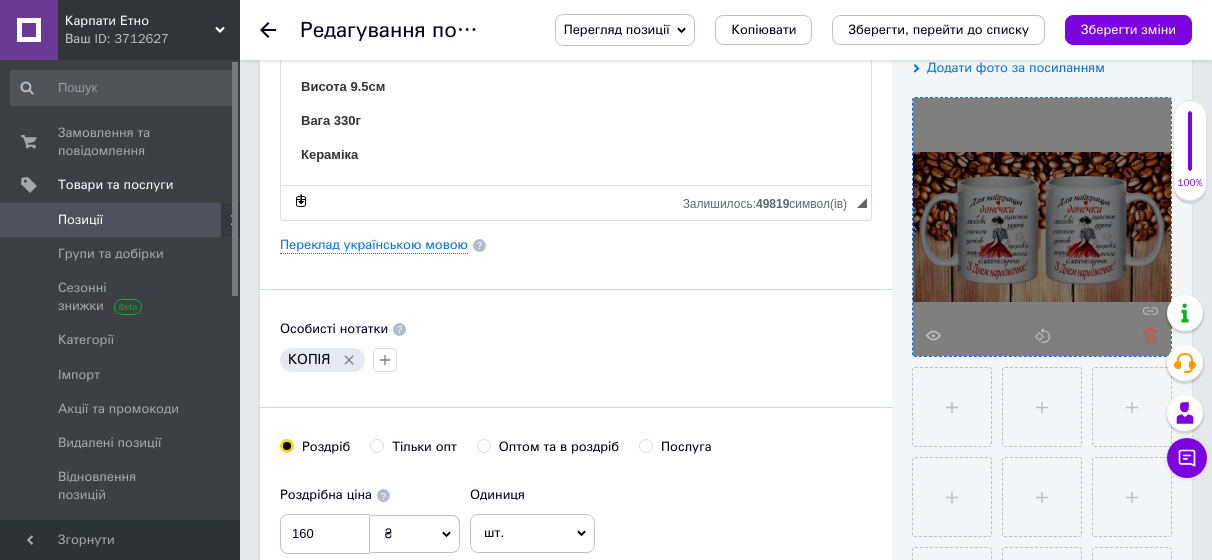 click 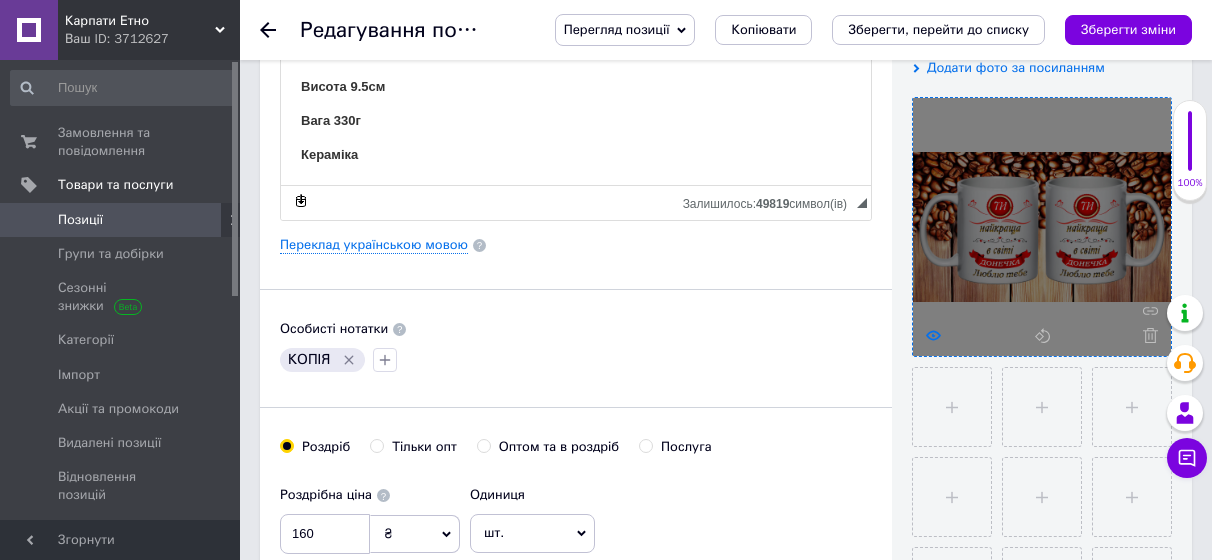 click 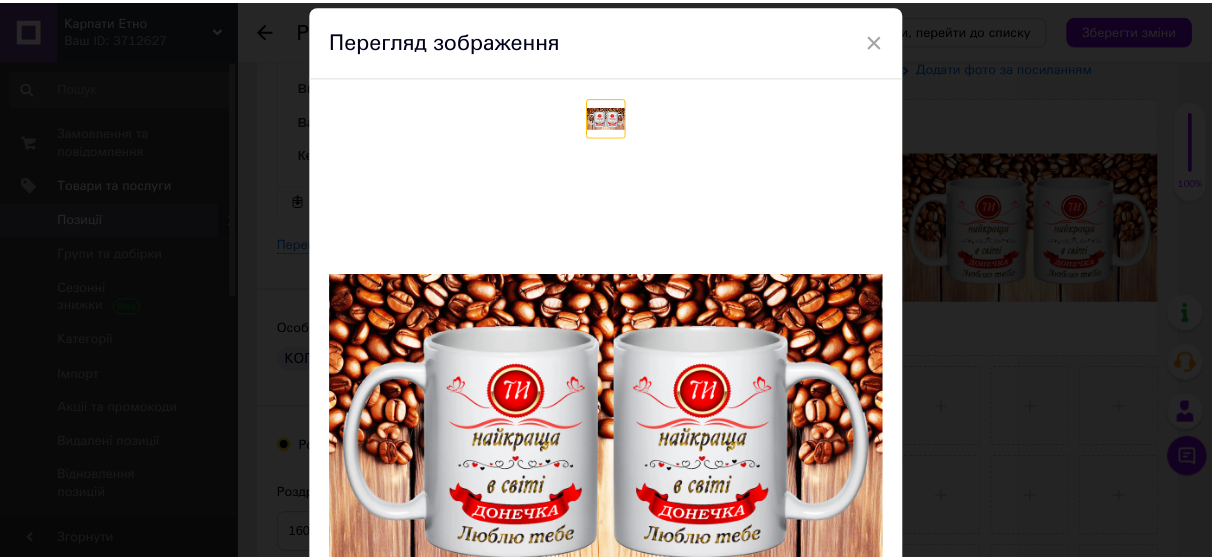 scroll, scrollTop: 100, scrollLeft: 0, axis: vertical 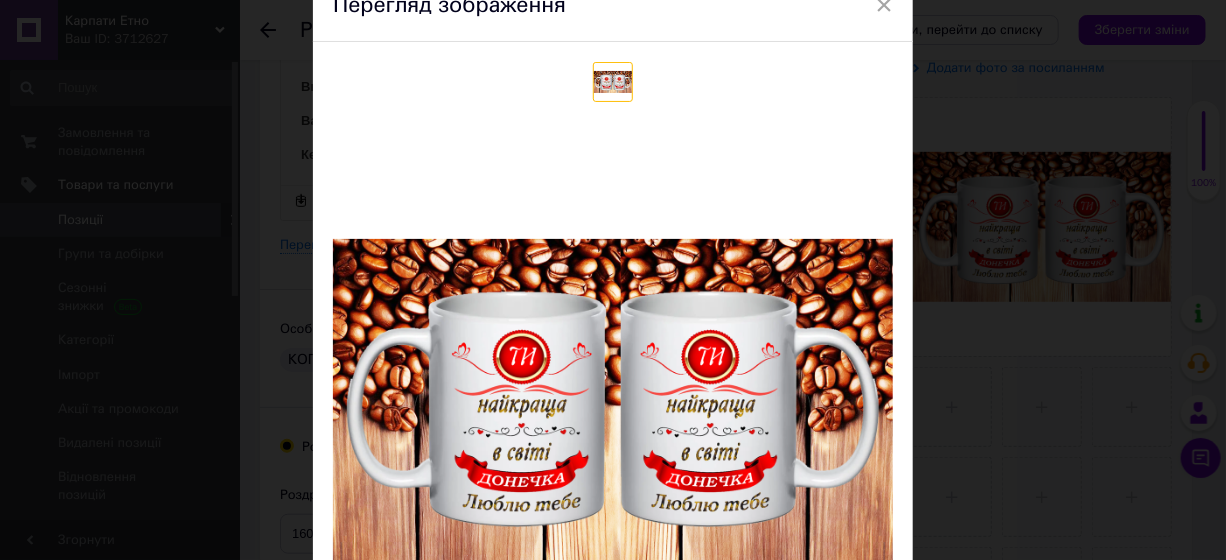 click on "× Перегляд зображення Видалити зображення Видалити всі зображення" at bounding box center (613, 280) 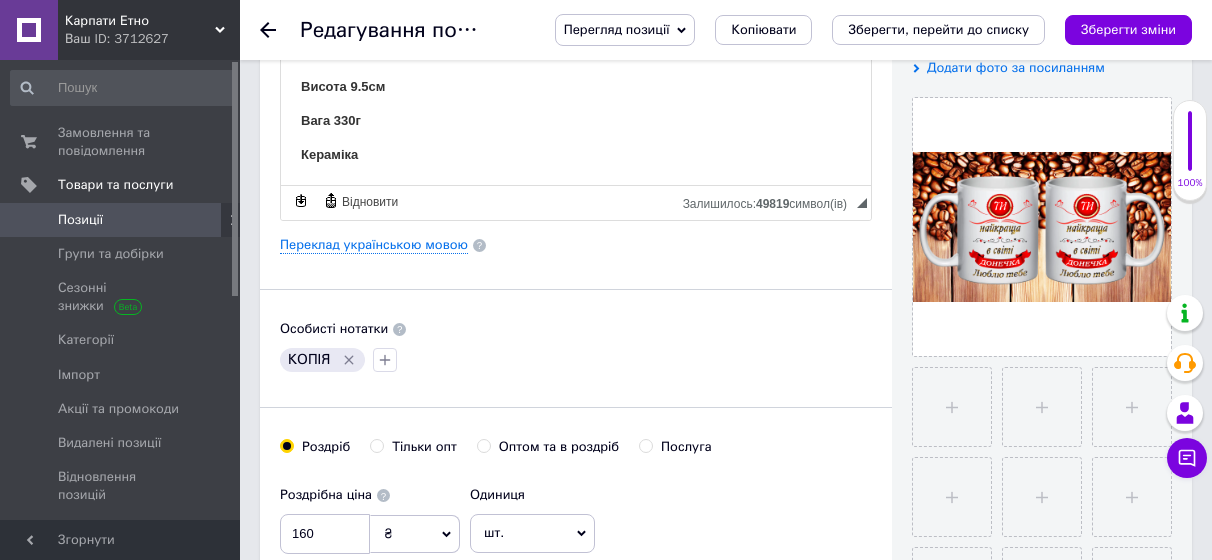 click 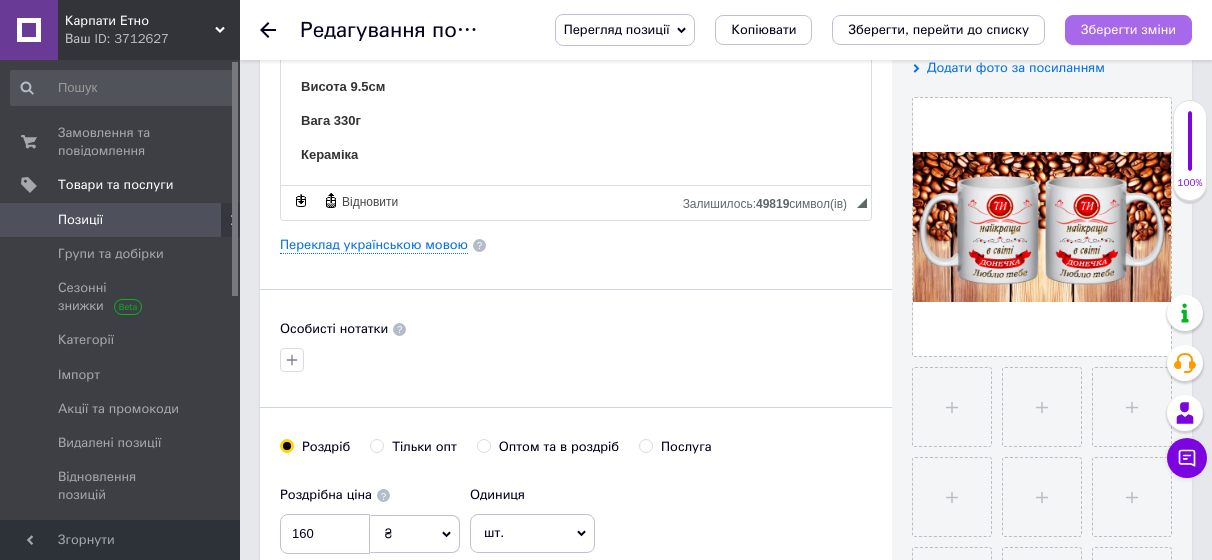 click on "Зберегти зміни" at bounding box center (1128, 29) 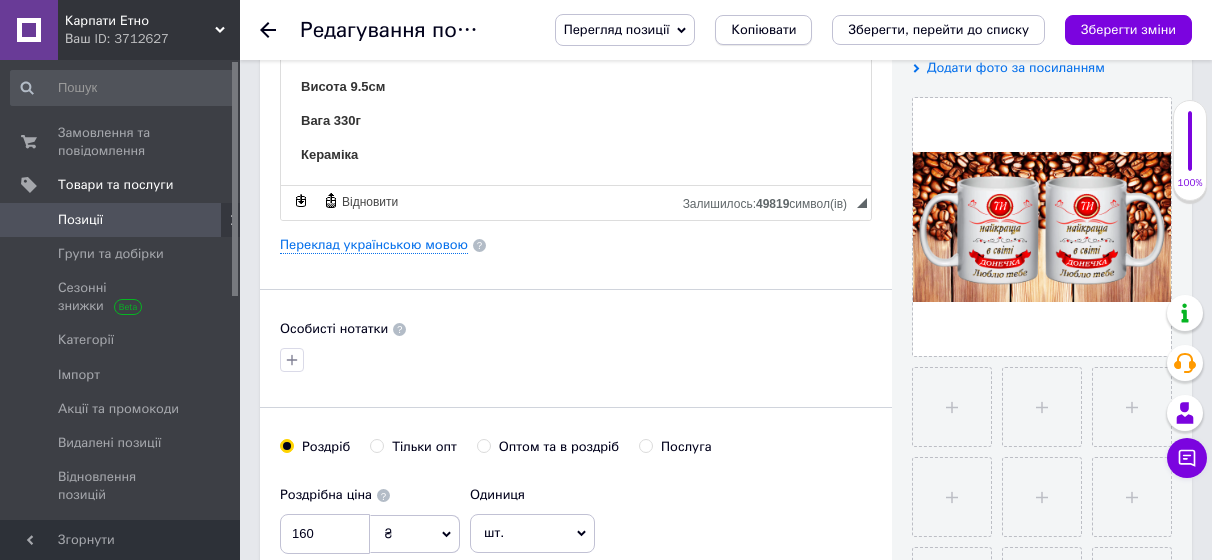 click on "Копіювати" at bounding box center (763, 30) 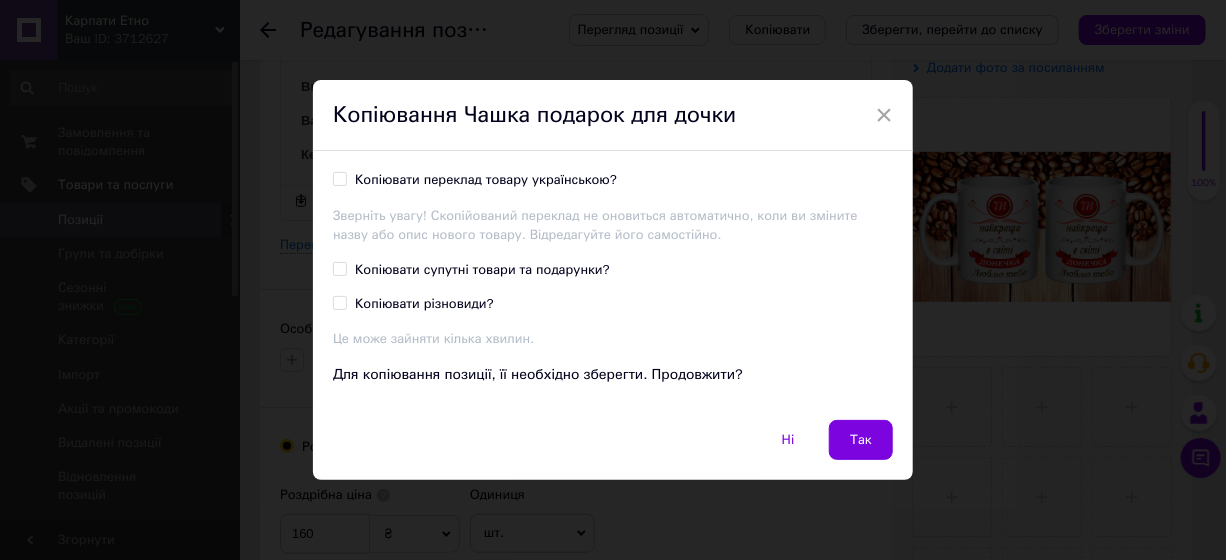 click on "Копіювати переклад товару українською?" at bounding box center (486, 180) 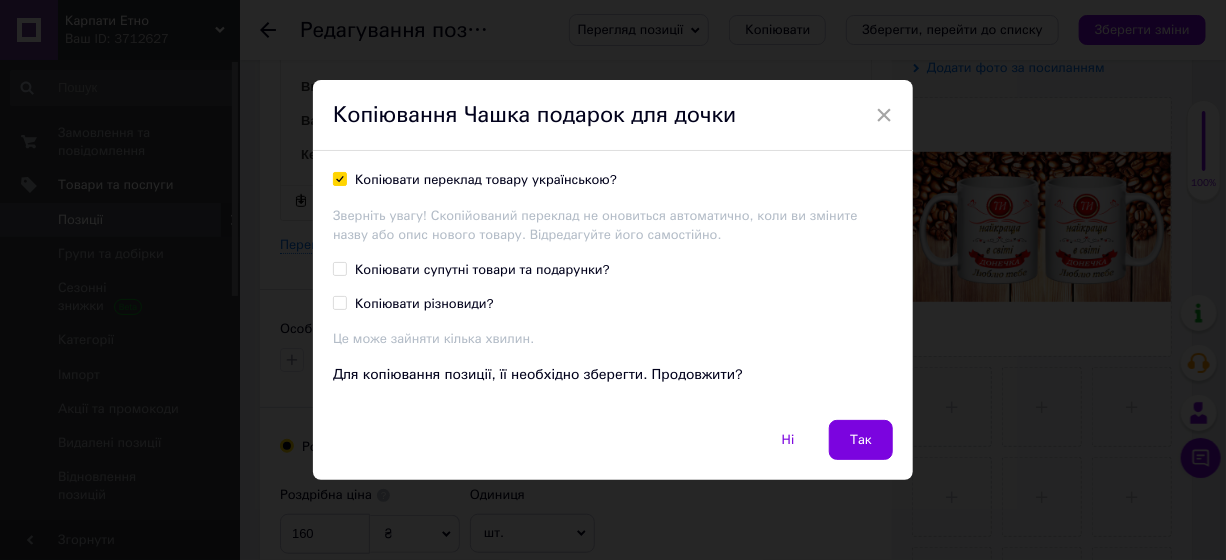 checkbox on "true" 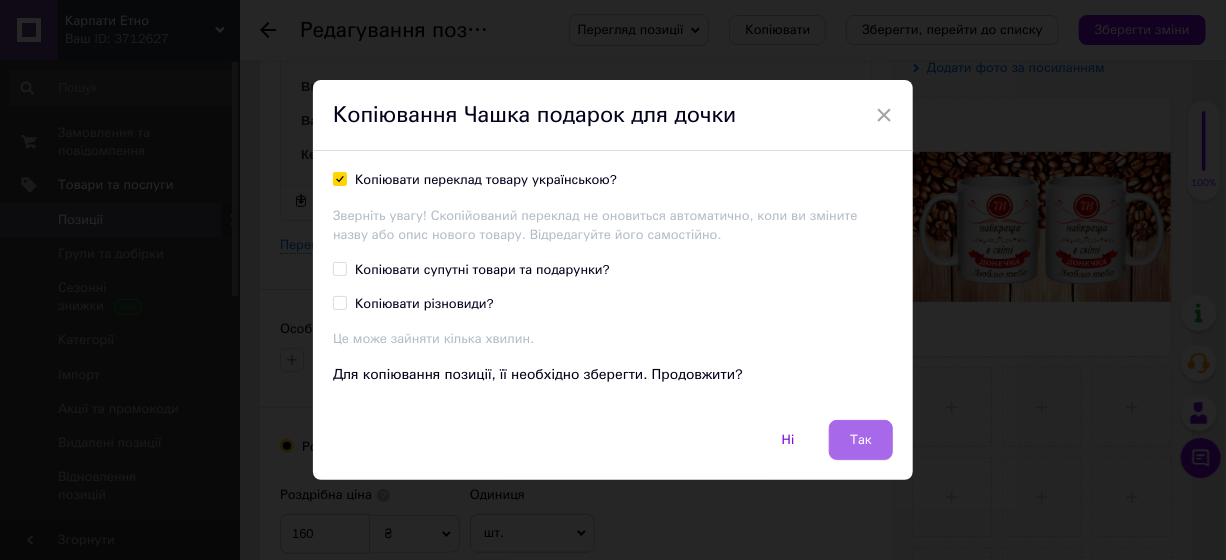 click on "Так" at bounding box center [861, 440] 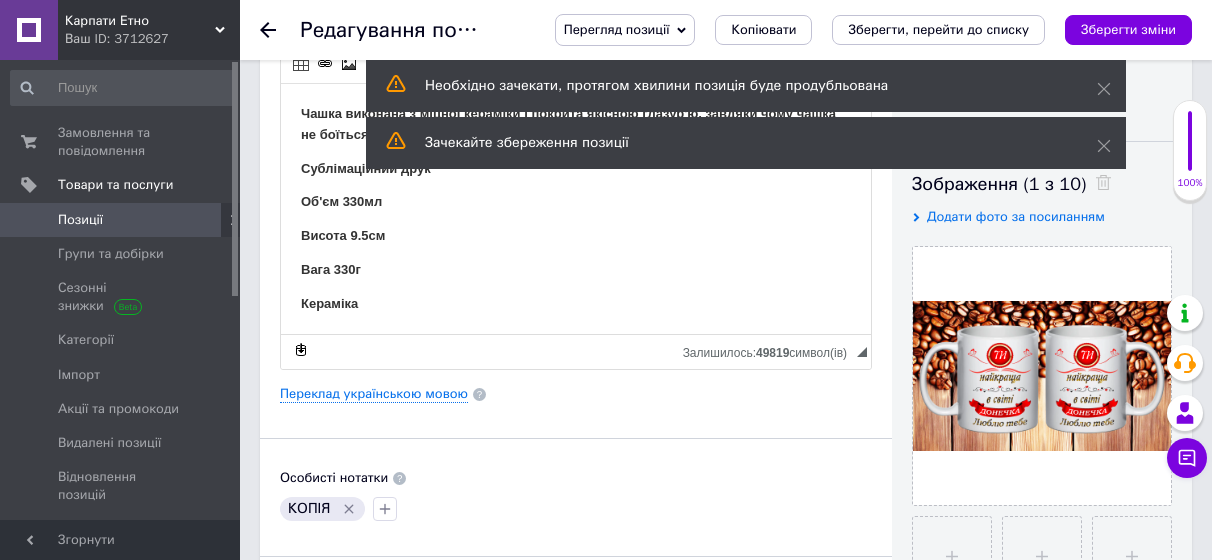 scroll, scrollTop: 300, scrollLeft: 0, axis: vertical 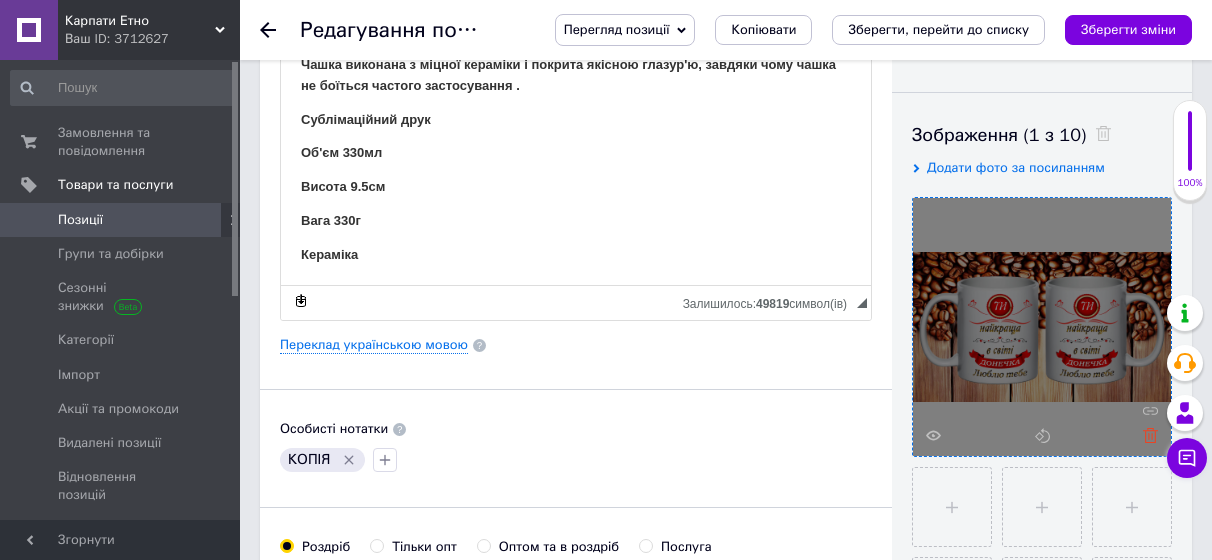 click 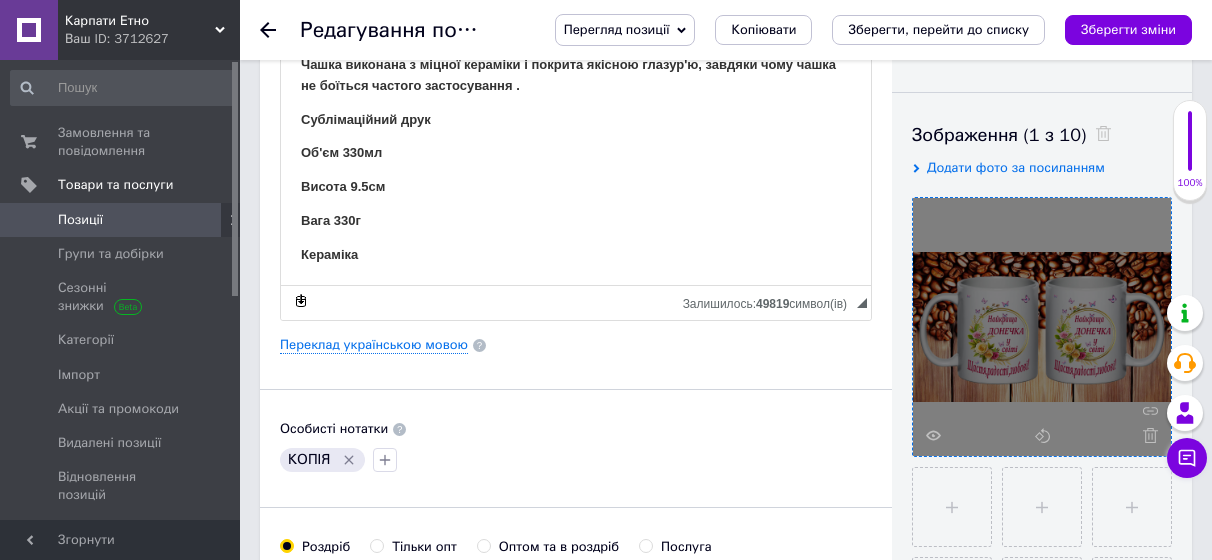 click 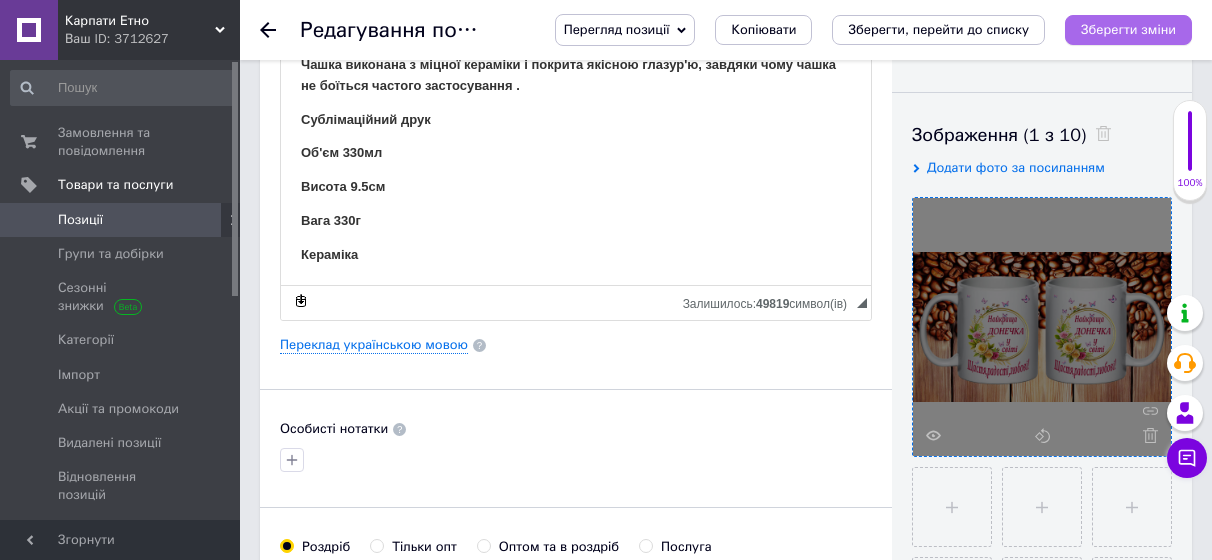 click on "Зберегти зміни" at bounding box center [1128, 29] 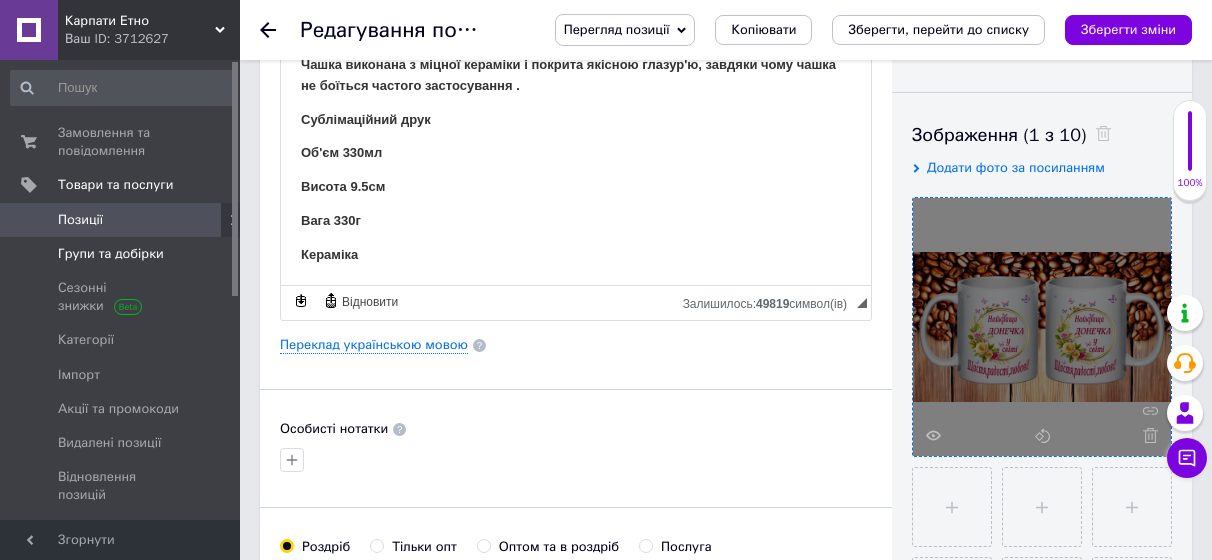 click on "Групи та добірки" at bounding box center [111, 254] 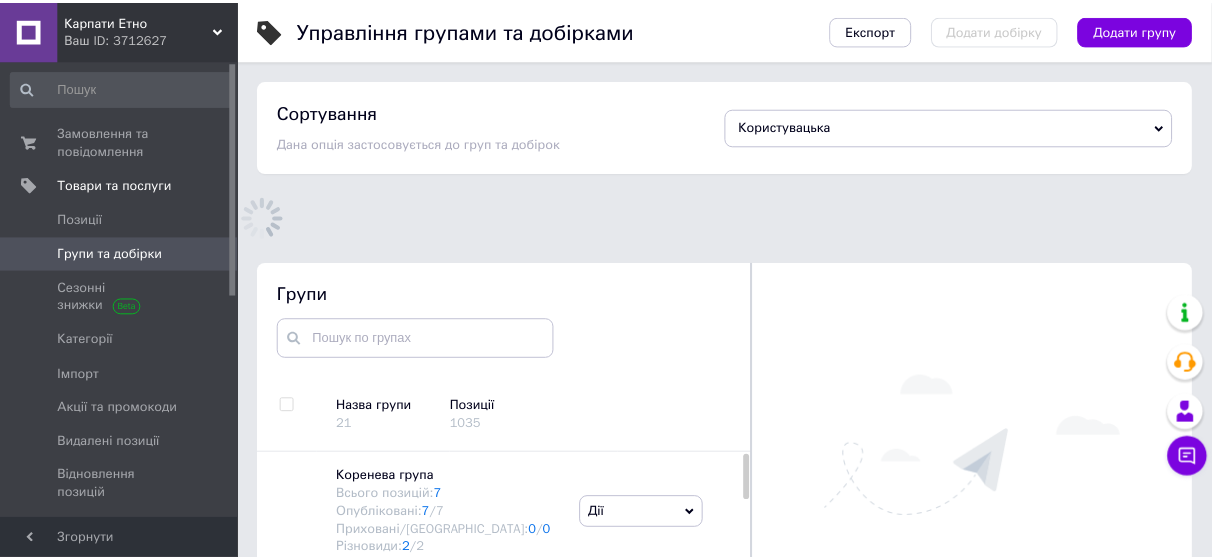 scroll, scrollTop: 140, scrollLeft: 0, axis: vertical 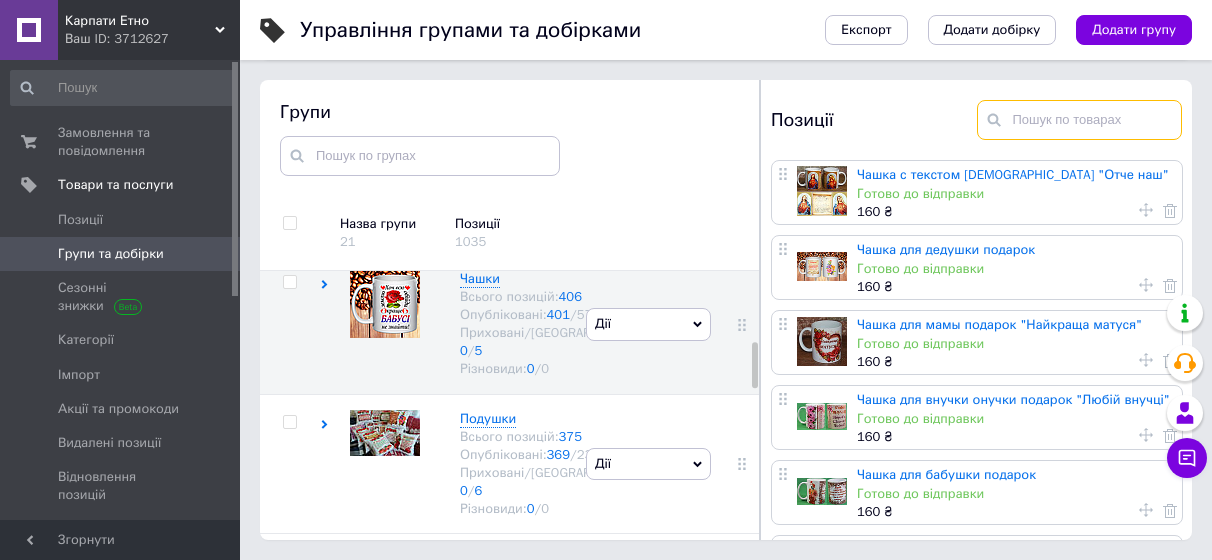 click at bounding box center [1080, 120] 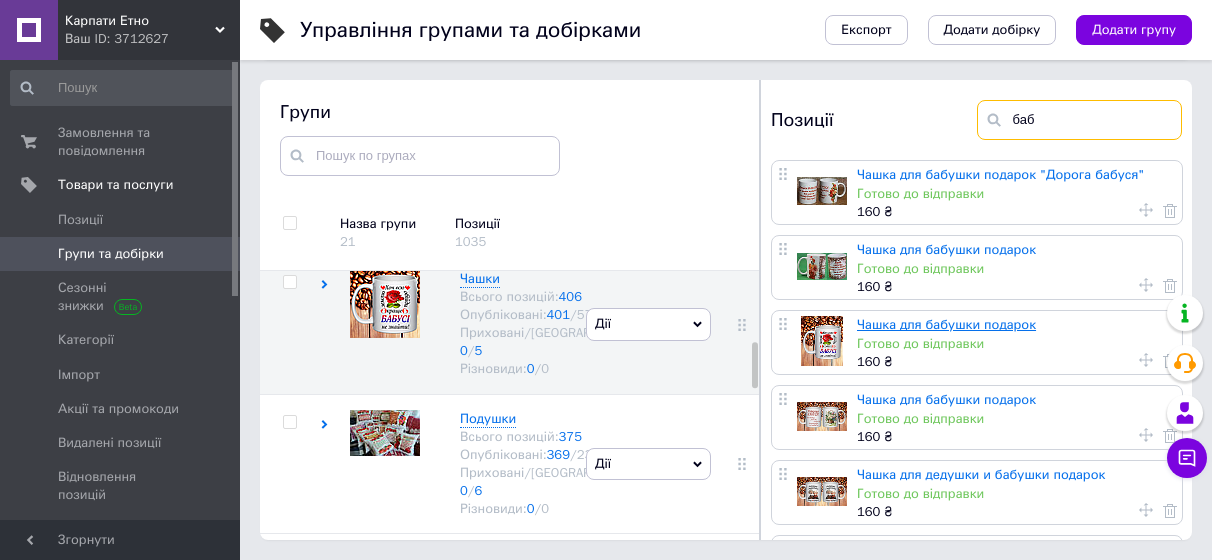 type on "баб" 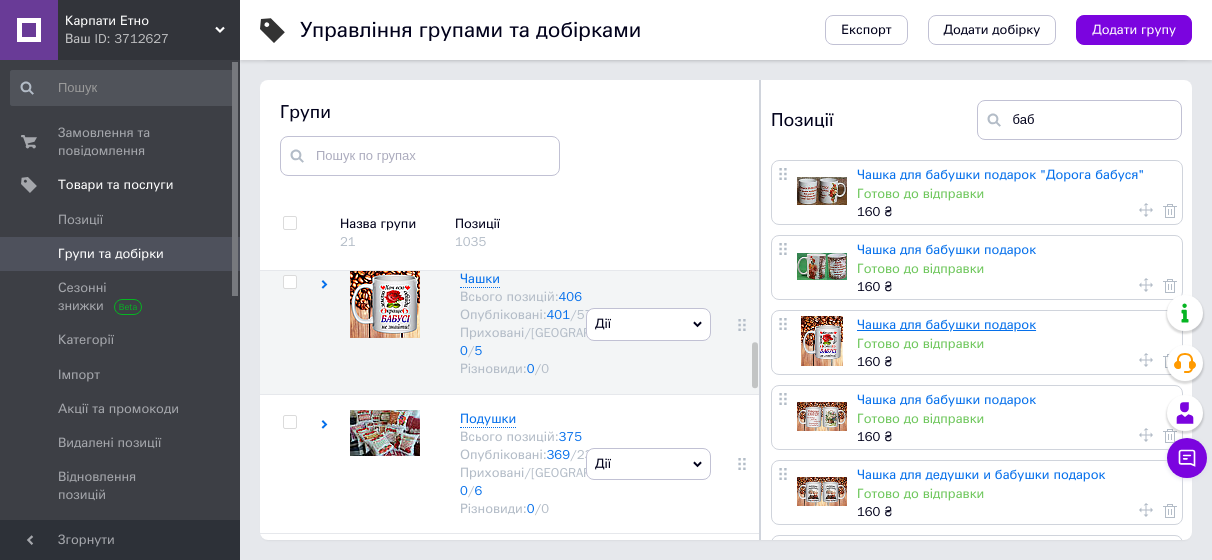 click on "Чашка для бабушки подарок" at bounding box center [946, 324] 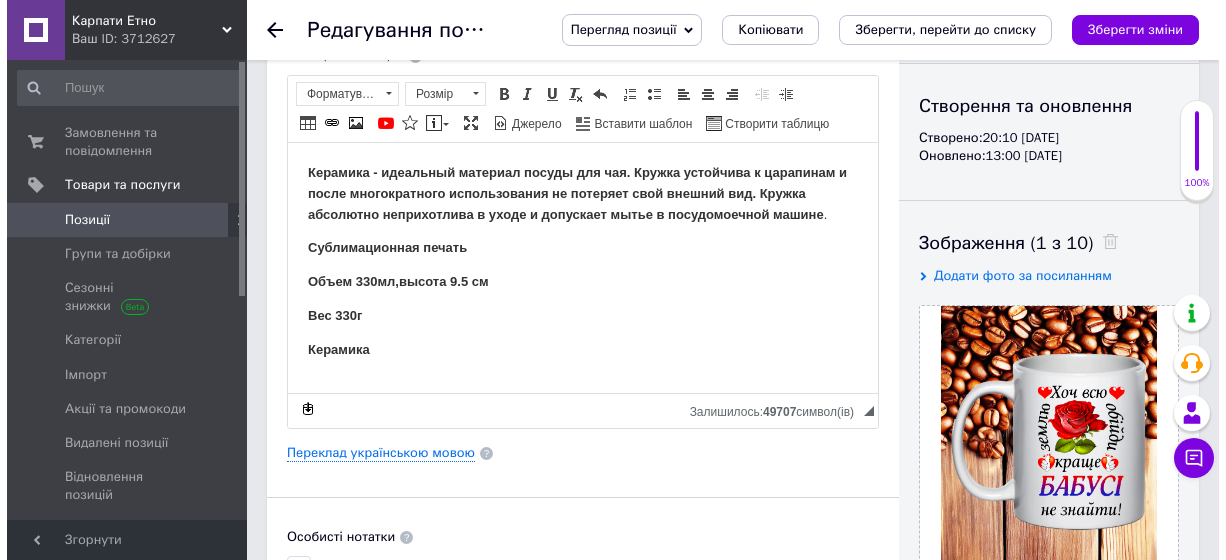 scroll, scrollTop: 200, scrollLeft: 0, axis: vertical 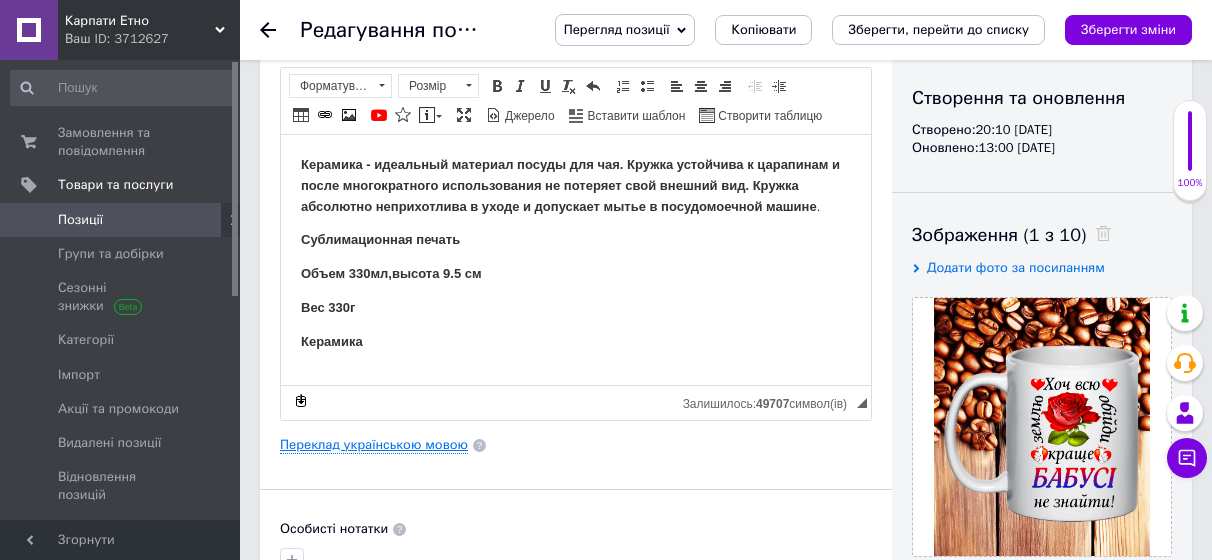 click on "Переклад українською мовою" at bounding box center [374, 445] 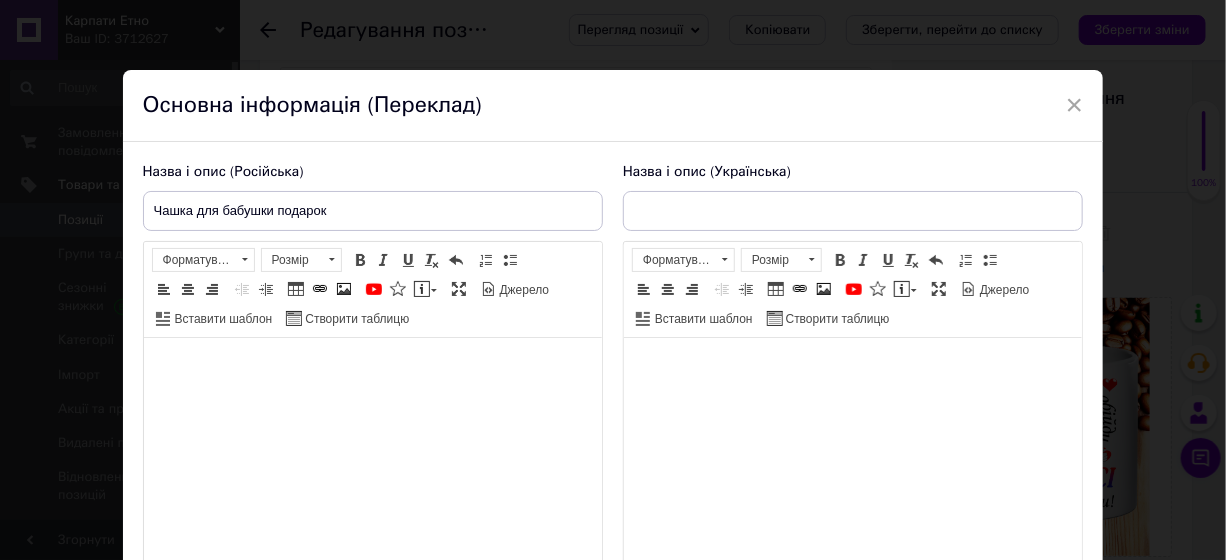 type on "Чашка для  бабусі подарунок" 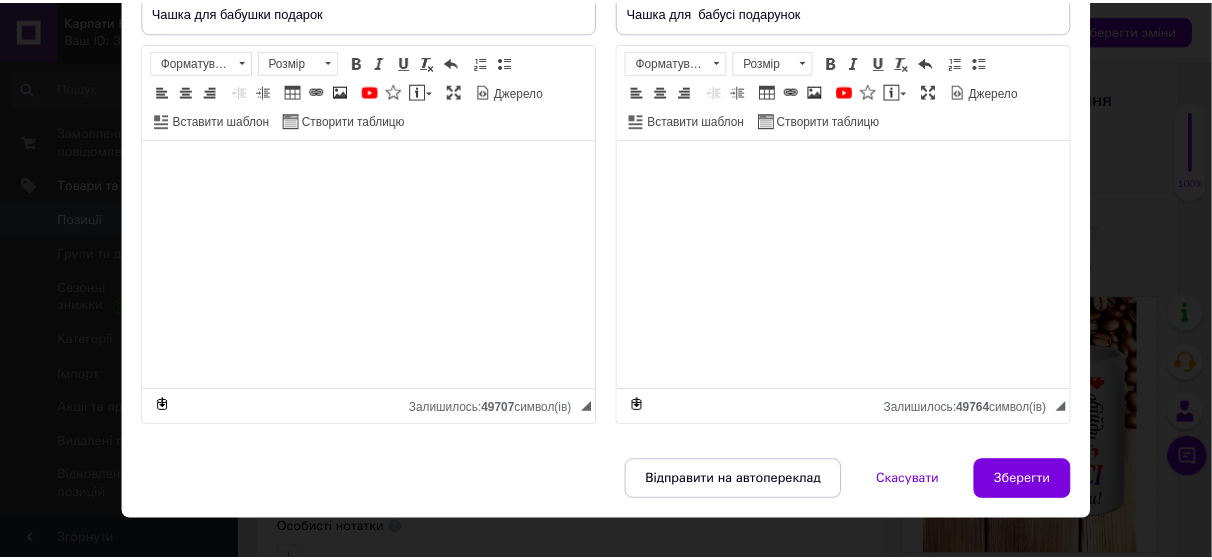 scroll, scrollTop: 200, scrollLeft: 0, axis: vertical 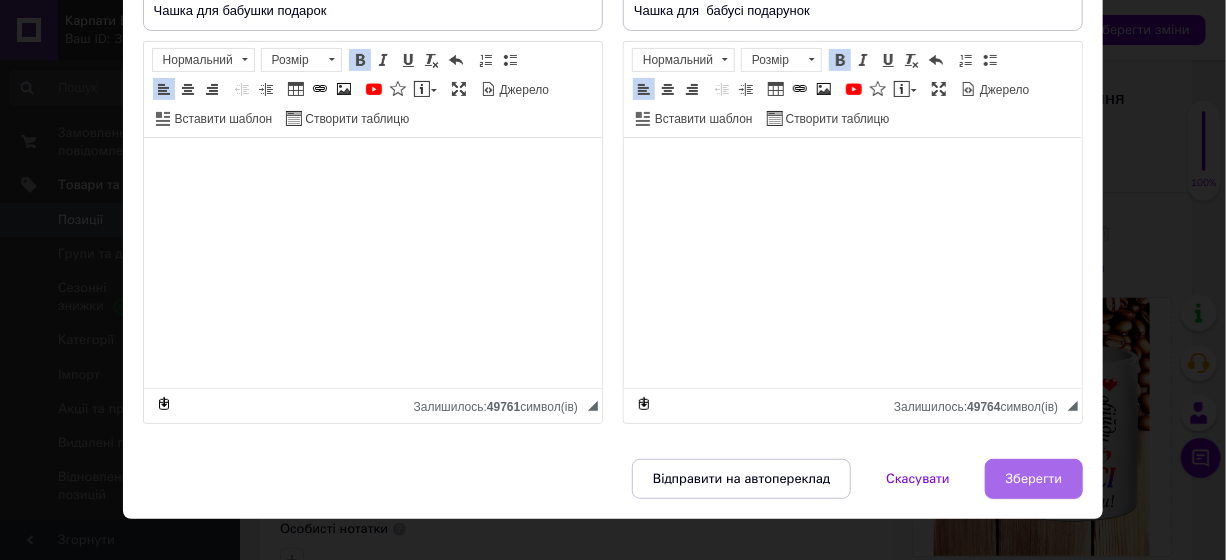 click on "Зберегти" at bounding box center (1034, 479) 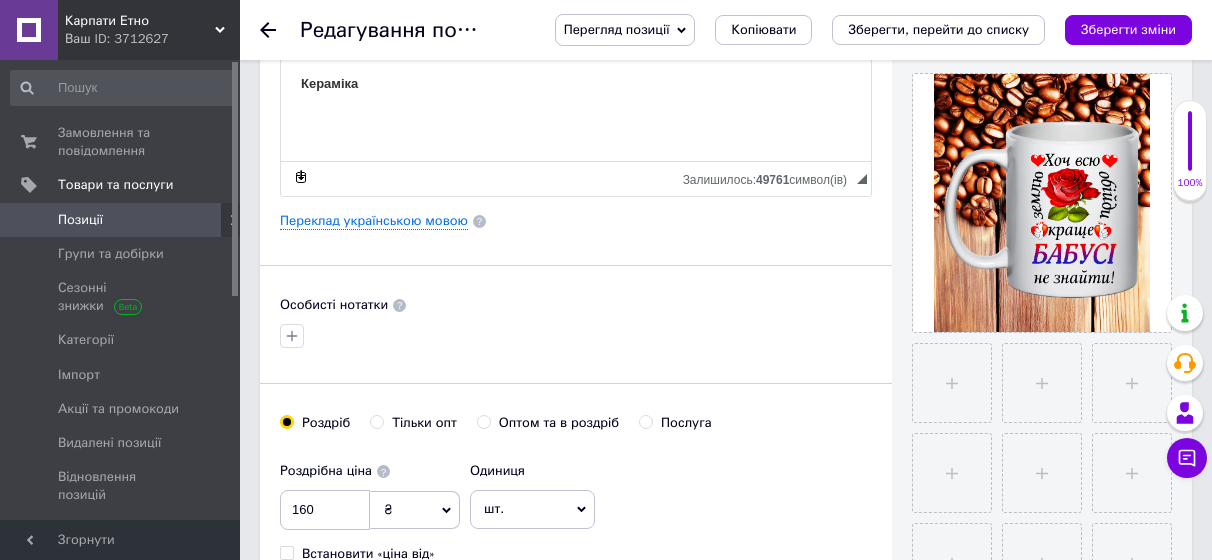 scroll, scrollTop: 300, scrollLeft: 0, axis: vertical 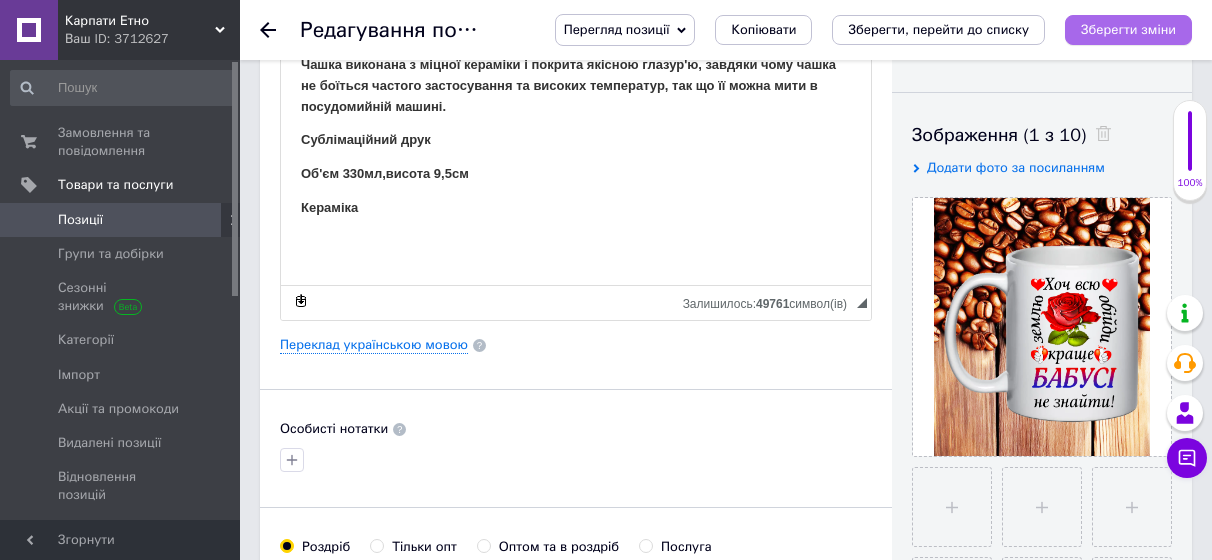 click on "Зберегти зміни" at bounding box center [1128, 29] 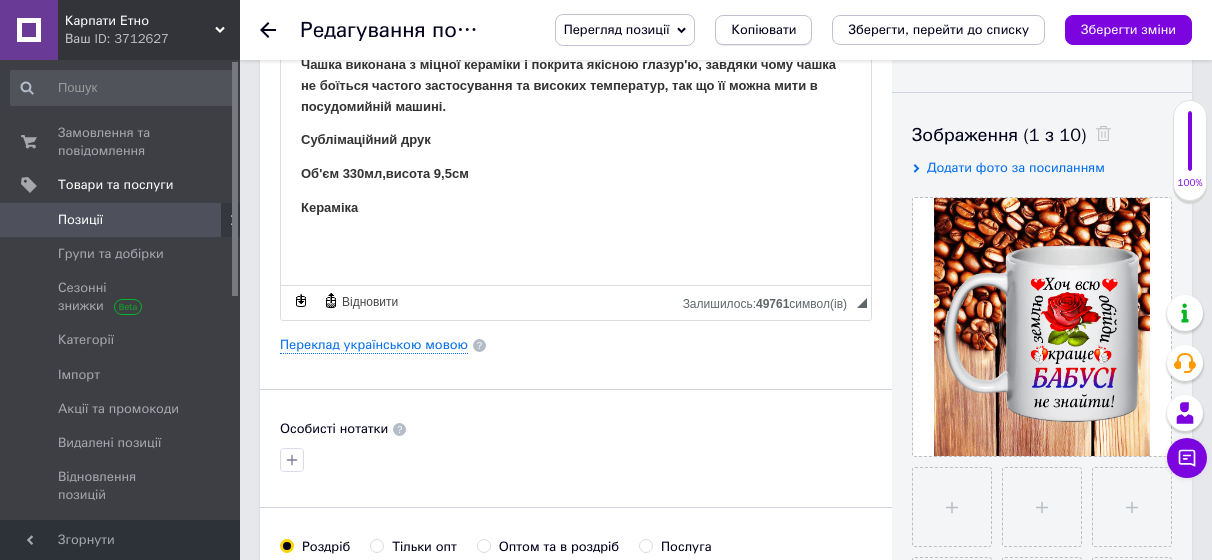 click on "Копіювати" at bounding box center (763, 30) 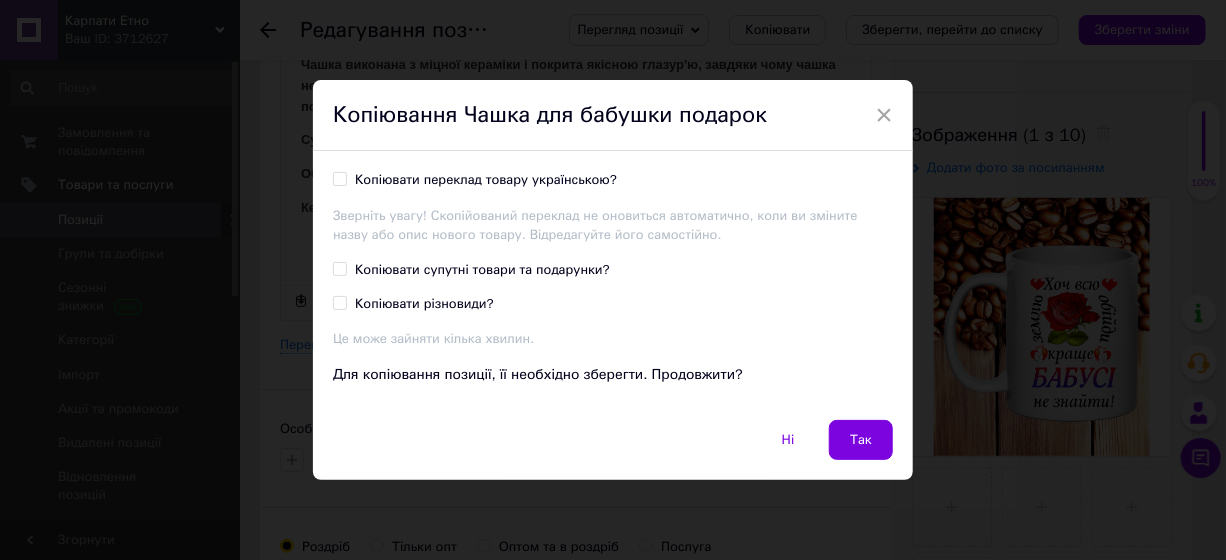 click on "Копіювати переклад товару українською?" at bounding box center [486, 180] 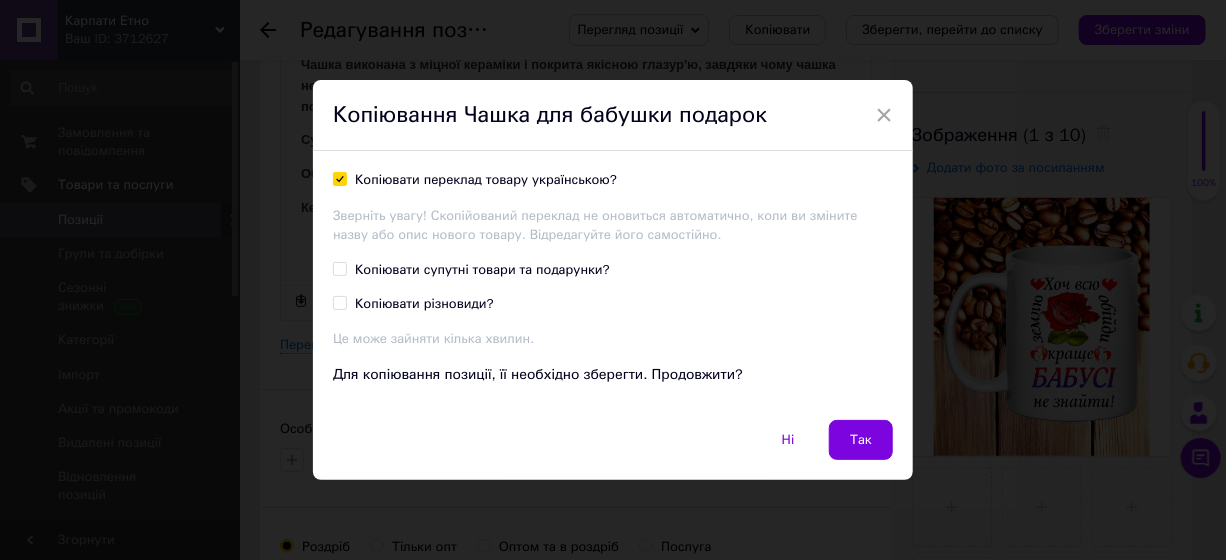 checkbox on "true" 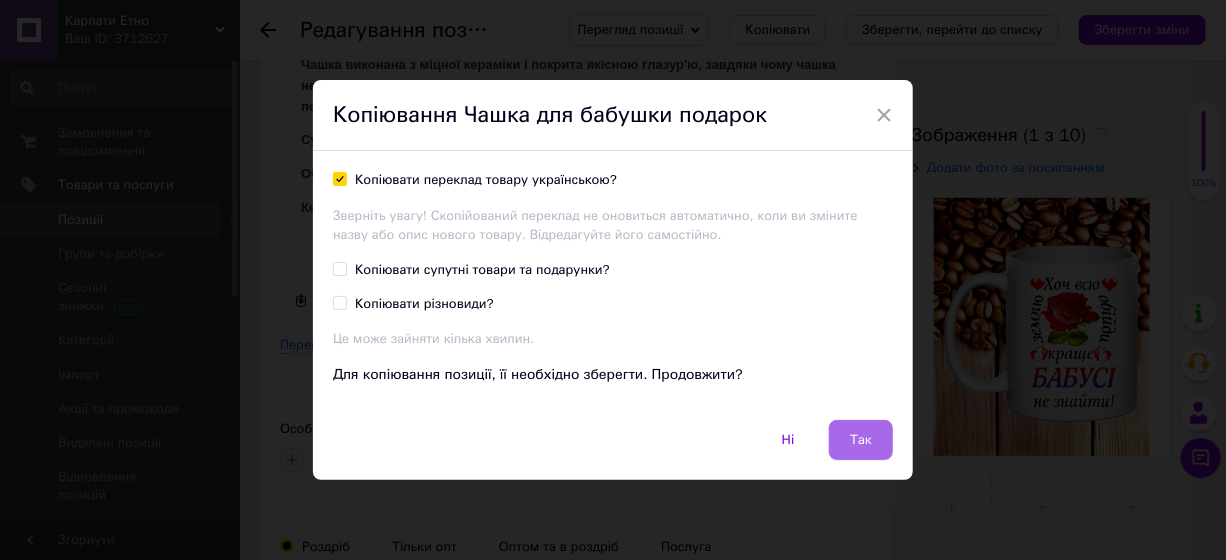 click on "Так" at bounding box center (861, 440) 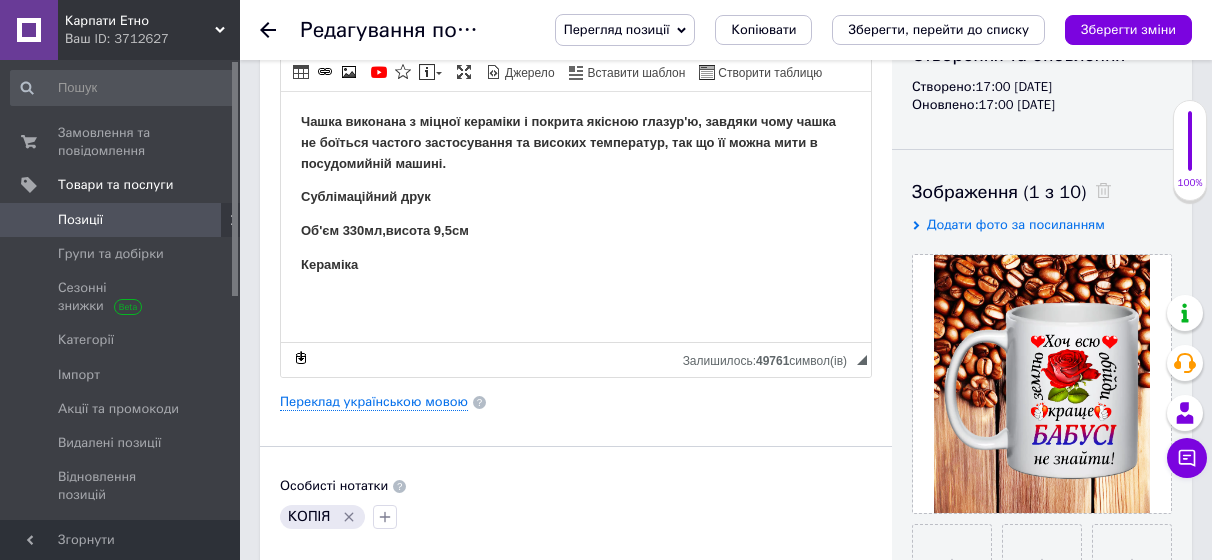 scroll, scrollTop: 300, scrollLeft: 0, axis: vertical 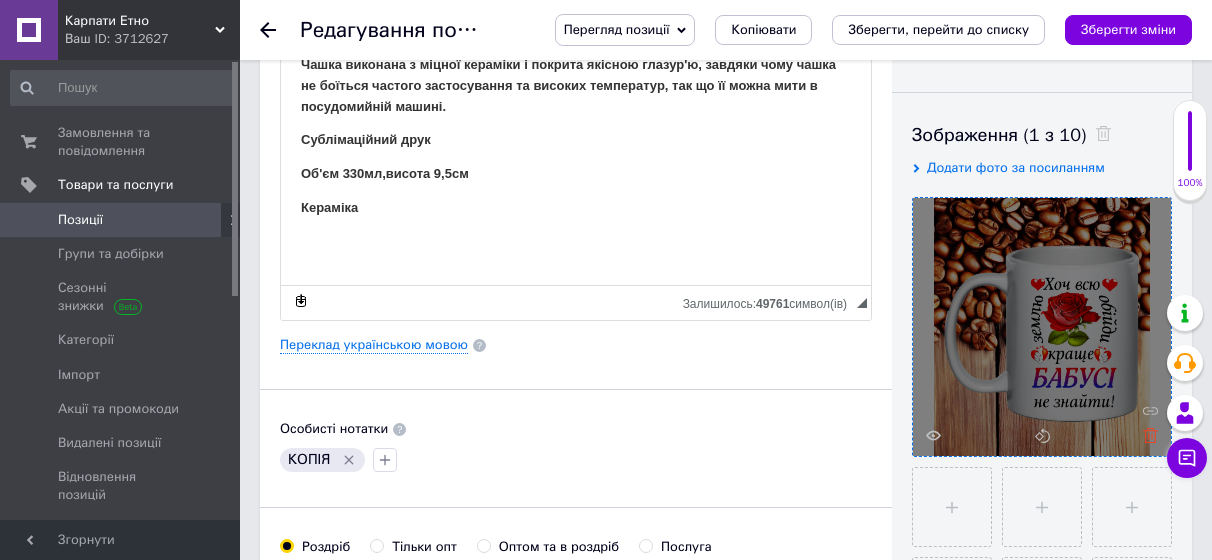 click 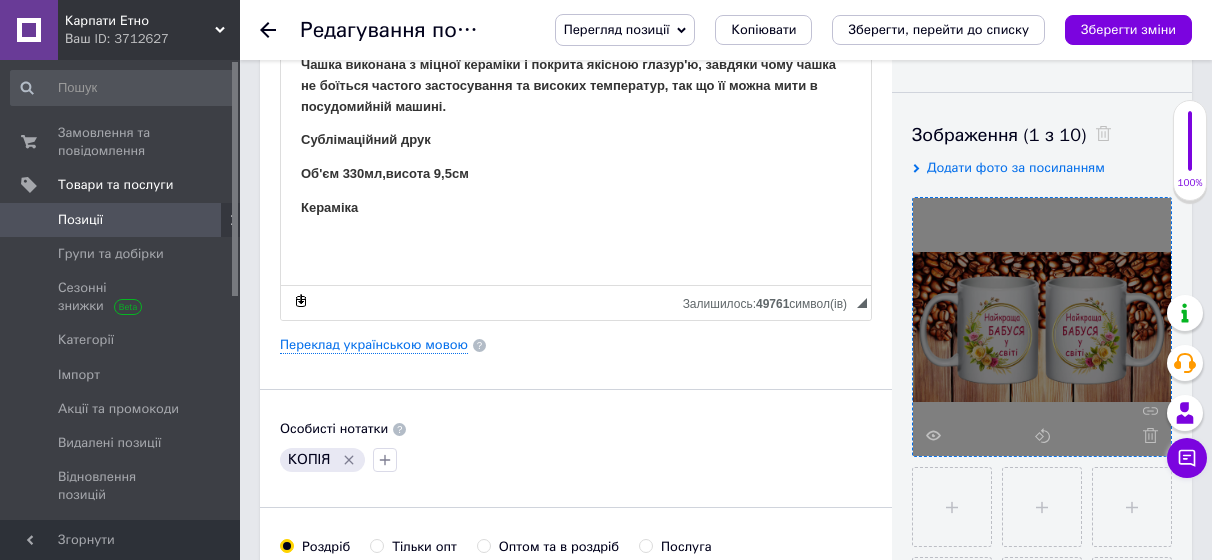 click 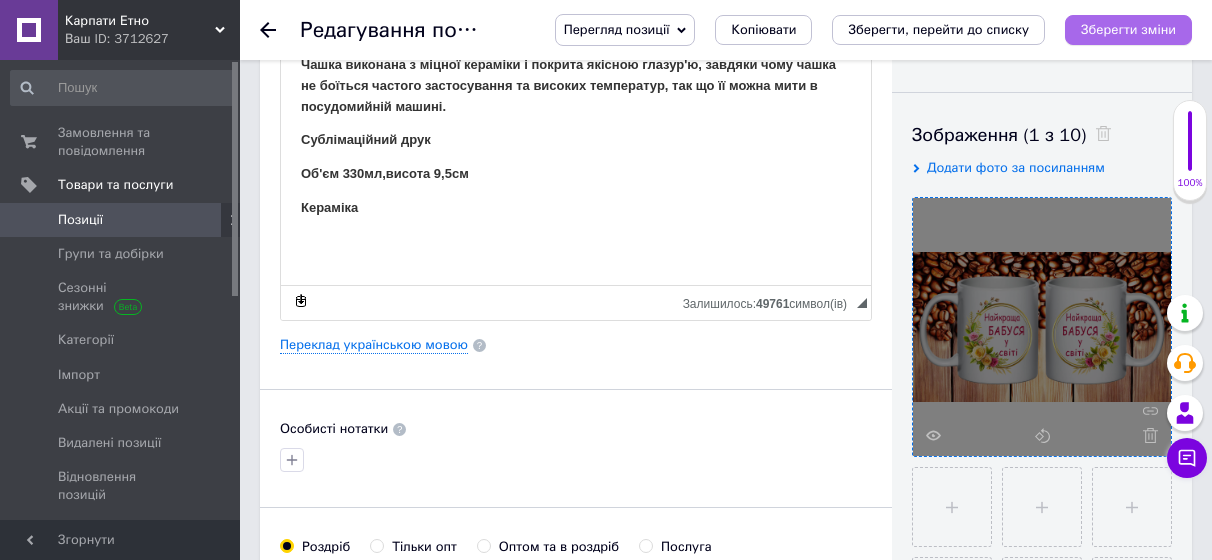 click on "Зберегти зміни" at bounding box center (1128, 29) 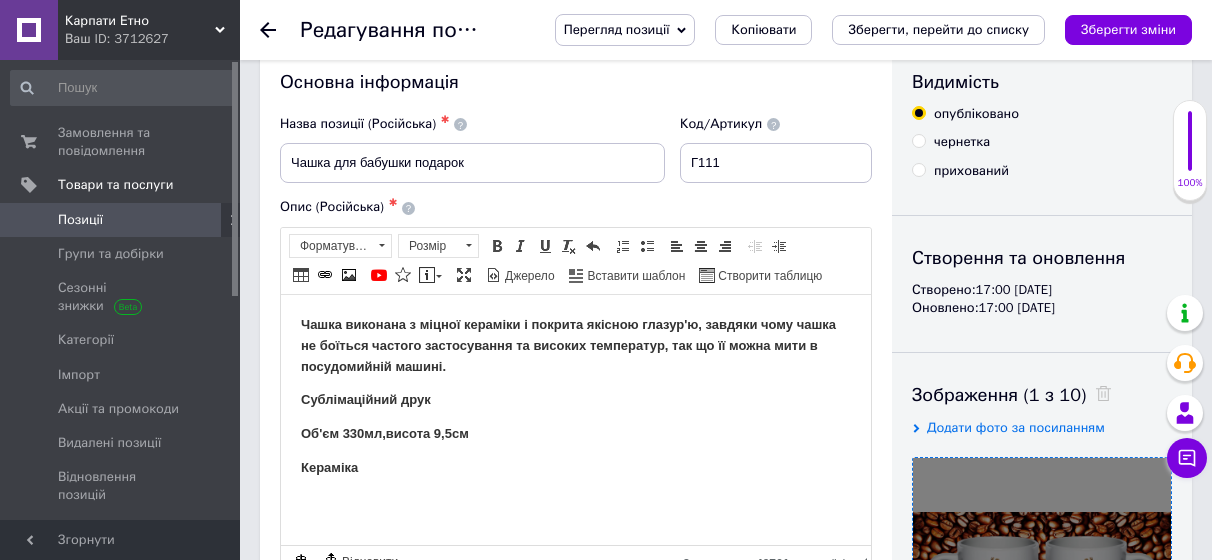 scroll, scrollTop: 0, scrollLeft: 0, axis: both 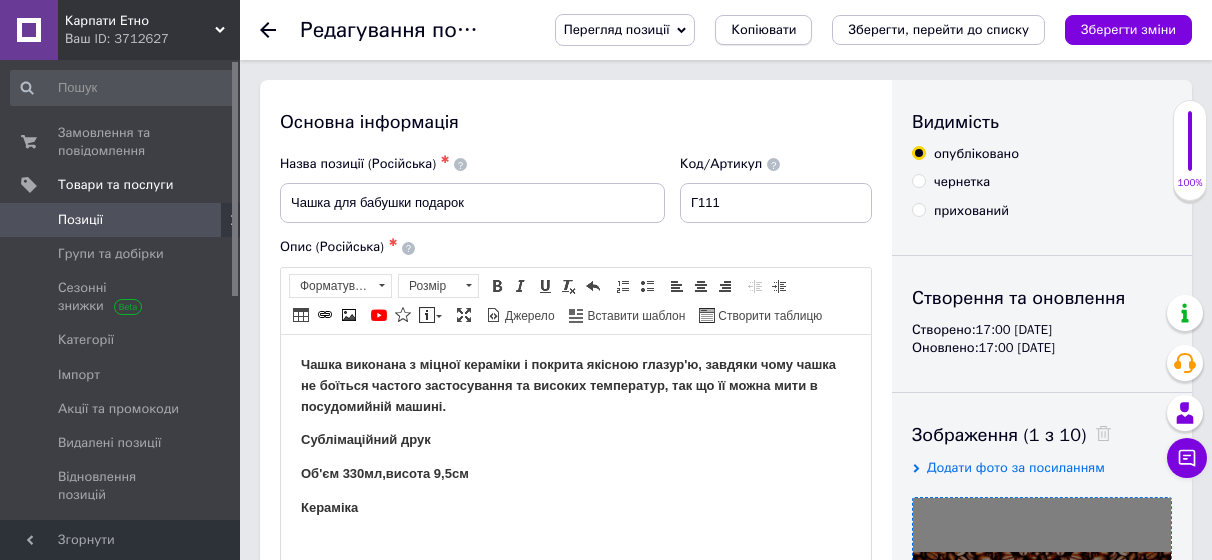 click on "Копіювати" at bounding box center (763, 30) 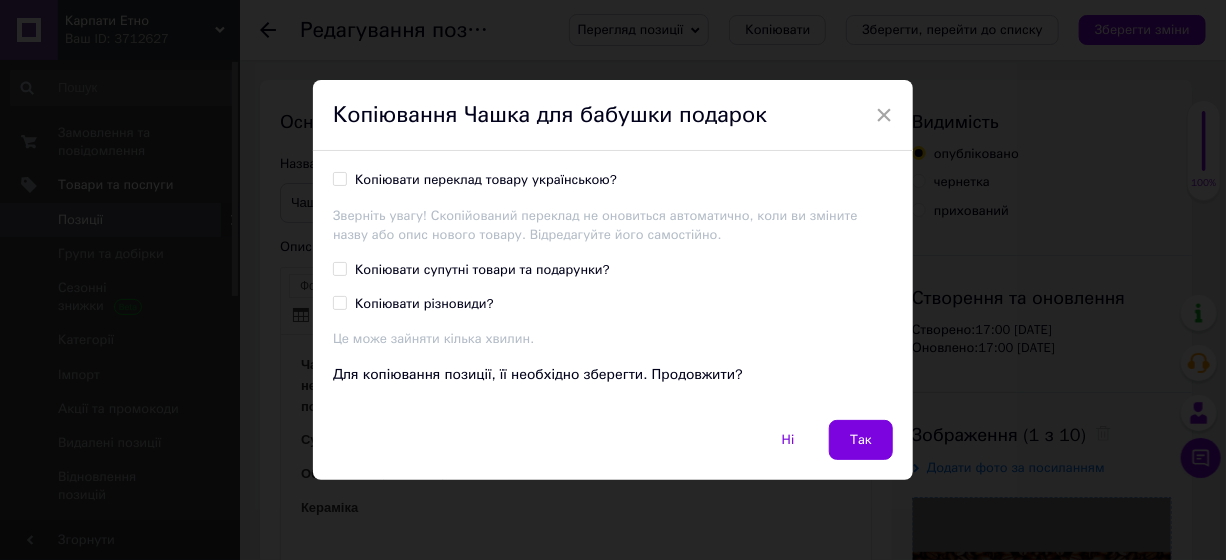 click on "Копіювати переклад товару українською?" at bounding box center [486, 180] 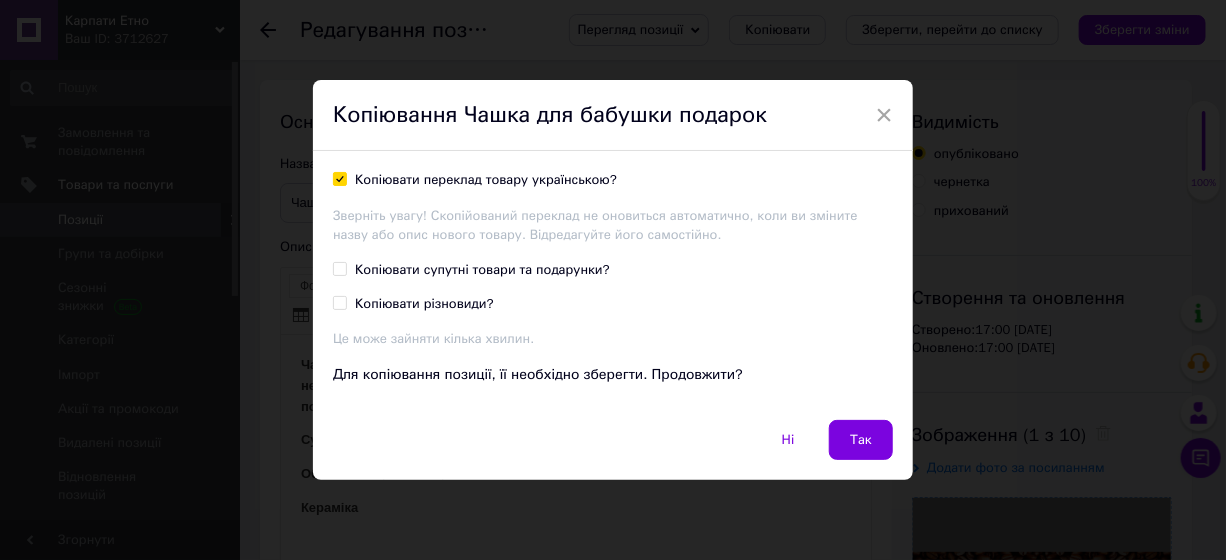 checkbox on "true" 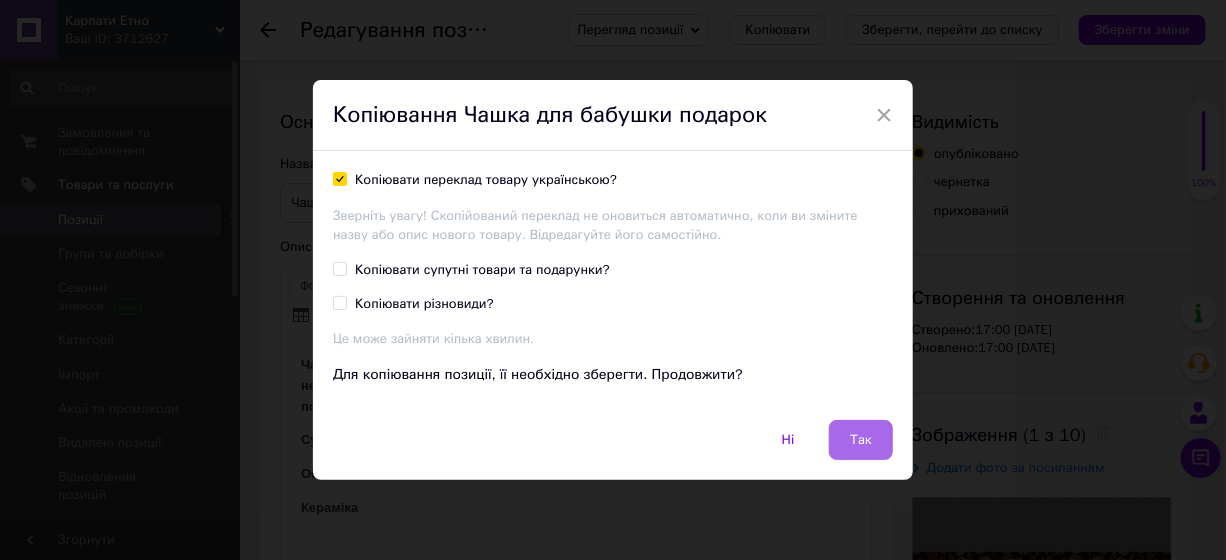 click on "Так" at bounding box center (861, 440) 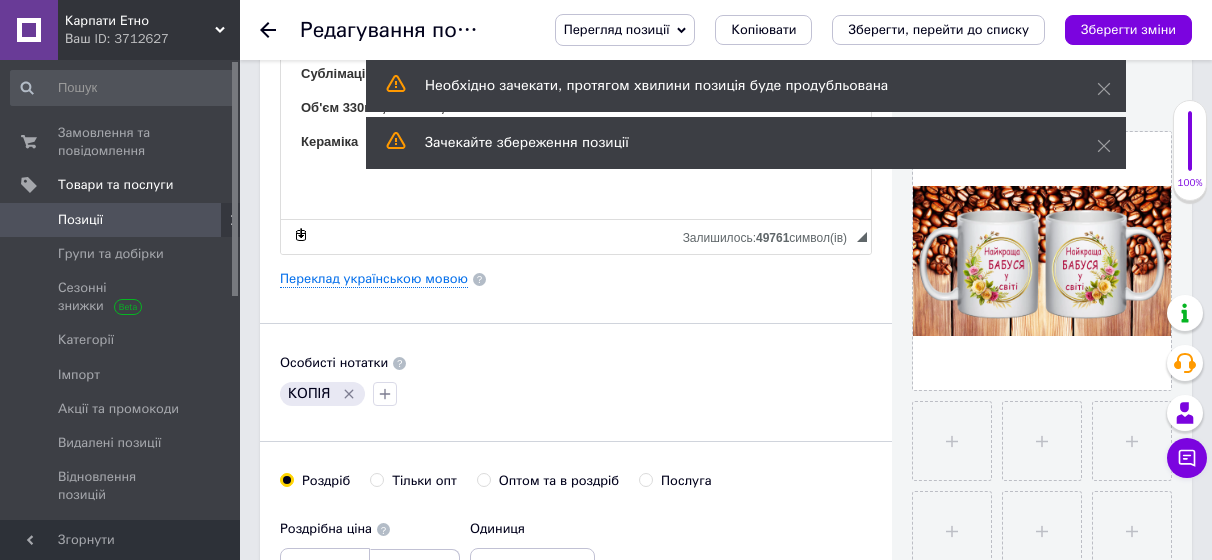 scroll, scrollTop: 400, scrollLeft: 0, axis: vertical 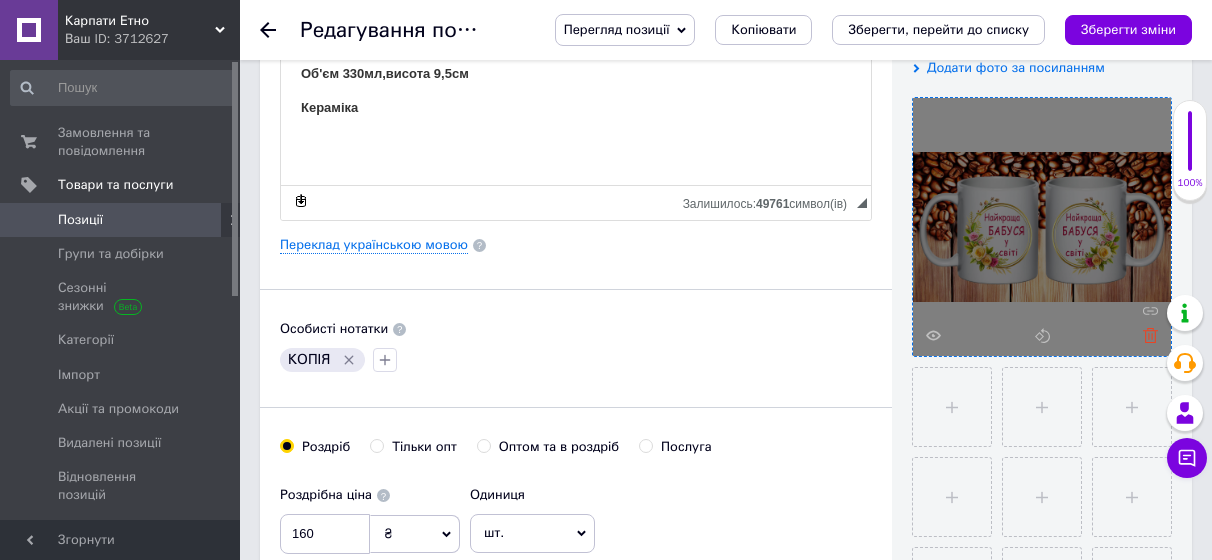 click 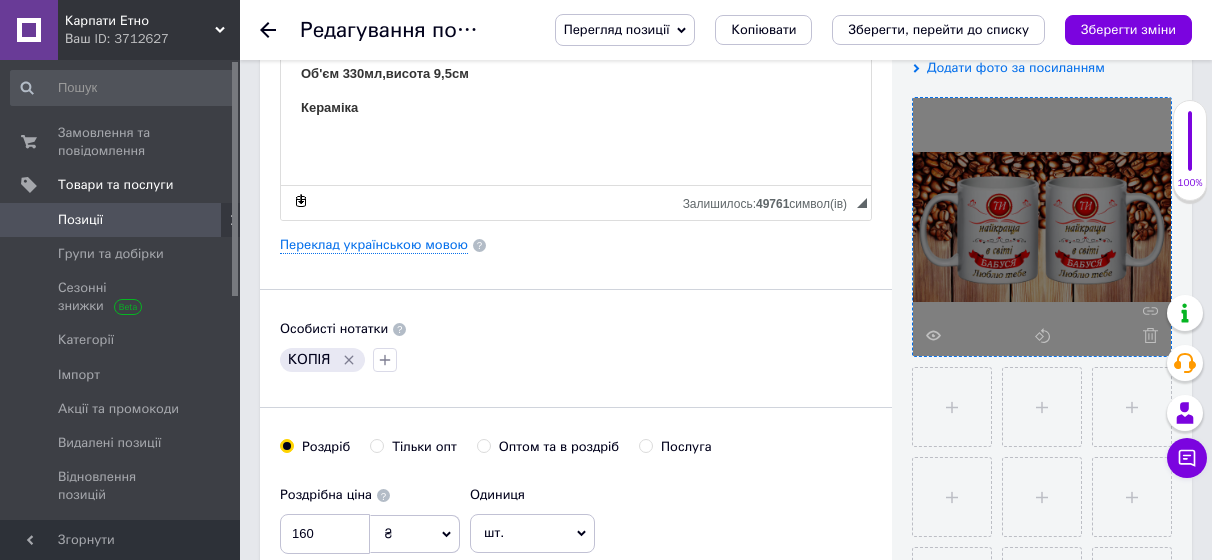 click 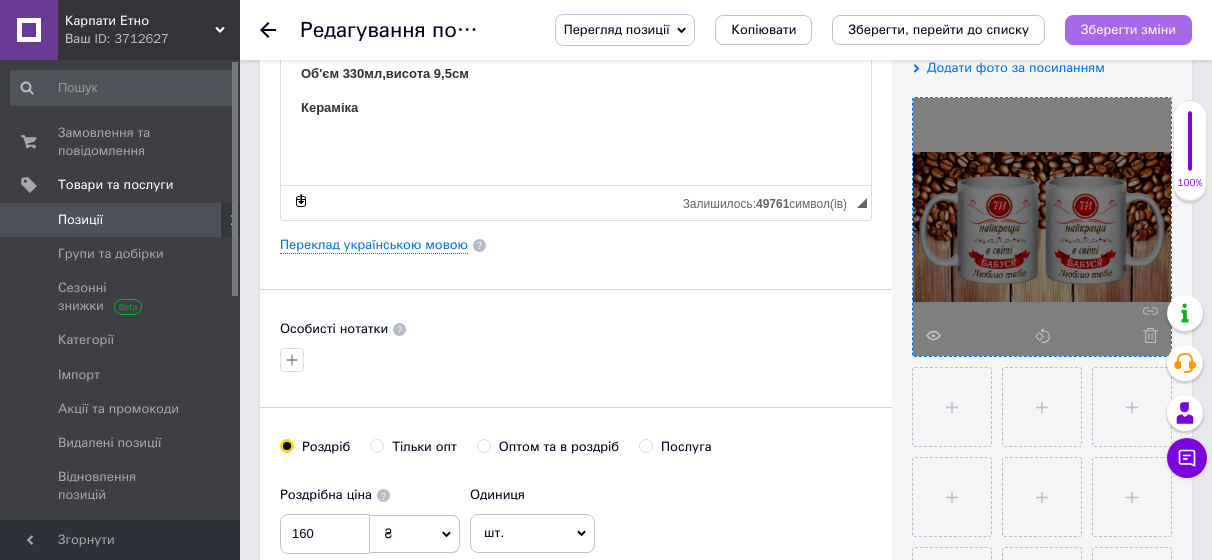 click on "Зберегти зміни" at bounding box center (1128, 29) 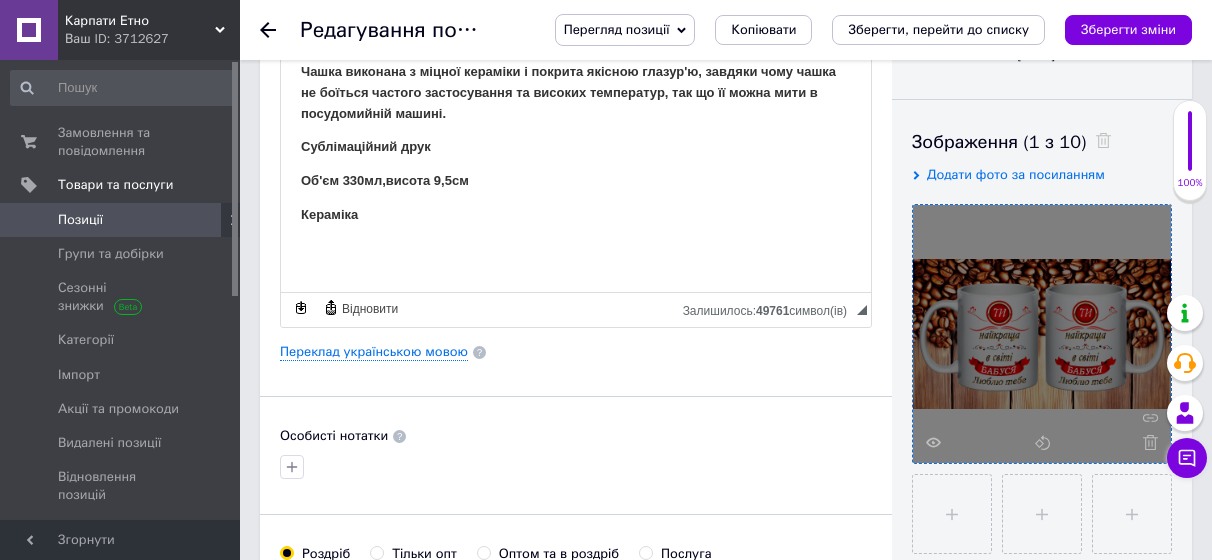 scroll, scrollTop: 200, scrollLeft: 0, axis: vertical 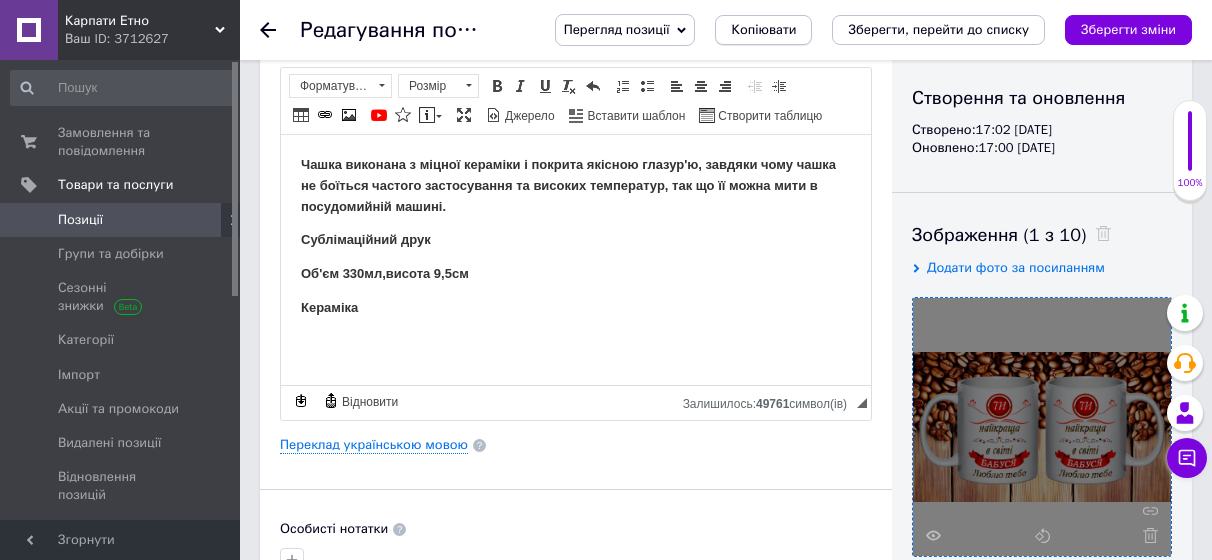 click on "Копіювати" at bounding box center (763, 30) 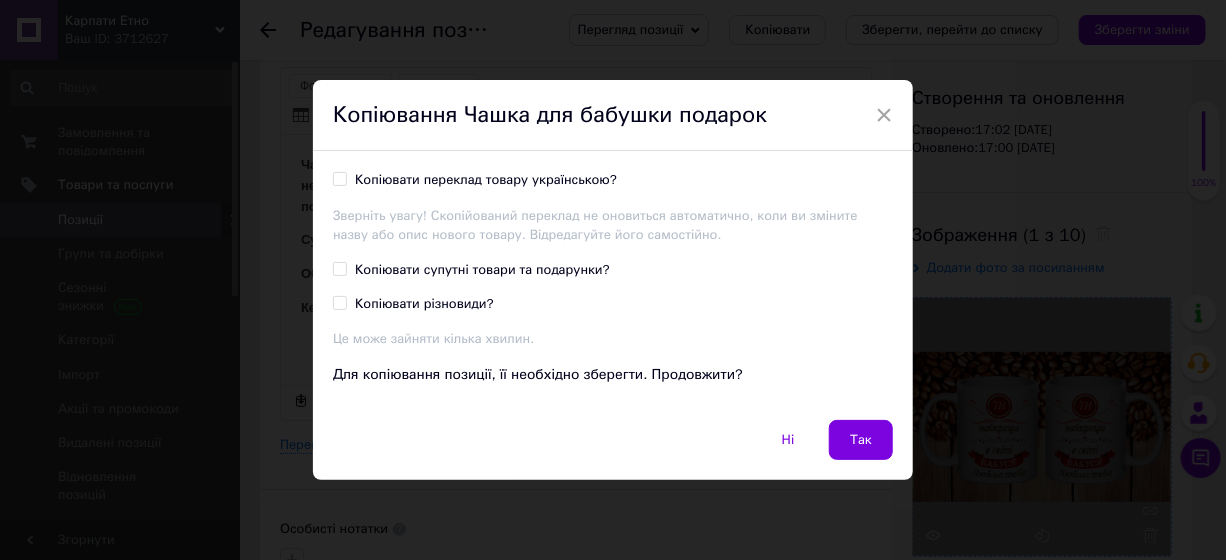 click on "Копіювати переклад товару українською?" at bounding box center (339, 178) 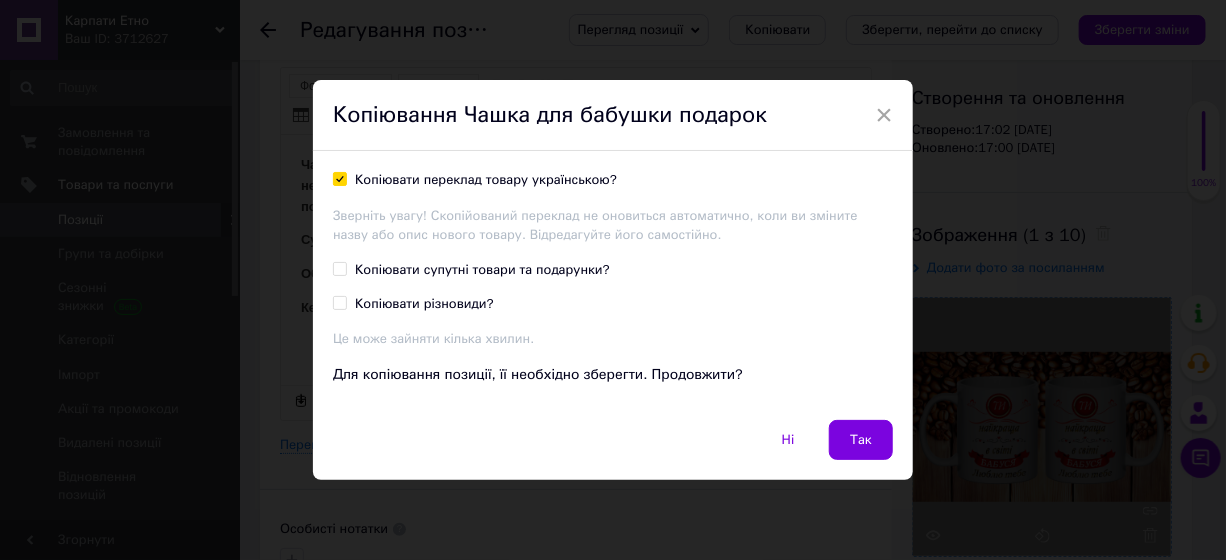 checkbox on "true" 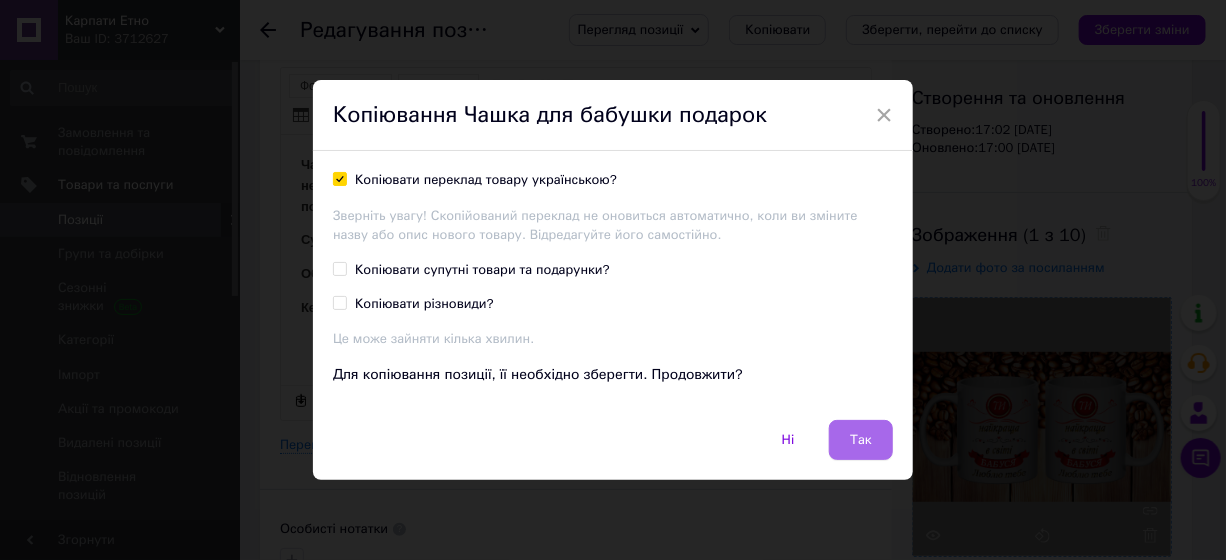 click on "Так" at bounding box center [861, 440] 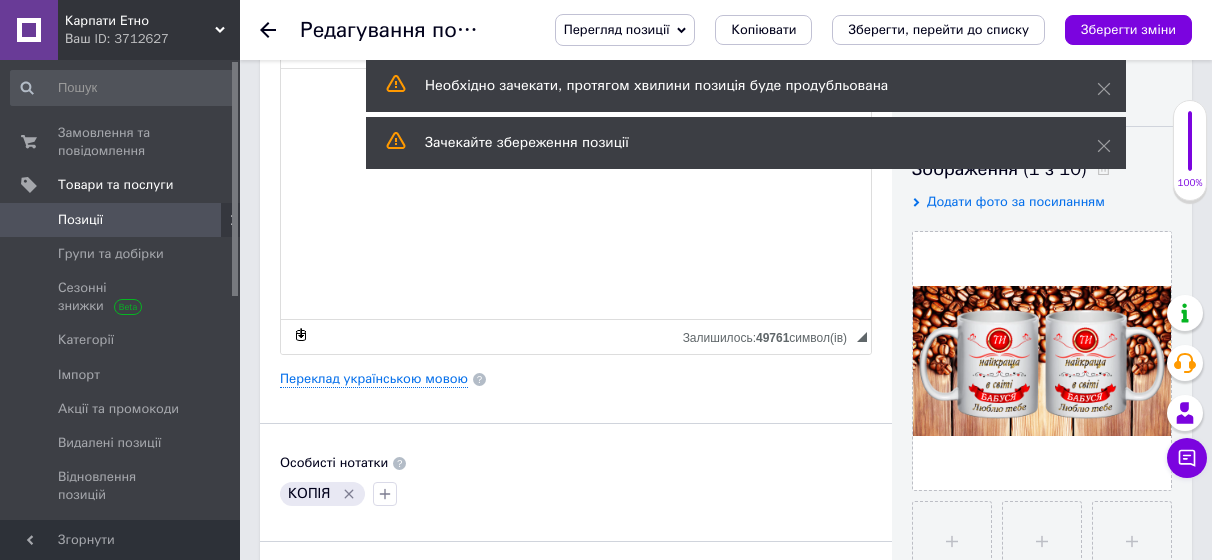 scroll, scrollTop: 300, scrollLeft: 0, axis: vertical 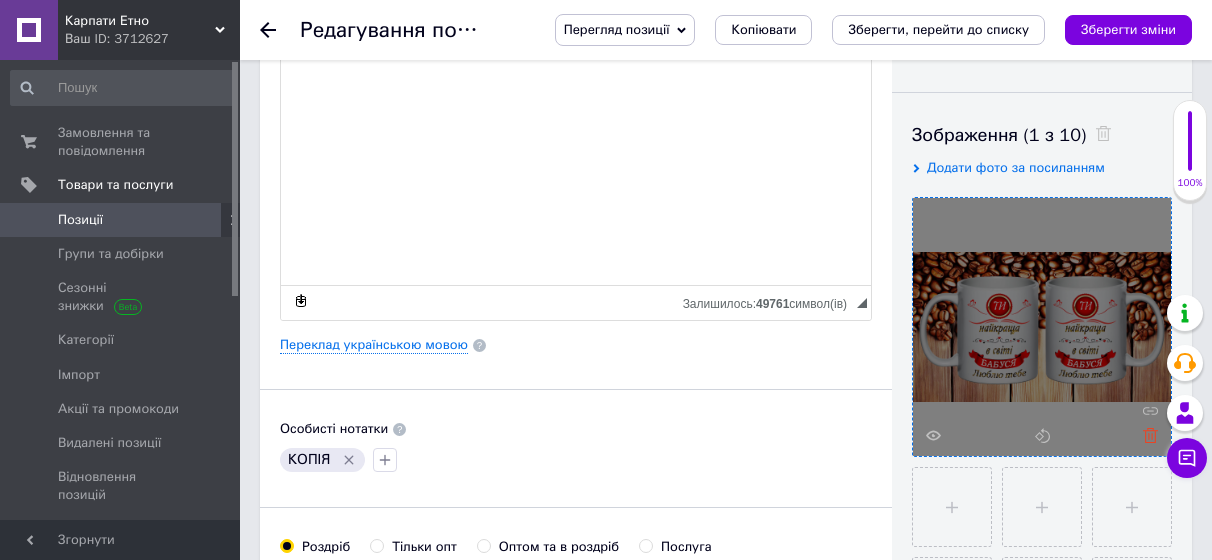 click 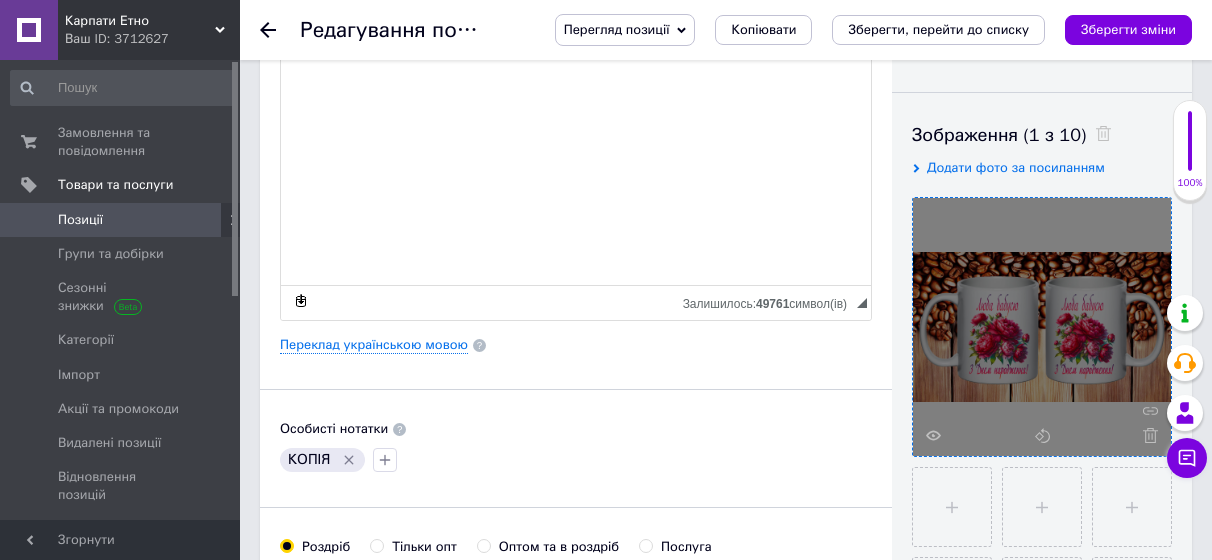 click 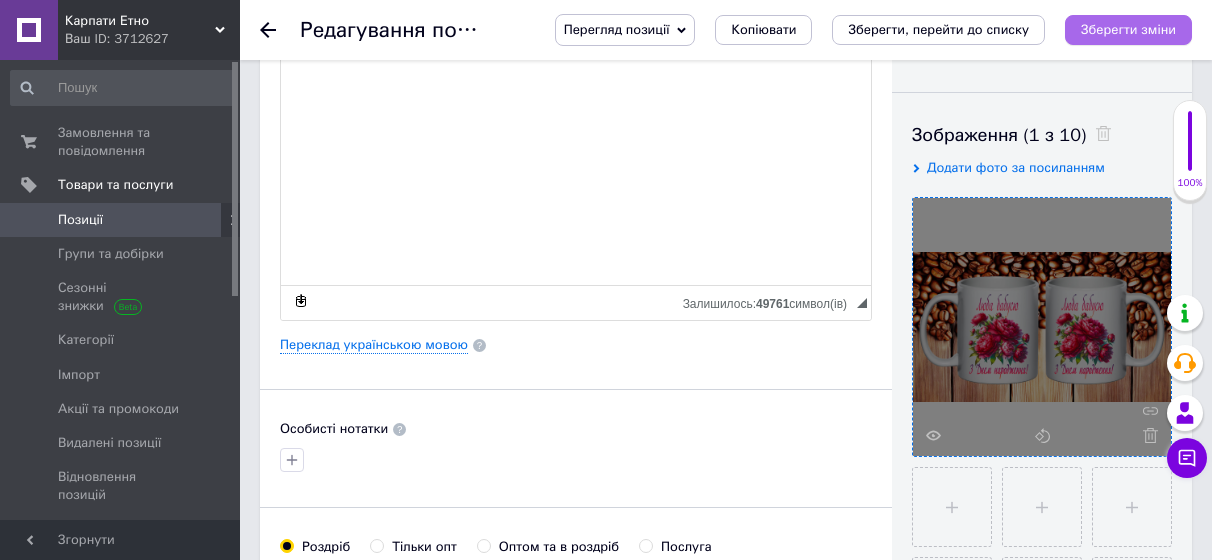 click on "Зберегти зміни" at bounding box center (1128, 29) 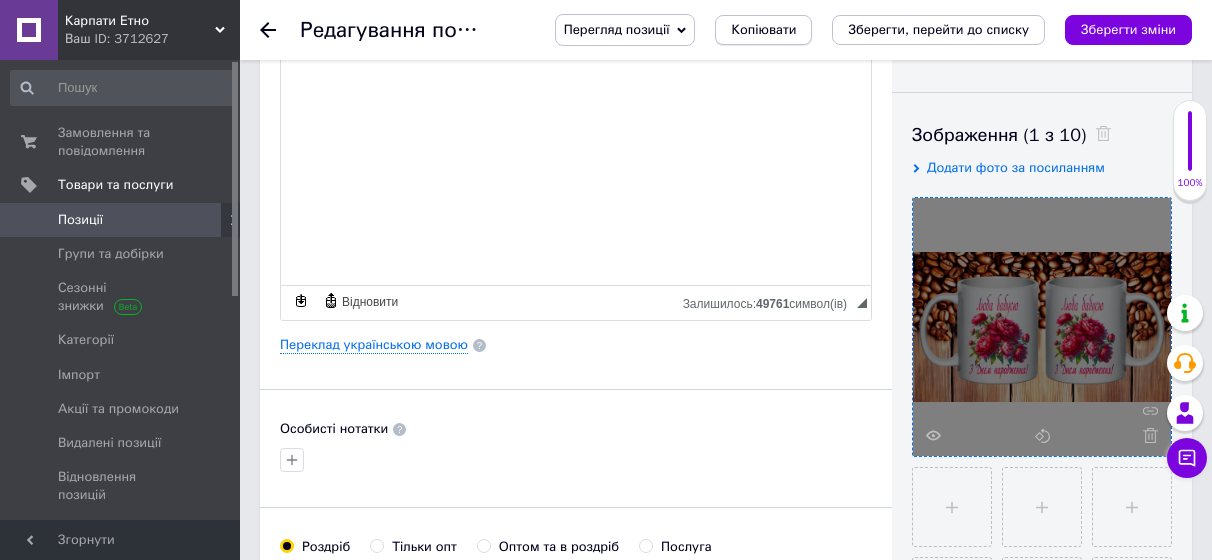click on "Копіювати" at bounding box center [763, 30] 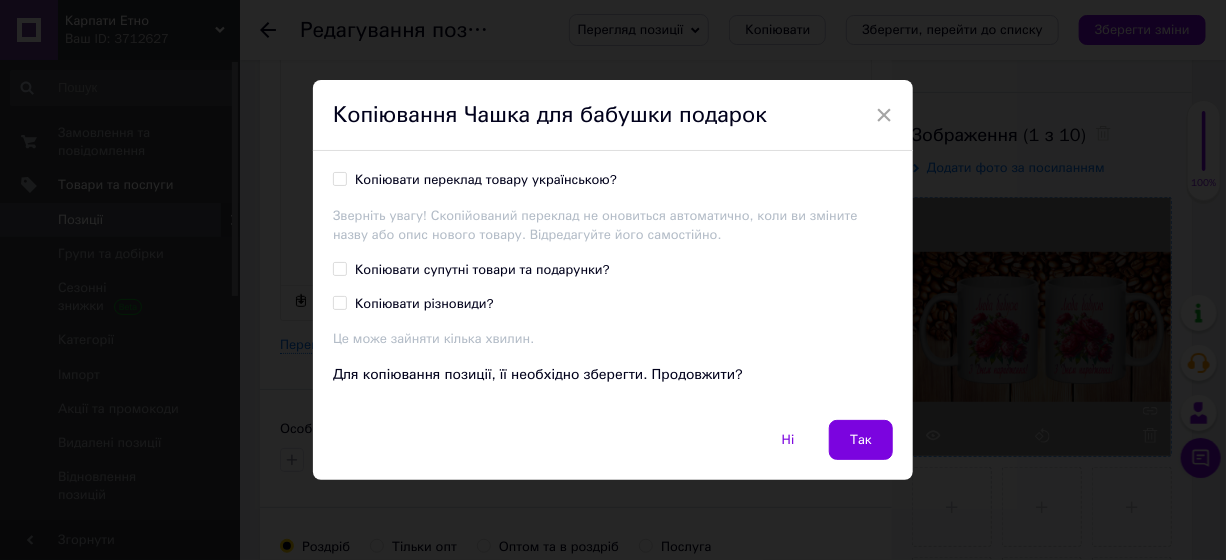 click on "Копіювати переклад товару українською?" at bounding box center [486, 180] 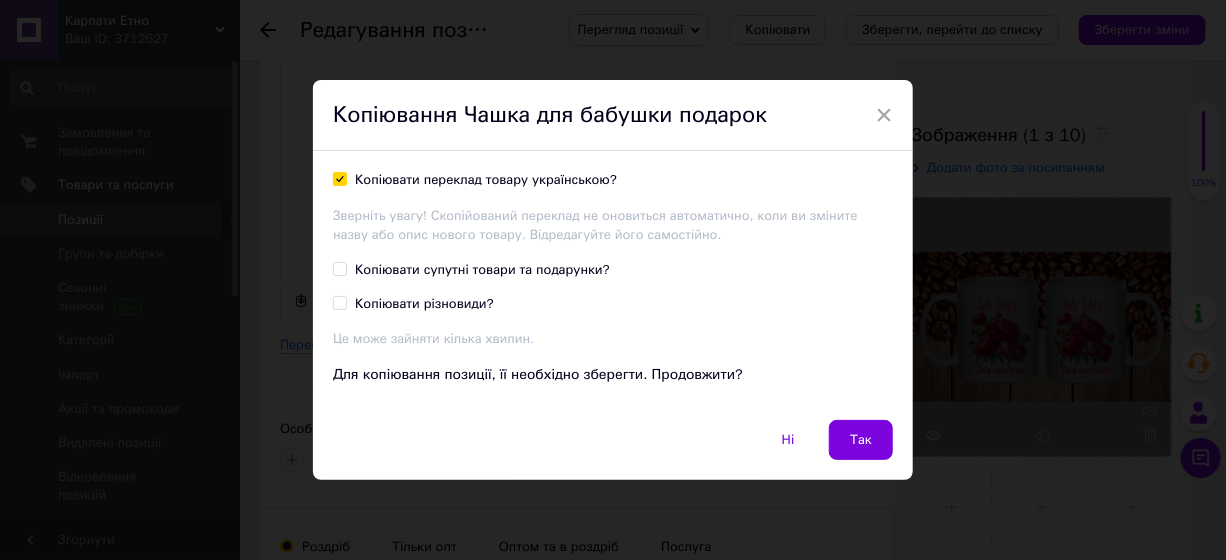 checkbox on "true" 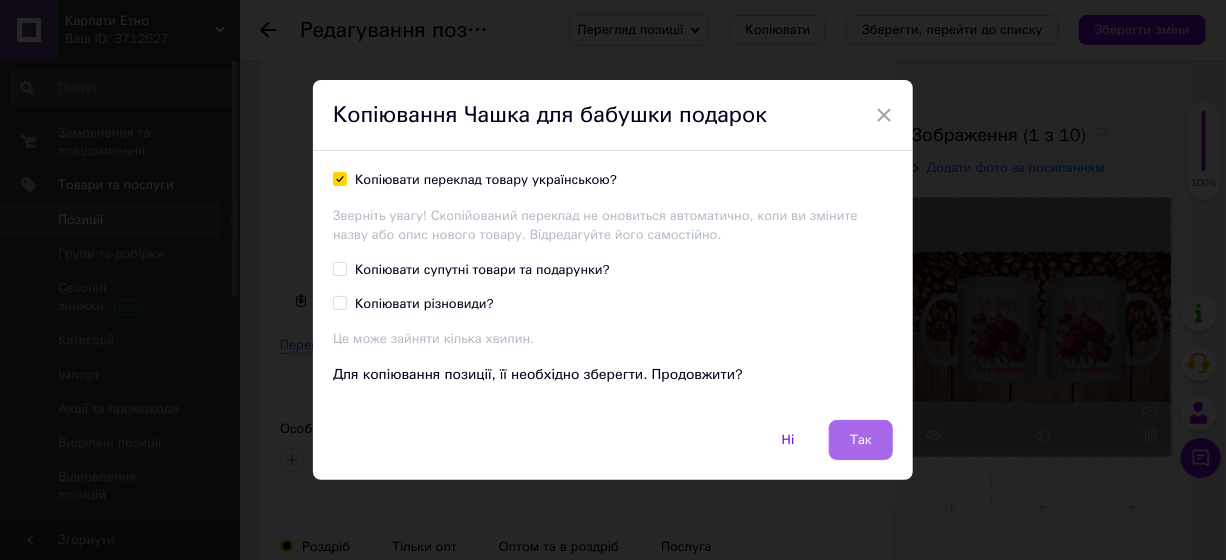 click on "Так" at bounding box center (861, 440) 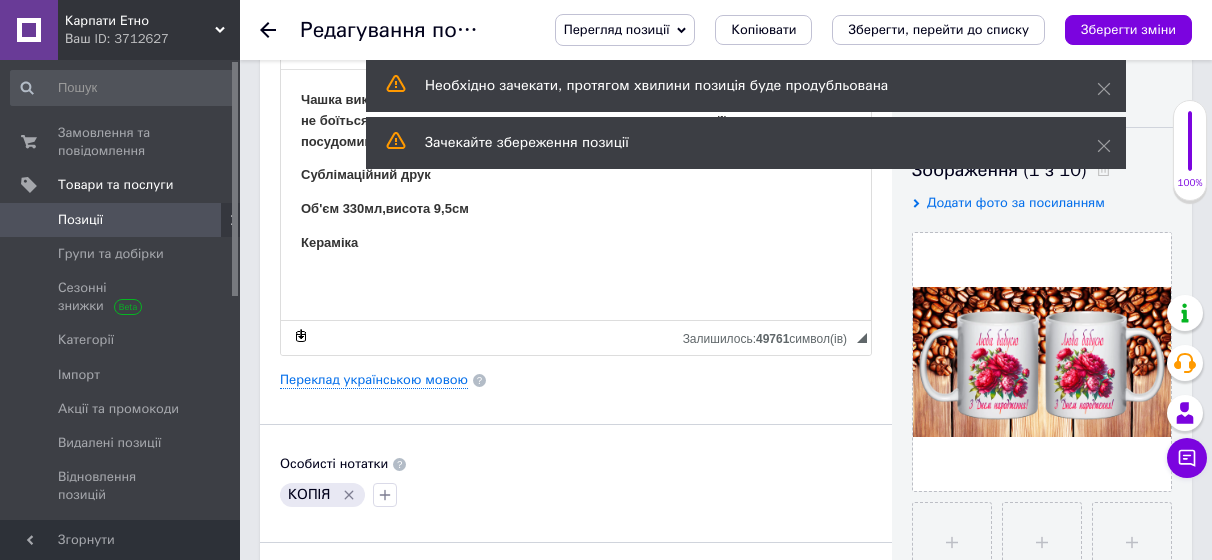 scroll, scrollTop: 300, scrollLeft: 0, axis: vertical 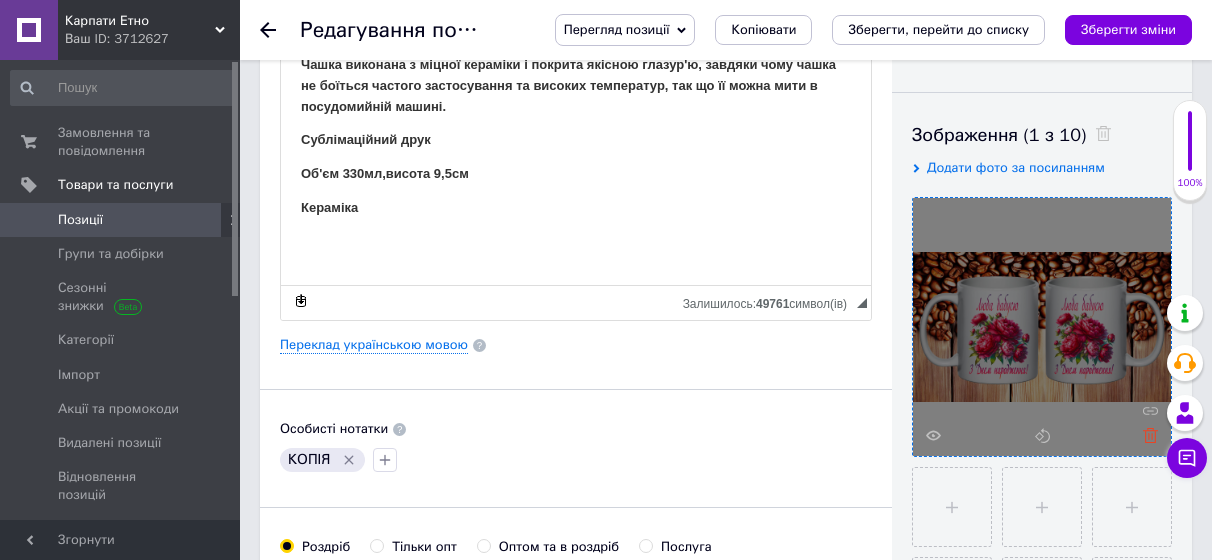 click 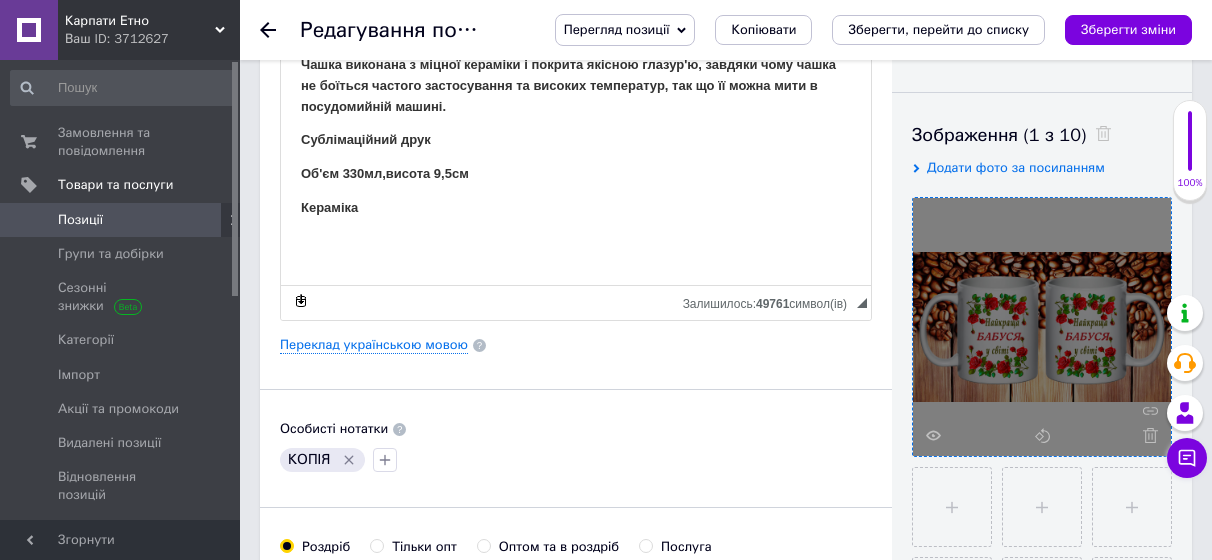 click 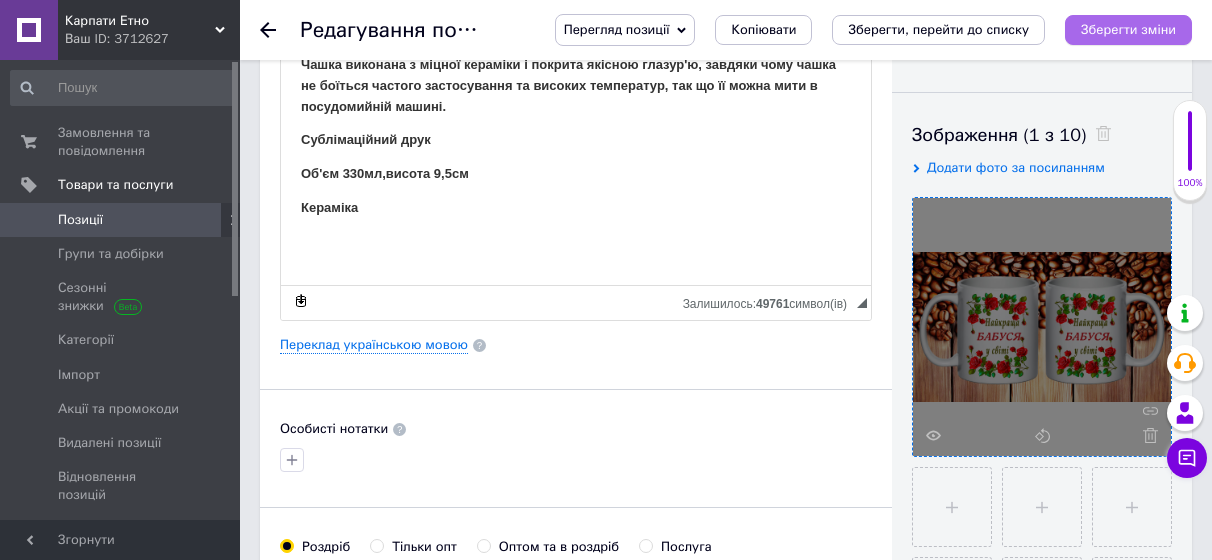 click on "Зберегти зміни" at bounding box center (1128, 30) 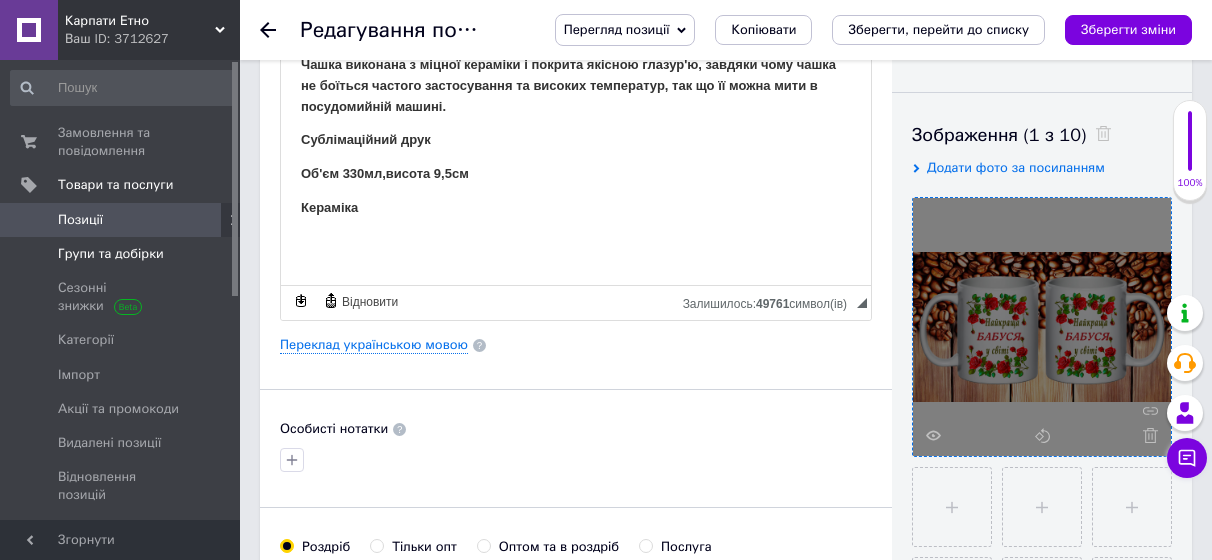 click on "Групи та добірки" at bounding box center [111, 254] 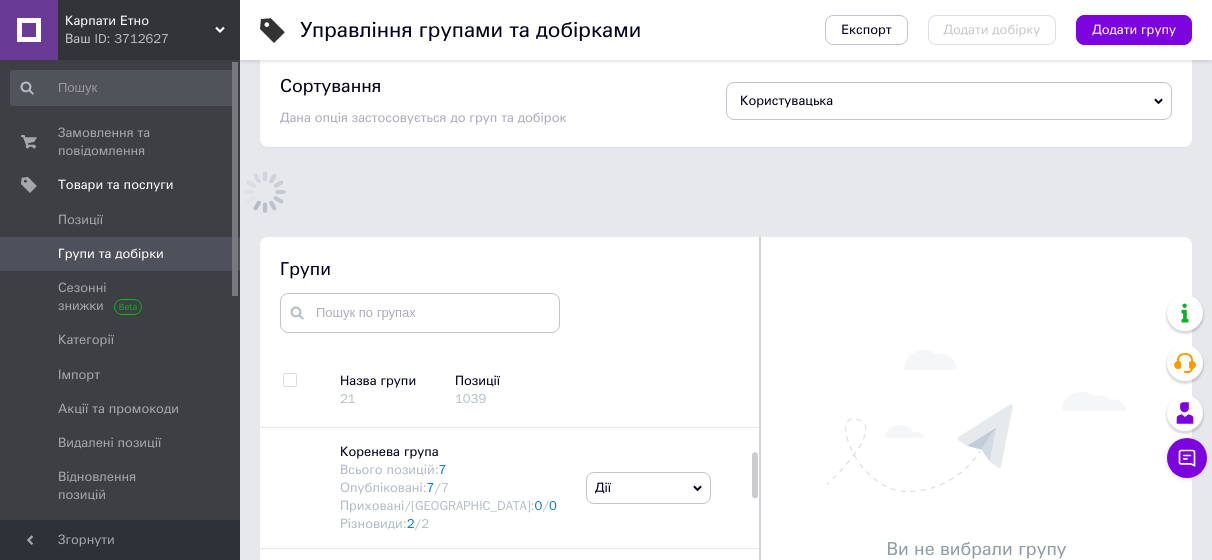 scroll, scrollTop: 139, scrollLeft: 0, axis: vertical 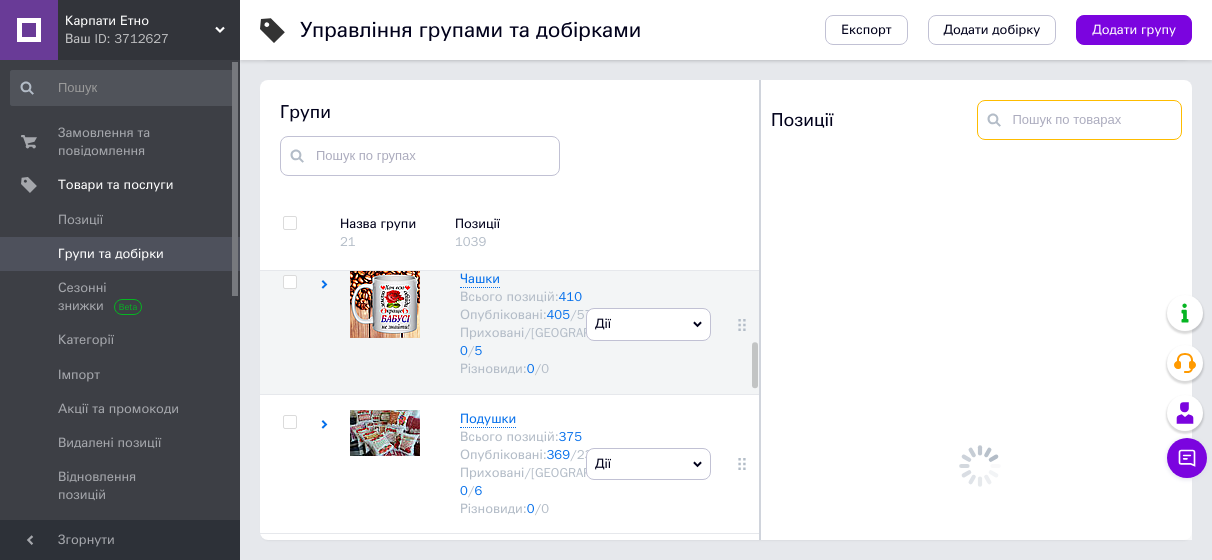 click at bounding box center (1080, 120) 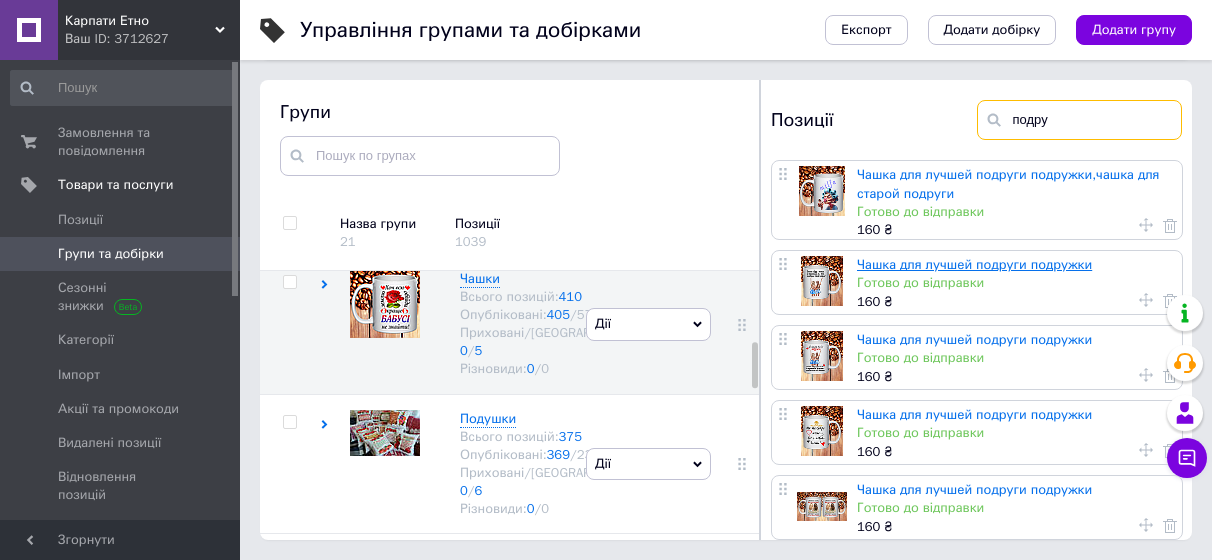 type on "подру" 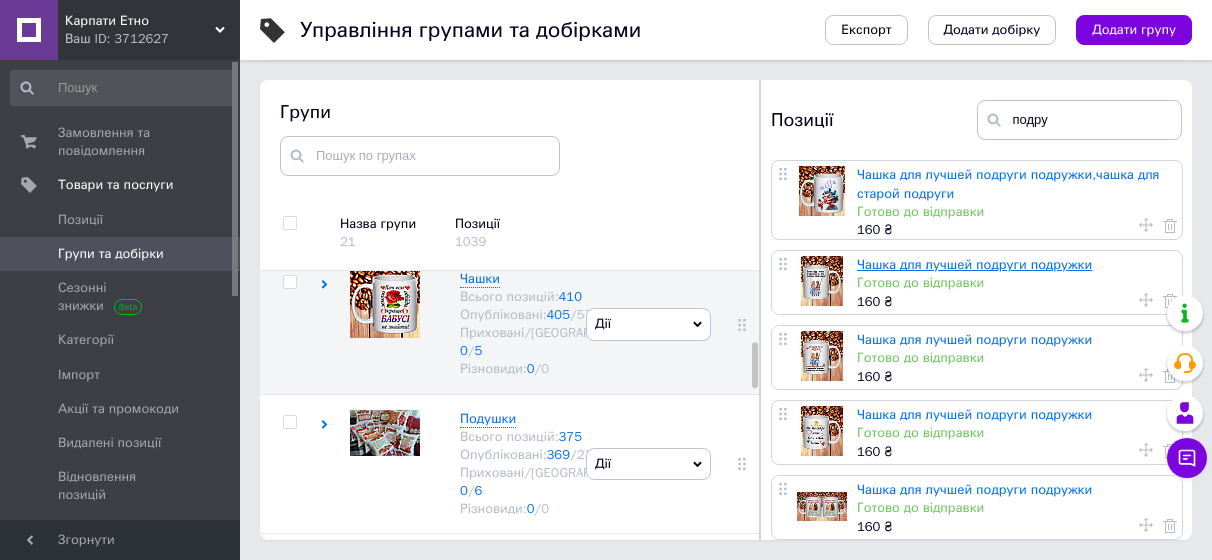 click on "Чашка для лучшей подруги подружки" at bounding box center (974, 264) 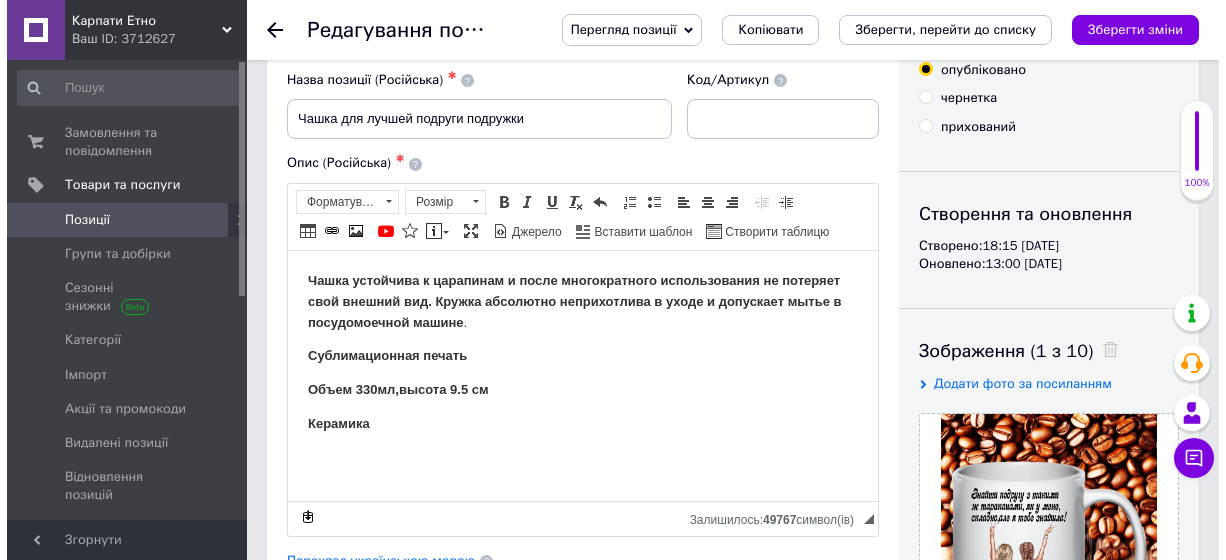 scroll, scrollTop: 200, scrollLeft: 0, axis: vertical 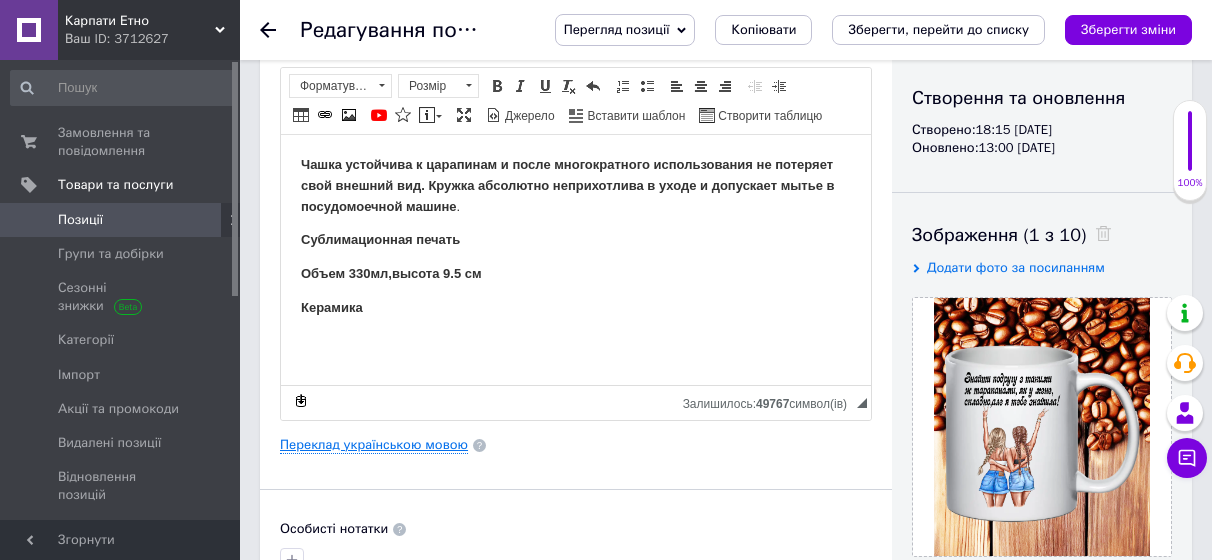 click on "Переклад українською мовою" at bounding box center [374, 445] 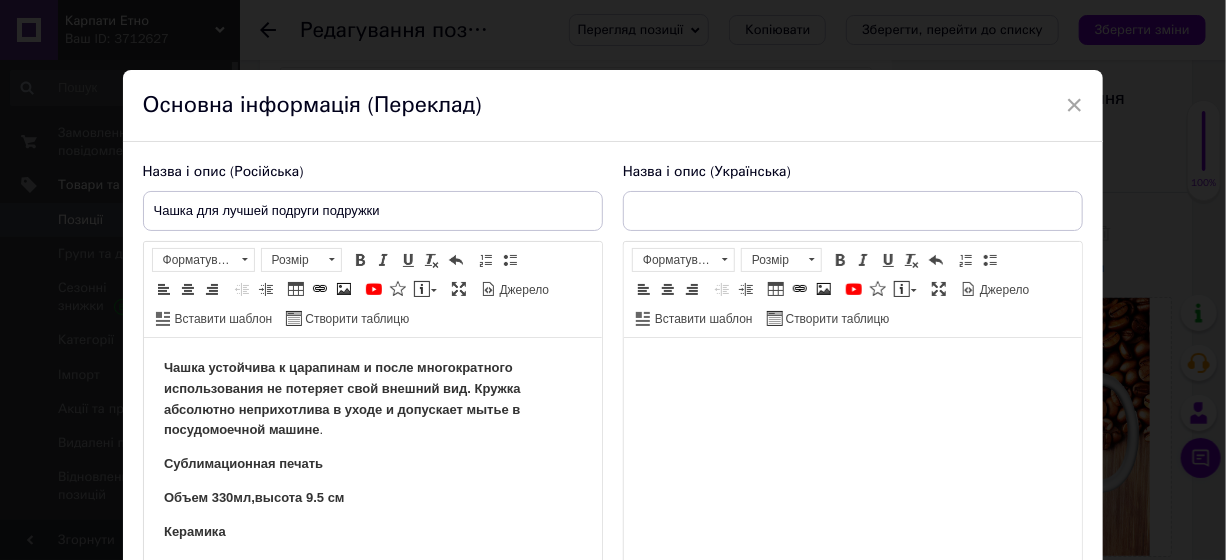scroll, scrollTop: 0, scrollLeft: 0, axis: both 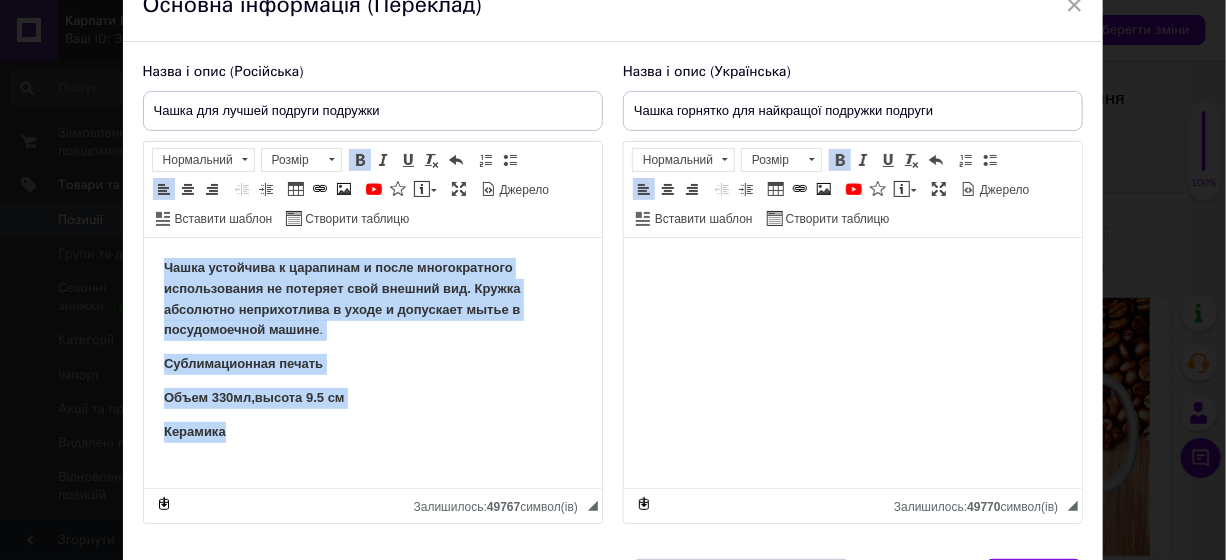 drag, startPoint x: 148, startPoint y: 262, endPoint x: 327, endPoint y: 438, distance: 251.03188 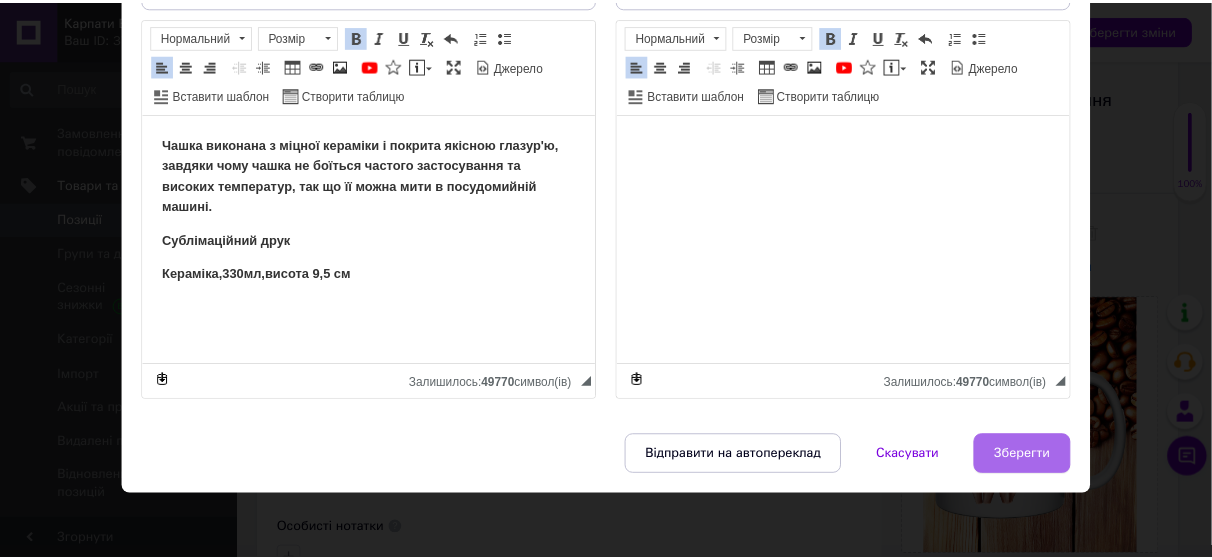 scroll, scrollTop: 226, scrollLeft: 0, axis: vertical 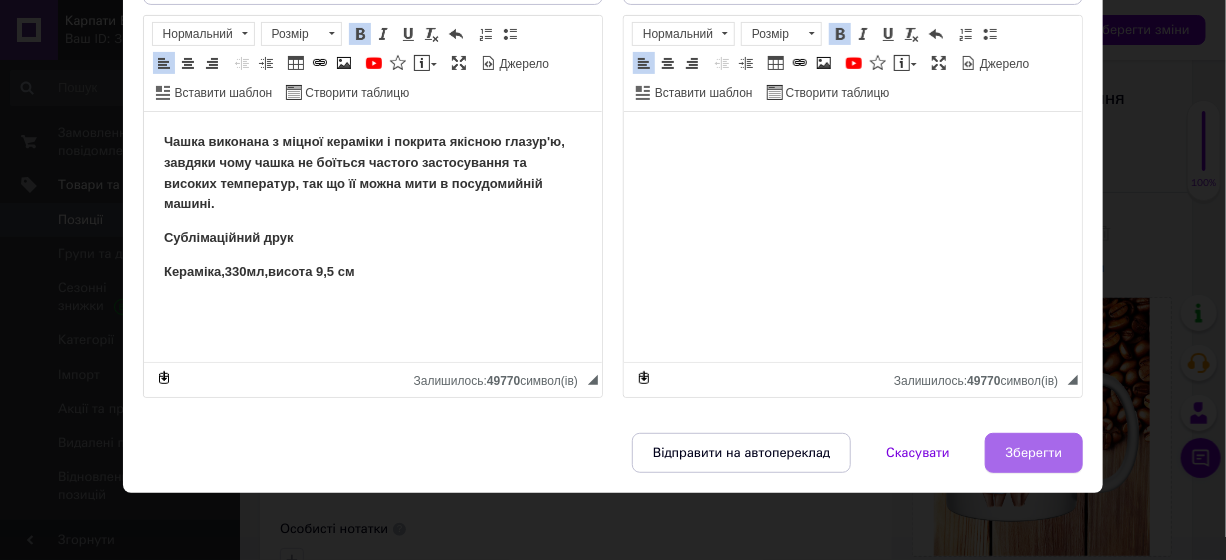 click on "Зберегти" at bounding box center [1034, 453] 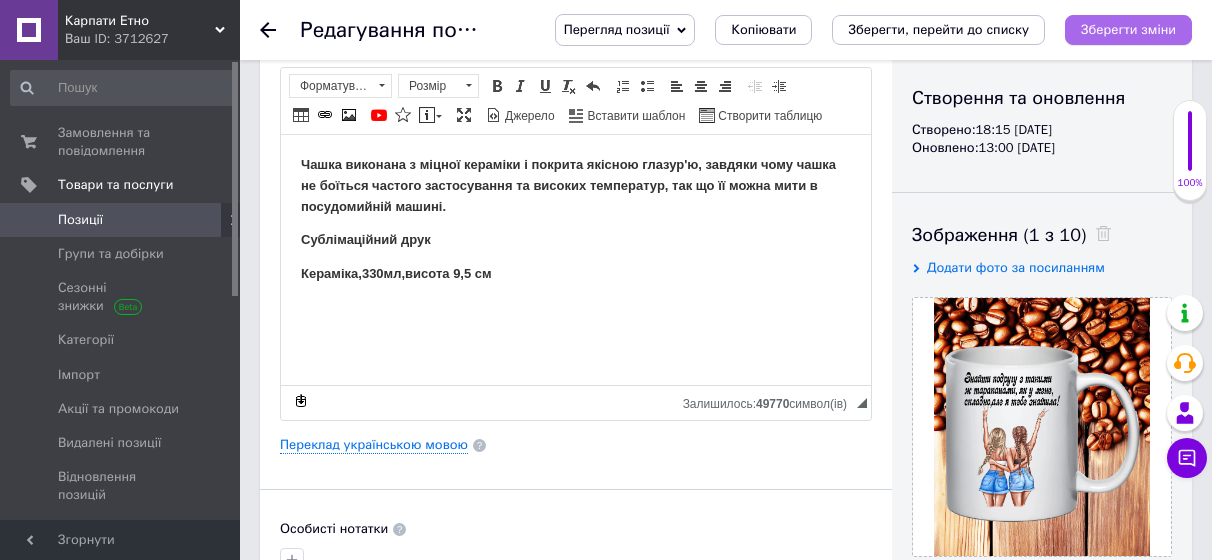 click on "Зберегти зміни" at bounding box center (1128, 29) 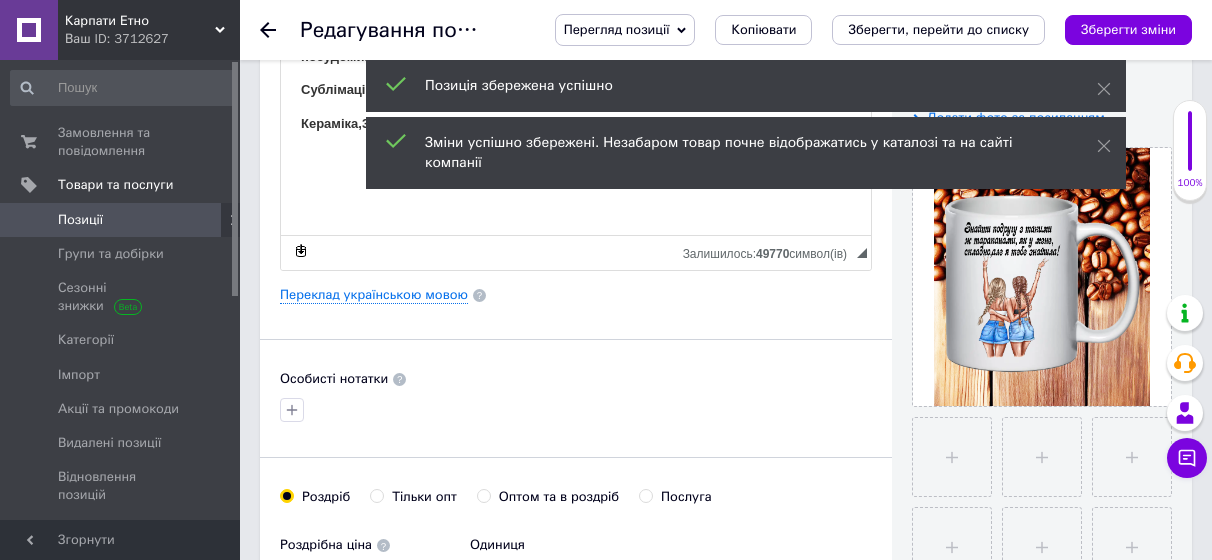 scroll, scrollTop: 400, scrollLeft: 0, axis: vertical 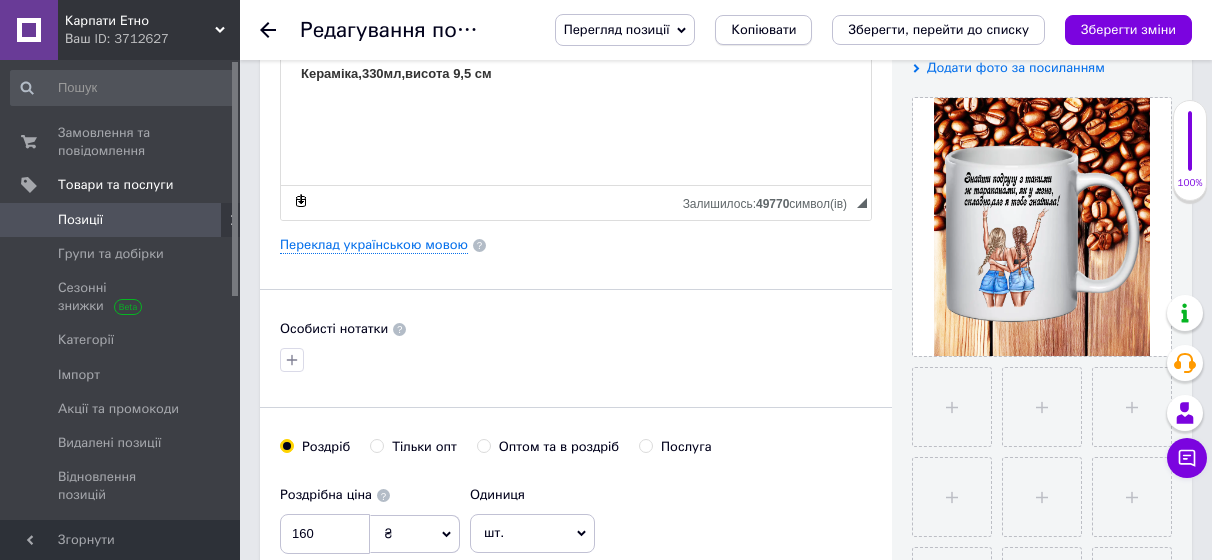 click on "Копіювати" at bounding box center [763, 30] 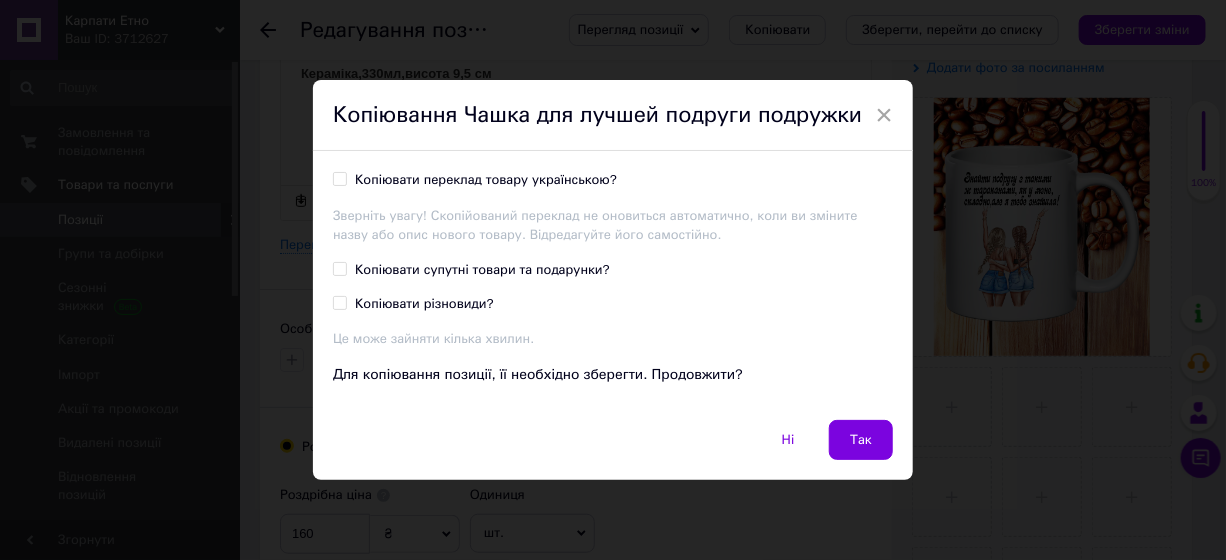 click on "Копіювати переклад товару українською?" at bounding box center (486, 180) 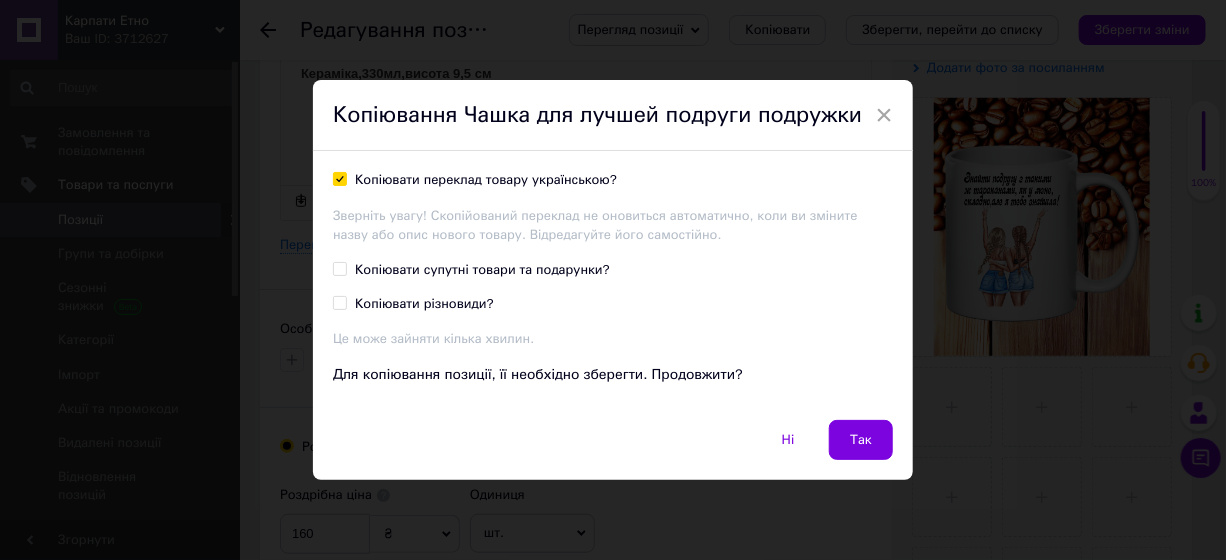 checkbox on "true" 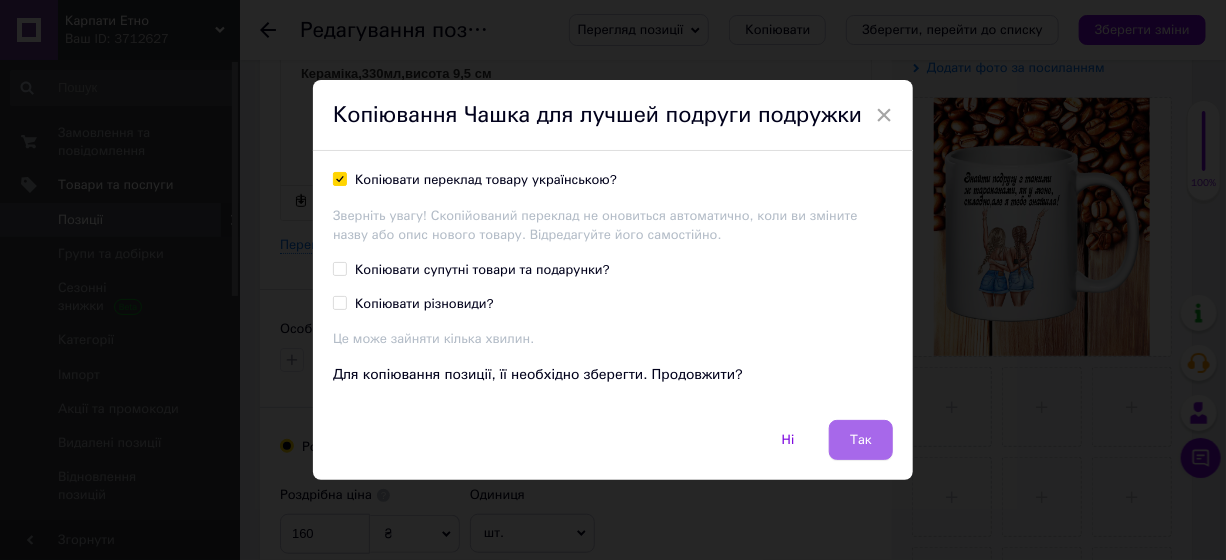 click on "Так" at bounding box center [861, 440] 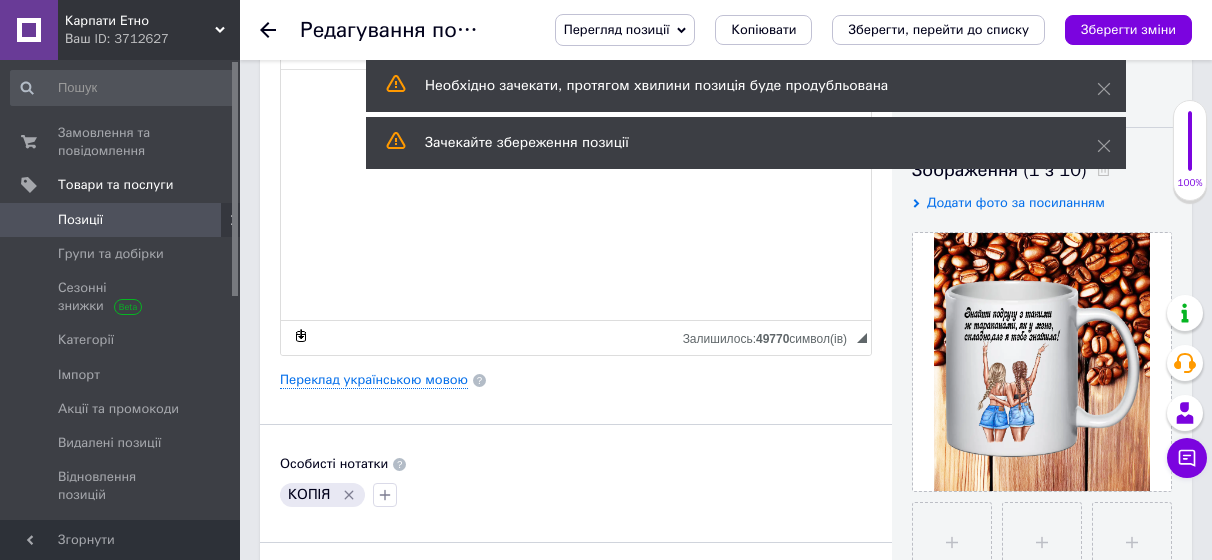 scroll, scrollTop: 300, scrollLeft: 0, axis: vertical 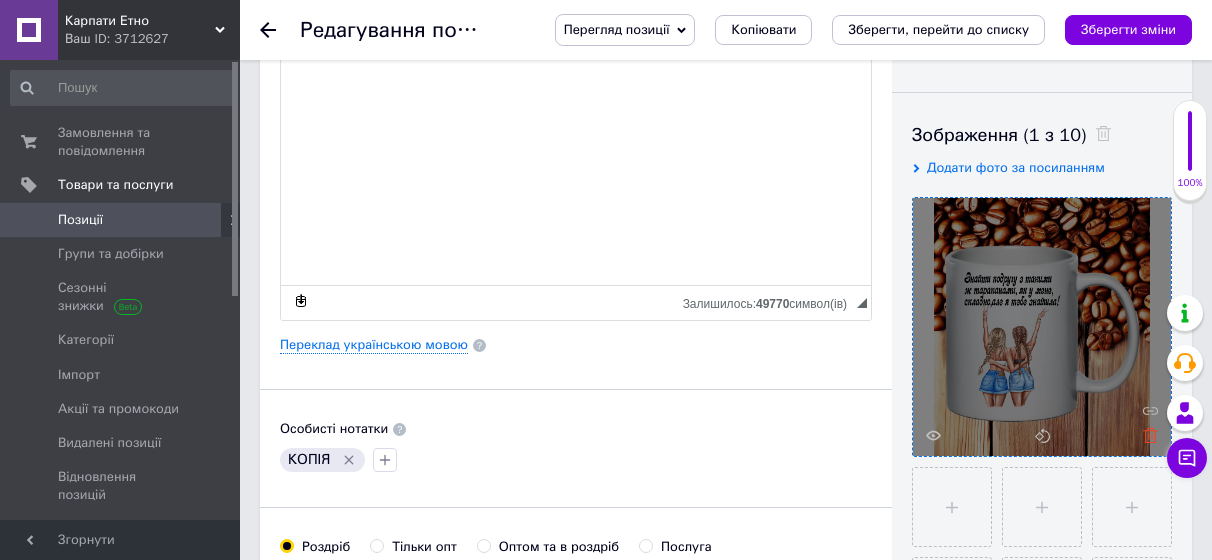 click 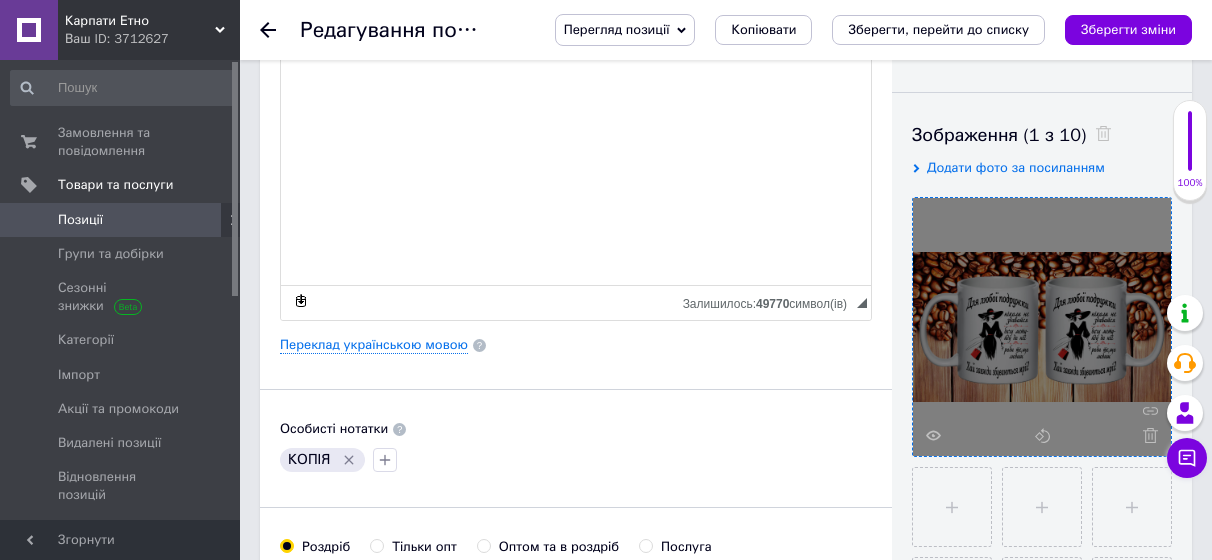 click 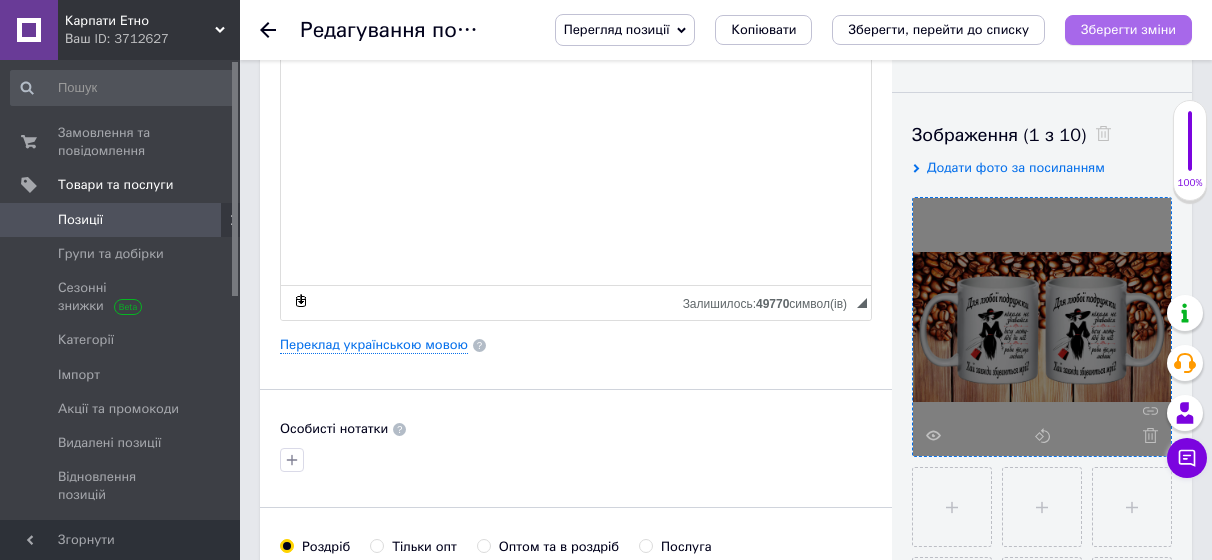 click on "Зберегти зміни" at bounding box center [1128, 29] 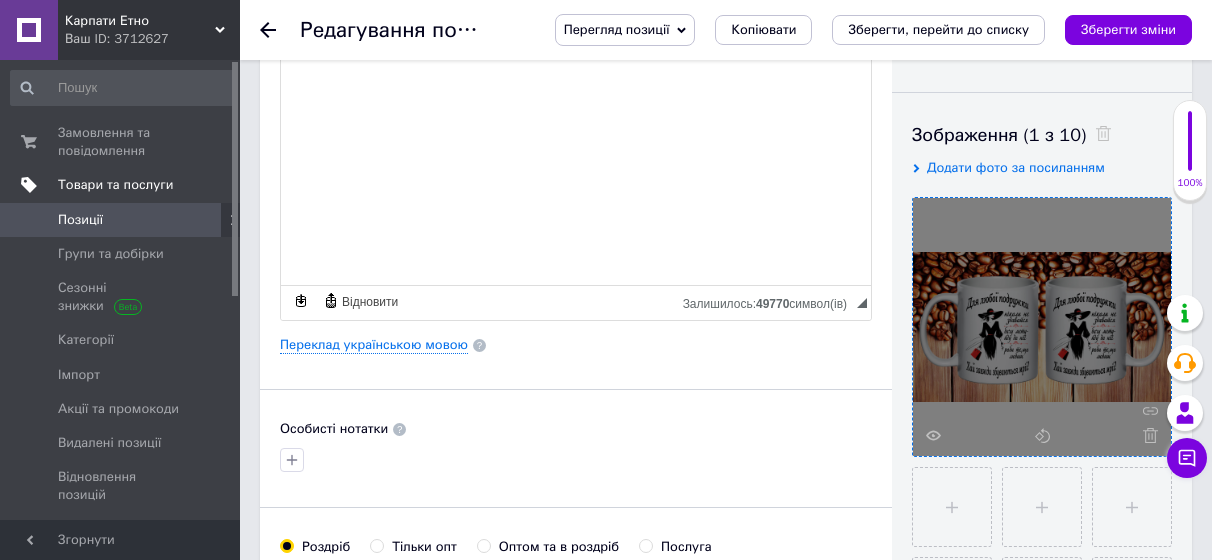 click on "Товари та послуги" at bounding box center (115, 185) 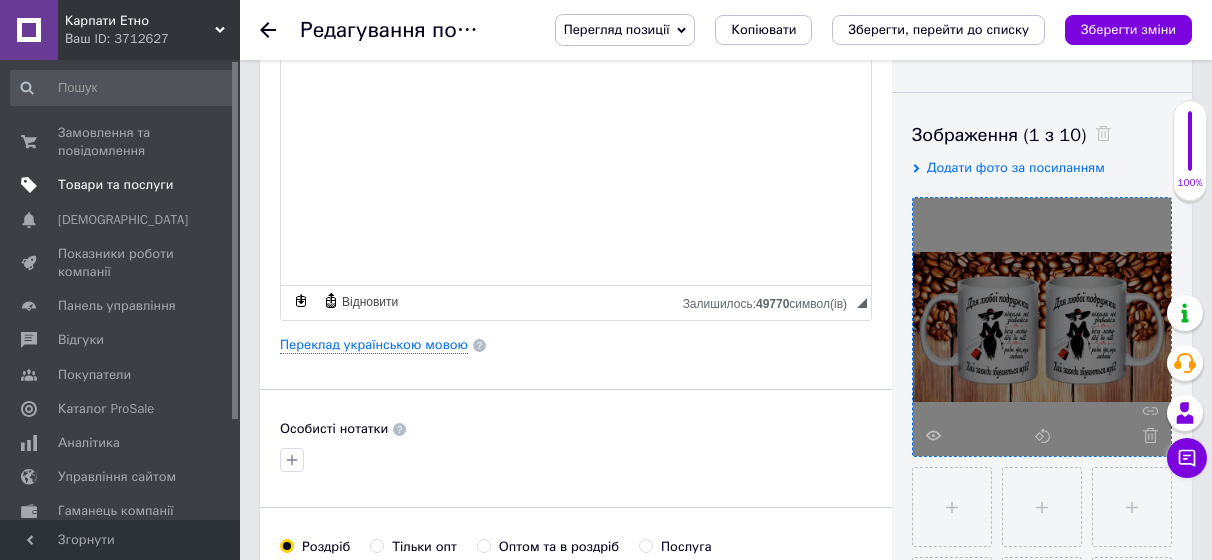 click on "Товари та послуги" at bounding box center (115, 185) 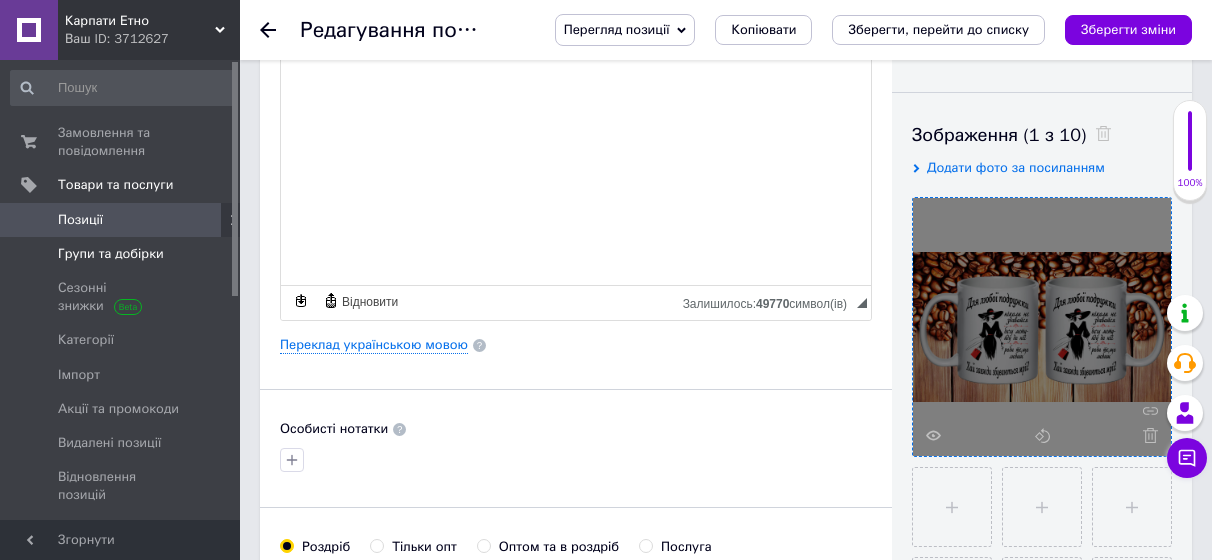click on "Групи та добірки" at bounding box center [111, 254] 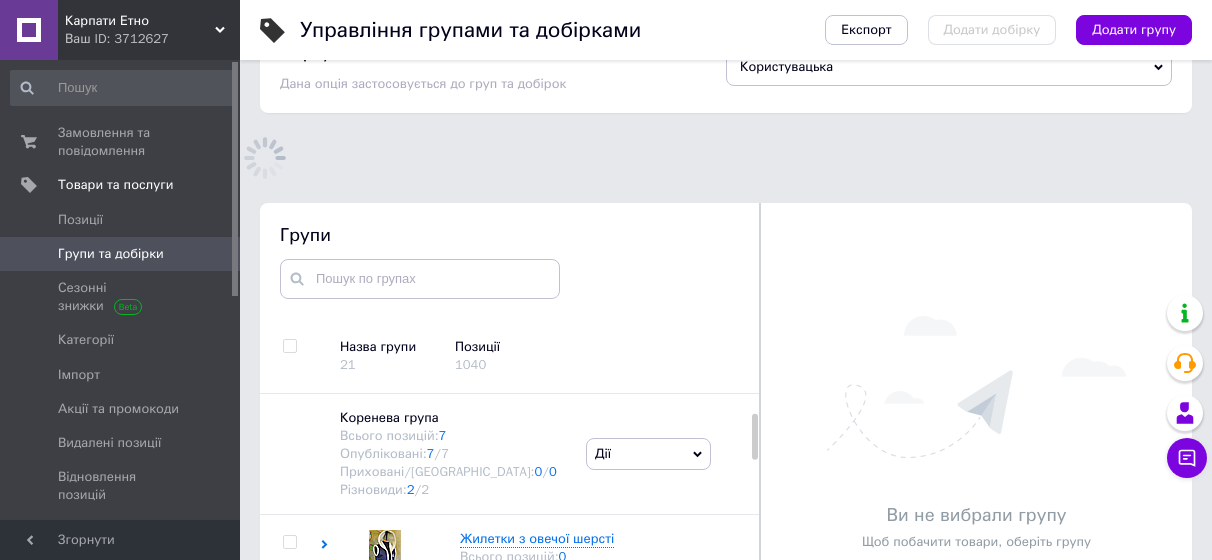 scroll, scrollTop: 113, scrollLeft: 0, axis: vertical 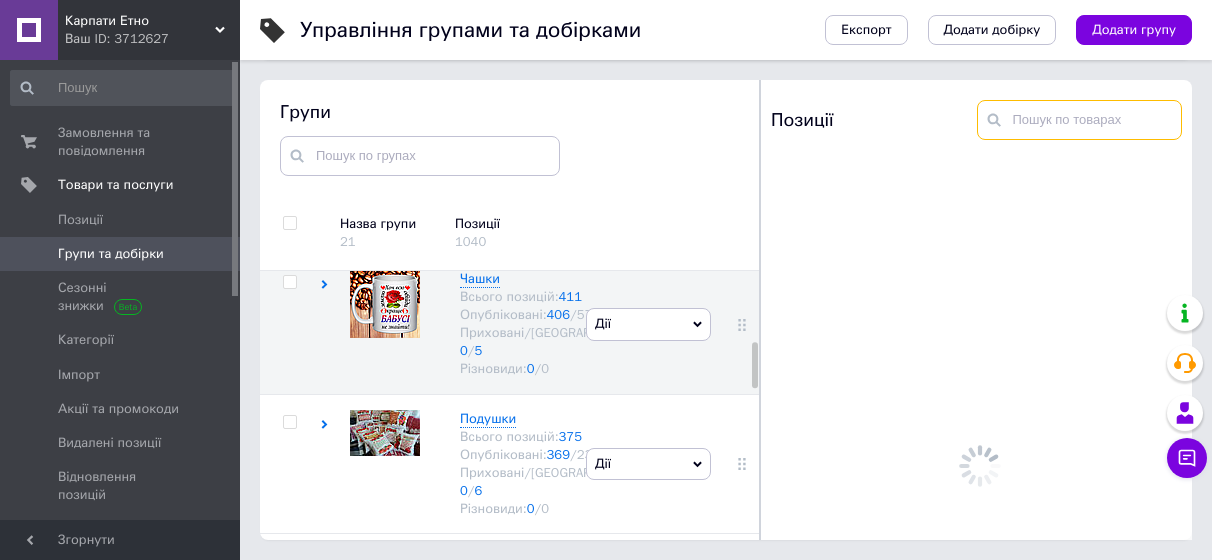 click at bounding box center (1080, 120) 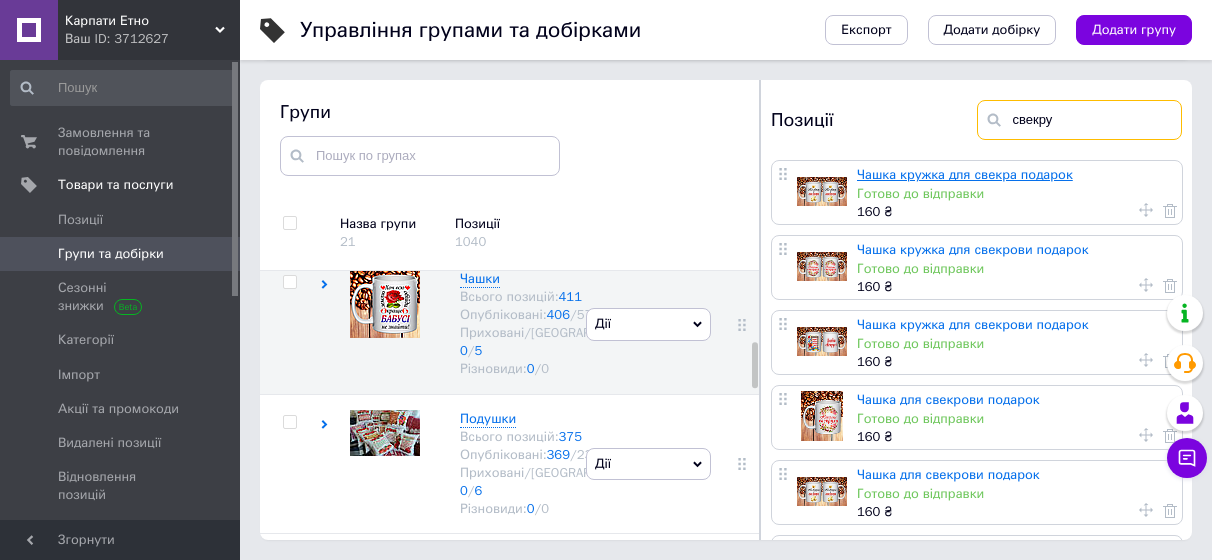 type on "свекру" 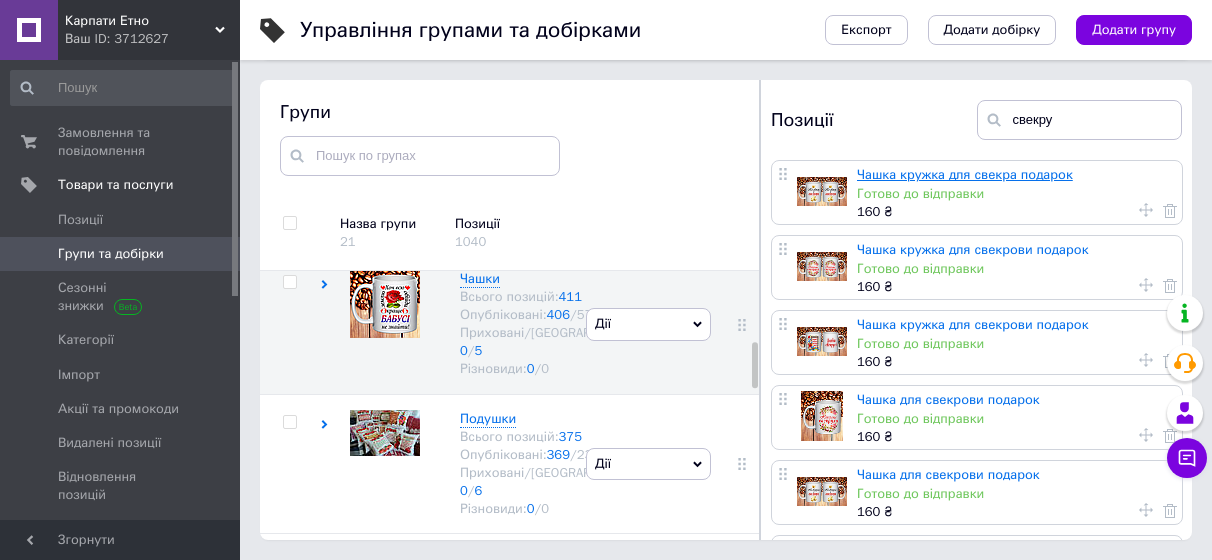 click on "Чашка кружка для свекра подарок" at bounding box center (965, 174) 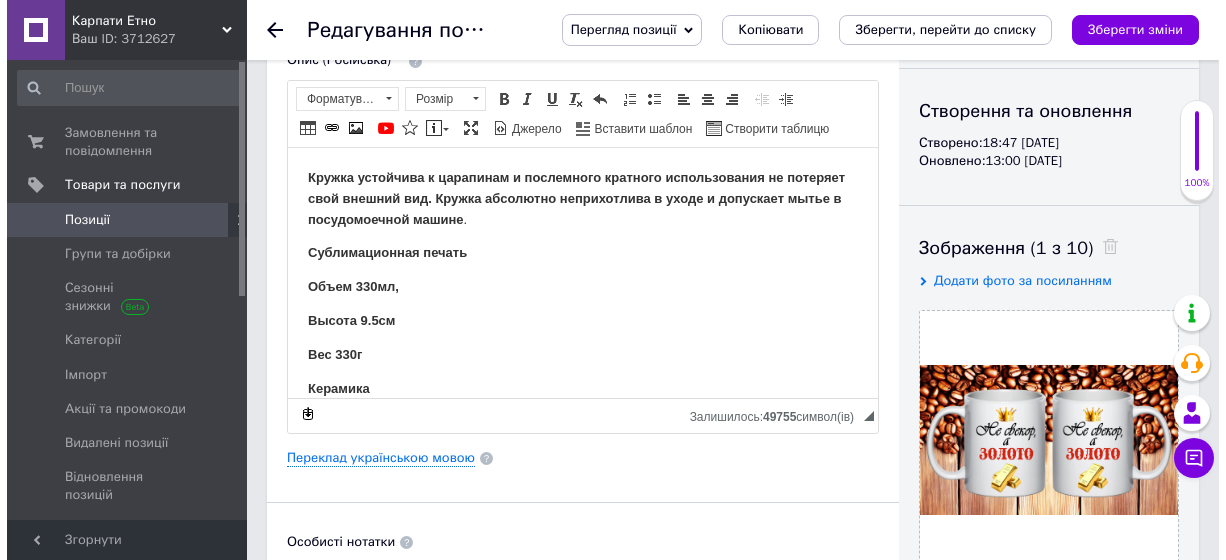 scroll, scrollTop: 200, scrollLeft: 0, axis: vertical 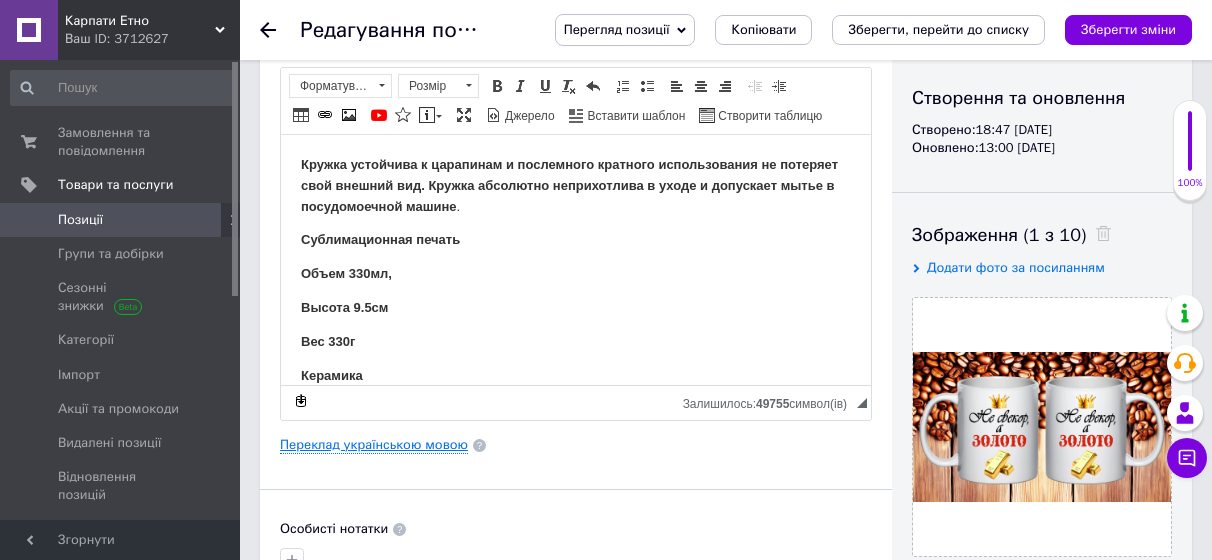 click on "Переклад українською мовою" at bounding box center [374, 445] 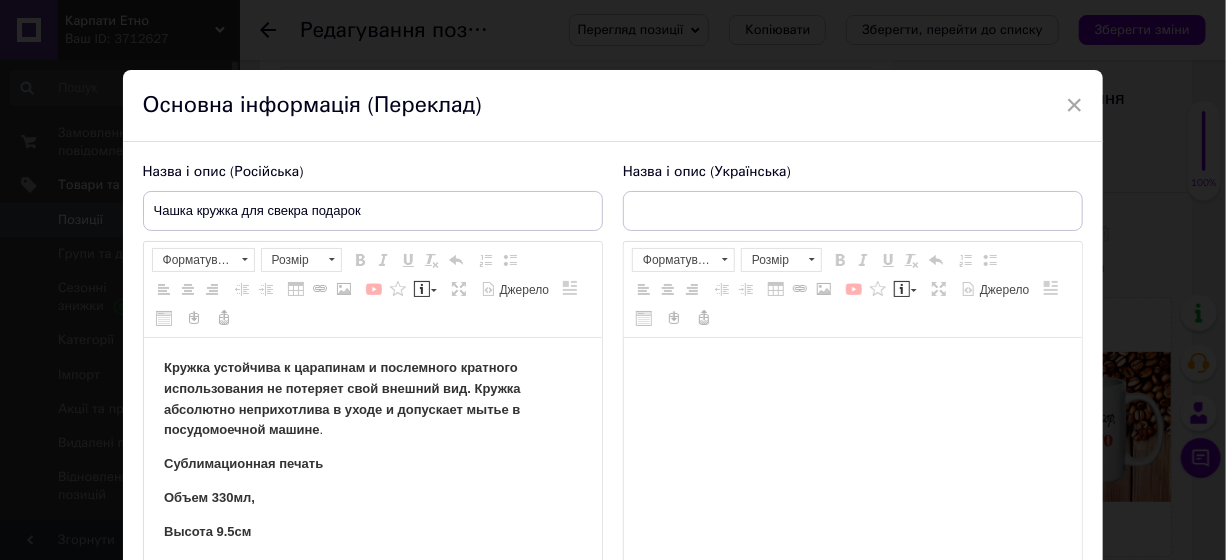 scroll, scrollTop: 0, scrollLeft: 0, axis: both 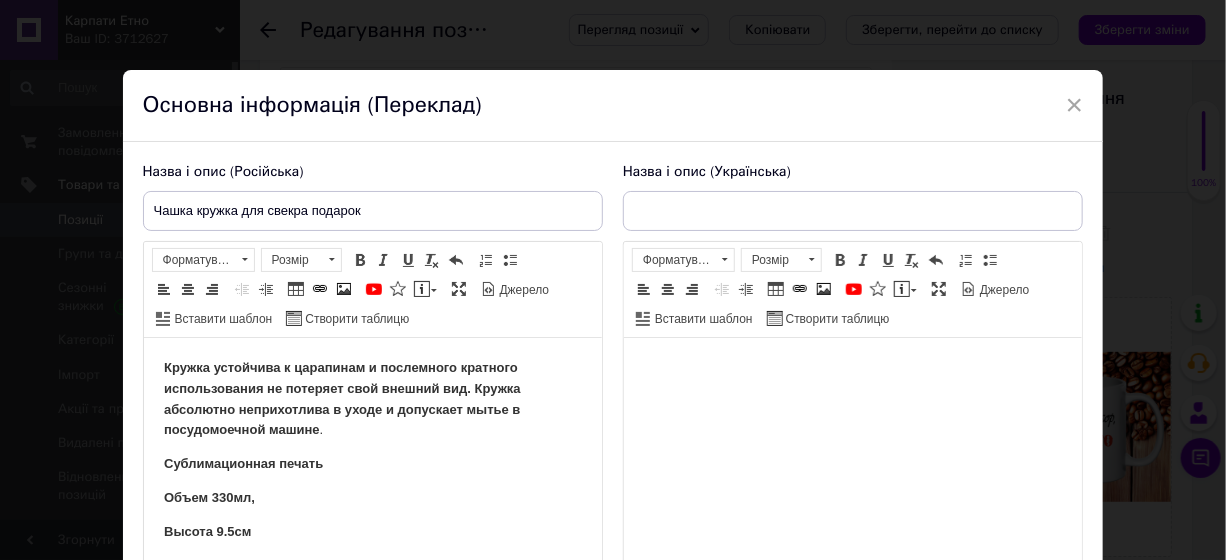 type on "Чашка кружка  для свекра подарунок" 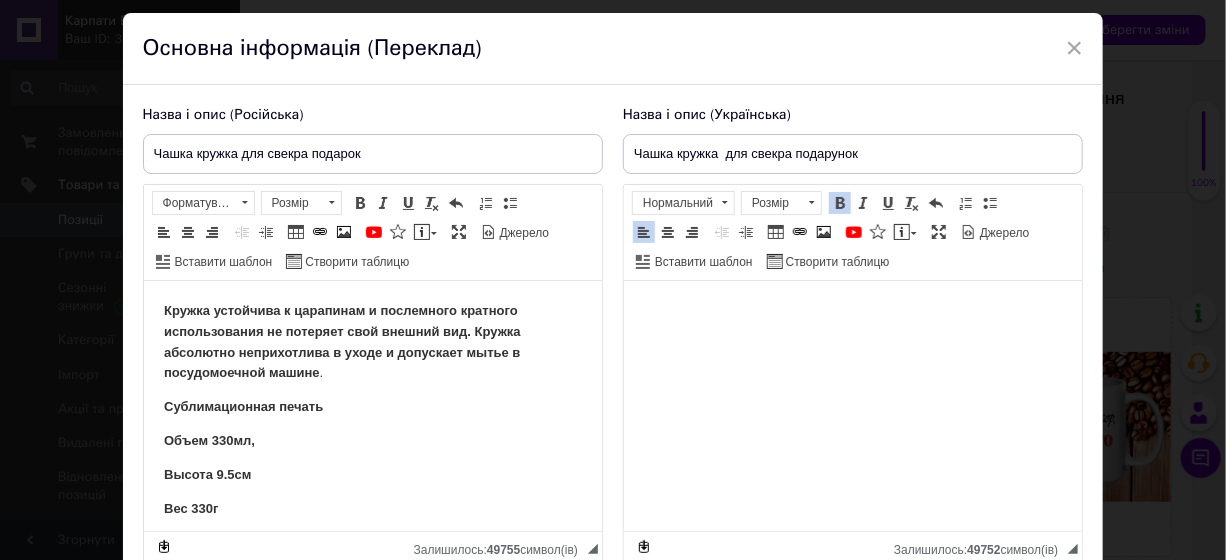 scroll, scrollTop: 226, scrollLeft: 0, axis: vertical 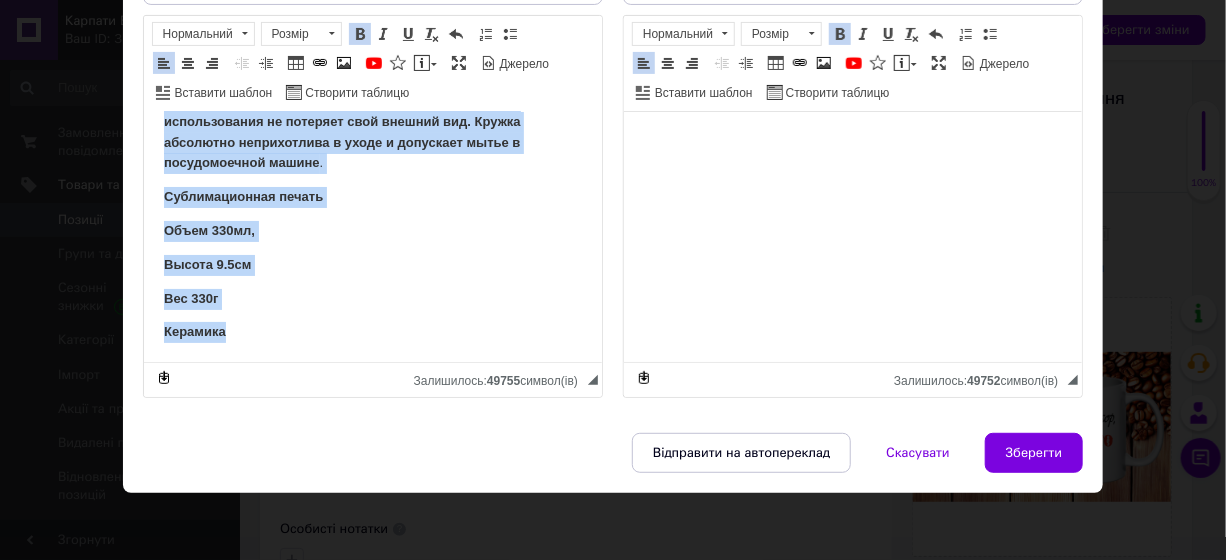 drag, startPoint x: 150, startPoint y: 129, endPoint x: 287, endPoint y: 356, distance: 265.1377 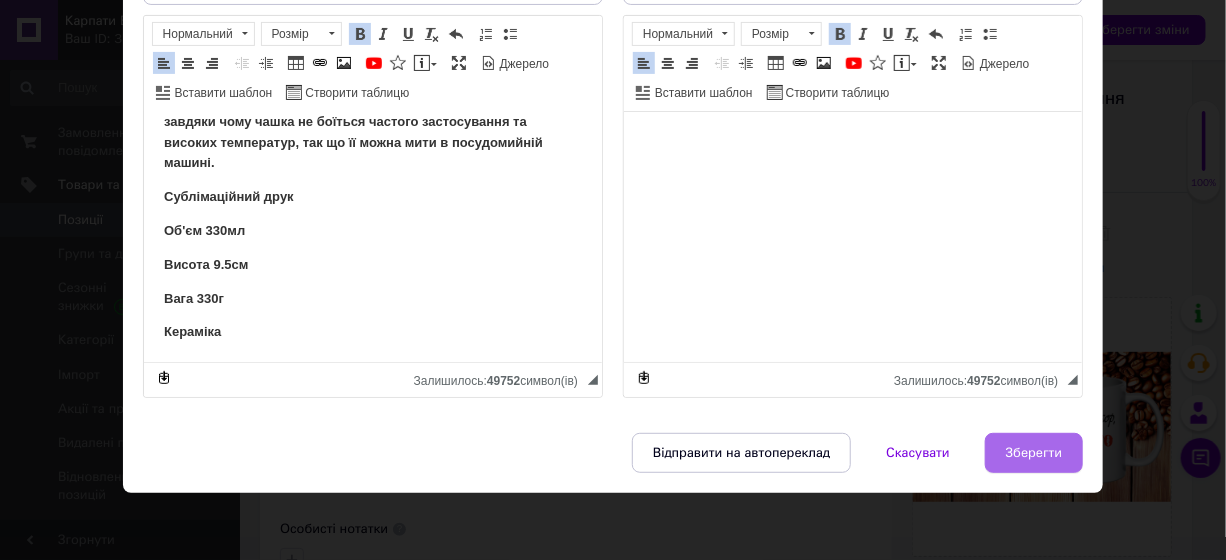 click on "Зберегти" at bounding box center [1034, 453] 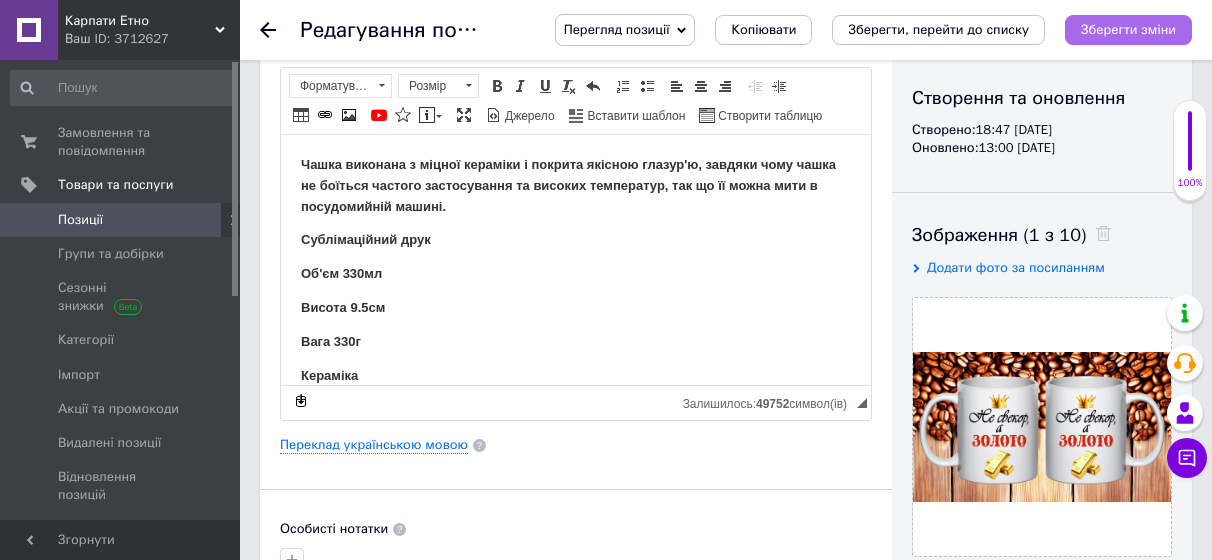 click on "Зберегти зміни" at bounding box center (1128, 29) 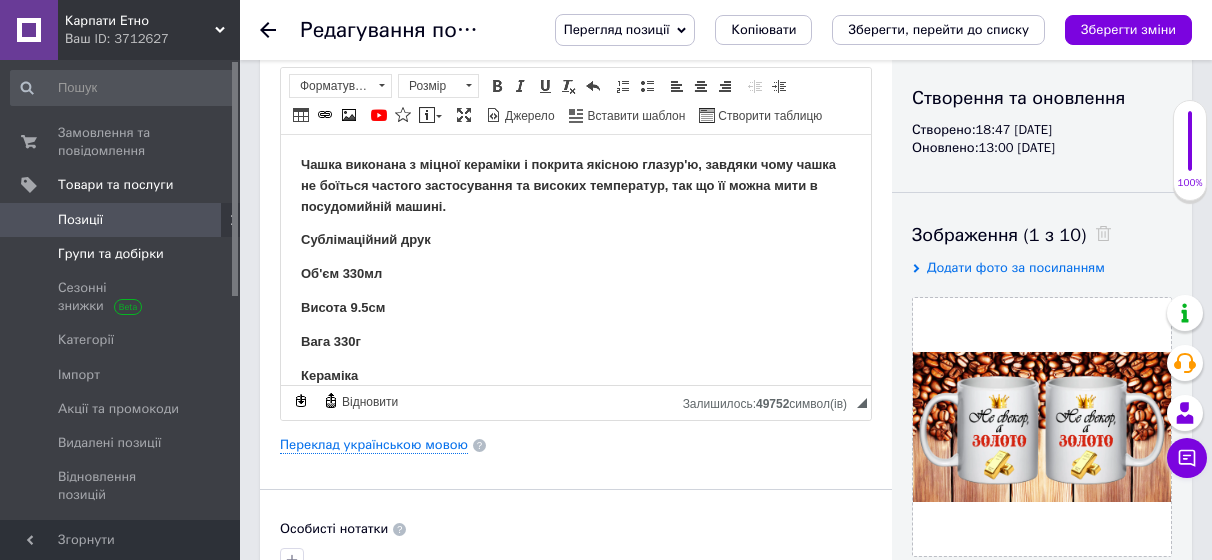 click on "Групи та добірки" at bounding box center (111, 254) 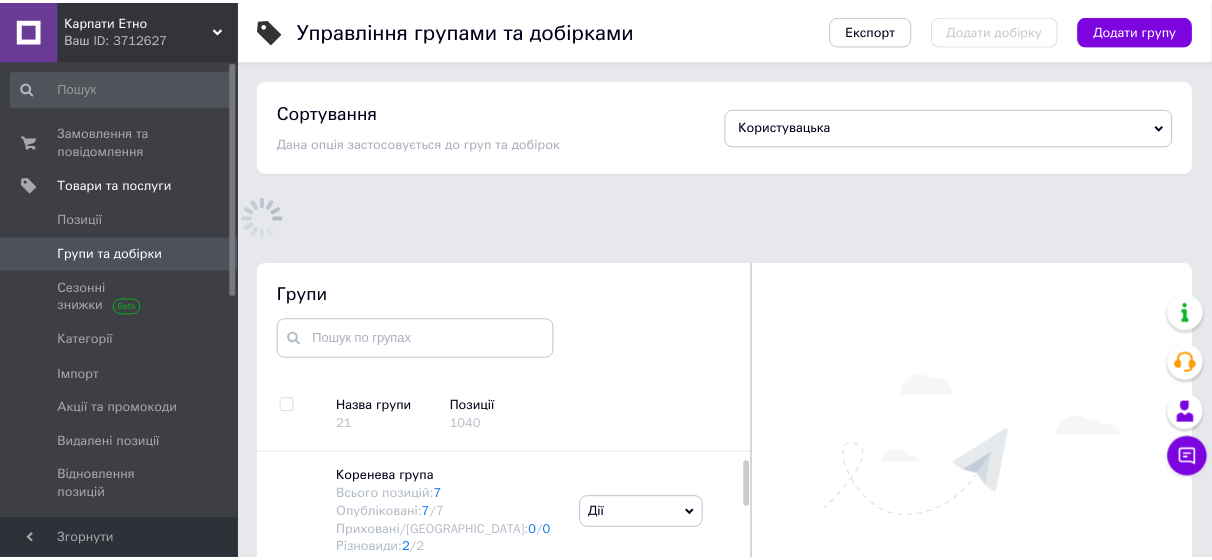 scroll, scrollTop: 180, scrollLeft: 0, axis: vertical 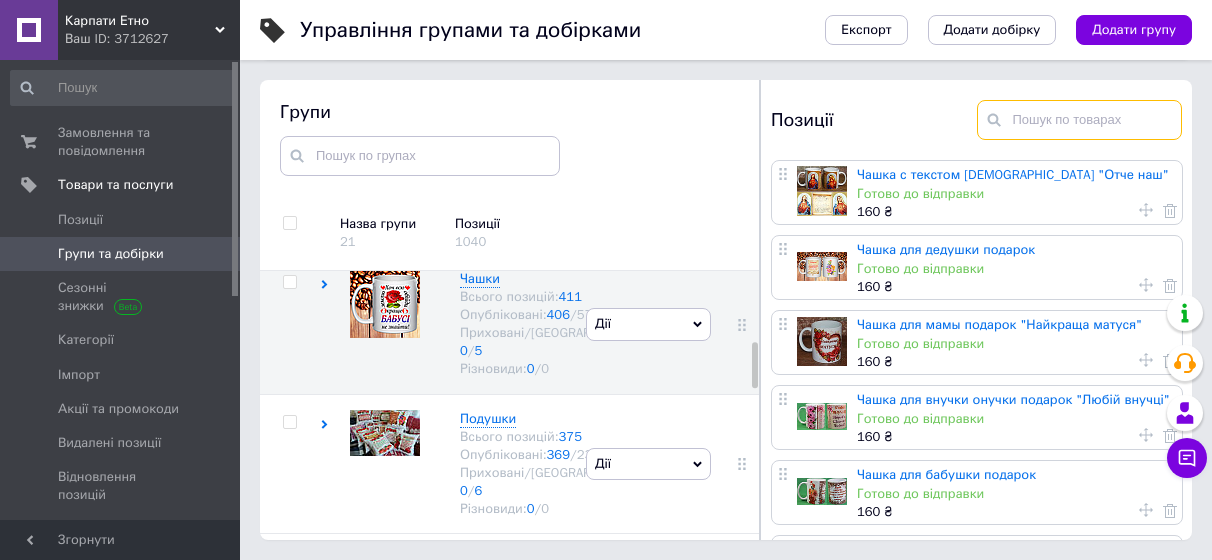 click at bounding box center [1080, 120] 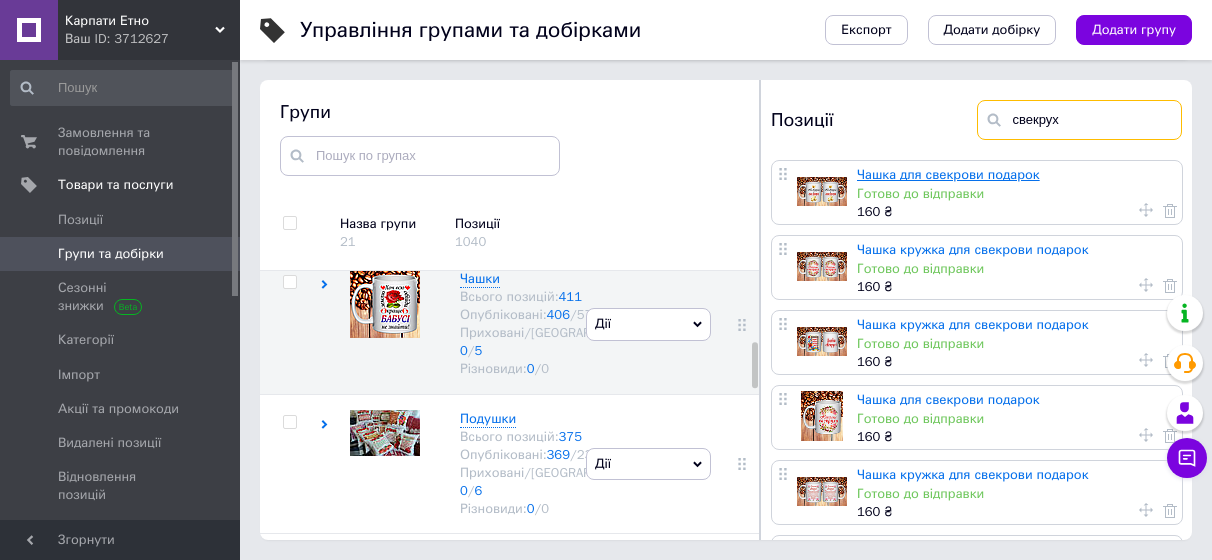type on "свекрух" 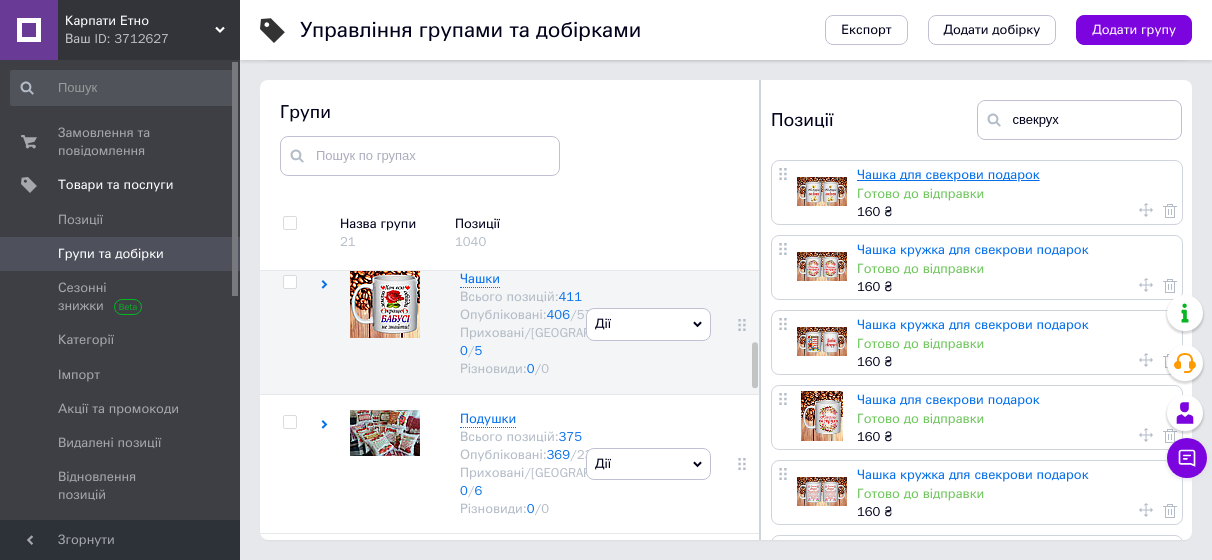 click on "Чашка для свекрови подарок" at bounding box center (948, 174) 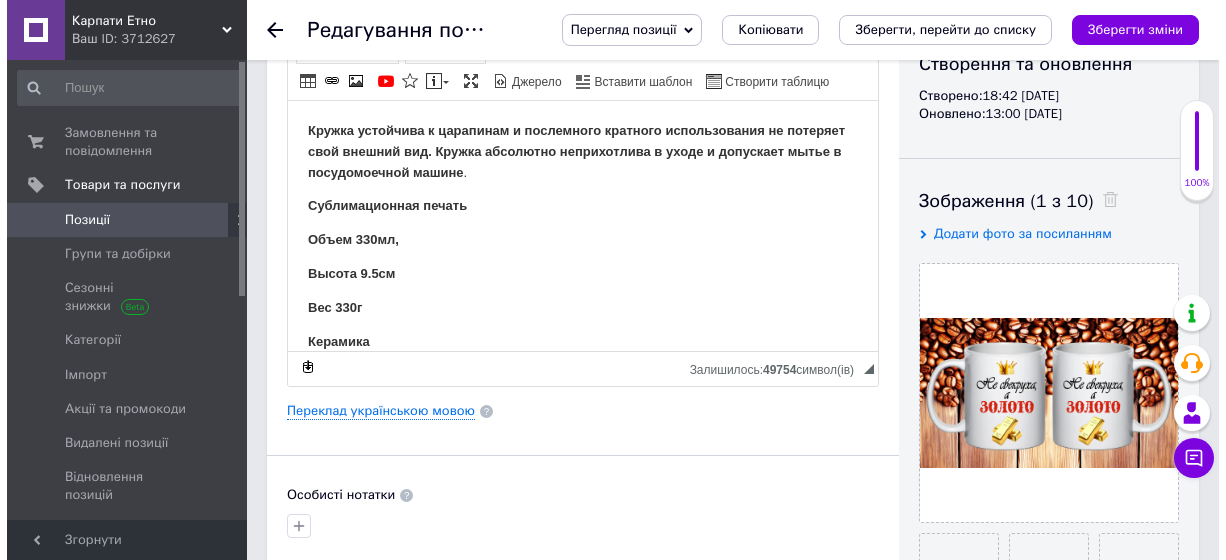 scroll, scrollTop: 200, scrollLeft: 0, axis: vertical 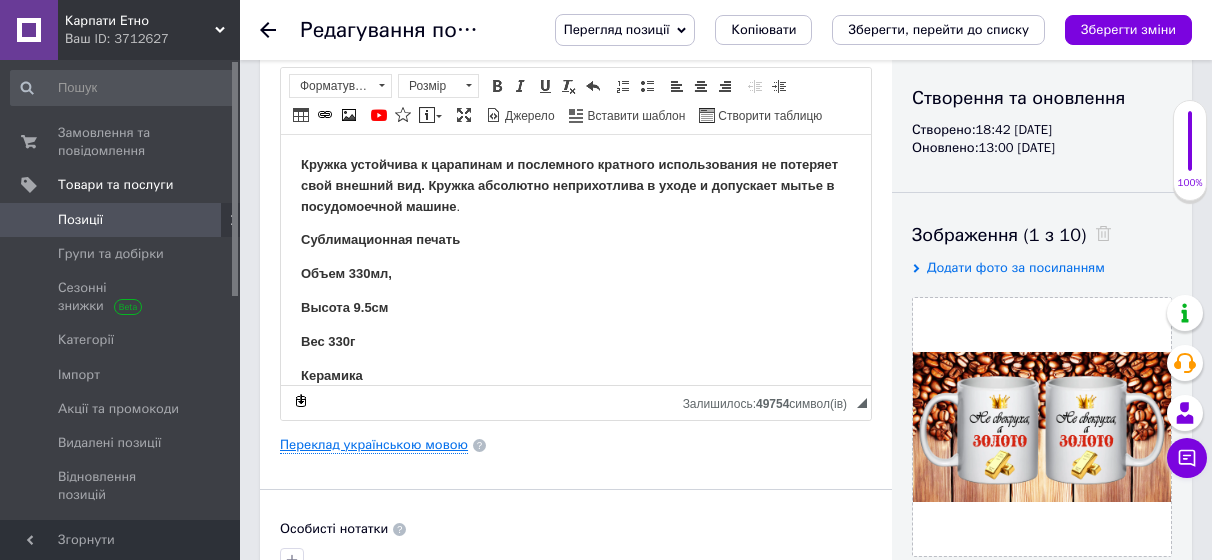 click on "Переклад українською мовою" at bounding box center [374, 445] 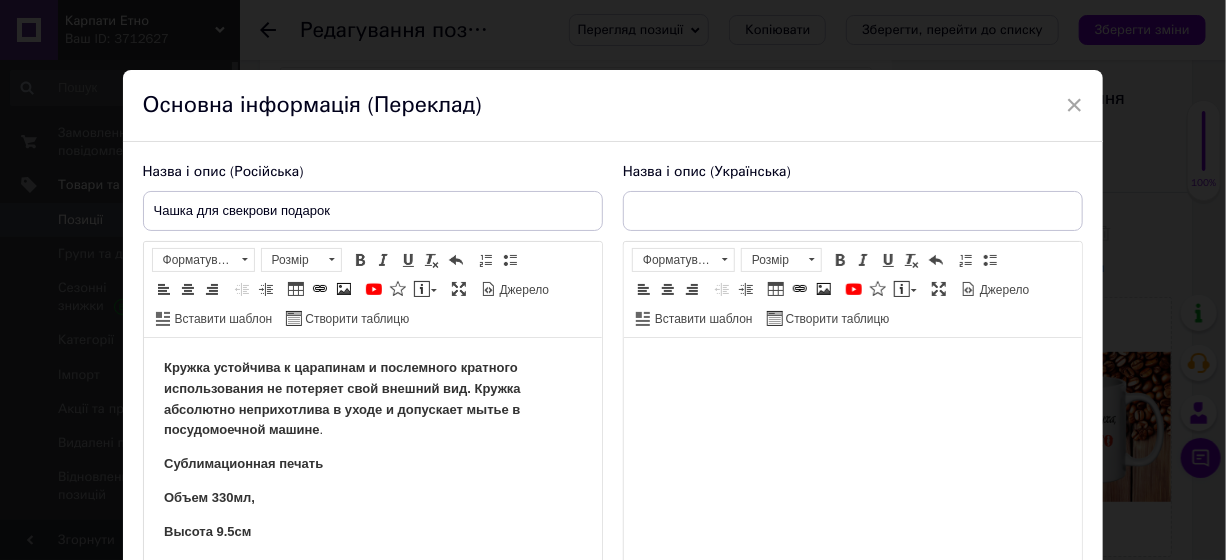 scroll, scrollTop: 0, scrollLeft: 0, axis: both 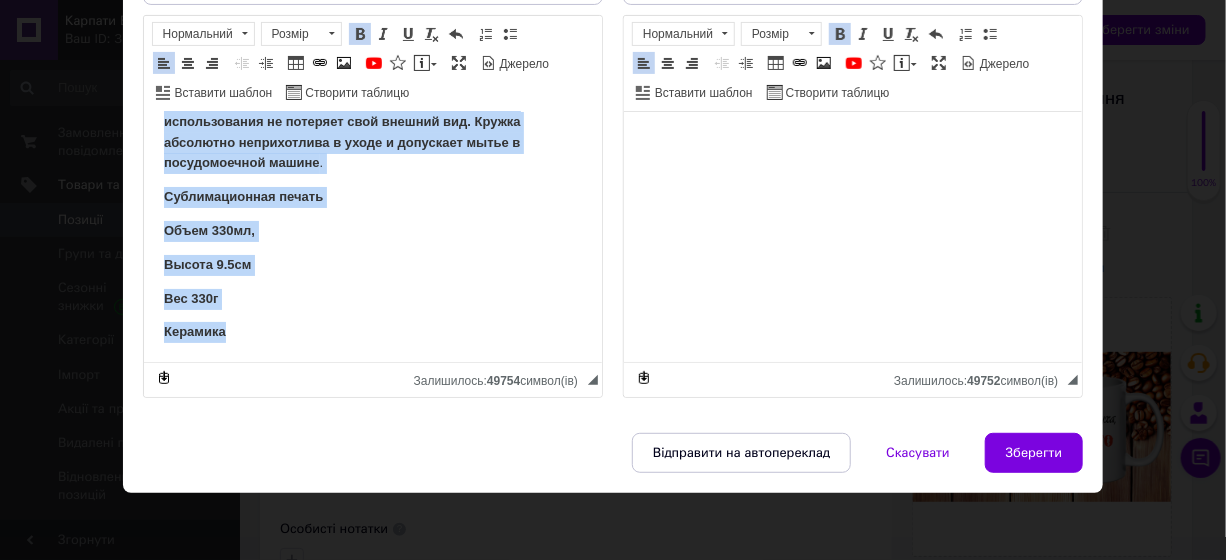 drag, startPoint x: 160, startPoint y: 124, endPoint x: 384, endPoint y: 584, distance: 511.6405 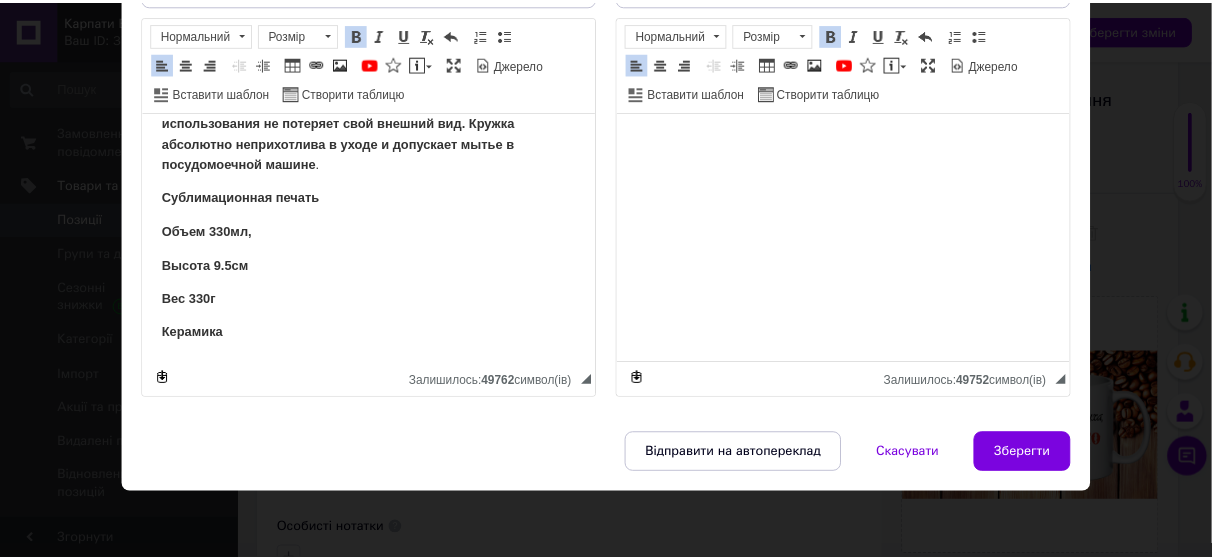 scroll, scrollTop: 8, scrollLeft: 0, axis: vertical 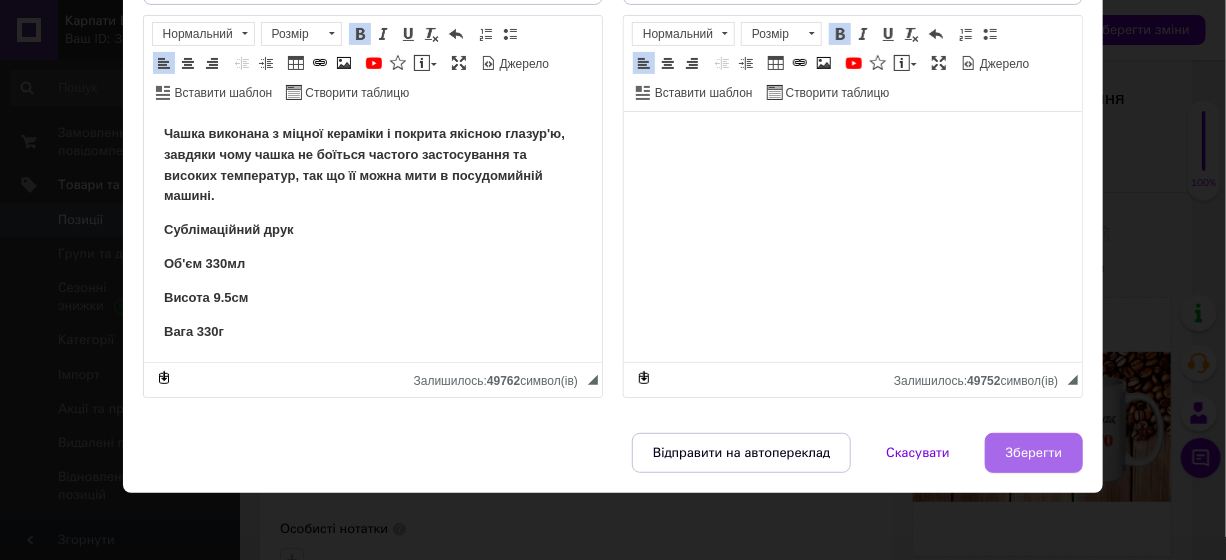 click on "Зберегти" at bounding box center [1034, 453] 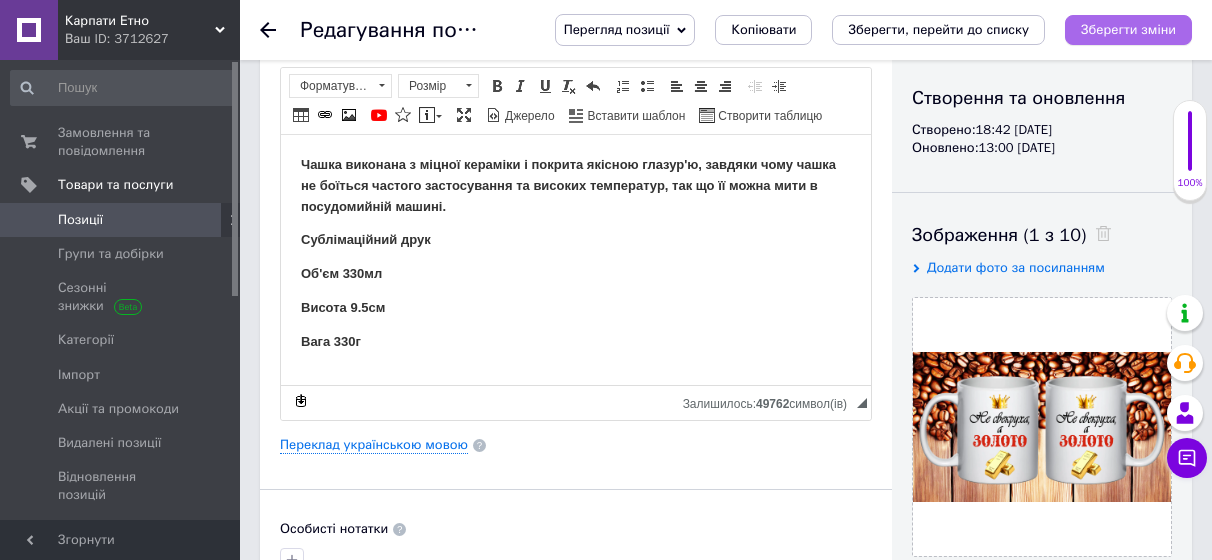 click on "Зберегти зміни" at bounding box center (1128, 29) 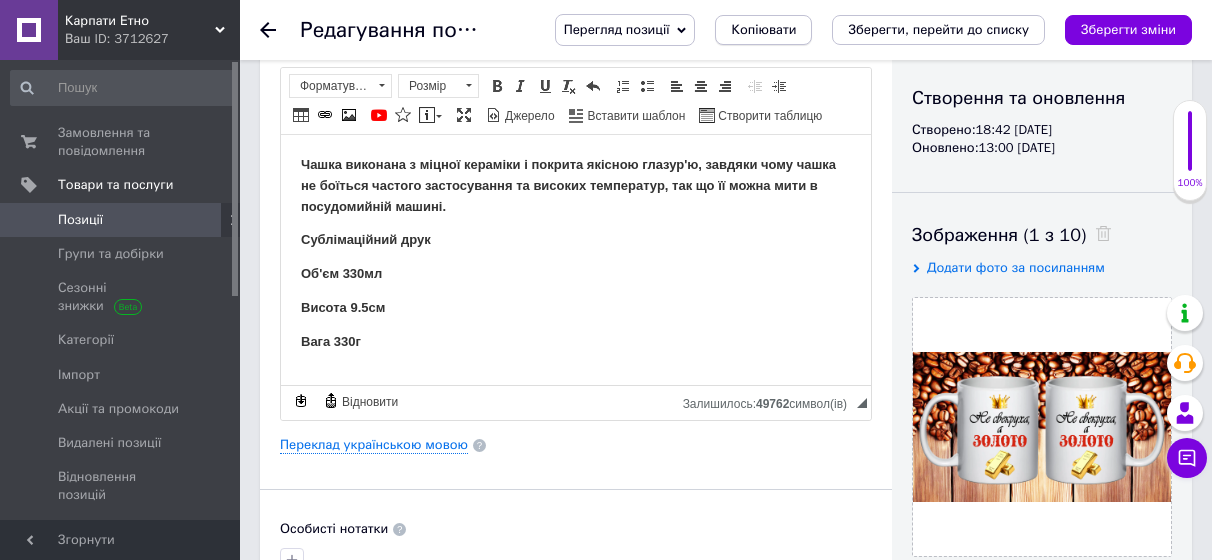click on "Копіювати" at bounding box center [763, 30] 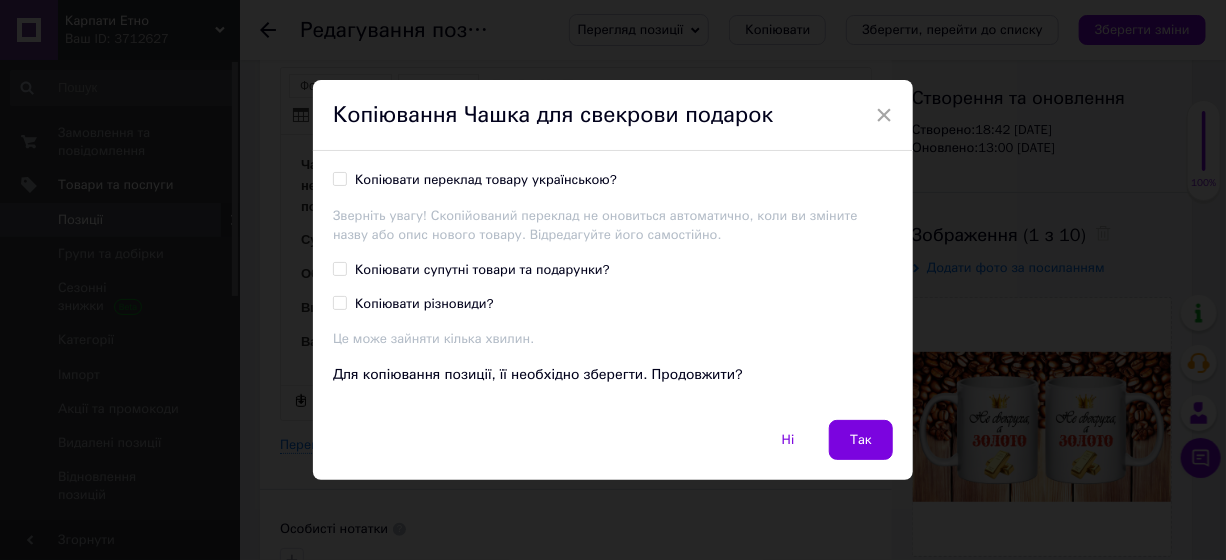click on "Копіювати переклад товару українською?" at bounding box center [486, 180] 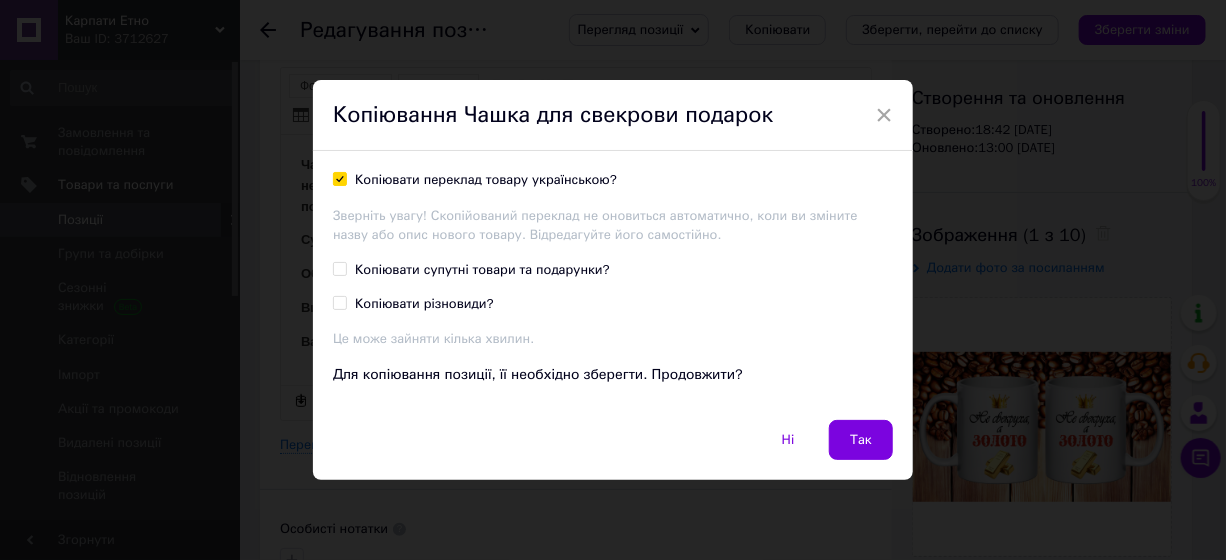 checkbox on "true" 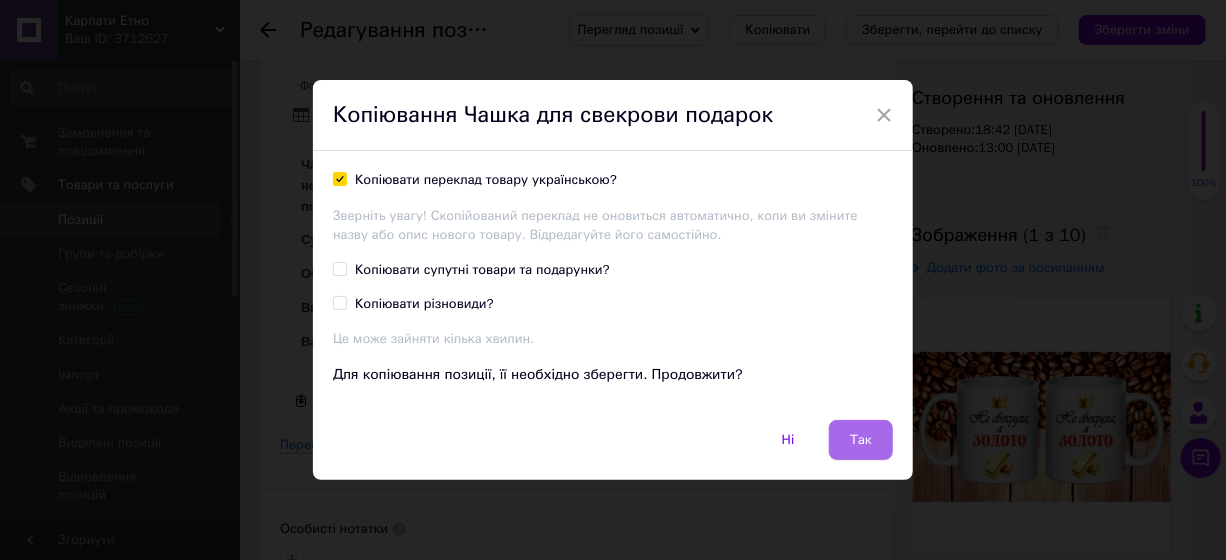 click on "Так" at bounding box center [861, 440] 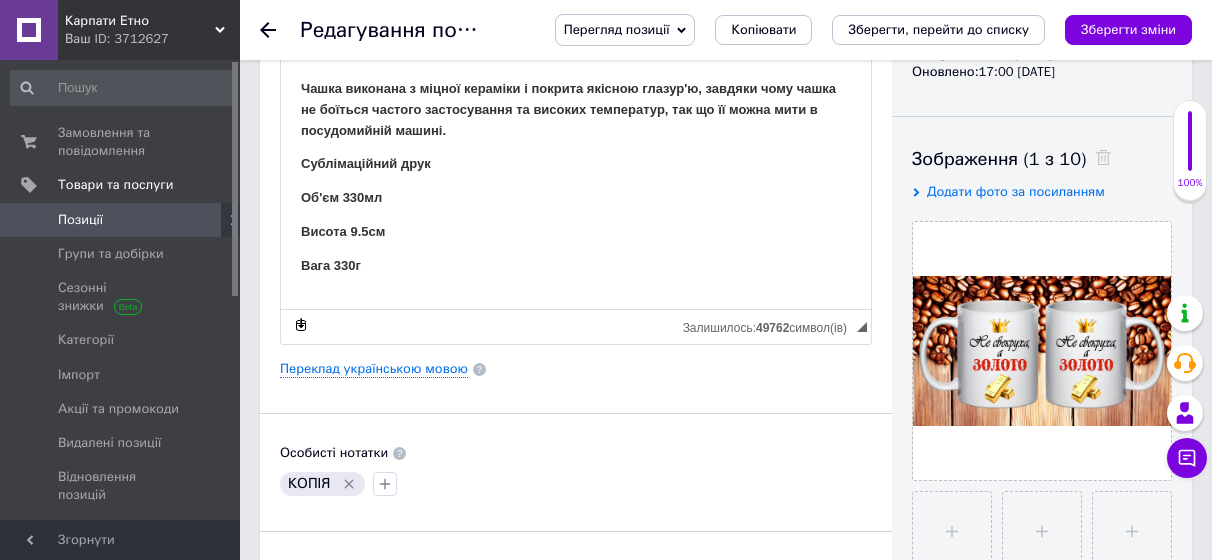 scroll, scrollTop: 300, scrollLeft: 0, axis: vertical 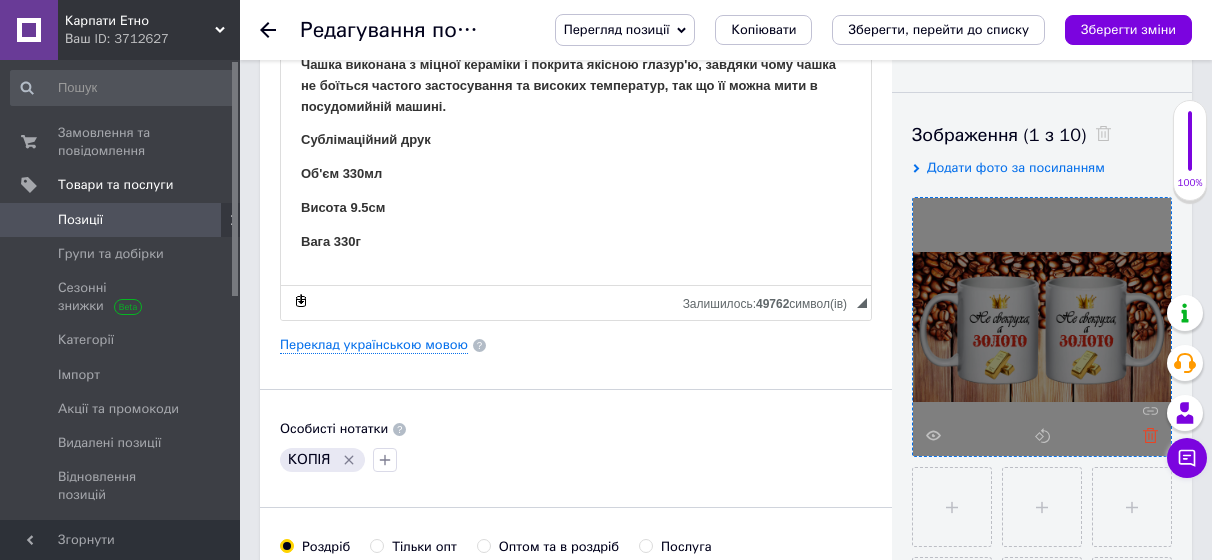 click 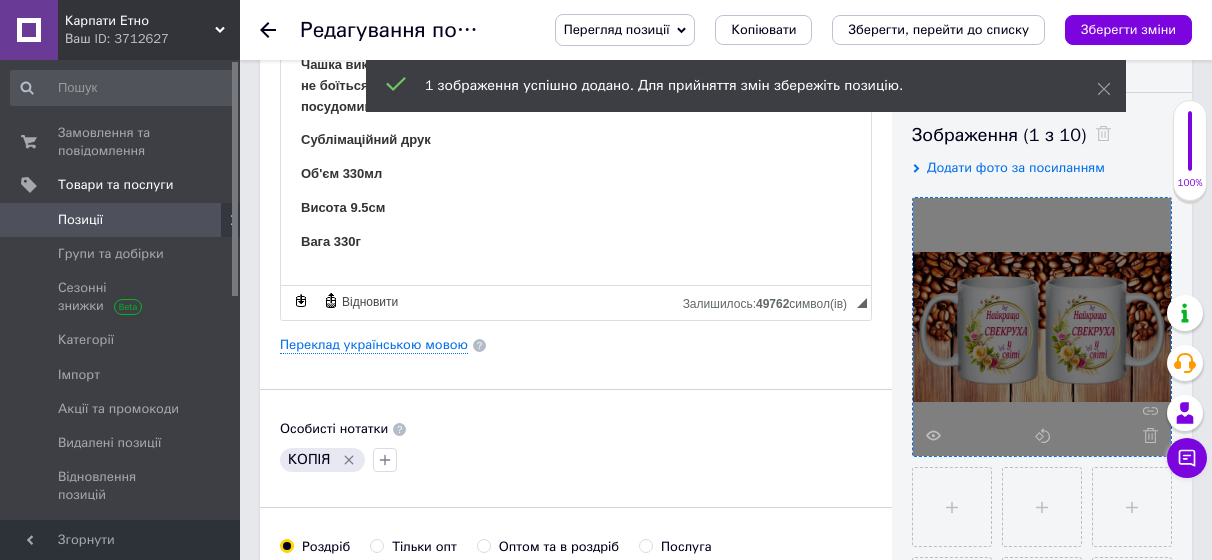click 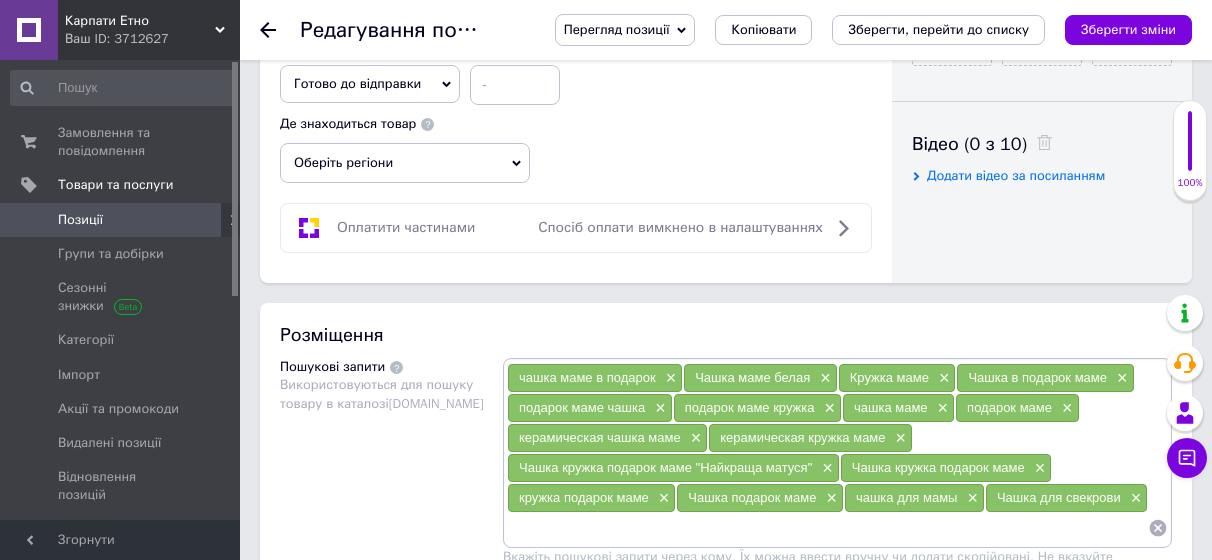 scroll, scrollTop: 1100, scrollLeft: 0, axis: vertical 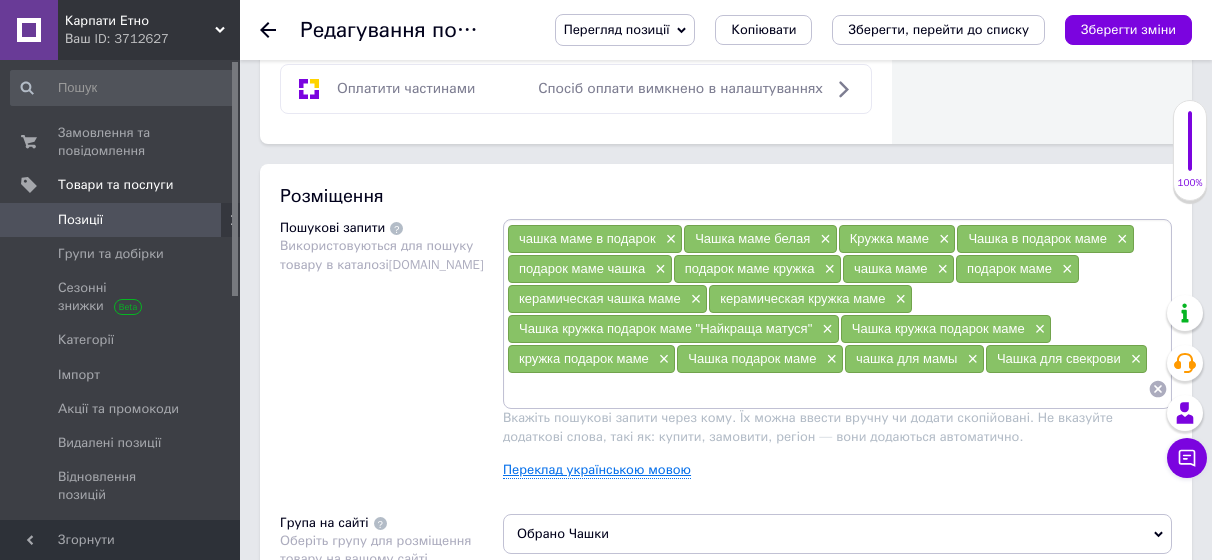 click on "Переклад українською мовою" at bounding box center (597, 470) 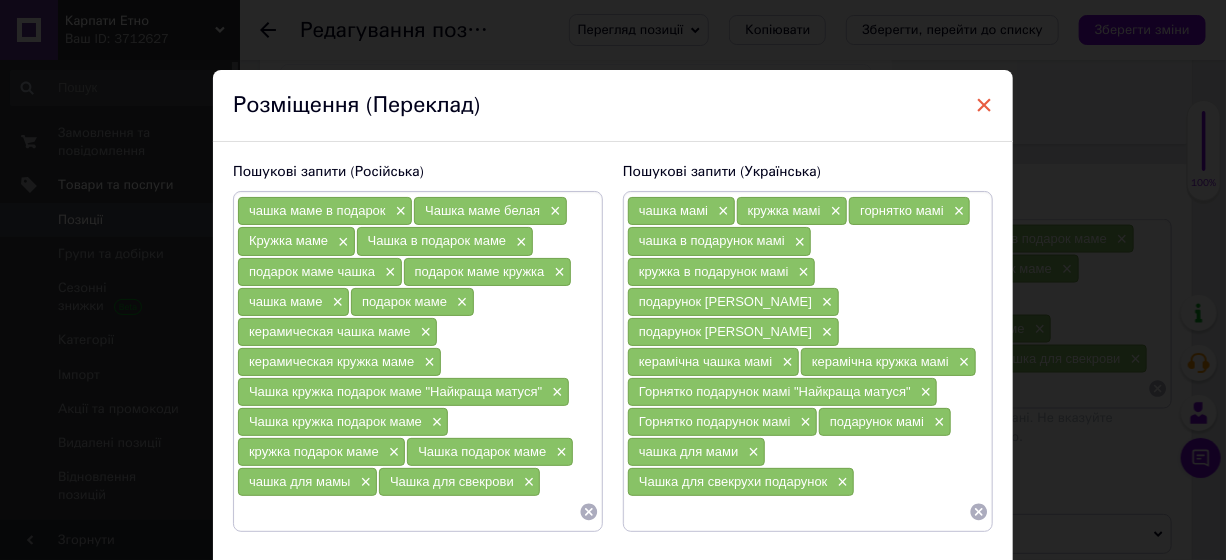 click on "×" at bounding box center [984, 105] 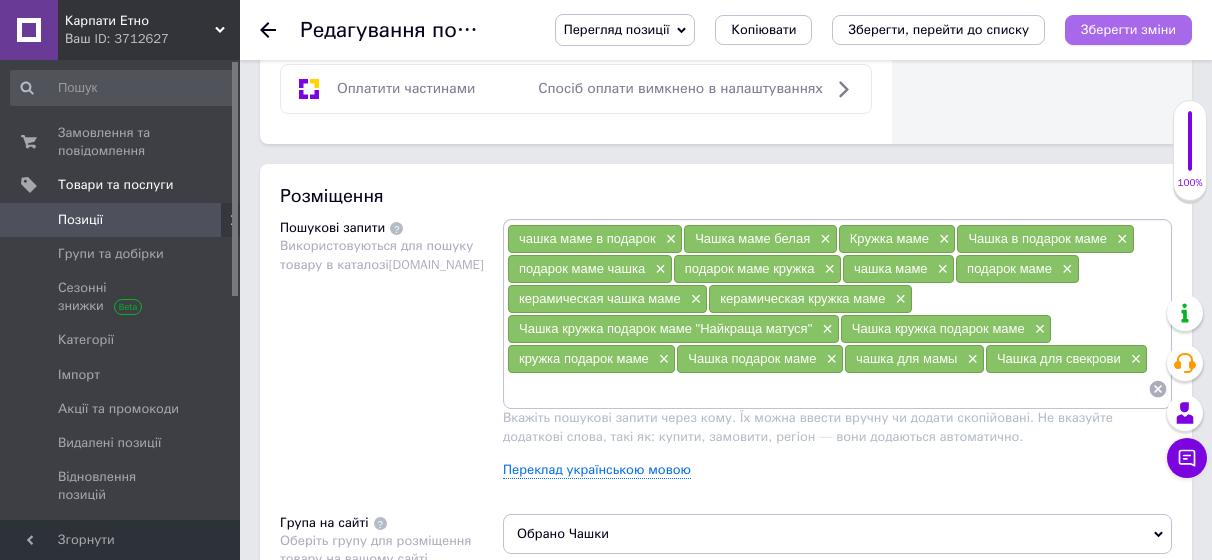 click on "Зберегти зміни" at bounding box center [1128, 29] 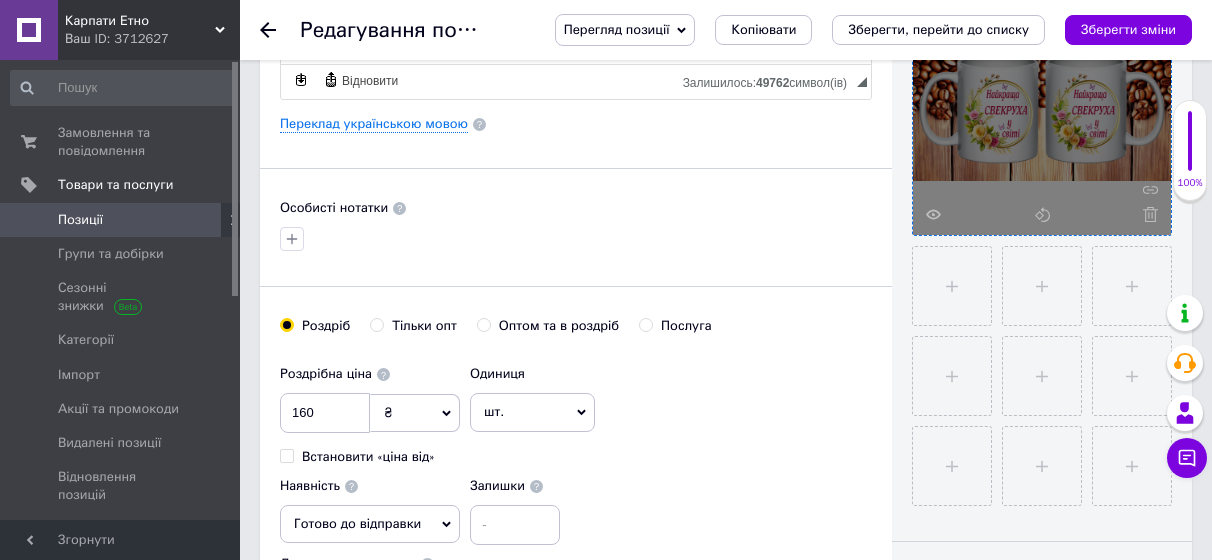 scroll, scrollTop: 400, scrollLeft: 0, axis: vertical 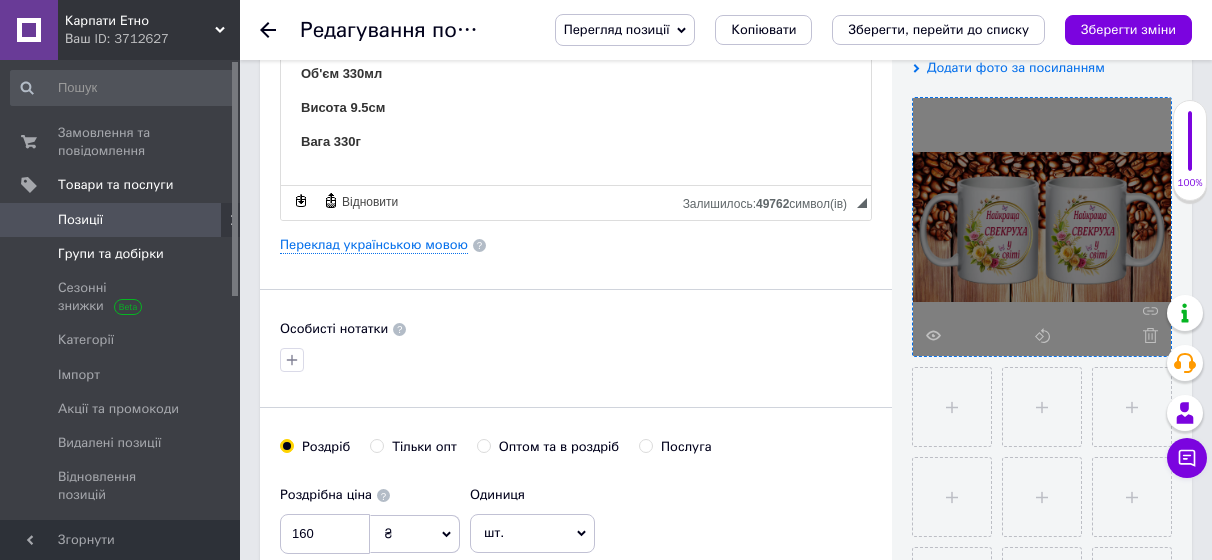 click on "Групи та добірки" at bounding box center [111, 254] 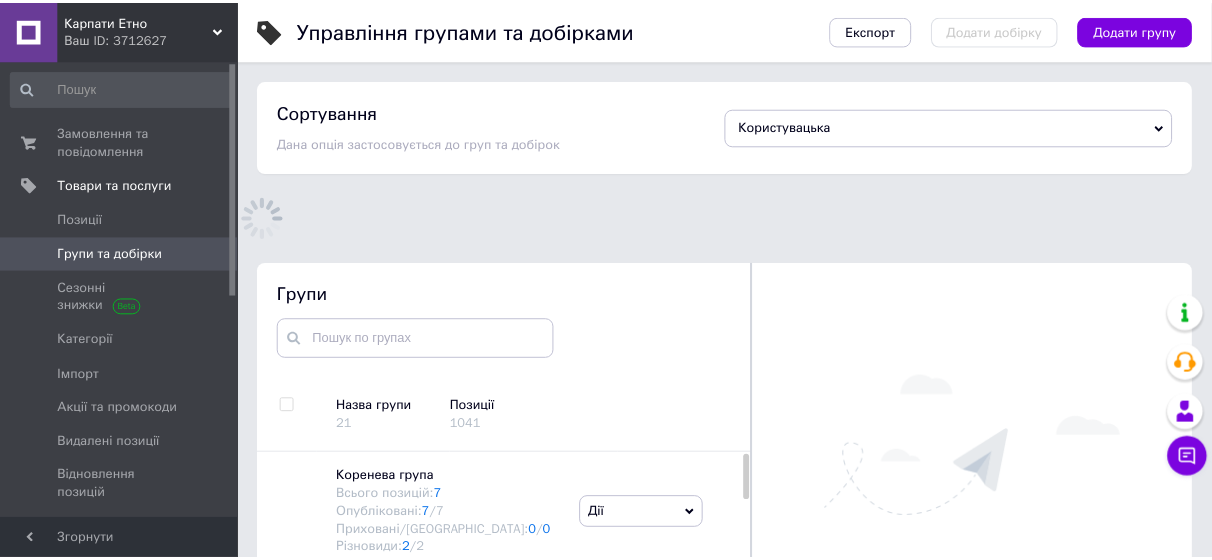 scroll, scrollTop: 120, scrollLeft: 0, axis: vertical 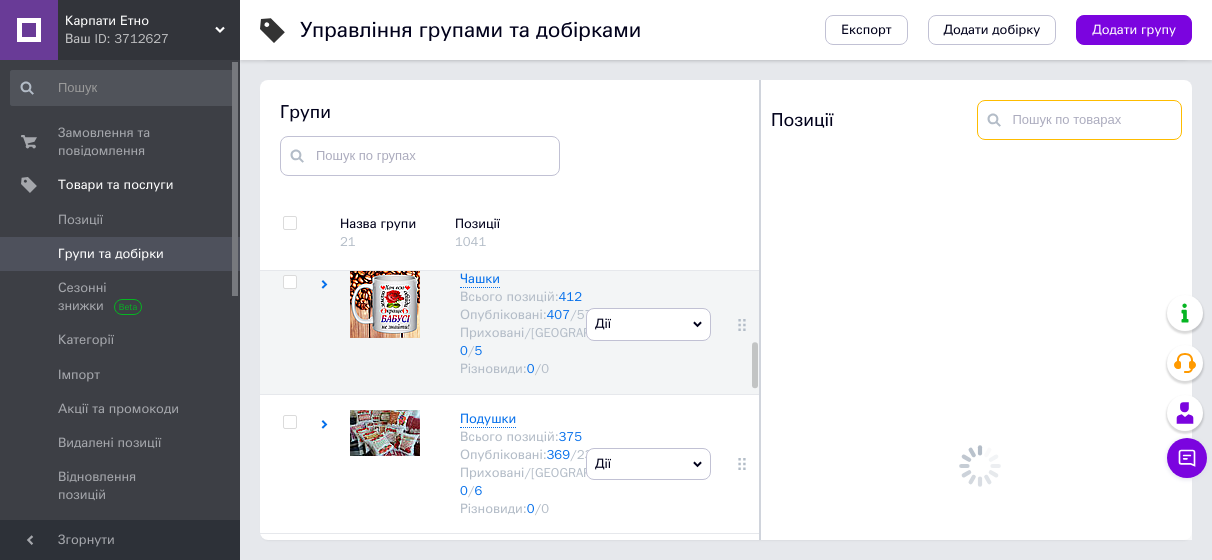 click at bounding box center (1080, 120) 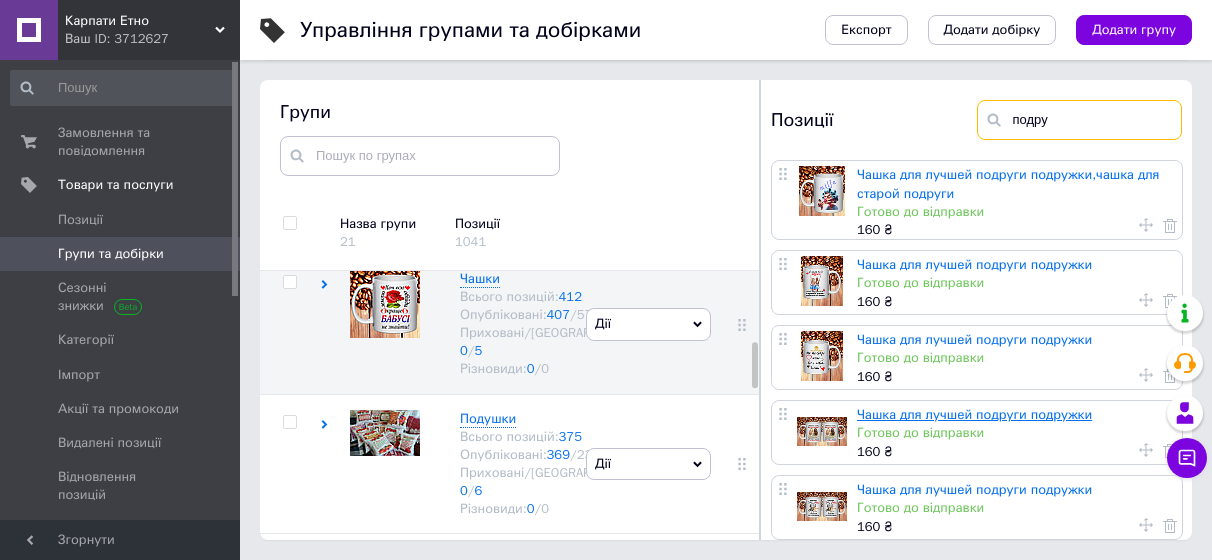 type on "подру" 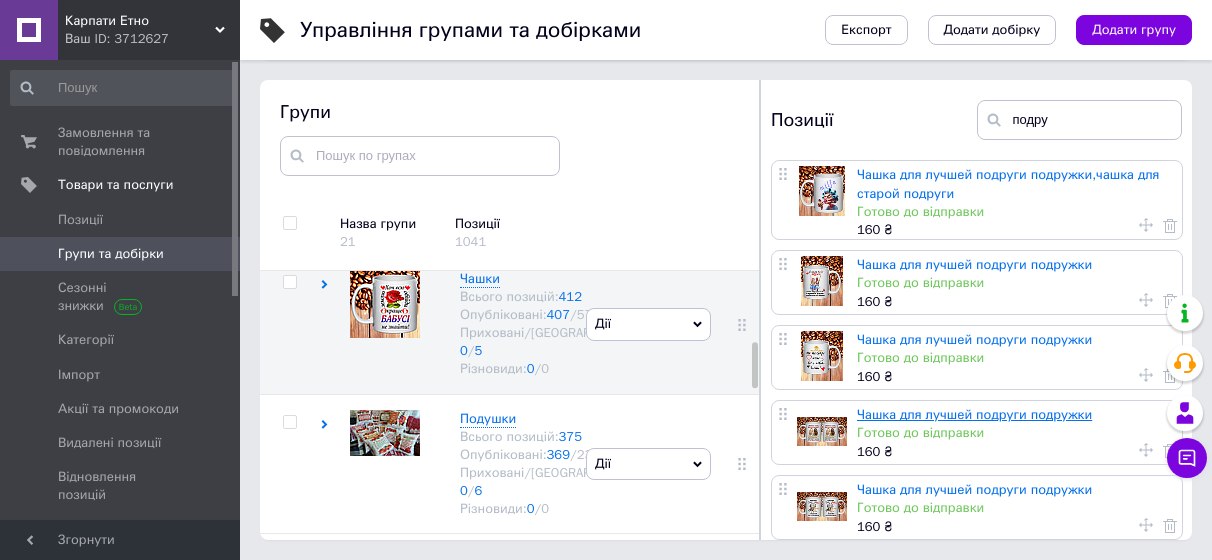 click on "Чашка для лучшей подруги подружки" at bounding box center (974, 414) 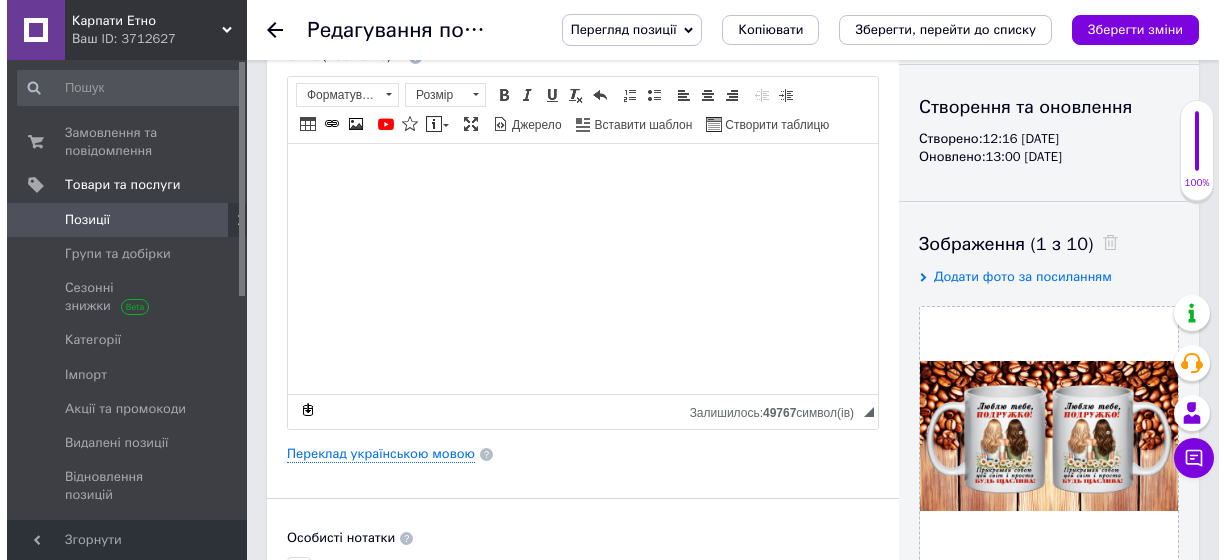 scroll, scrollTop: 200, scrollLeft: 0, axis: vertical 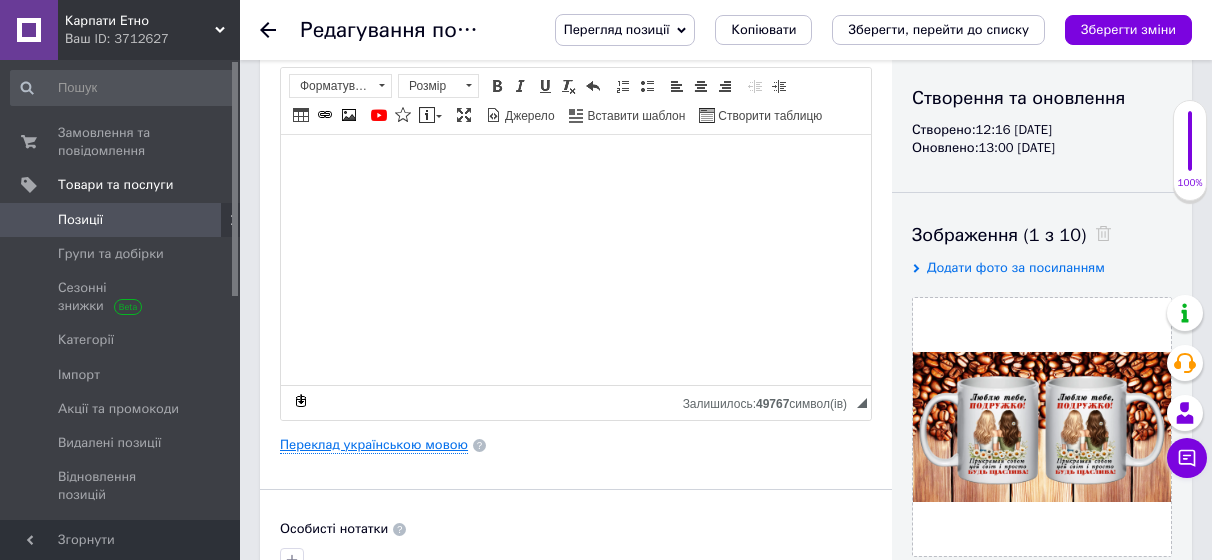 click on "Переклад українською мовою" at bounding box center (374, 445) 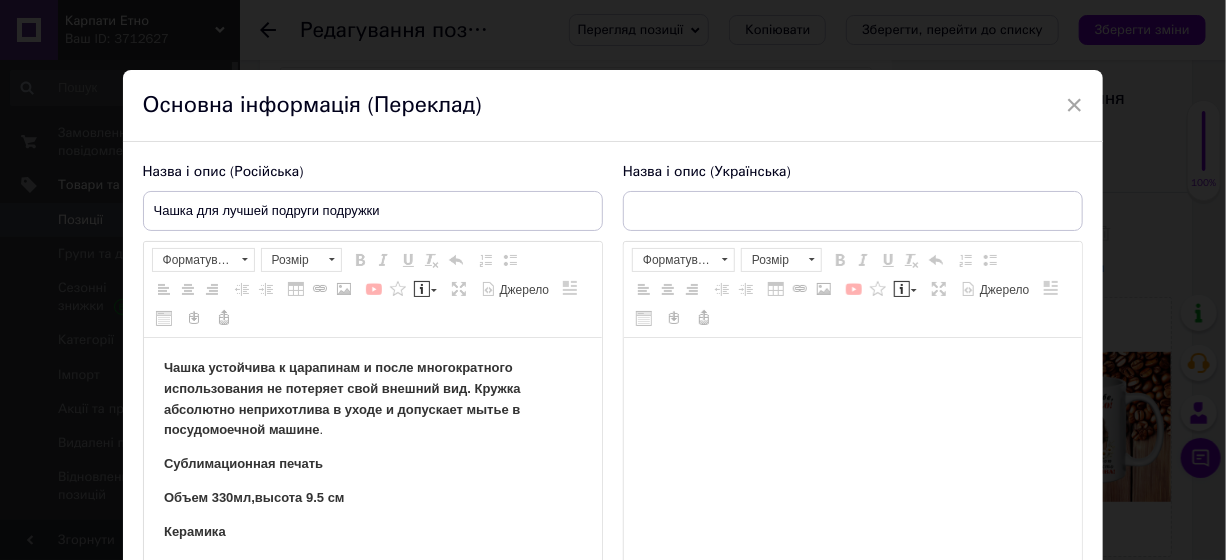 scroll, scrollTop: 0, scrollLeft: 0, axis: both 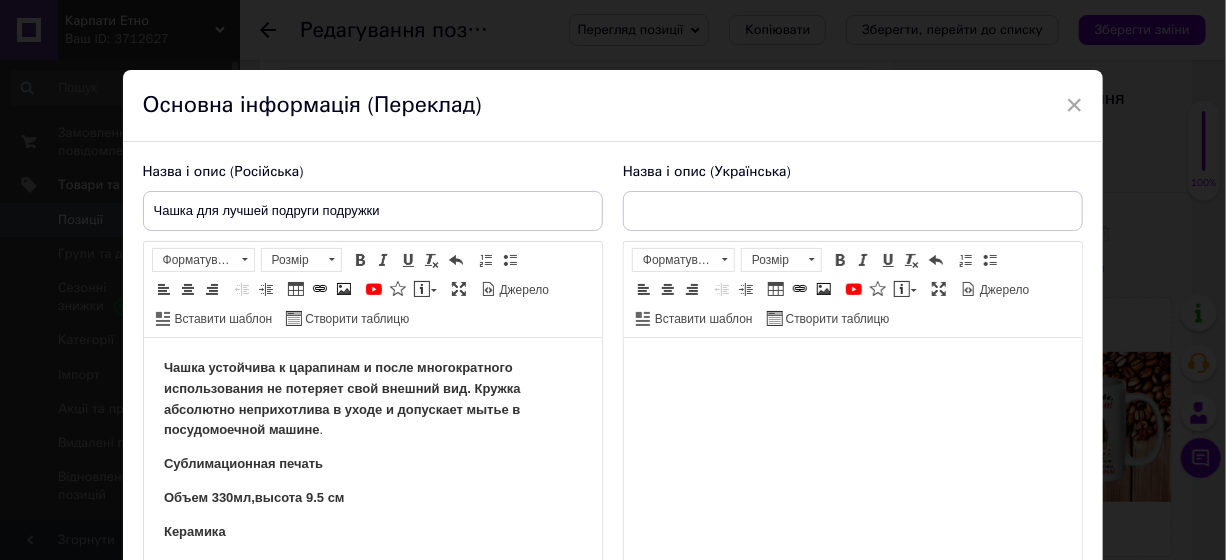 type on "Чашка горнятко для найкращої подружки подруги" 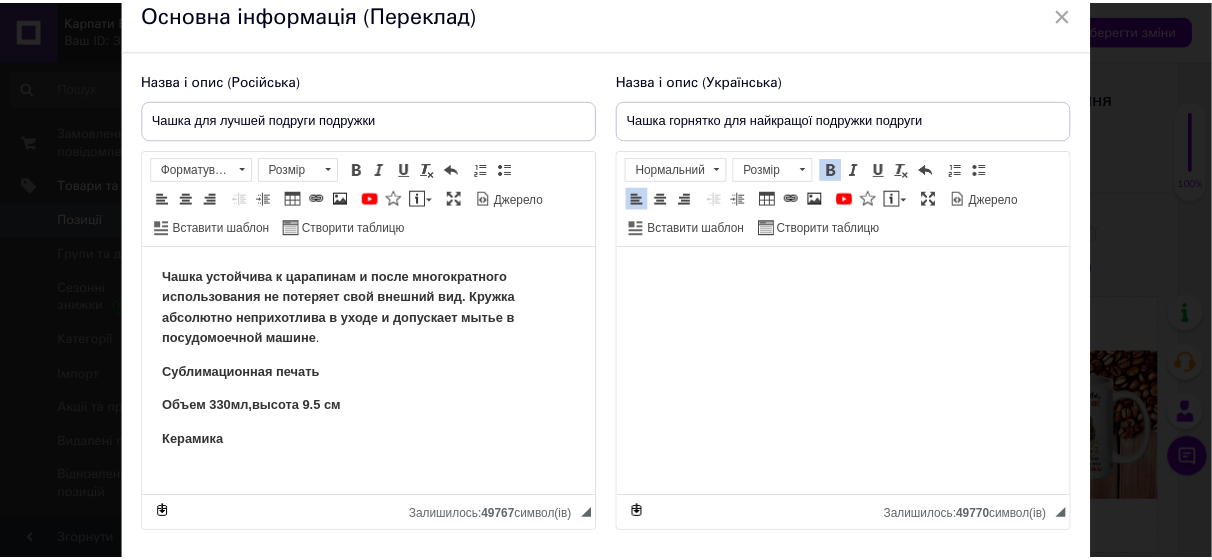 scroll, scrollTop: 200, scrollLeft: 0, axis: vertical 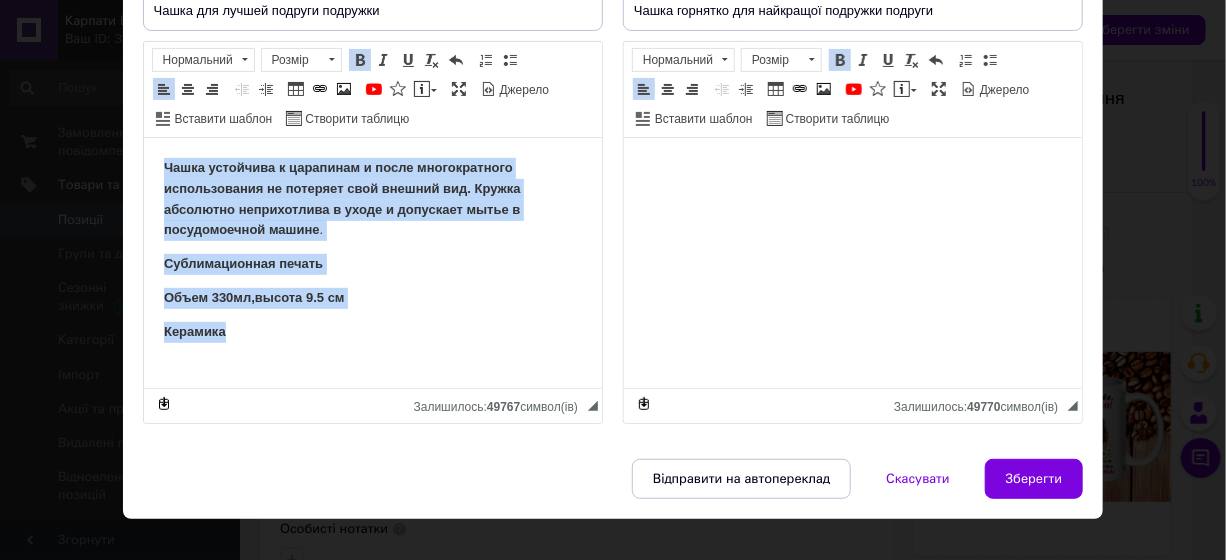 drag, startPoint x: 158, startPoint y: 150, endPoint x: 296, endPoint y: 345, distance: 238.89119 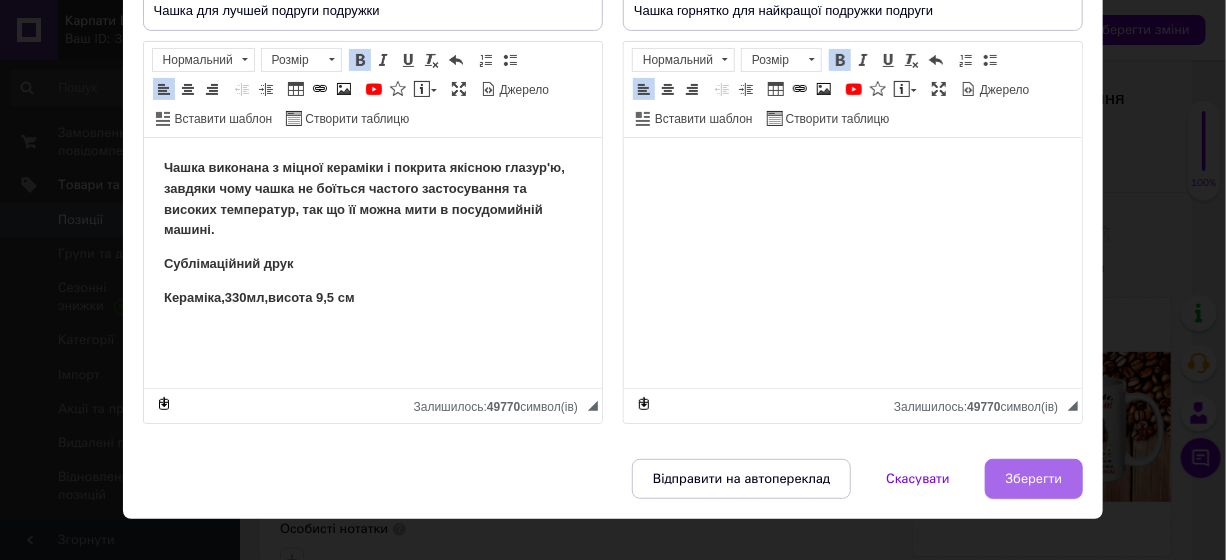 click on "Зберегти" at bounding box center (1034, 479) 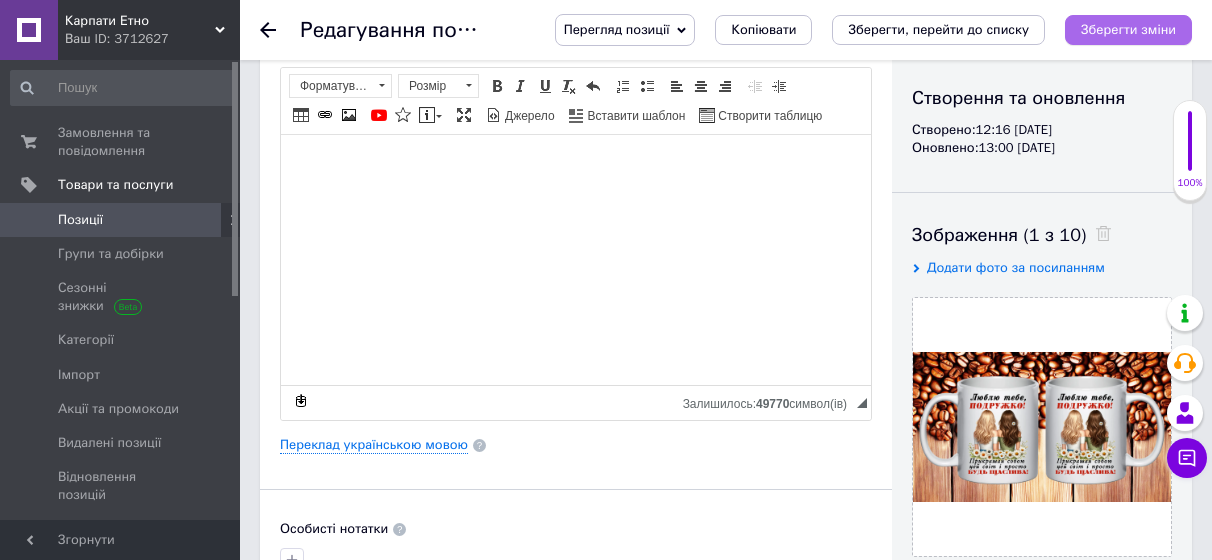 click on "Зберегти зміни" at bounding box center [1128, 29] 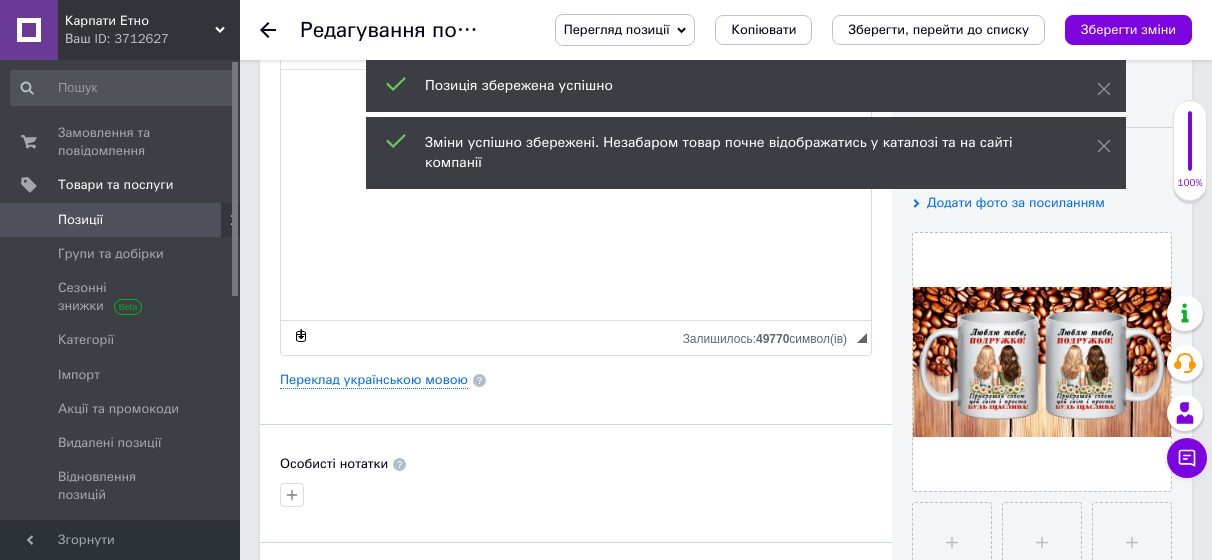 scroll, scrollTop: 400, scrollLeft: 0, axis: vertical 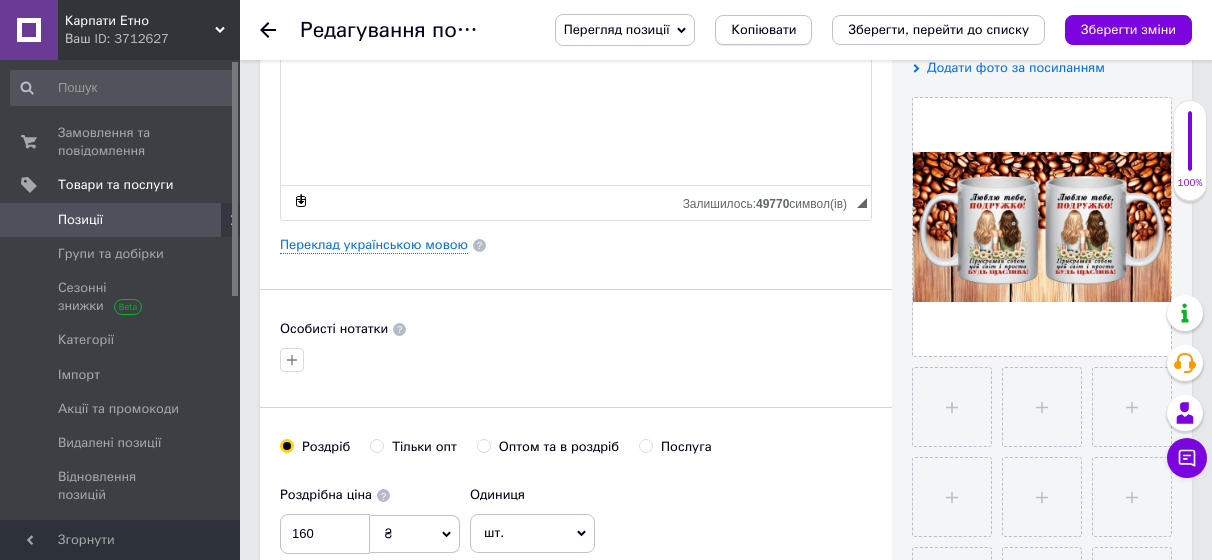 click on "Копіювати" at bounding box center [763, 30] 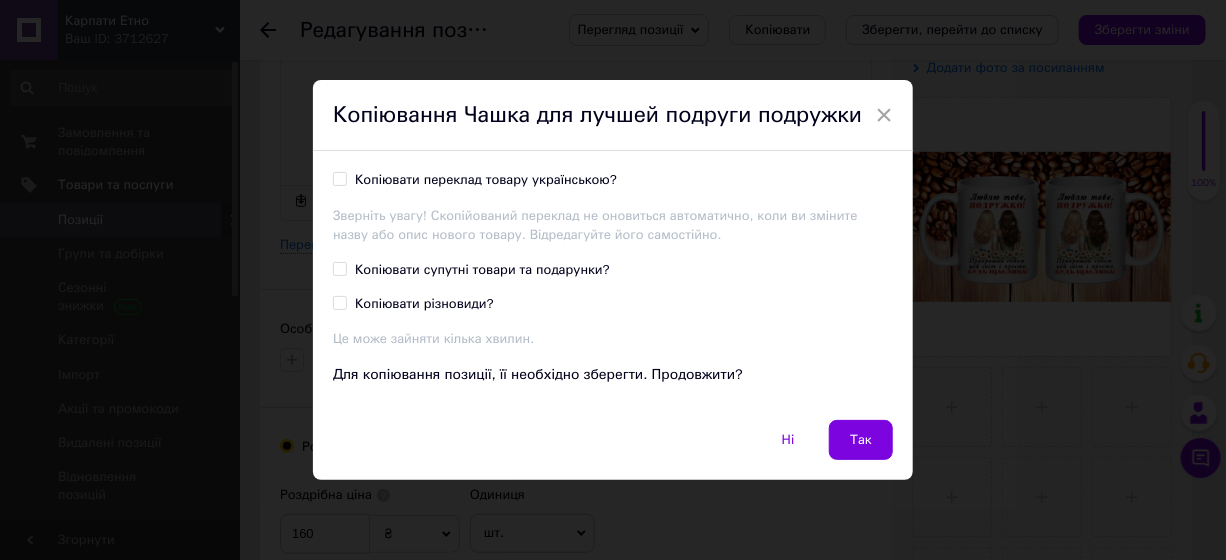click on "Копіювати переклад товару українською?" at bounding box center [486, 180] 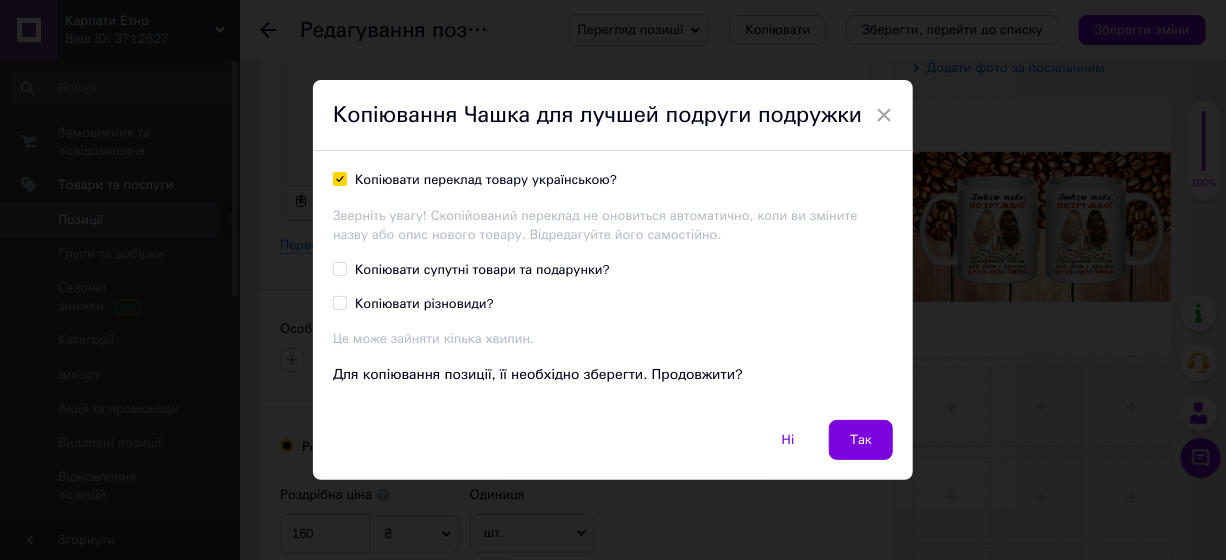 checkbox on "true" 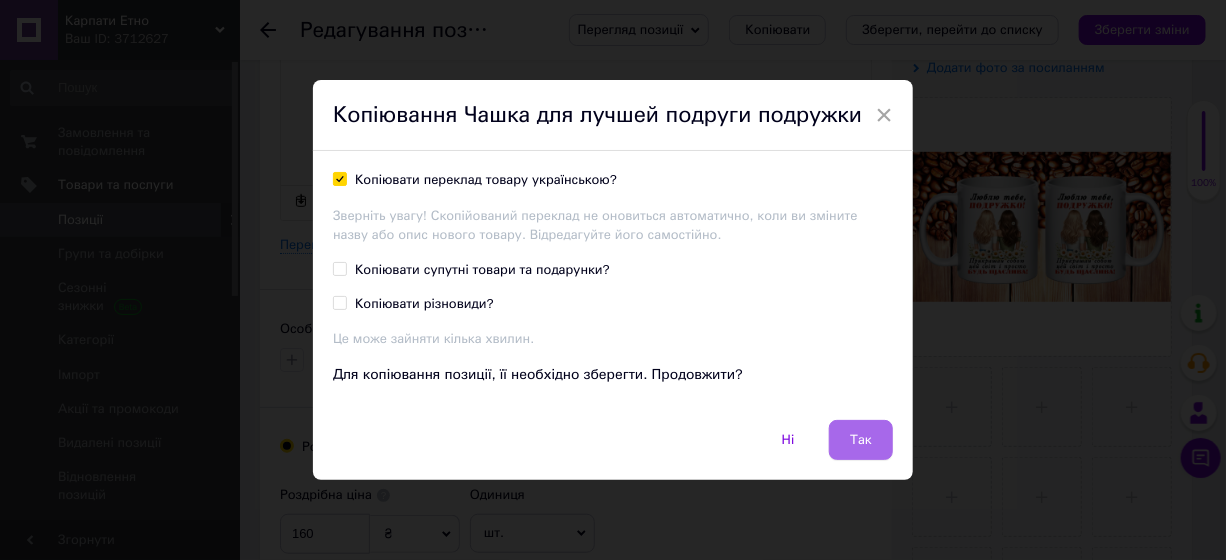 click on "Так" at bounding box center (861, 440) 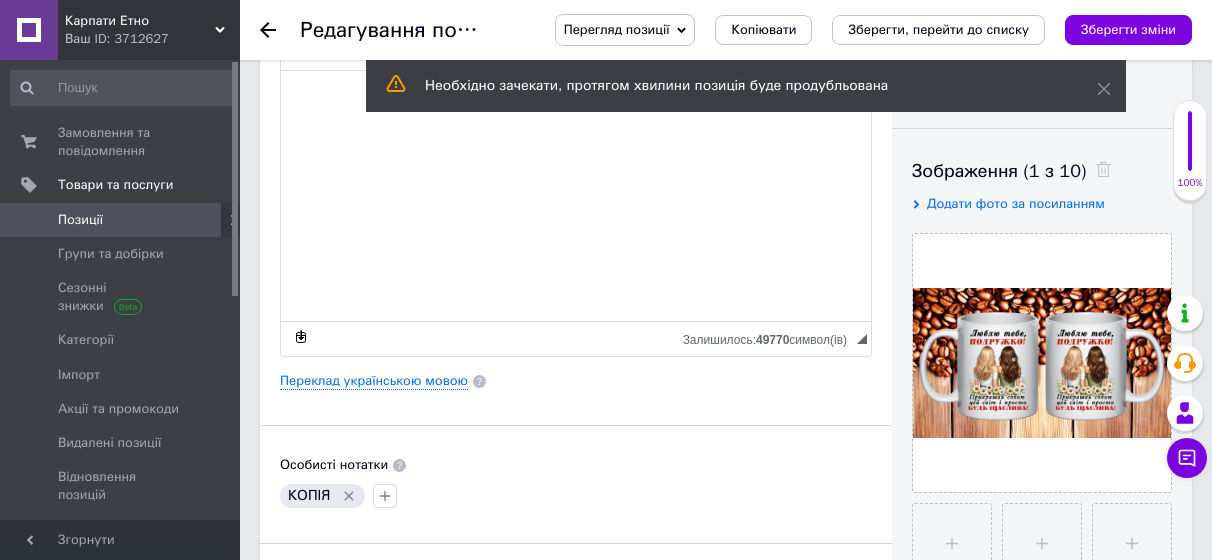 scroll, scrollTop: 300, scrollLeft: 0, axis: vertical 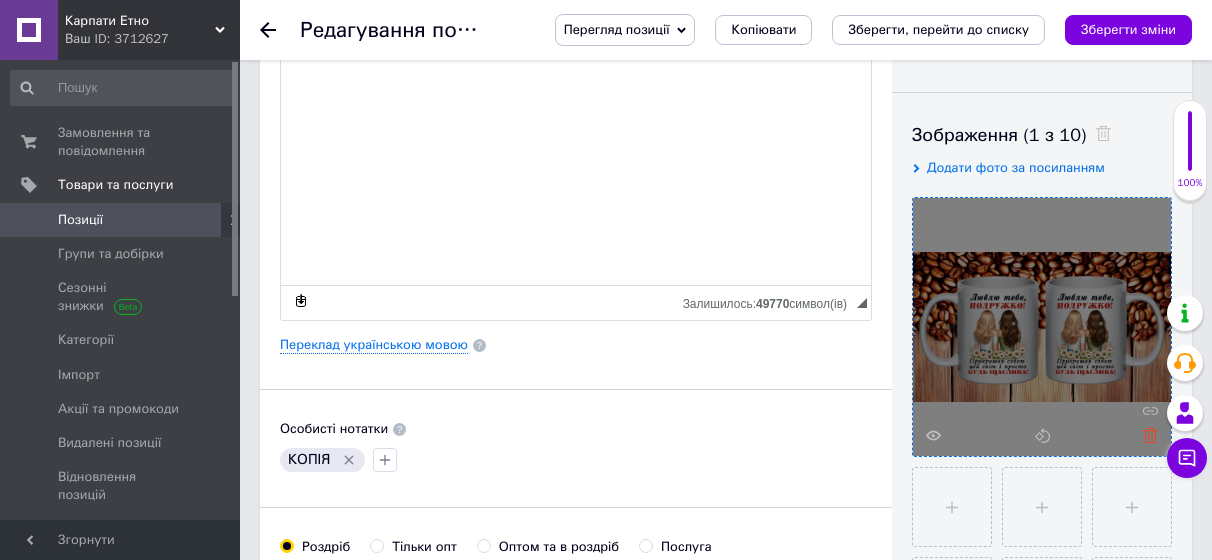 click 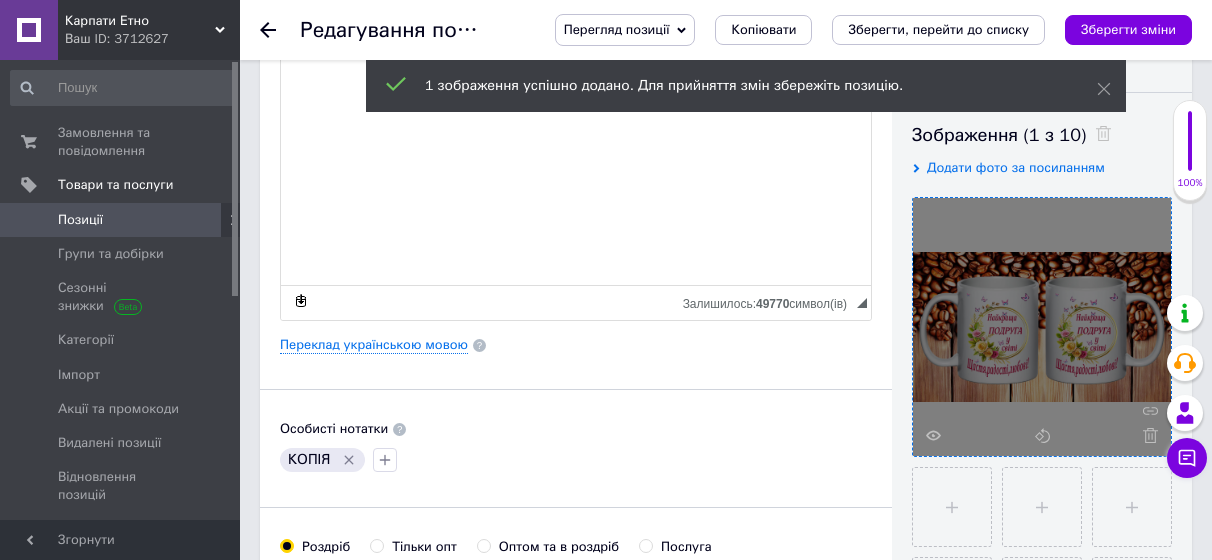 click 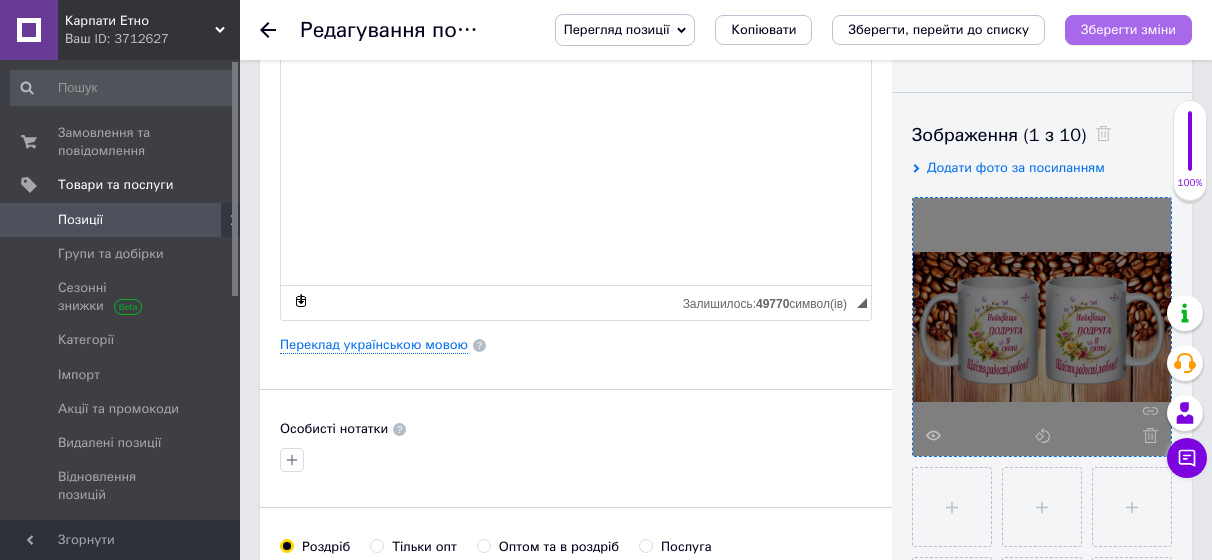 click on "Зберегти зміни" at bounding box center (1128, 29) 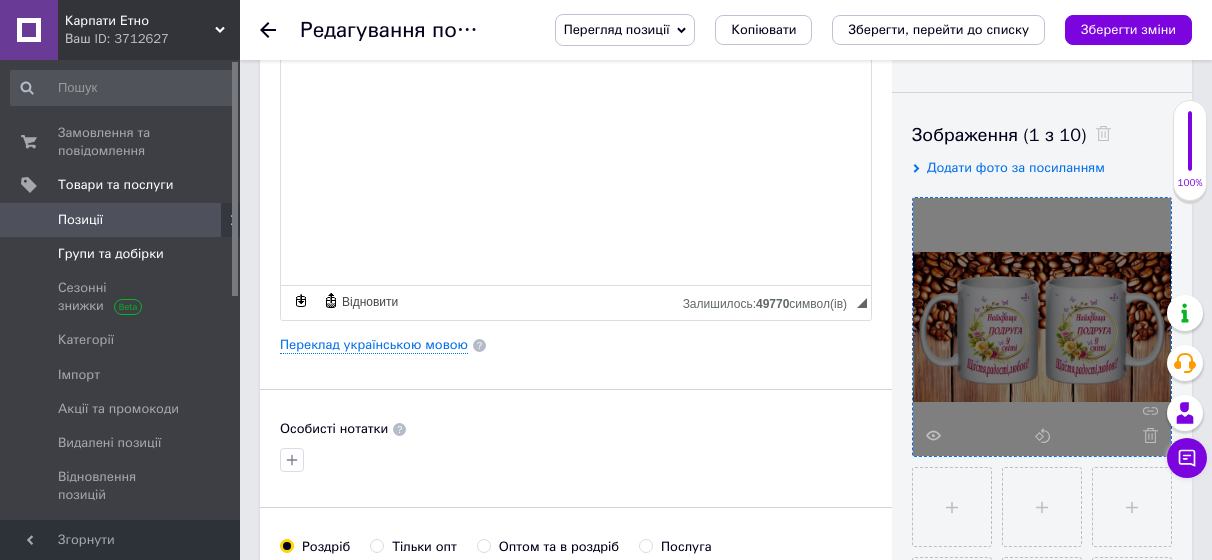click on "Групи та добірки" at bounding box center [111, 254] 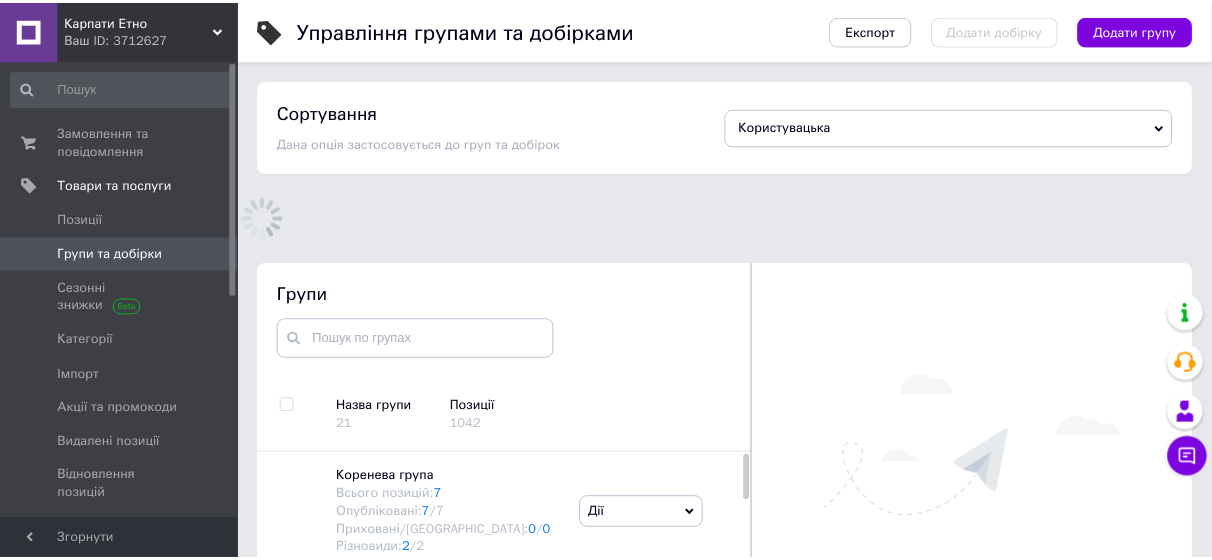 scroll, scrollTop: 60, scrollLeft: 0, axis: vertical 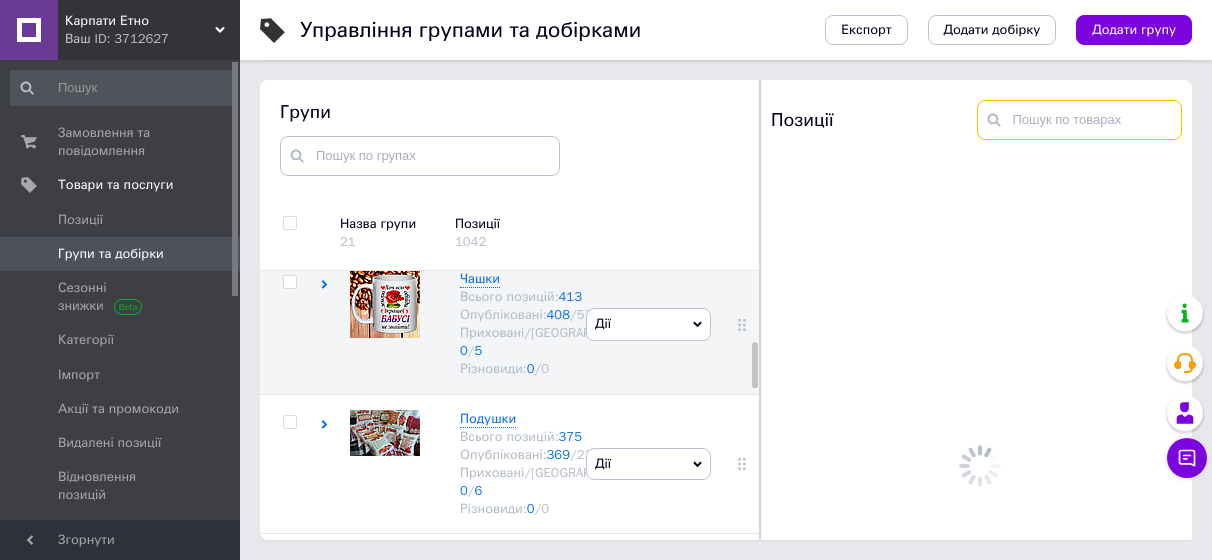 click at bounding box center (1080, 120) 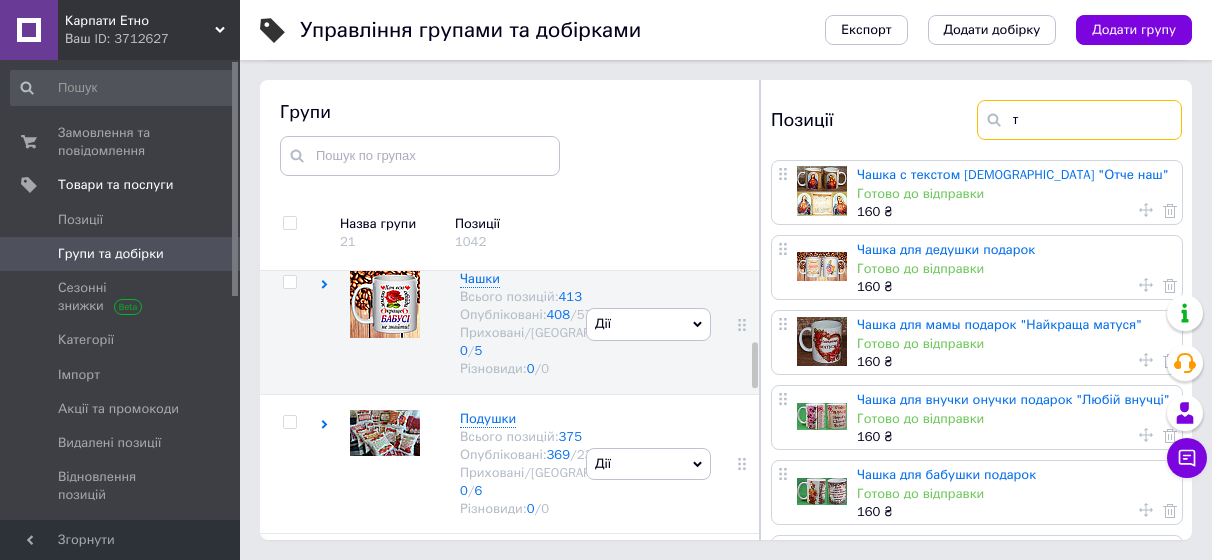 type on "те" 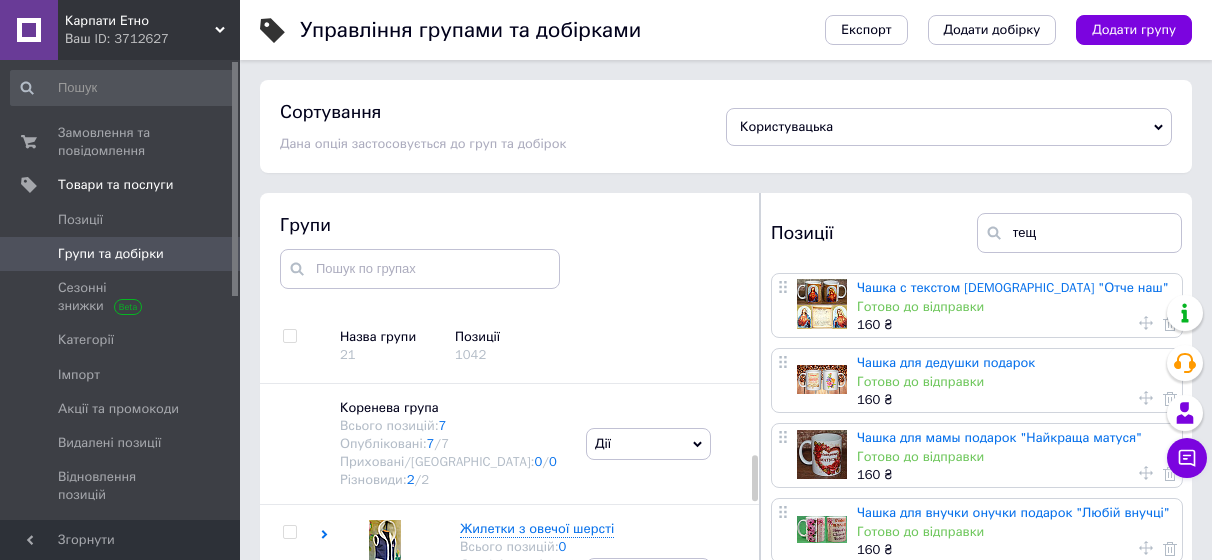 scroll, scrollTop: 113, scrollLeft: 0, axis: vertical 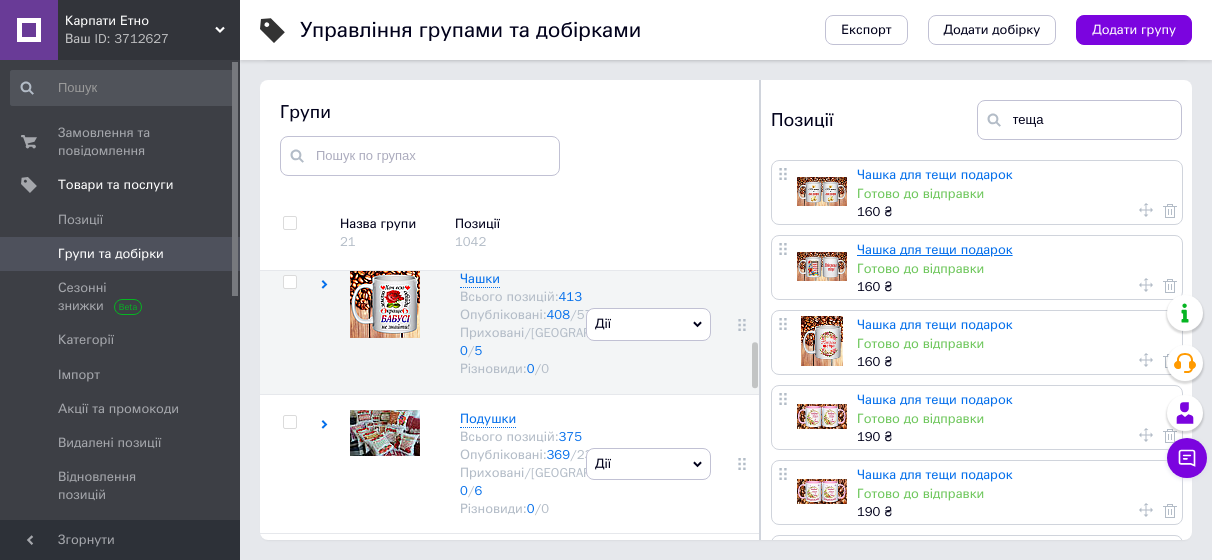 type on "теща" 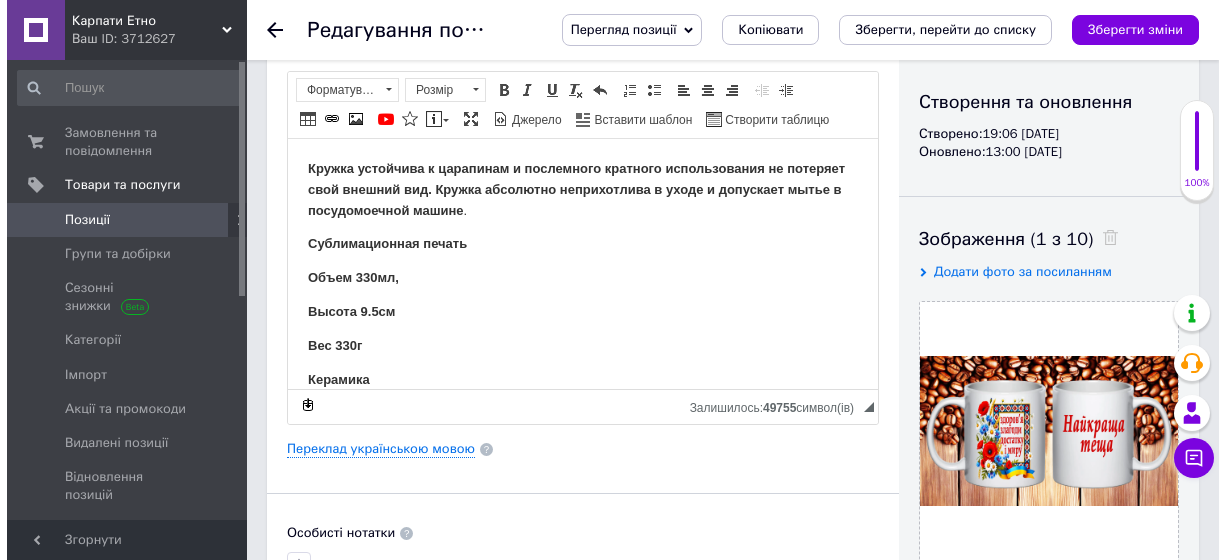 scroll, scrollTop: 200, scrollLeft: 0, axis: vertical 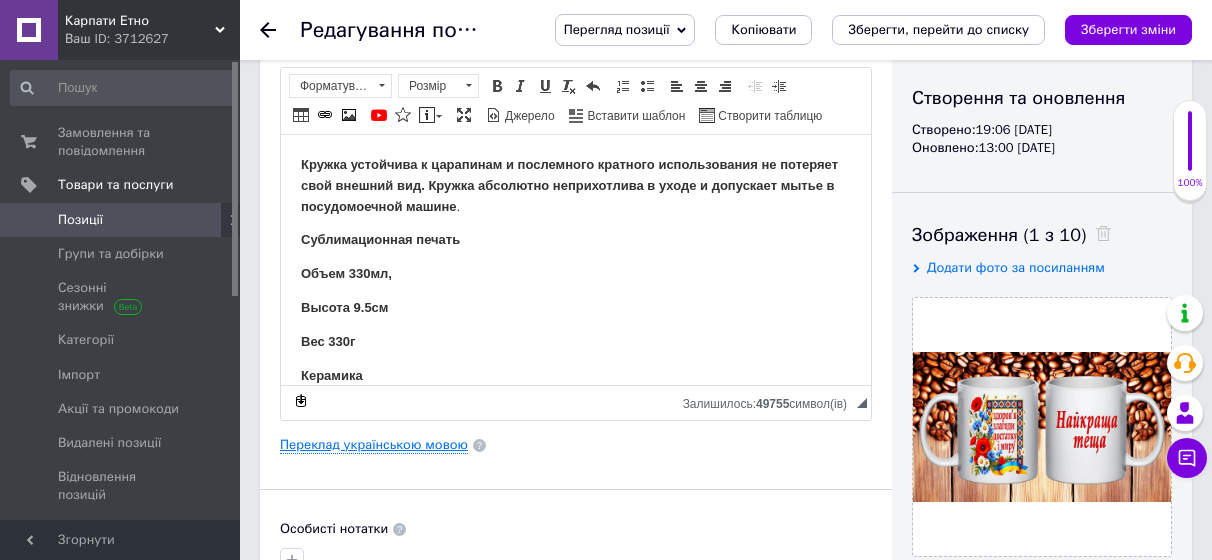 click on "Переклад українською мовою" at bounding box center [374, 445] 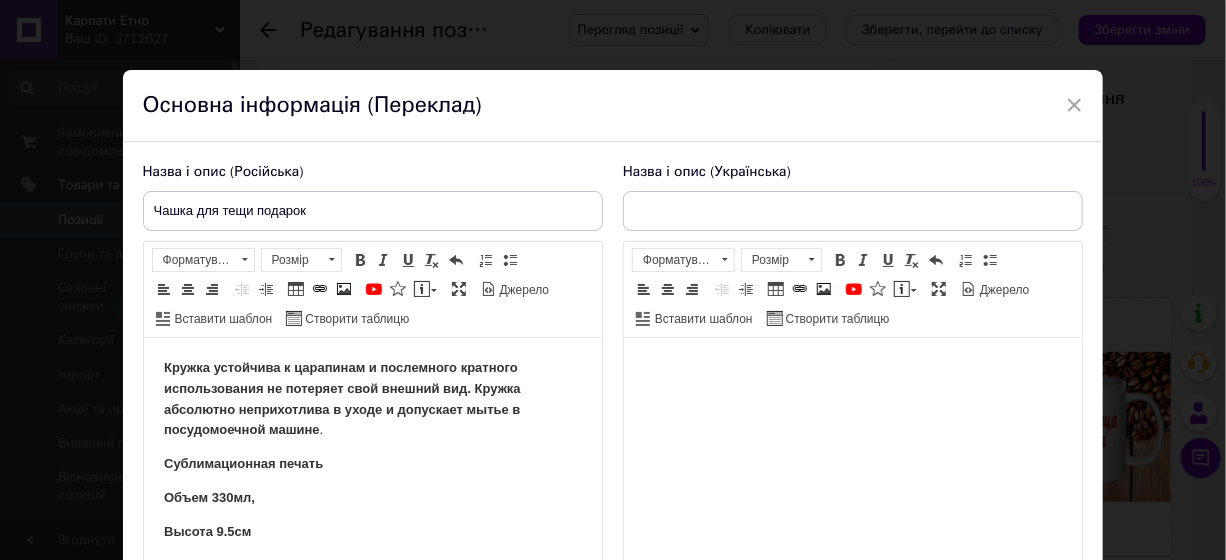 scroll, scrollTop: 0, scrollLeft: 0, axis: both 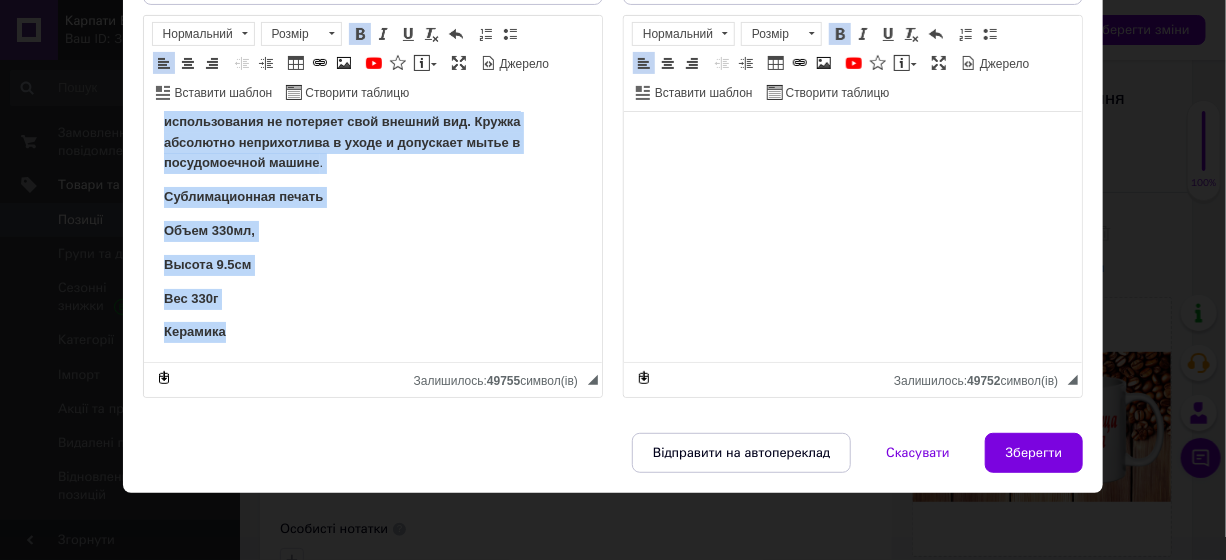 drag, startPoint x: 150, startPoint y: 118, endPoint x: 345, endPoint y: 360, distance: 310.78772 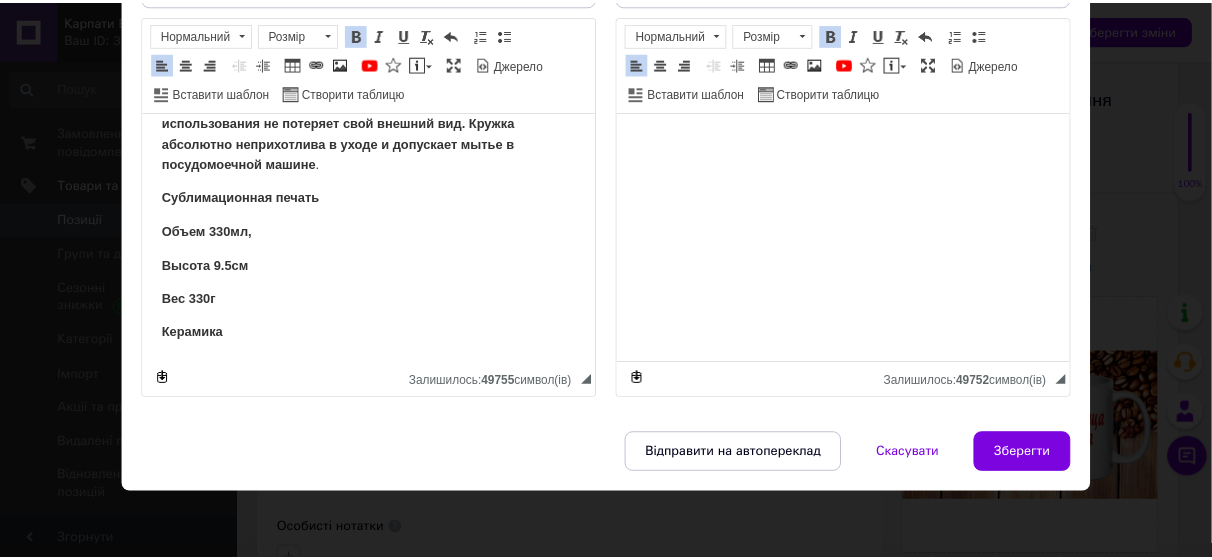 scroll, scrollTop: 0, scrollLeft: 0, axis: both 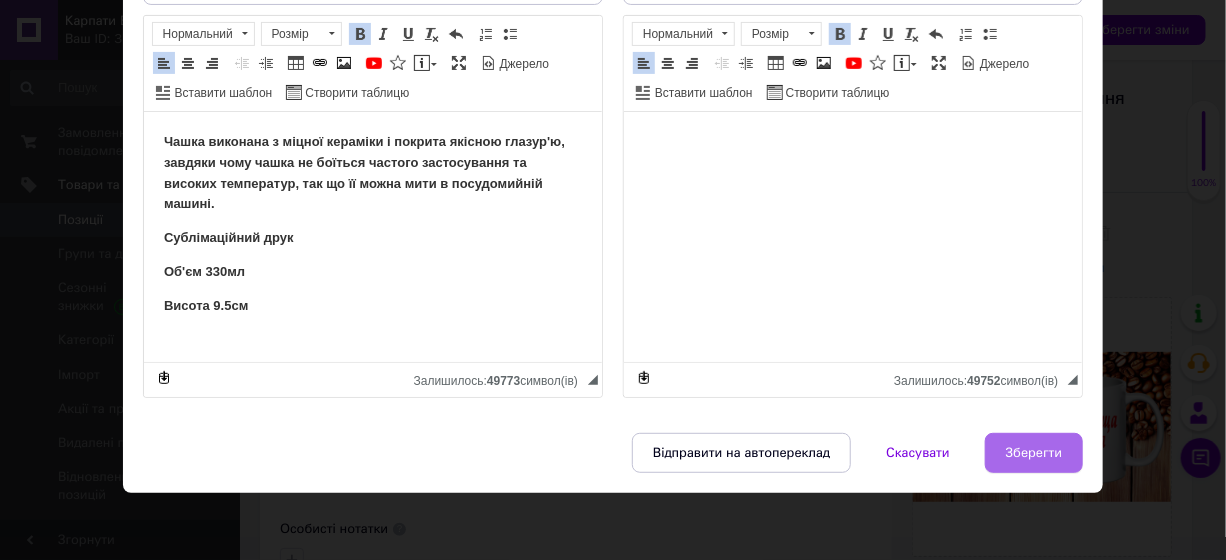 click on "Зберегти" at bounding box center [1034, 453] 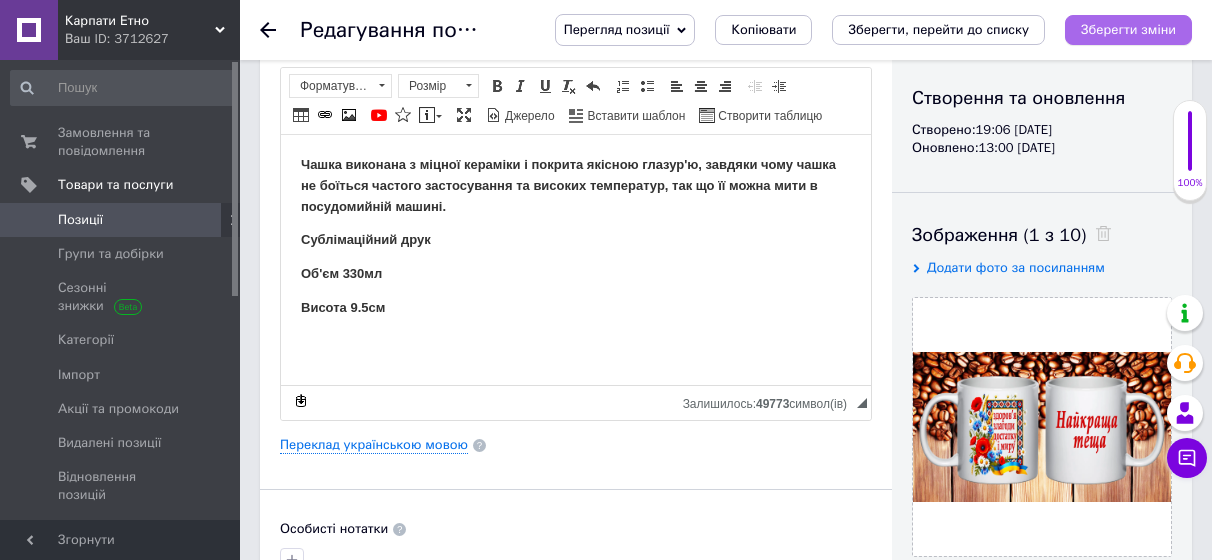 click on "Зберегти зміни" at bounding box center [1128, 29] 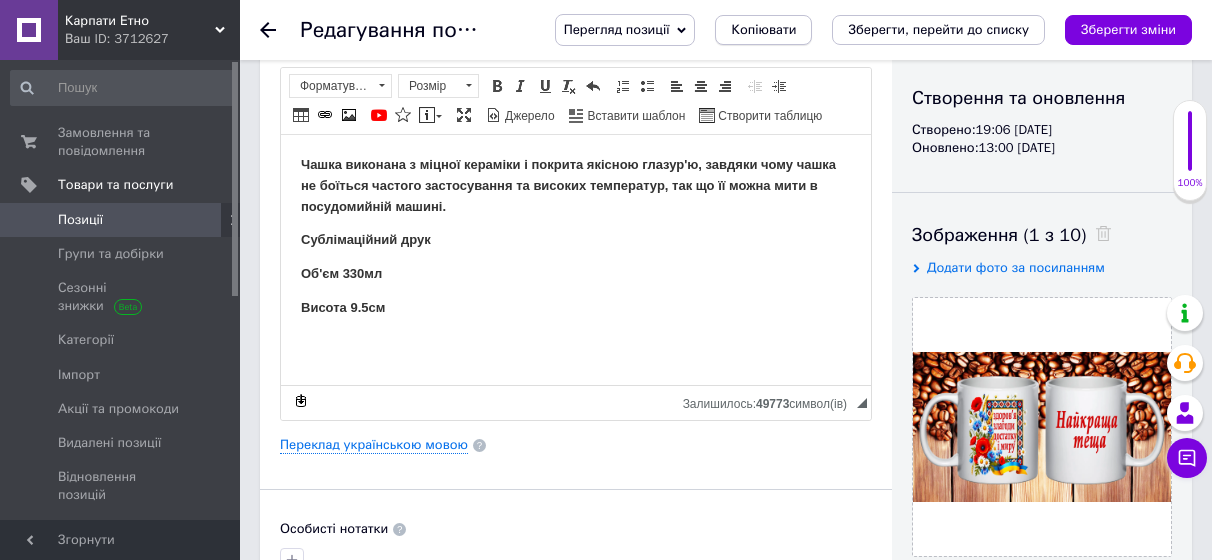 click on "Копіювати" at bounding box center (763, 30) 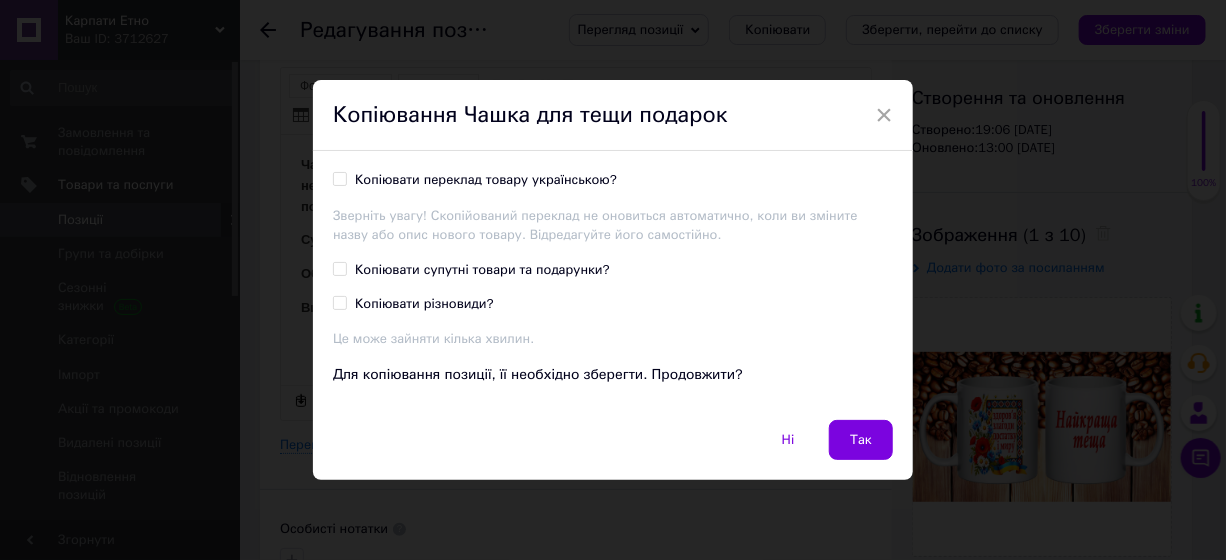 click on "Копіювати переклад товару українською?" at bounding box center [486, 180] 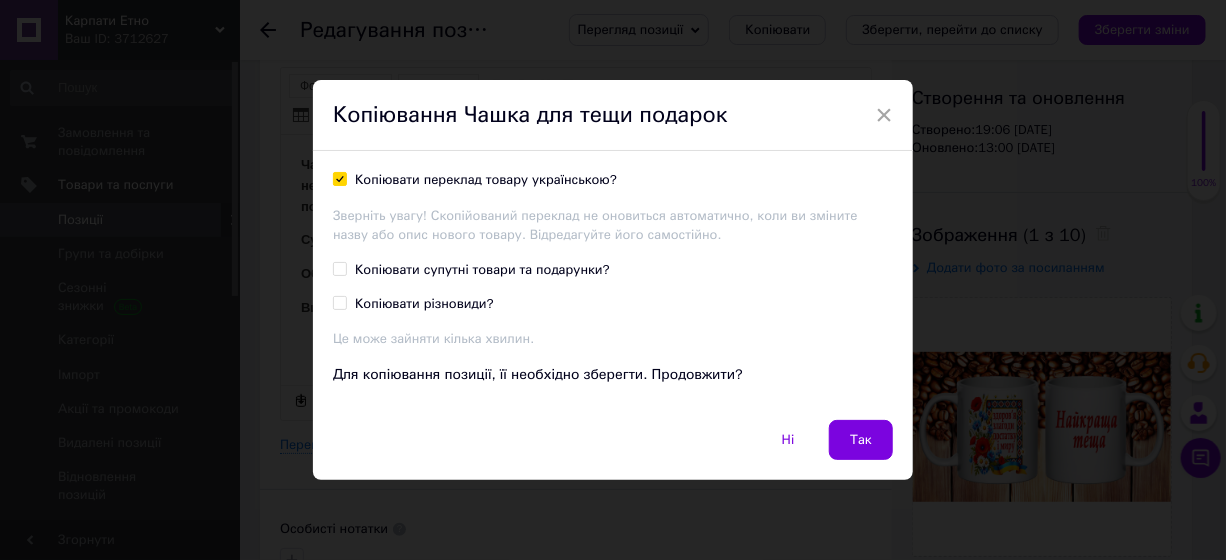 checkbox on "true" 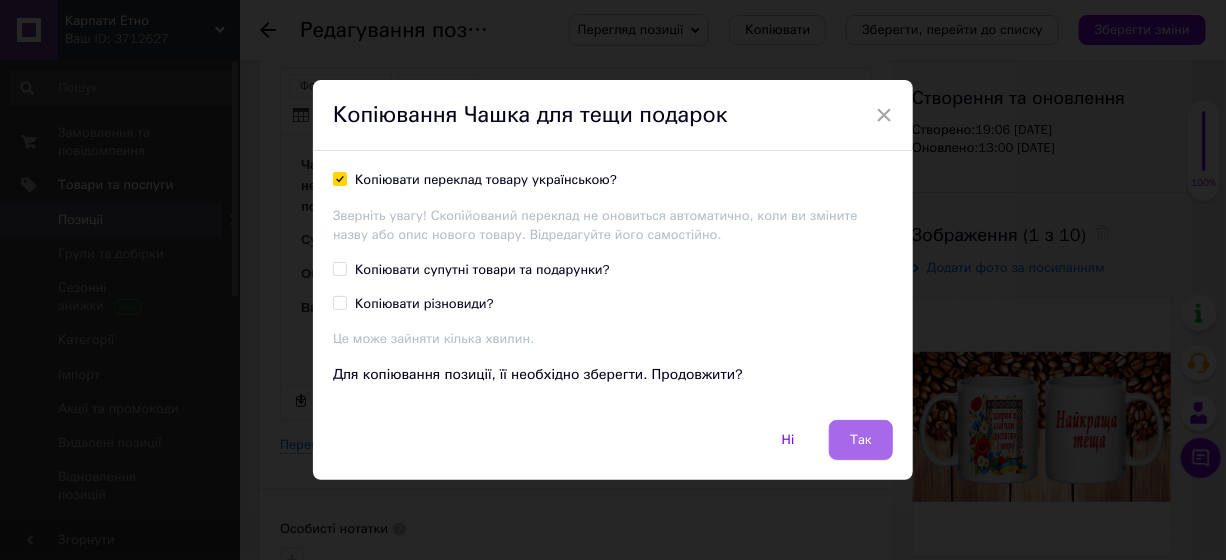 click on "Так" at bounding box center [861, 440] 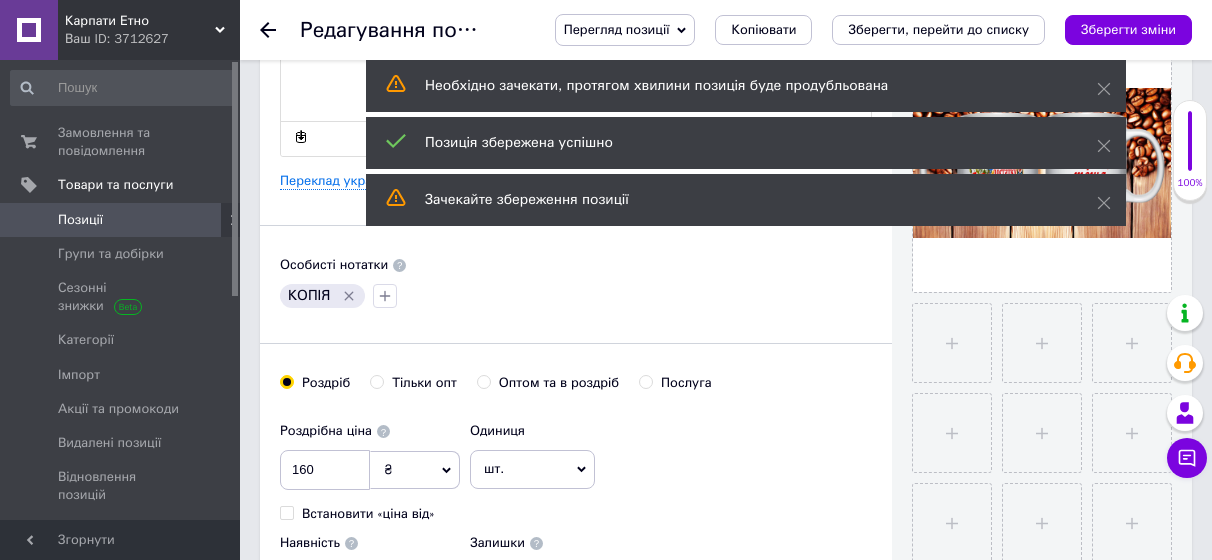 scroll, scrollTop: 500, scrollLeft: 0, axis: vertical 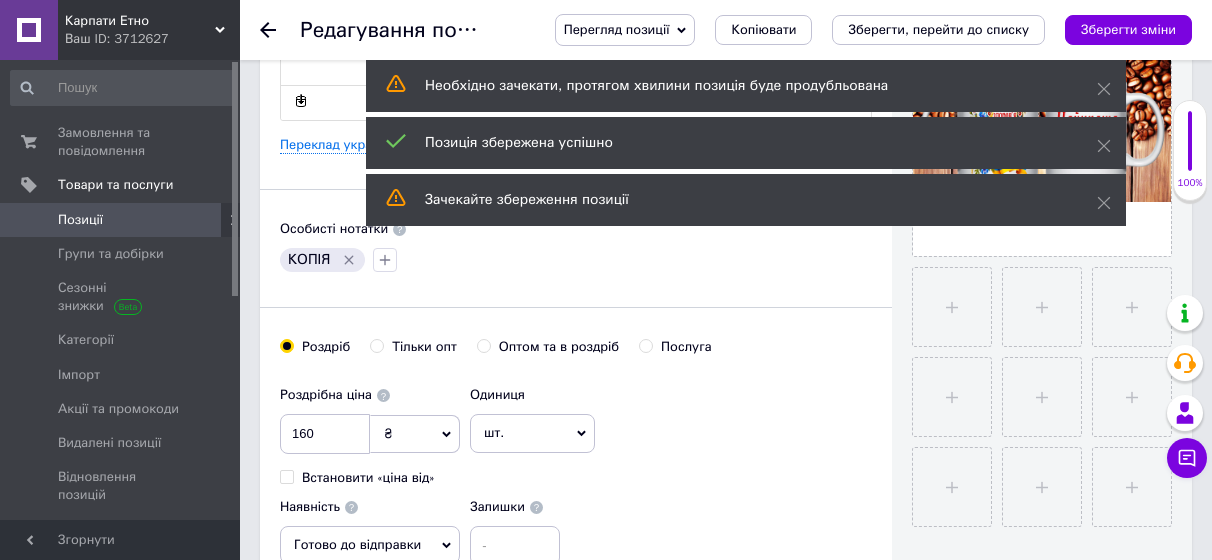 click on "Основна інформація Назва позиції (Російська) ✱ Чашка для тещи подарок Код/Артикул Г112 Опис (Російська) ✱ Чашка виконана з міцної кераміки і покрита якісною глазур'ю, завдяки чому чашка не боїться частого застосування та високих температур, так що її можна мити в посудомийній машині.
Сублімаційний друк
Об'єм 330мл
Висота 9.5см
Розширений текстовий редактор, 2BD8D6CB-8FDB-414D-81AA-9C13A8EF45AE Панель інструментів редактора Форматування Форматування Розмір Розмір   Жирний  Сполучення клавіш Ctrl+B   Курсив  Сполучення клавіш Ctrl+I   Підкреслений  Сполучення клавіш Ctrl+U" at bounding box center [576, 162] 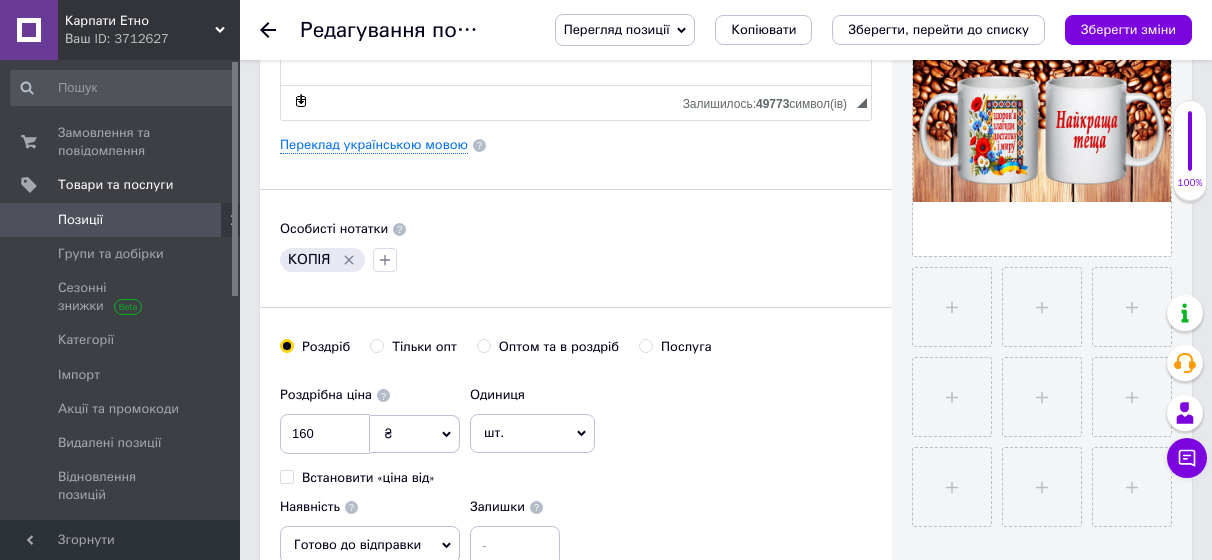 click 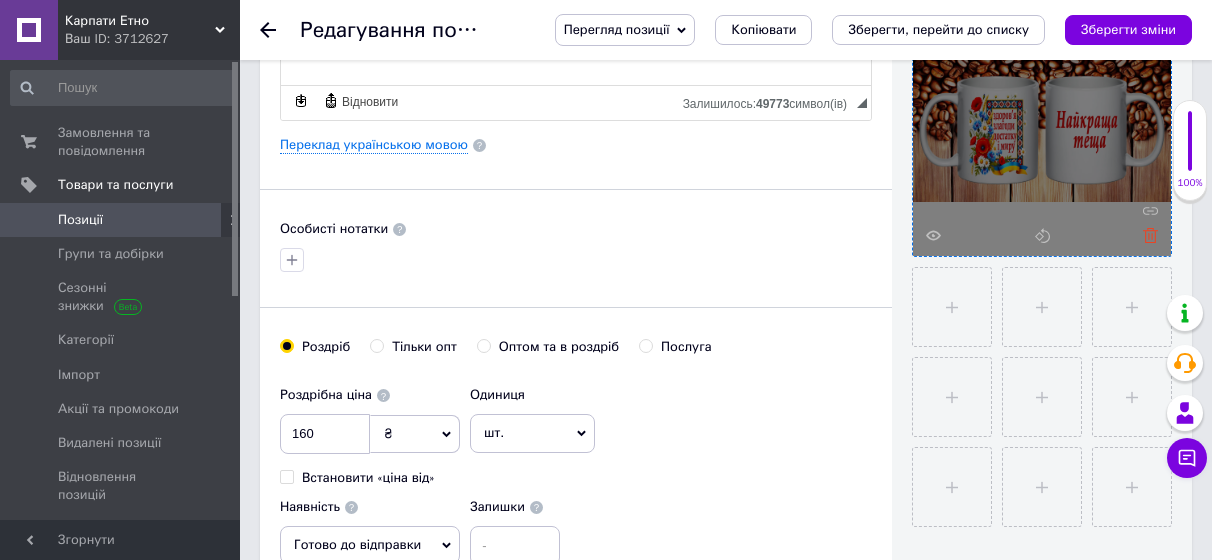 click 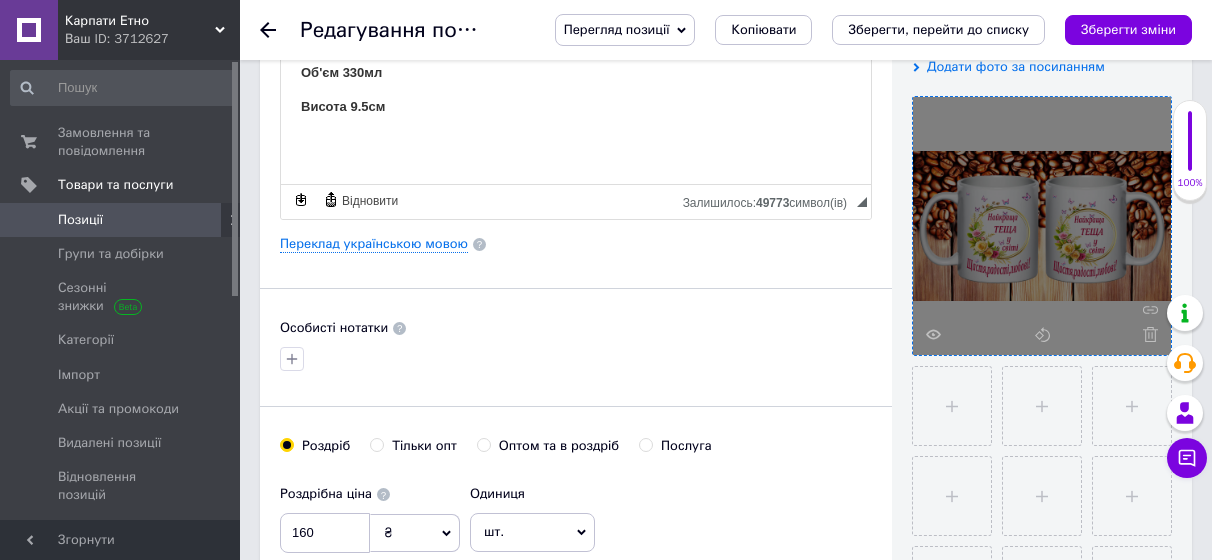 scroll, scrollTop: 400, scrollLeft: 0, axis: vertical 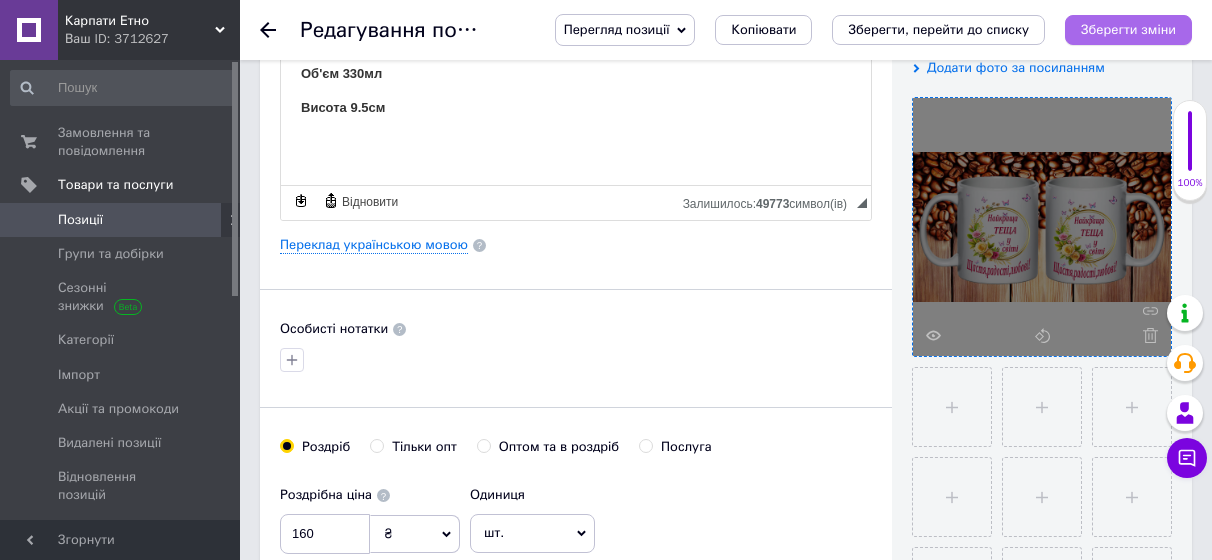 click on "Зберегти зміни" at bounding box center (1128, 29) 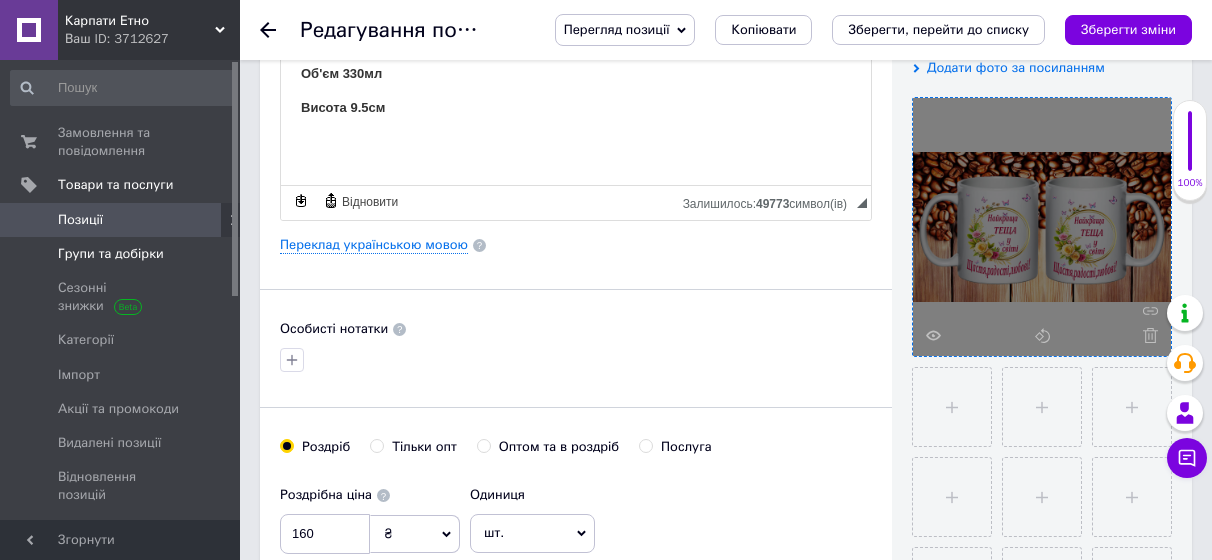 click on "Групи та добірки" at bounding box center [111, 254] 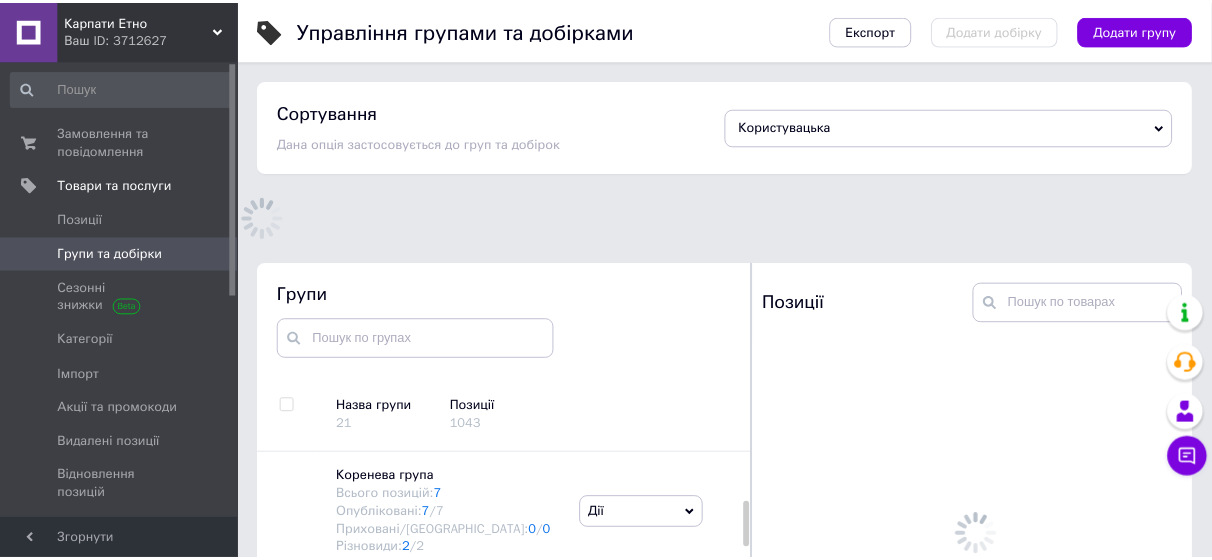 scroll, scrollTop: 183, scrollLeft: 0, axis: vertical 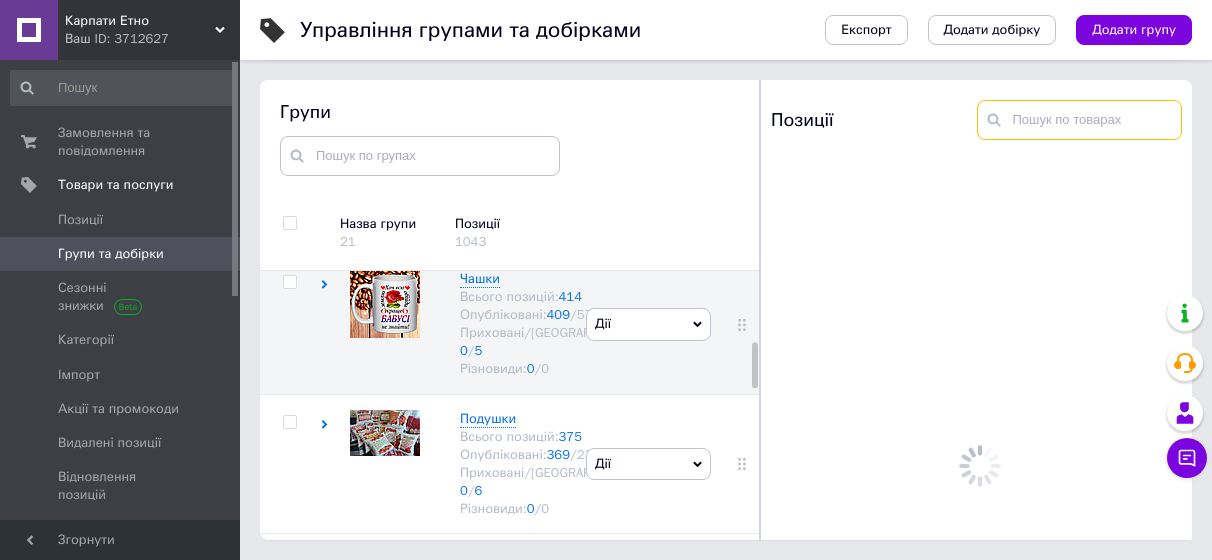 click at bounding box center [1080, 120] 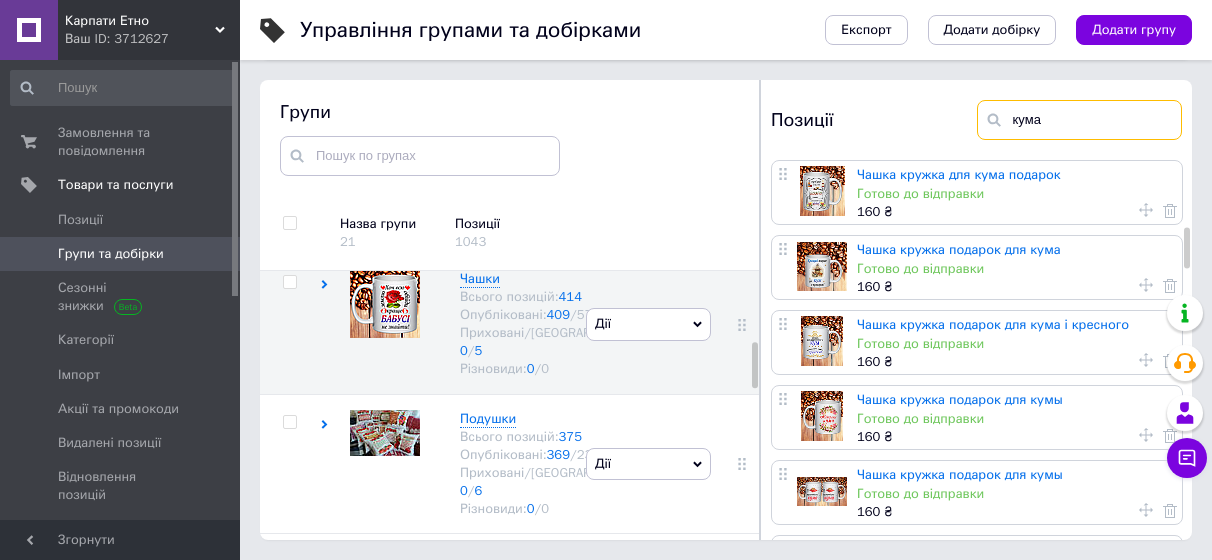 scroll, scrollTop: 700, scrollLeft: 0, axis: vertical 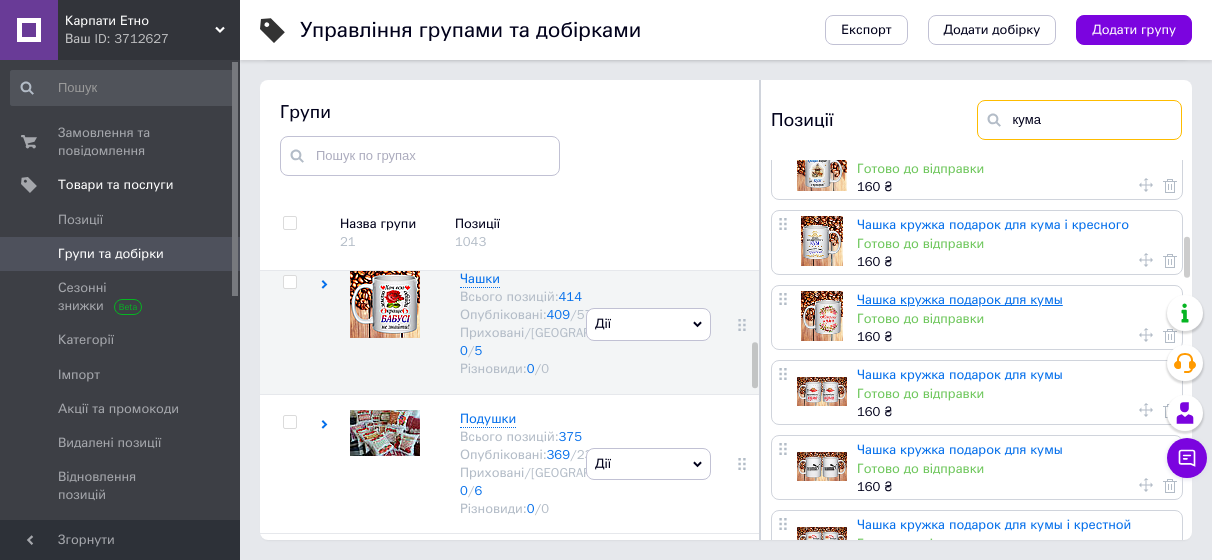 type on "кума" 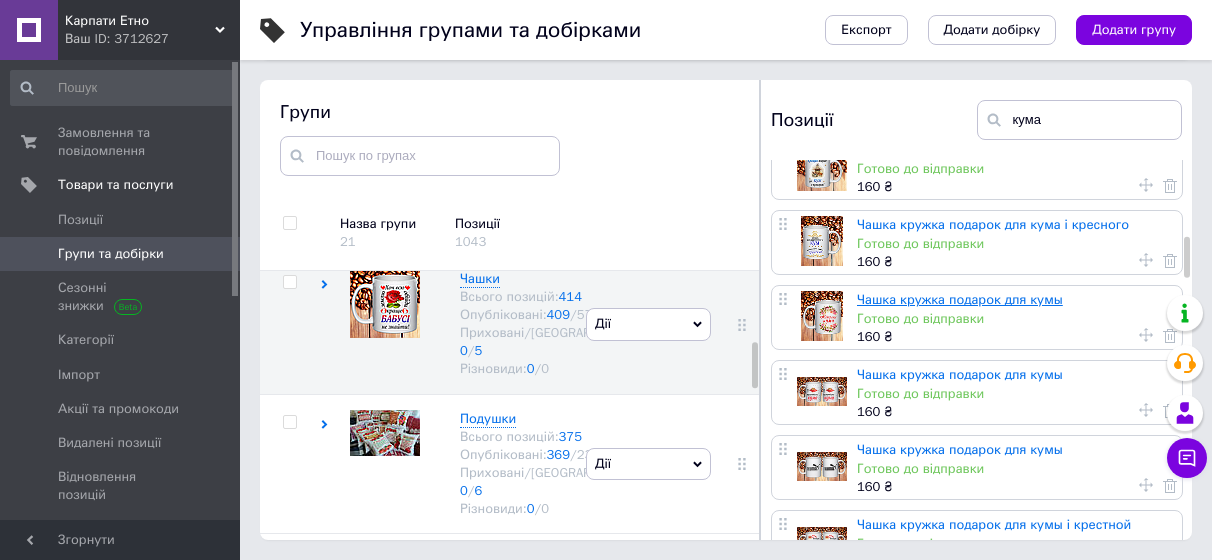 click on "Чашка кружка подарок для кумы" at bounding box center (960, 299) 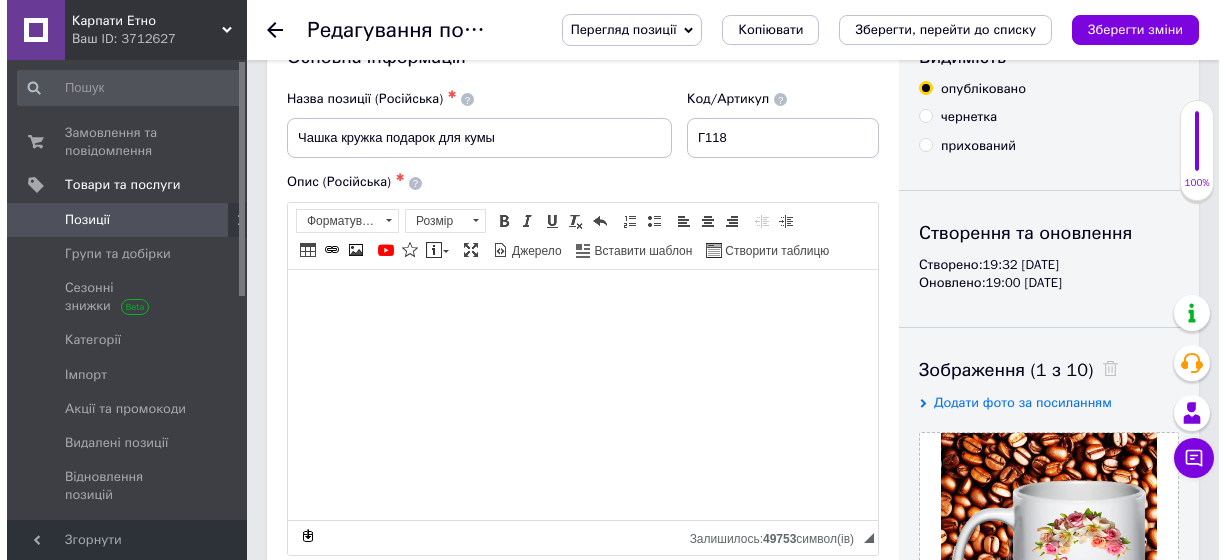 scroll, scrollTop: 200, scrollLeft: 0, axis: vertical 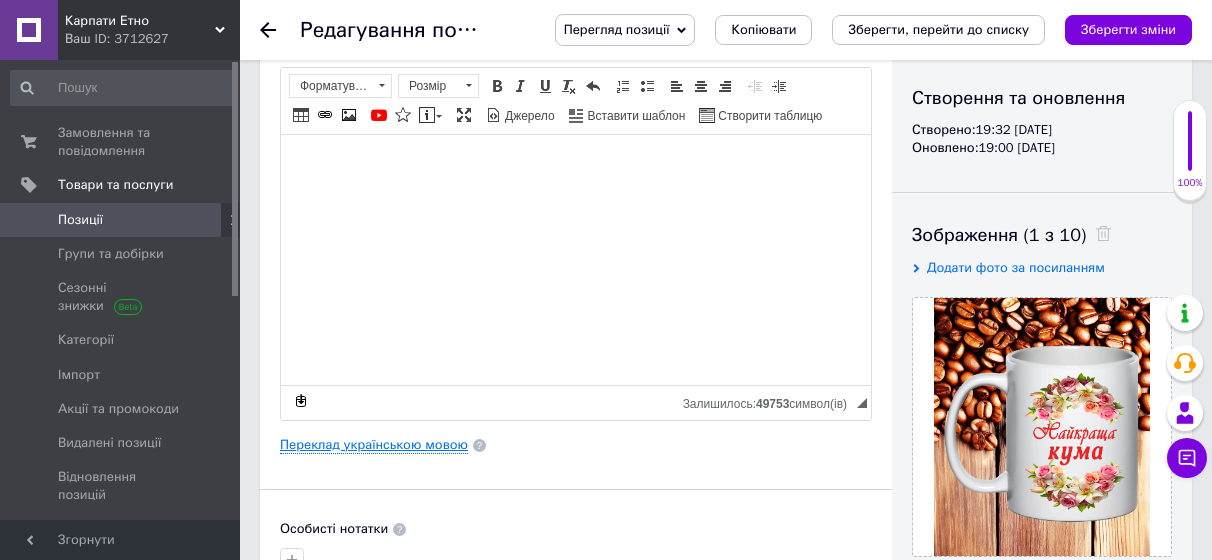 click on "Переклад українською мовою" at bounding box center [374, 445] 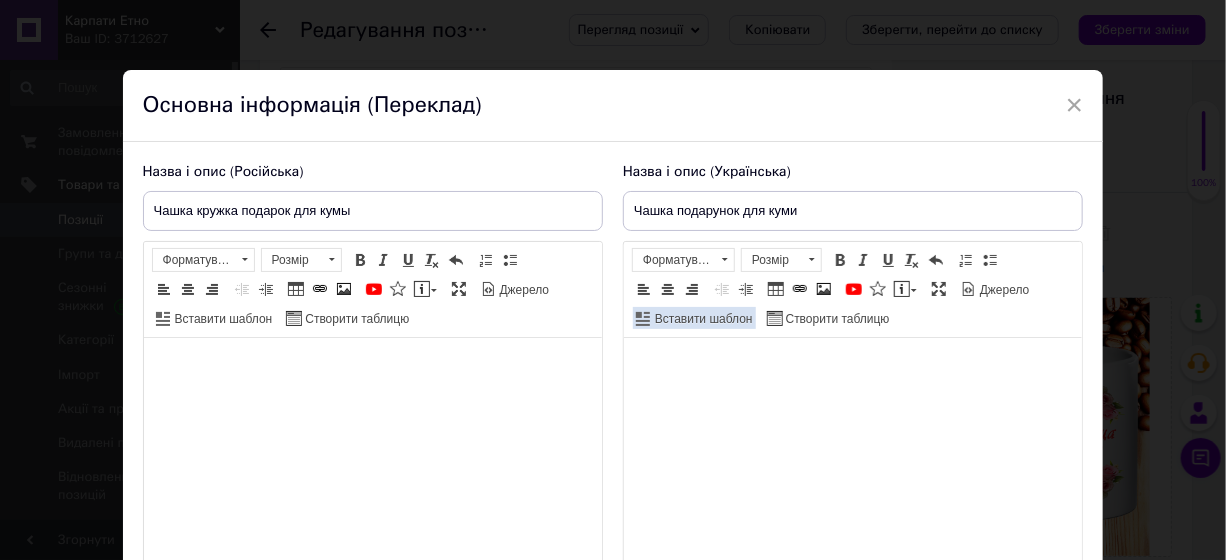 type on "Чашка подарунок для куми" 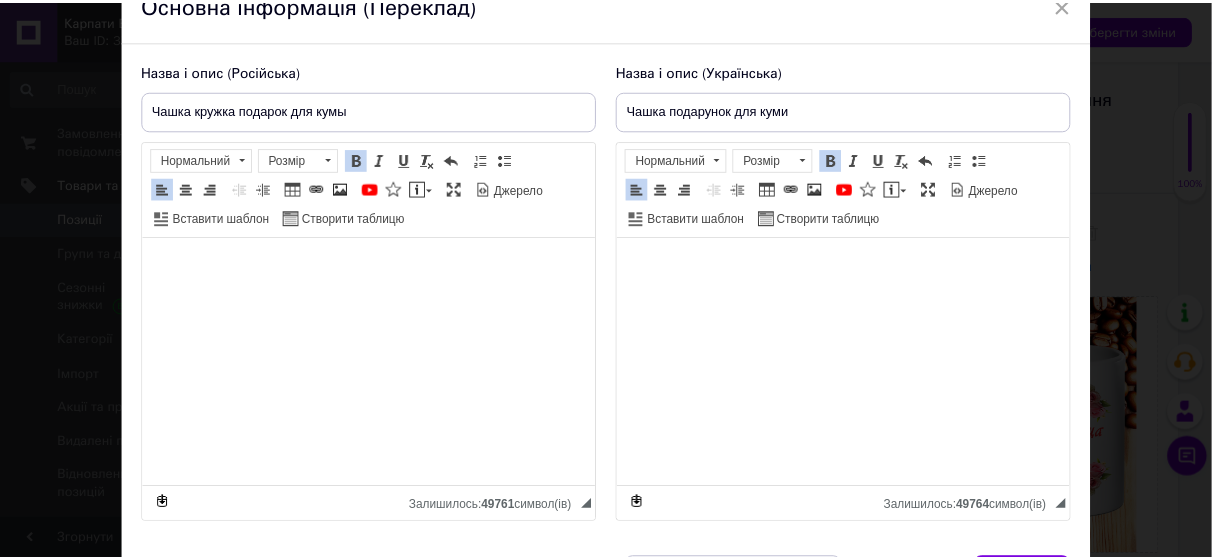 scroll, scrollTop: 226, scrollLeft: 0, axis: vertical 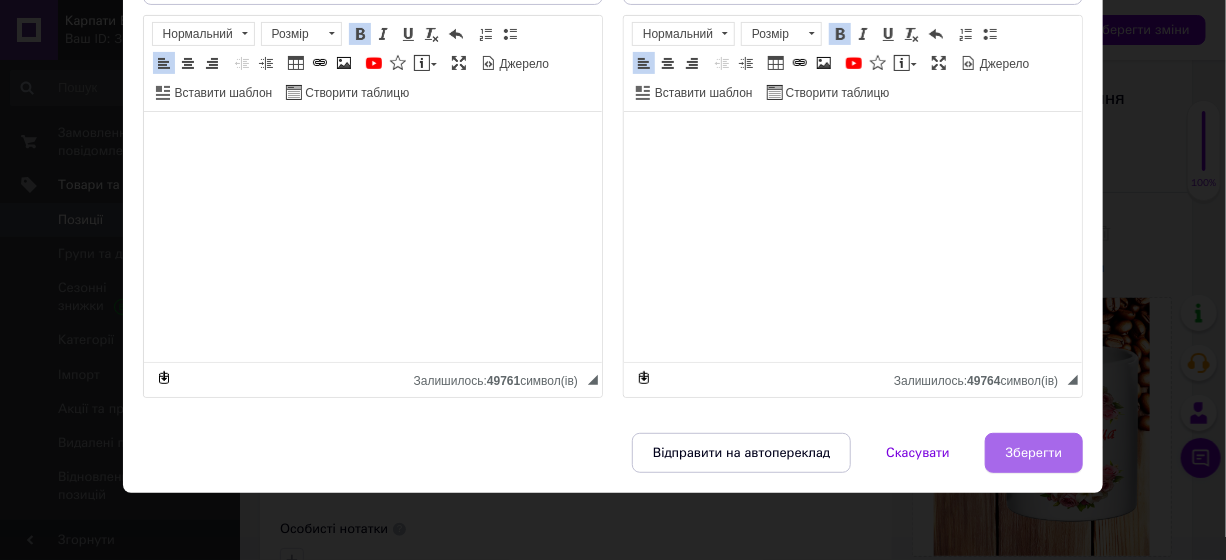 click on "Зберегти" at bounding box center (1034, 453) 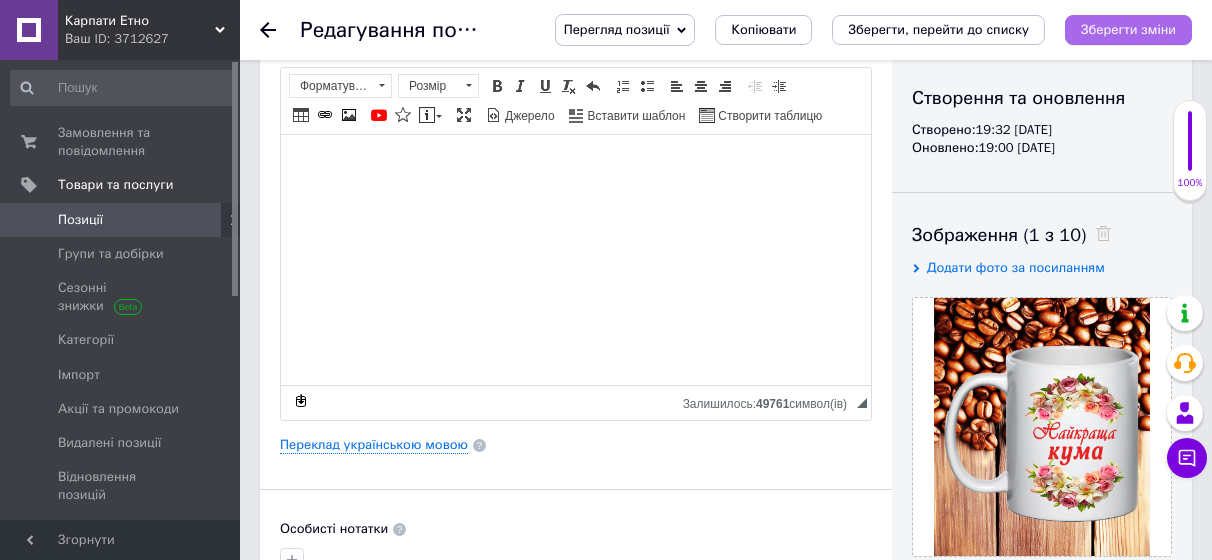 click on "Зберегти зміни" at bounding box center [1128, 29] 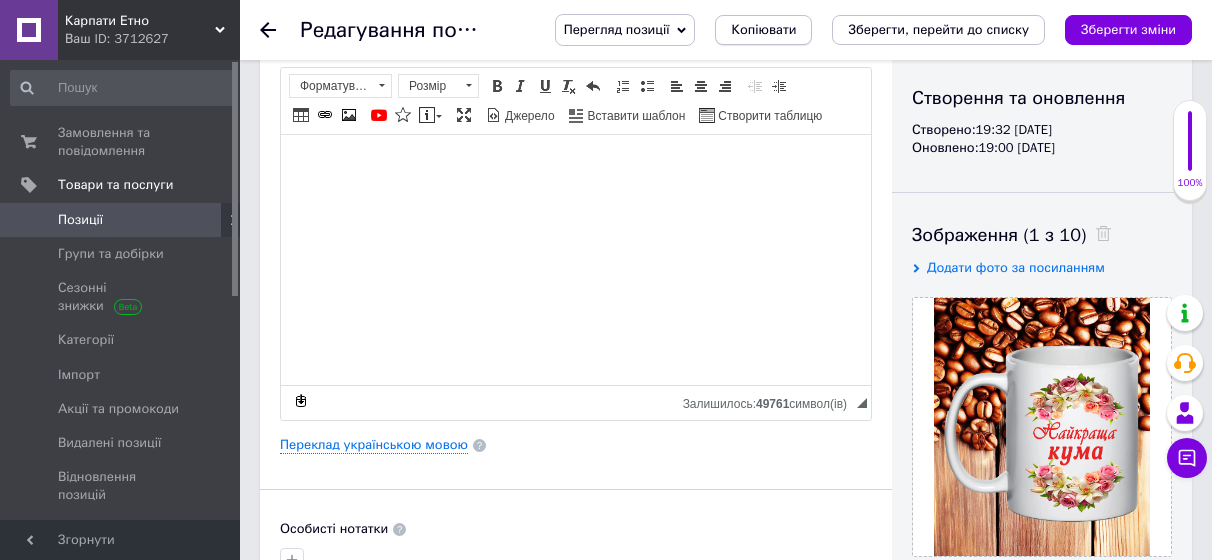 click on "Копіювати" at bounding box center (763, 30) 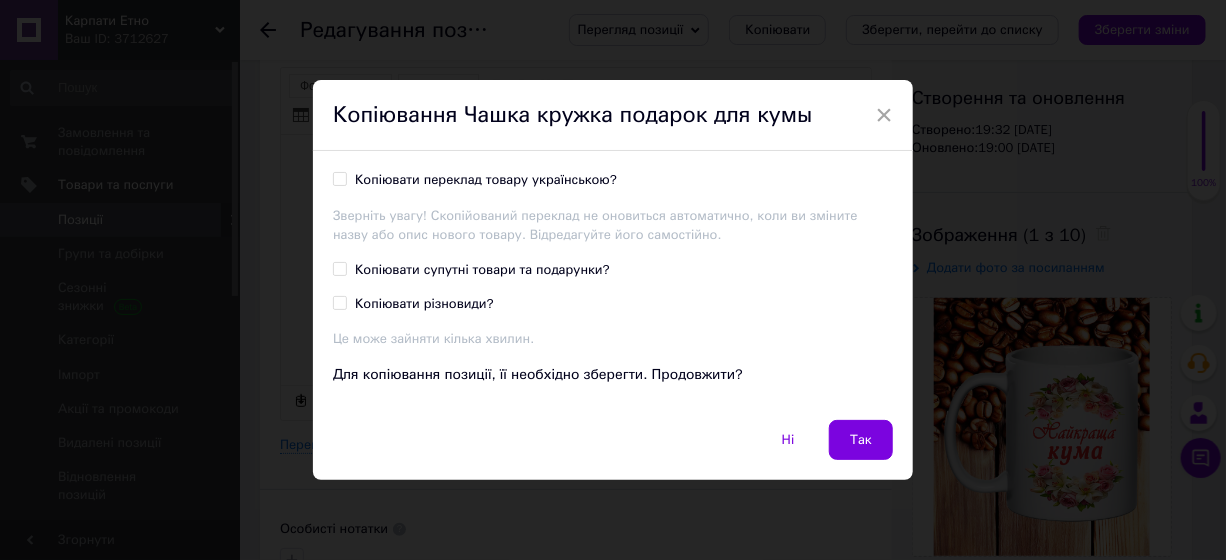 click on "Копіювати переклад товару українською?" at bounding box center [486, 180] 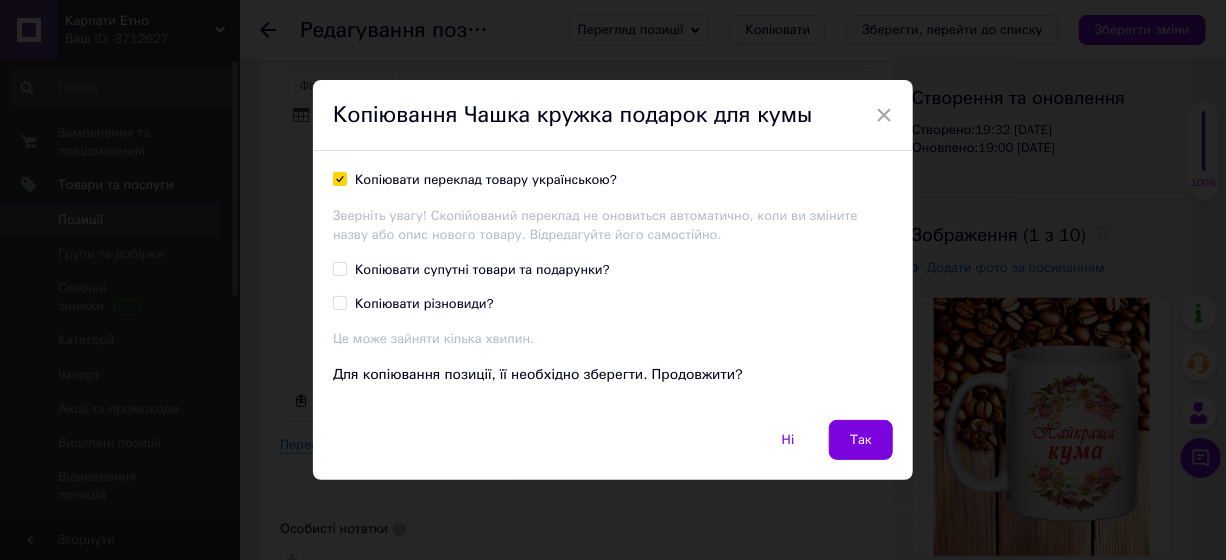 checkbox on "true" 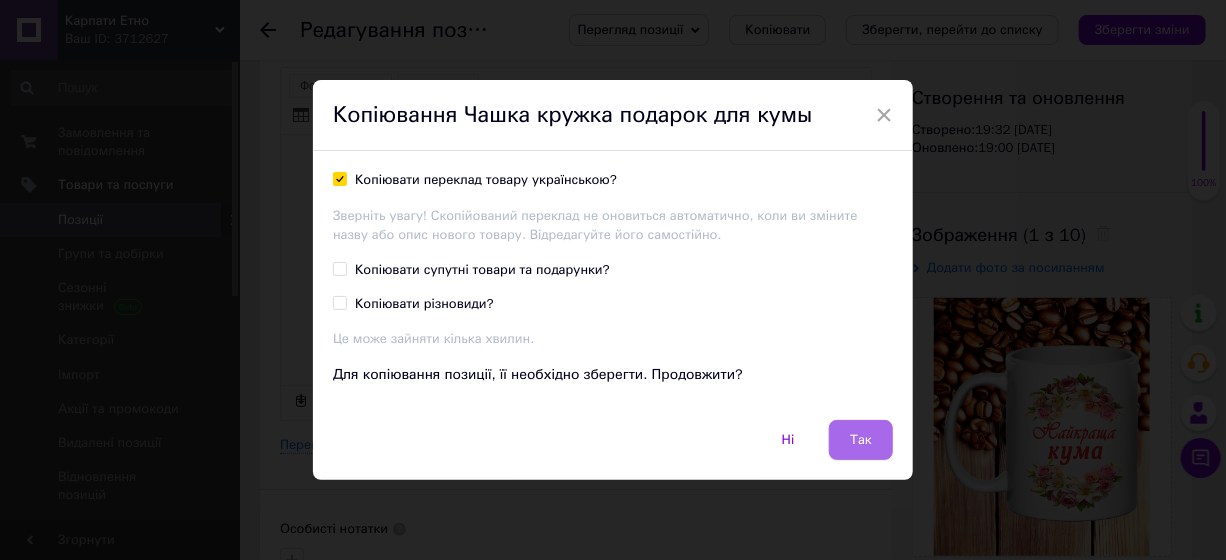 click on "Так" at bounding box center [861, 440] 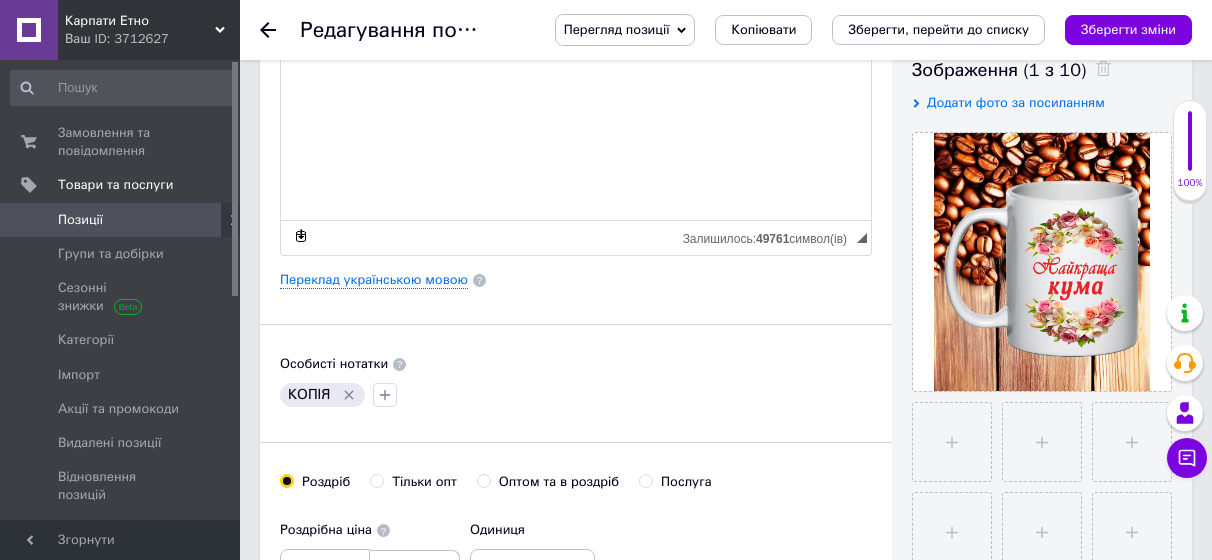scroll, scrollTop: 400, scrollLeft: 0, axis: vertical 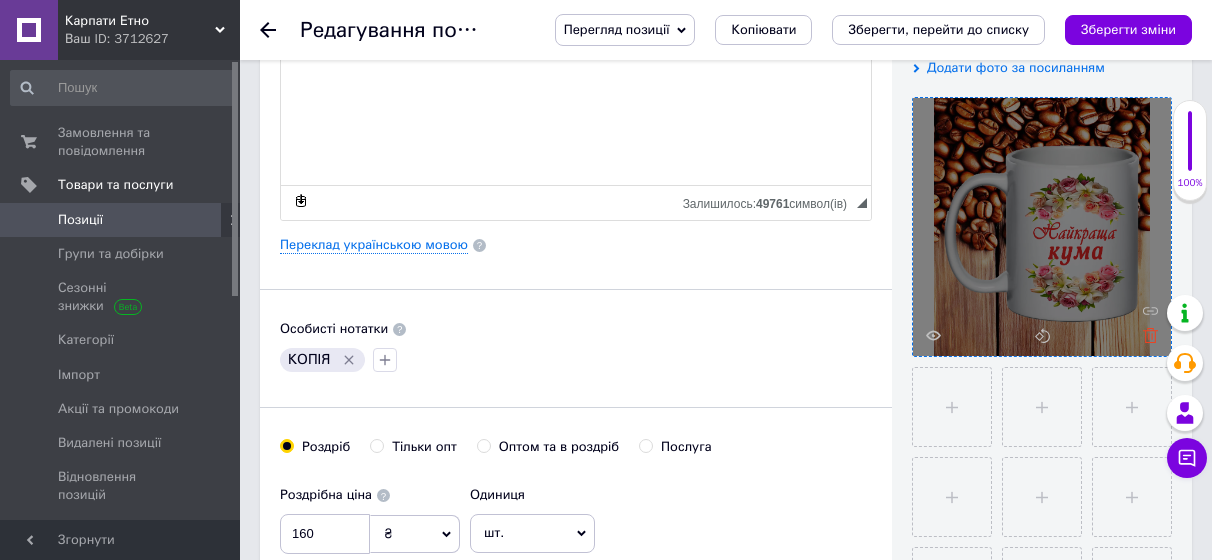 click 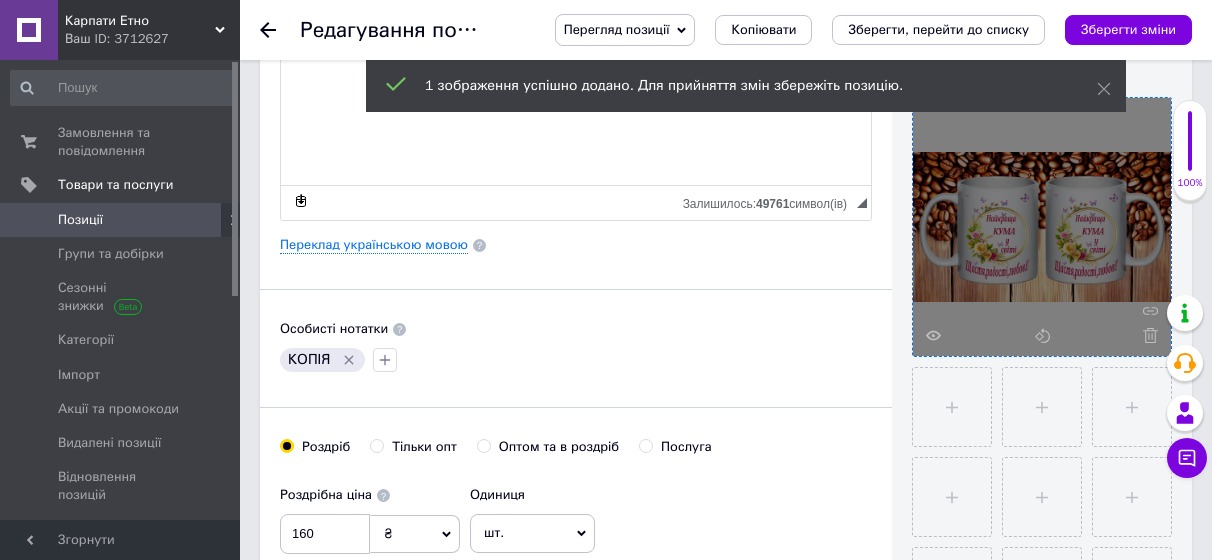 click 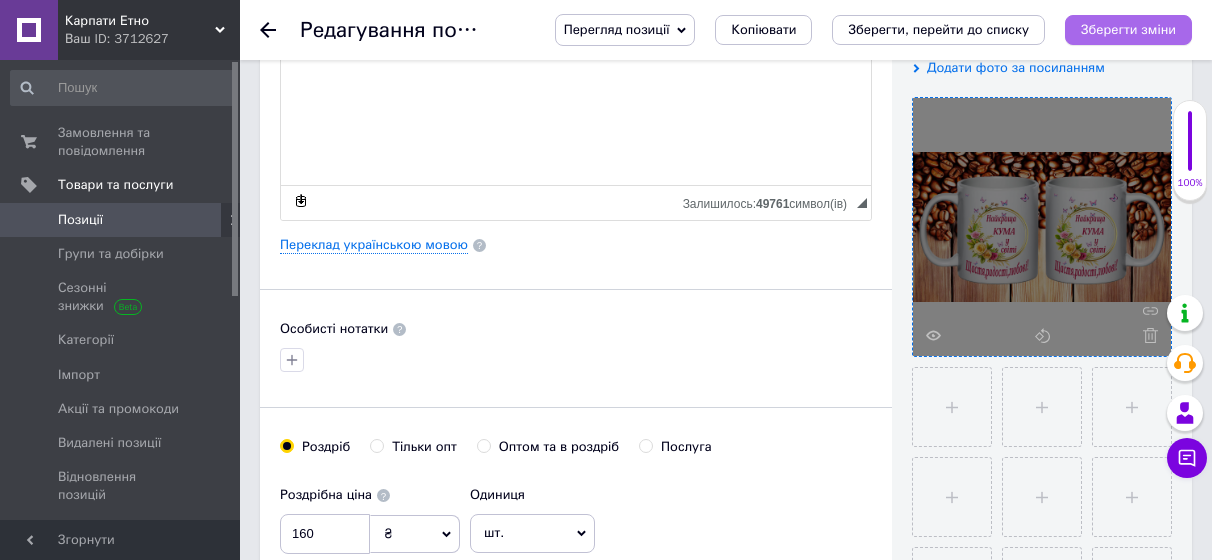 click on "Зберегти зміни" at bounding box center [1128, 29] 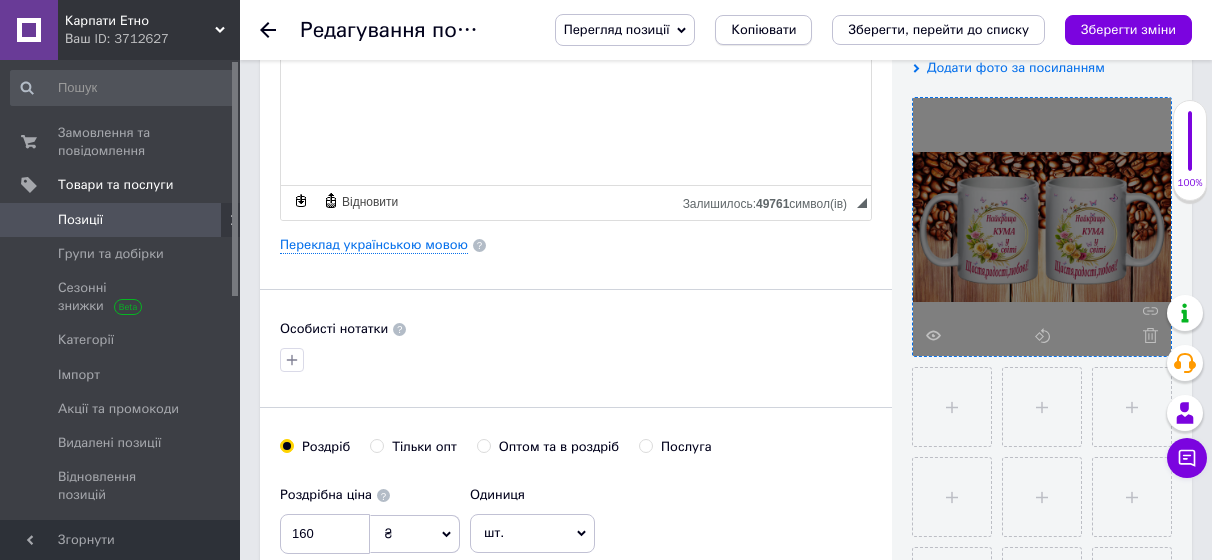 click on "Копіювати" at bounding box center [763, 30] 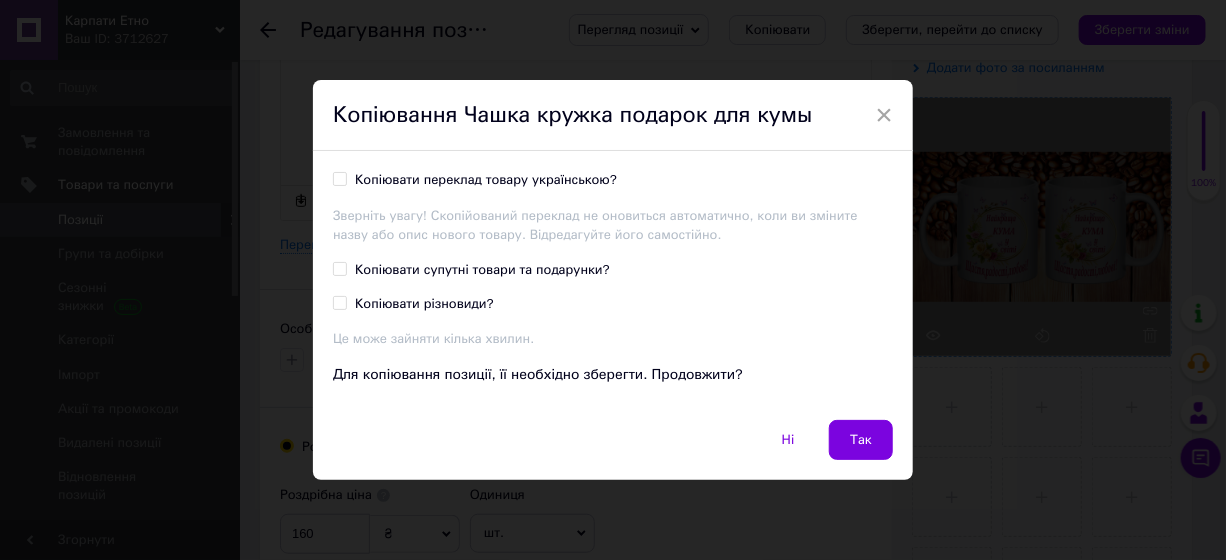 click on "Копіювати переклад товару українською?" at bounding box center [486, 180] 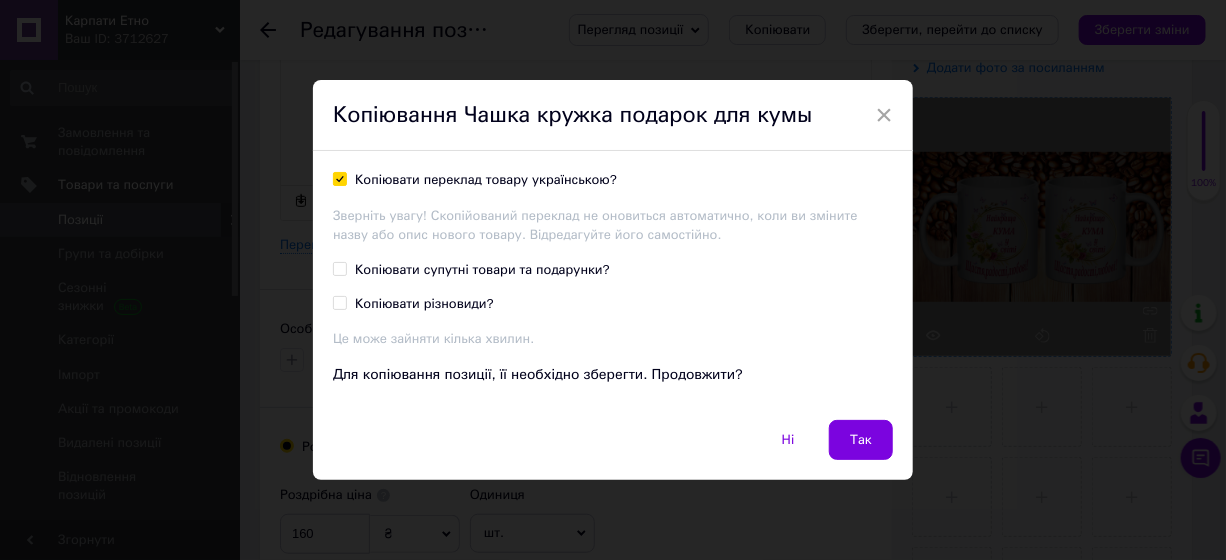 checkbox on "true" 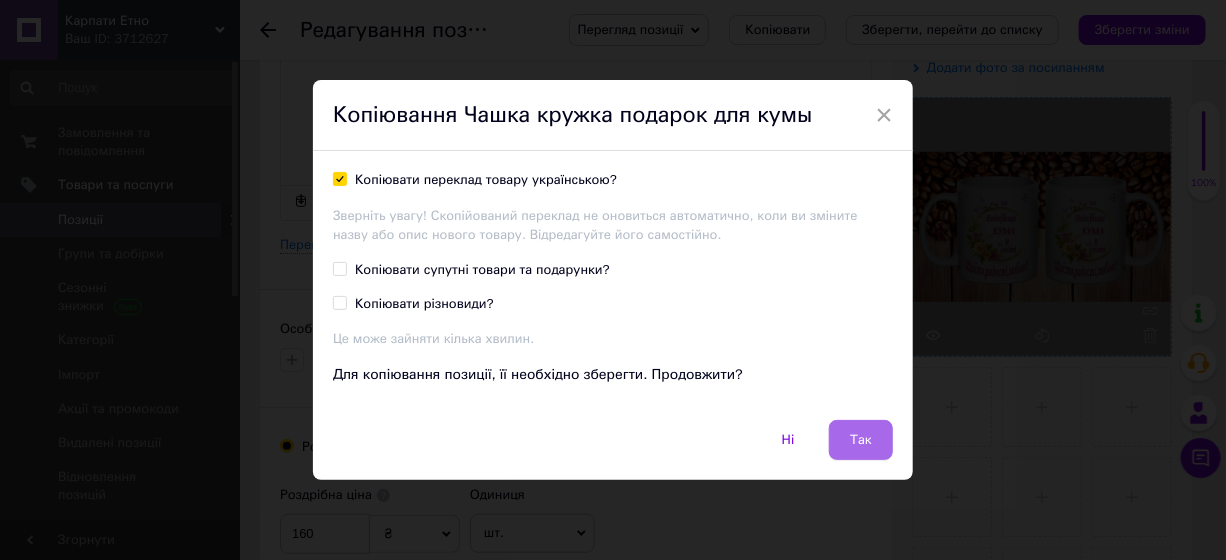 click on "Так" at bounding box center [861, 440] 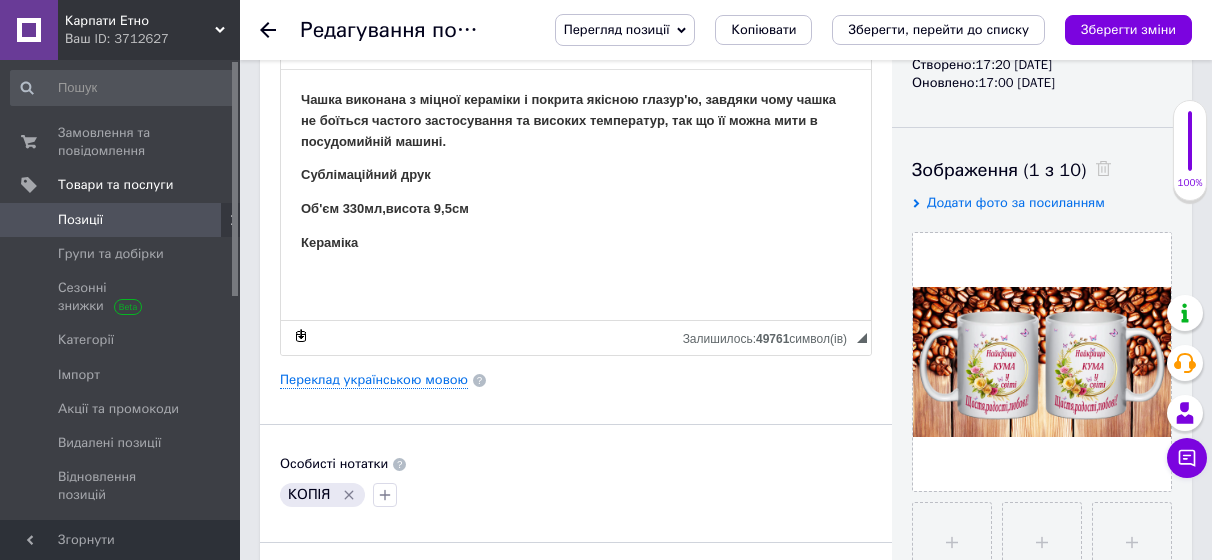 scroll, scrollTop: 300, scrollLeft: 0, axis: vertical 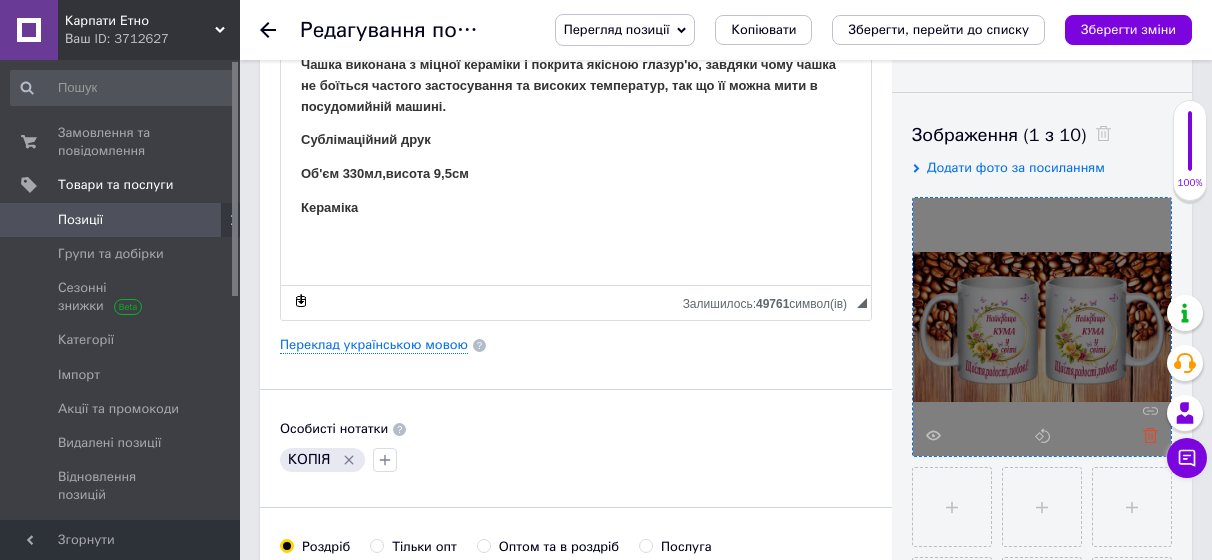click 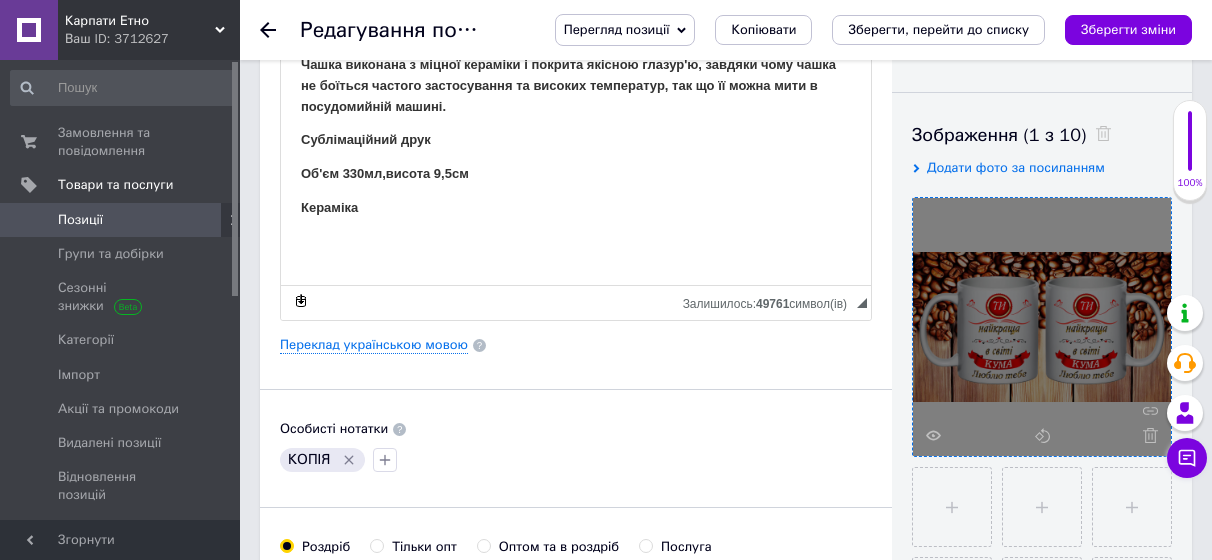 click 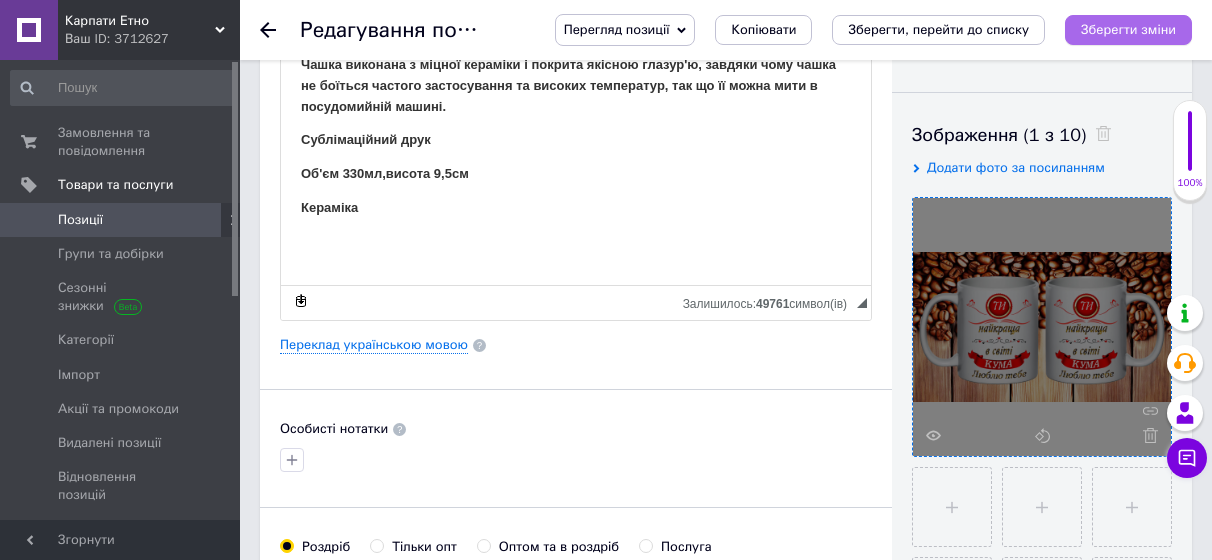 click on "Зберегти зміни" at bounding box center (1128, 29) 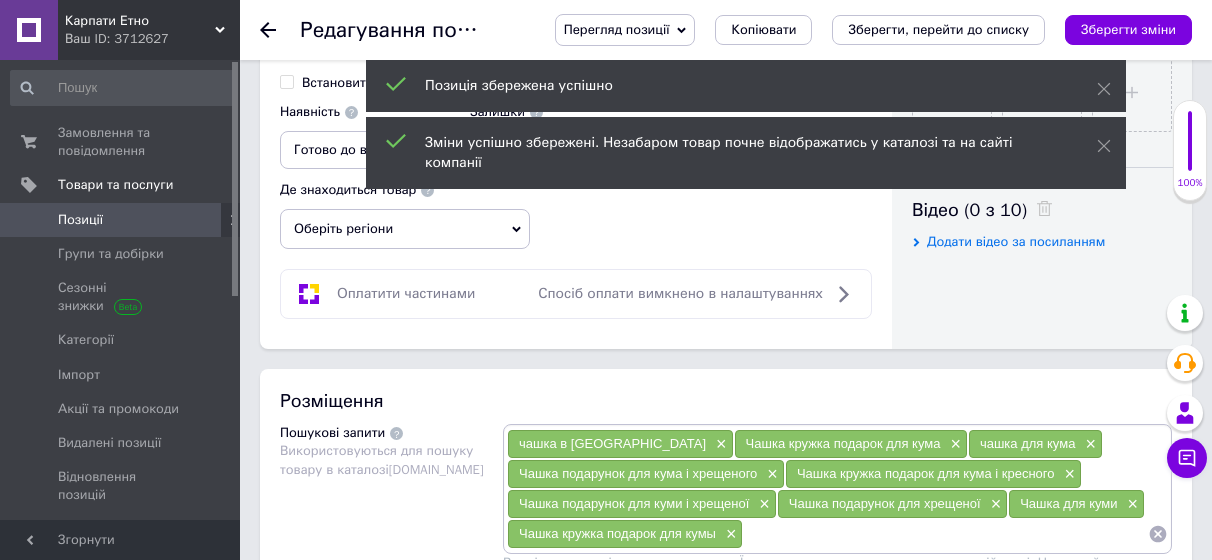 scroll, scrollTop: 1000, scrollLeft: 0, axis: vertical 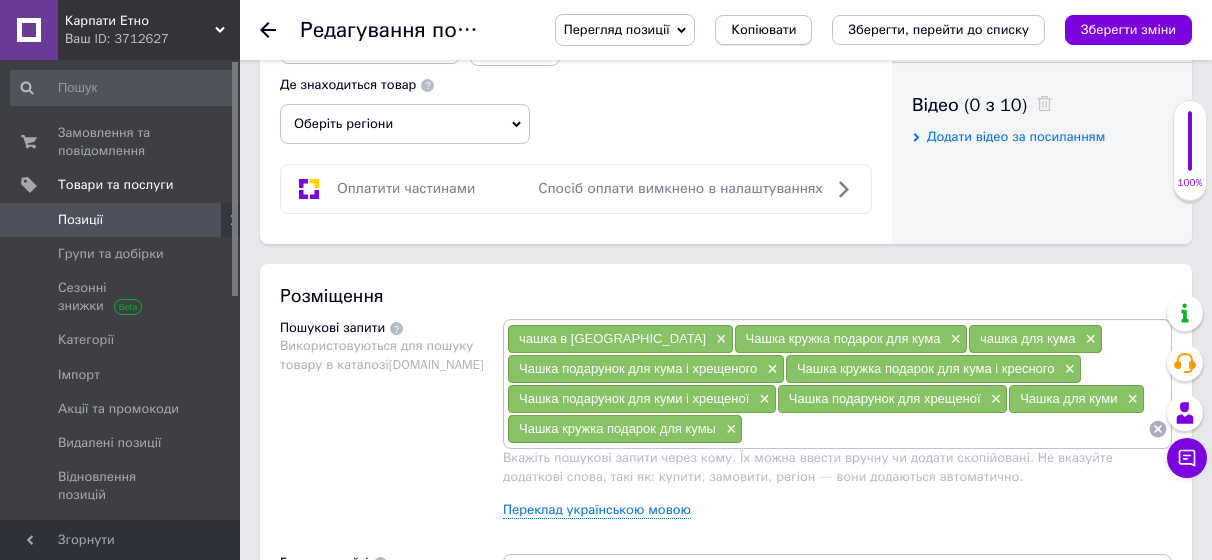 click on "Копіювати" at bounding box center [763, 30] 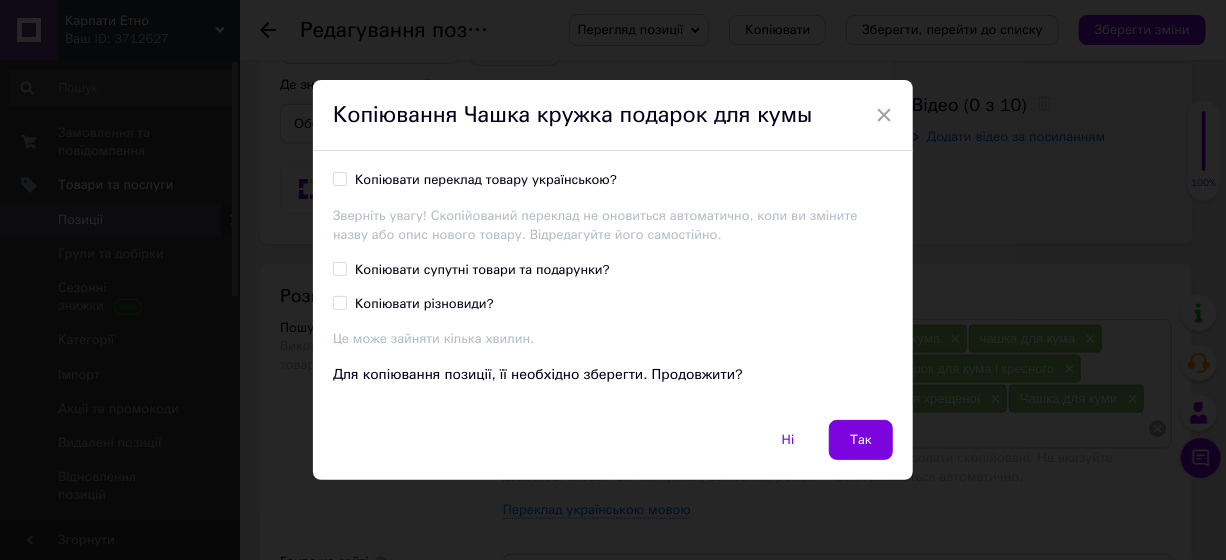 click on "Копіювати переклад товару українською?" at bounding box center [486, 180] 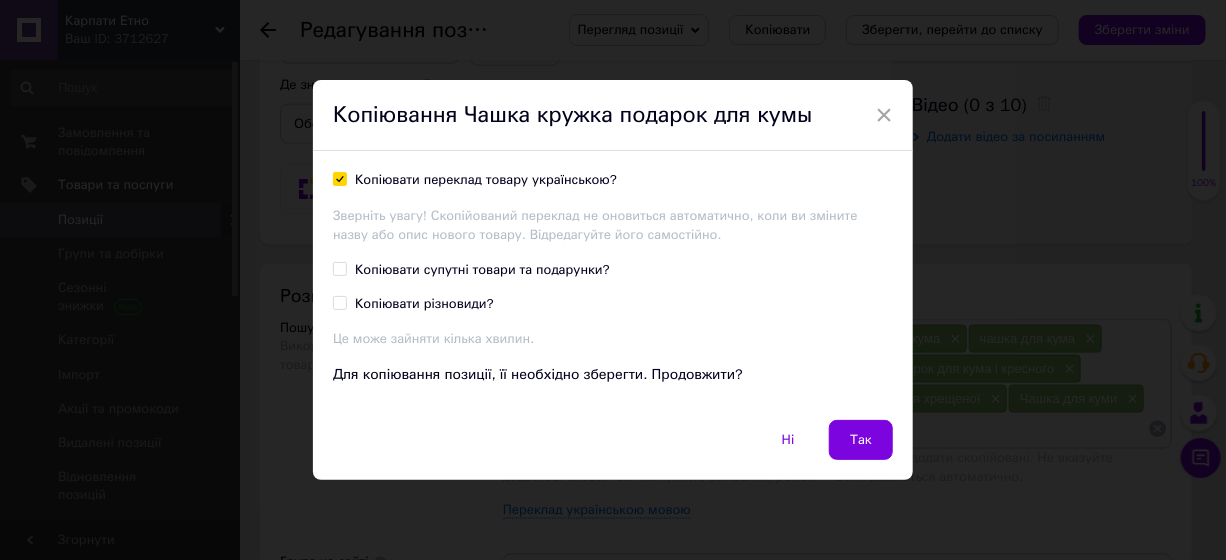 checkbox on "true" 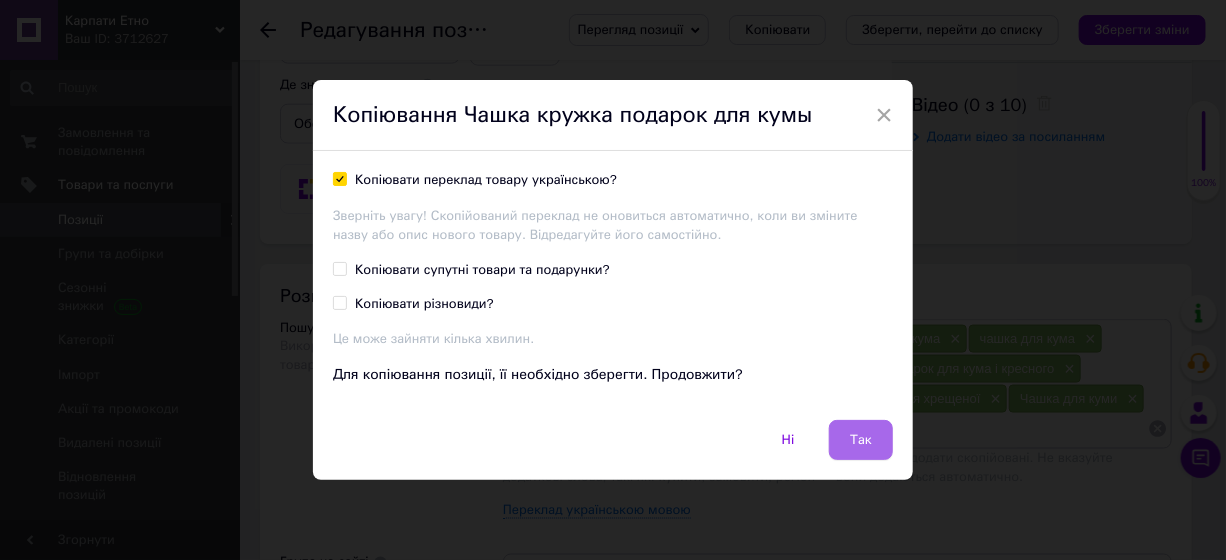 click on "Так" at bounding box center (861, 440) 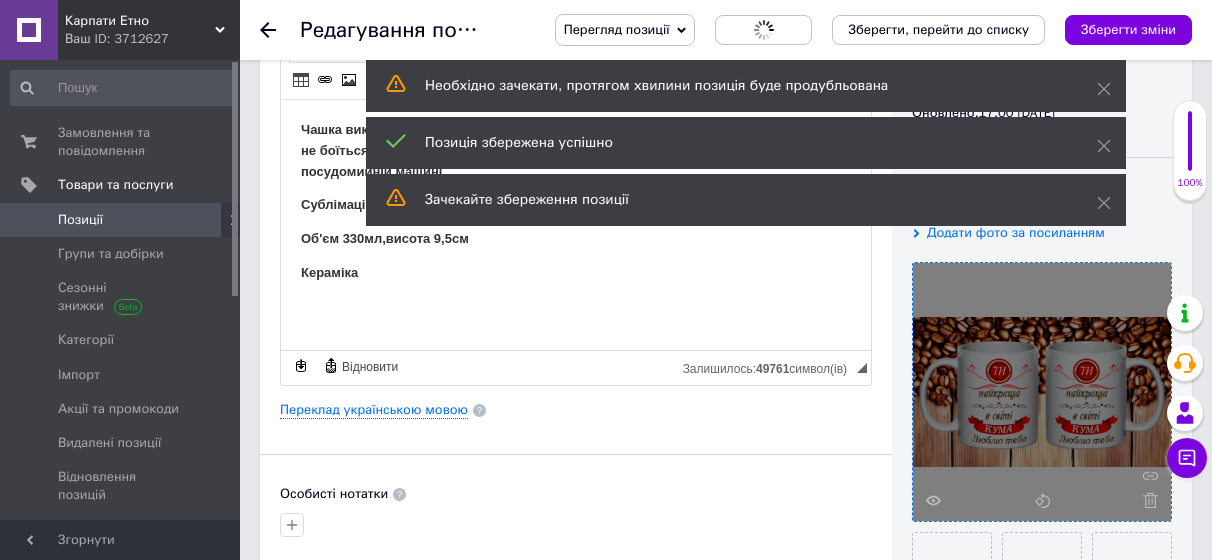scroll, scrollTop: 200, scrollLeft: 0, axis: vertical 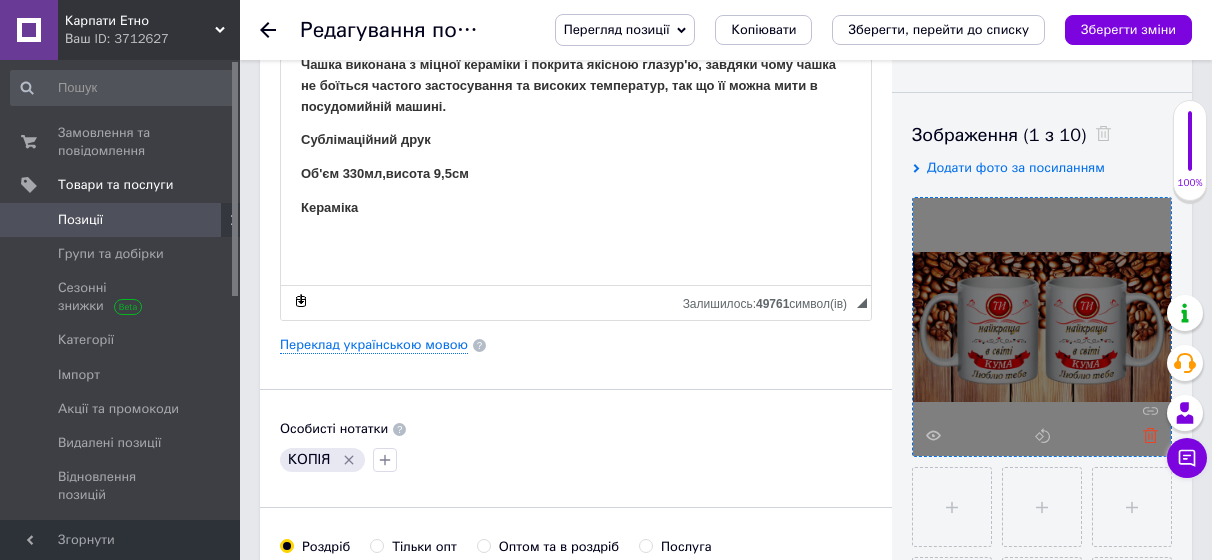 click 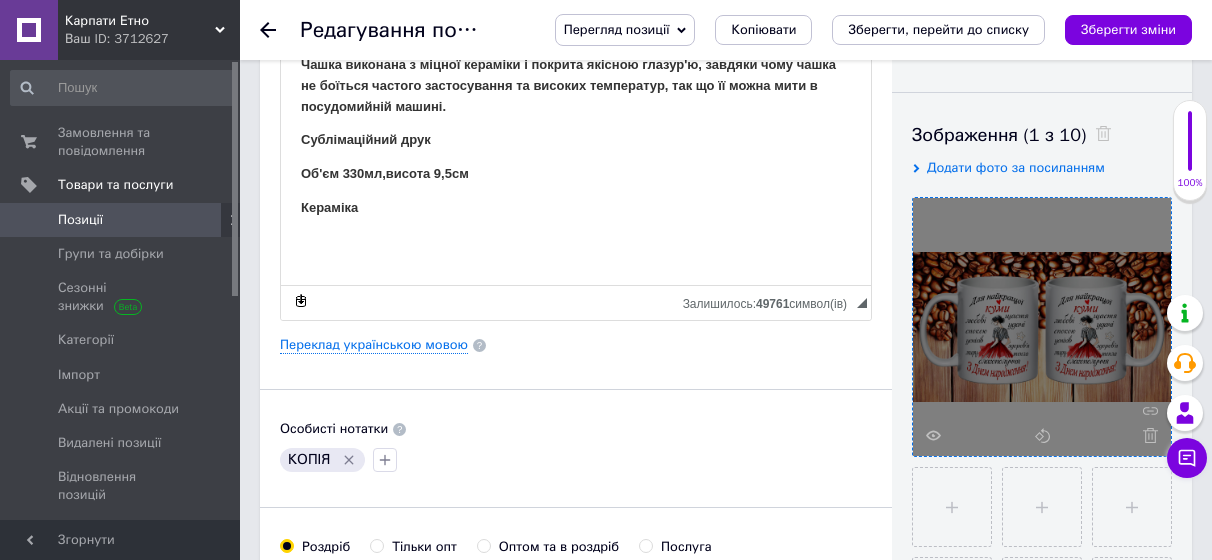 click 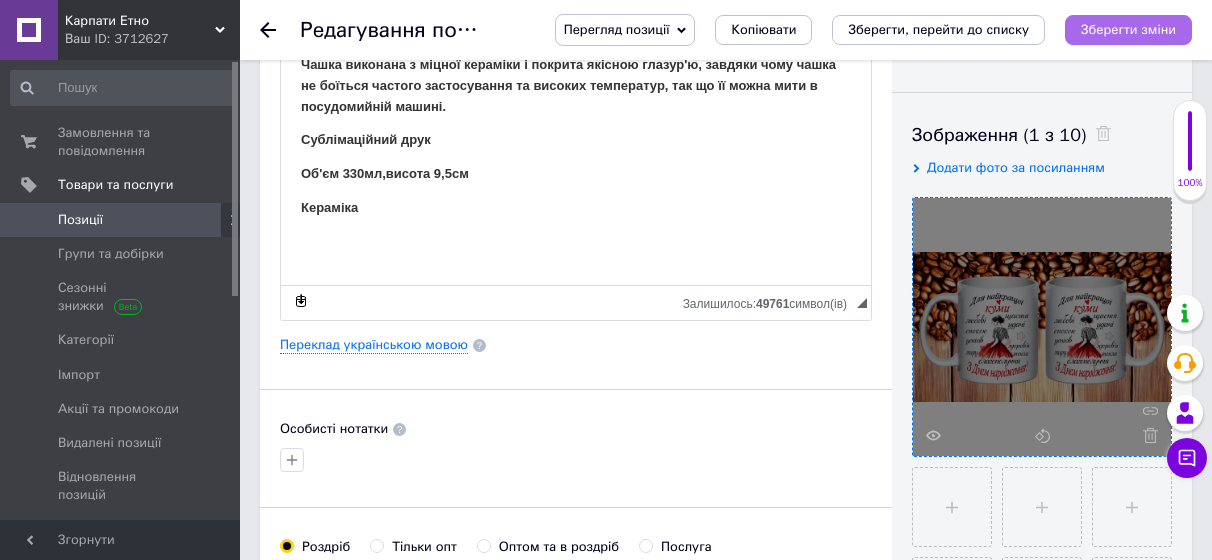 click on "Зберегти зміни" at bounding box center [1128, 30] 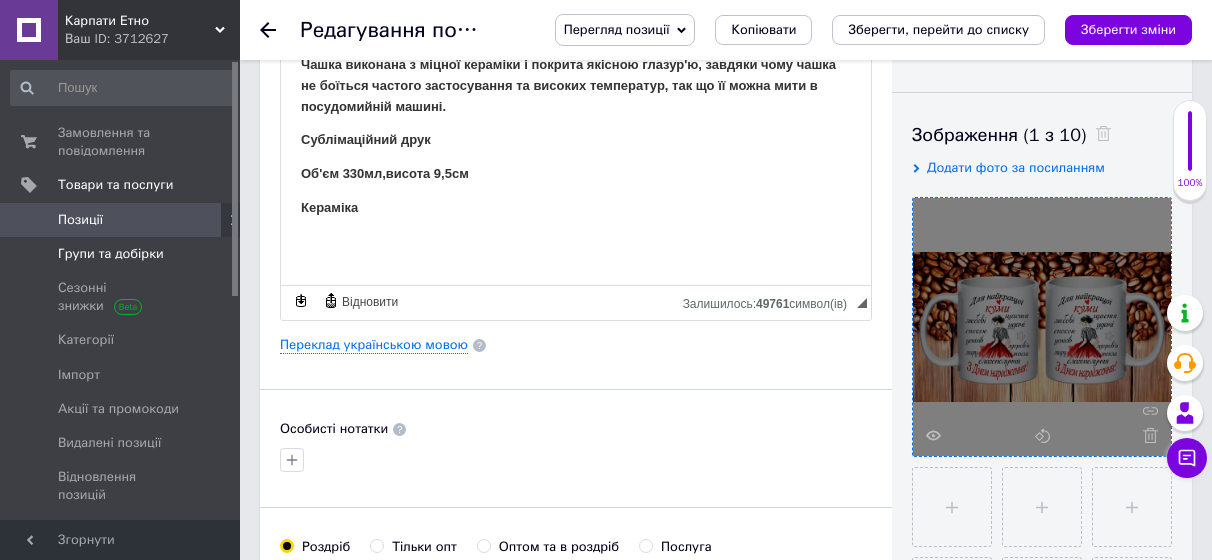 click on "Групи та добірки" at bounding box center (111, 254) 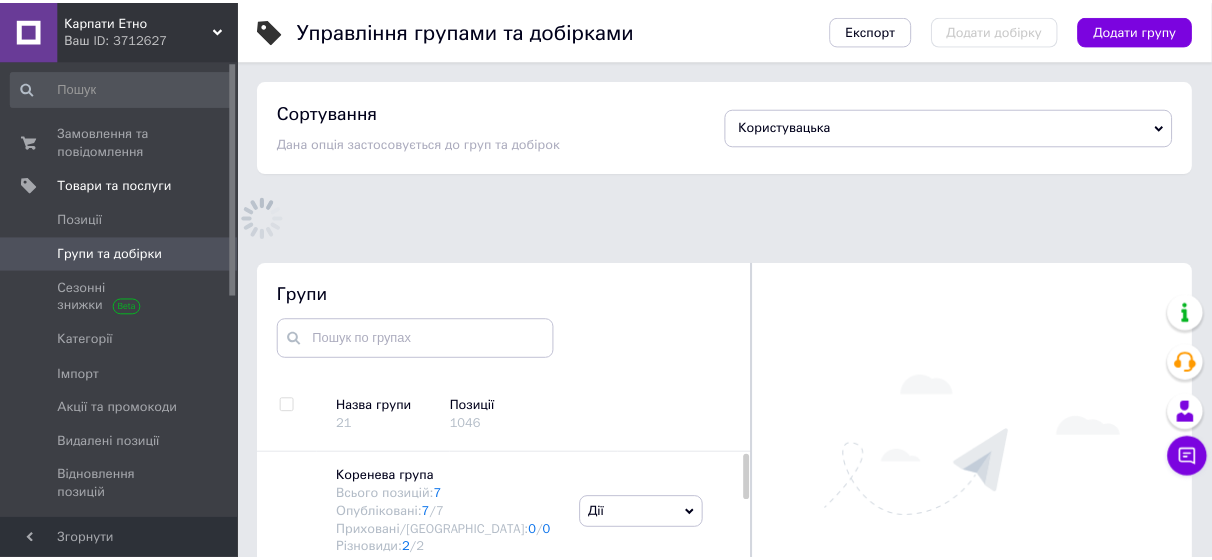 scroll, scrollTop: 139, scrollLeft: 0, axis: vertical 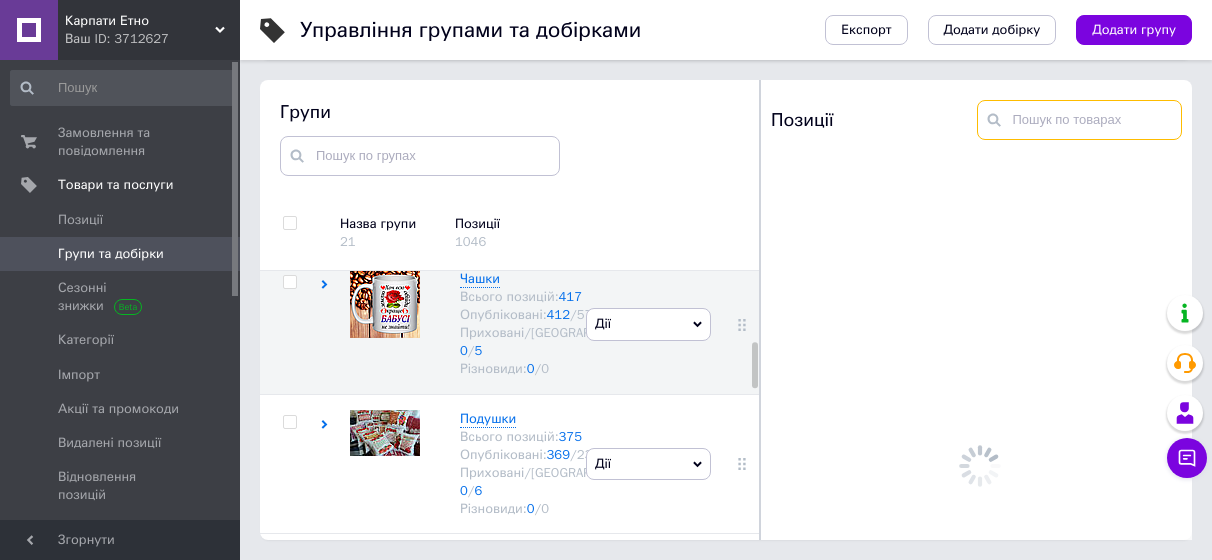 click at bounding box center [1080, 120] 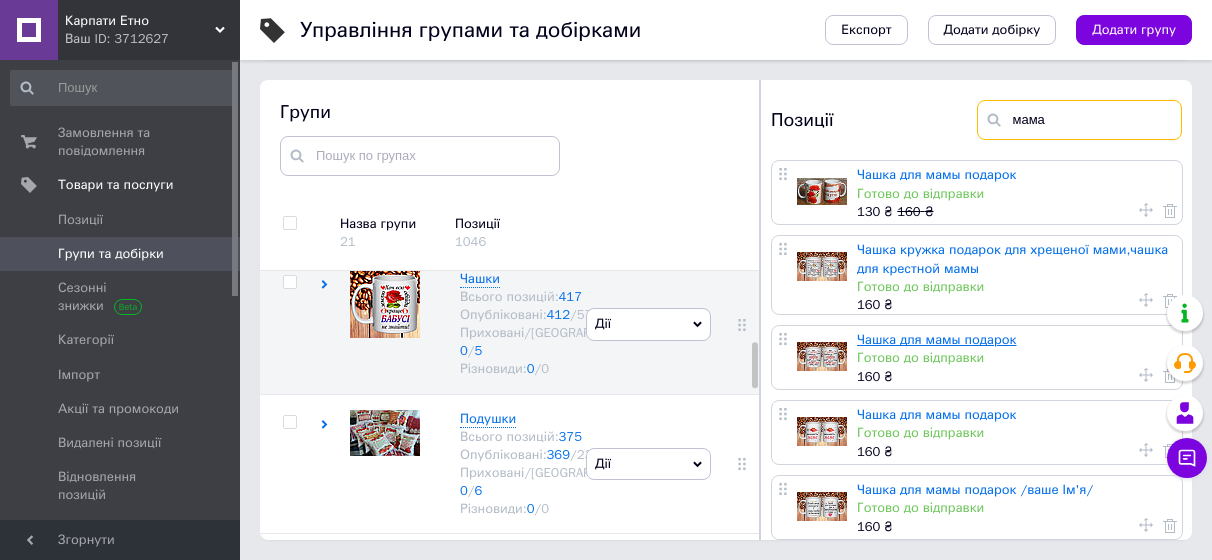 type on "мама" 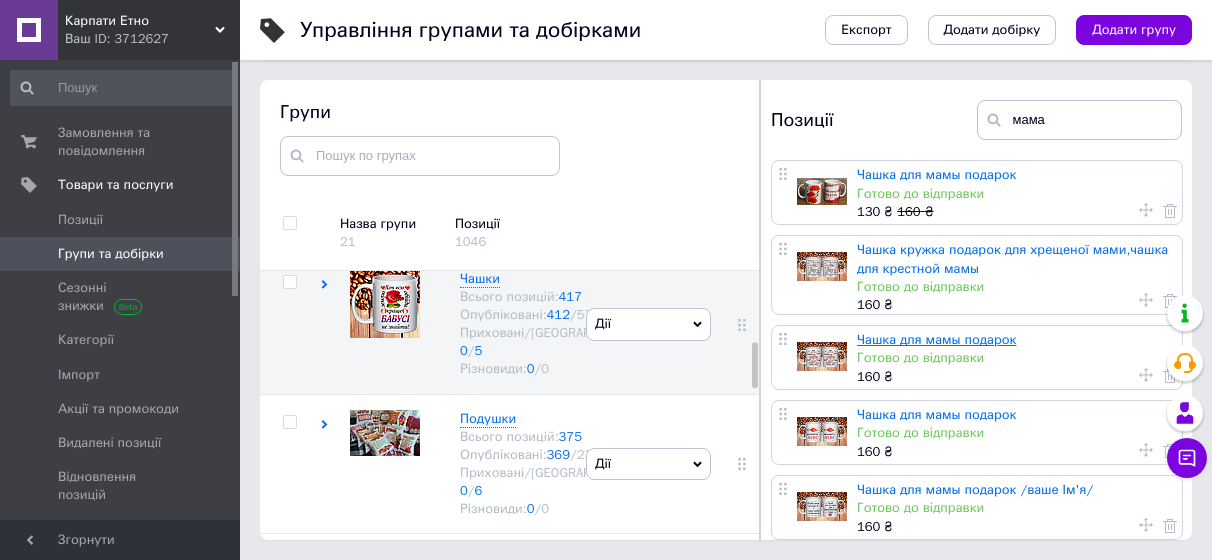 click on "Чашка для мамы подарок" at bounding box center (936, 339) 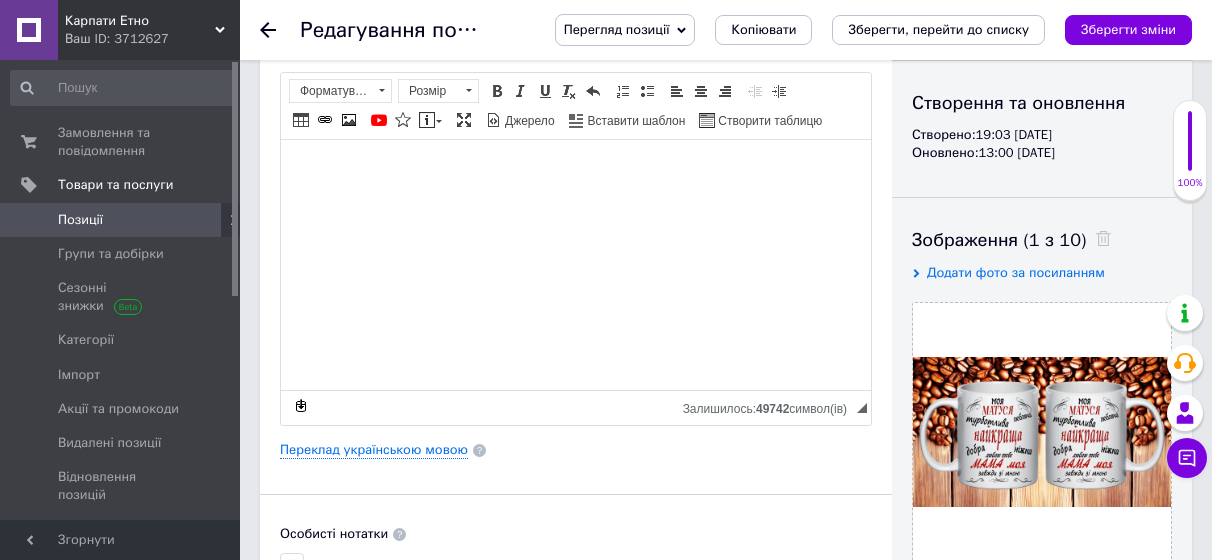 scroll, scrollTop: 200, scrollLeft: 0, axis: vertical 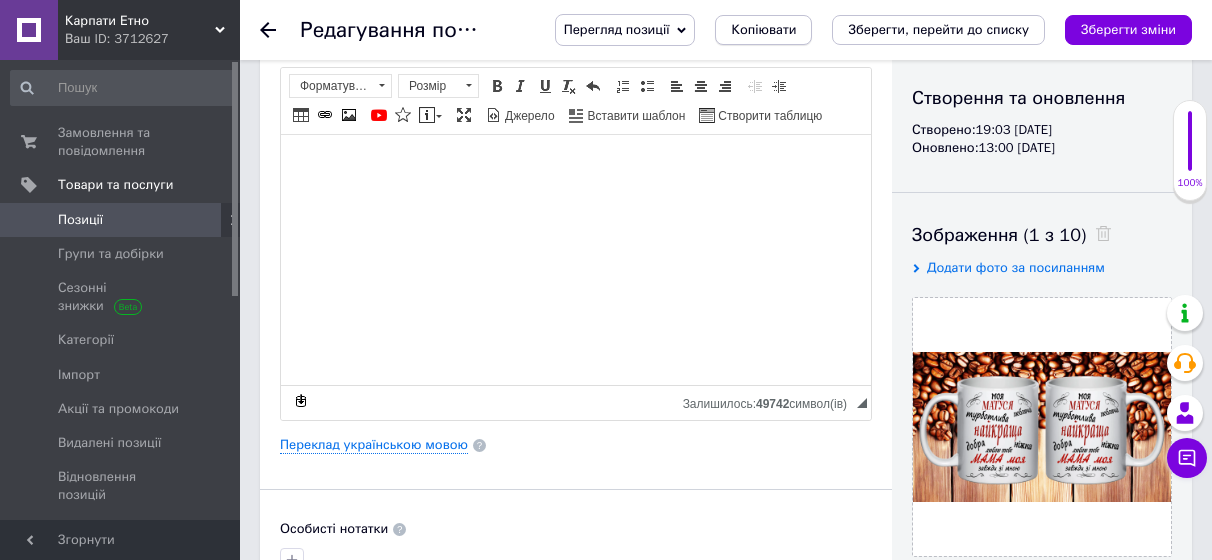 click on "Копіювати" at bounding box center (763, 30) 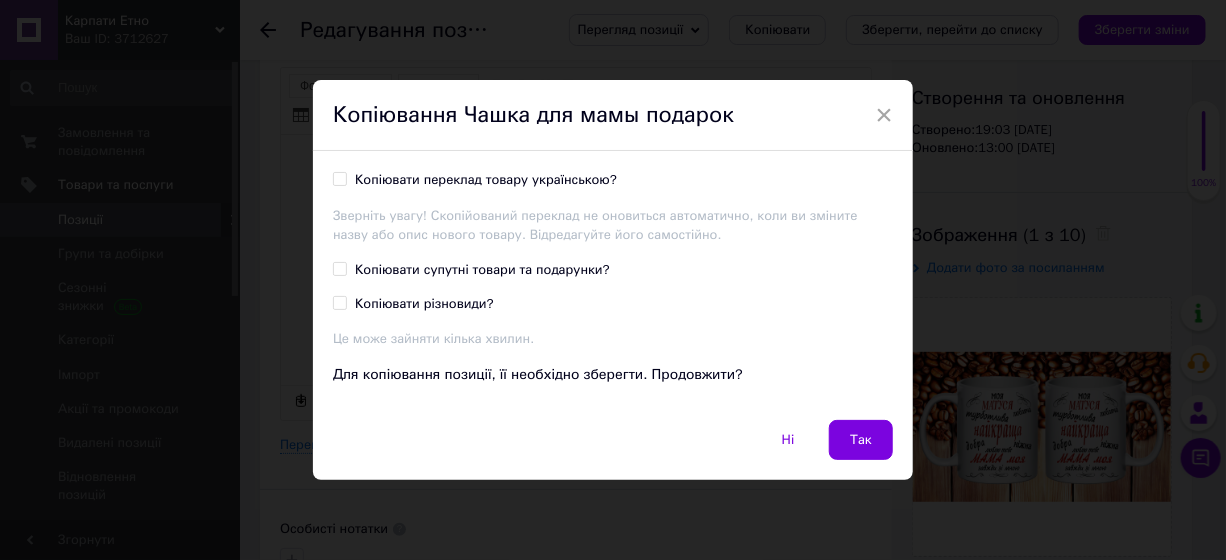 click on "Копіювати переклад товару українською?" at bounding box center [486, 180] 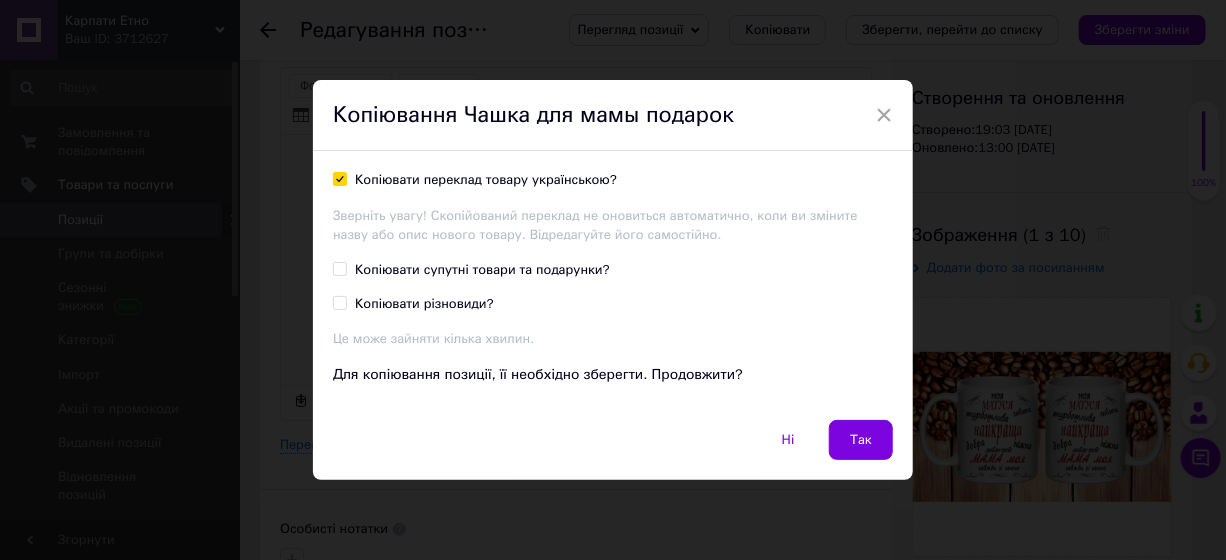 checkbox on "true" 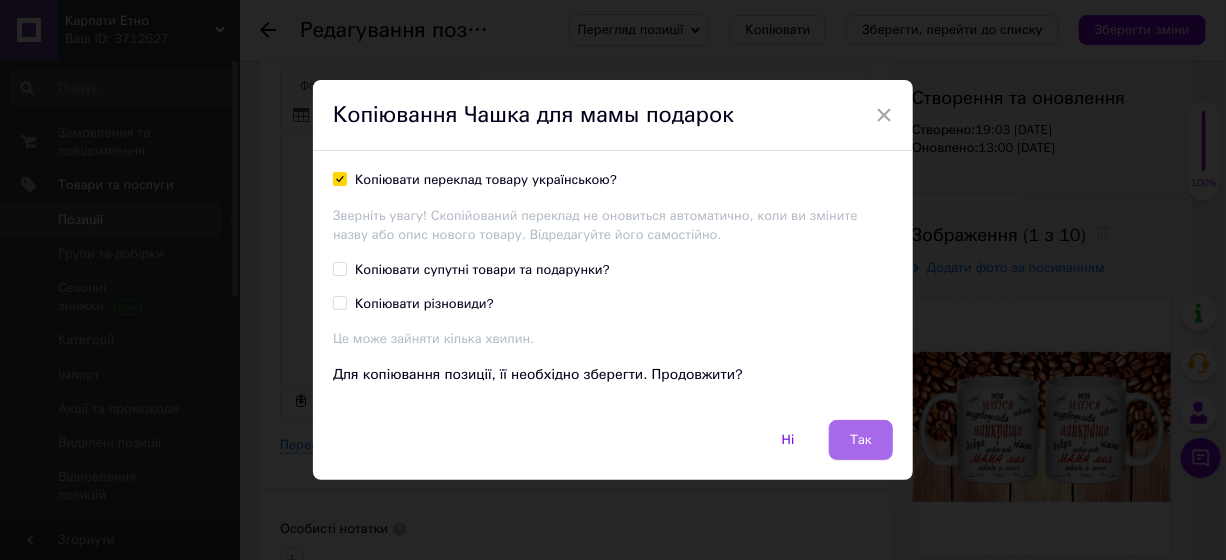 click on "Так" at bounding box center [861, 440] 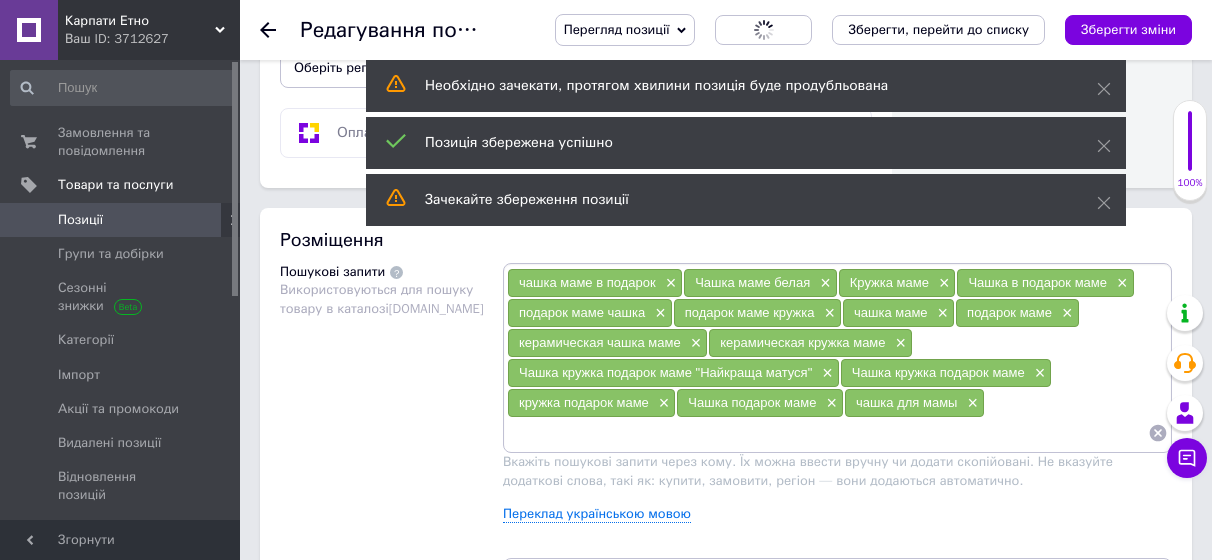 scroll, scrollTop: 1200, scrollLeft: 0, axis: vertical 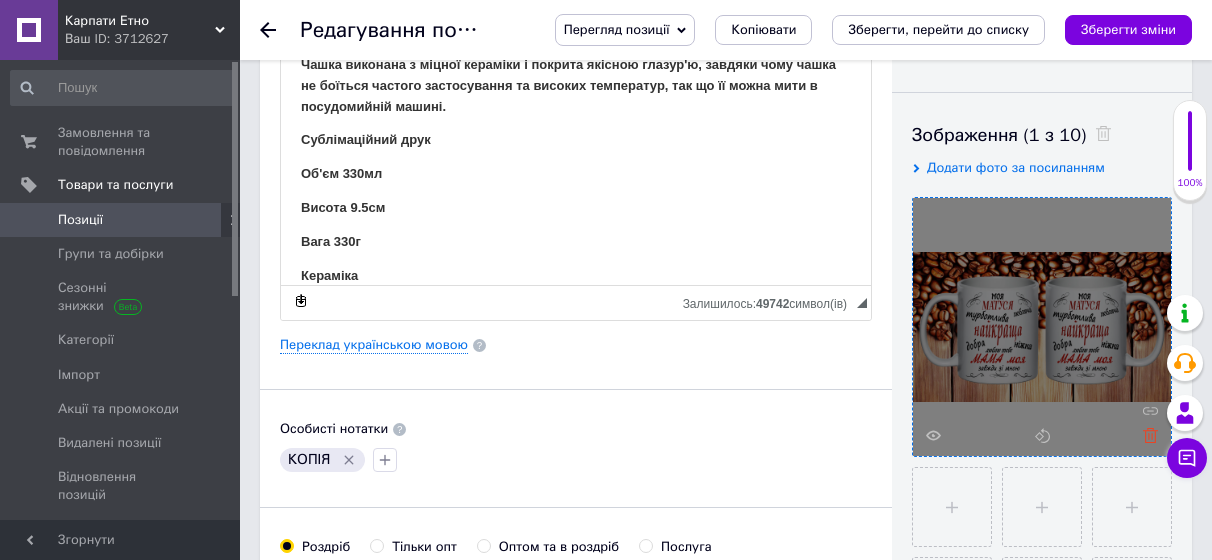 click 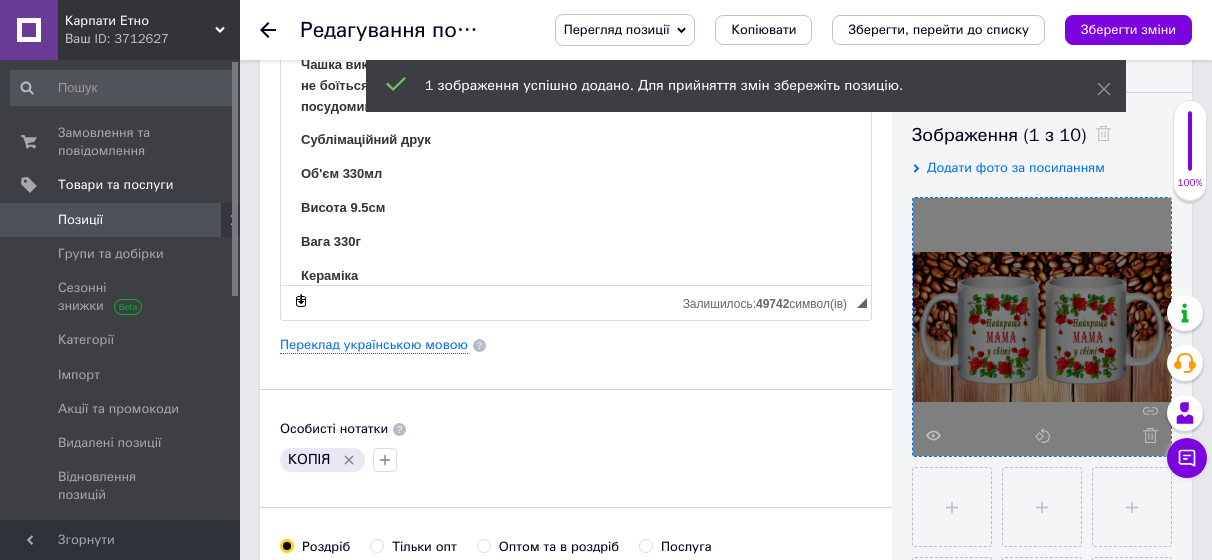 click 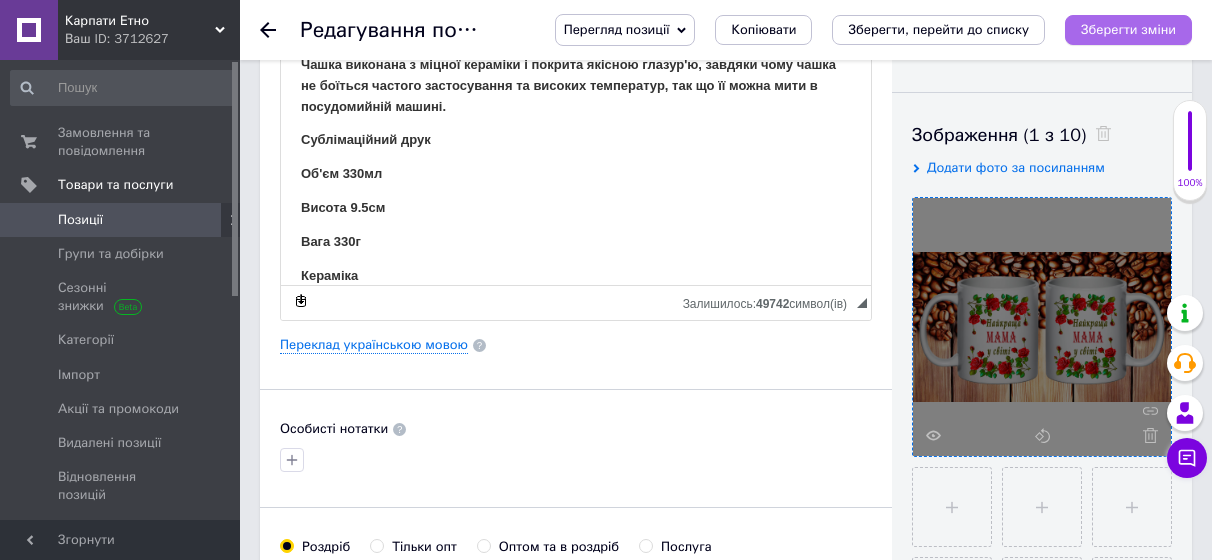 click on "Зберегти зміни" at bounding box center (1128, 29) 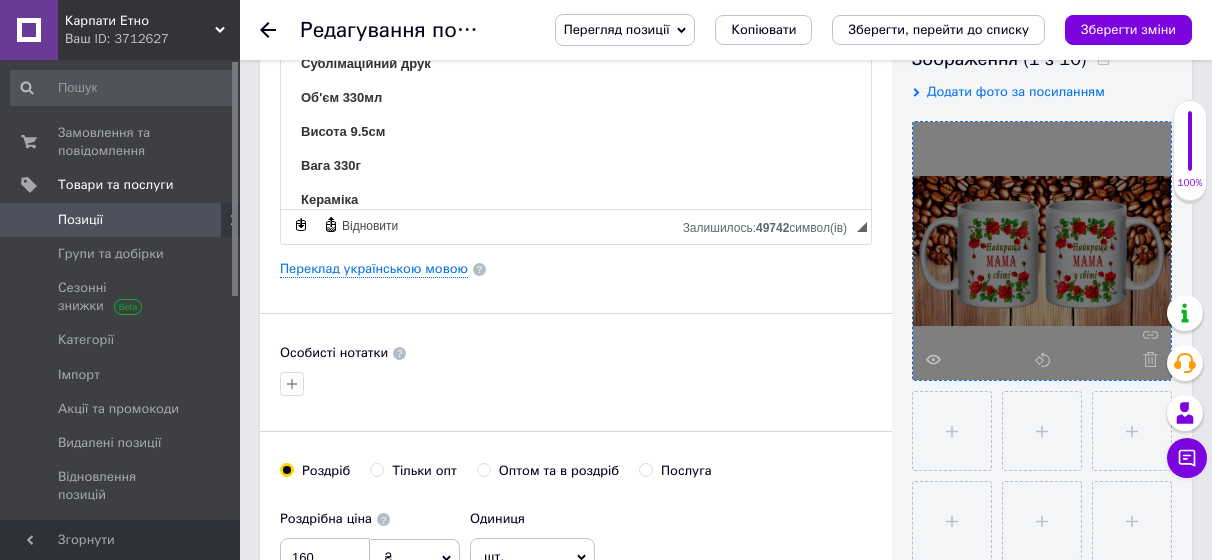 scroll, scrollTop: 500, scrollLeft: 0, axis: vertical 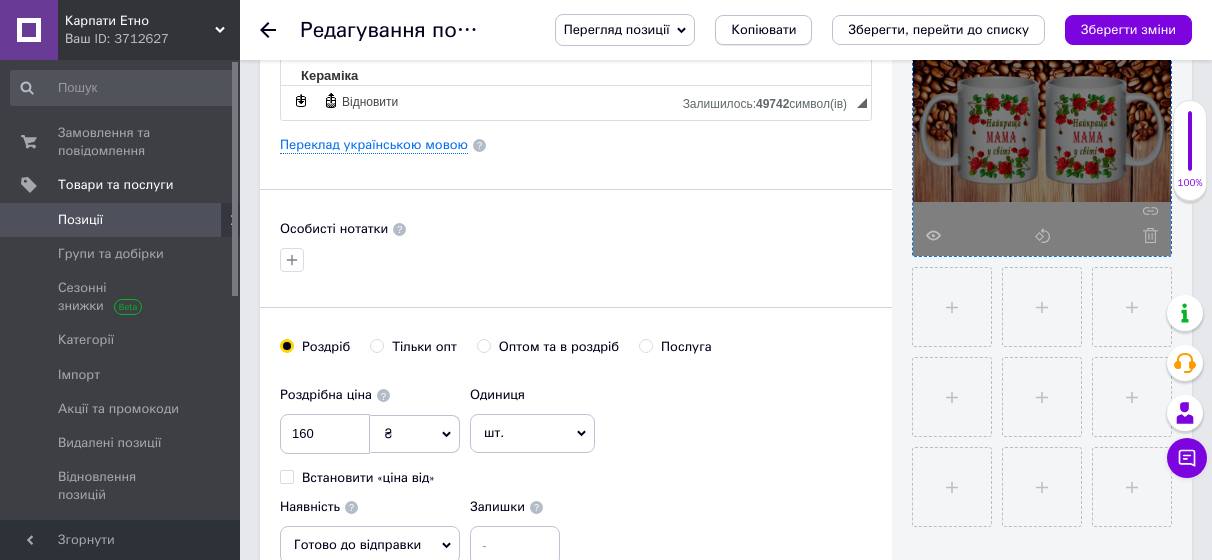 click on "Копіювати" at bounding box center [763, 30] 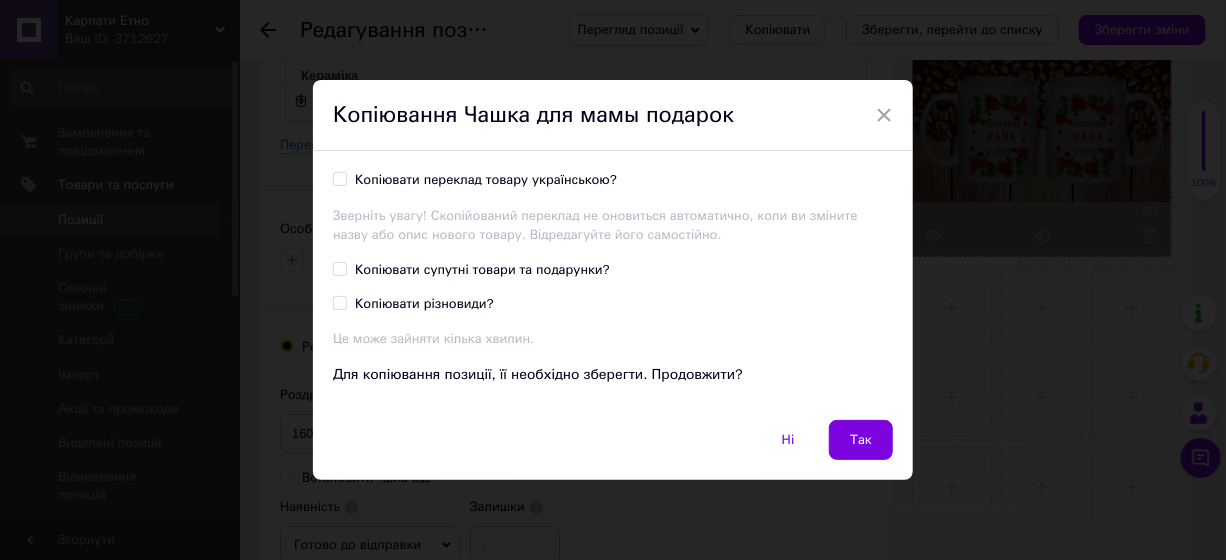 click on "Копіювати переклад товару українською?" at bounding box center [486, 180] 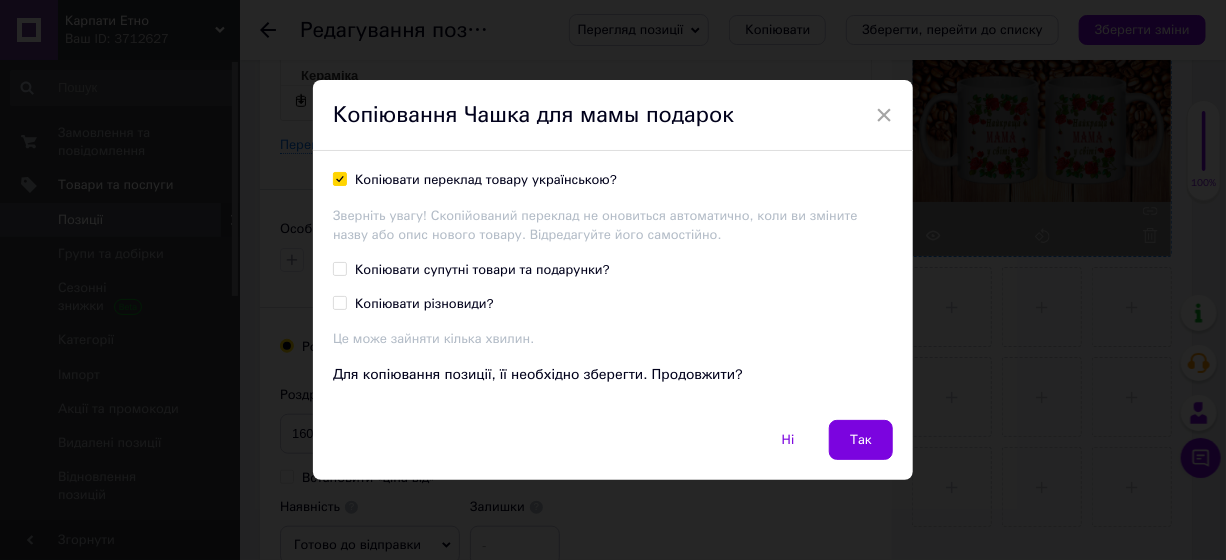 checkbox on "true" 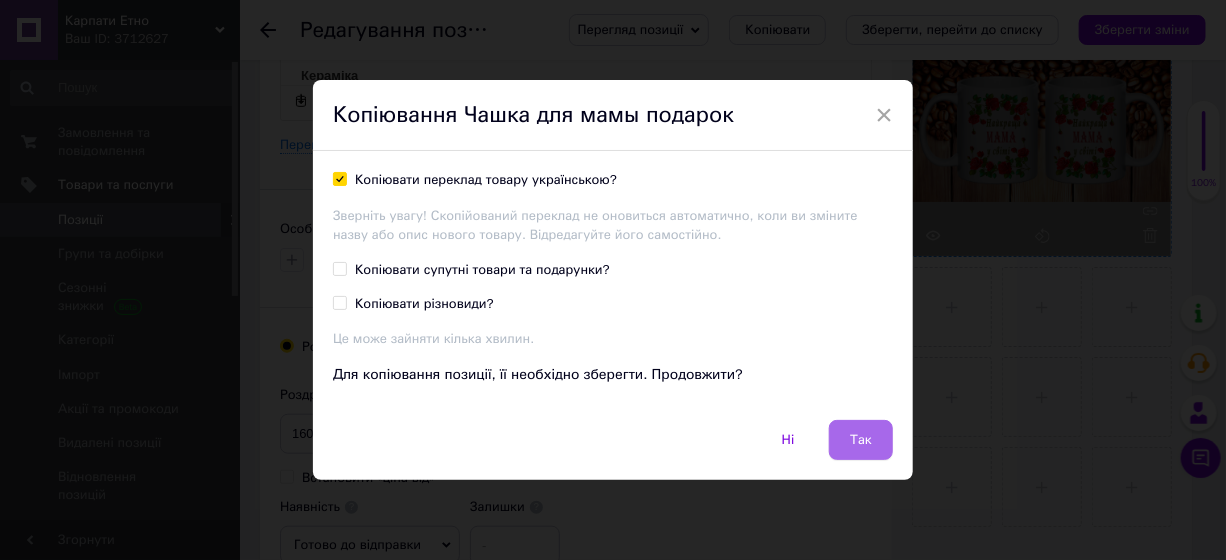 click on "Так" at bounding box center [861, 440] 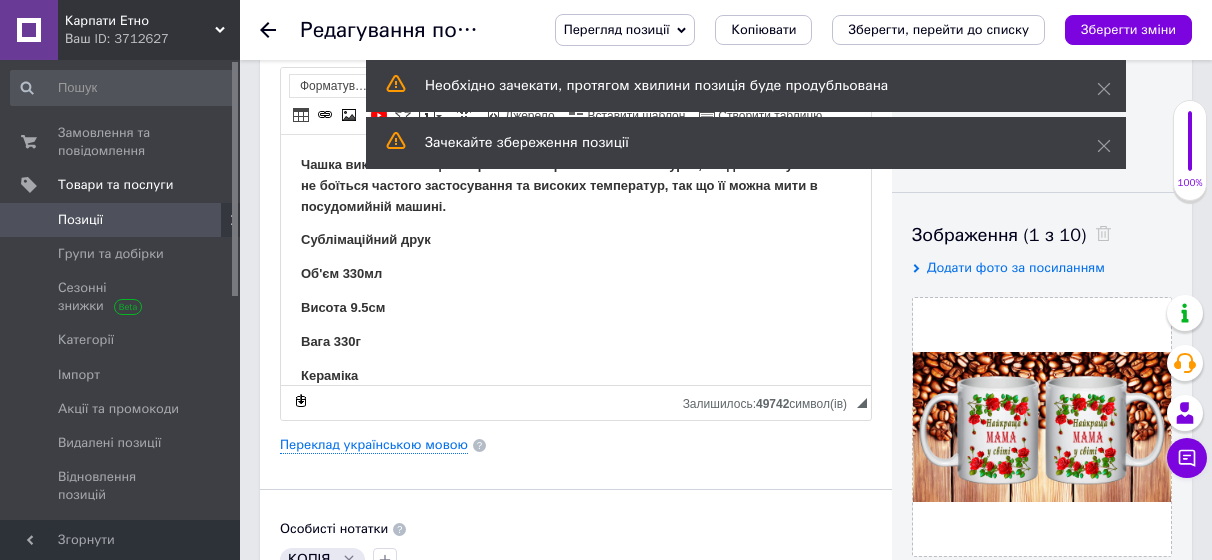 scroll, scrollTop: 300, scrollLeft: 0, axis: vertical 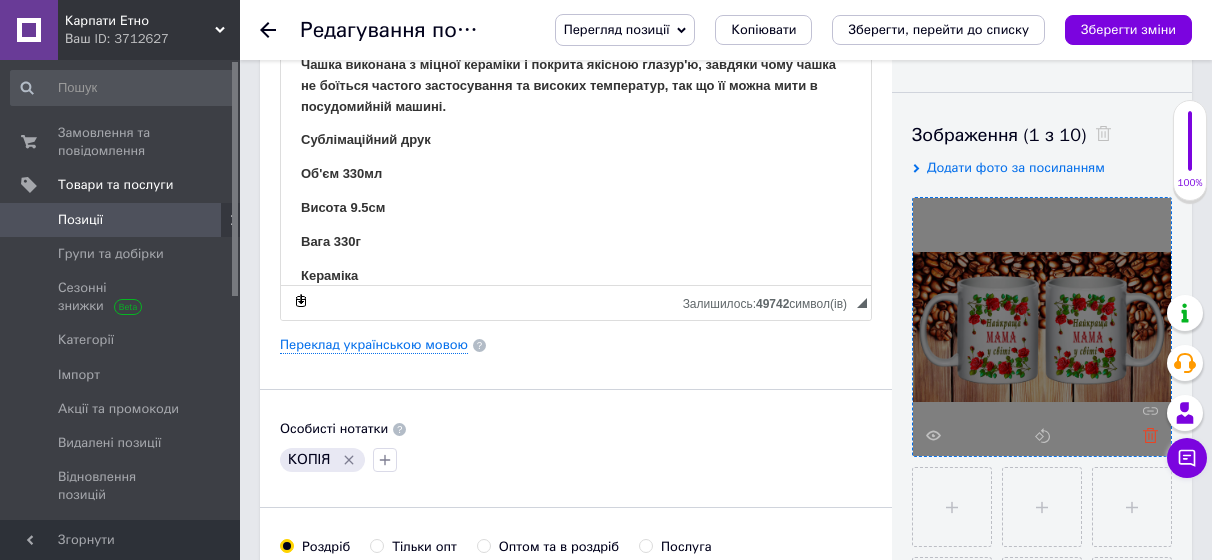 click 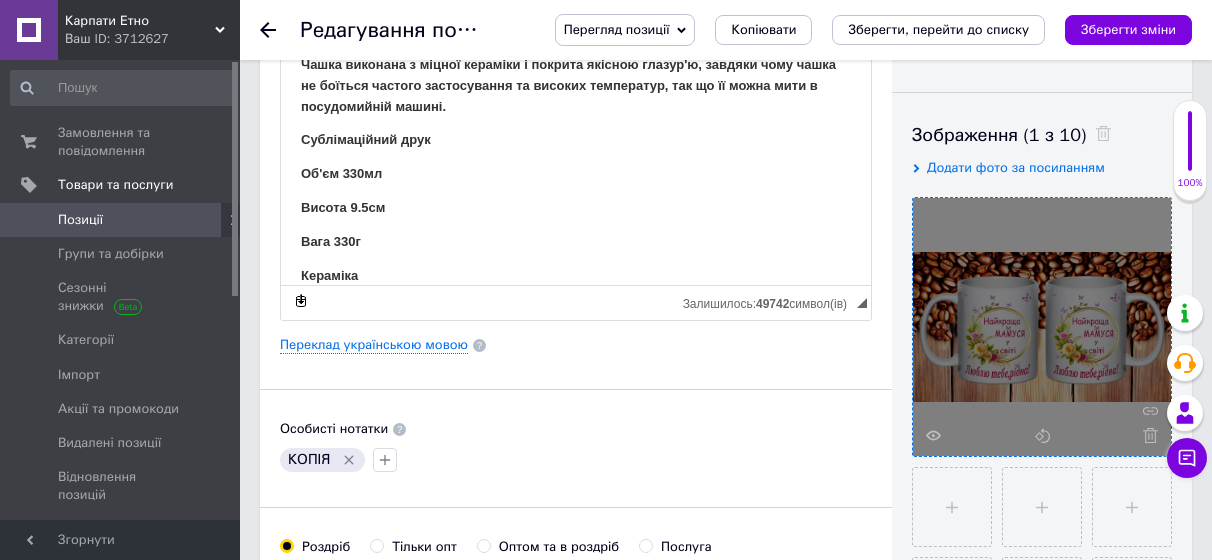 click 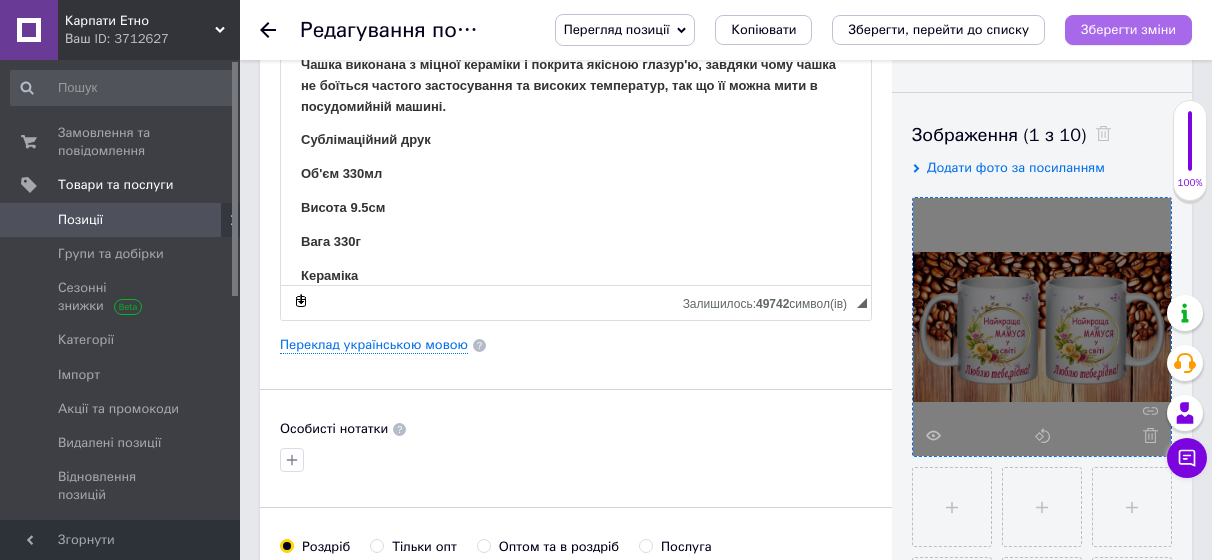 click on "Зберегти зміни" at bounding box center (1128, 29) 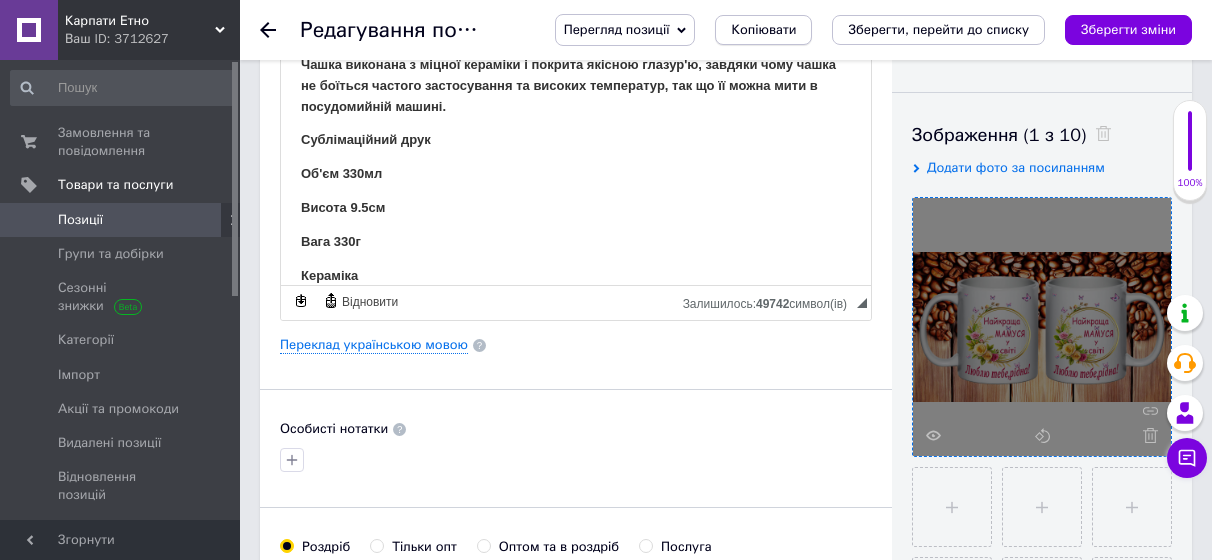 click on "Копіювати" at bounding box center (763, 30) 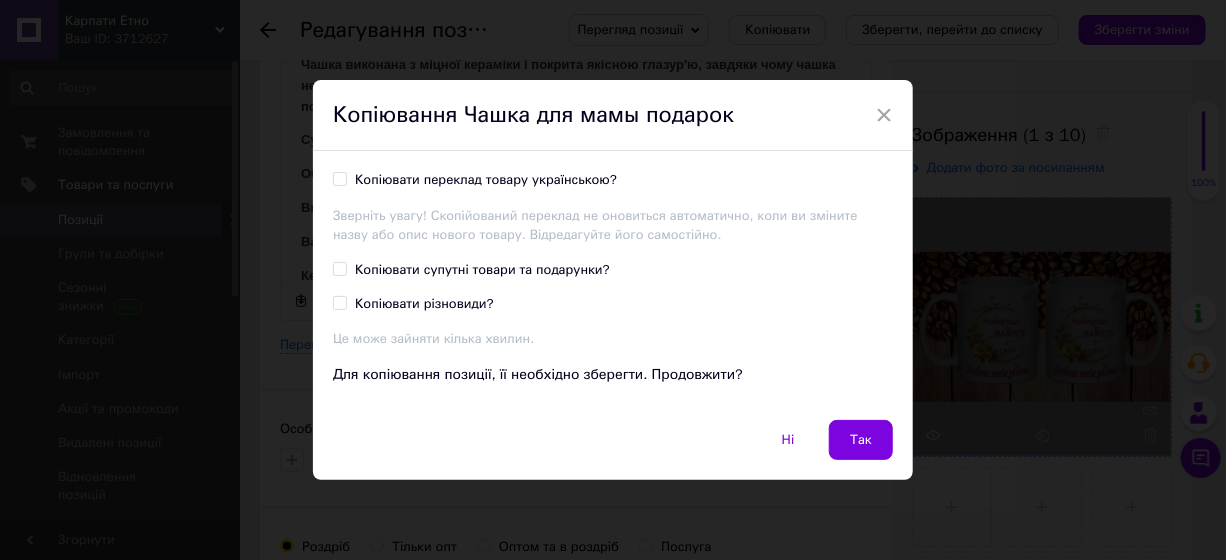 click on "Копіювати переклад товару українською?" at bounding box center [486, 180] 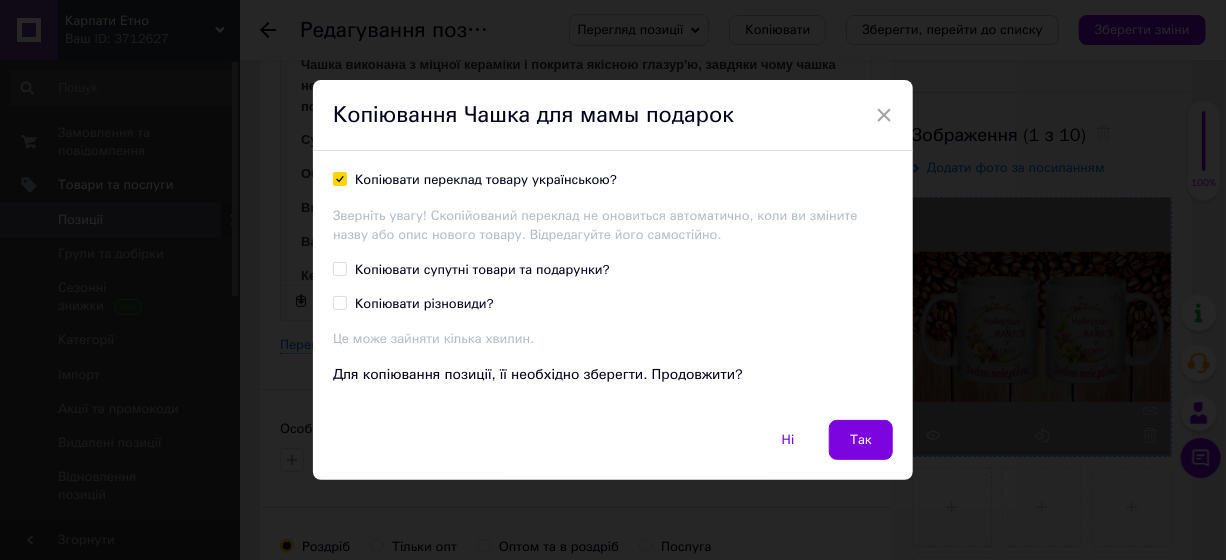 checkbox on "true" 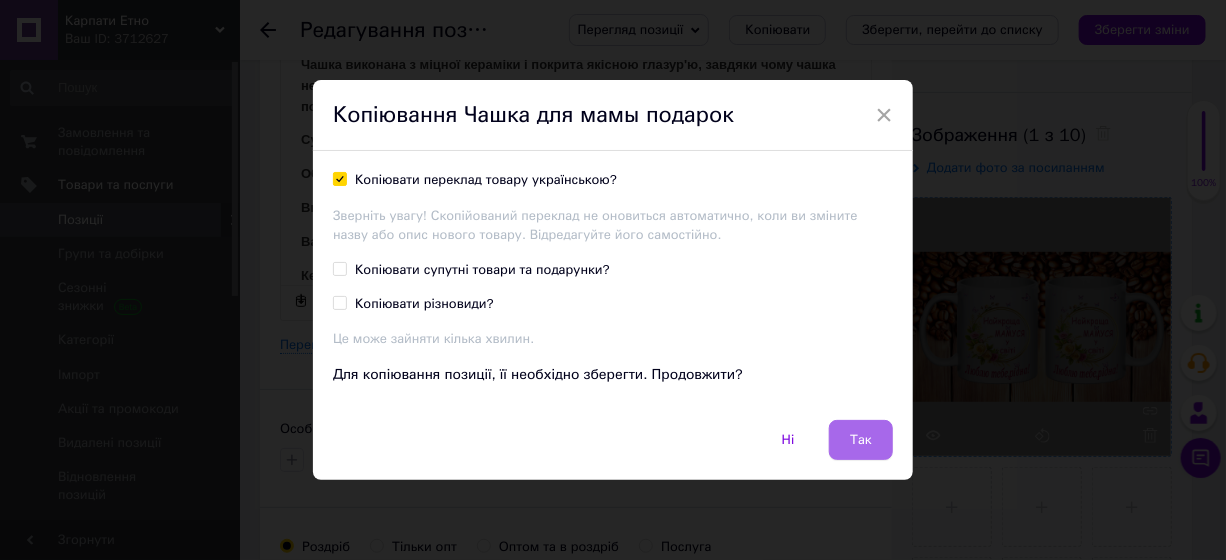 click on "Так" at bounding box center [861, 440] 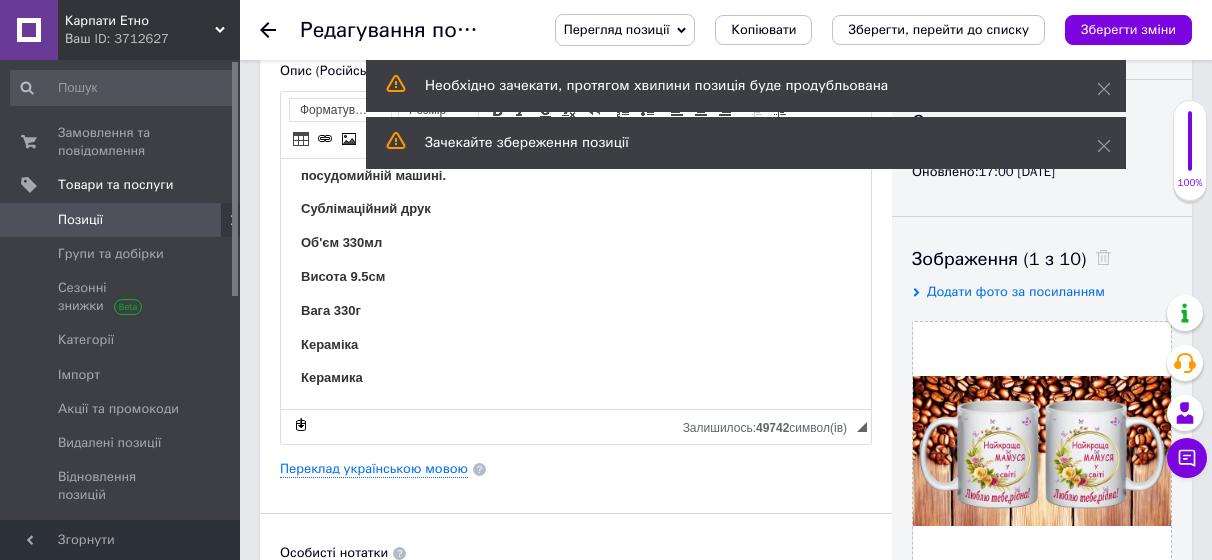 scroll, scrollTop: 300, scrollLeft: 0, axis: vertical 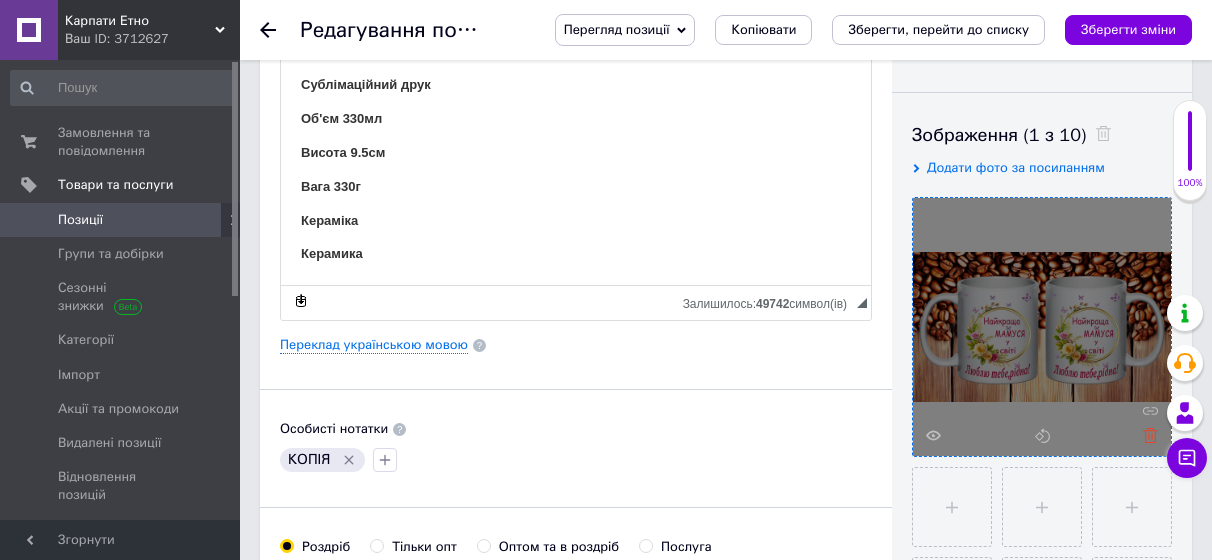 click 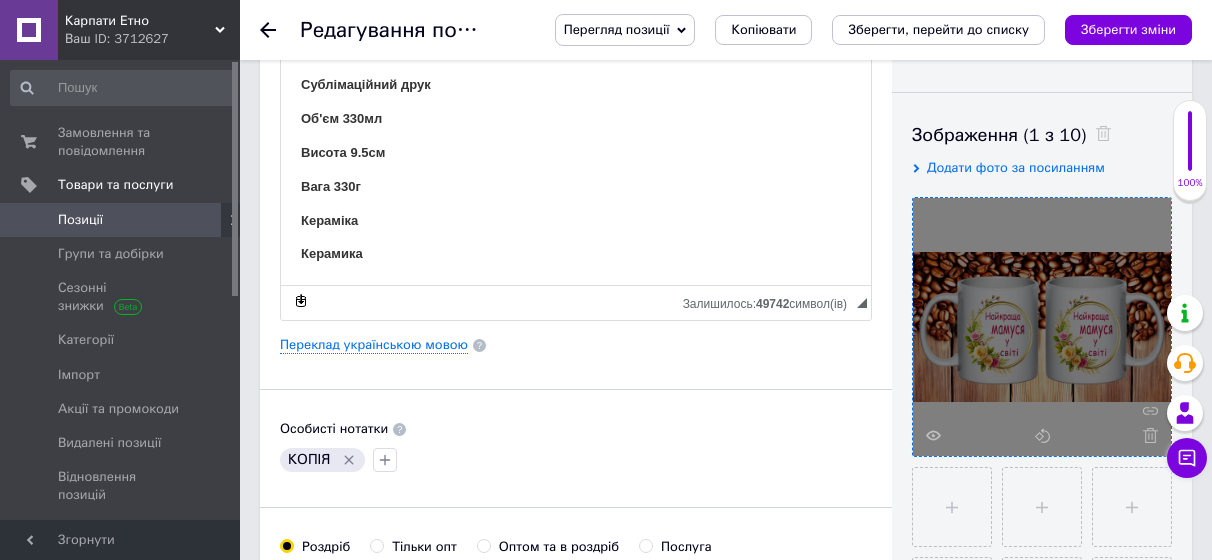 click 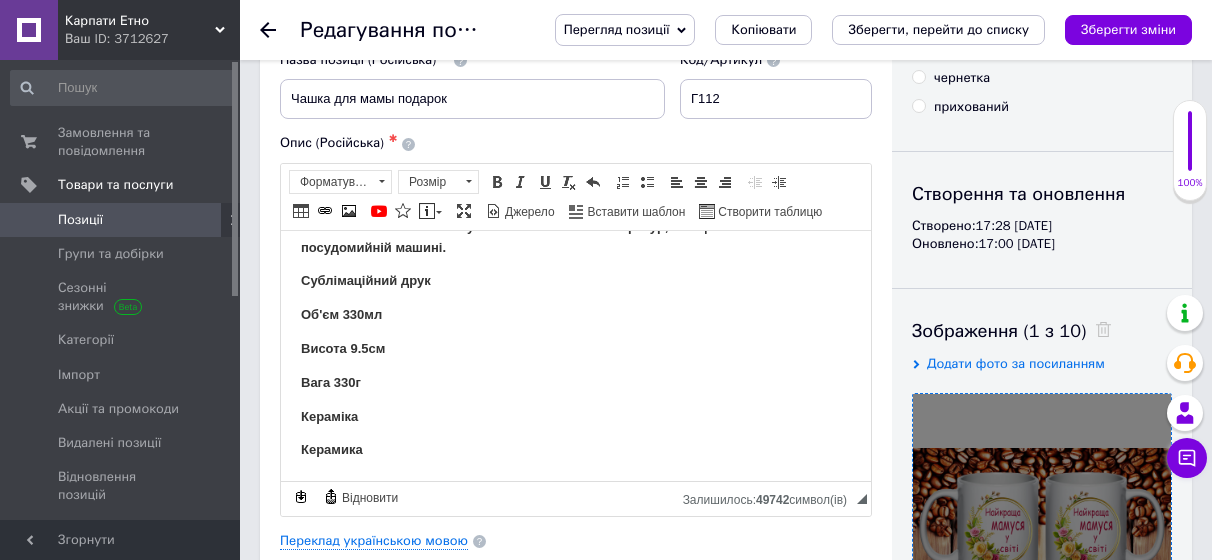 scroll, scrollTop: 100, scrollLeft: 0, axis: vertical 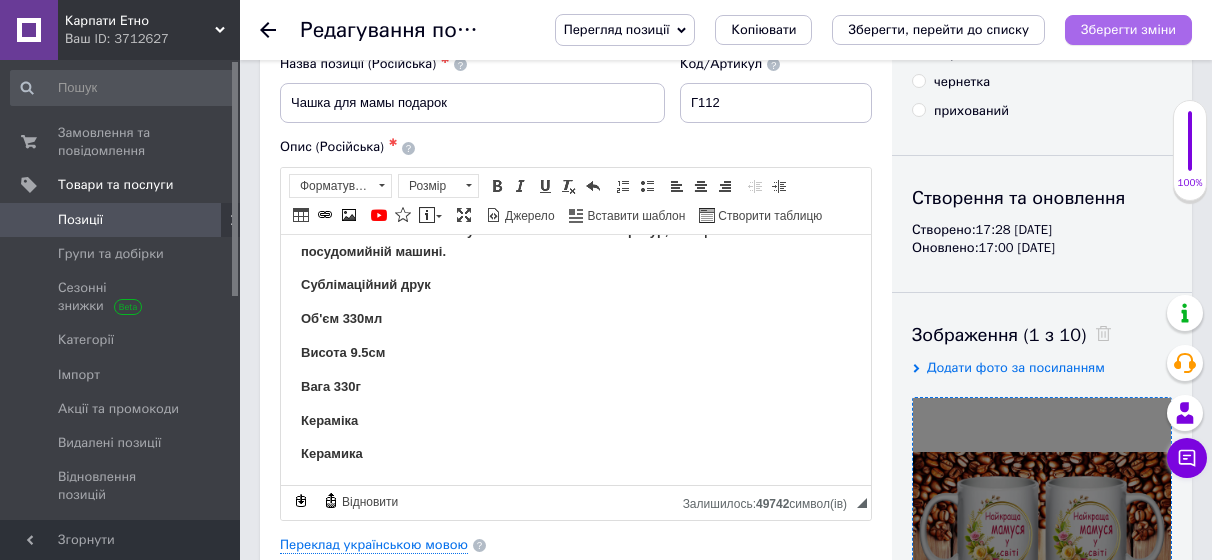 click on "Зберегти зміни" at bounding box center (1128, 29) 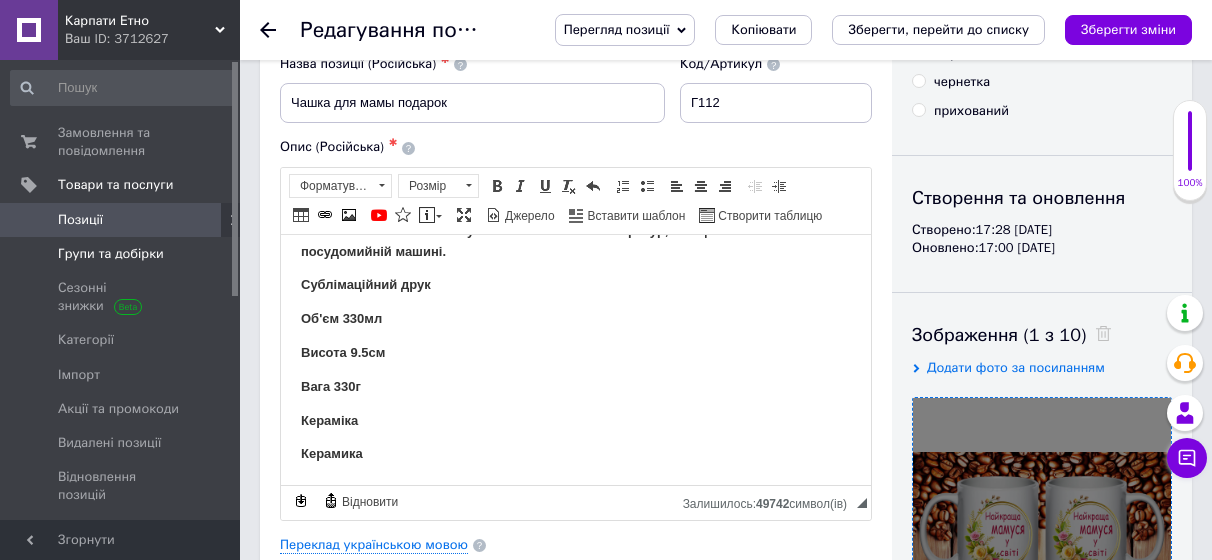 click on "Групи та добірки" at bounding box center (111, 254) 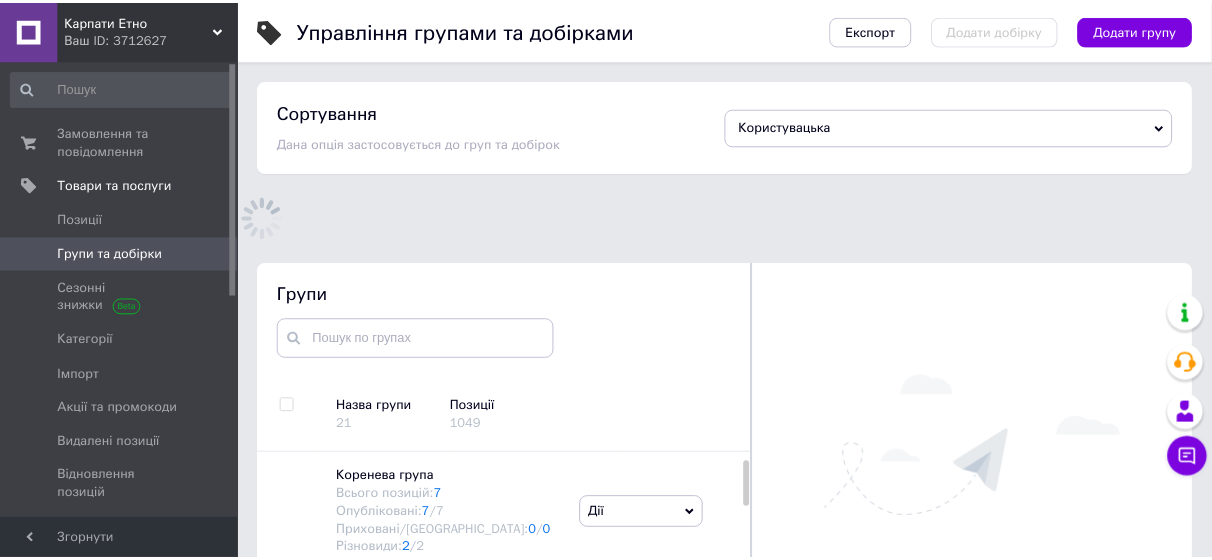 scroll, scrollTop: 176, scrollLeft: 0, axis: vertical 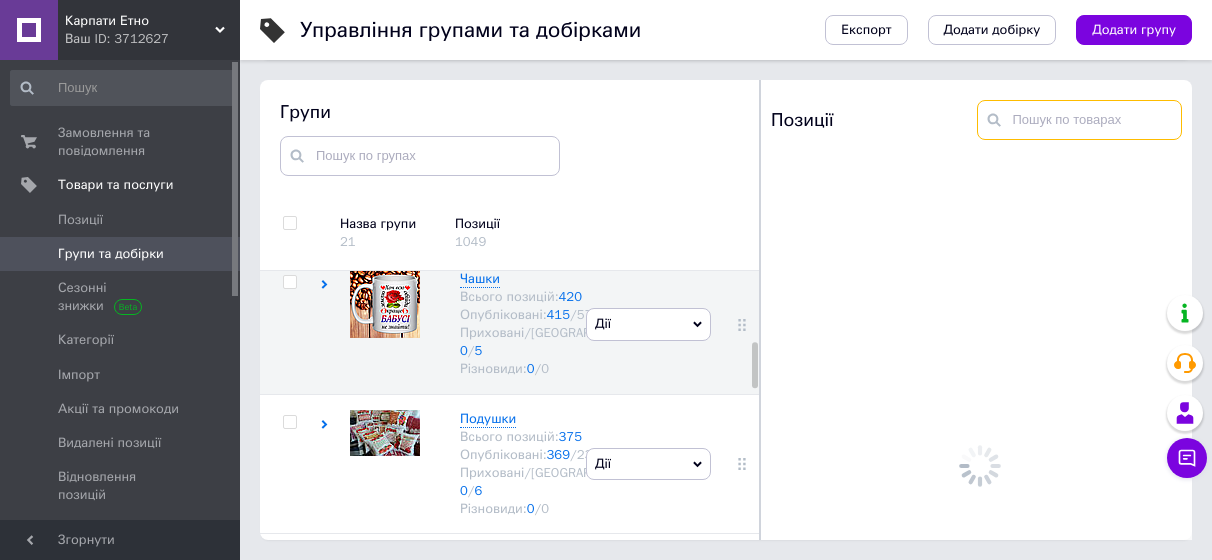 click at bounding box center [1080, 120] 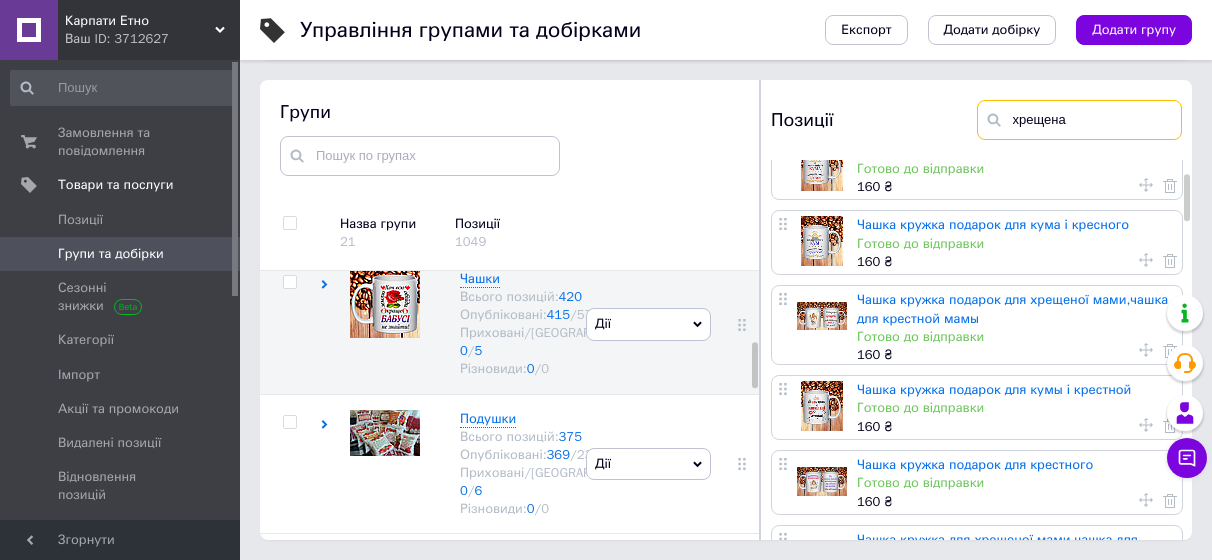 scroll, scrollTop: 0, scrollLeft: 0, axis: both 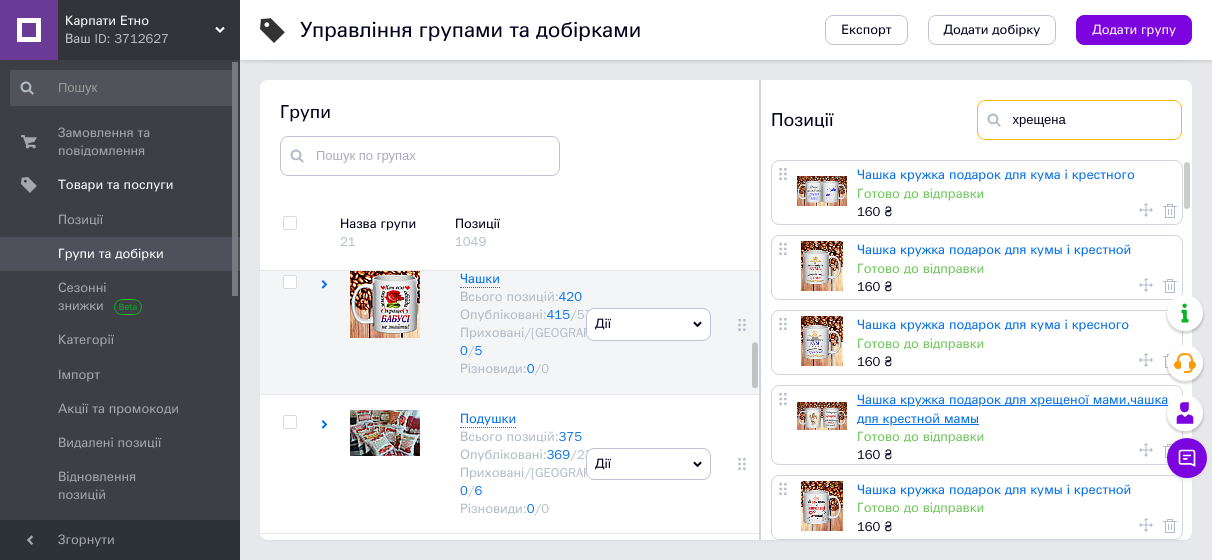 type on "хрещена" 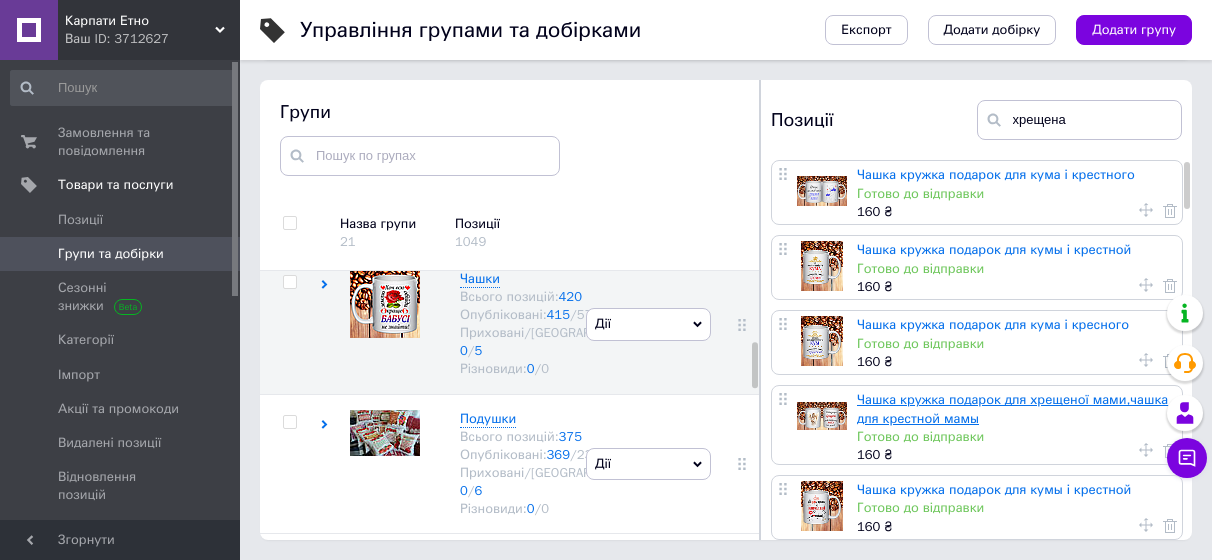 click on "Чашка кружка  подарок  для хрещеної мами,чашка для крестной мамы" at bounding box center (1012, 408) 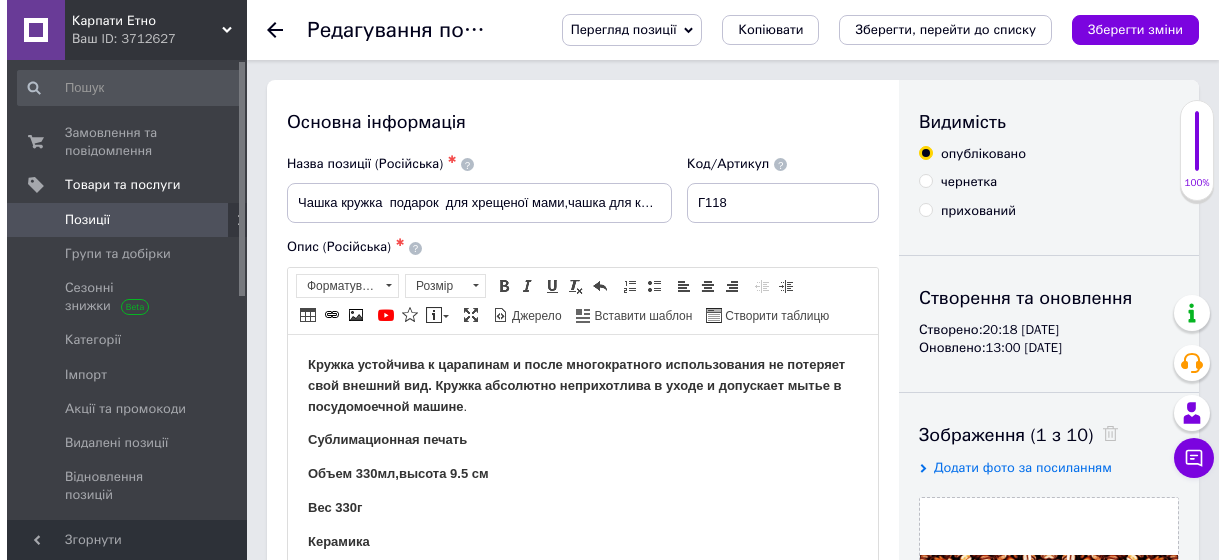 scroll, scrollTop: 100, scrollLeft: 0, axis: vertical 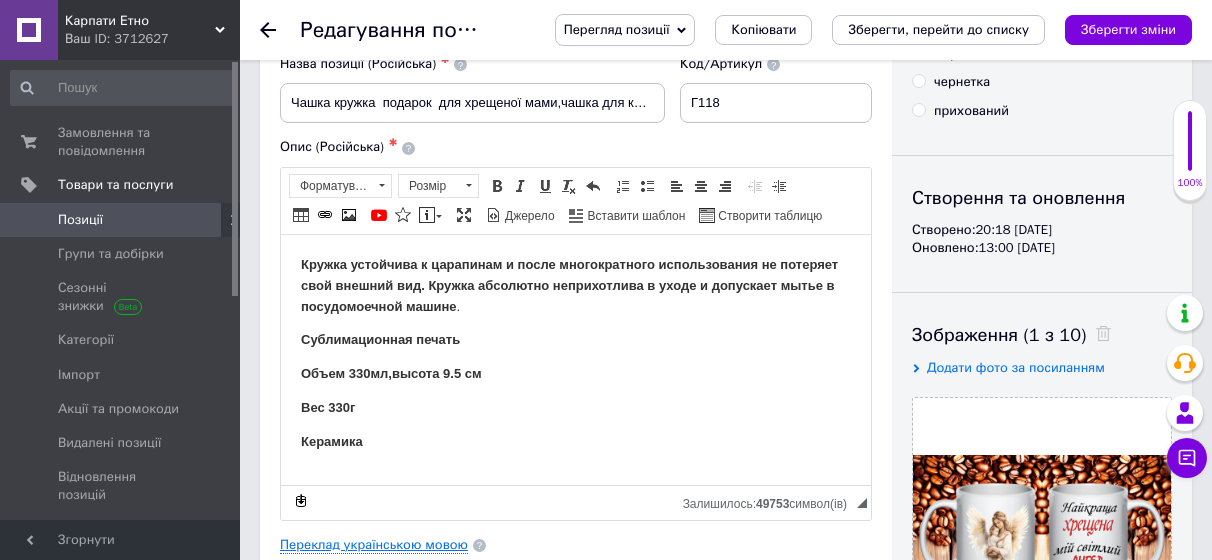 click on "Переклад українською мовою" at bounding box center (374, 545) 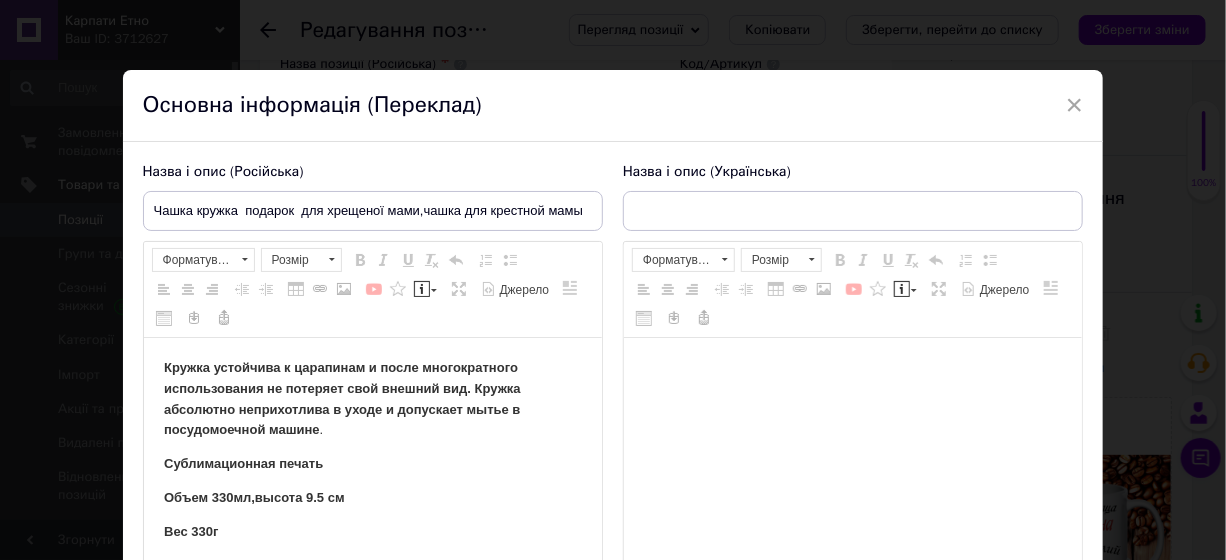 scroll, scrollTop: 0, scrollLeft: 0, axis: both 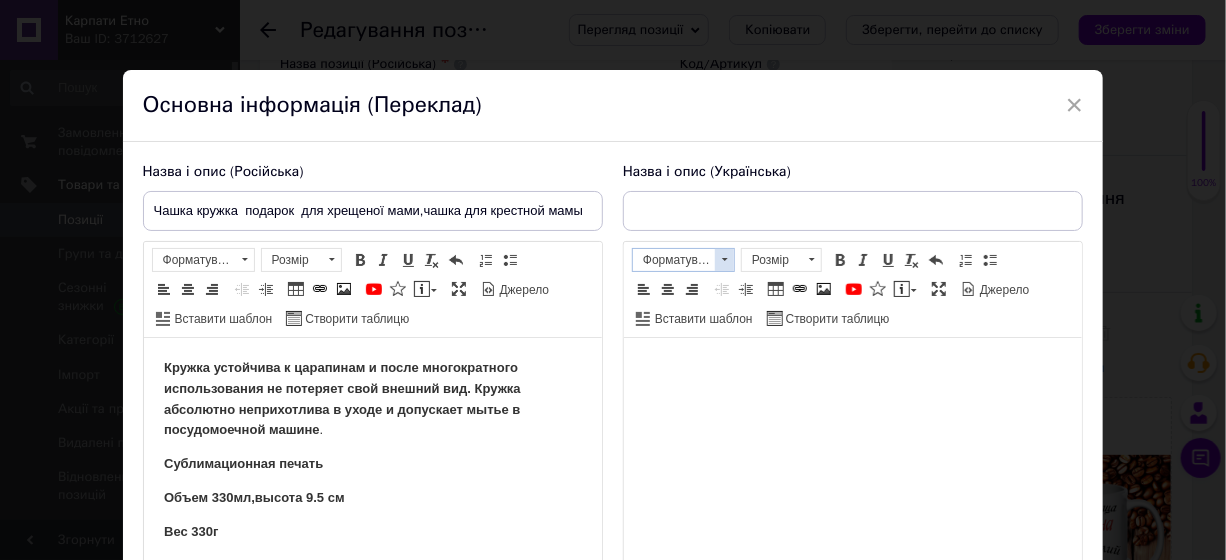 type on "Чашка подарунок для хрещеної мами" 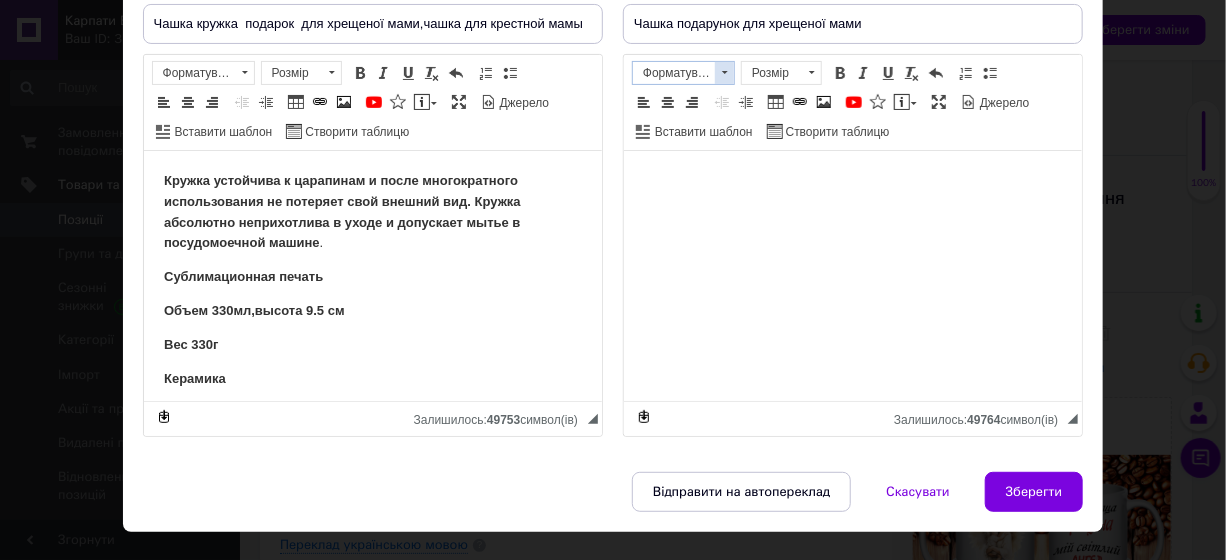 scroll, scrollTop: 200, scrollLeft: 0, axis: vertical 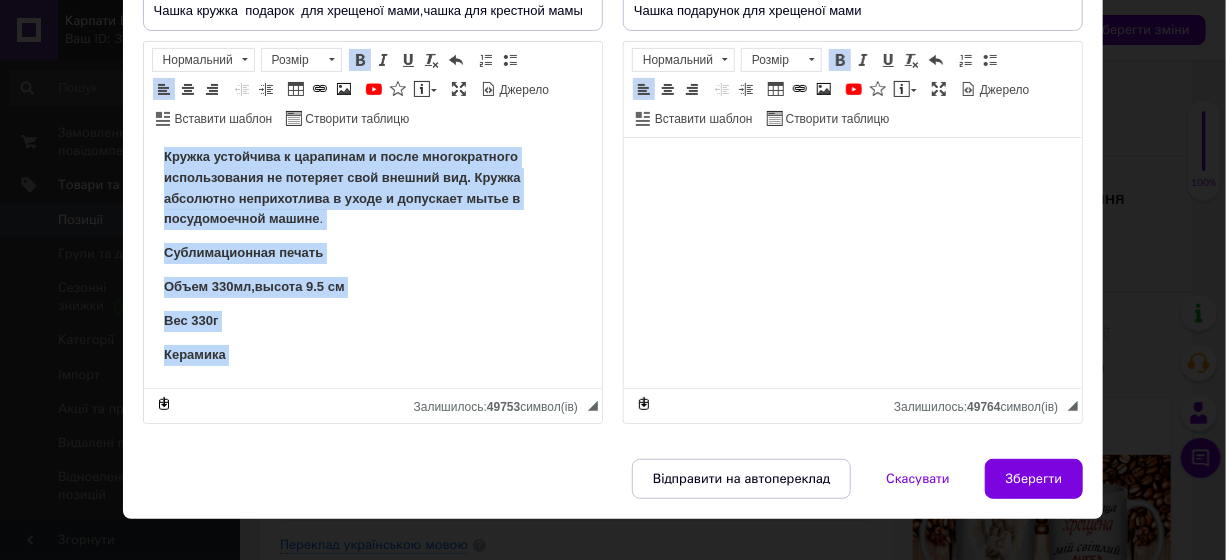 drag, startPoint x: 154, startPoint y: 158, endPoint x: 269, endPoint y: 373, distance: 243.8237 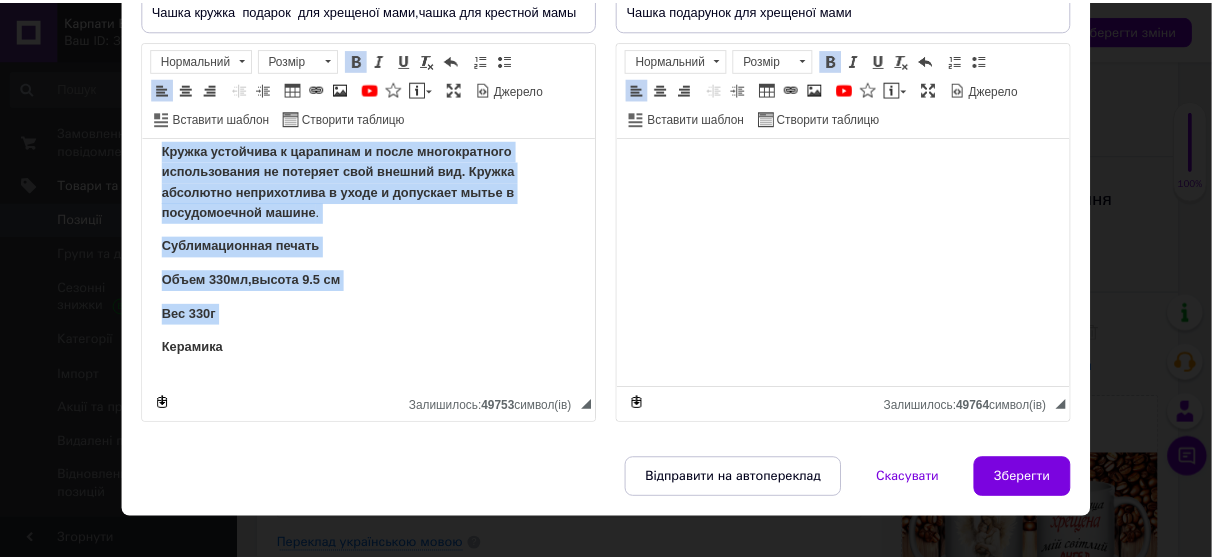 scroll, scrollTop: 8, scrollLeft: 0, axis: vertical 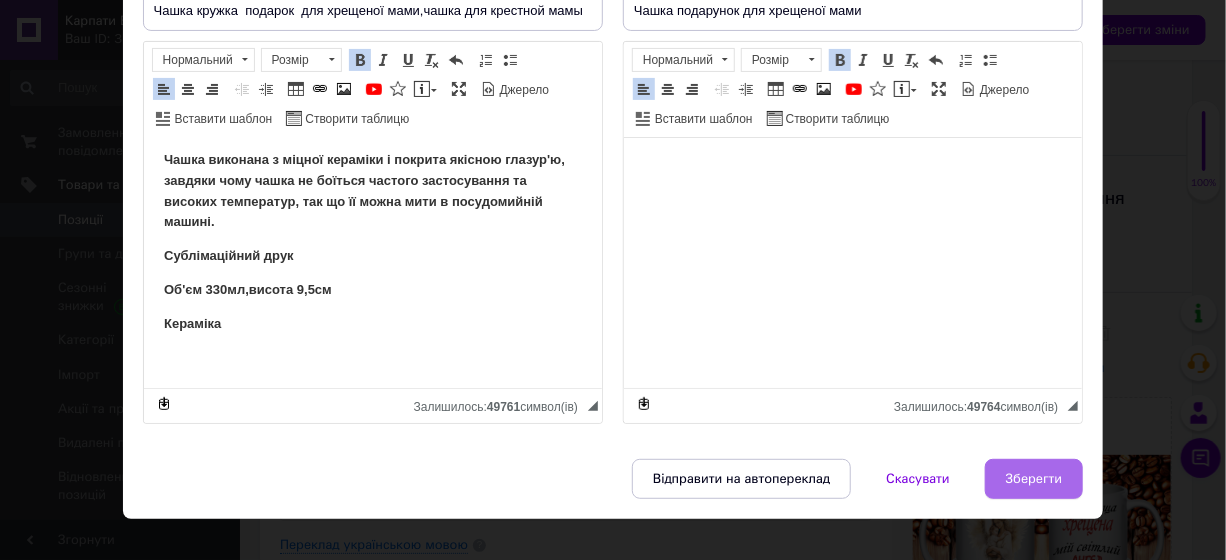 click on "Зберегти" at bounding box center (1034, 479) 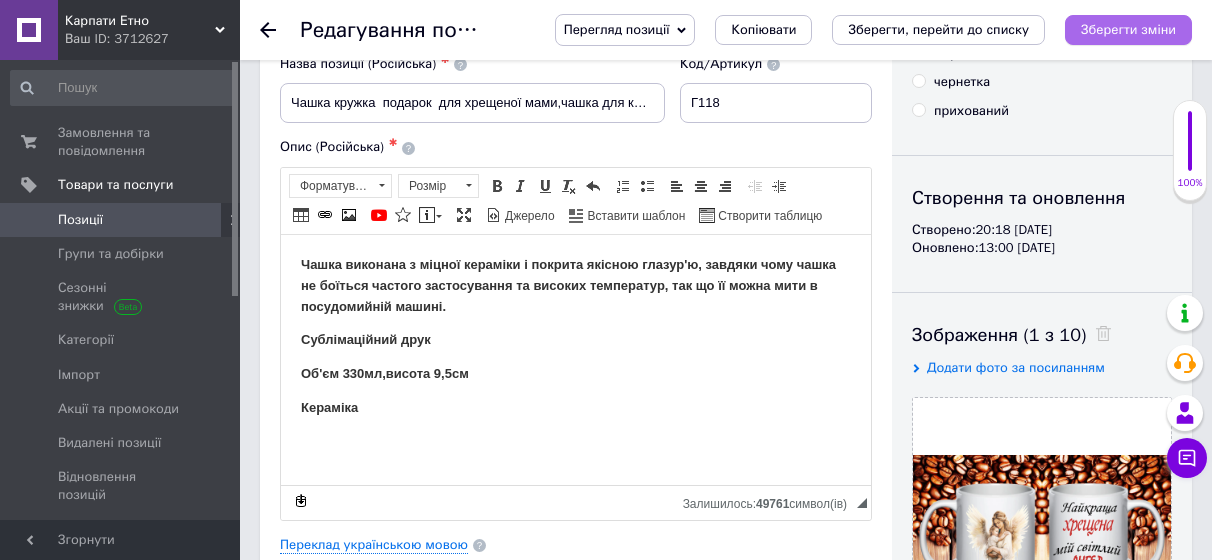 click on "Зберегти зміни" at bounding box center [1128, 29] 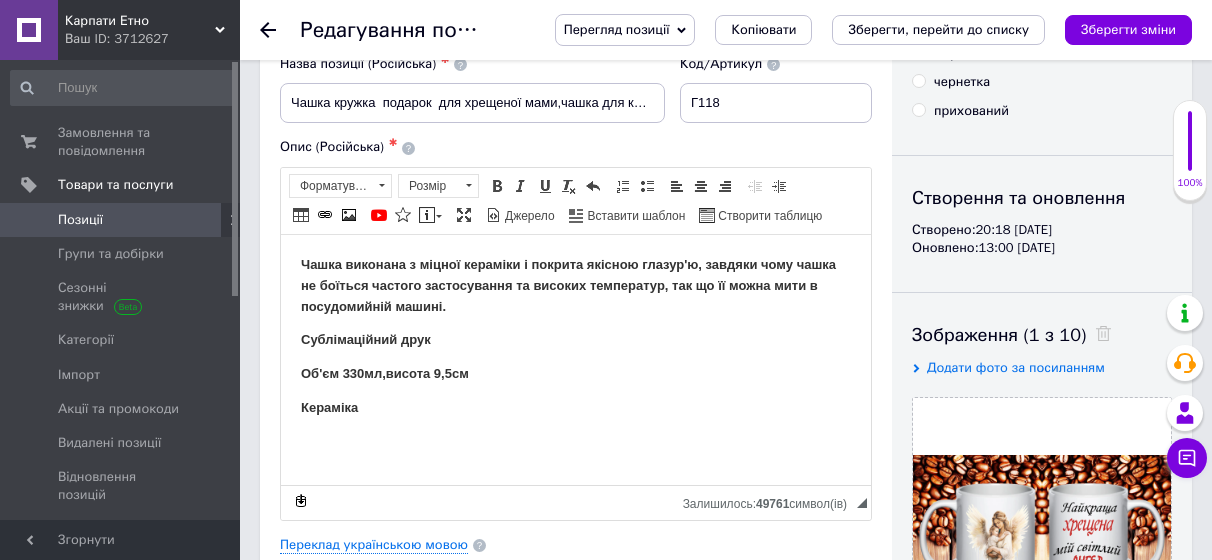 scroll, scrollTop: 0, scrollLeft: 0, axis: both 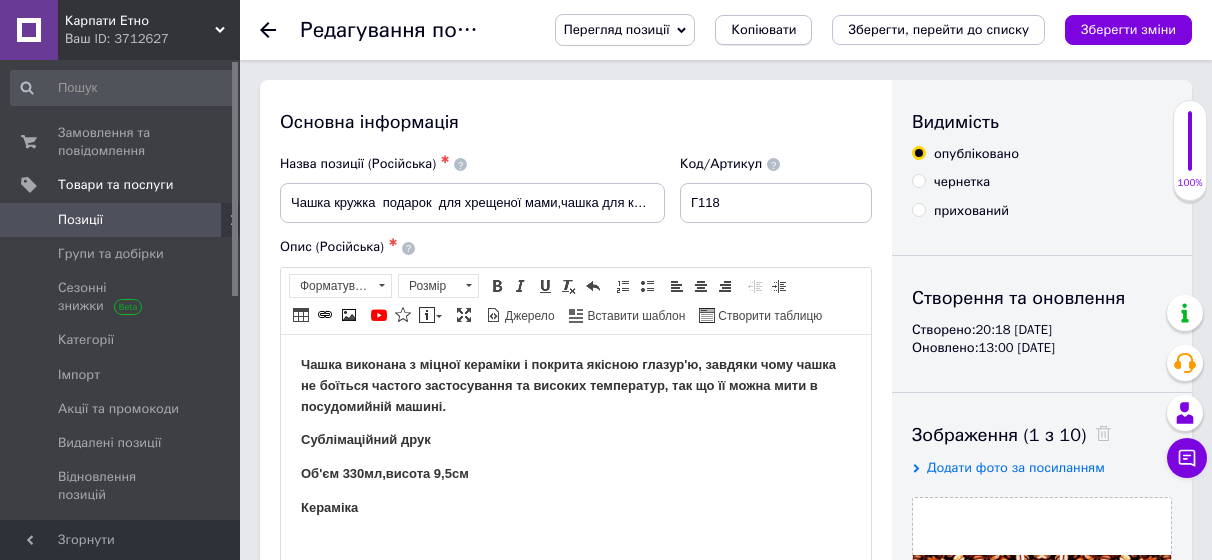 click on "Копіювати" at bounding box center [763, 30] 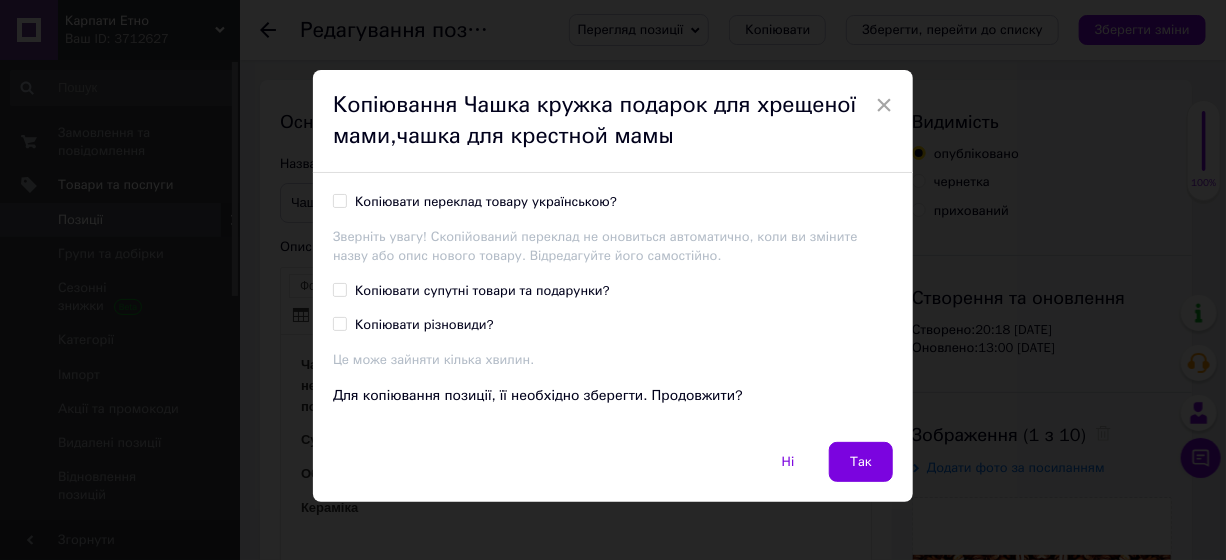 click on "Копіювати переклад товару українською?" at bounding box center (486, 202) 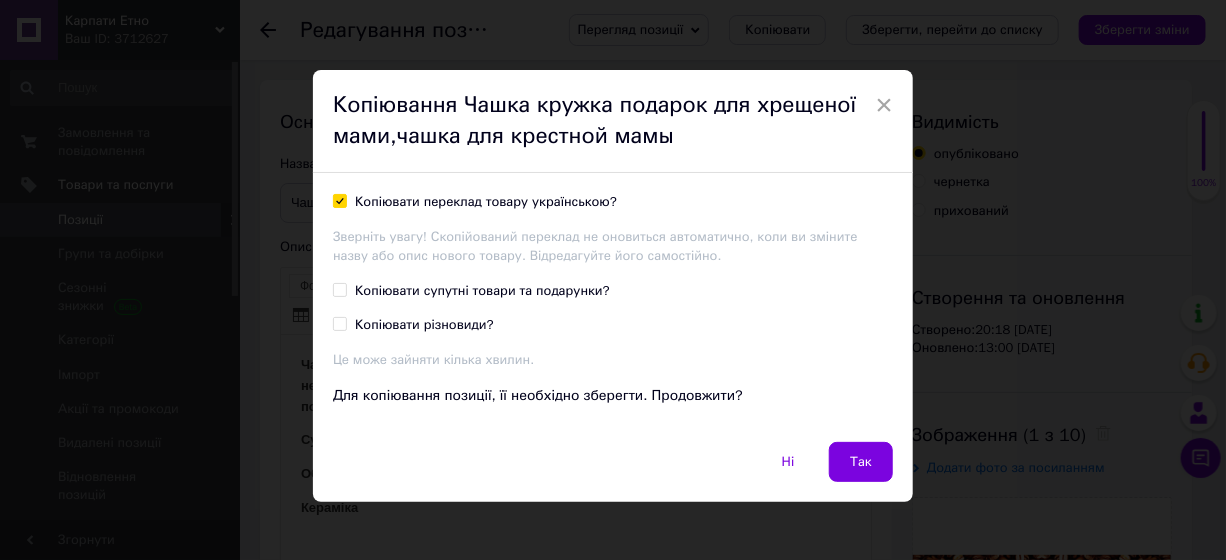 checkbox on "true" 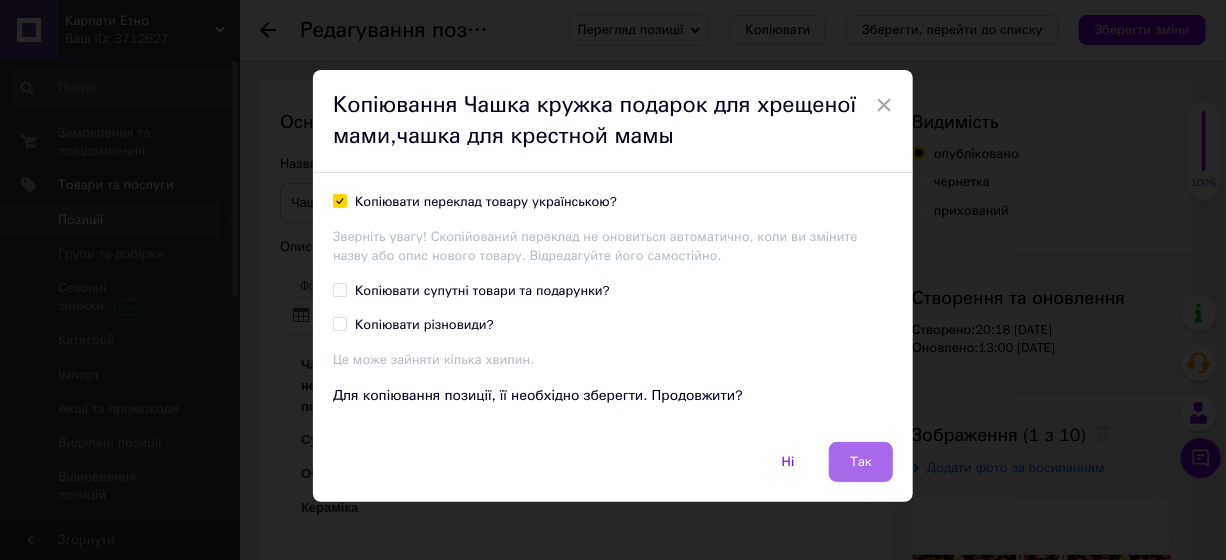 click on "Так" at bounding box center [861, 462] 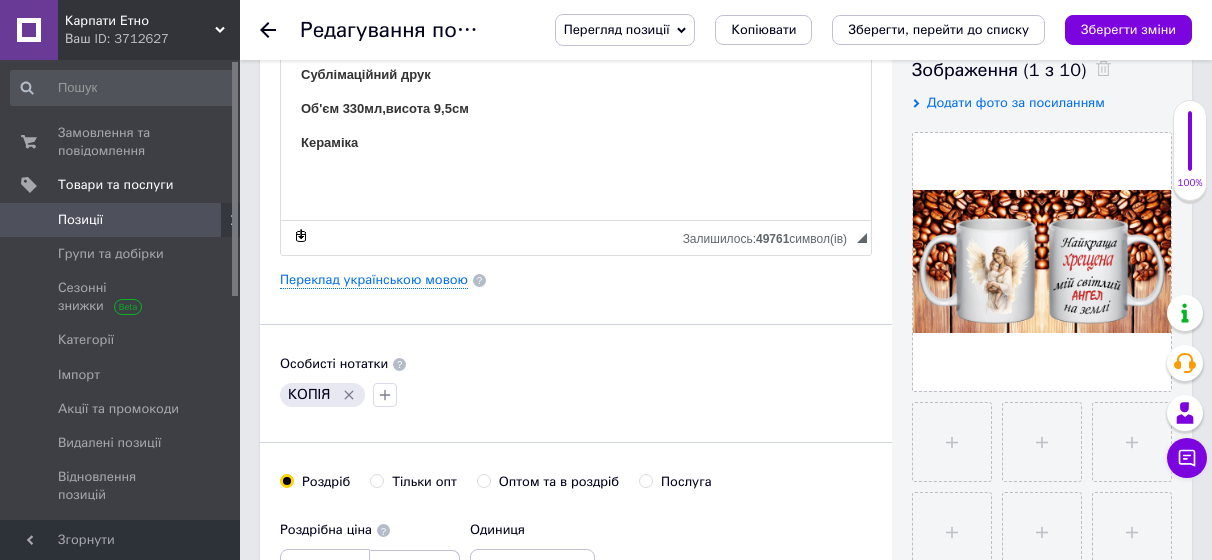 scroll, scrollTop: 400, scrollLeft: 0, axis: vertical 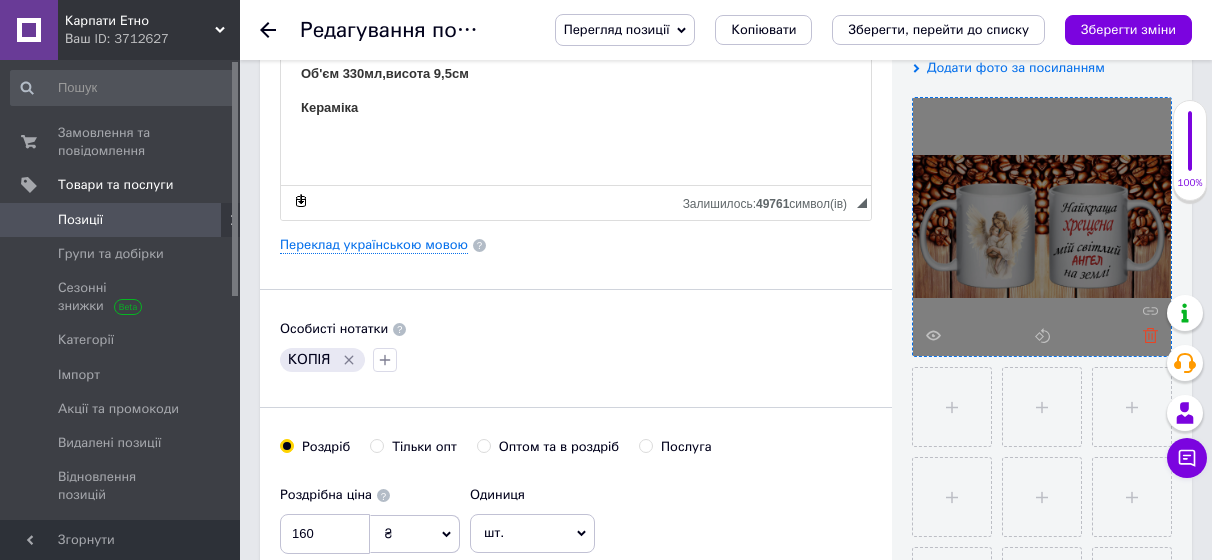 click 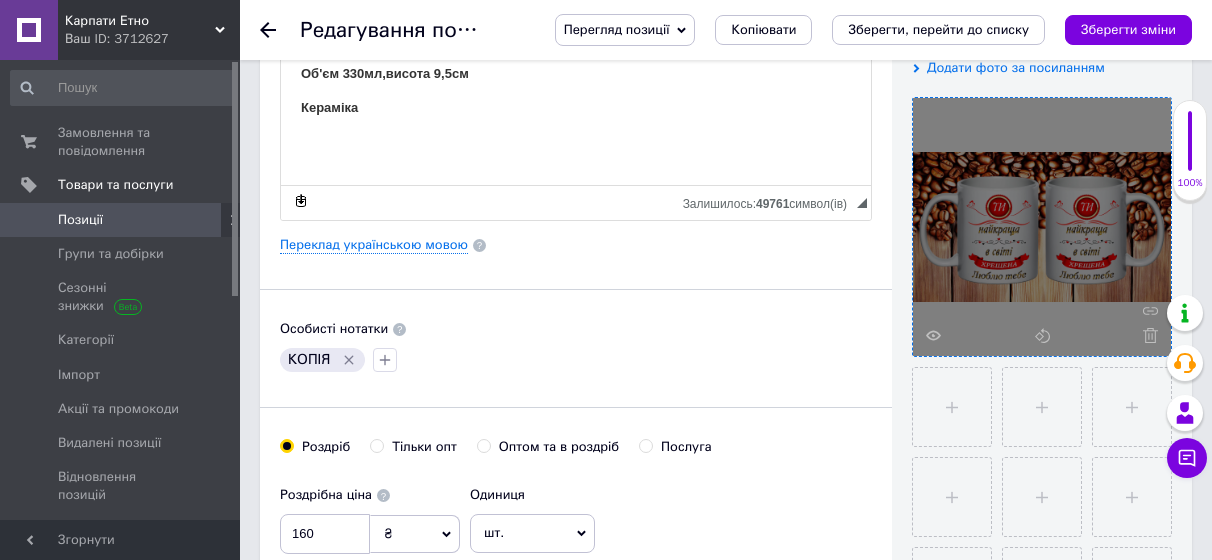 click 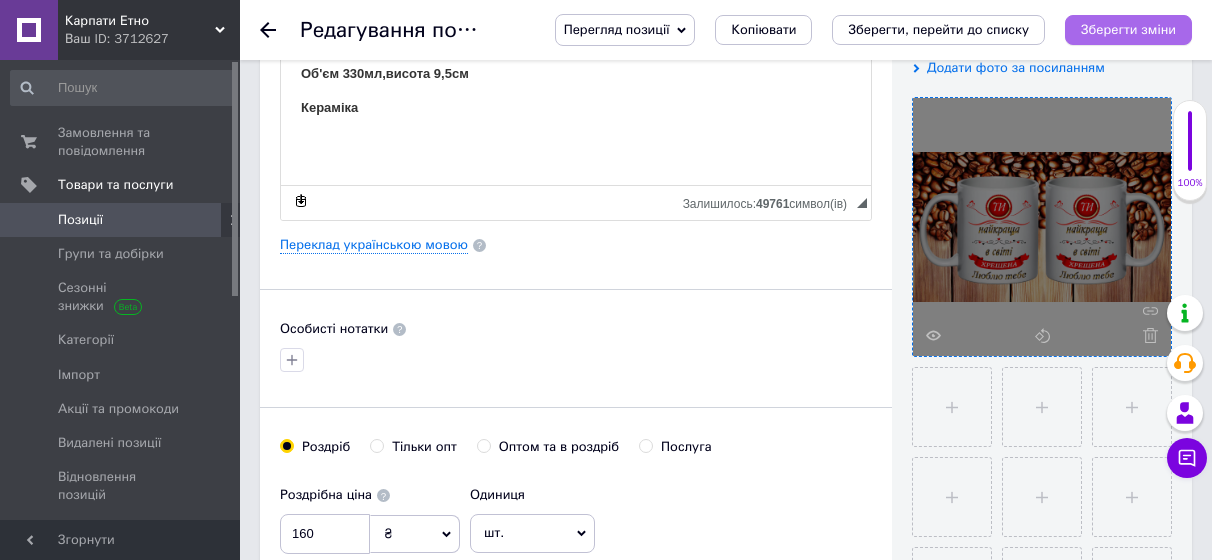 click on "Зберегти зміни" at bounding box center [1128, 29] 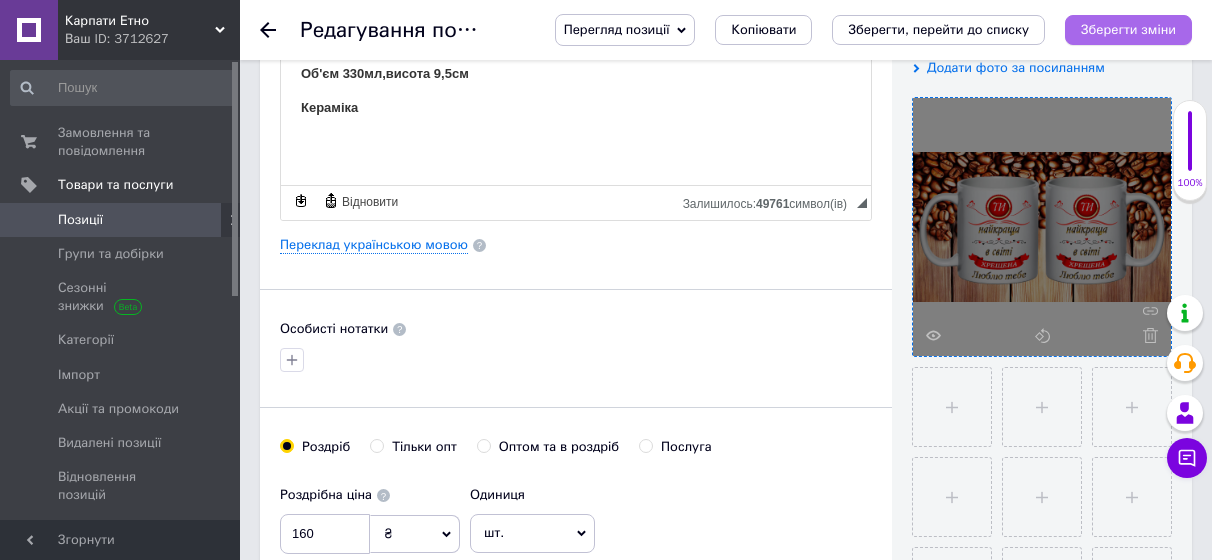 click on "Зберегти зміни" at bounding box center [1128, 29] 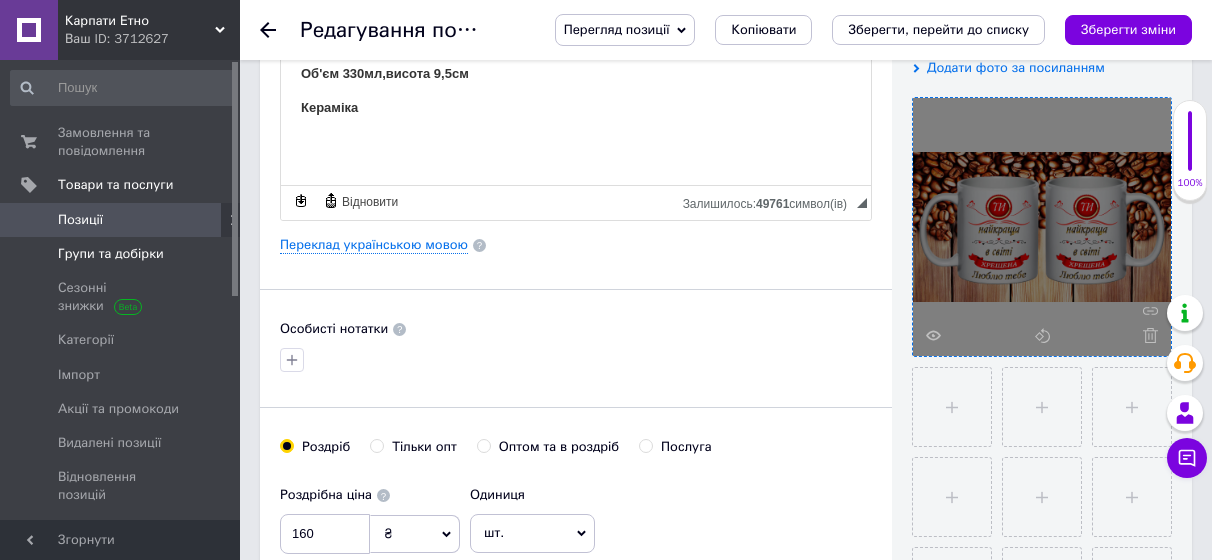 click on "Групи та добірки" at bounding box center [111, 254] 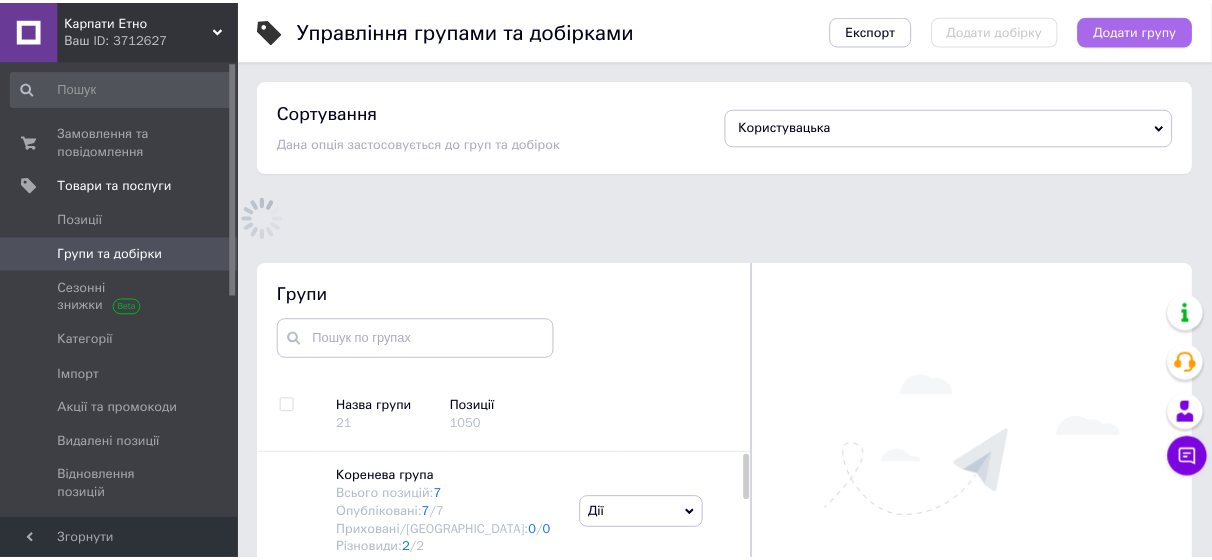 scroll, scrollTop: 138, scrollLeft: 0, axis: vertical 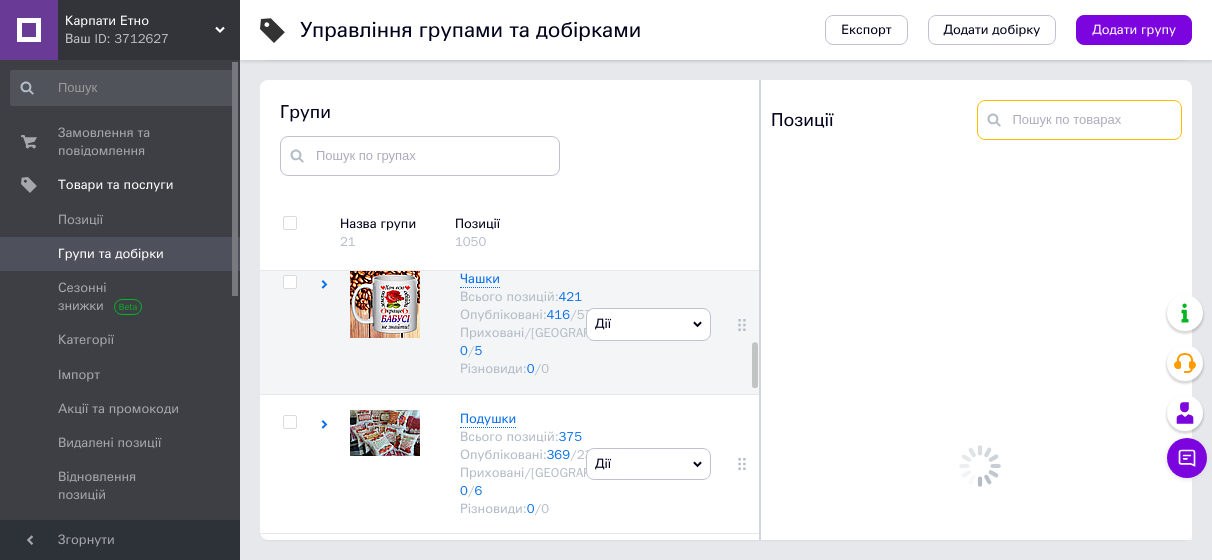 click at bounding box center (1080, 120) 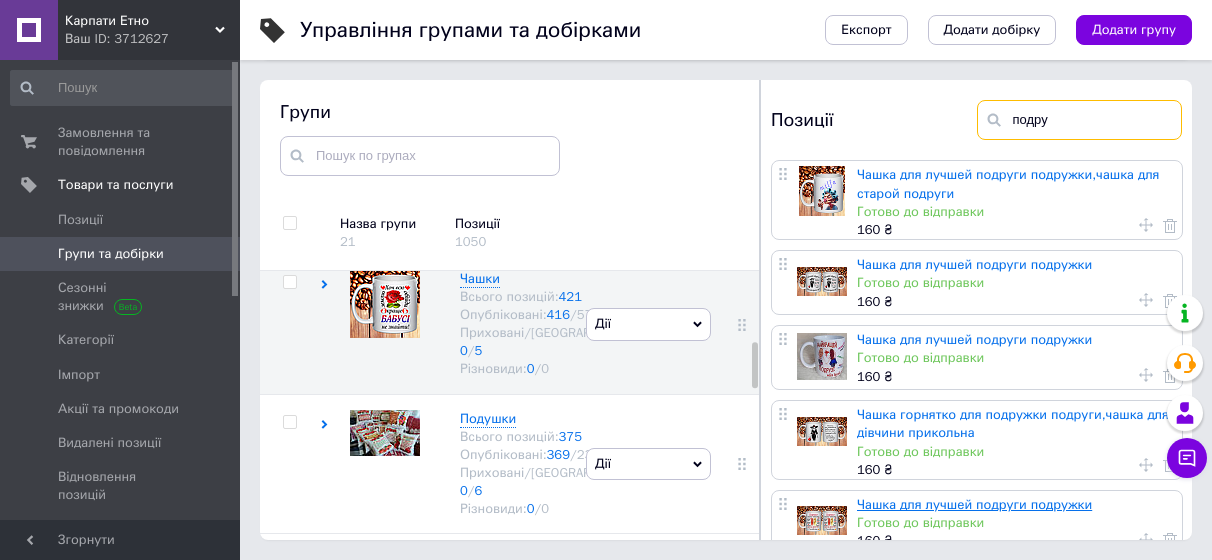 type on "подру" 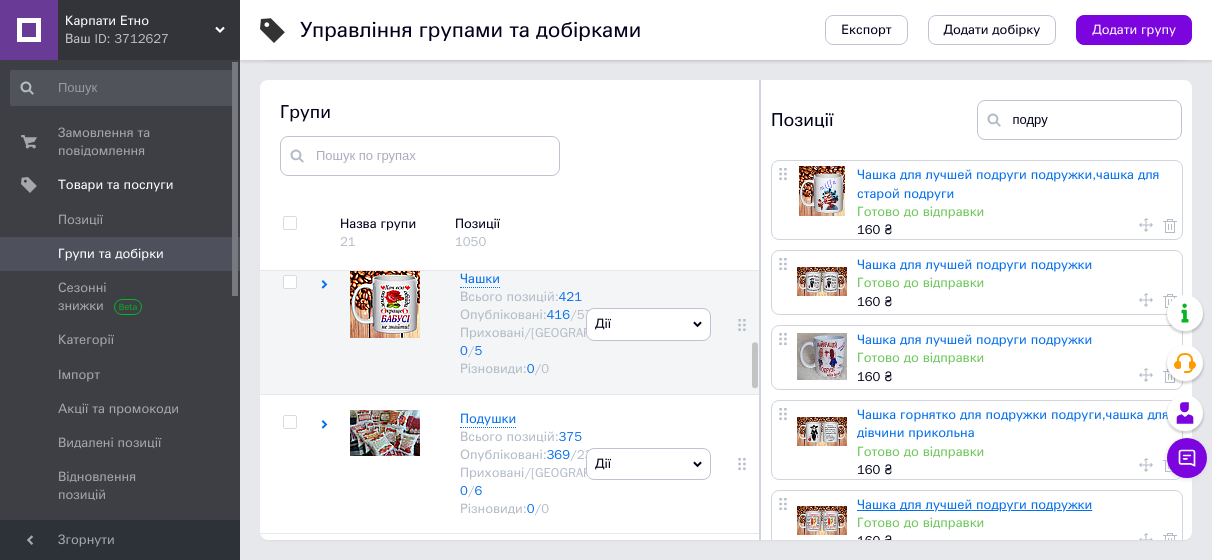 click on "Чашка для лучшей подруги подружки" at bounding box center (974, 504) 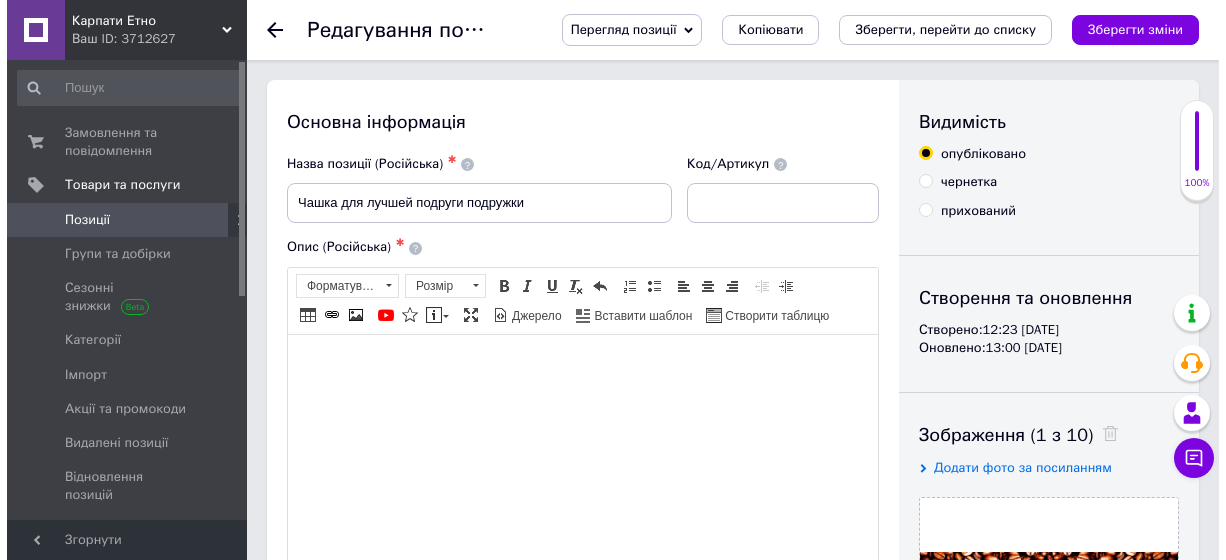 scroll, scrollTop: 200, scrollLeft: 0, axis: vertical 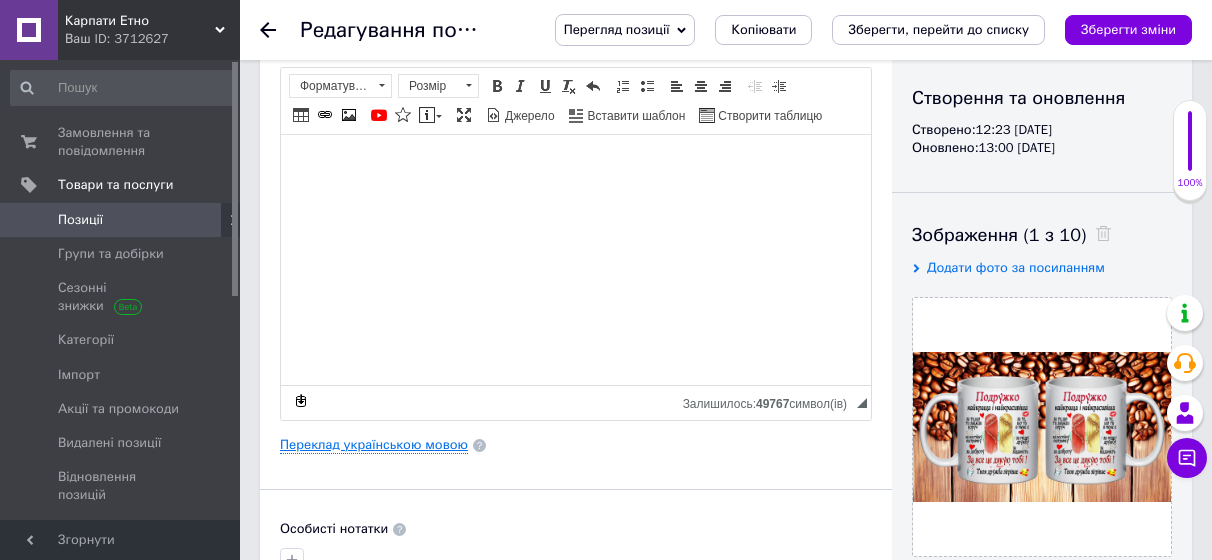 click on "Переклад українською мовою" at bounding box center (374, 445) 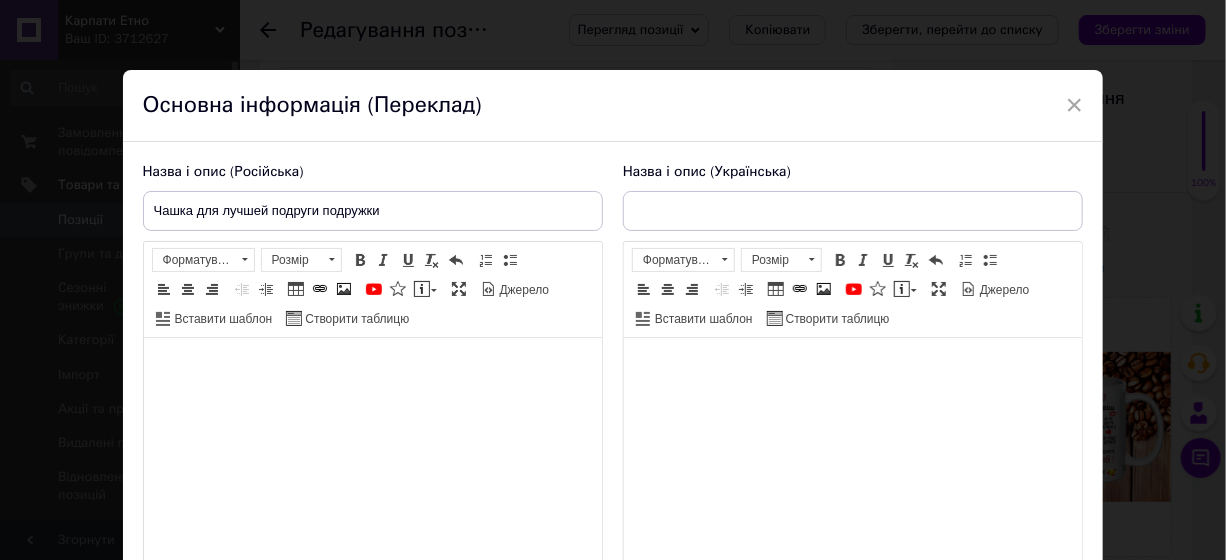type on "Чашка горнятко для найкращої подружки подруги" 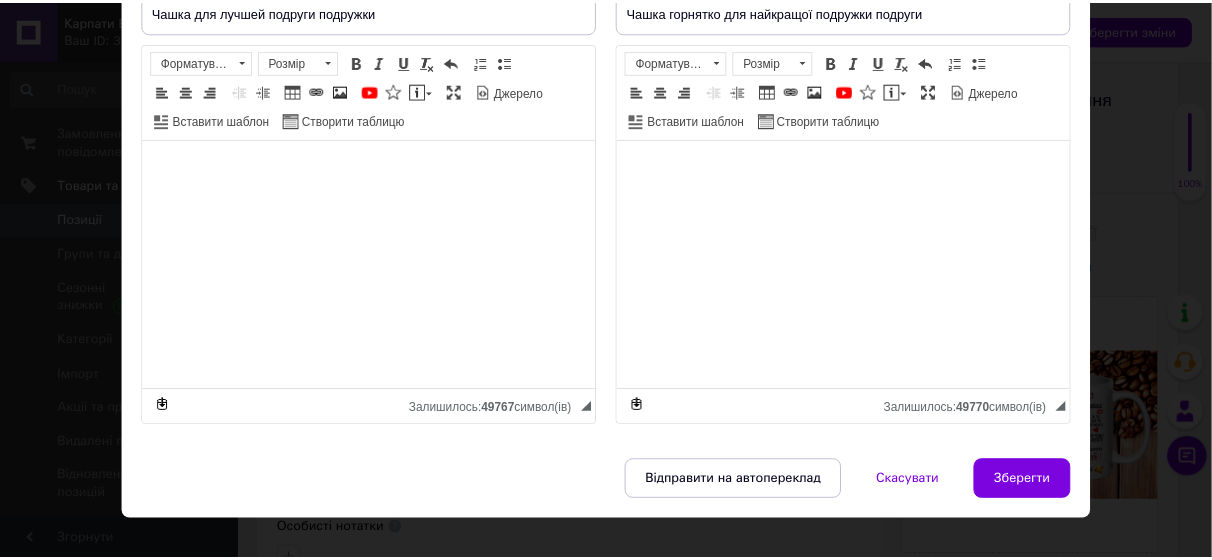 scroll, scrollTop: 200, scrollLeft: 0, axis: vertical 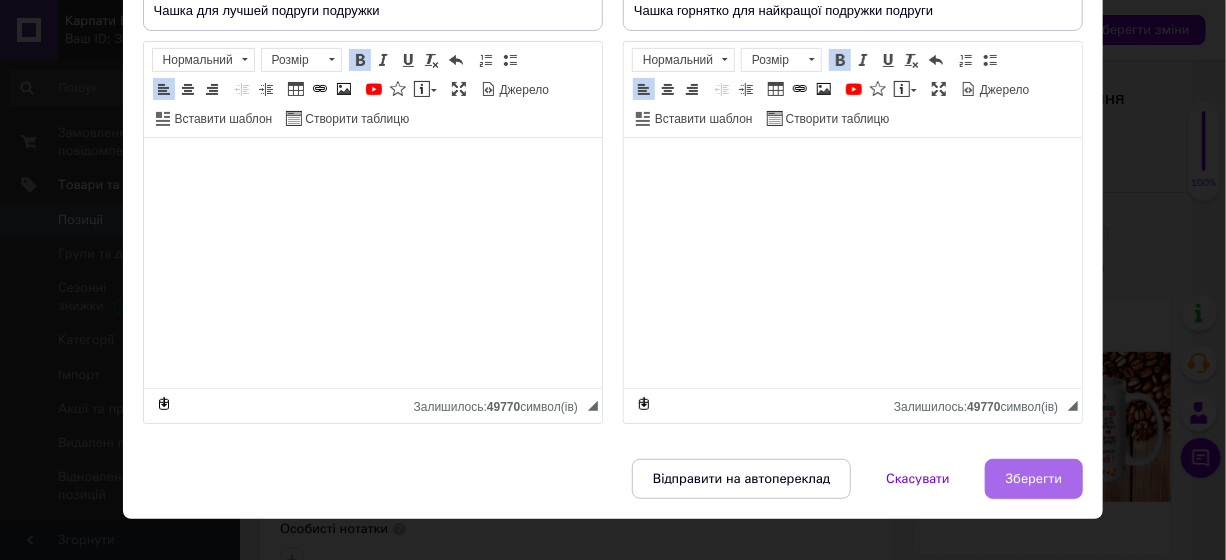 click on "Зберегти" at bounding box center [1034, 479] 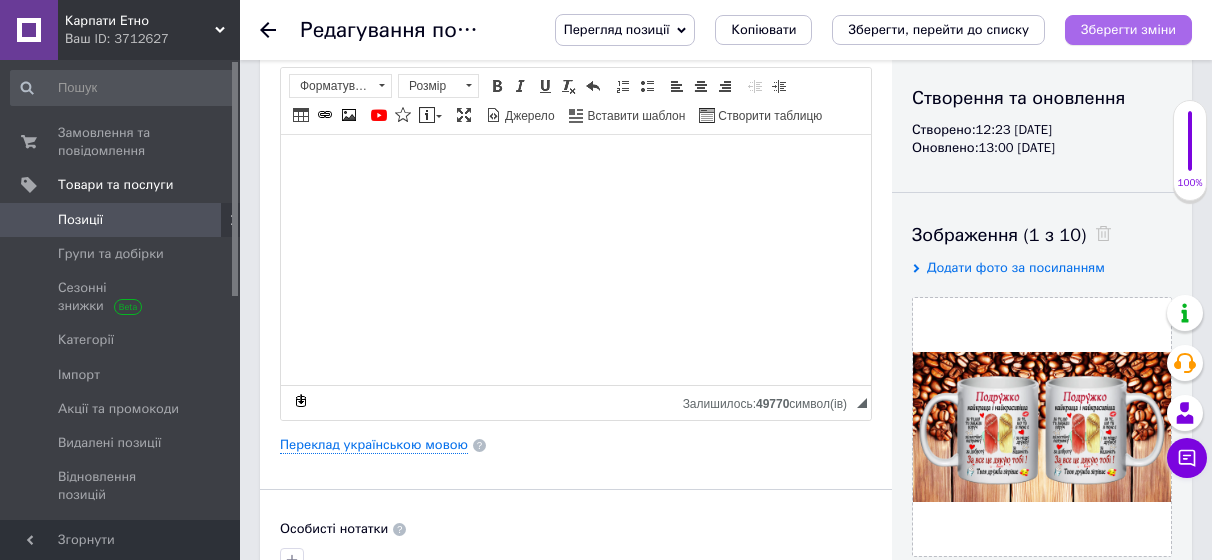 click on "Зберегти зміни" at bounding box center (1128, 29) 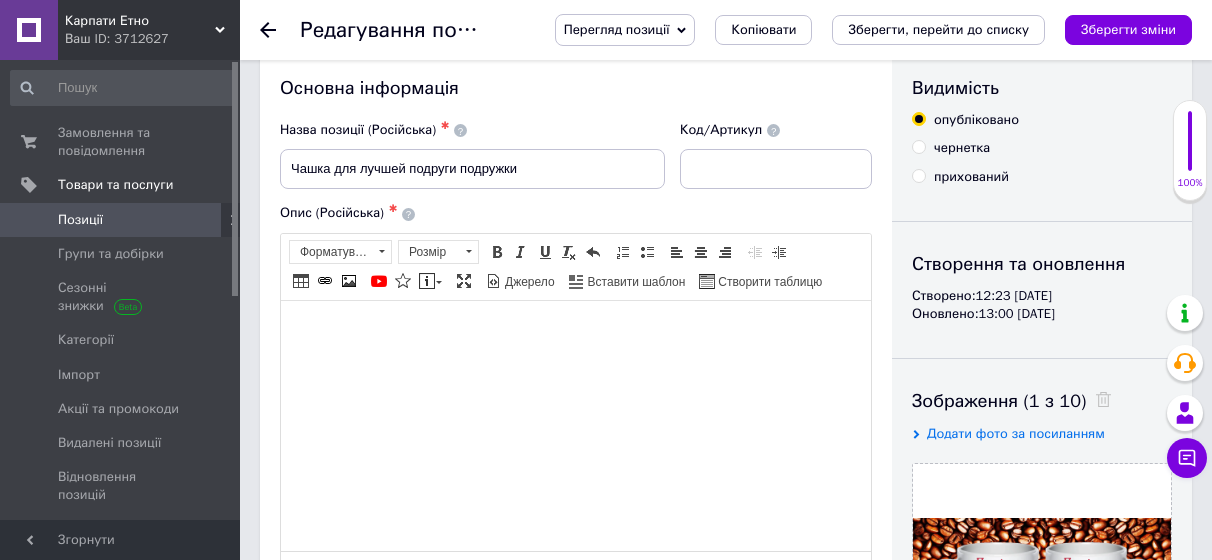 scroll, scrollTop: 0, scrollLeft: 0, axis: both 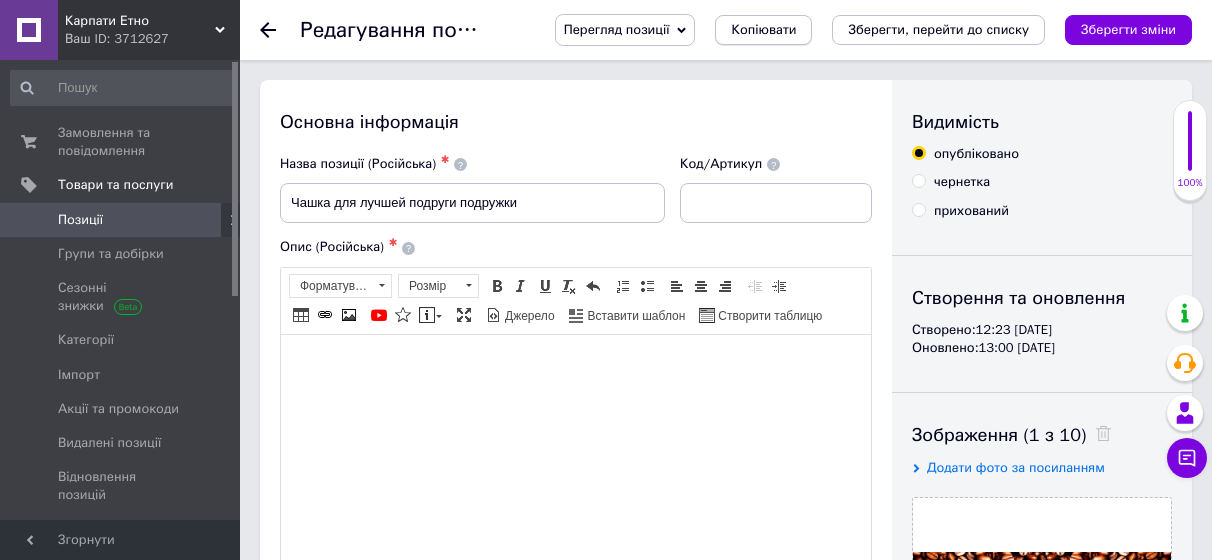 click on "Копіювати" at bounding box center [763, 30] 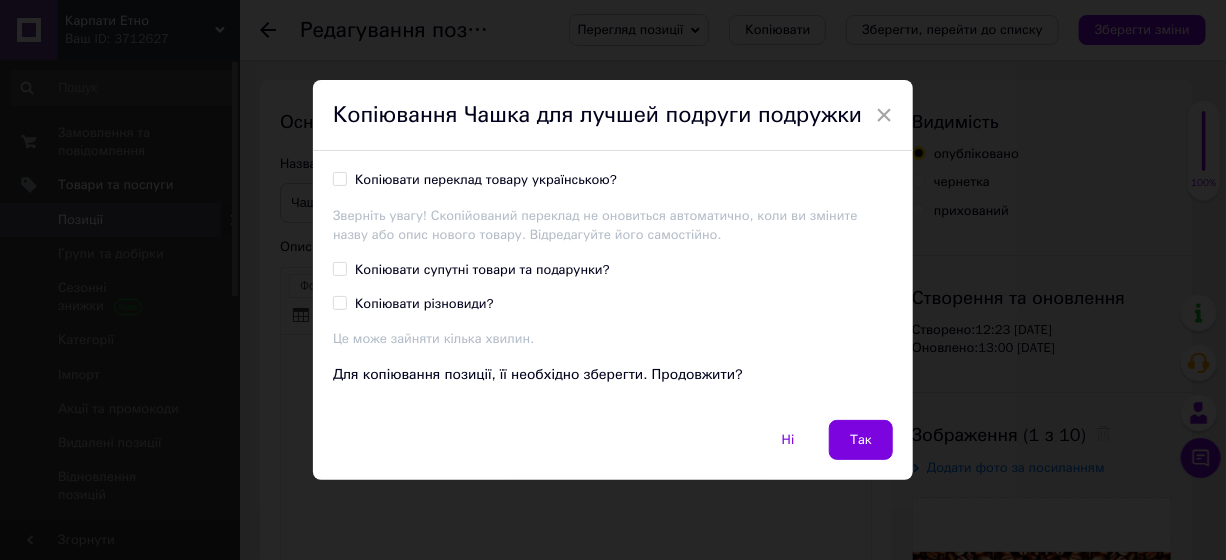 click on "Копіювати переклад товару українською?" at bounding box center [486, 180] 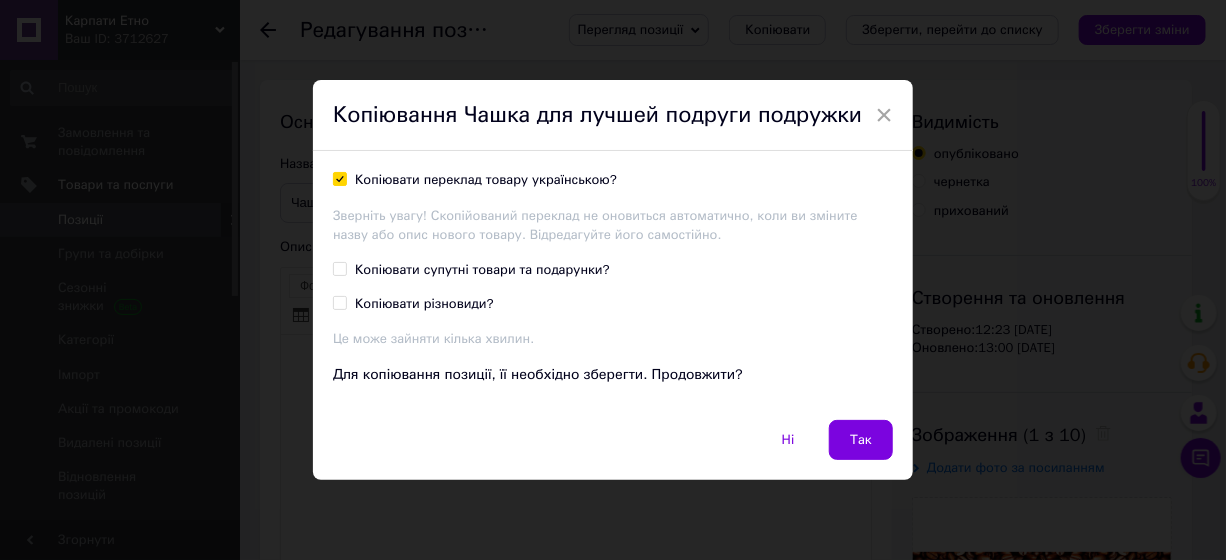 checkbox on "true" 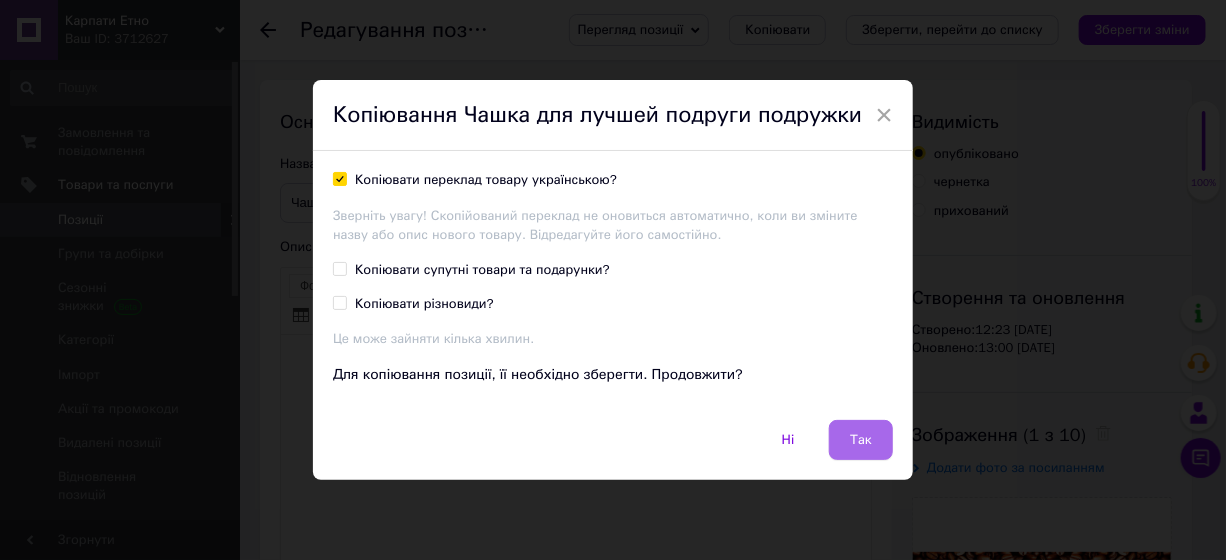 click on "Так" at bounding box center [861, 440] 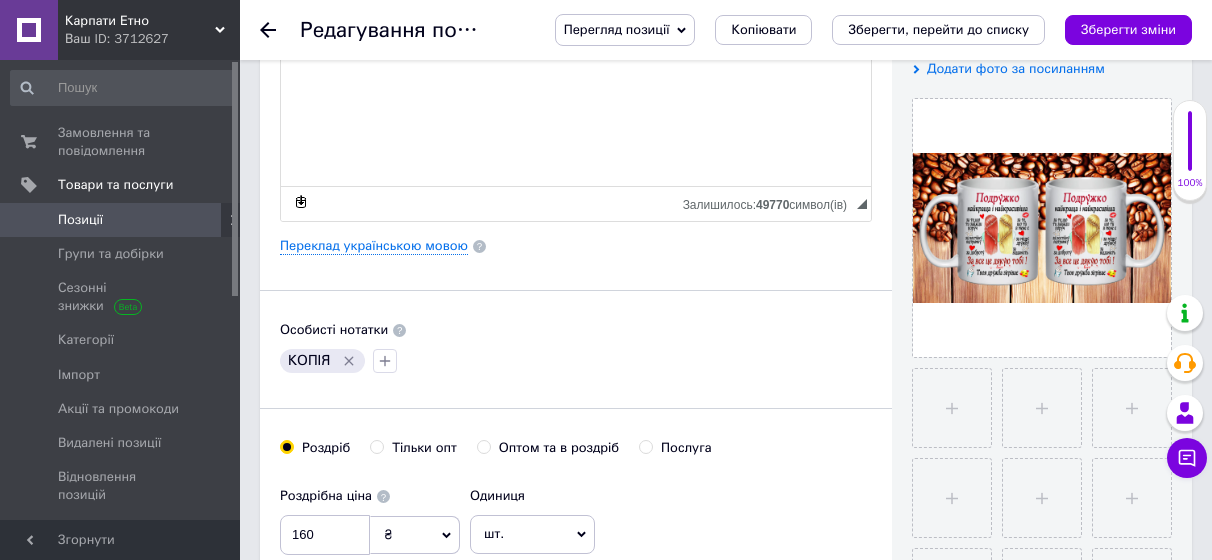 scroll, scrollTop: 400, scrollLeft: 0, axis: vertical 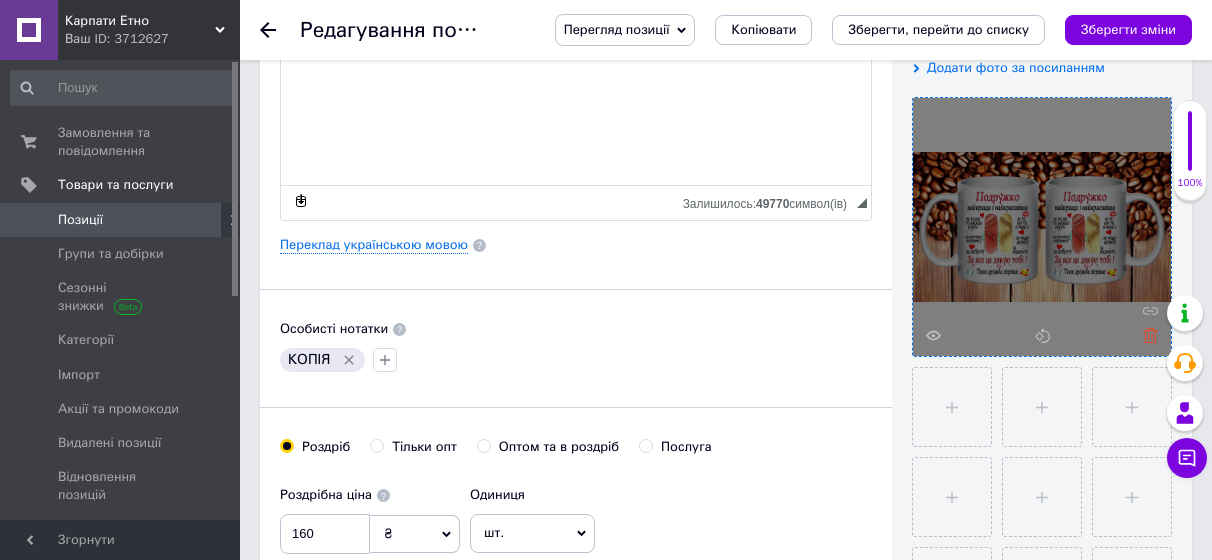 click 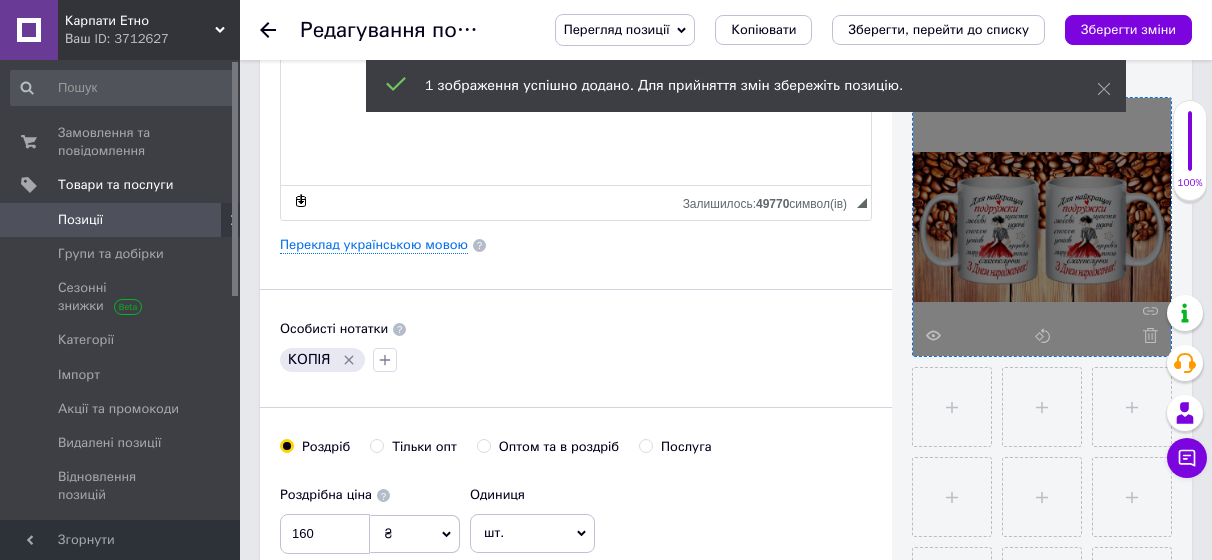 click 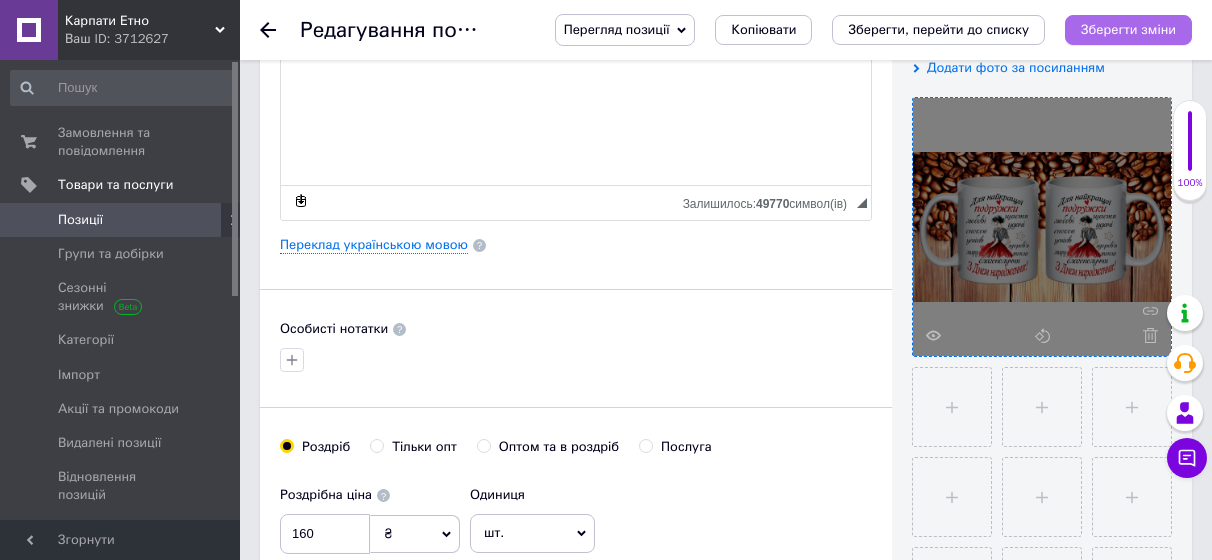 click on "Зберегти зміни" at bounding box center (1128, 29) 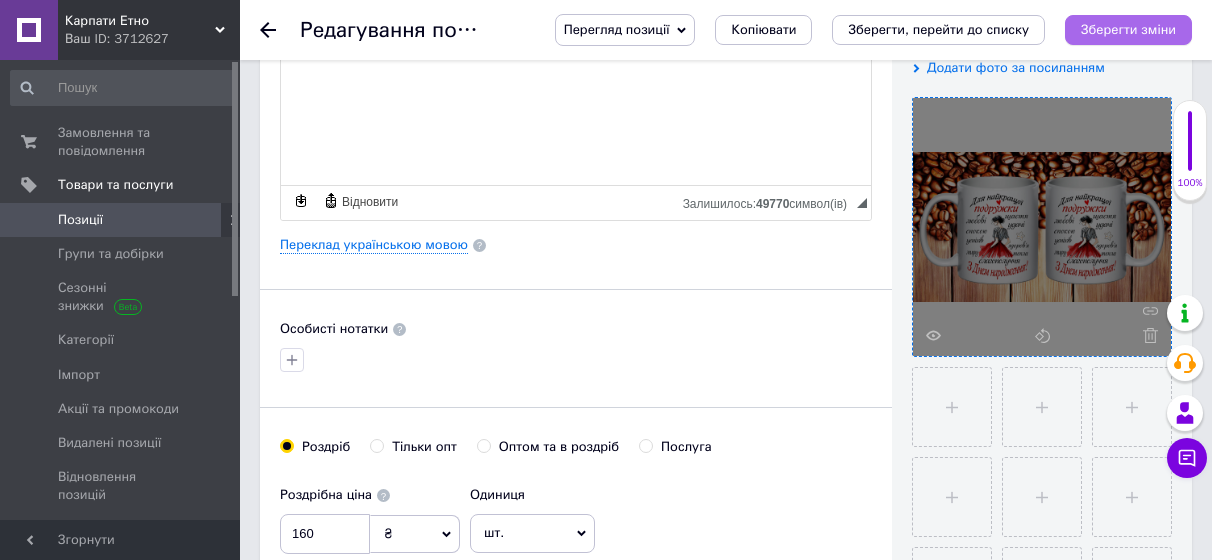 click on "Зберегти зміни" at bounding box center (1128, 29) 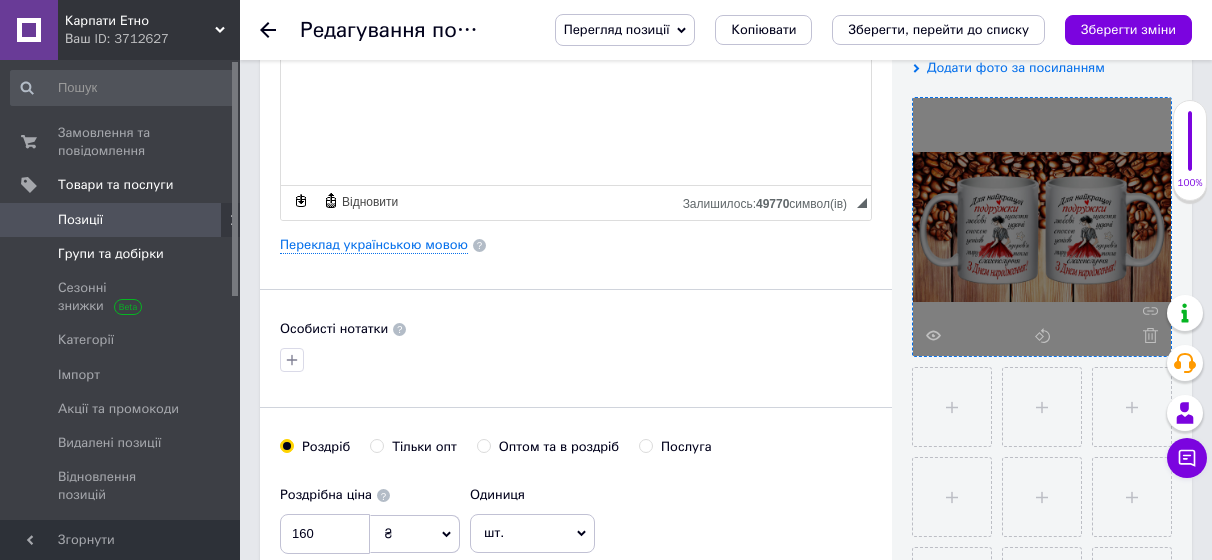 click on "Групи та добірки" at bounding box center [111, 254] 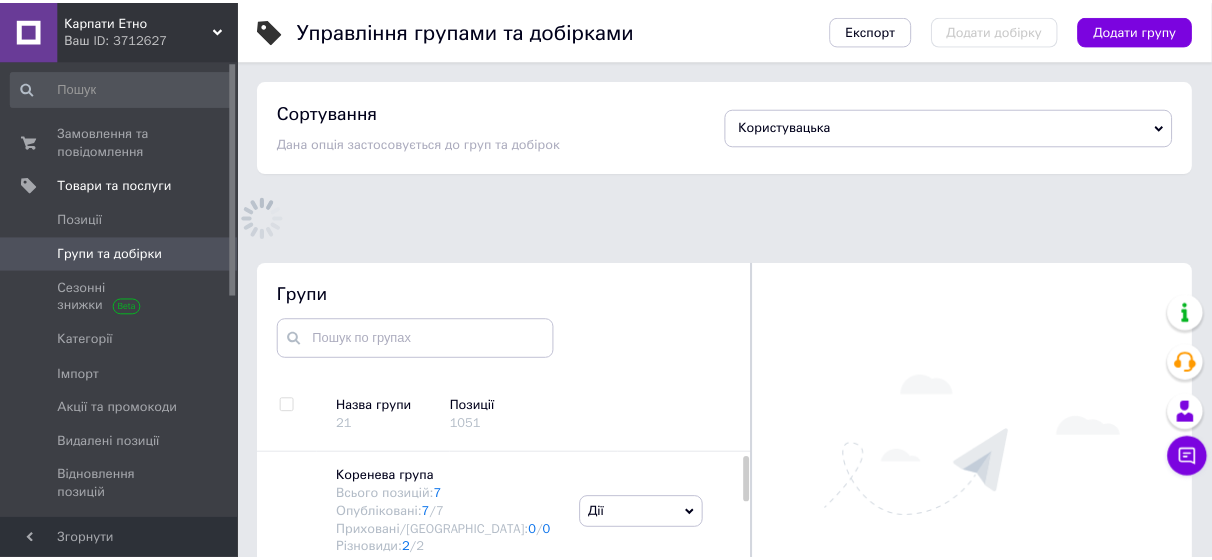 scroll, scrollTop: 154, scrollLeft: 0, axis: vertical 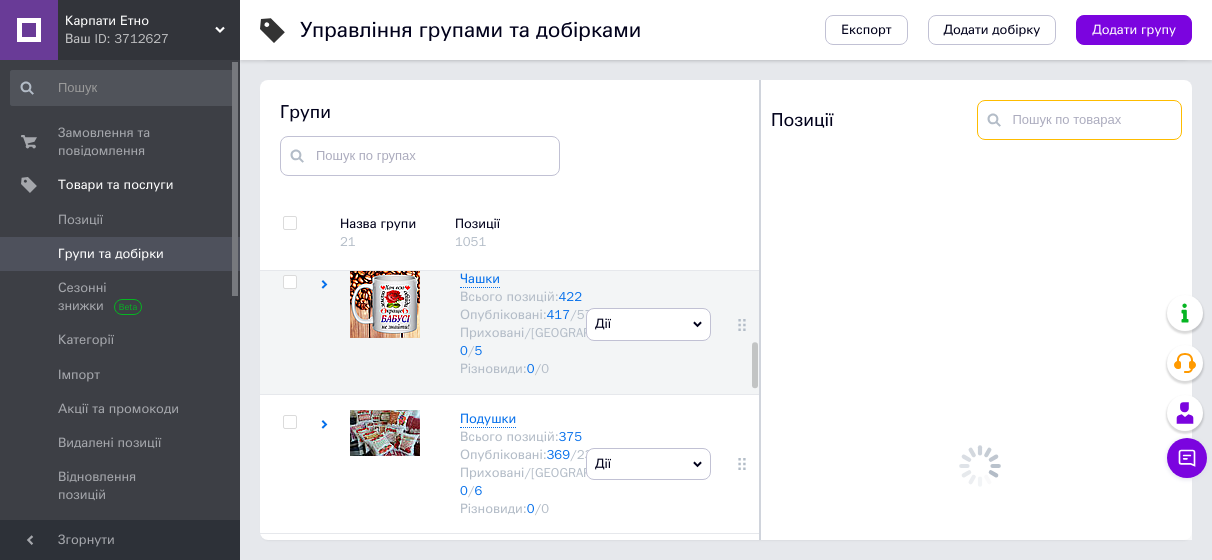 click at bounding box center [1080, 120] 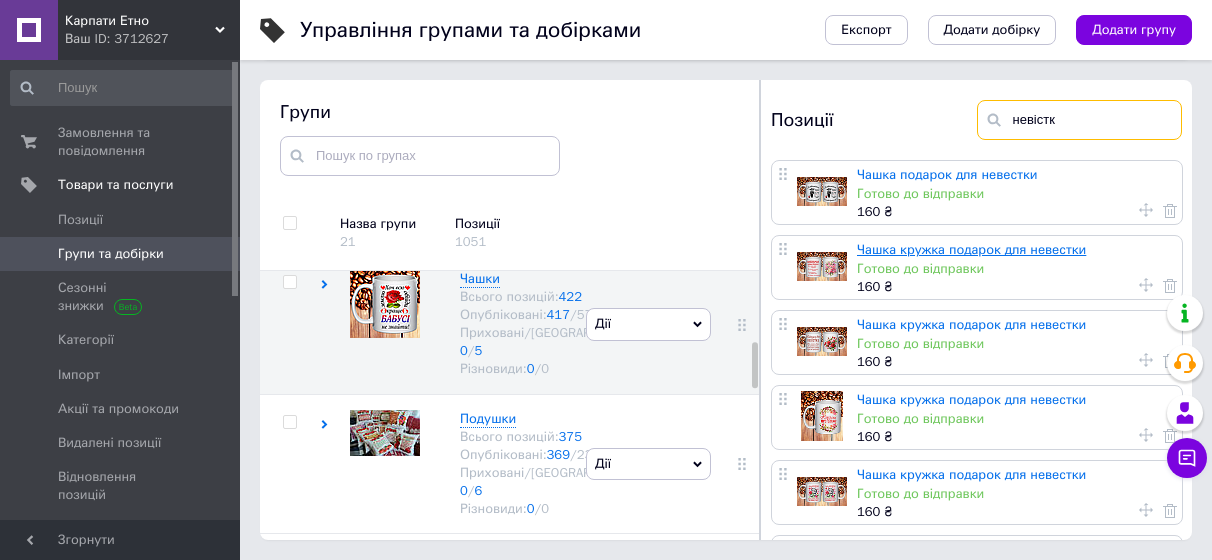 type on "невістк" 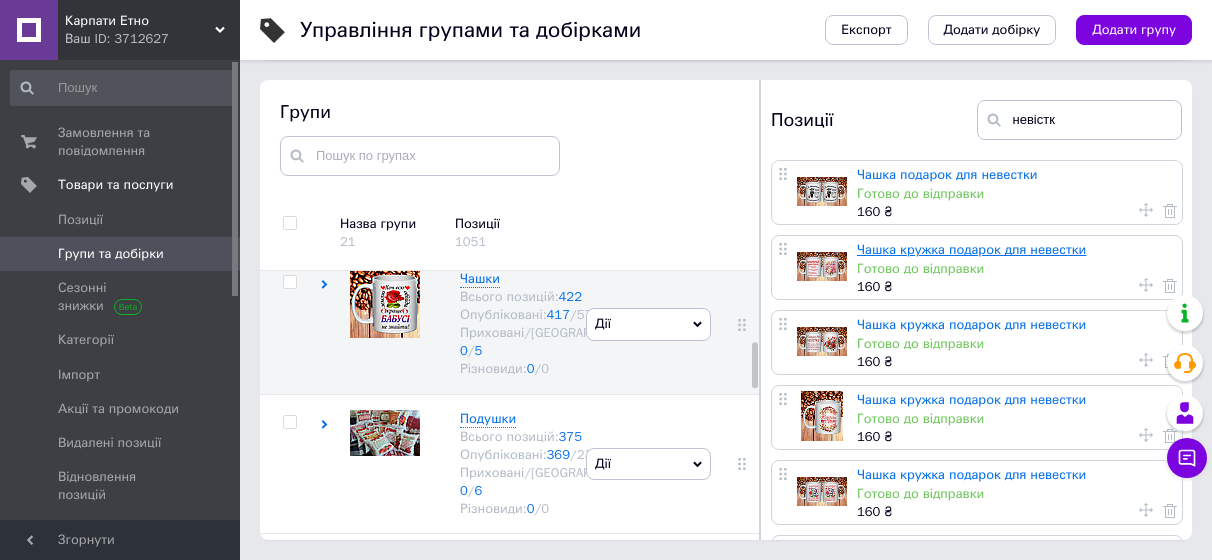 click on "Чашка кружка подарок  для невестки" at bounding box center (971, 249) 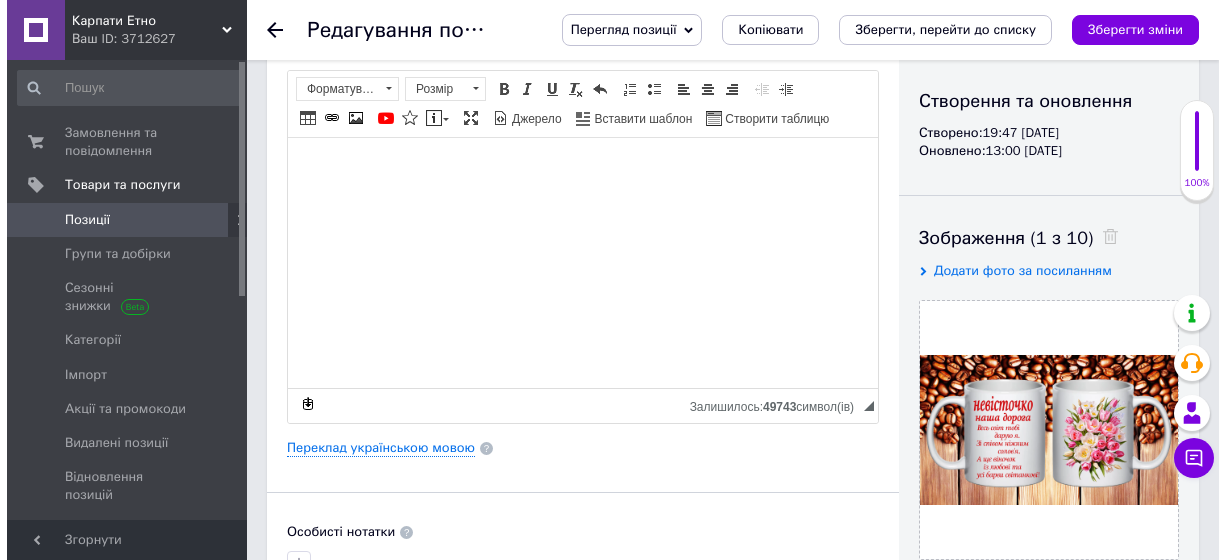 scroll, scrollTop: 200, scrollLeft: 0, axis: vertical 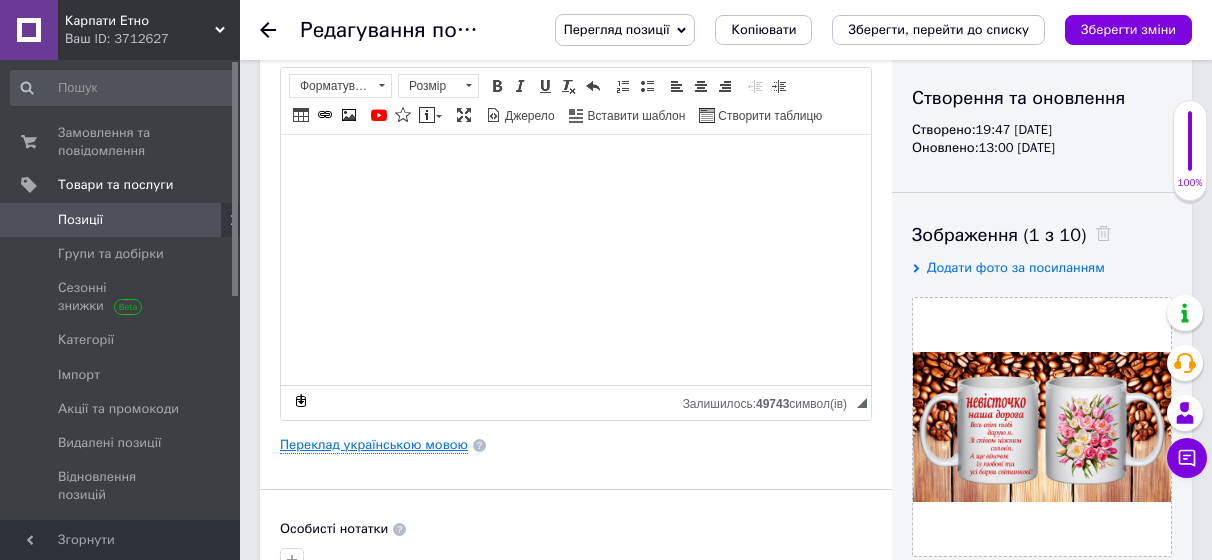 click on "Переклад українською мовою" at bounding box center [374, 445] 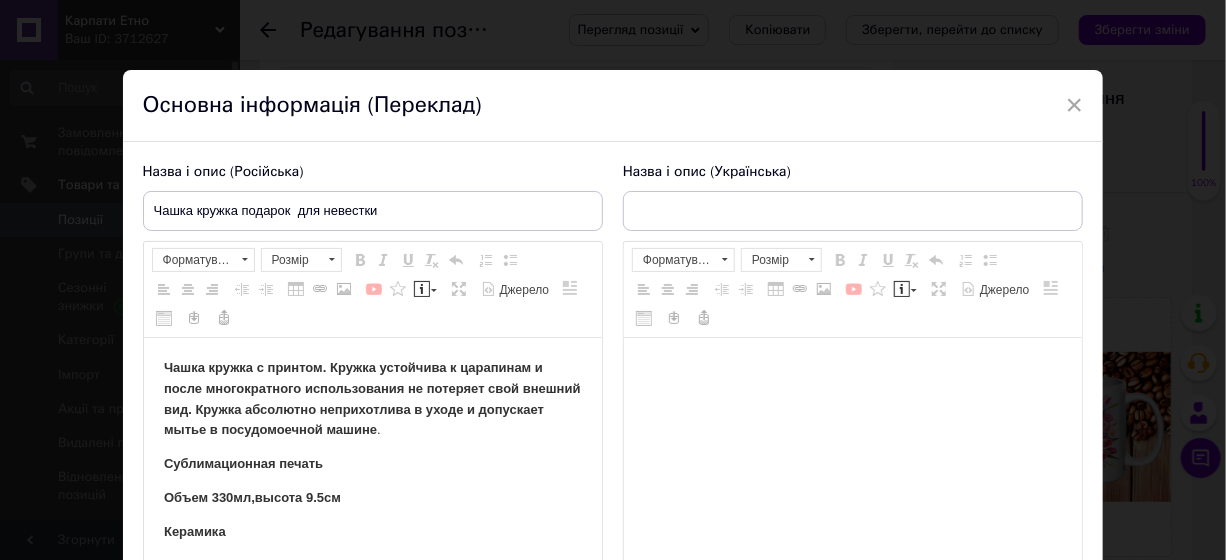 scroll, scrollTop: 0, scrollLeft: 0, axis: both 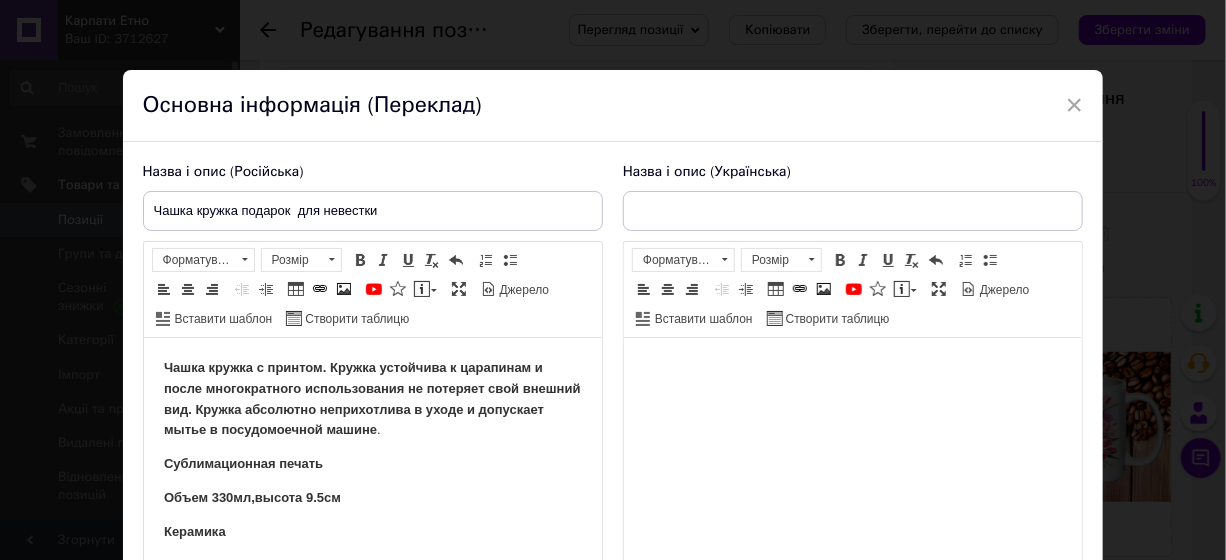 type on "Чашка горнятко подарунок для невістки" 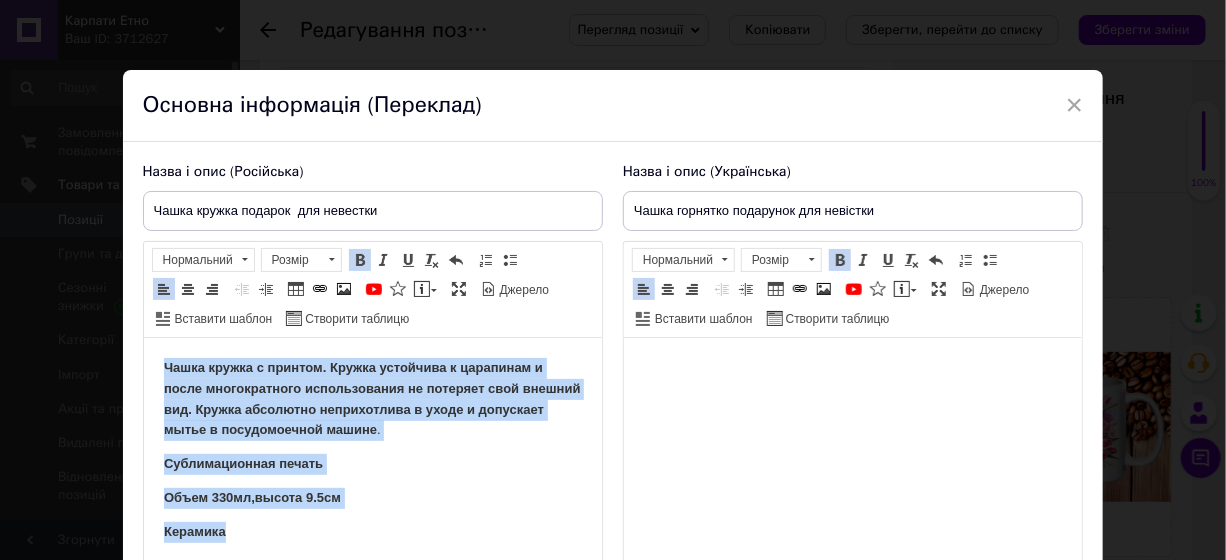 drag, startPoint x: 154, startPoint y: 354, endPoint x: 285, endPoint y: 533, distance: 221.81523 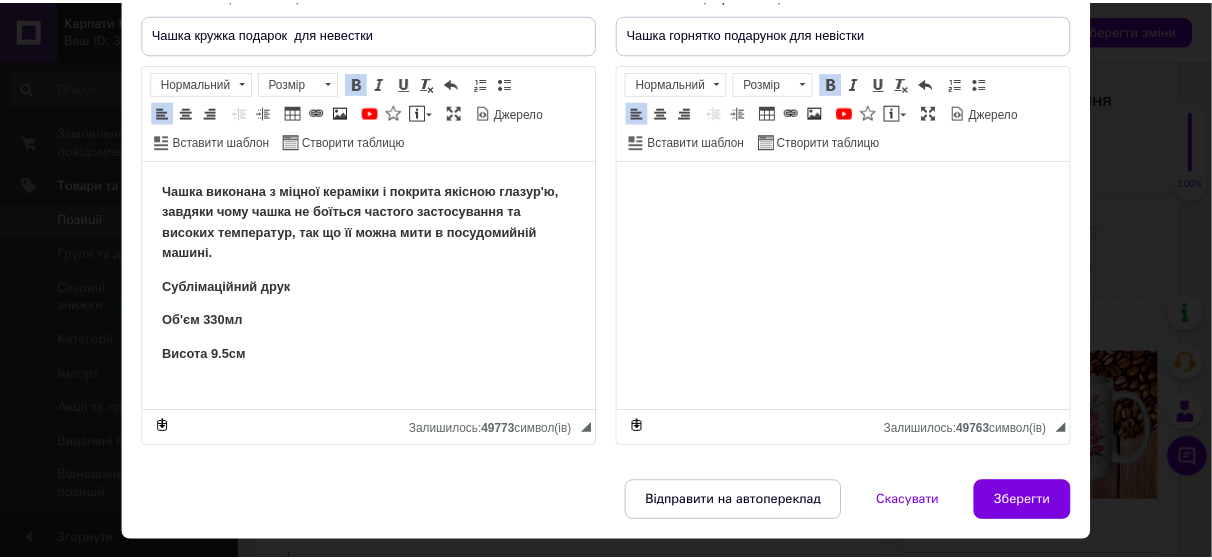 scroll, scrollTop: 200, scrollLeft: 0, axis: vertical 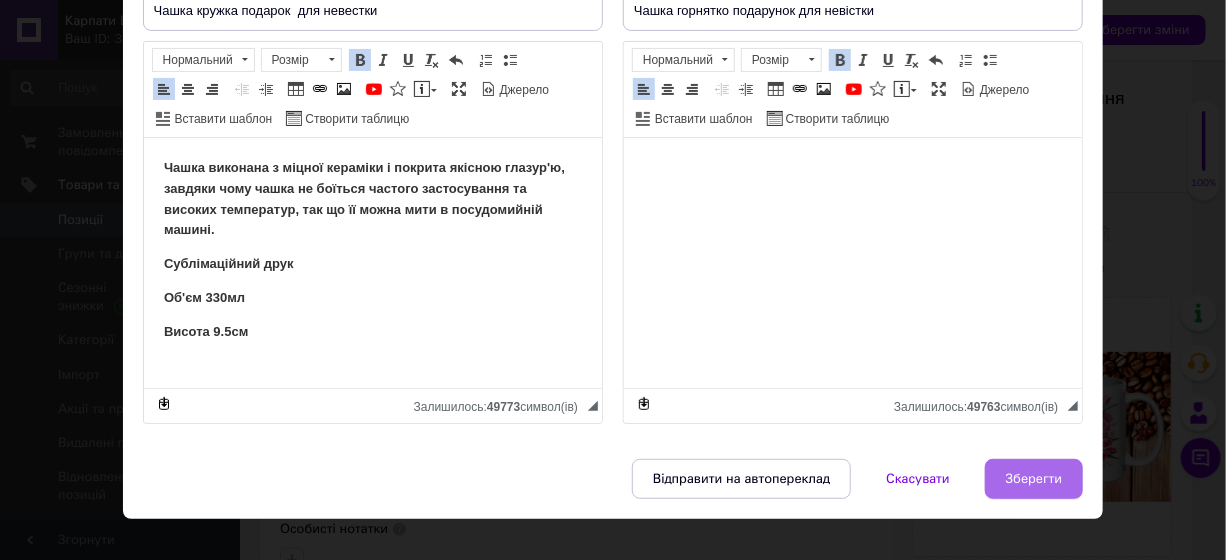 click on "Зберегти" at bounding box center (1034, 479) 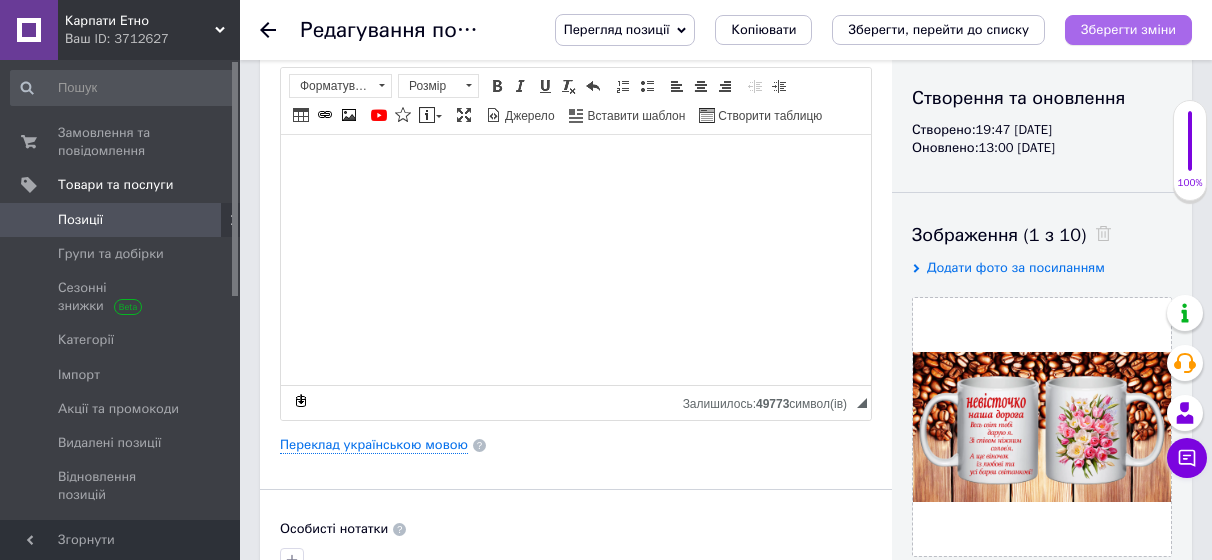 click on "Зберегти зміни" at bounding box center [1128, 29] 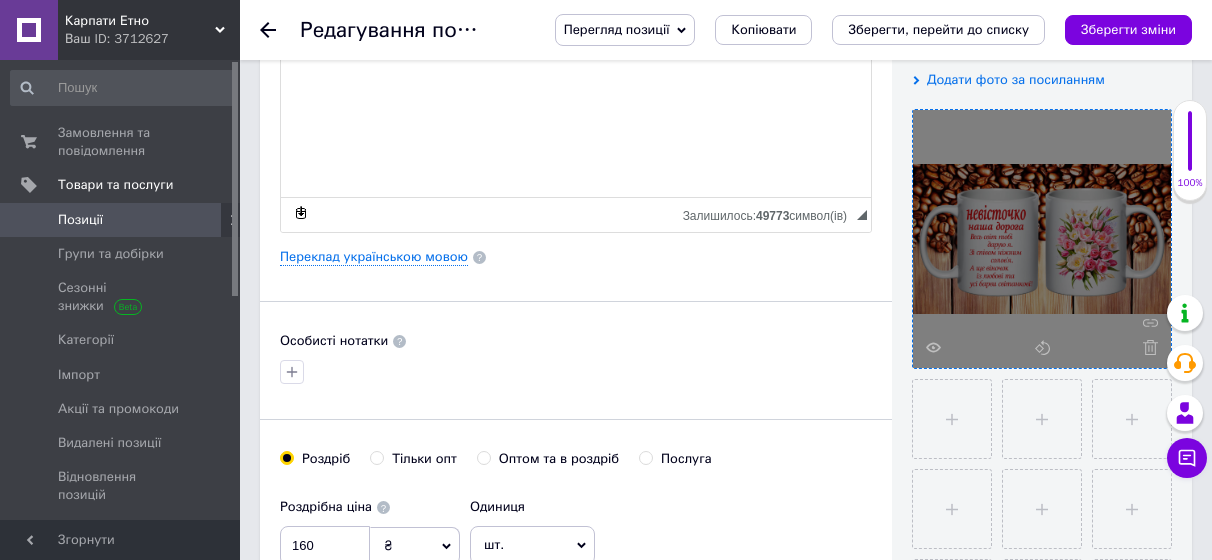 scroll, scrollTop: 400, scrollLeft: 0, axis: vertical 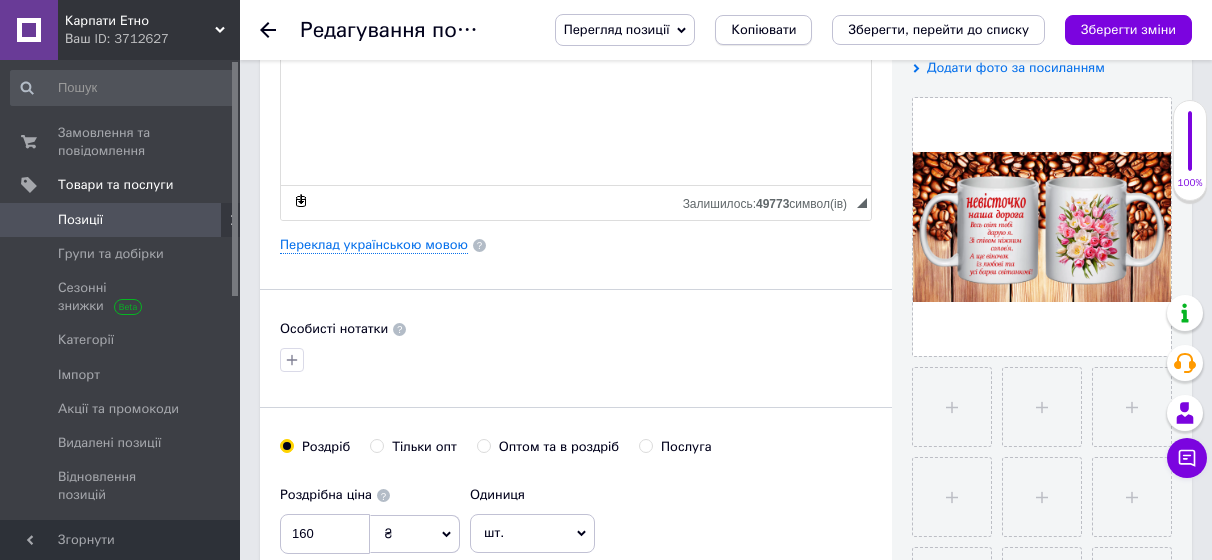 click on "Копіювати" at bounding box center [763, 30] 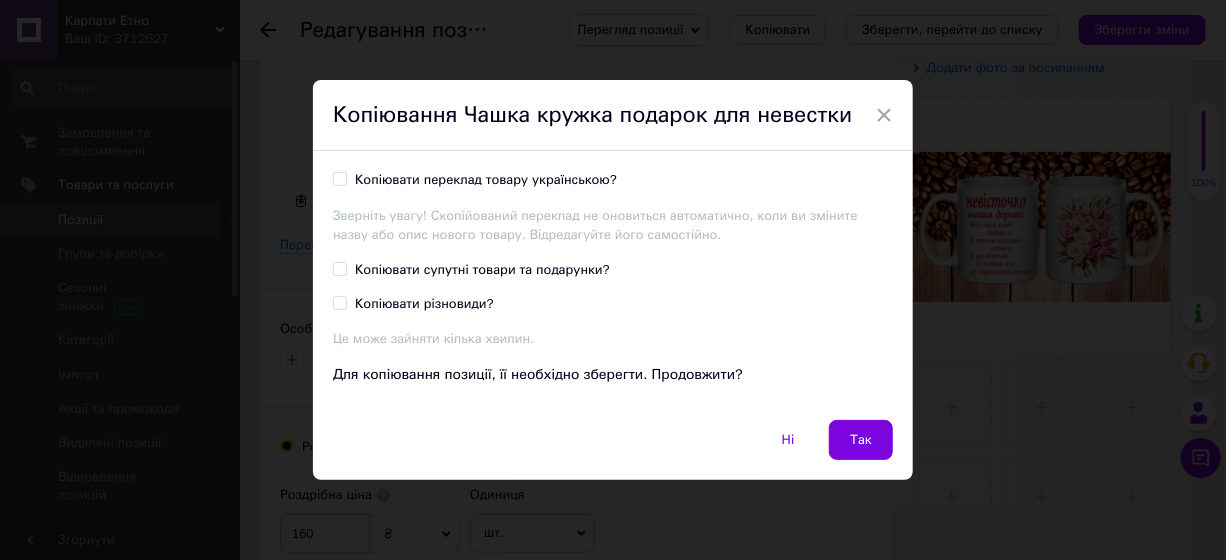 click on "Копіювати переклад товару українською?" at bounding box center [486, 180] 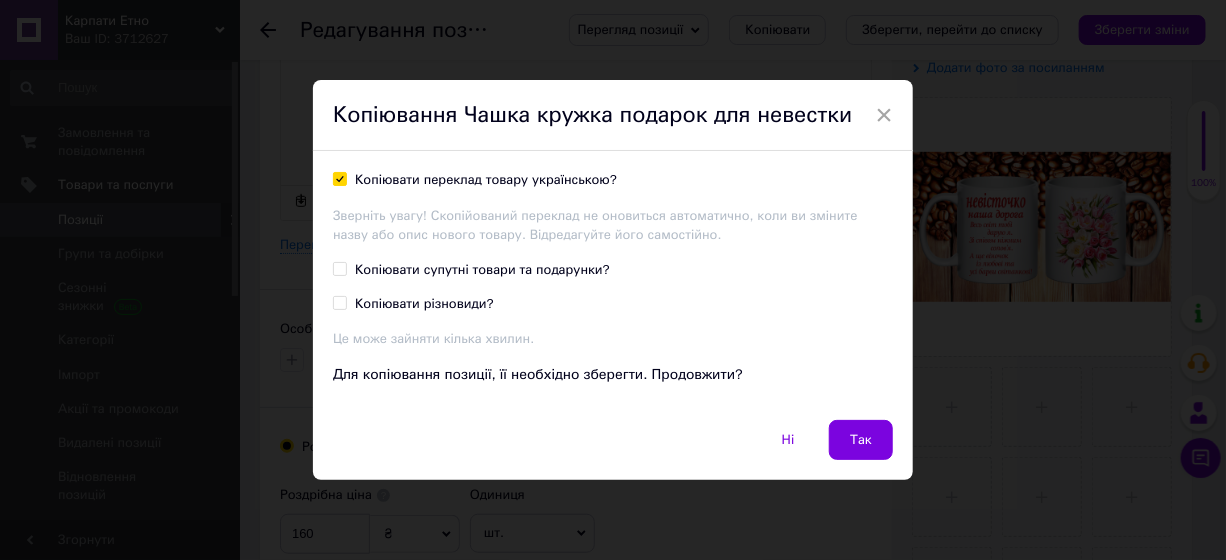 checkbox on "true" 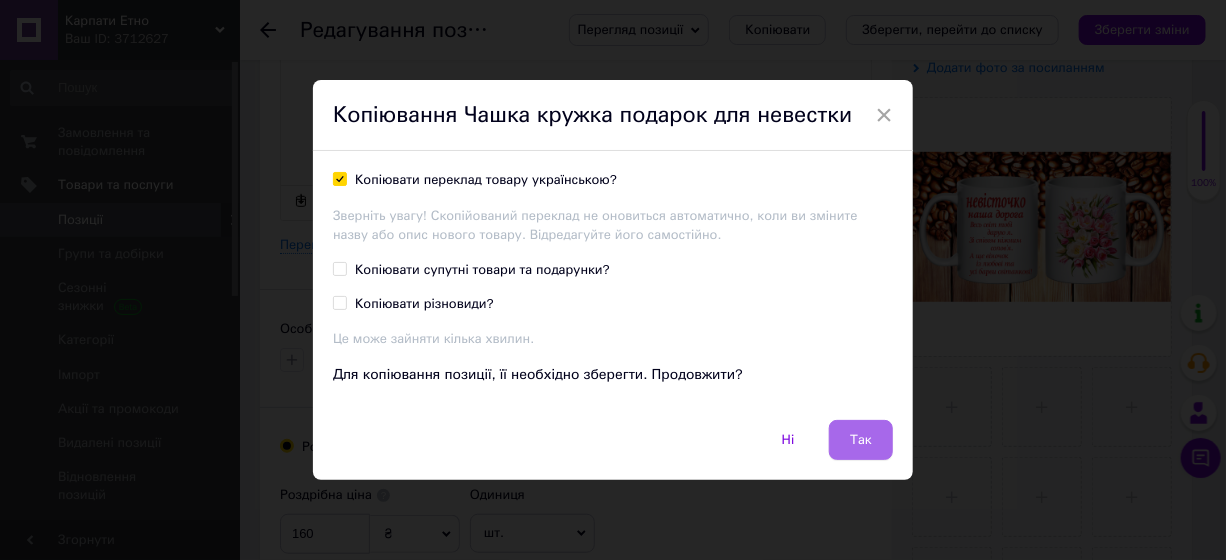 click on "Так" at bounding box center (861, 440) 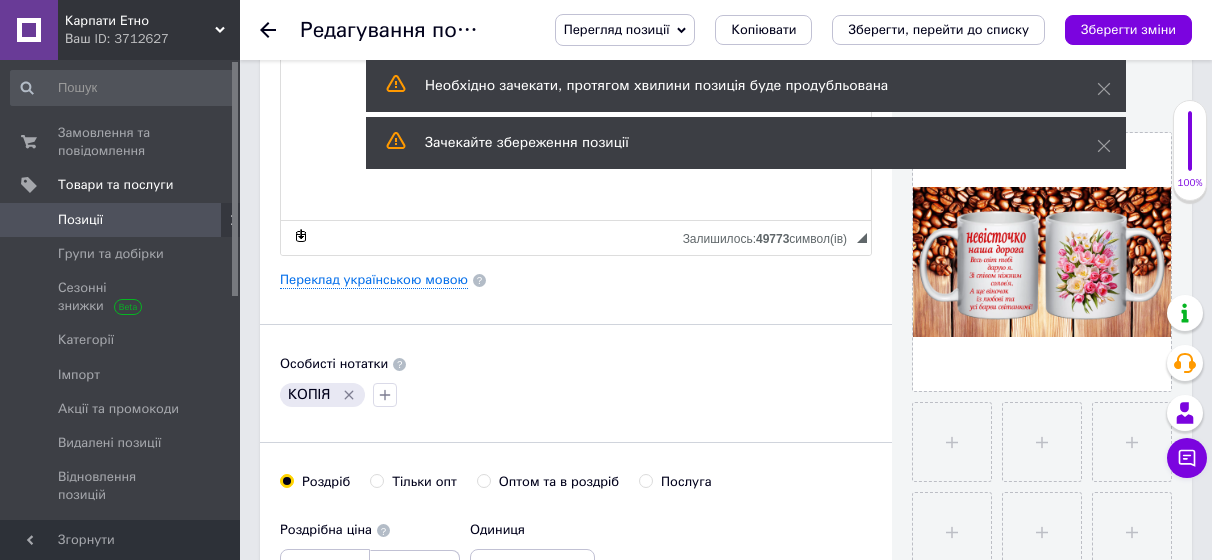 scroll, scrollTop: 400, scrollLeft: 0, axis: vertical 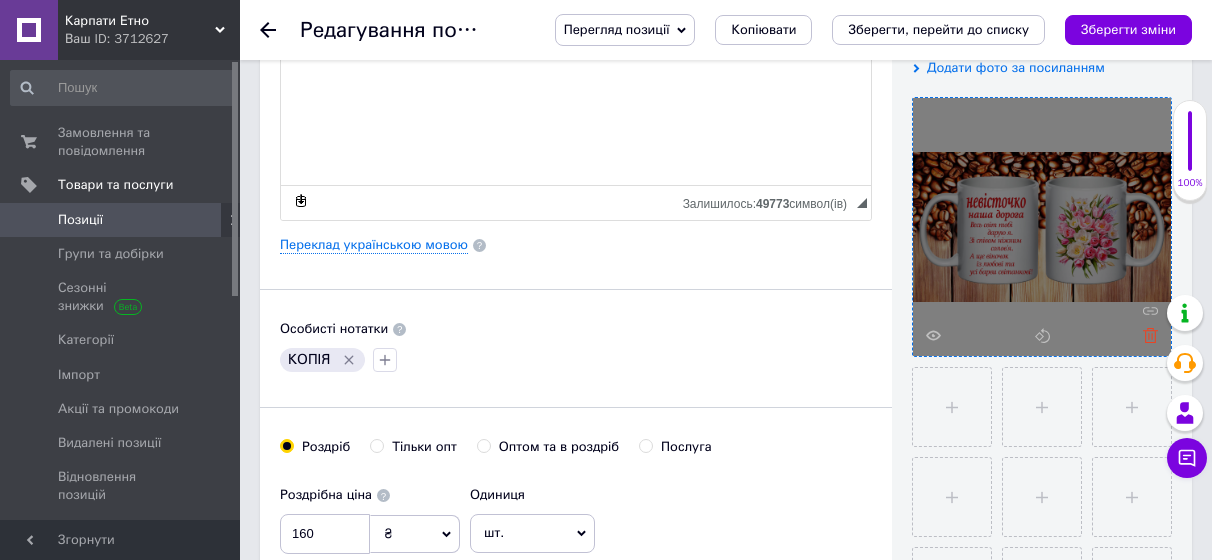 click 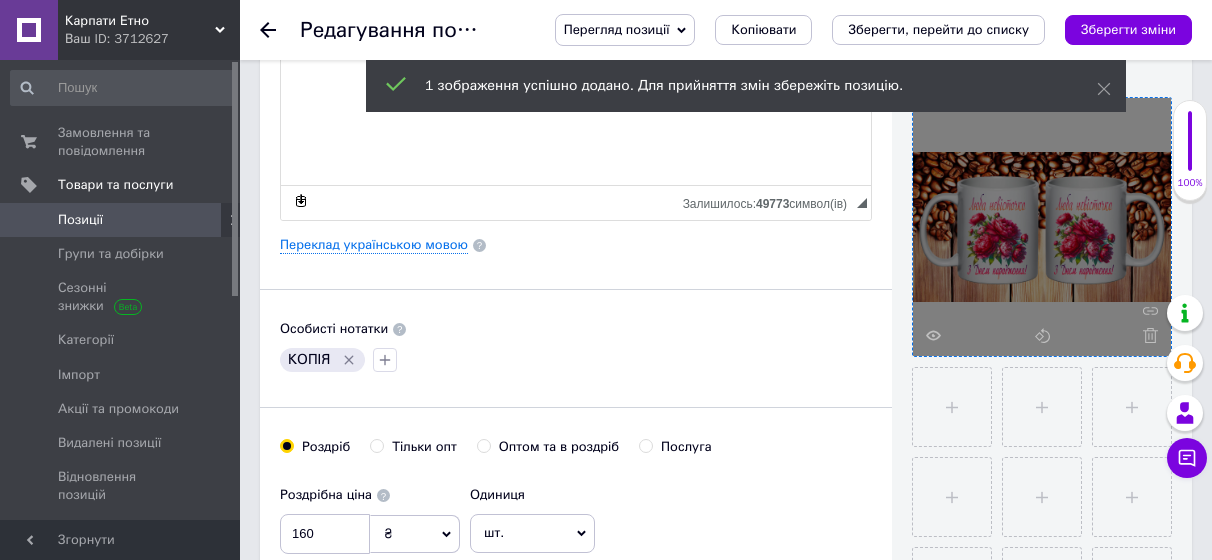click 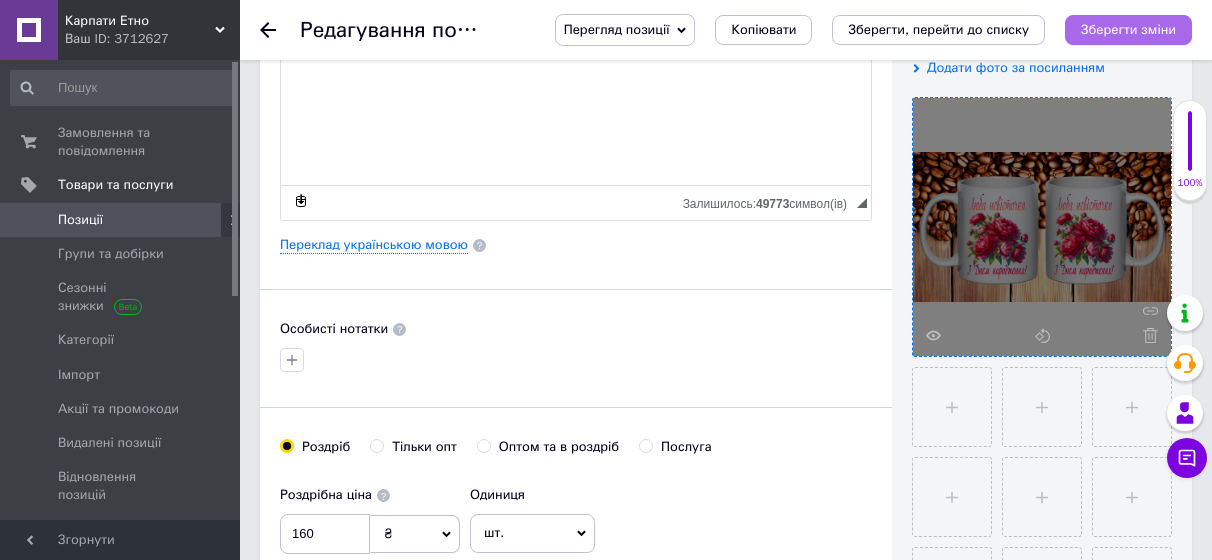 click on "Зберегти зміни" at bounding box center (1128, 29) 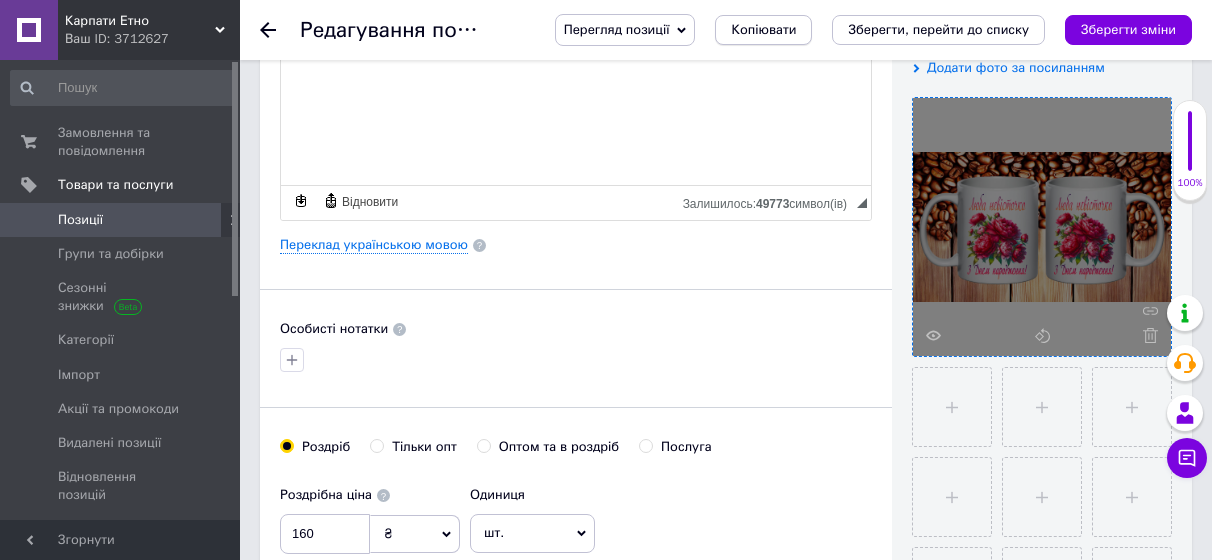 click on "Копіювати" at bounding box center (763, 30) 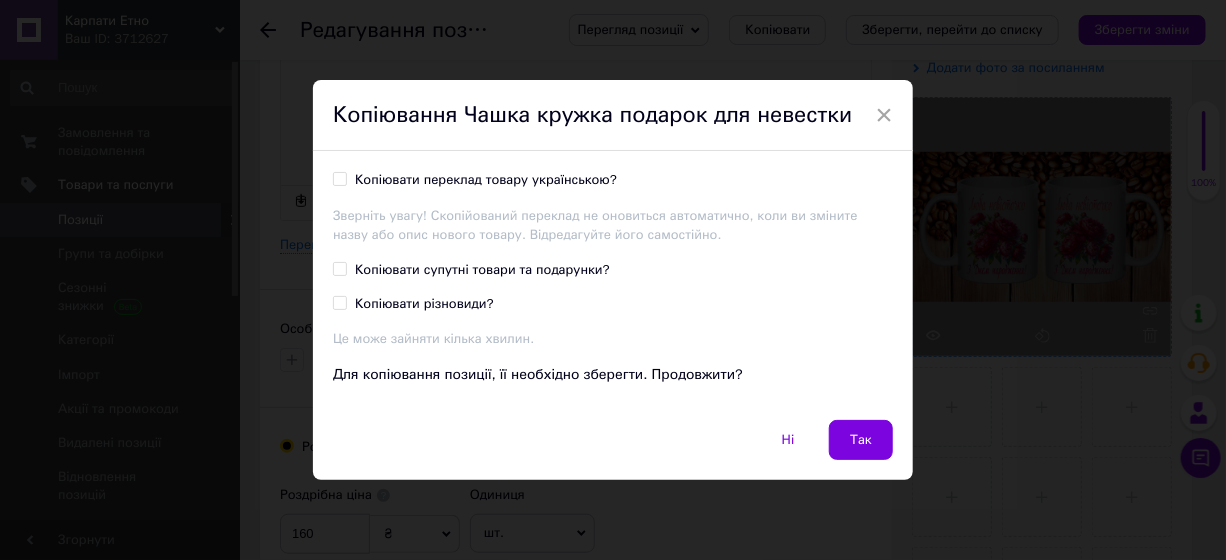 click on "Копіювати переклад товару українською?" at bounding box center (486, 180) 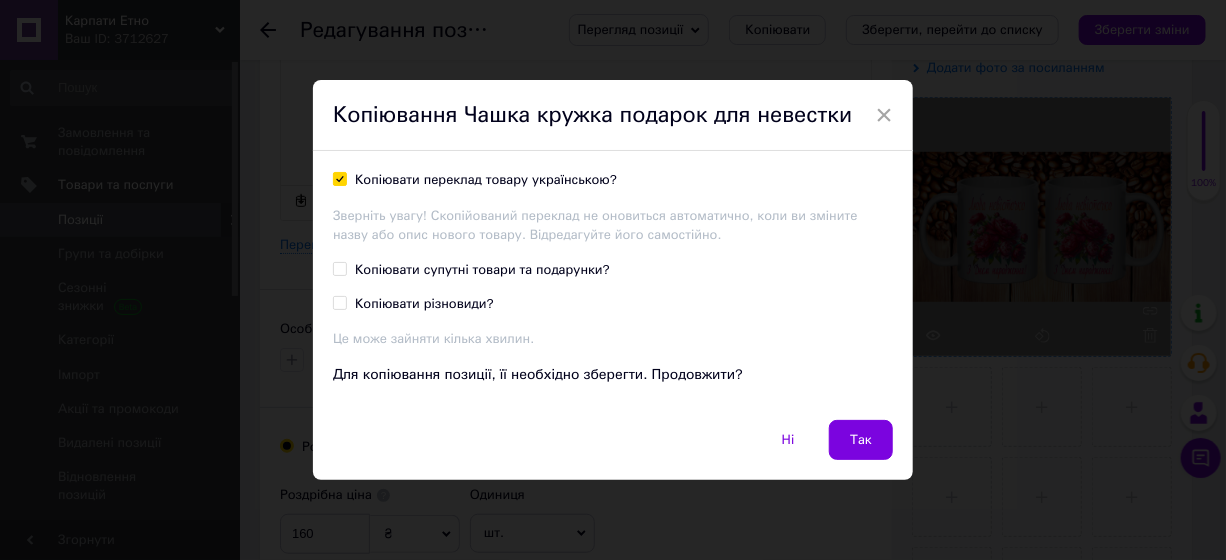 checkbox on "true" 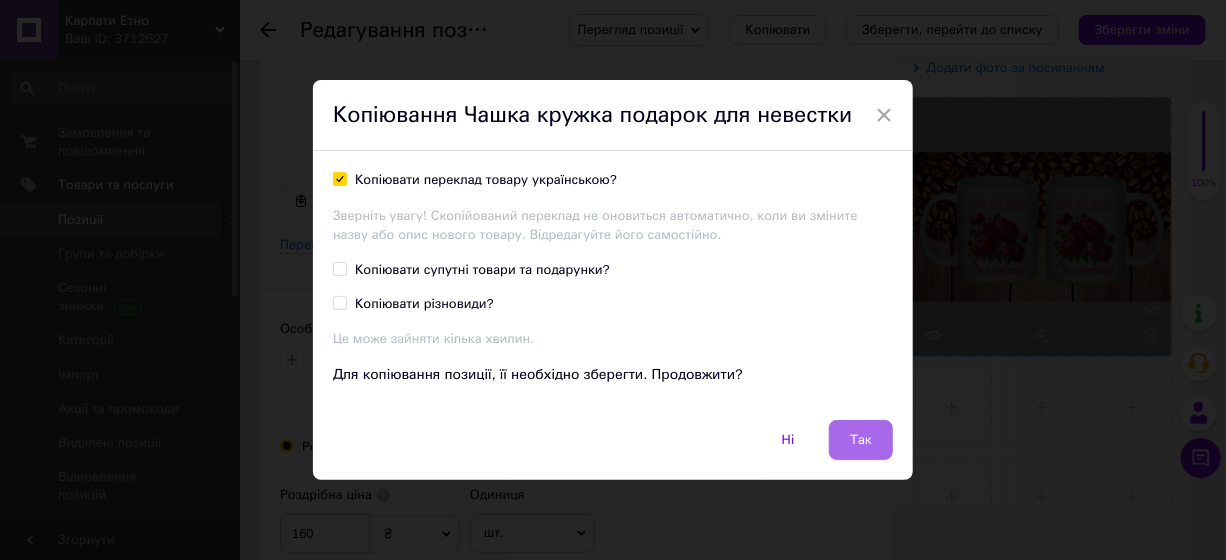 click on "Так" at bounding box center (861, 440) 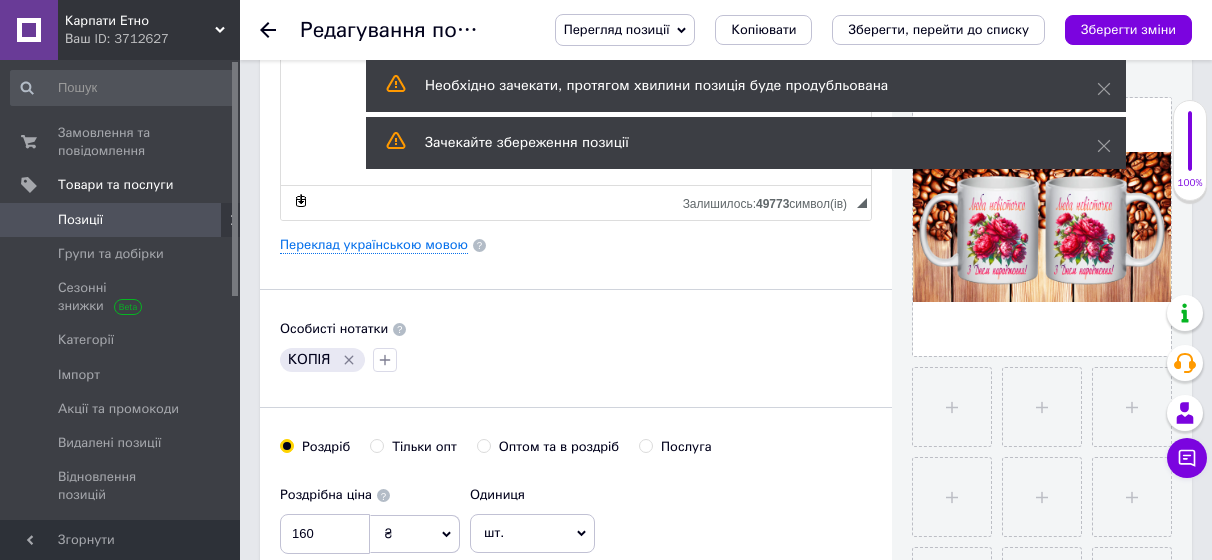 scroll, scrollTop: 300, scrollLeft: 0, axis: vertical 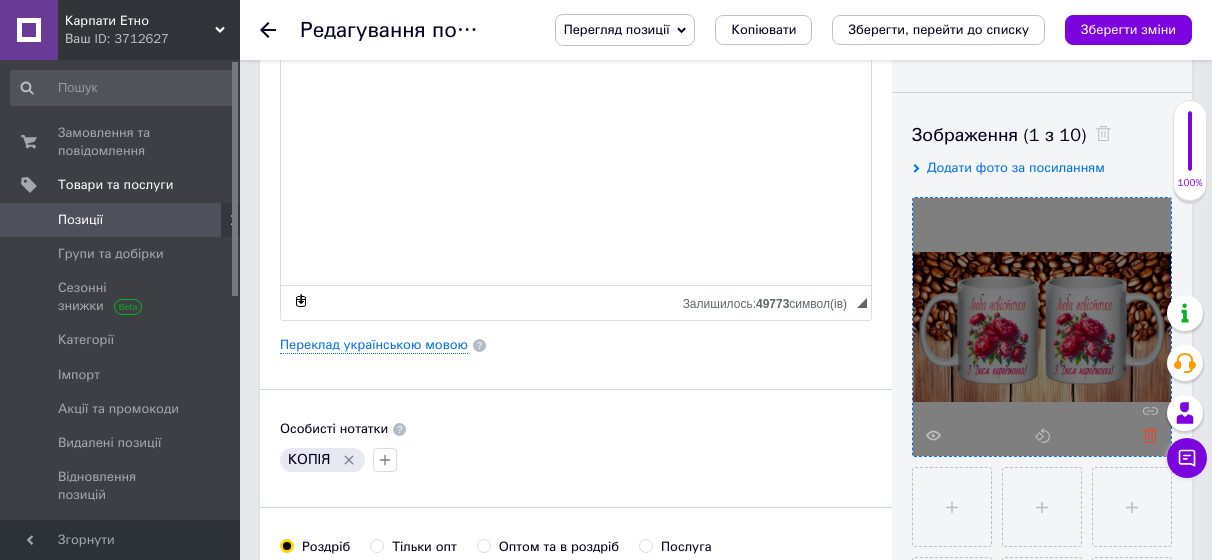 click 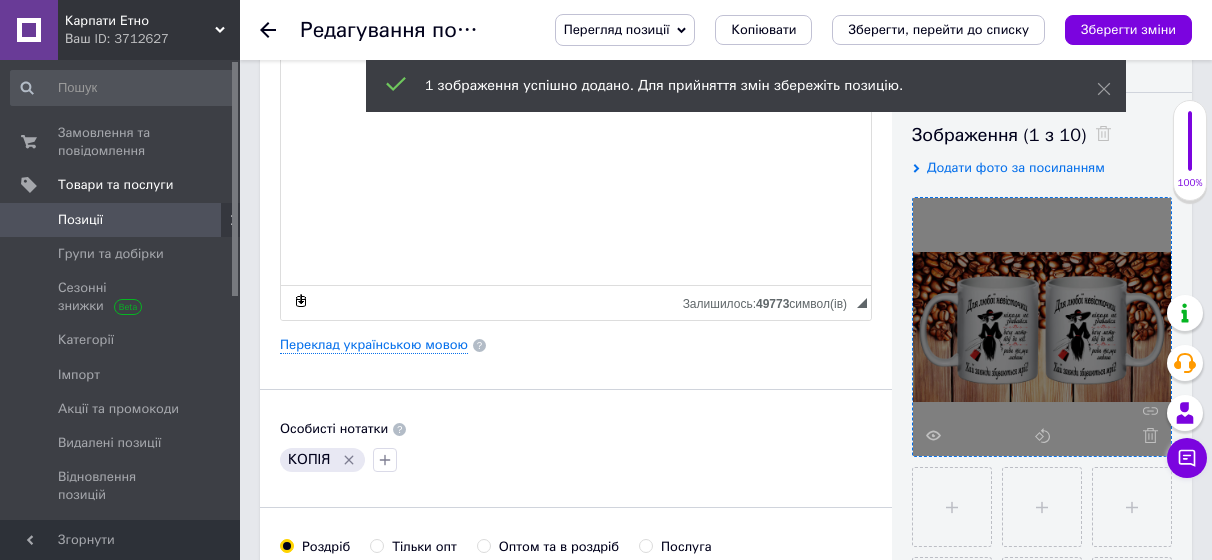 click 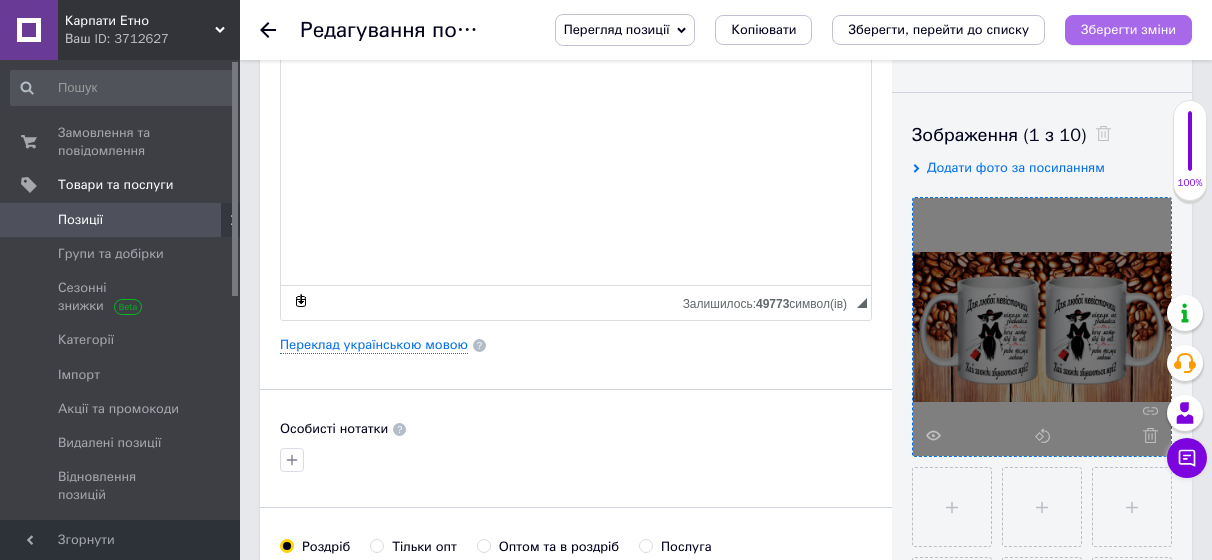 click on "Зберегти зміни" at bounding box center [1128, 29] 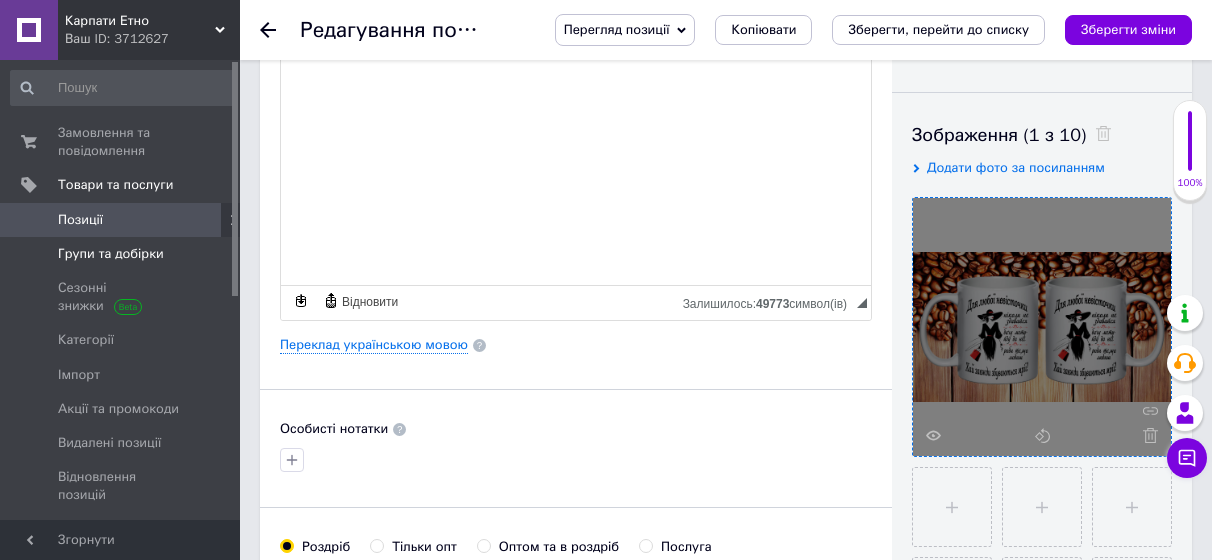 click on "Групи та добірки" at bounding box center [111, 254] 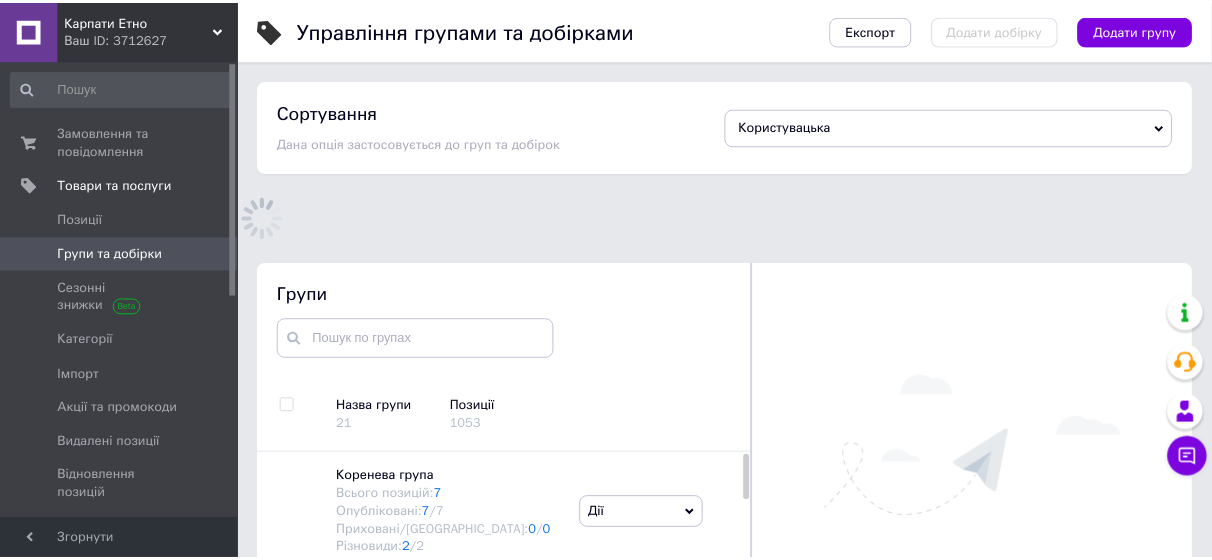 scroll, scrollTop: 139, scrollLeft: 0, axis: vertical 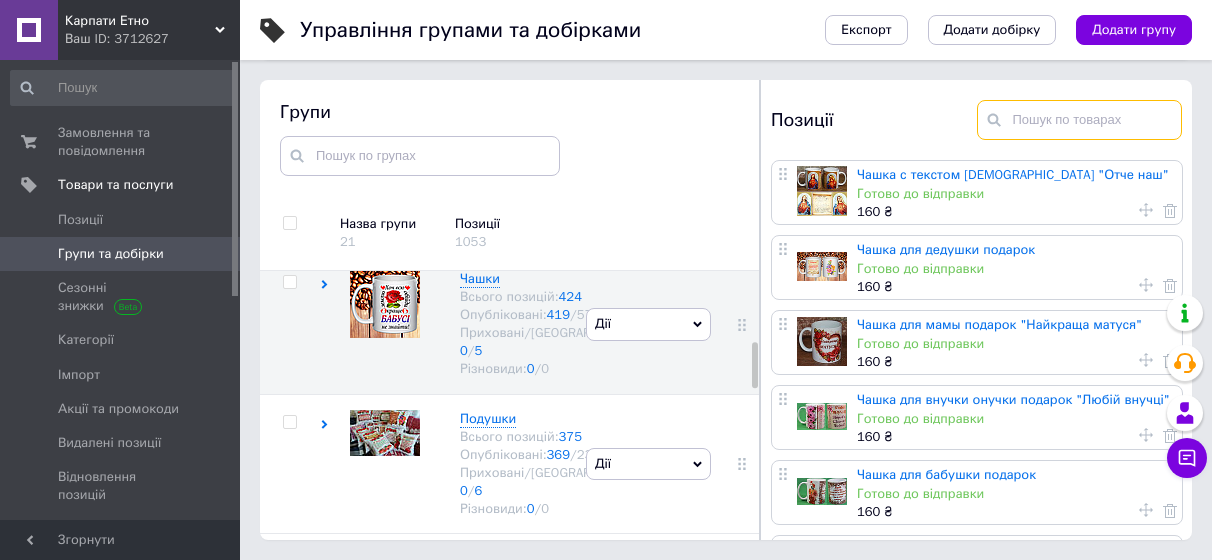 click at bounding box center (1080, 120) 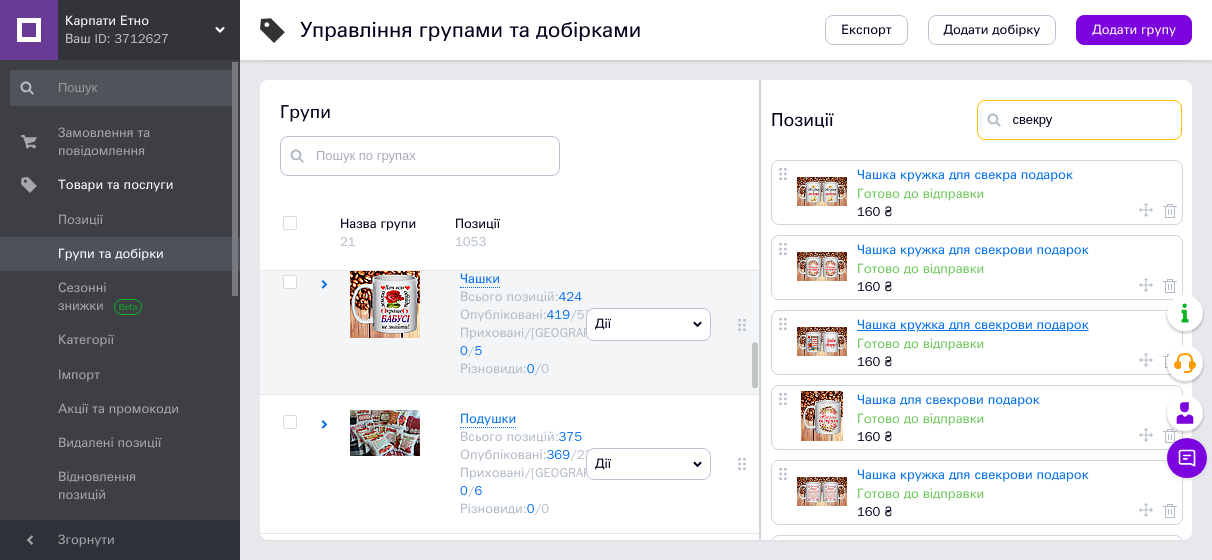 type on "свекру" 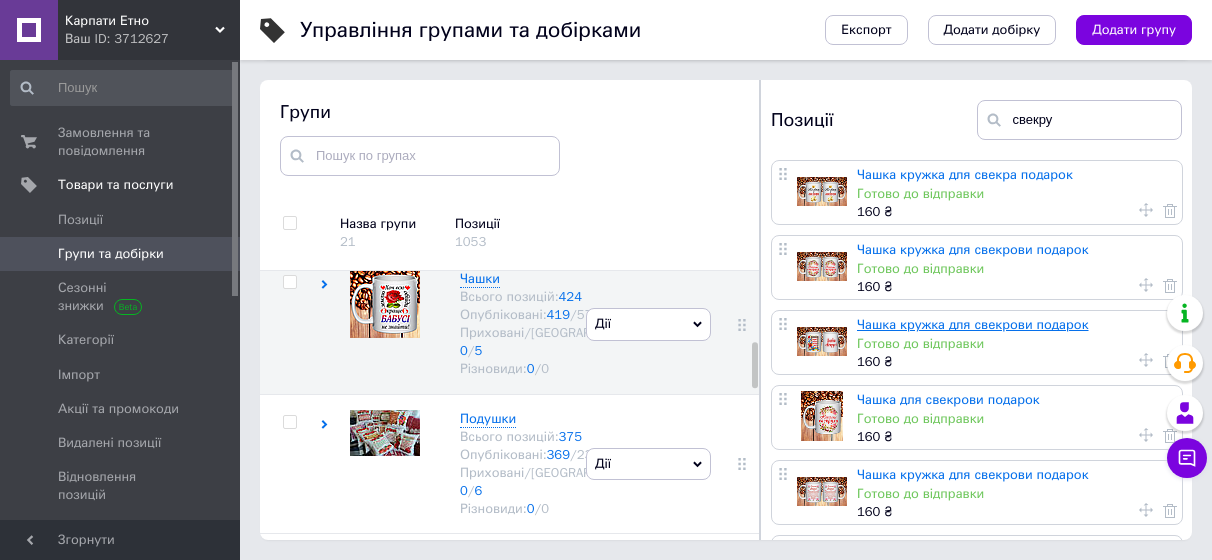 click on "Чашка кружка для свекрови подарок" at bounding box center (973, 324) 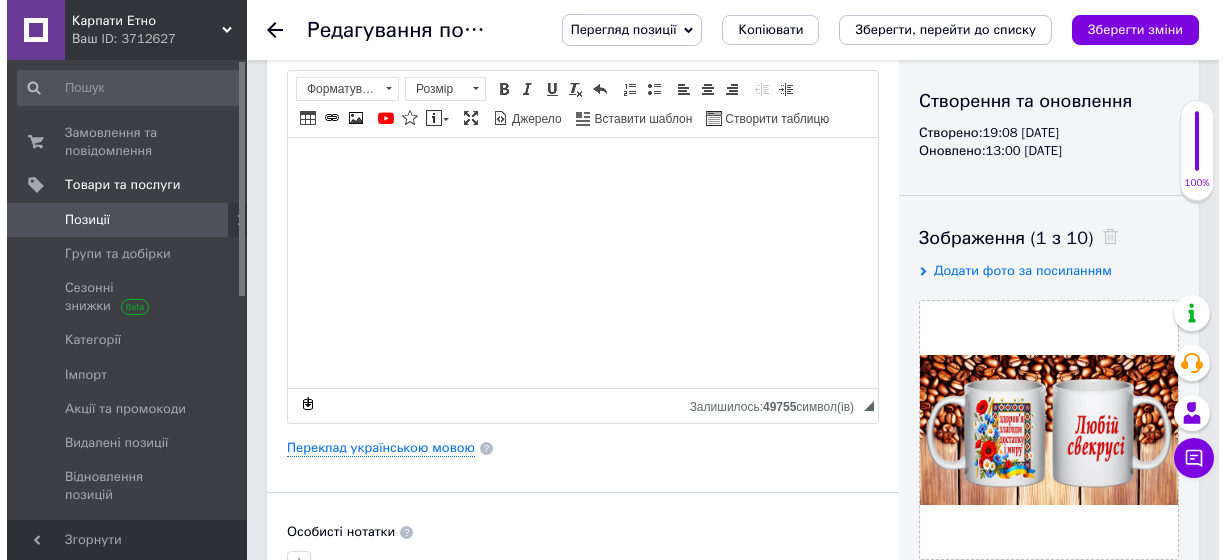 scroll, scrollTop: 200, scrollLeft: 0, axis: vertical 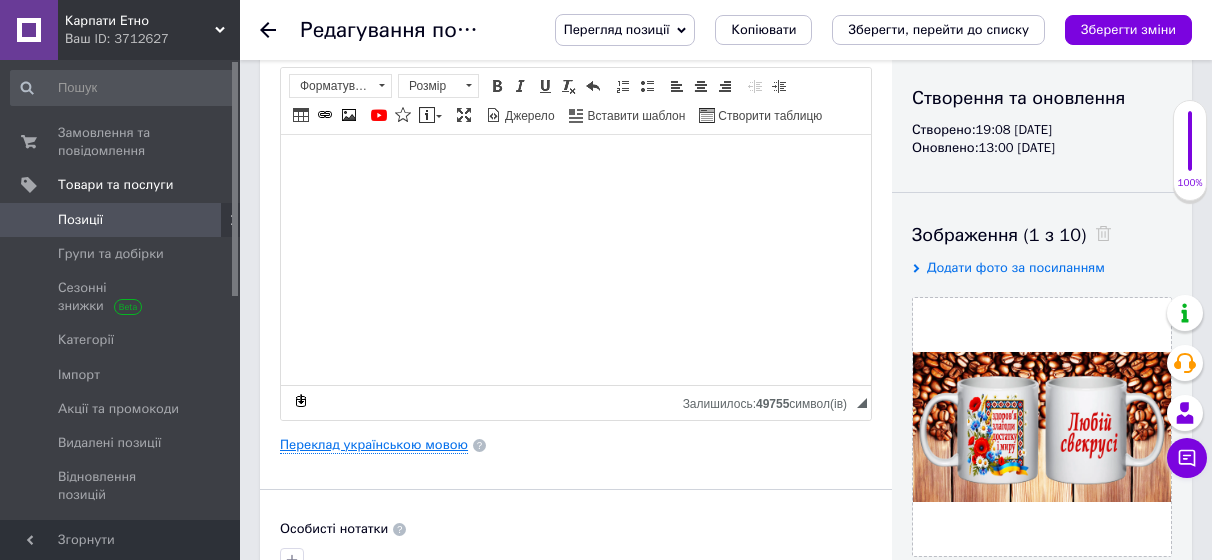 click on "Переклад українською мовою" at bounding box center [374, 445] 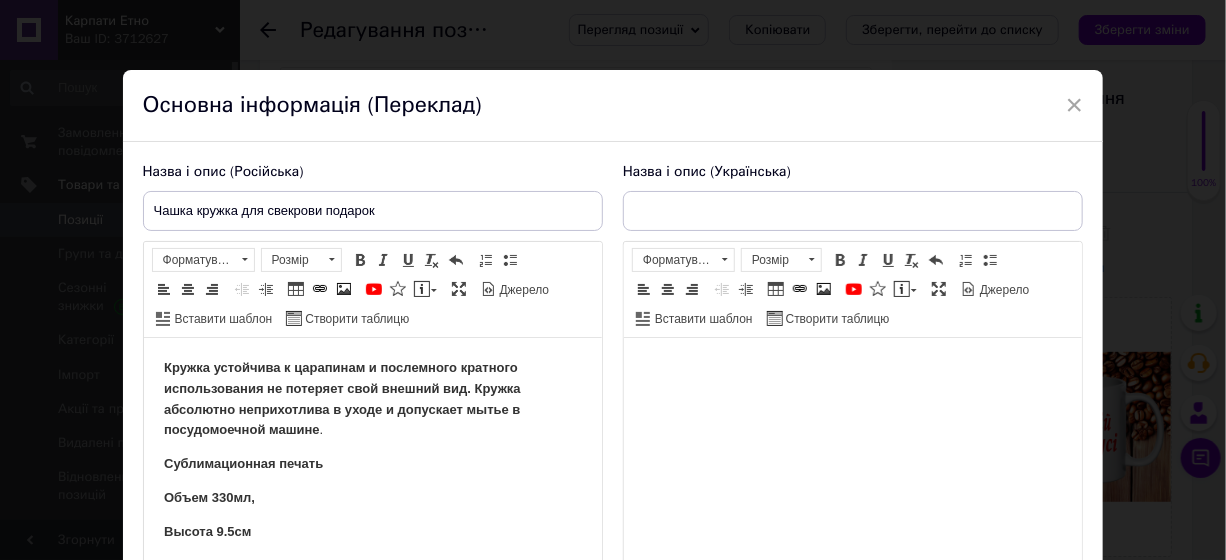 scroll, scrollTop: 0, scrollLeft: 0, axis: both 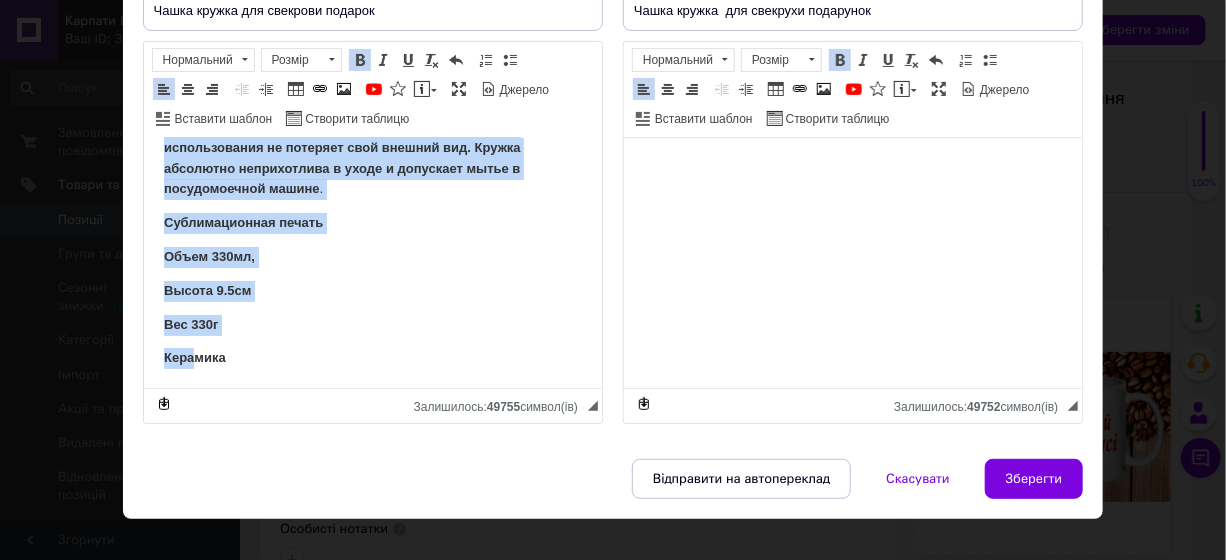 drag, startPoint x: 155, startPoint y: 157, endPoint x: 196, endPoint y: 390, distance: 236.5798 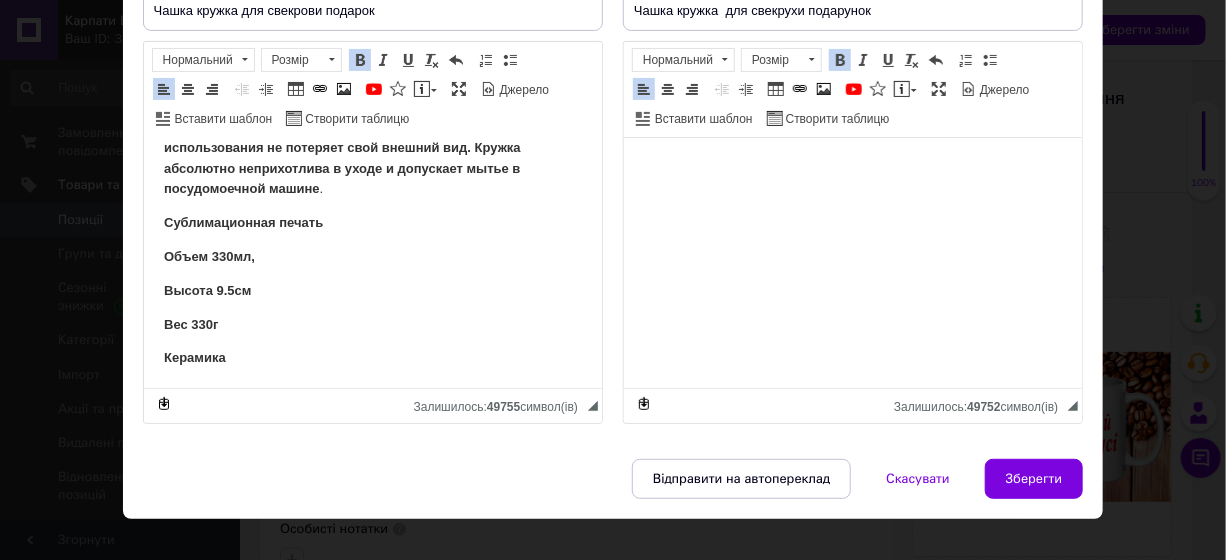scroll, scrollTop: 0, scrollLeft: 0, axis: both 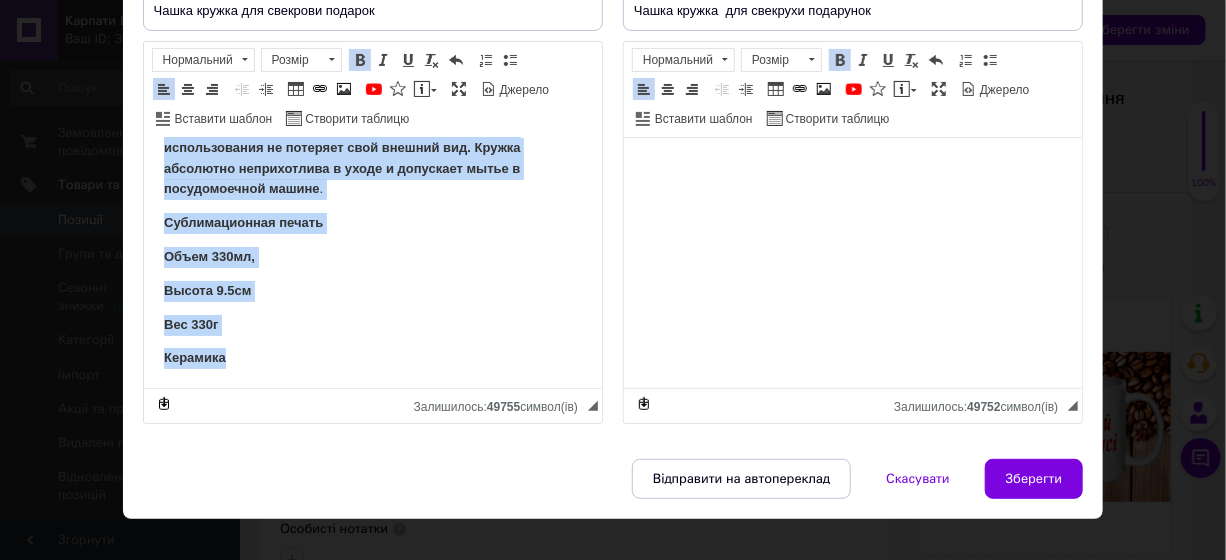 drag, startPoint x: 154, startPoint y: 160, endPoint x: 530, endPoint y: 528, distance: 526.11786 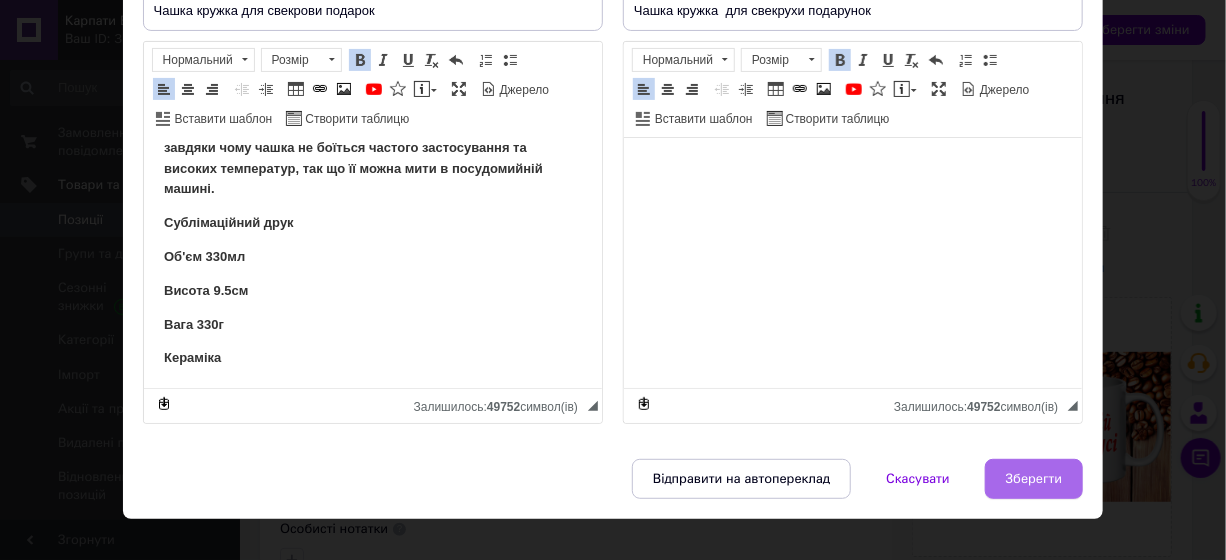 click on "Зберегти" at bounding box center (1034, 479) 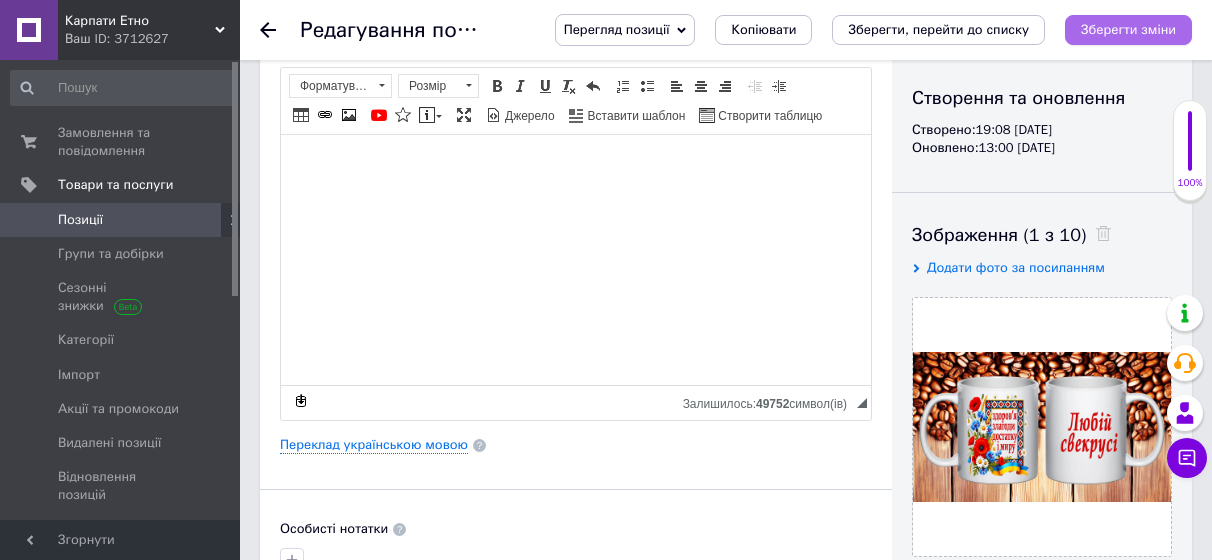 click on "Зберегти зміни" at bounding box center [1128, 29] 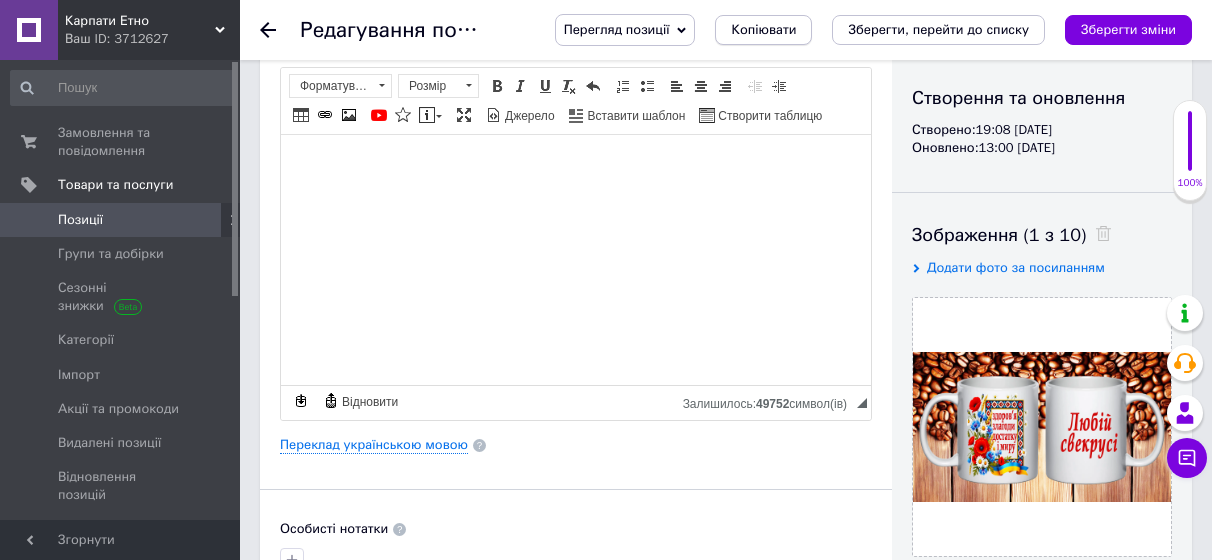 click on "Копіювати" at bounding box center (763, 30) 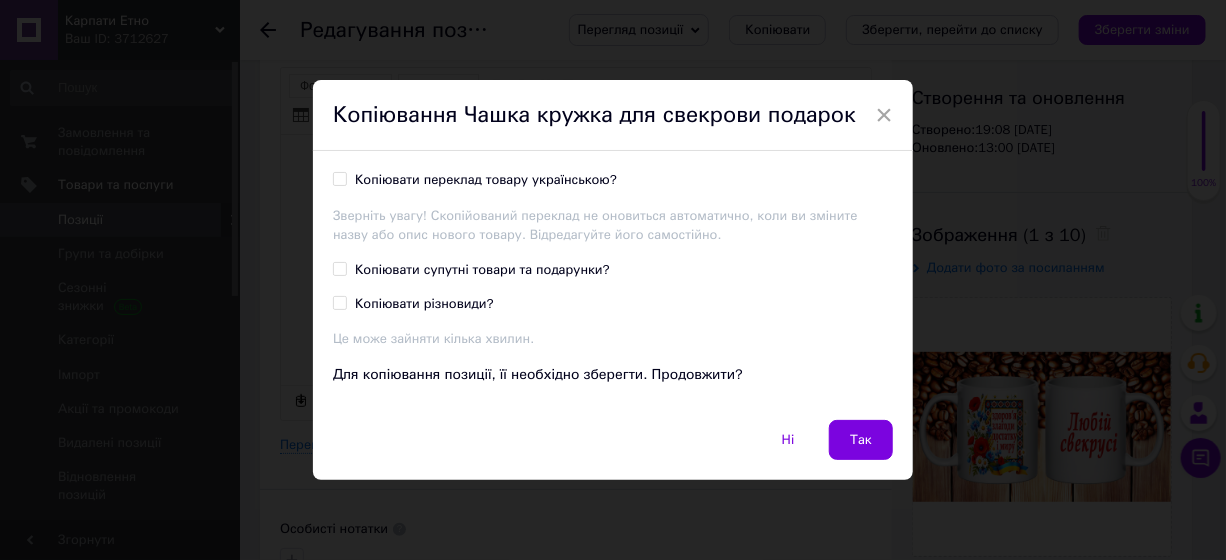 click on "Копіювати переклад товару українською?" at bounding box center [486, 180] 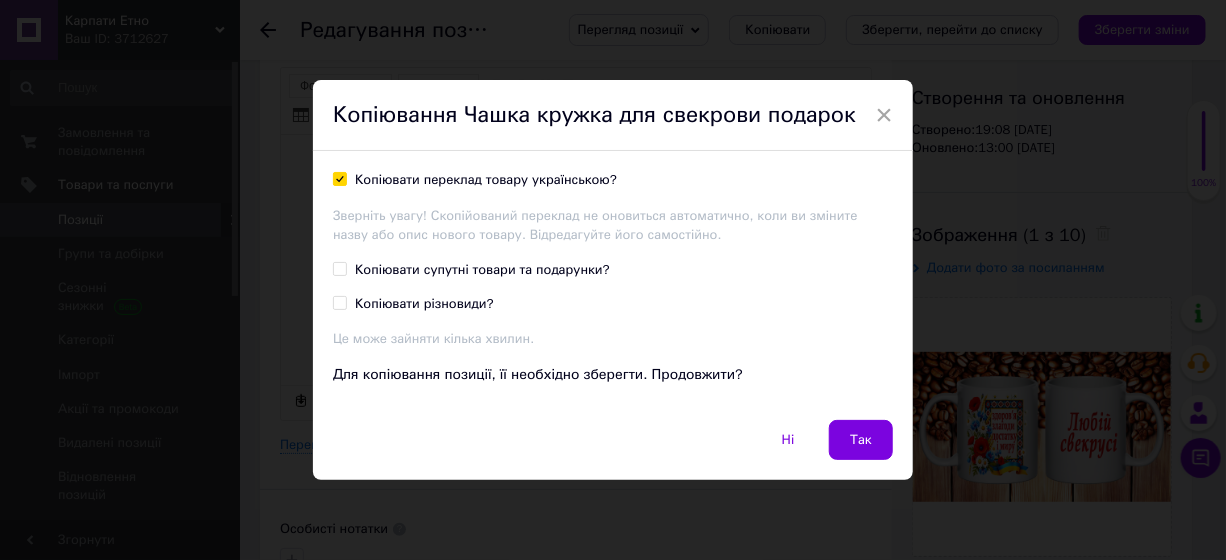 checkbox on "true" 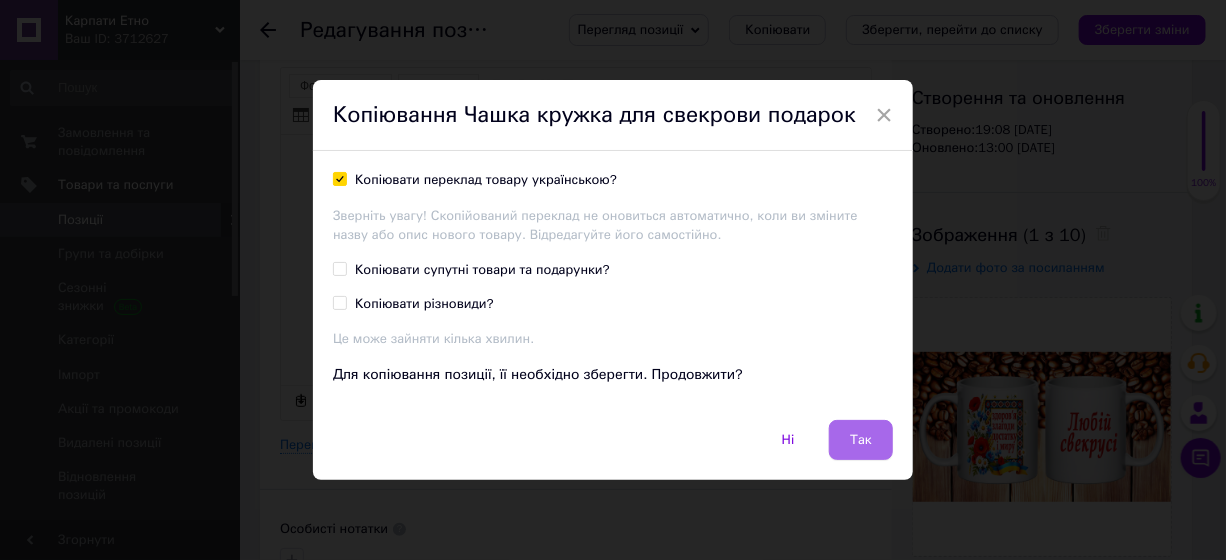 click on "Так" at bounding box center (861, 440) 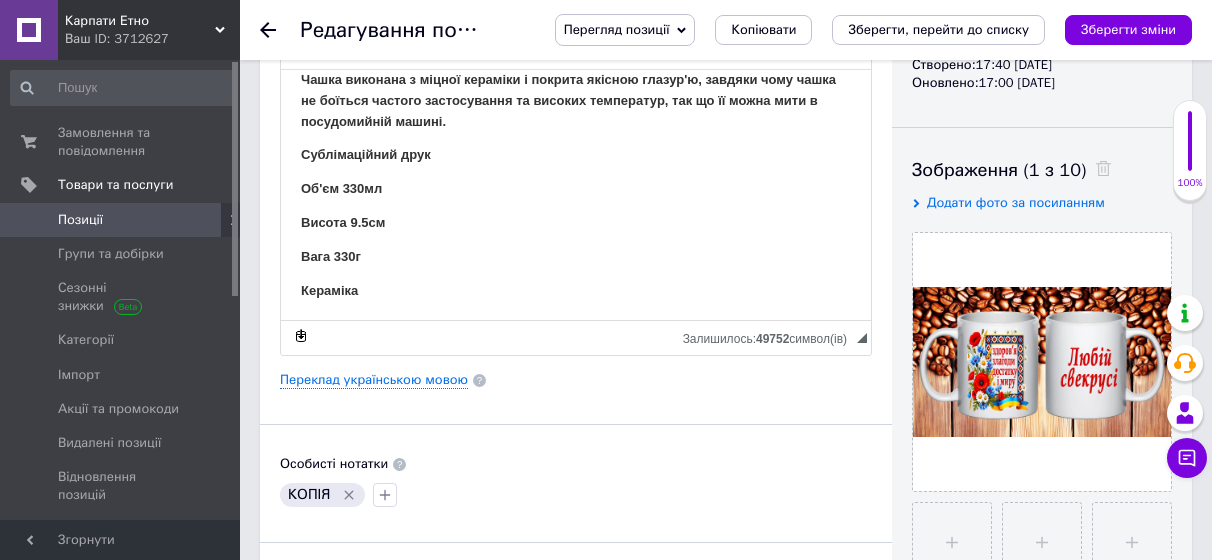 scroll, scrollTop: 300, scrollLeft: 0, axis: vertical 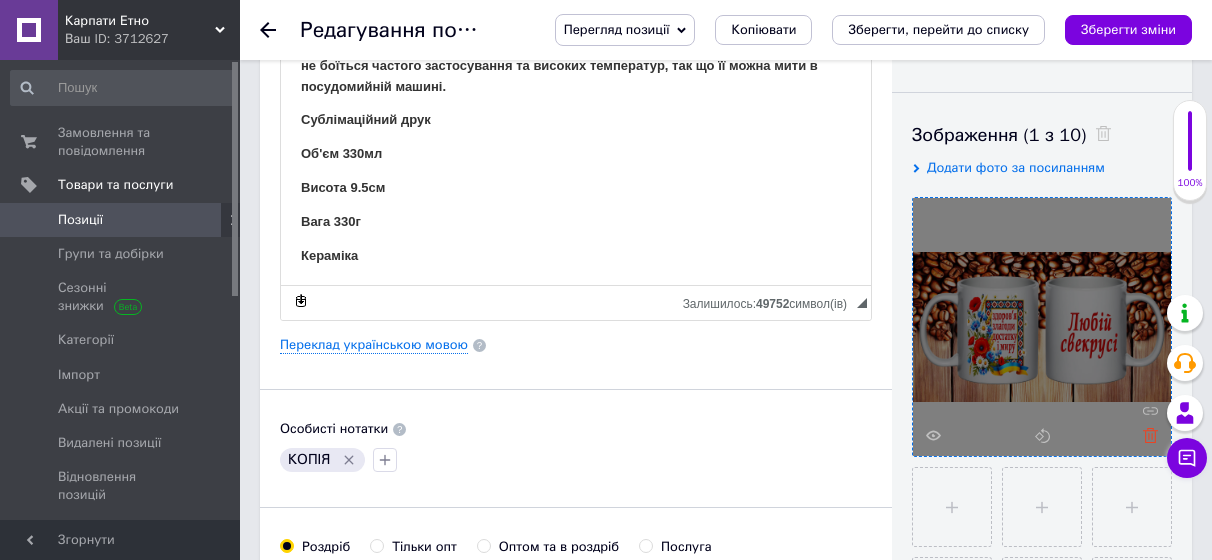 click 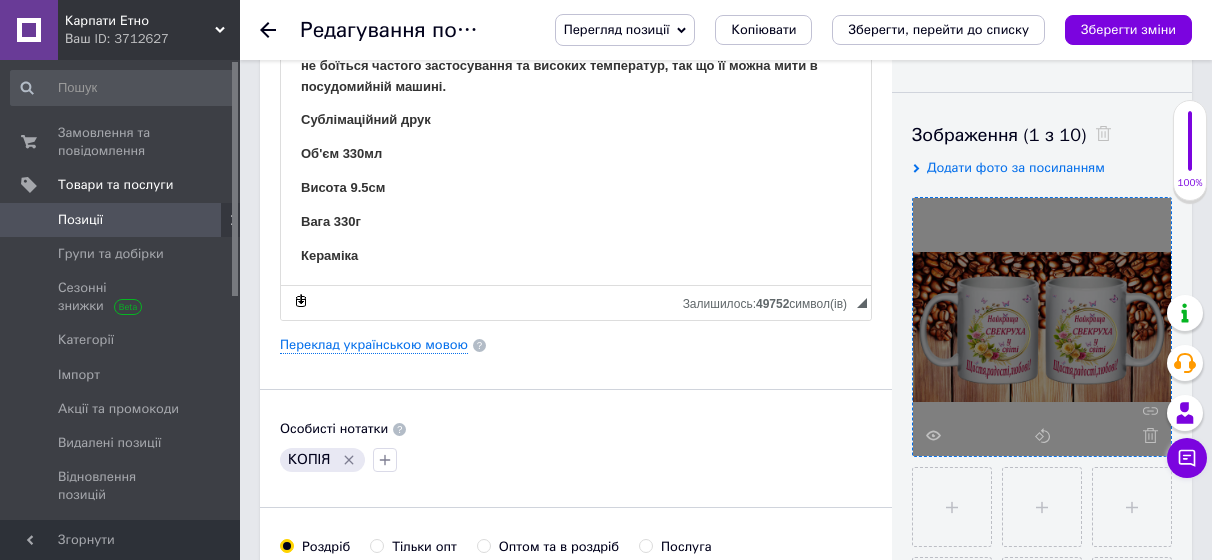 click 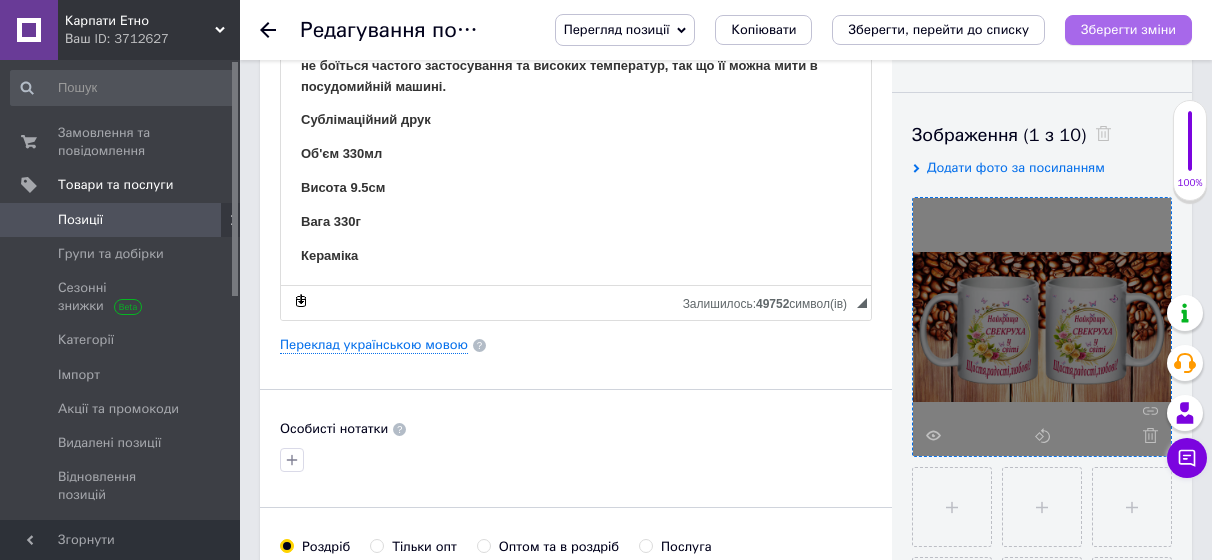 click on "Зберегти зміни" at bounding box center (1128, 29) 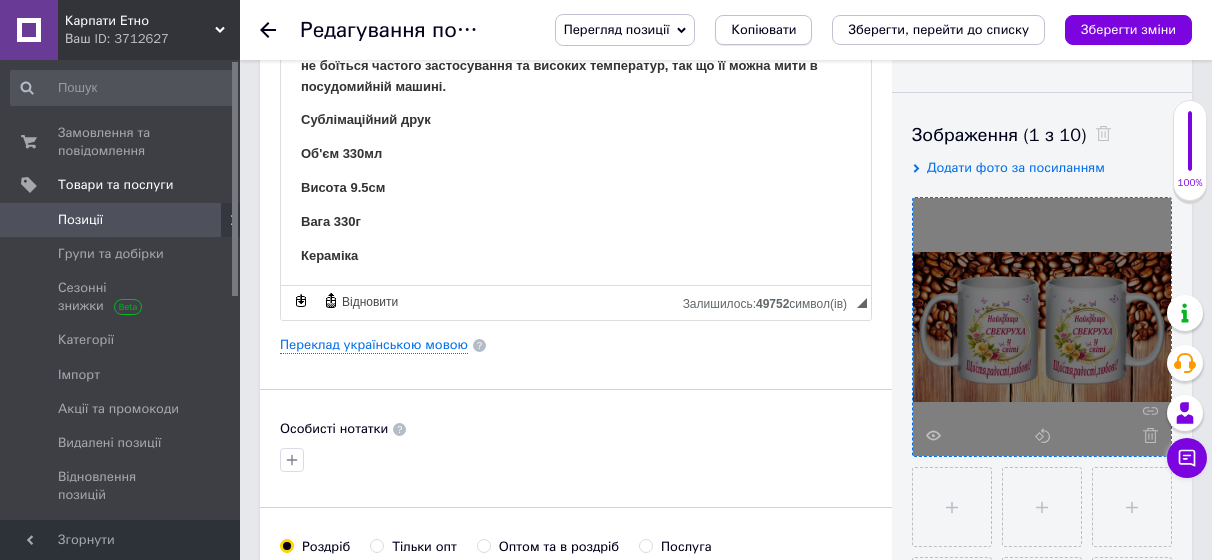 click on "Копіювати" at bounding box center (763, 30) 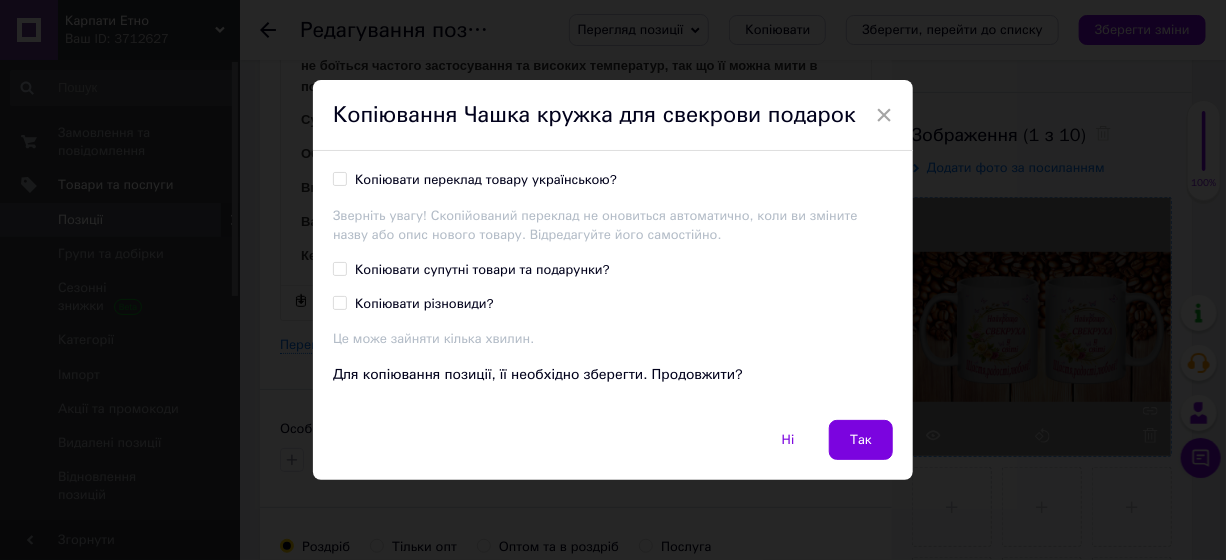 click on "Копіювати переклад товару українською?" at bounding box center (486, 180) 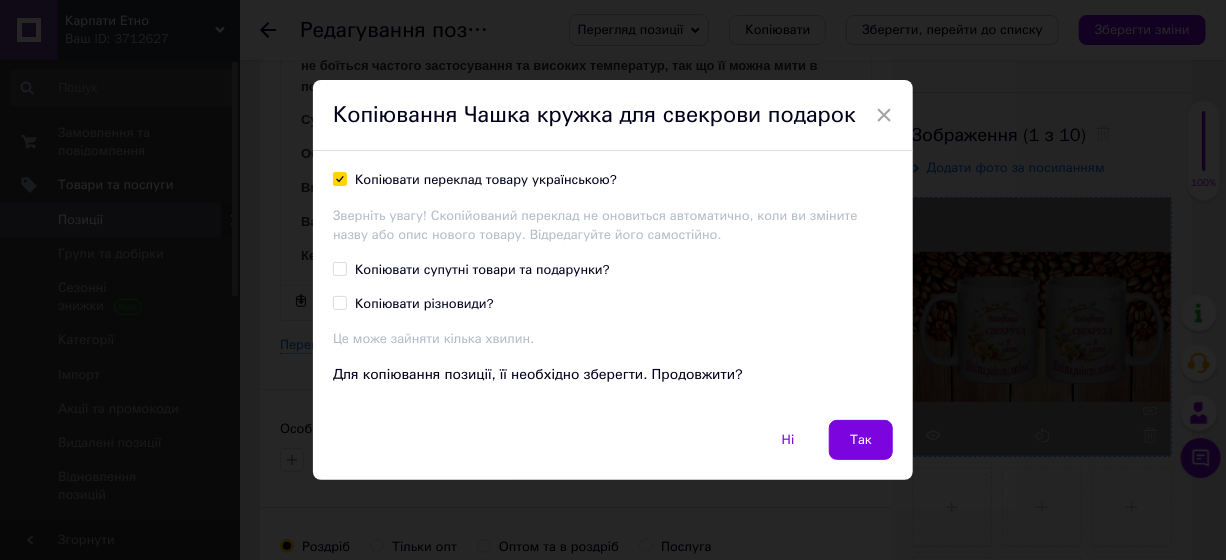 checkbox on "true" 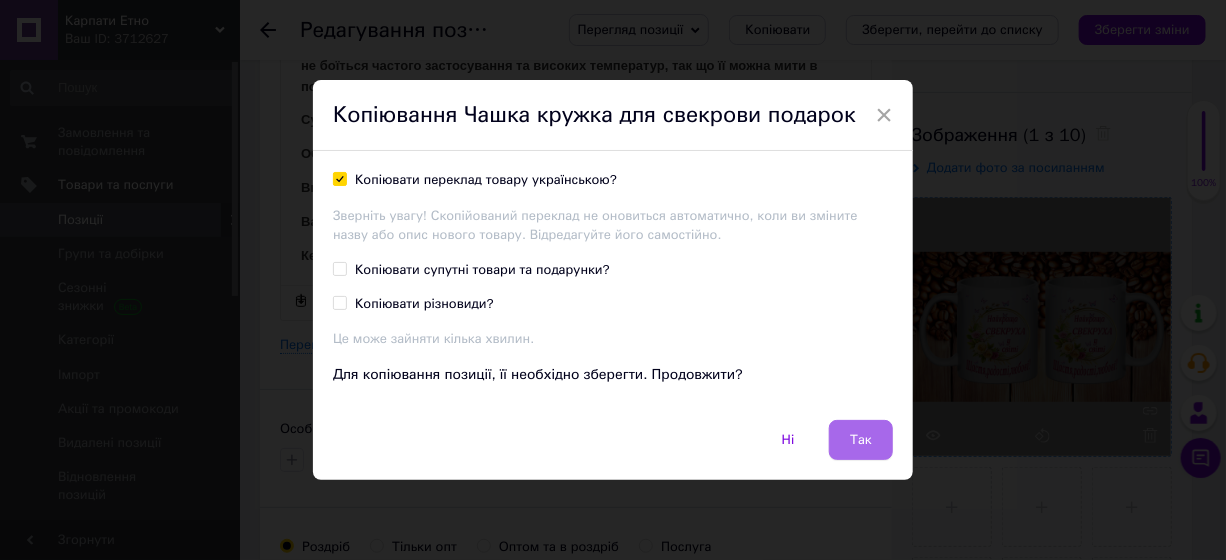click on "Так" at bounding box center (861, 440) 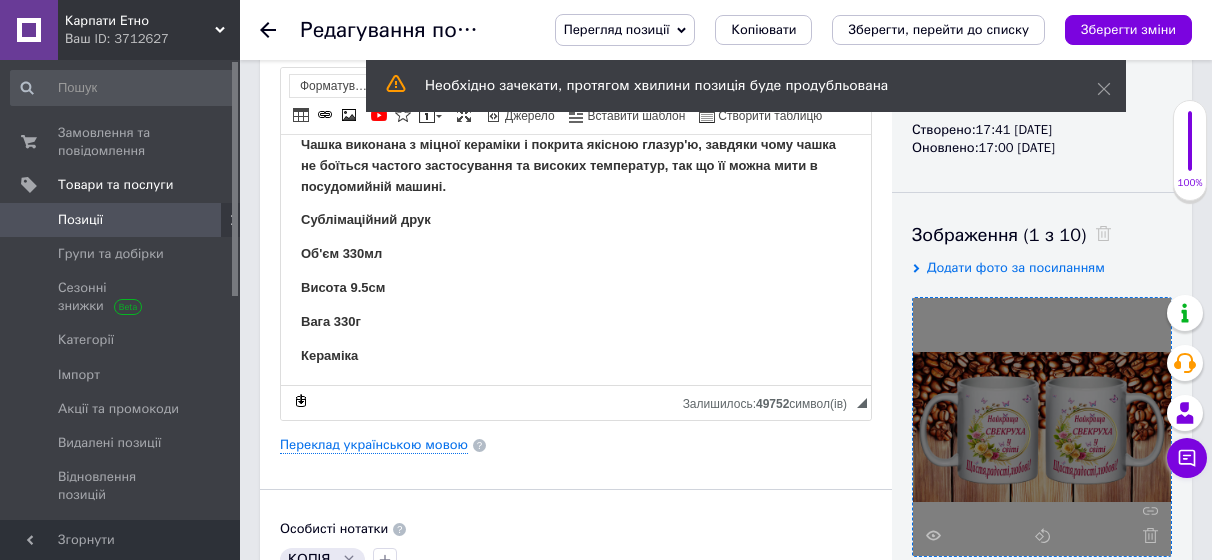 scroll, scrollTop: 300, scrollLeft: 0, axis: vertical 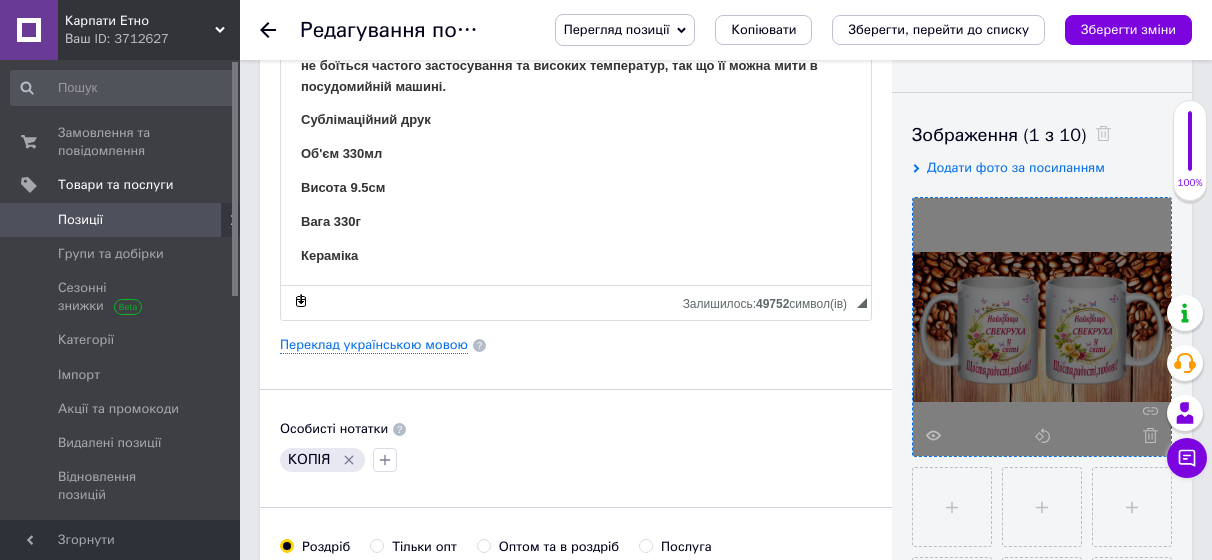 click at bounding box center (1145, 435) 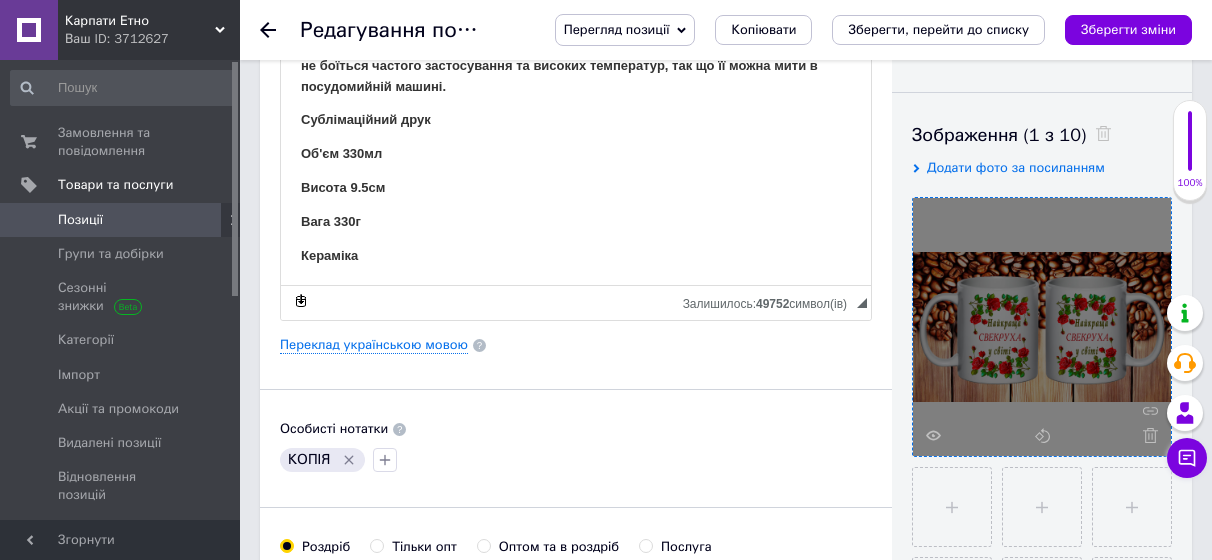 click 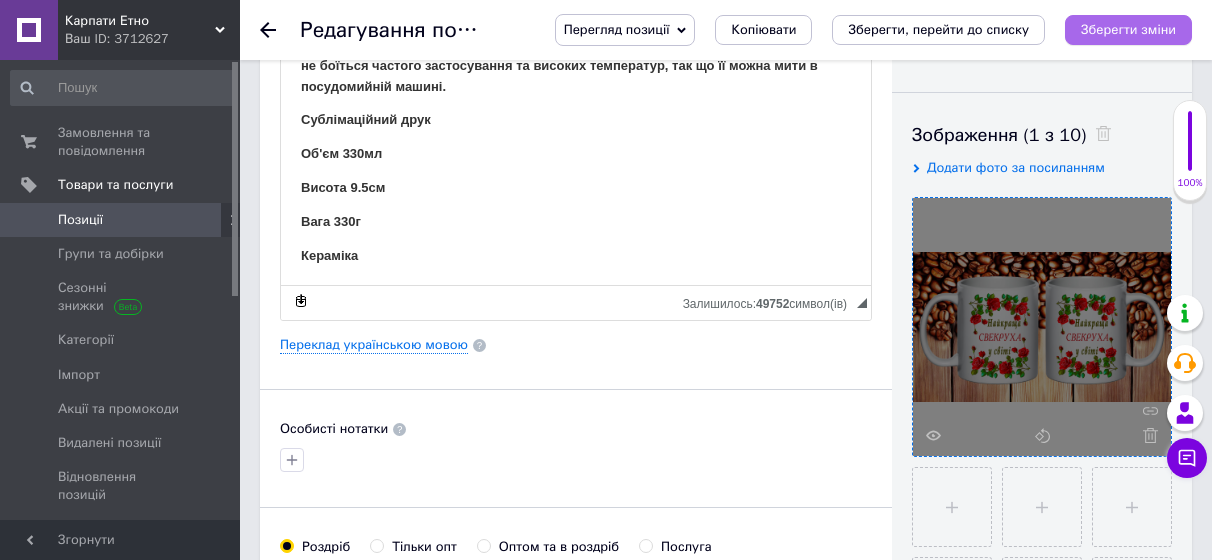 click on "Зберегти зміни" at bounding box center [1128, 30] 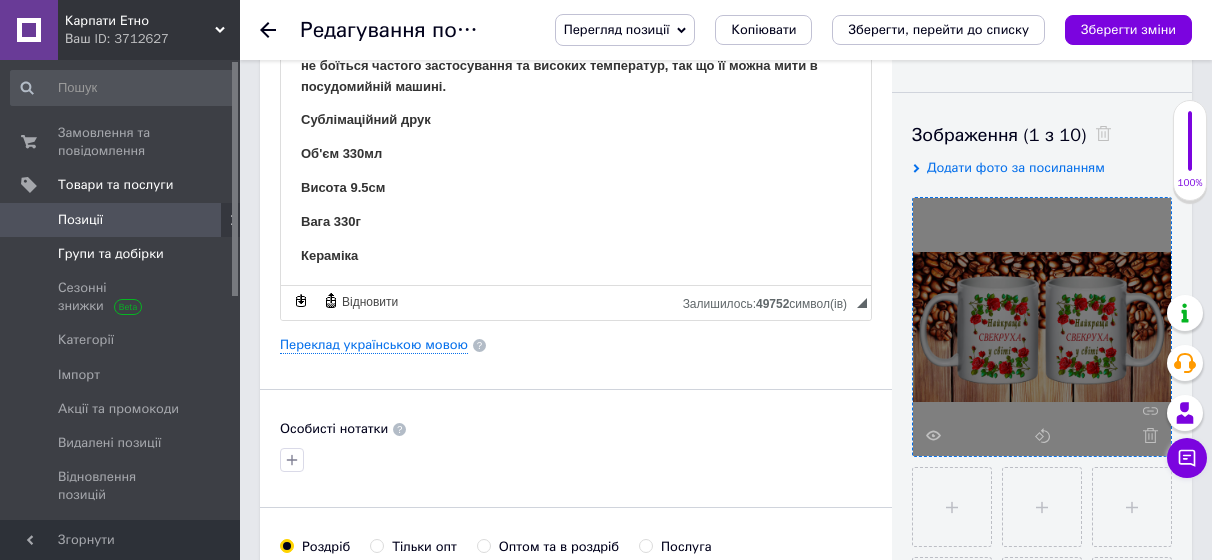 click on "Групи та добірки" at bounding box center [111, 254] 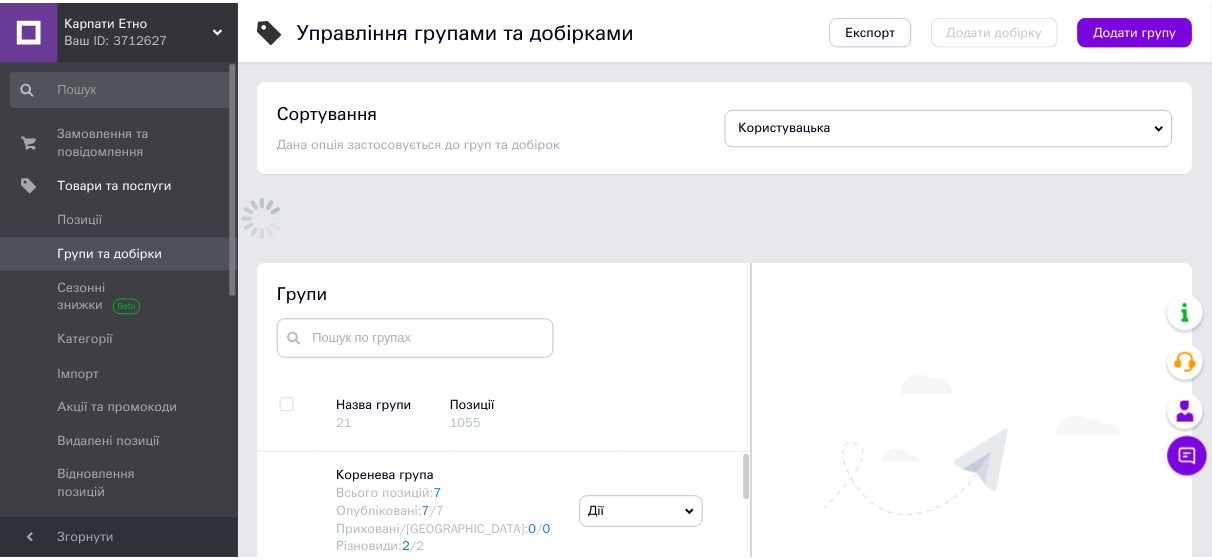 scroll, scrollTop: 120, scrollLeft: 0, axis: vertical 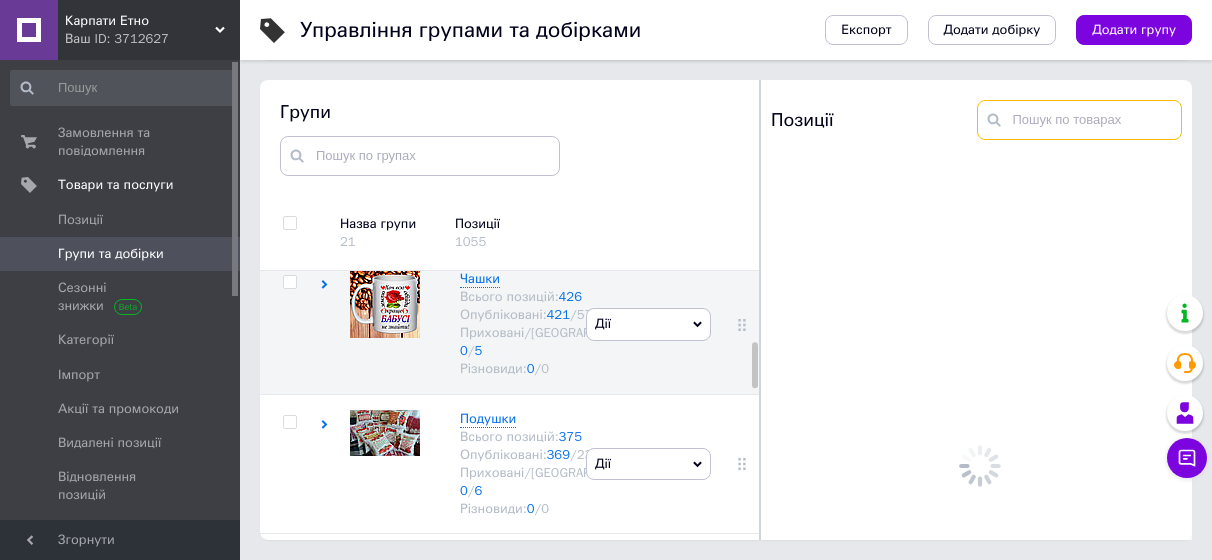 click at bounding box center (1080, 120) 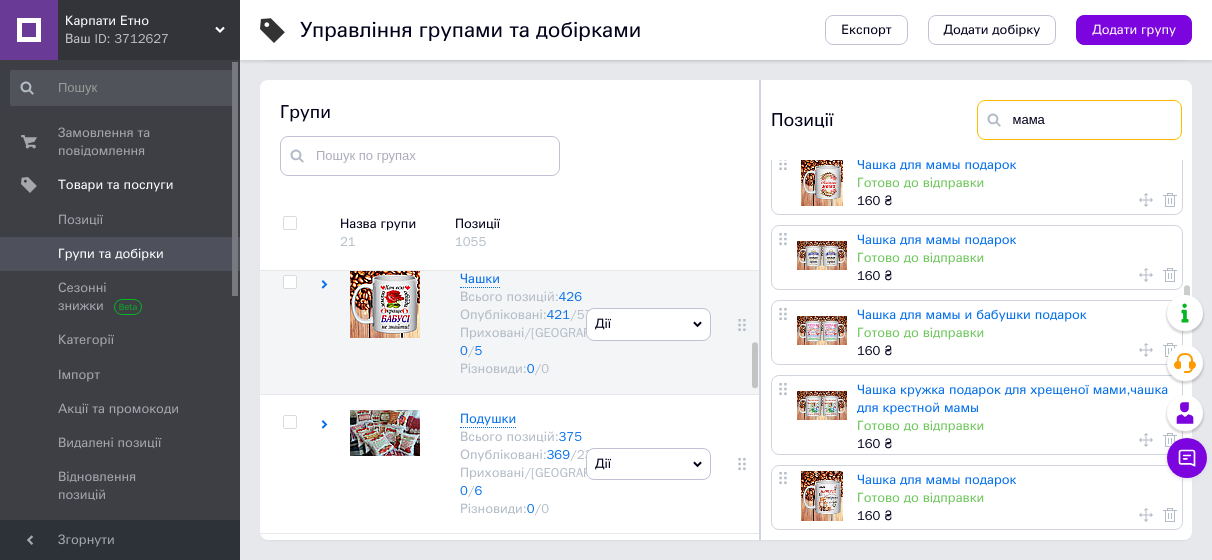 scroll, scrollTop: 1900, scrollLeft: 0, axis: vertical 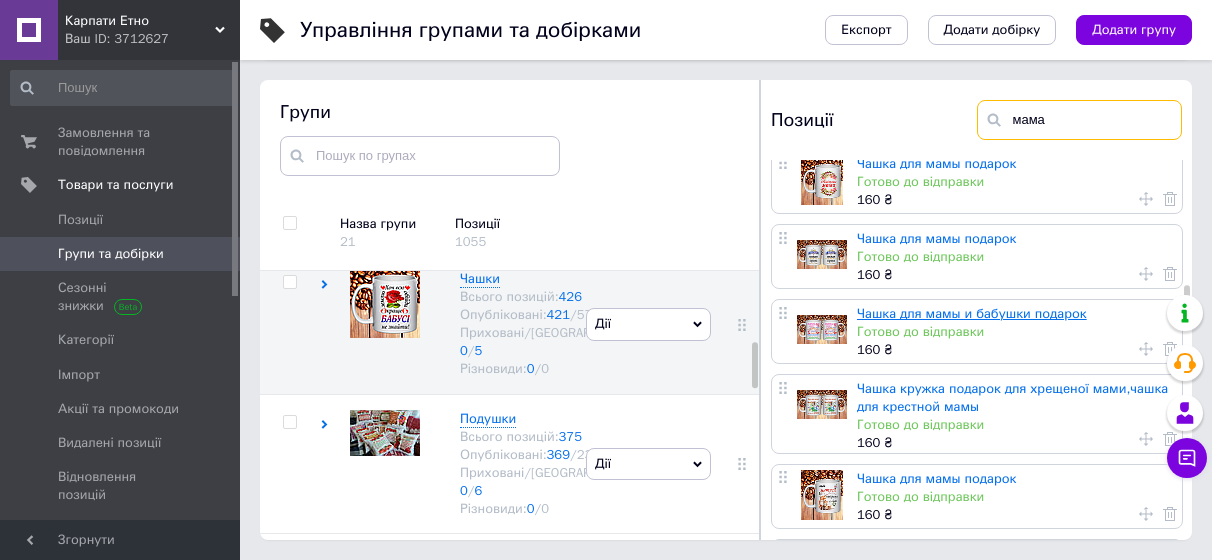 type on "мама" 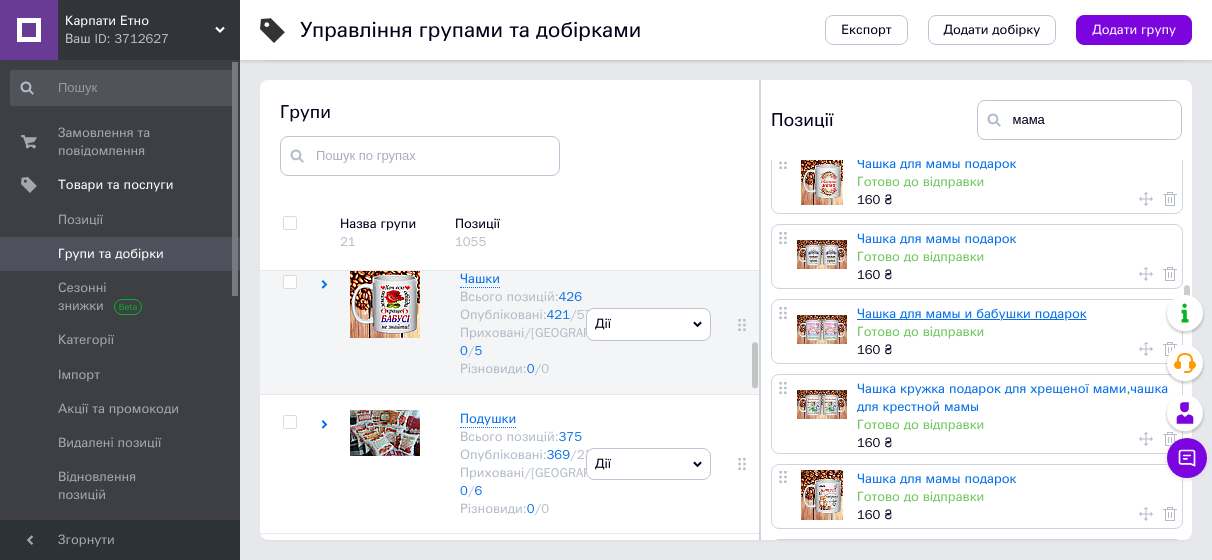 click on "Чашка для мамы и бабушки подарок" at bounding box center [972, 313] 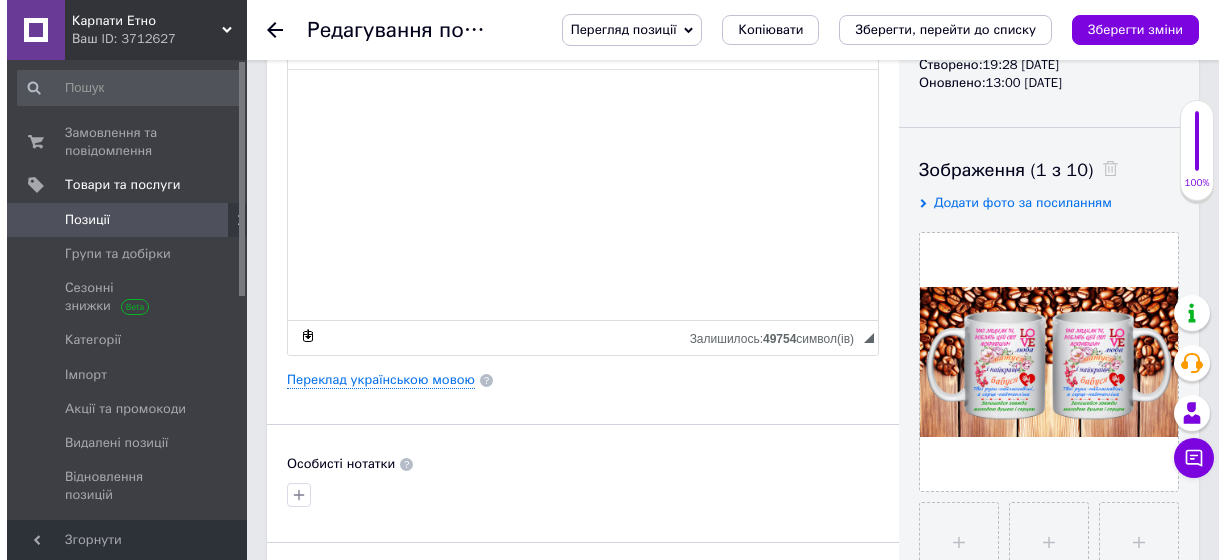 scroll, scrollTop: 300, scrollLeft: 0, axis: vertical 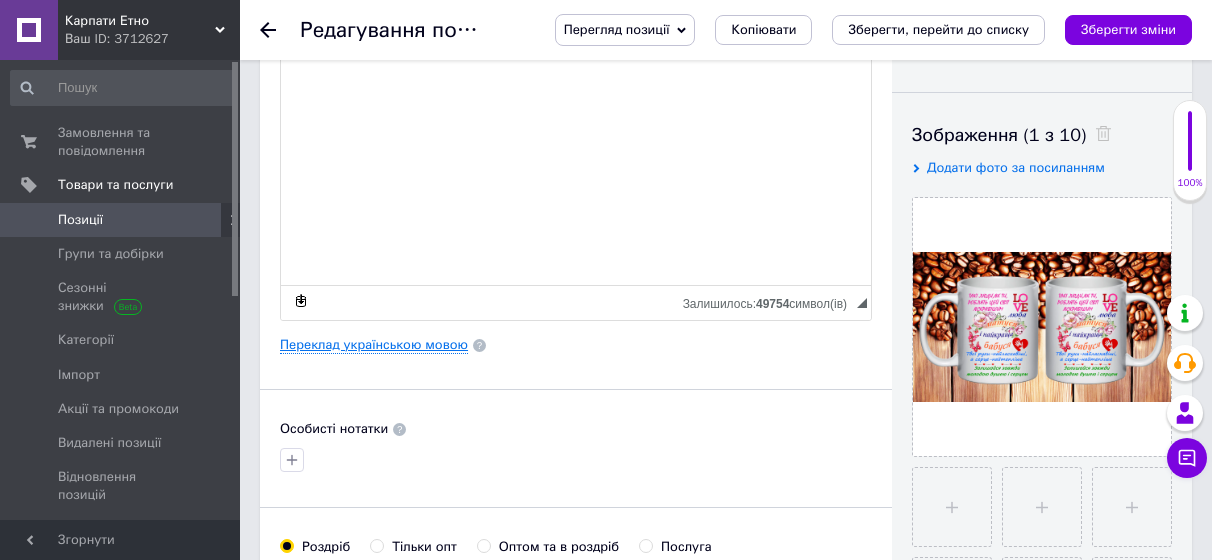 click on "Переклад українською мовою" at bounding box center [374, 345] 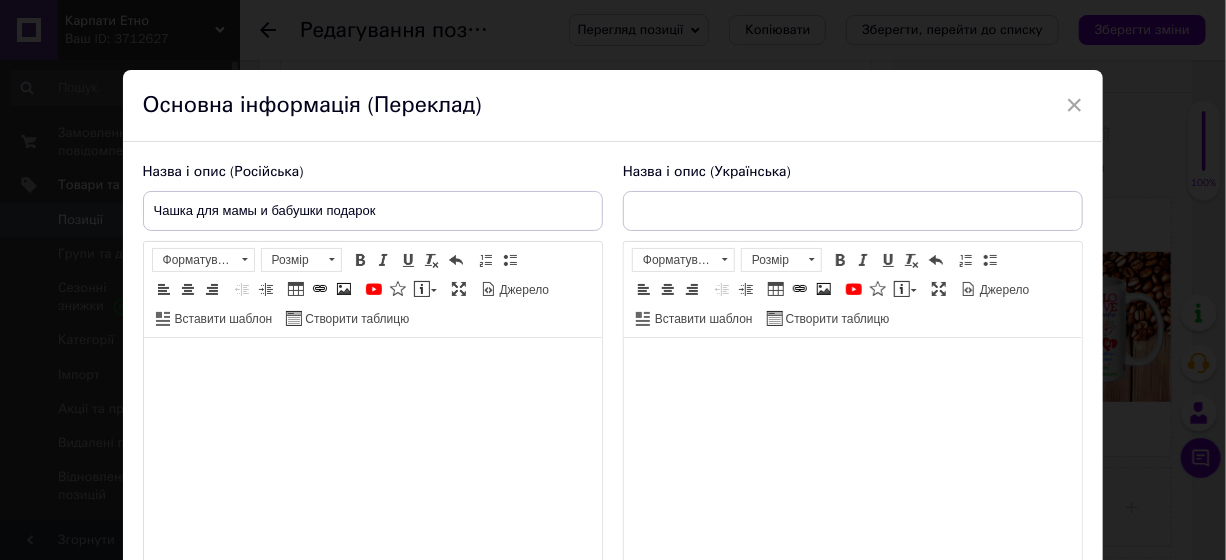type on "Чашка подарунок для мами і бабусі" 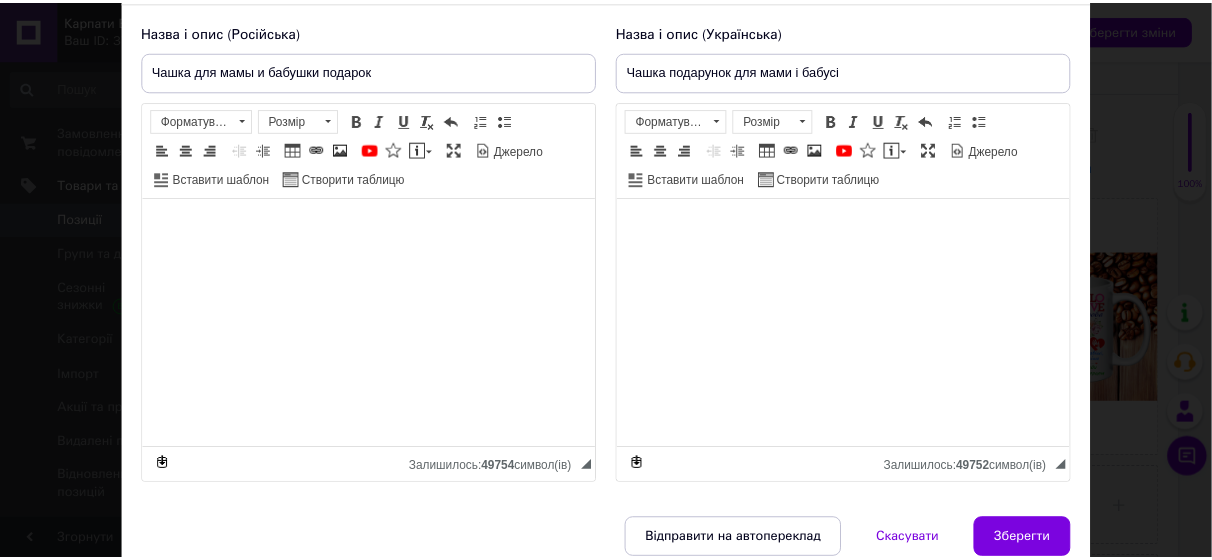 scroll, scrollTop: 200, scrollLeft: 0, axis: vertical 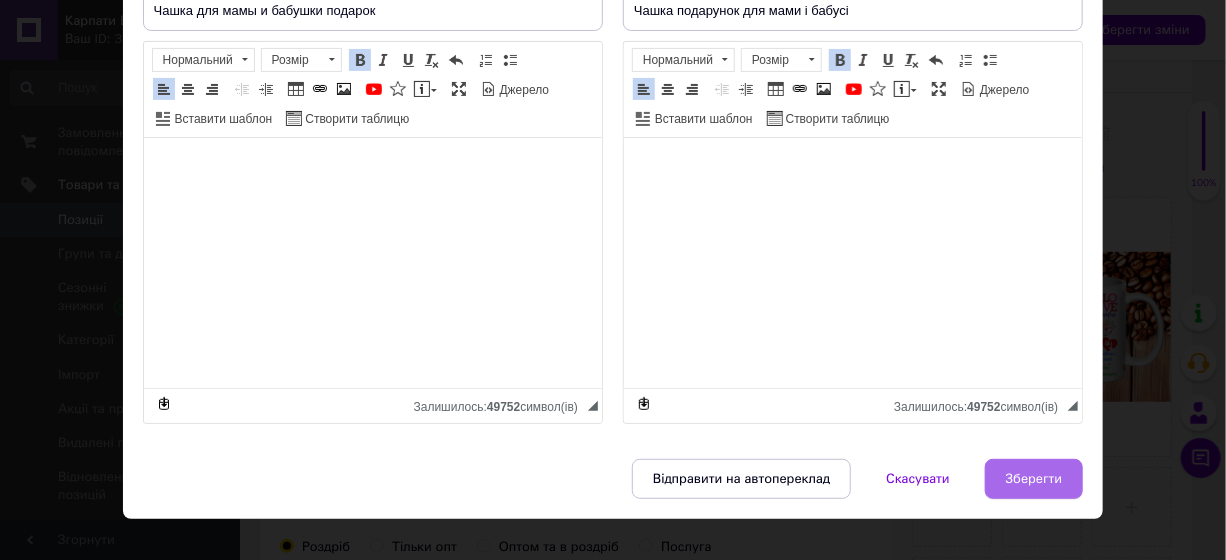 click on "Зберегти" at bounding box center [1034, 479] 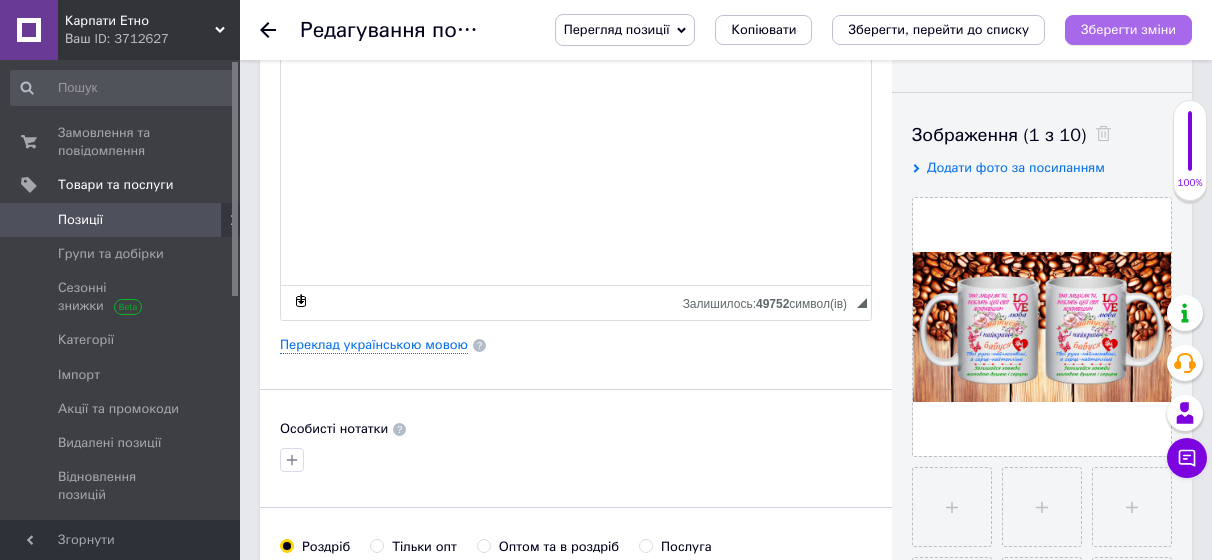 click on "Зберегти зміни" at bounding box center [1128, 30] 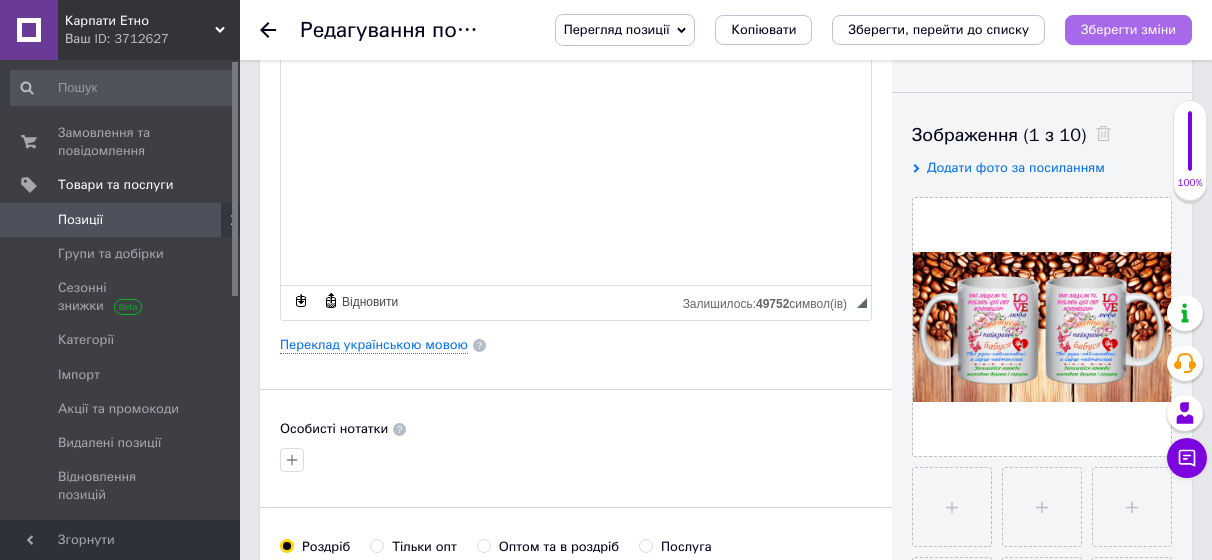 click on "Зберегти зміни" at bounding box center (1128, 29) 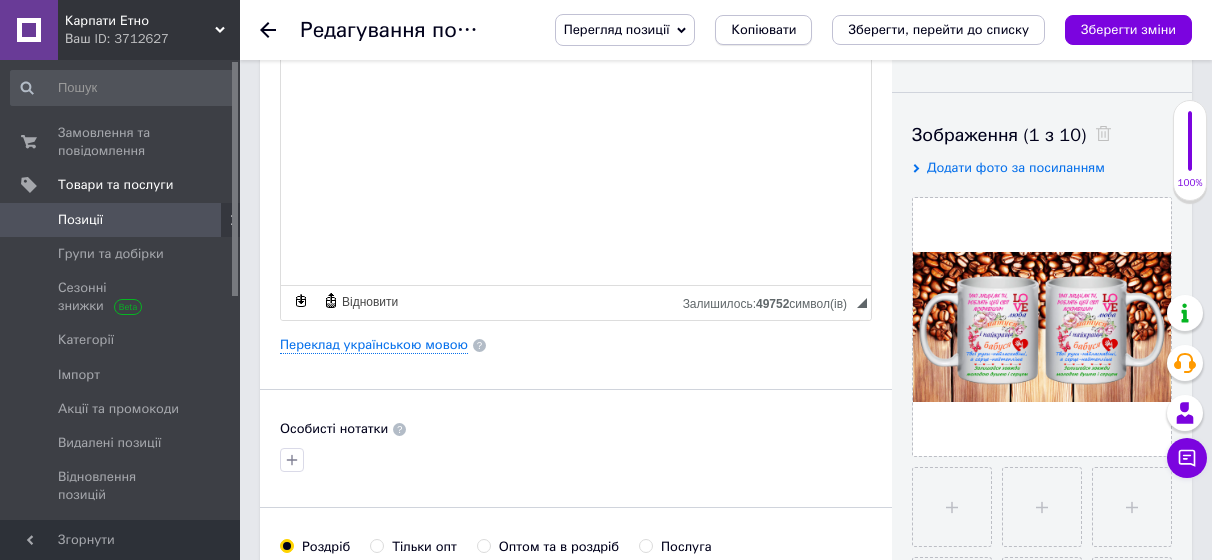 click on "Копіювати" at bounding box center (763, 30) 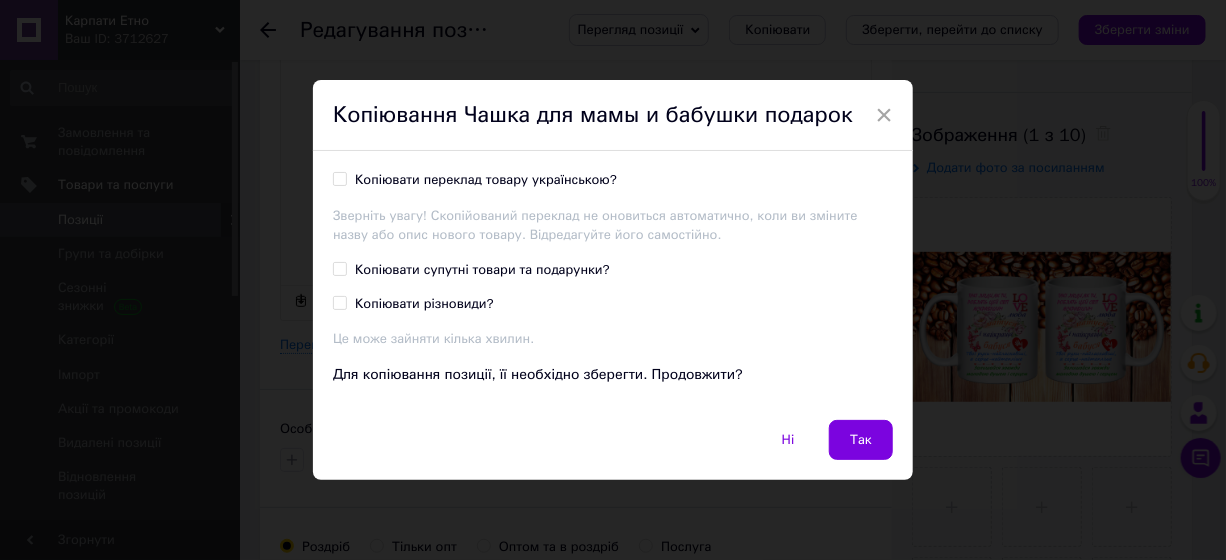 click on "Копіювати переклад товару українською?" at bounding box center [486, 180] 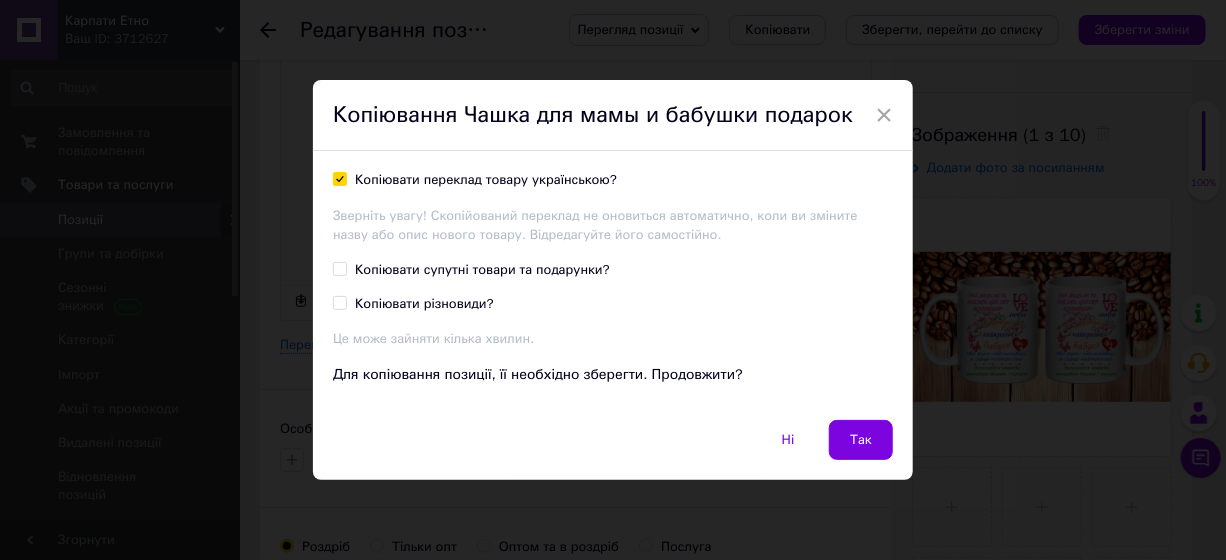 checkbox on "true" 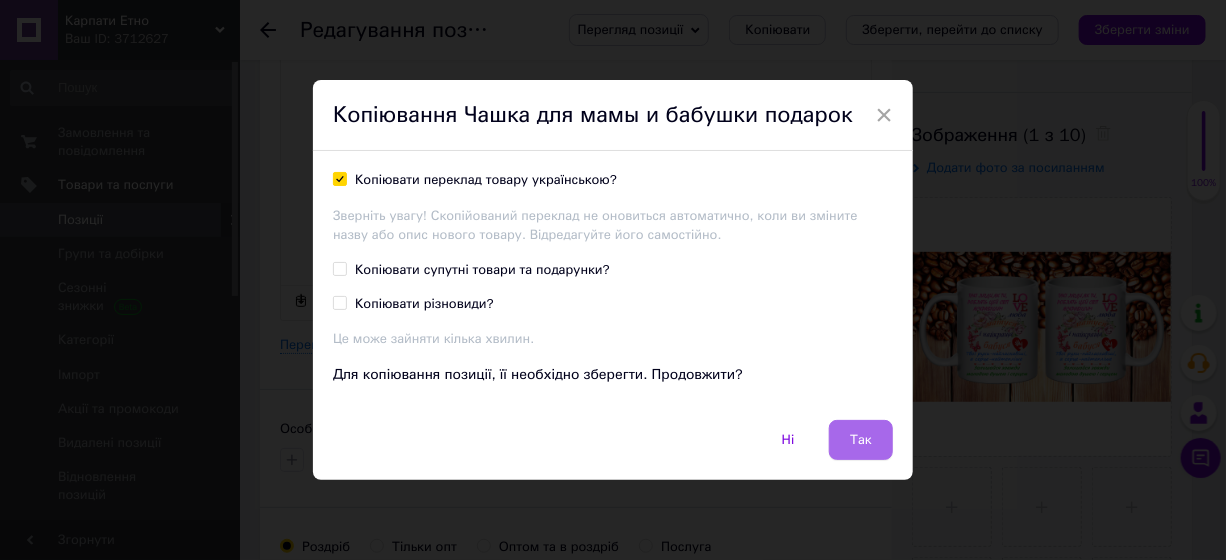 click on "Так" at bounding box center (861, 440) 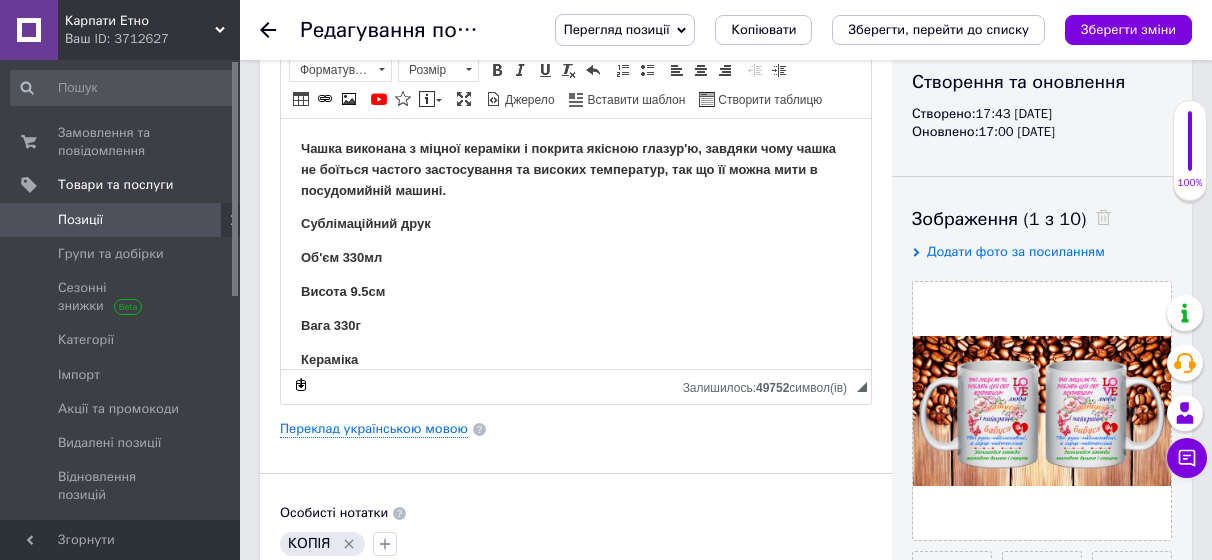scroll, scrollTop: 300, scrollLeft: 0, axis: vertical 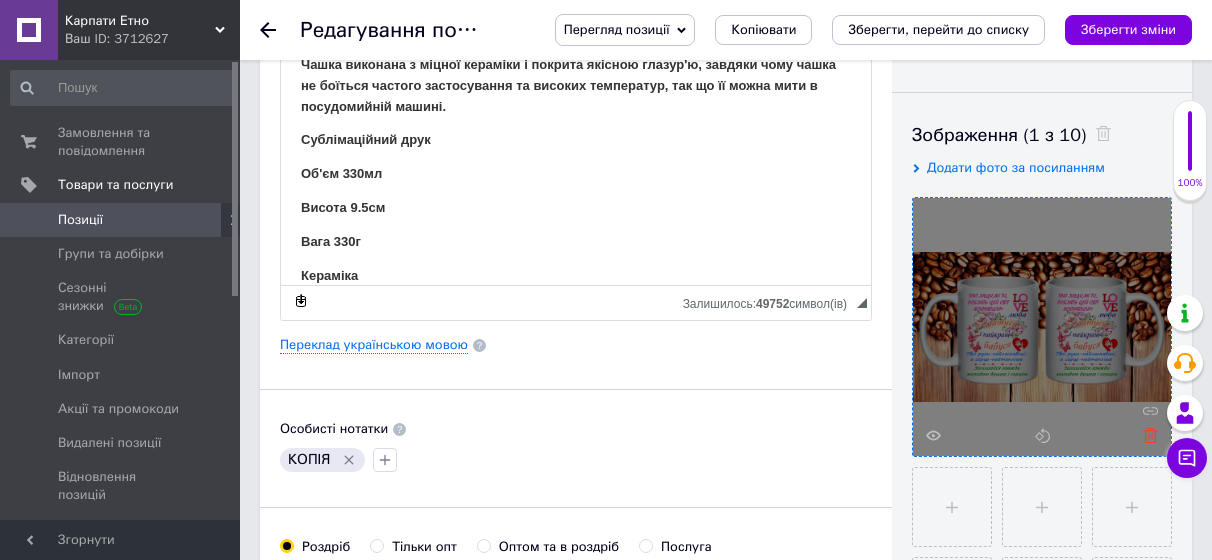 click 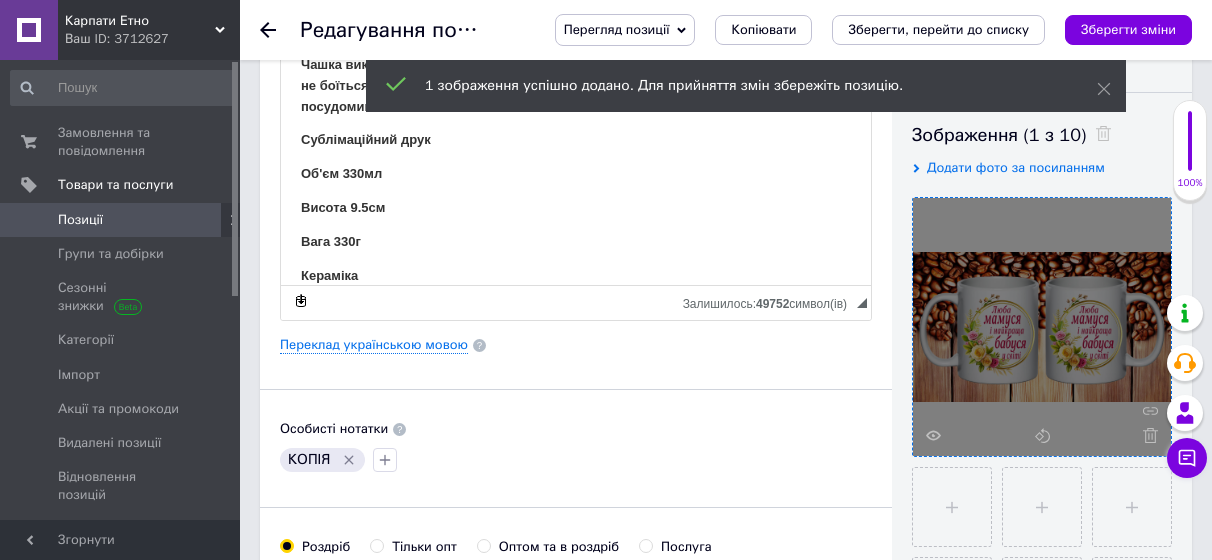 click 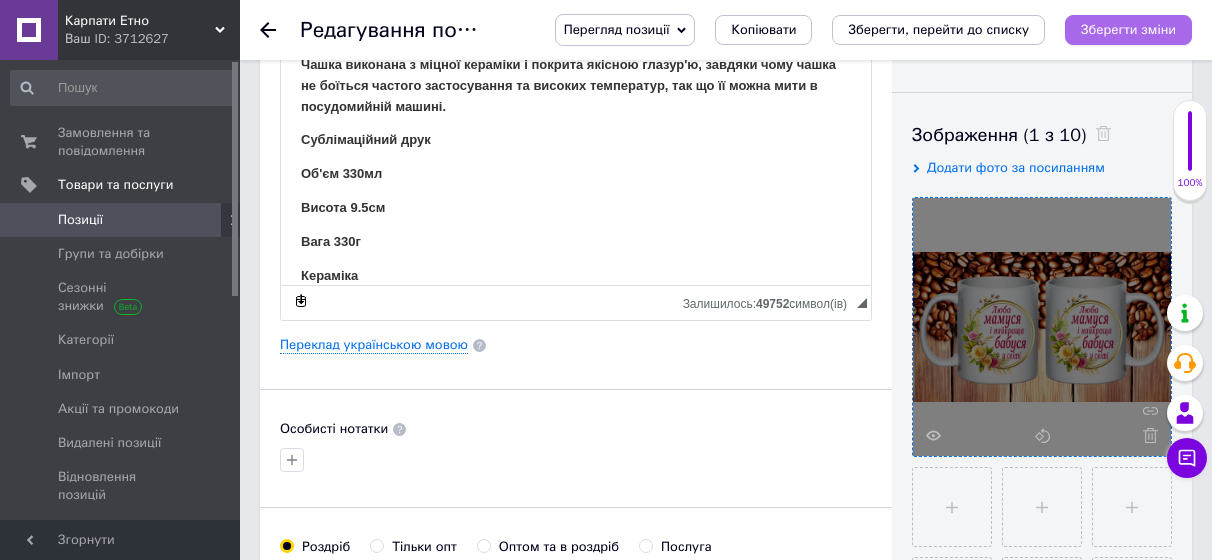 click on "Зберегти зміни" at bounding box center (1128, 29) 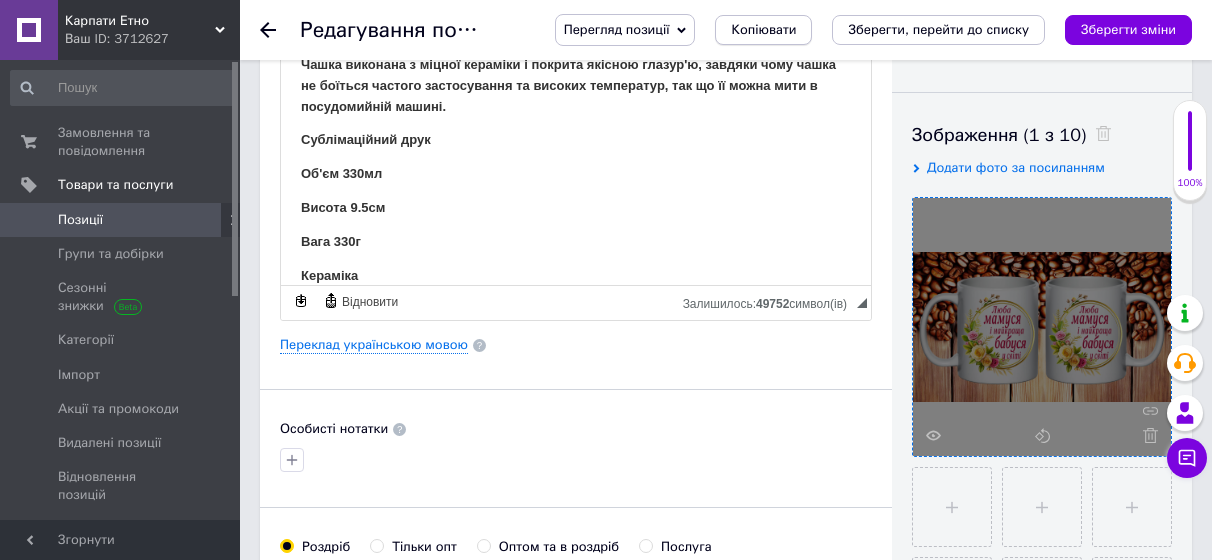 click on "Копіювати" at bounding box center [763, 30] 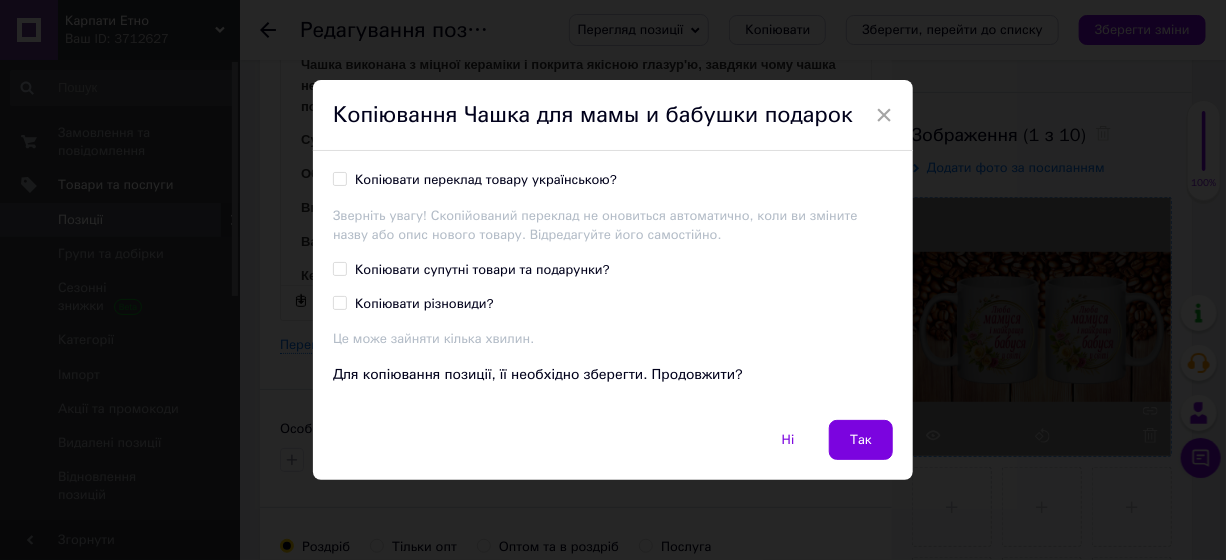 click on "Копіювати переклад товару українською?" at bounding box center (486, 180) 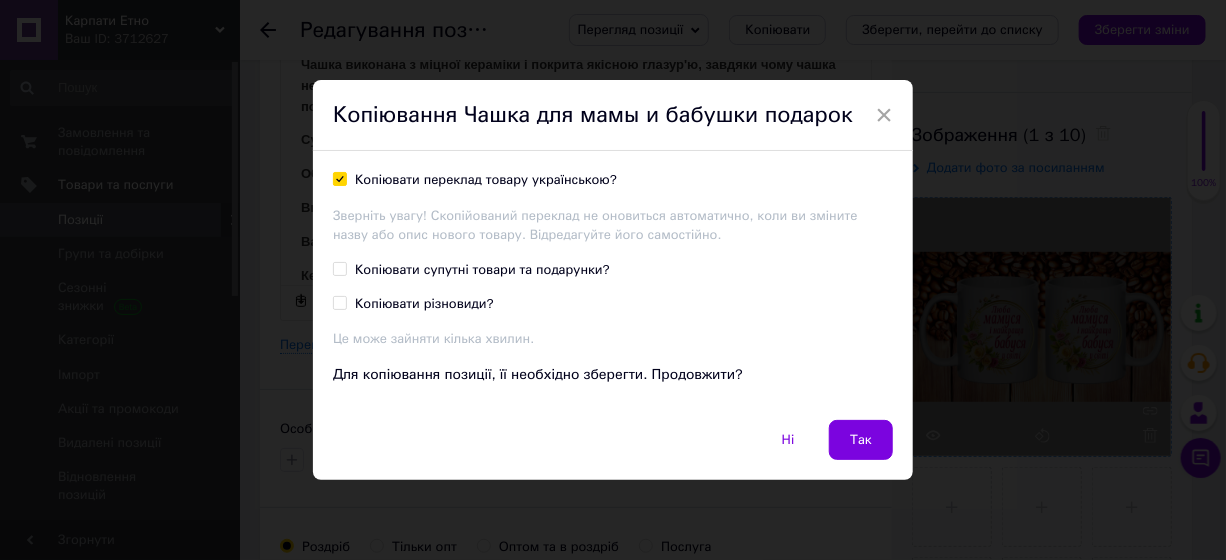 checkbox on "true" 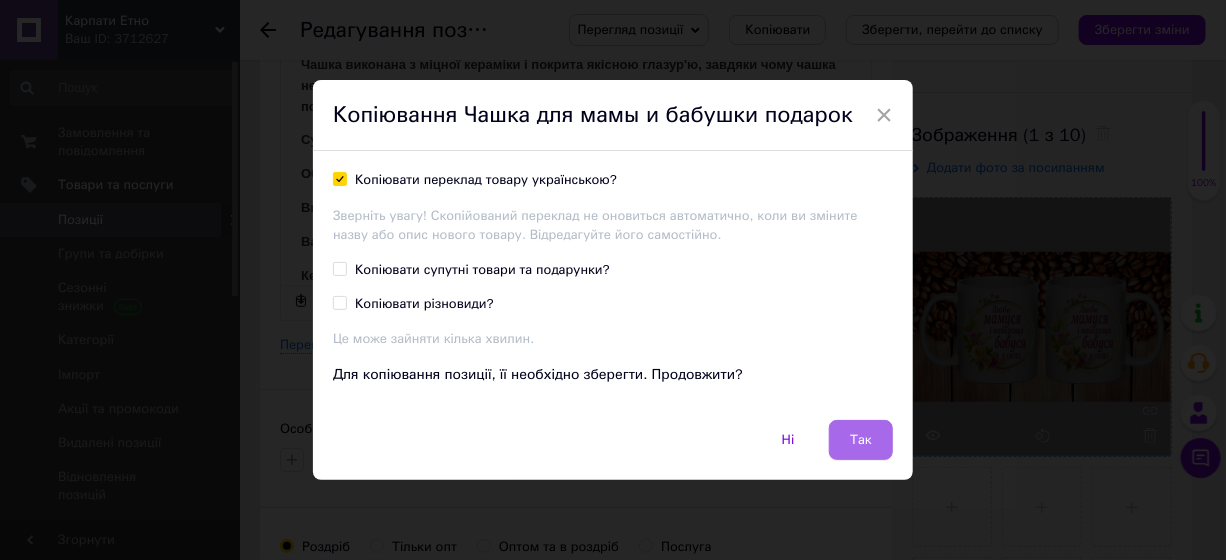 click on "Так" at bounding box center (861, 440) 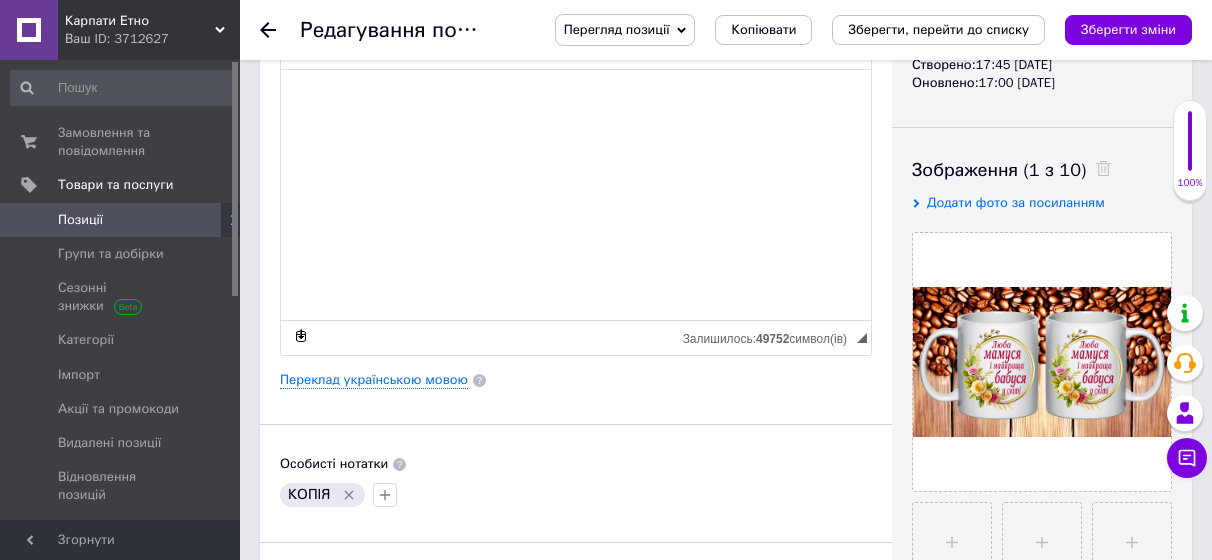 scroll, scrollTop: 300, scrollLeft: 0, axis: vertical 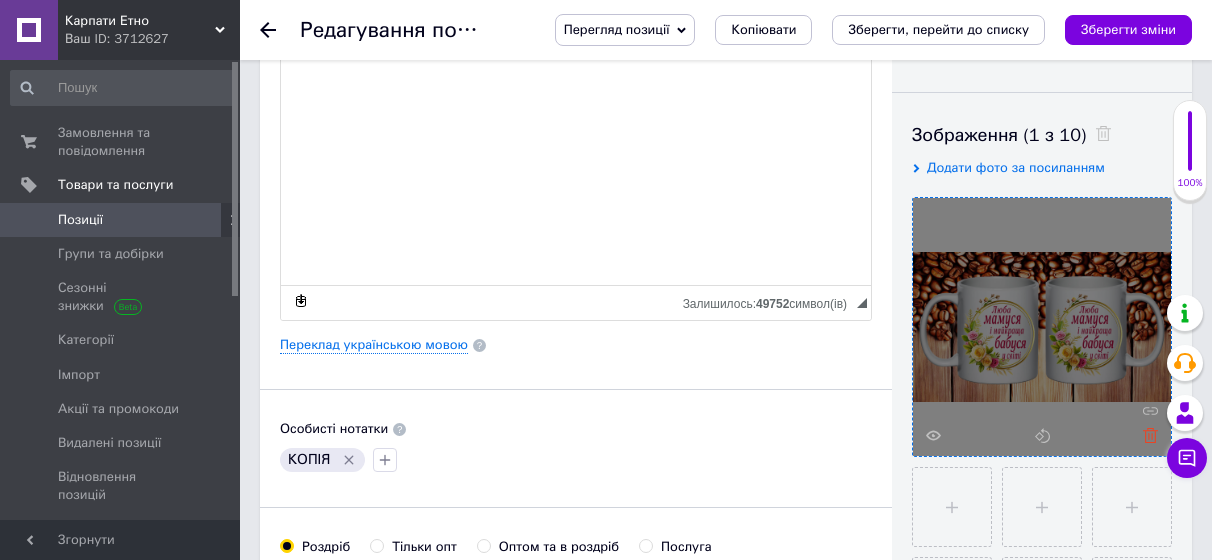 click 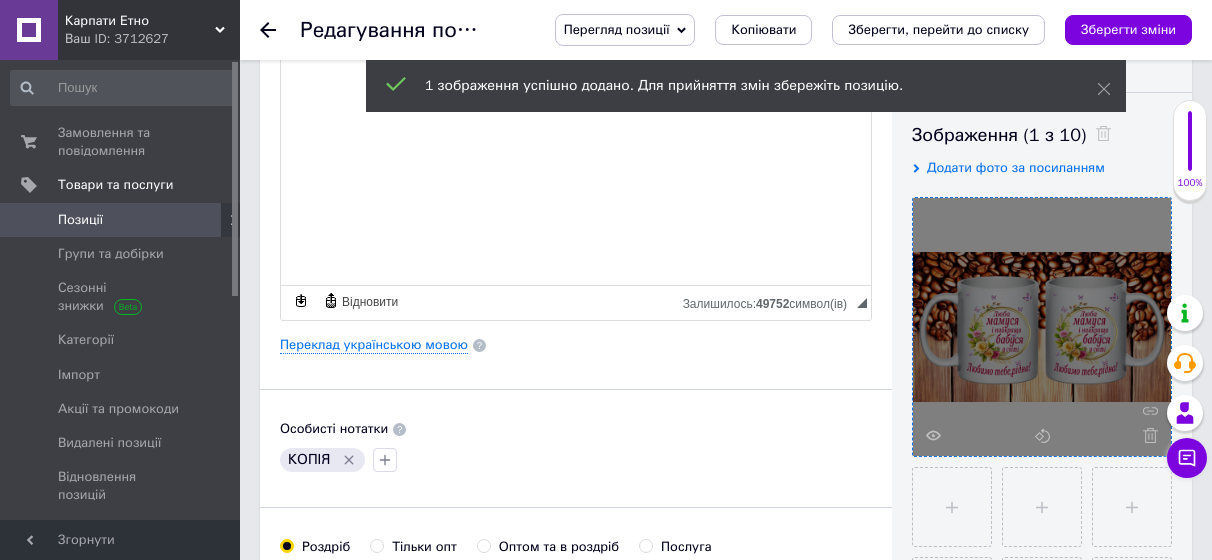 click 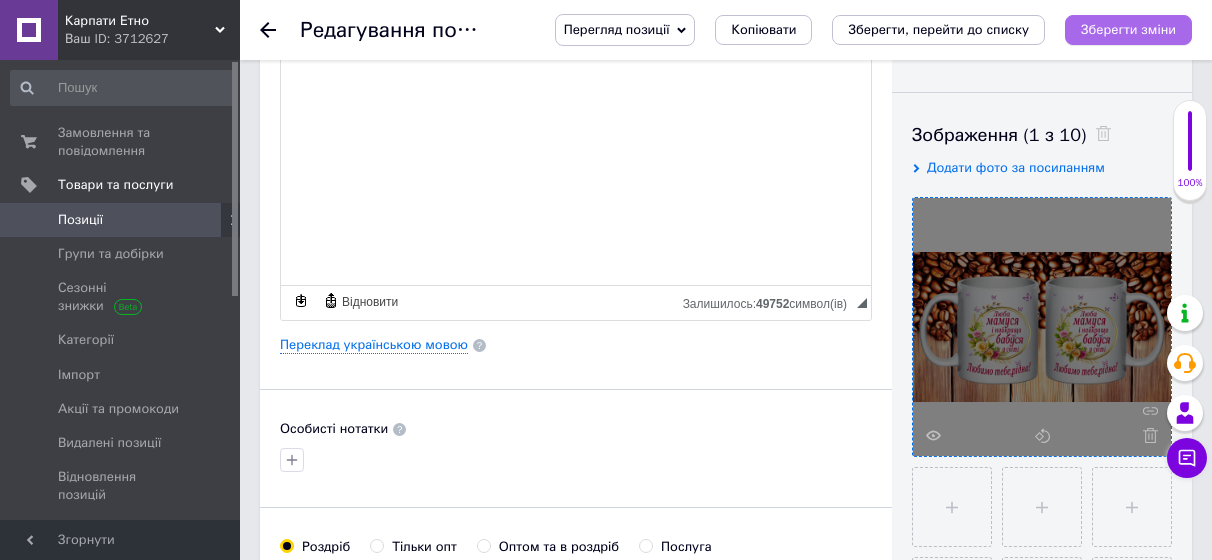 click on "Зберегти зміни" at bounding box center (1128, 29) 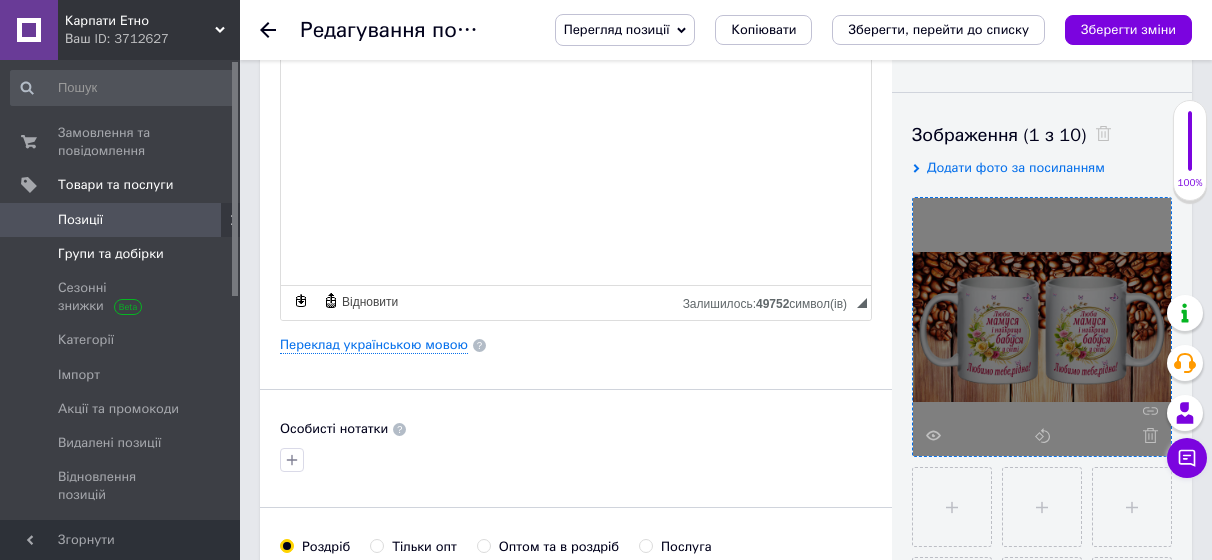 click on "Групи та добірки" at bounding box center (111, 254) 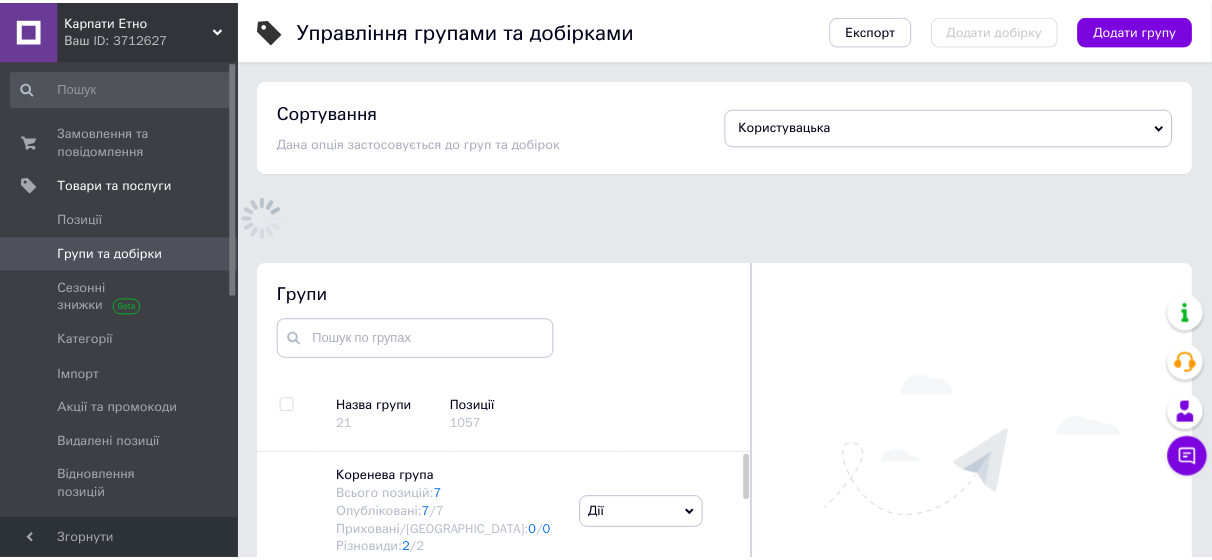 scroll, scrollTop: 139, scrollLeft: 0, axis: vertical 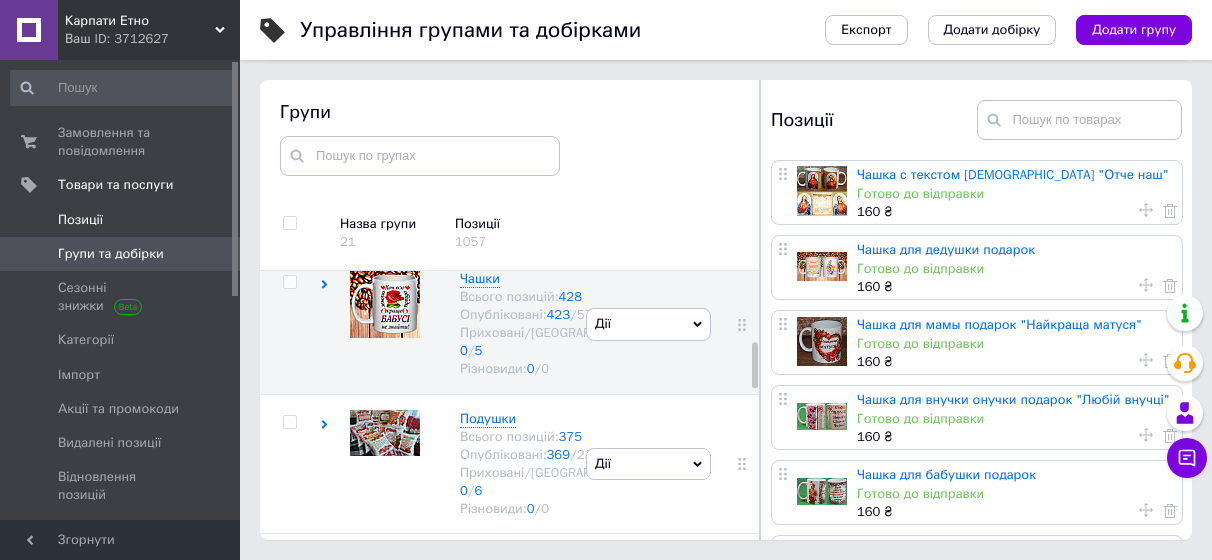 click on "Позиції" at bounding box center [80, 220] 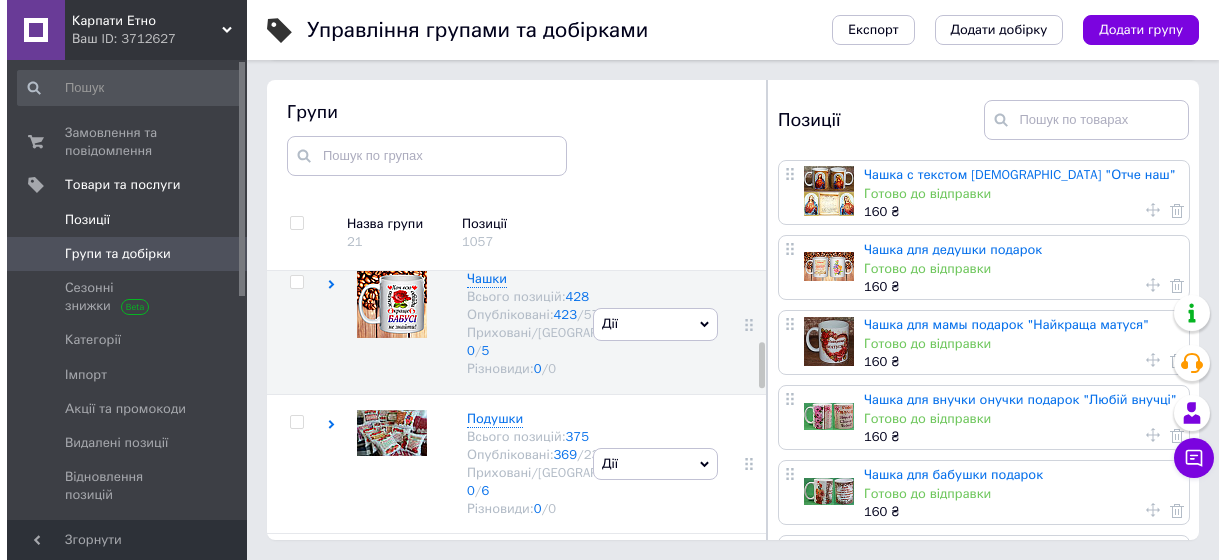 scroll, scrollTop: 0, scrollLeft: 0, axis: both 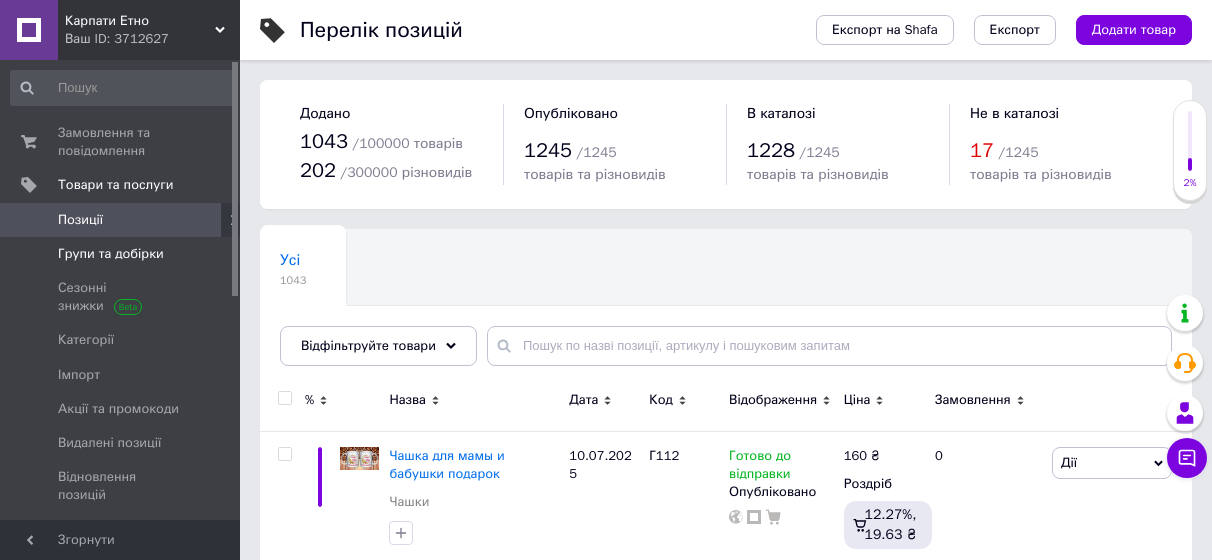 click on "Групи та добірки" at bounding box center (111, 254) 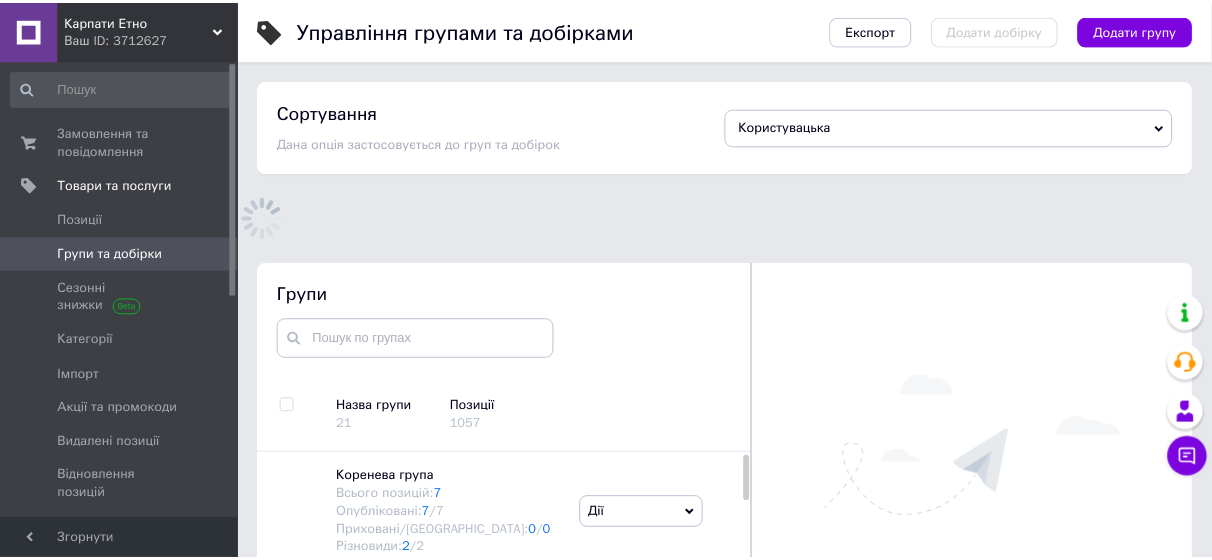 scroll, scrollTop: 139, scrollLeft: 0, axis: vertical 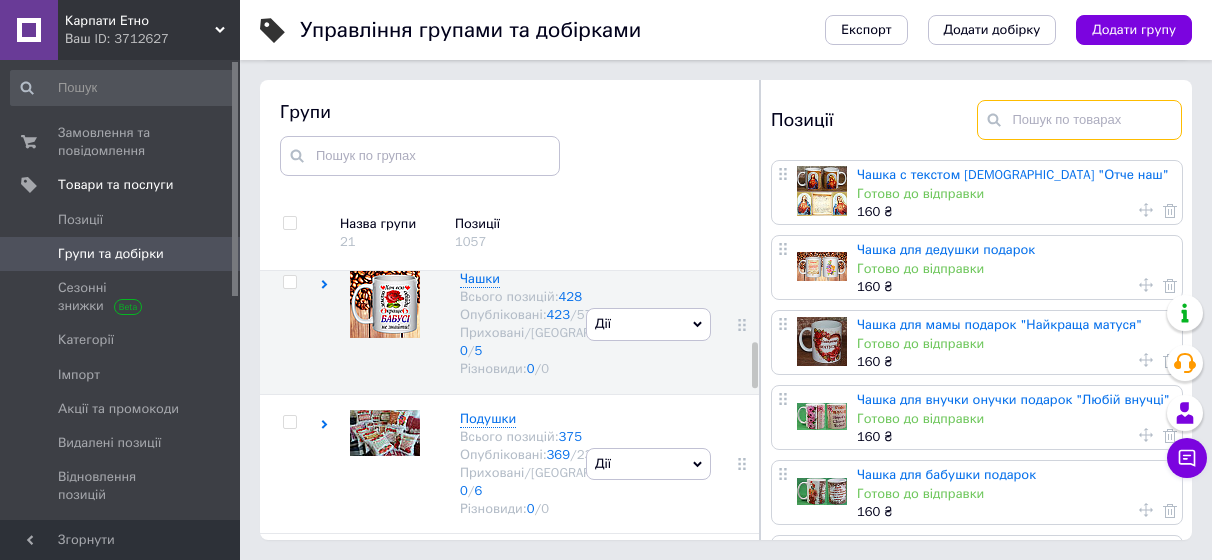 click at bounding box center [1080, 120] 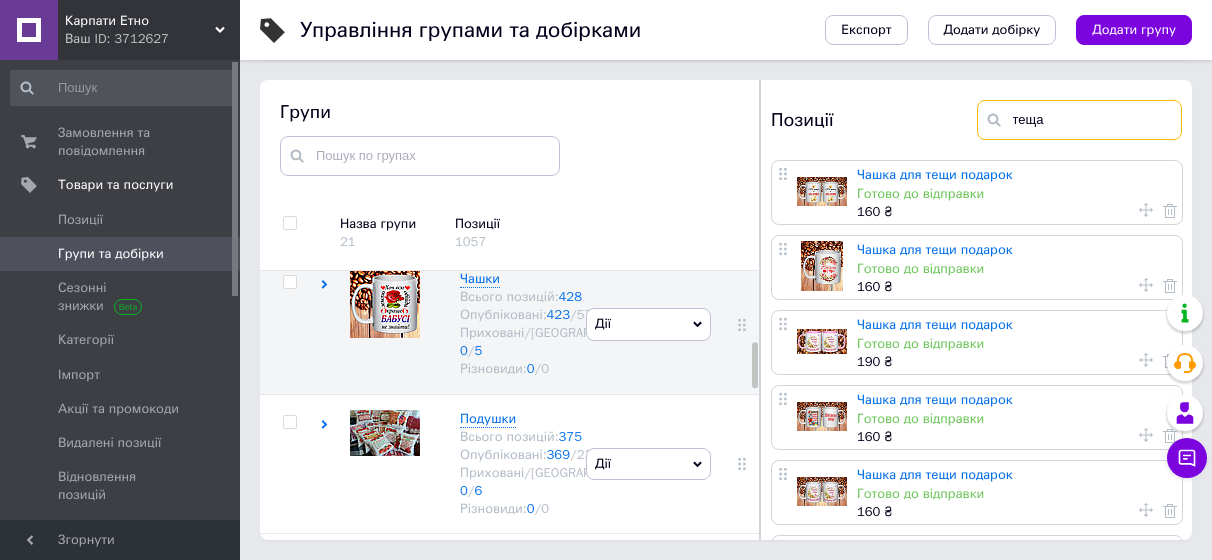 type on "теща" 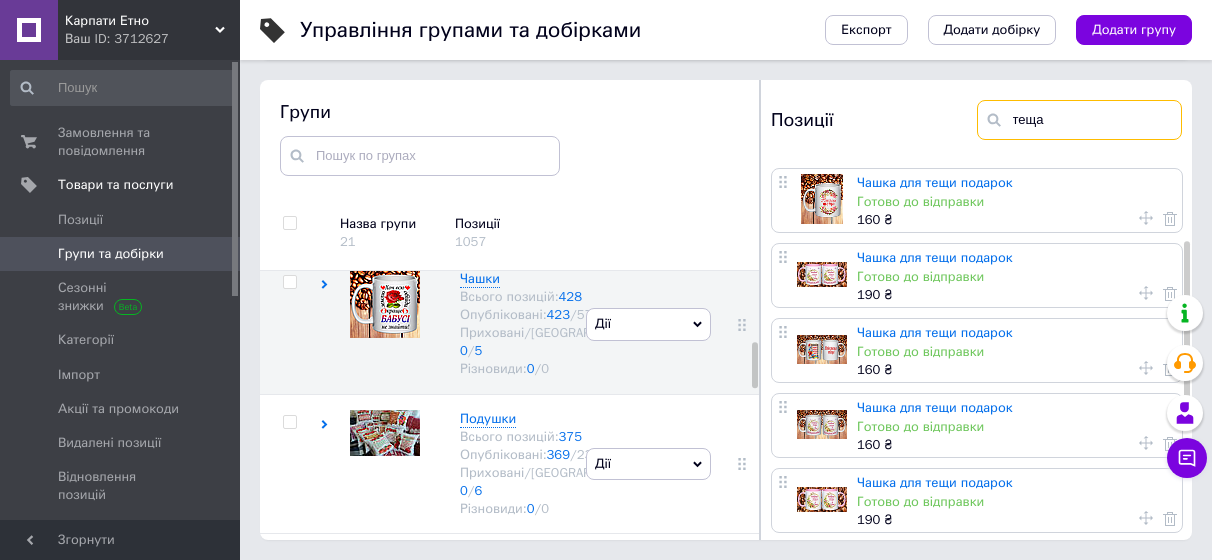scroll, scrollTop: 200, scrollLeft: 0, axis: vertical 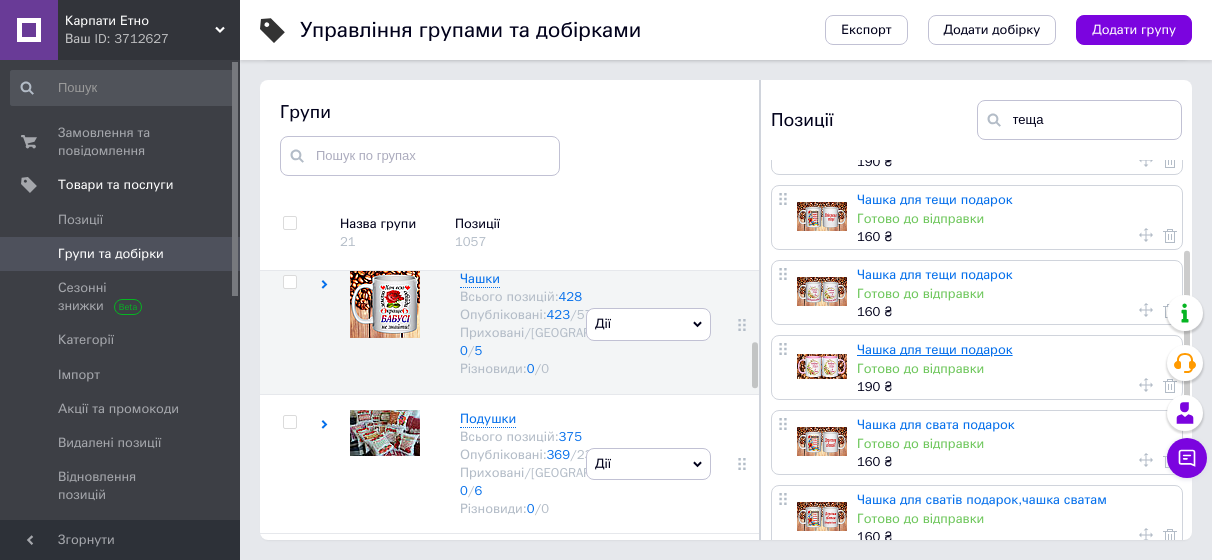 click on "Чашка для тещи подарок" at bounding box center (935, 349) 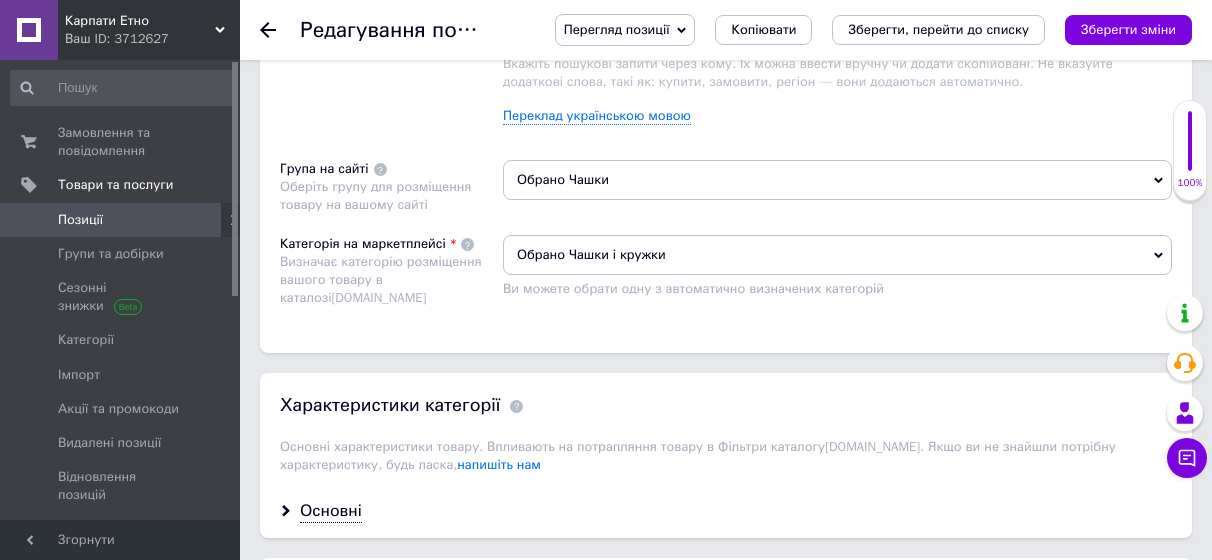 scroll, scrollTop: 1400, scrollLeft: 0, axis: vertical 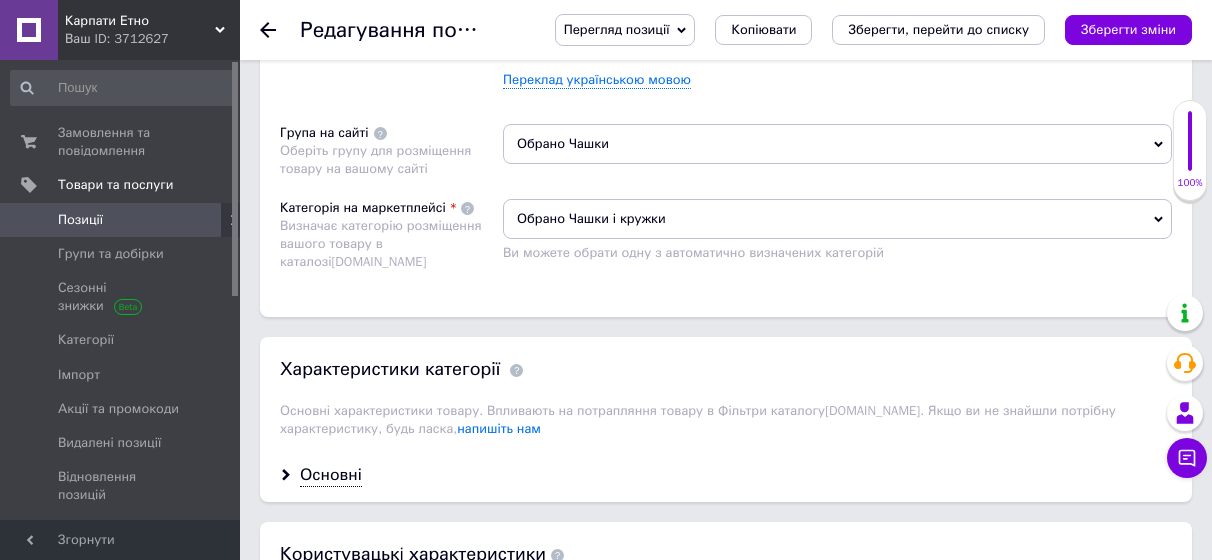 click on "Обрано Чашки" at bounding box center (837, 144) 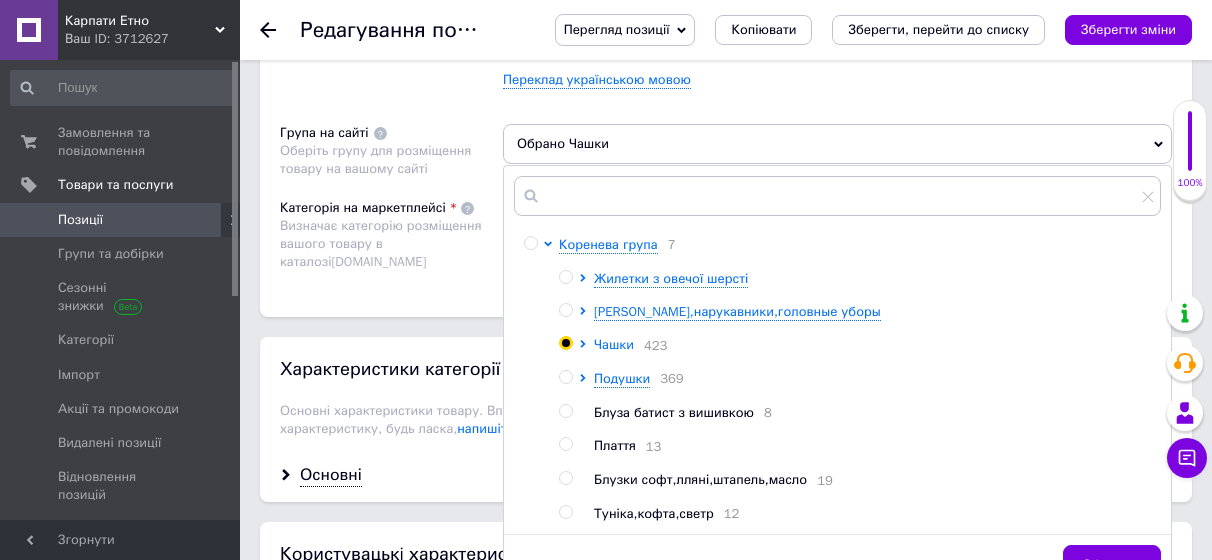click on "Чашки" at bounding box center [614, 344] 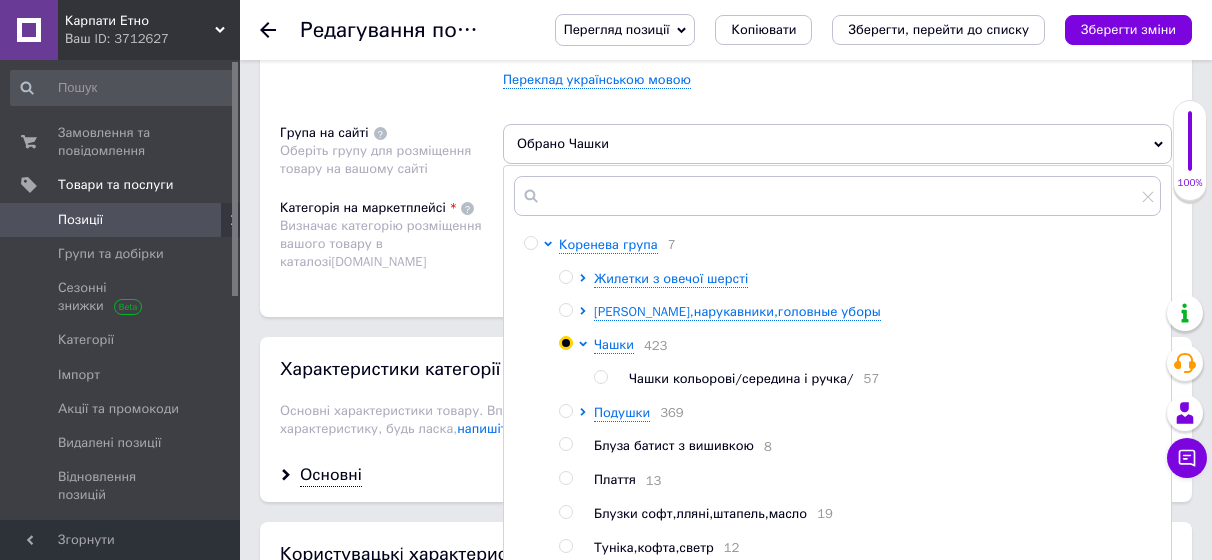 click at bounding box center [600, 377] 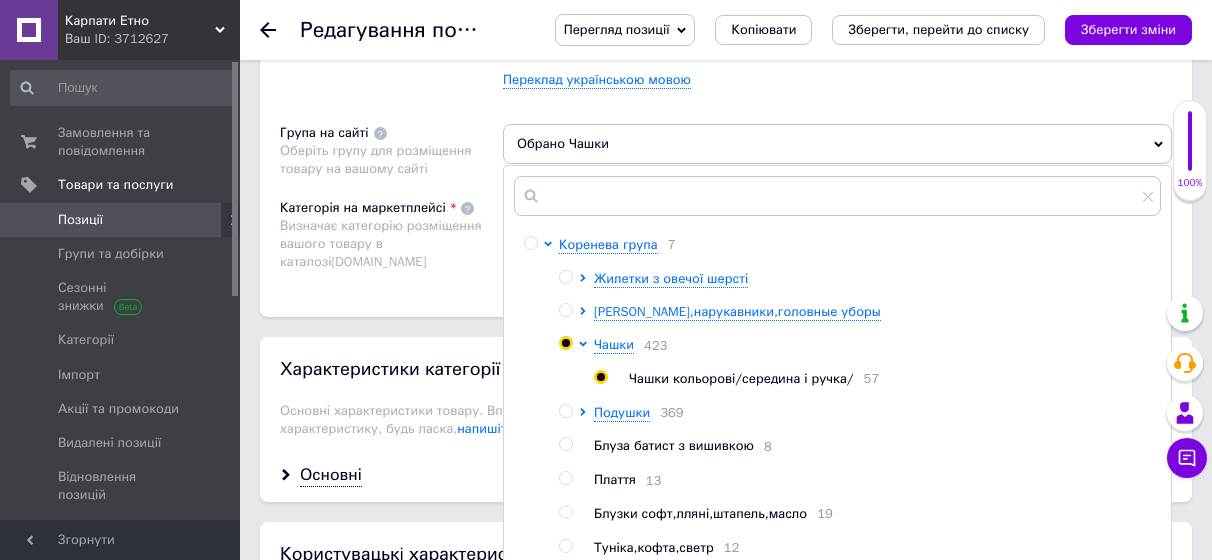 radio on "true" 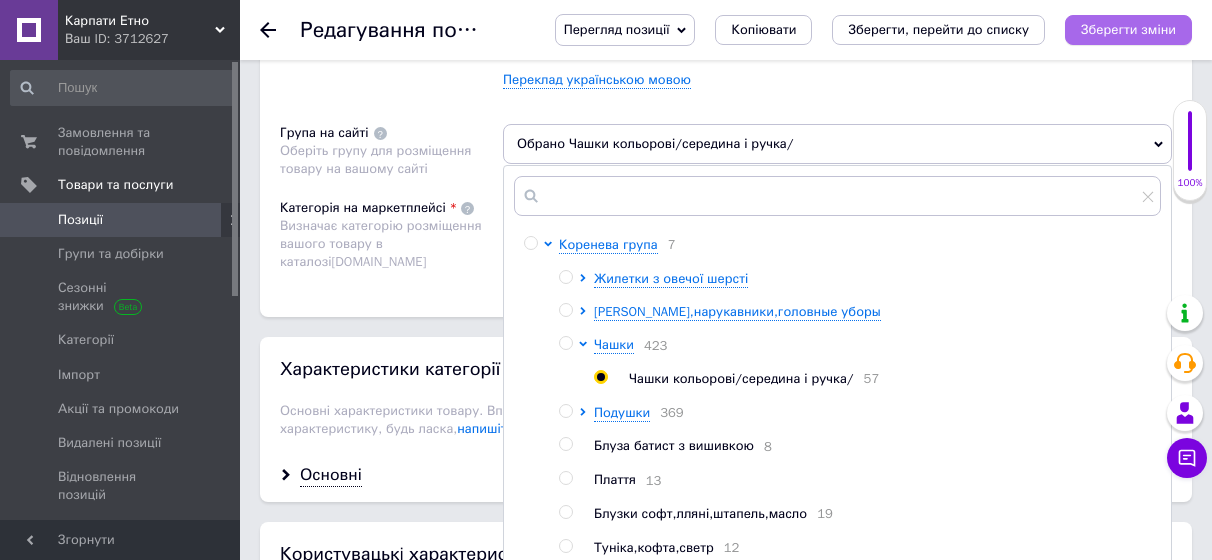 click on "Зберегти зміни" at bounding box center (1128, 29) 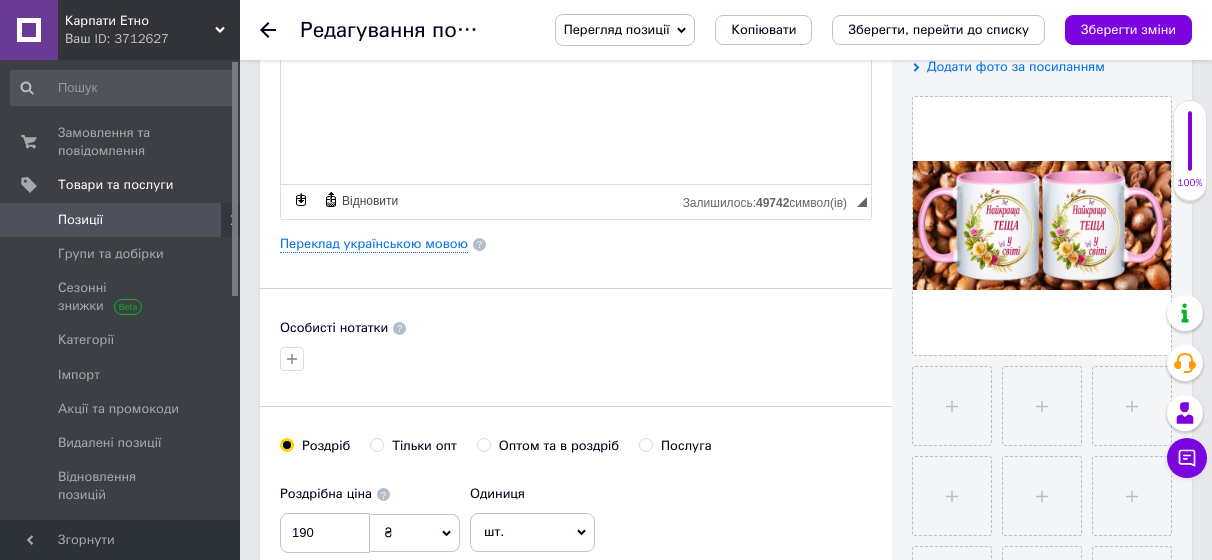 scroll, scrollTop: 400, scrollLeft: 0, axis: vertical 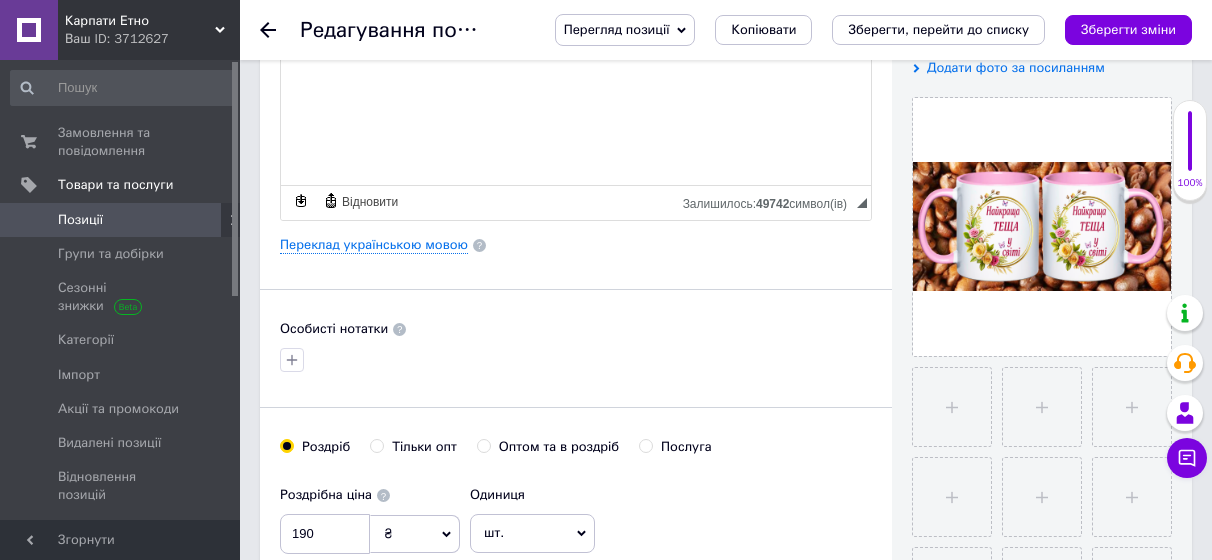 click 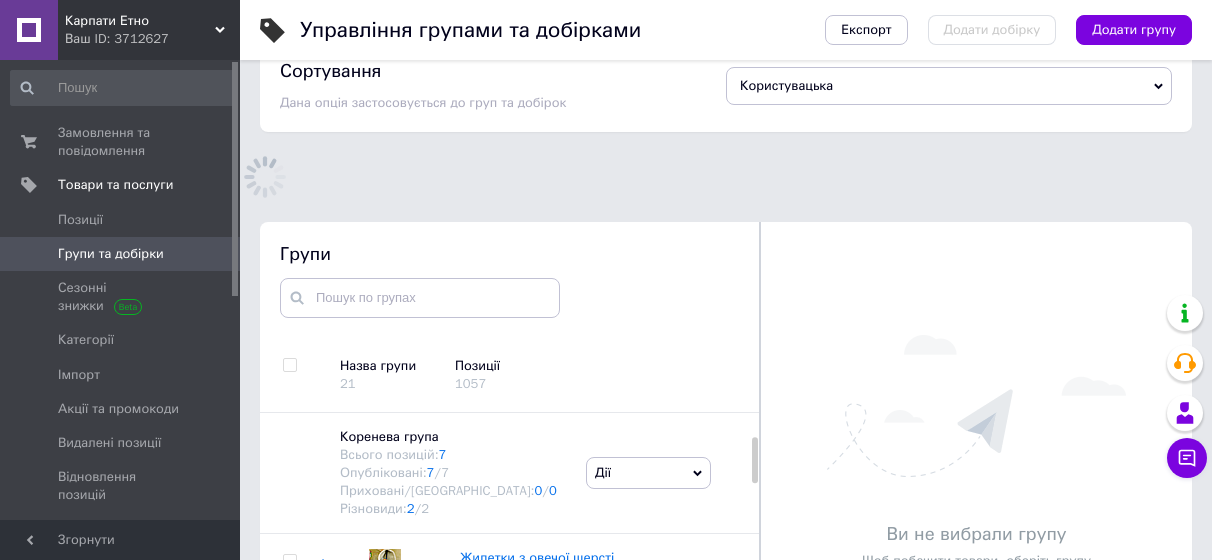 scroll, scrollTop: 176, scrollLeft: 0, axis: vertical 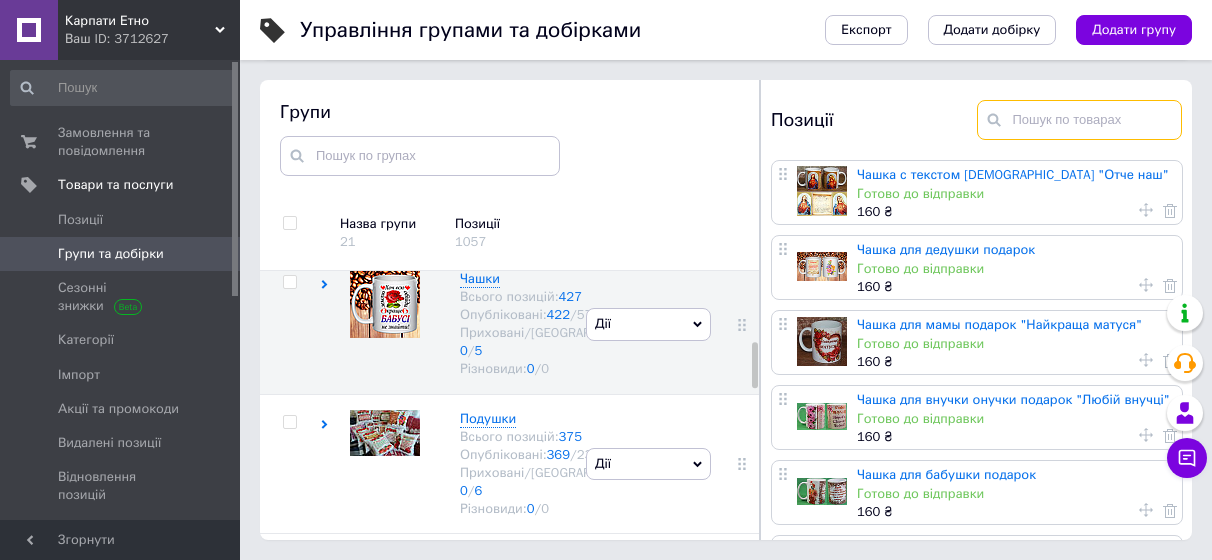 click at bounding box center (1080, 120) 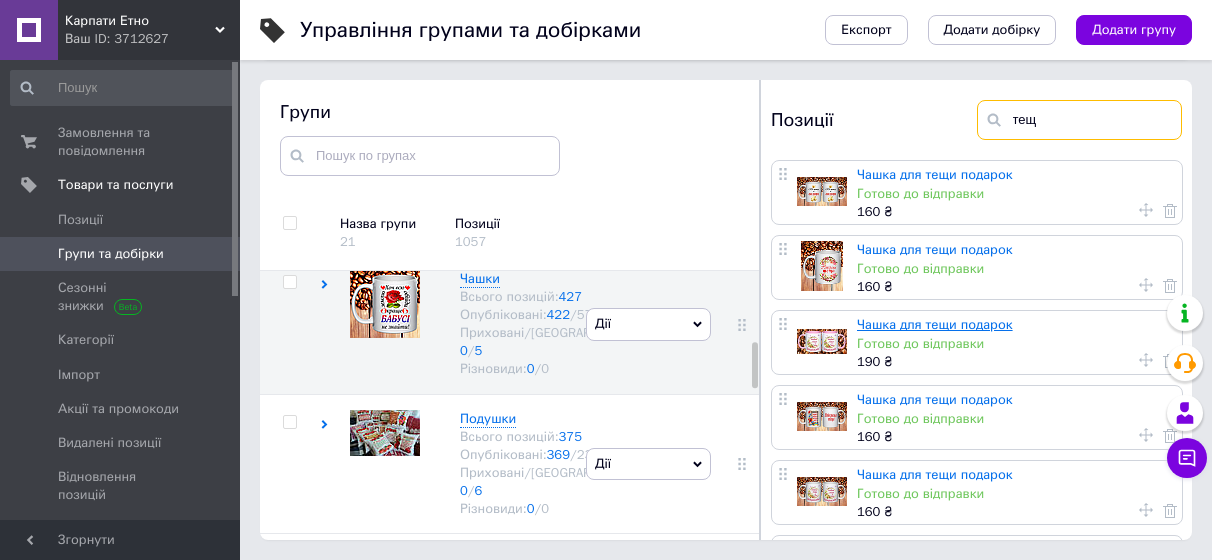 type on "тещ" 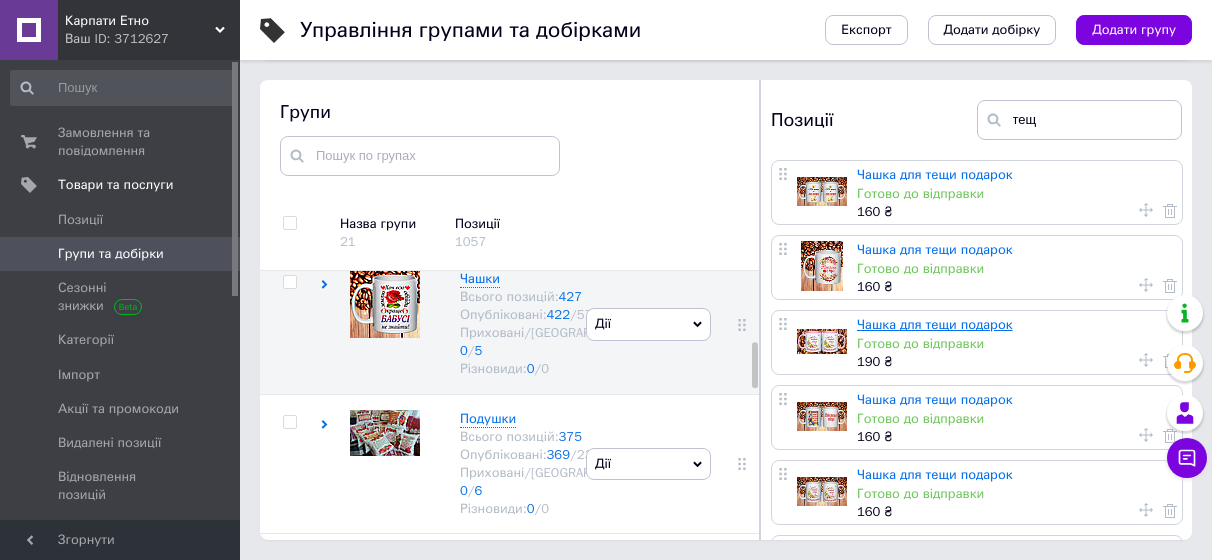 click on "Чашка для тещи подарок" at bounding box center [935, 324] 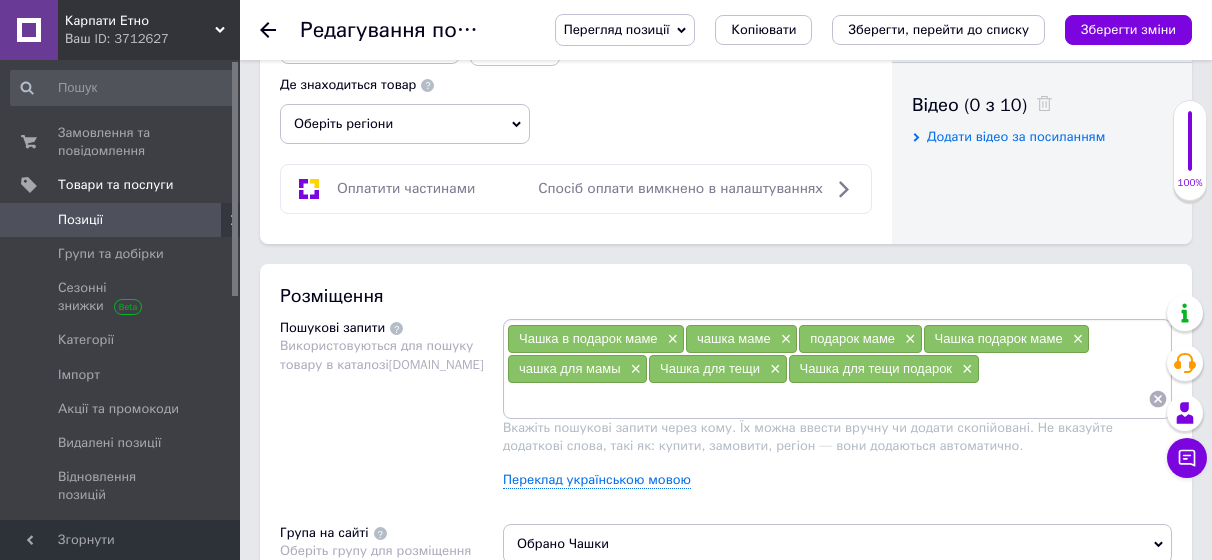 scroll, scrollTop: 1200, scrollLeft: 0, axis: vertical 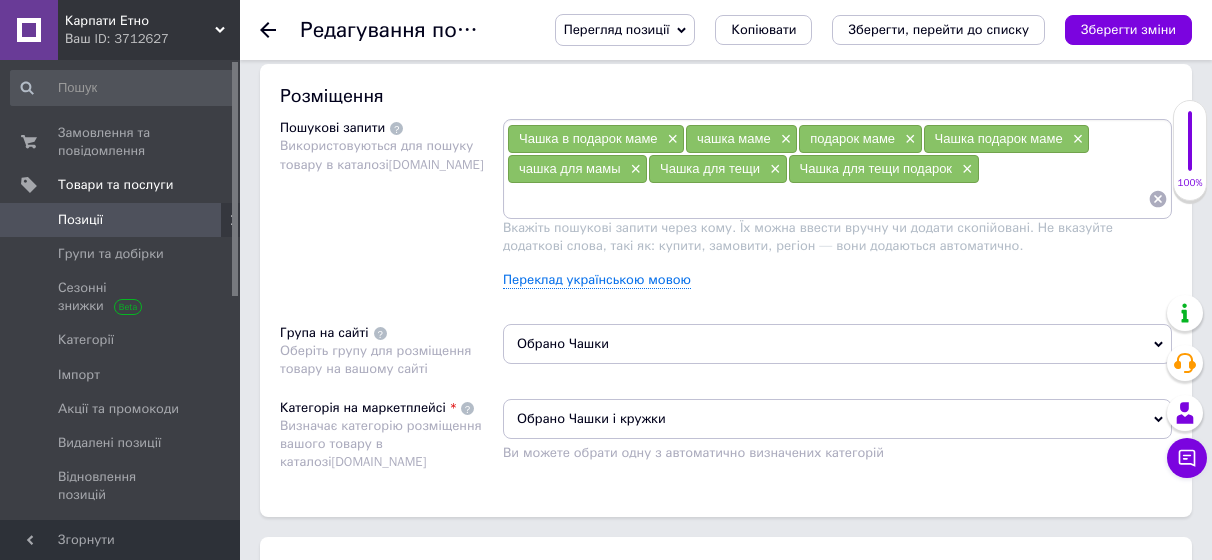 click on "Обрано Чашки" at bounding box center [837, 344] 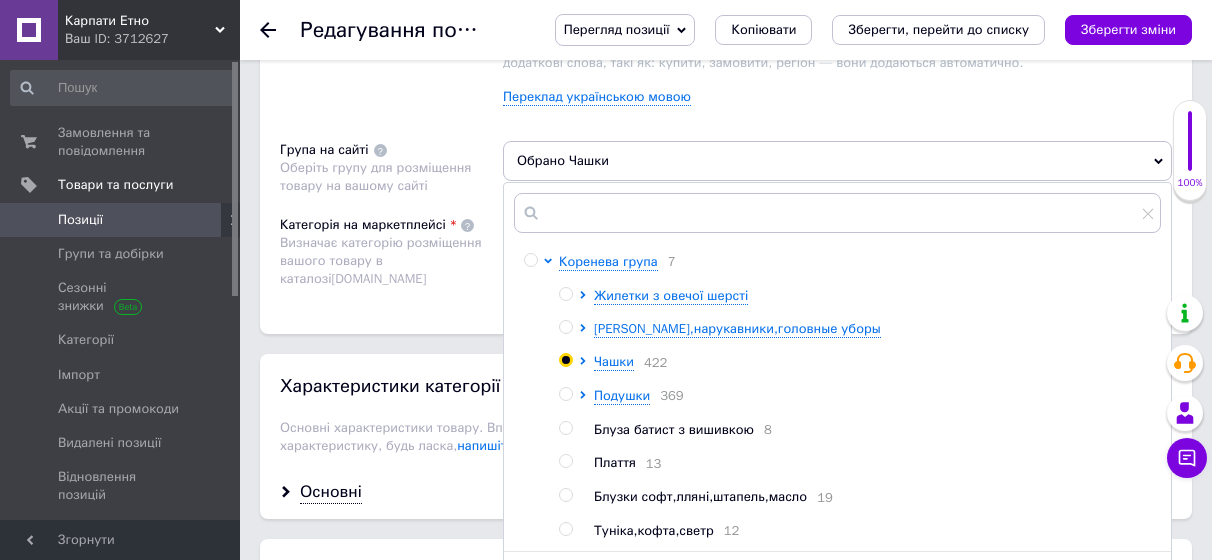 scroll, scrollTop: 1400, scrollLeft: 0, axis: vertical 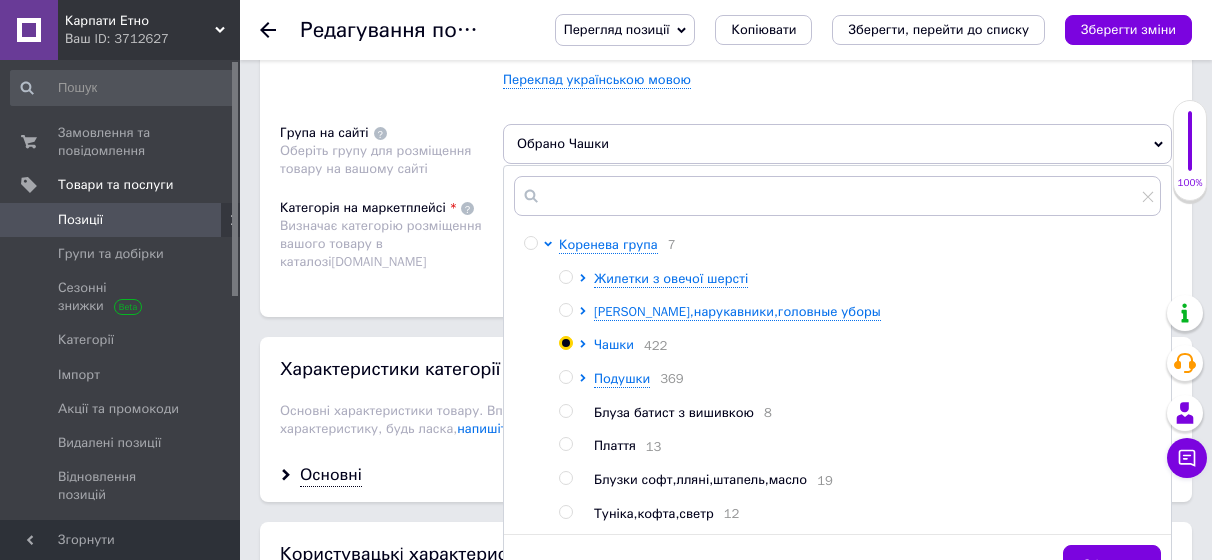 click on "Чашки" at bounding box center (614, 344) 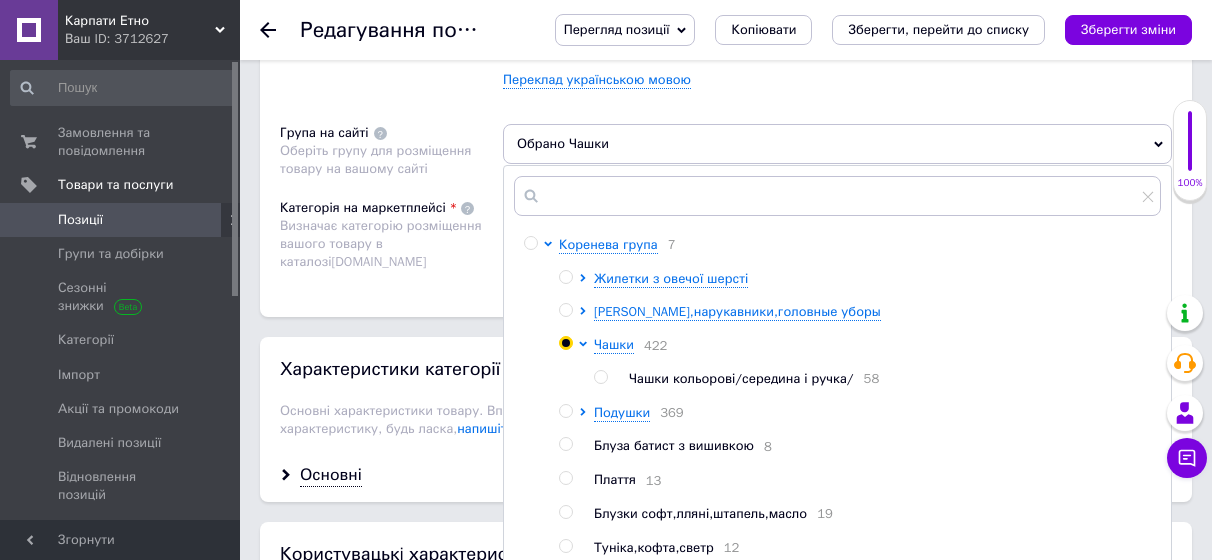 click at bounding box center (600, 377) 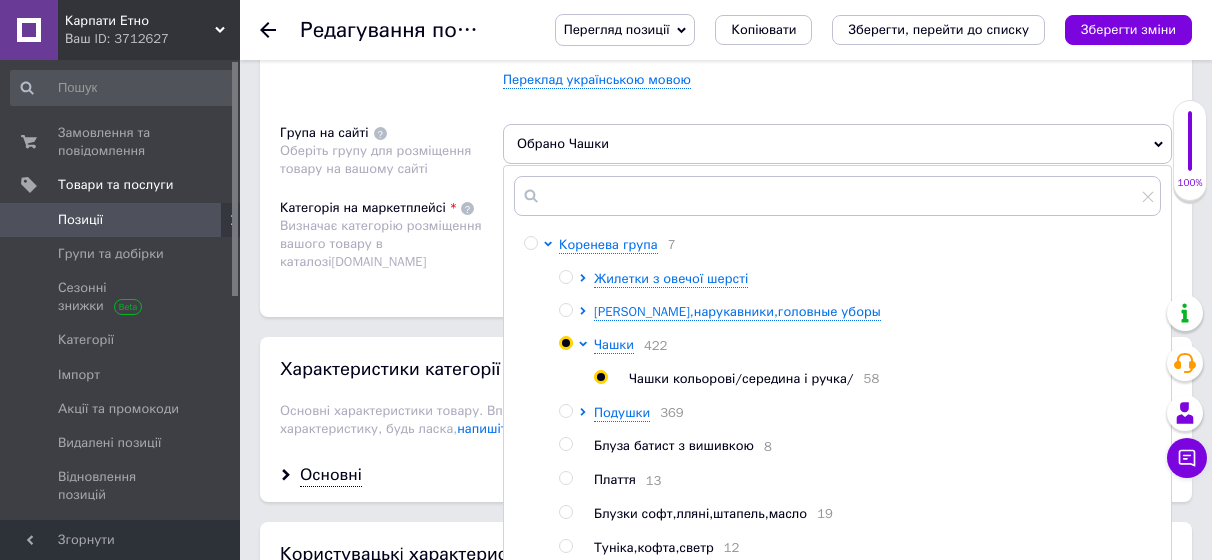 radio on "true" 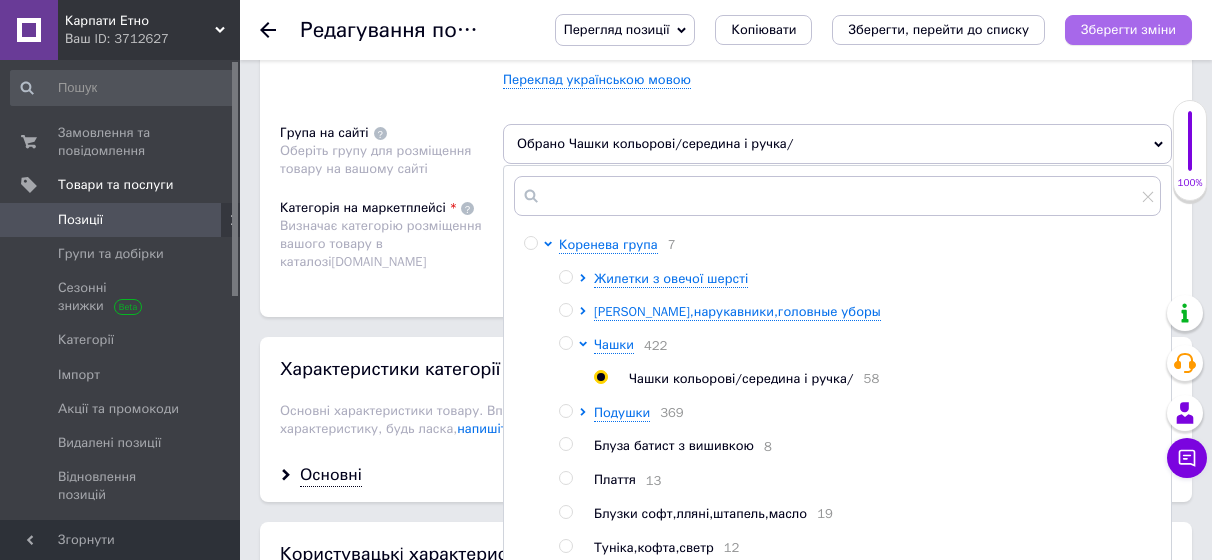 click on "Зберегти зміни" at bounding box center (1128, 29) 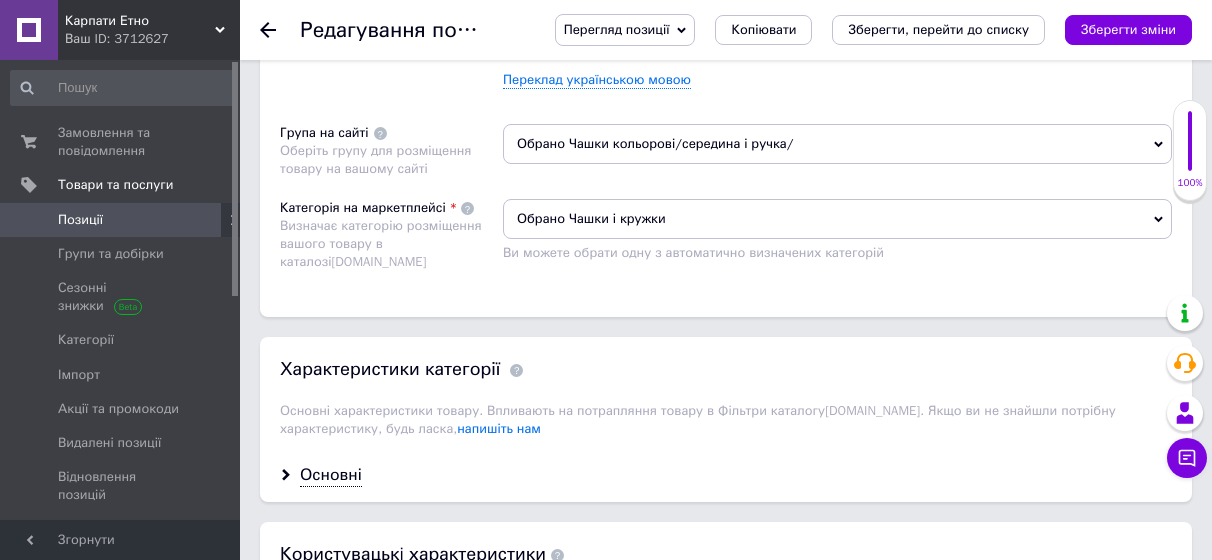 click 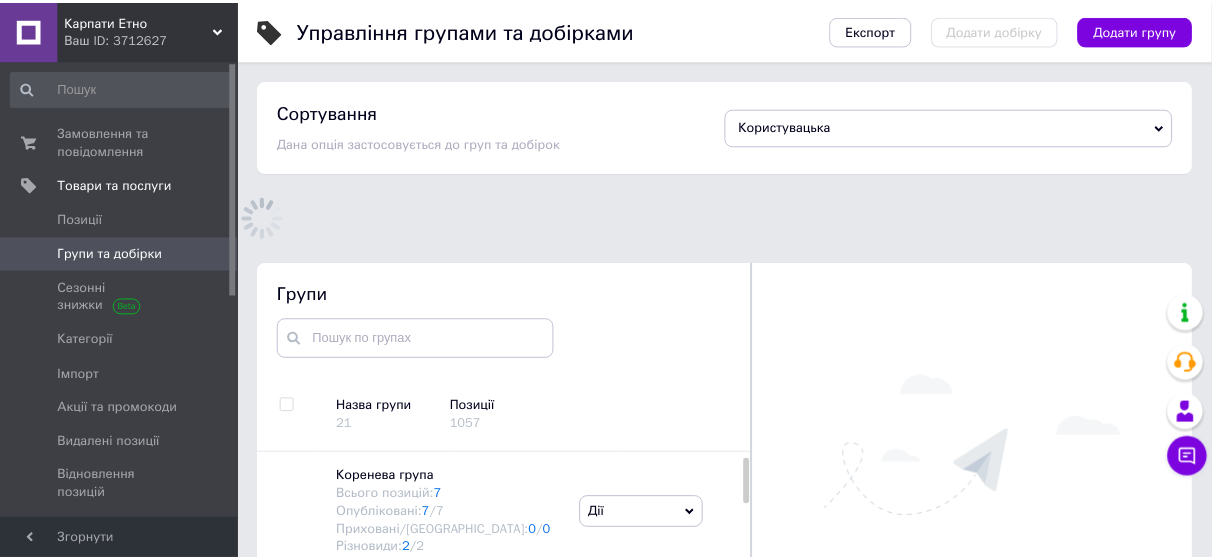 scroll, scrollTop: 167, scrollLeft: 0, axis: vertical 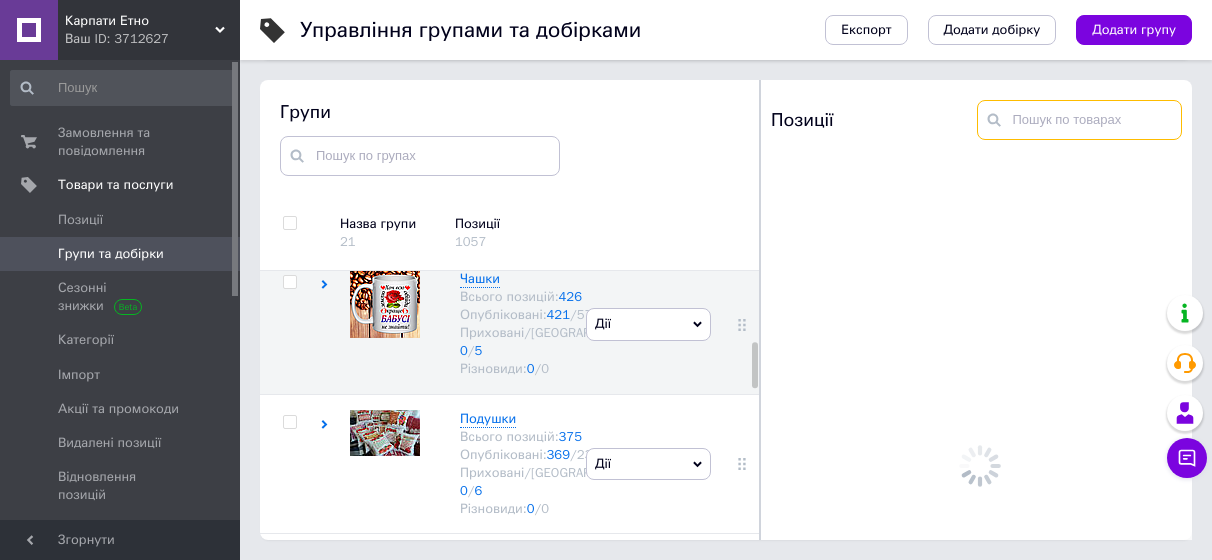 click at bounding box center (1080, 120) 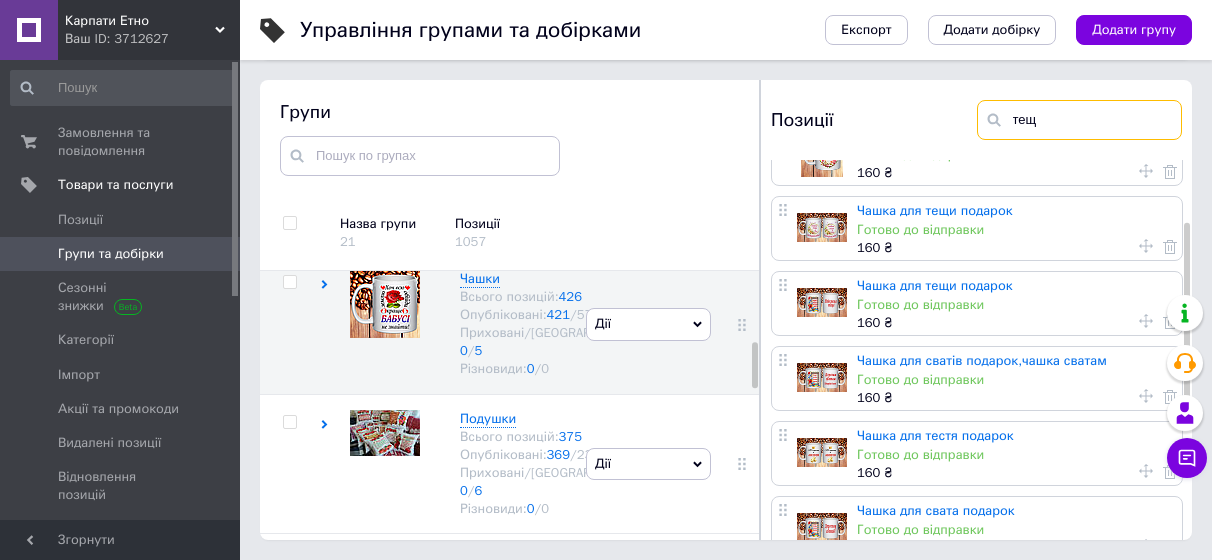 scroll, scrollTop: 14, scrollLeft: 0, axis: vertical 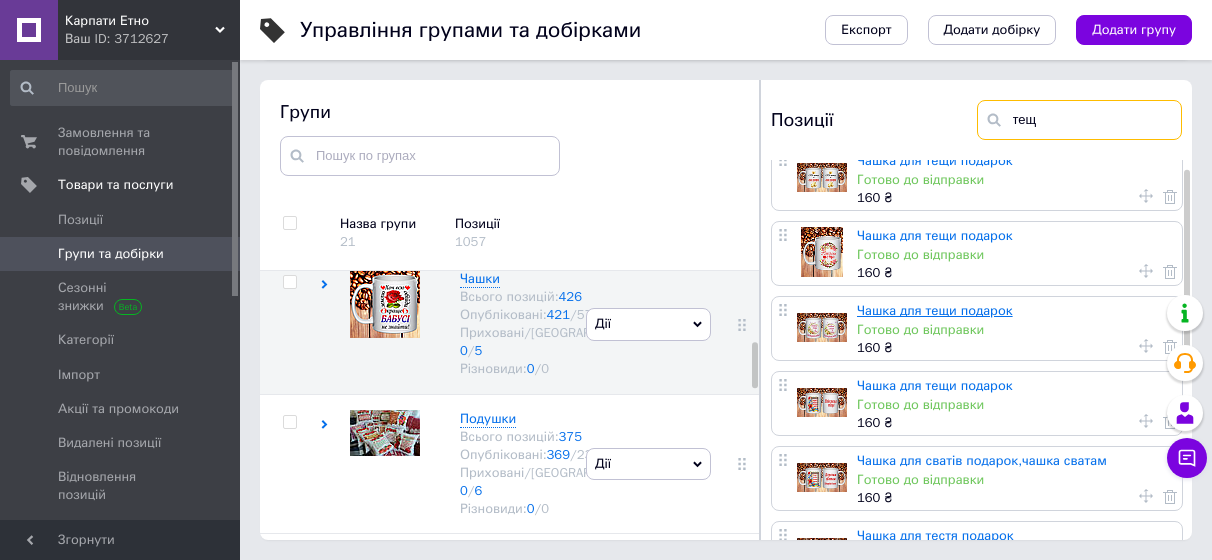 type on "тещ" 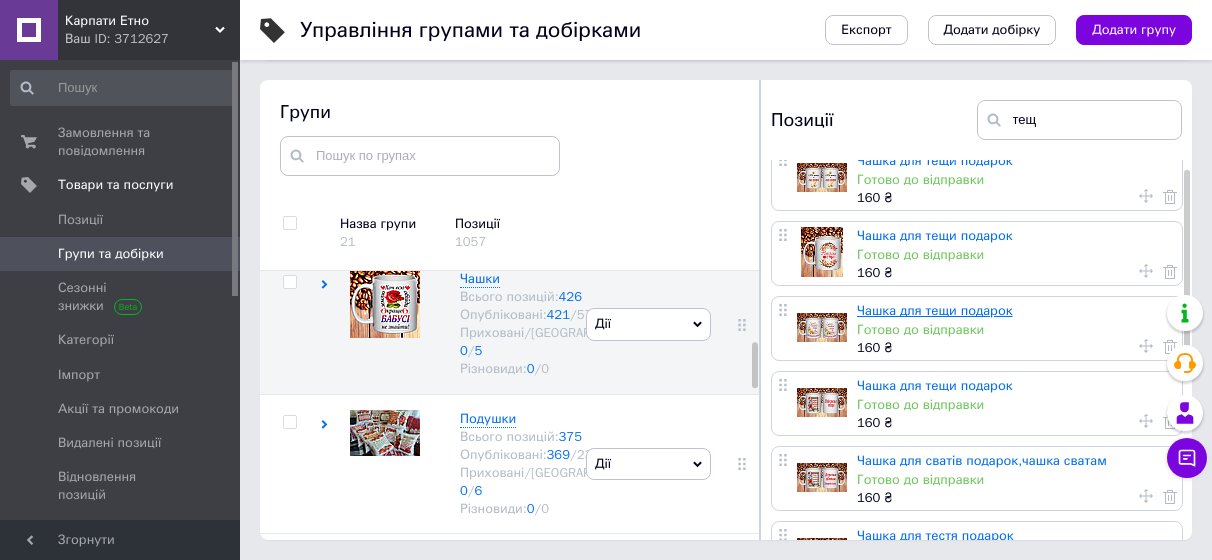click on "Чашка для тещи подарок" at bounding box center [935, 310] 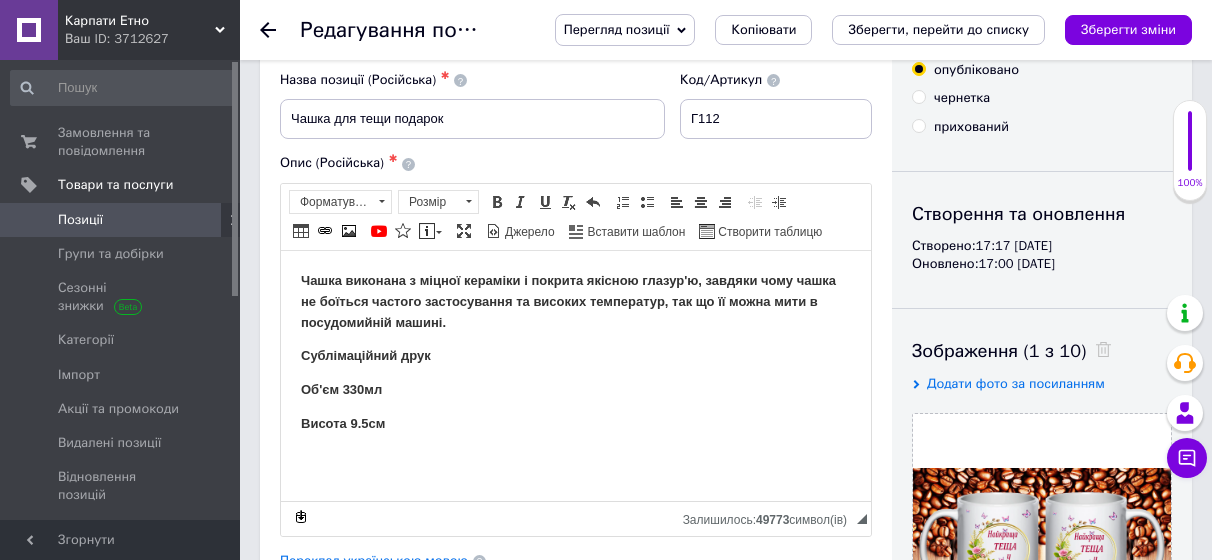 scroll, scrollTop: 200, scrollLeft: 0, axis: vertical 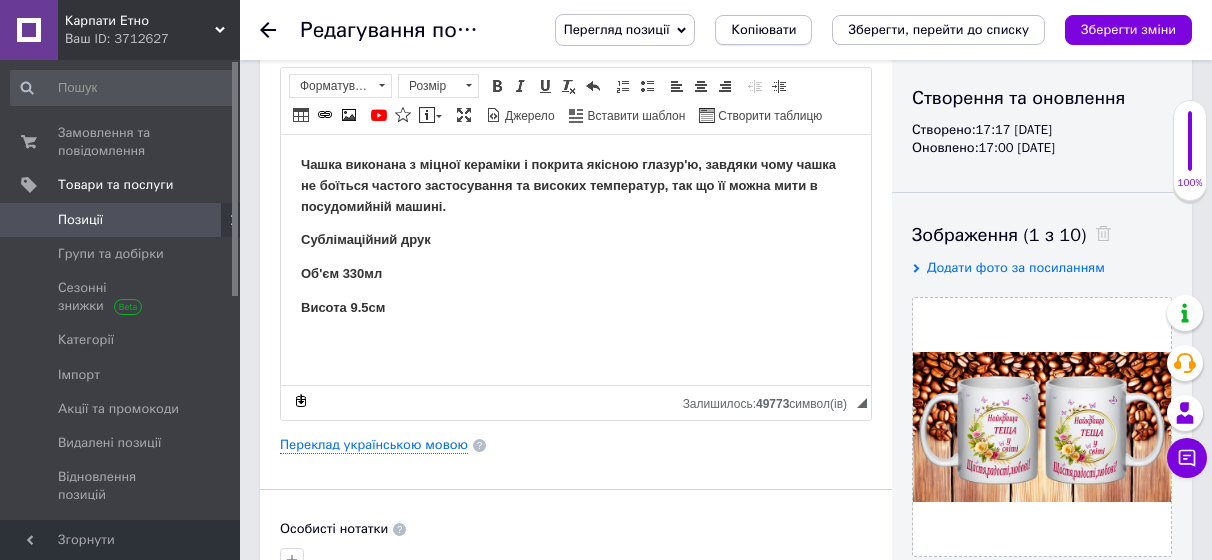 click on "Копіювати" at bounding box center [763, 30] 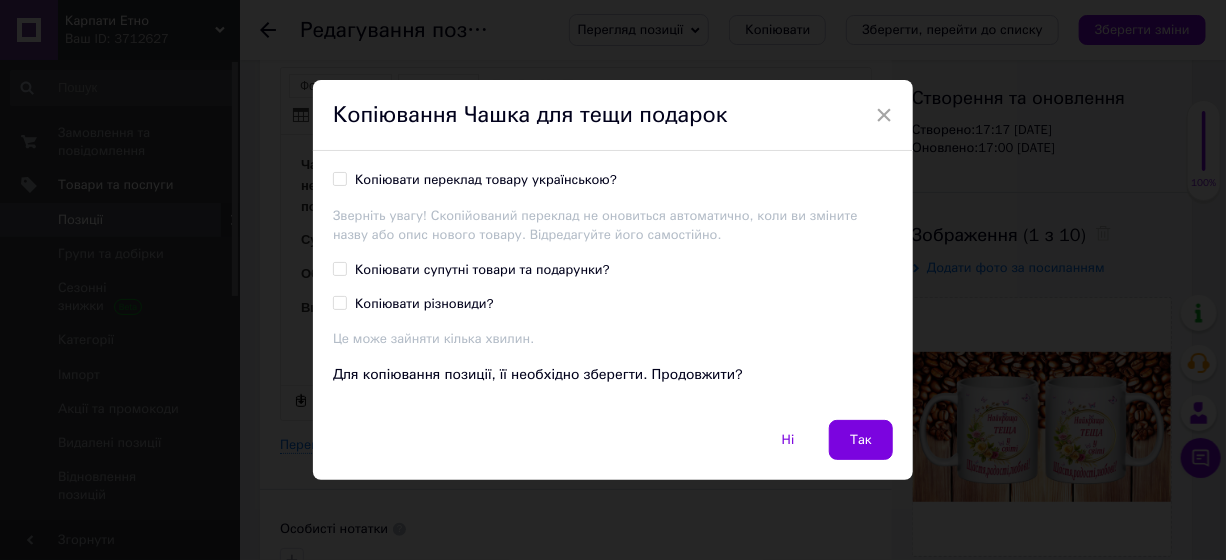 click on "Копіювати переклад товару українською?" at bounding box center (486, 180) 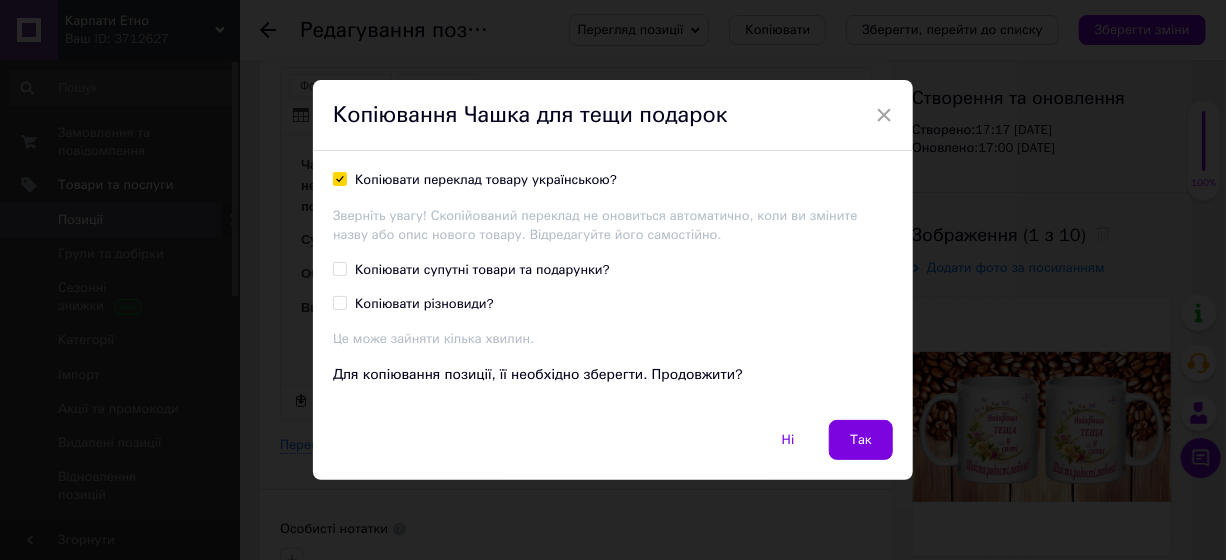 checkbox on "true" 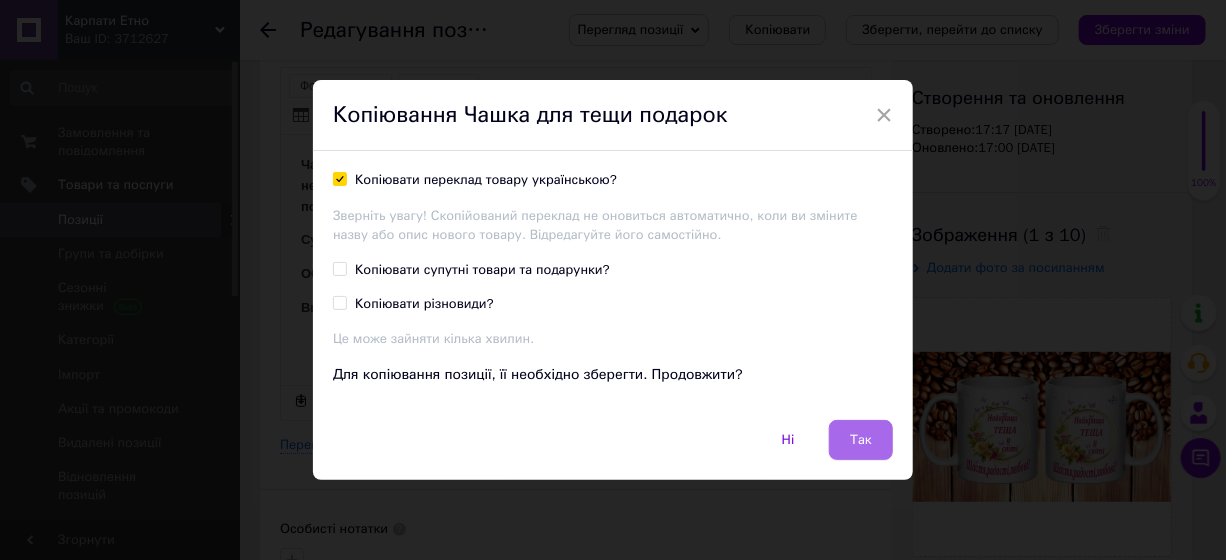 click on "Так" at bounding box center [861, 440] 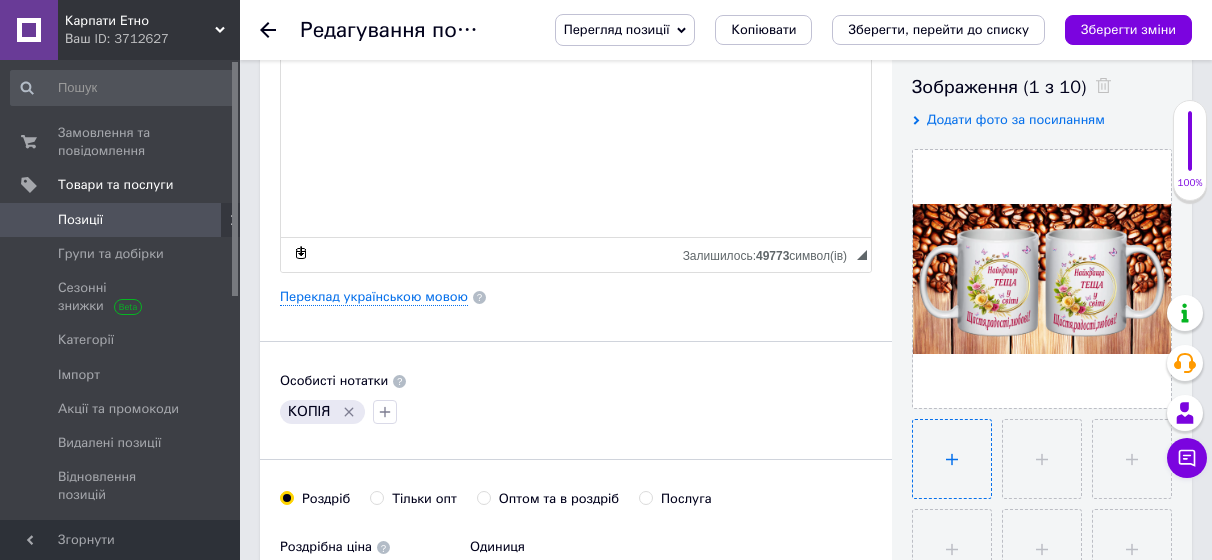 scroll, scrollTop: 400, scrollLeft: 0, axis: vertical 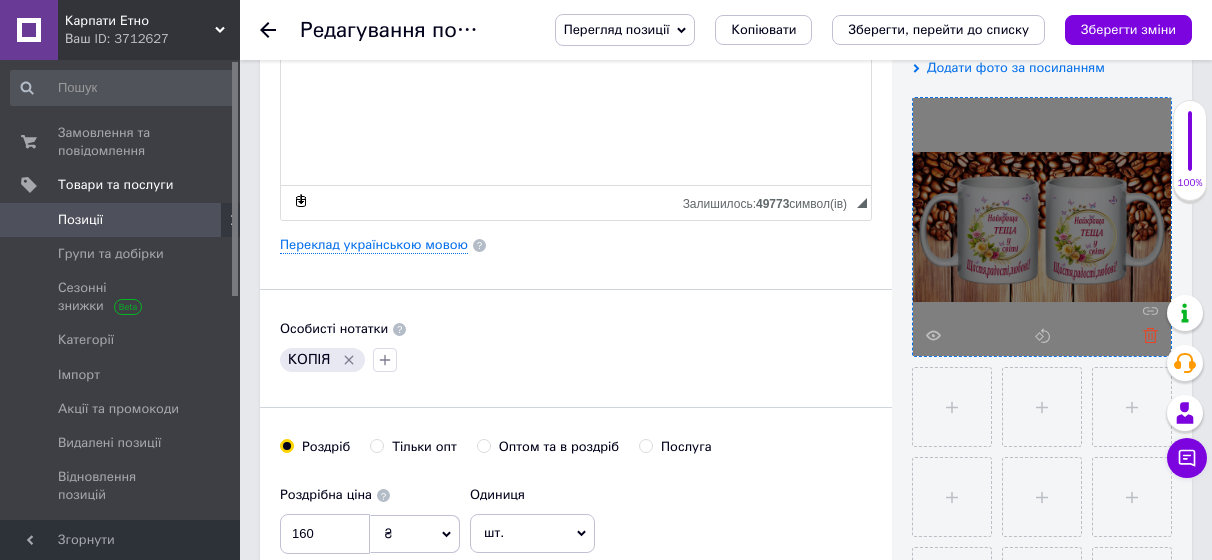 click 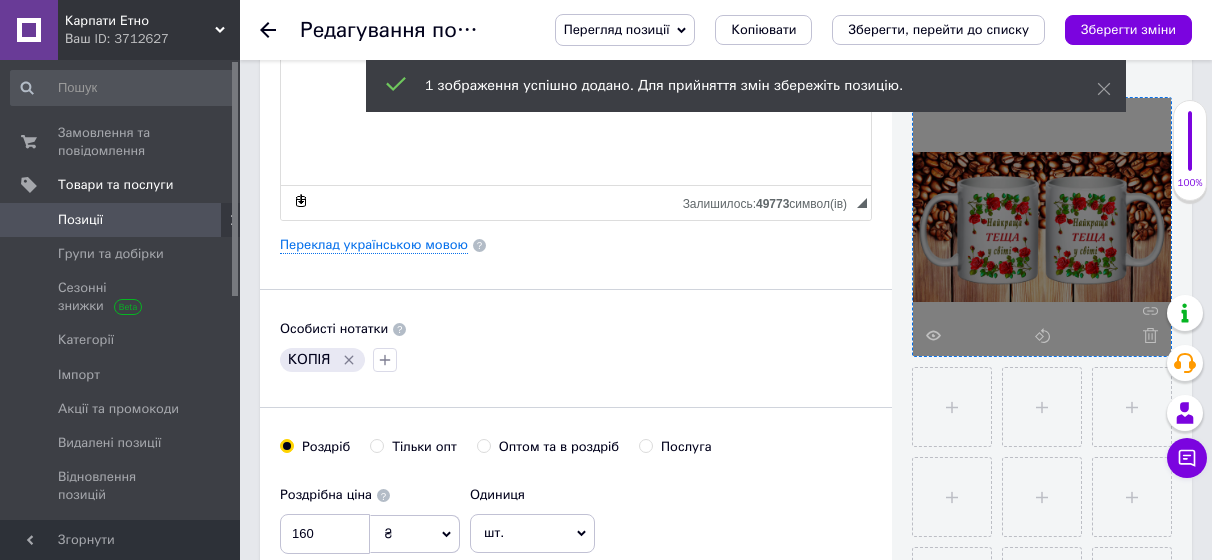 click 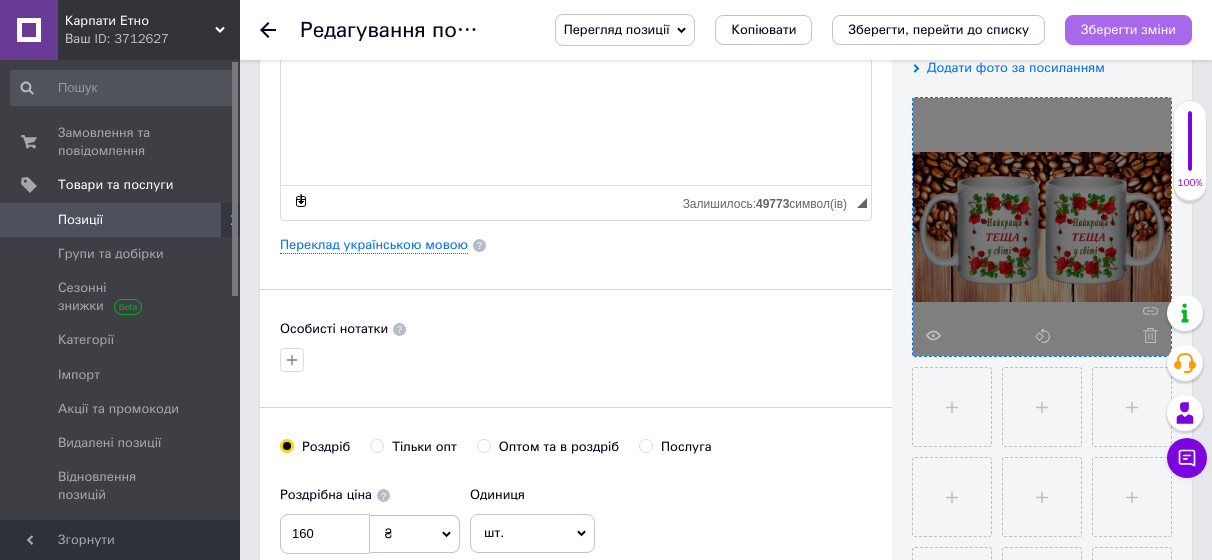 click on "Зберегти зміни" at bounding box center [1128, 29] 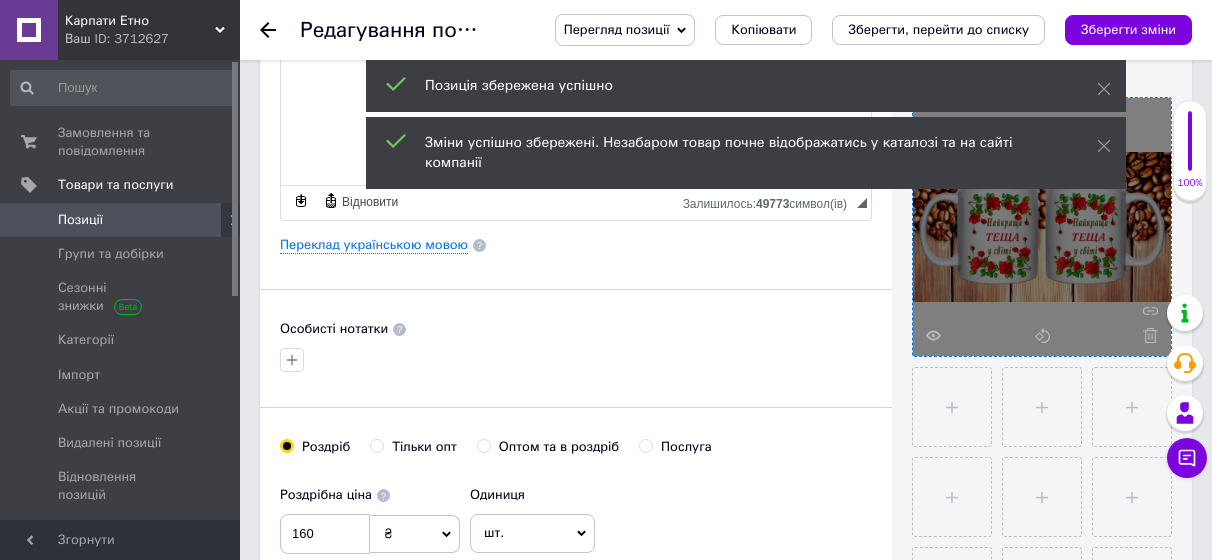 click on "Основна інформація Назва позиції (Російська) ✱ Чашка для тещи подарок Код/Артикул Г112 Опис (Російська) ✱ Чашка виконана з міцної кераміки і покрита якісною глазур'ю, завдяки чому чашка не боїться частого застосування та високих температур, так що її можна мити в посудомийній машині.
Сублімаційний друк
Об'єм 330мл
Висота 9.5см
Розширений текстовий редактор, 093966E7-62E3-42F1-B0CC-26099479D81D Панель інструментів редактора Форматування Форматування Розмір Розмір   Жирний  Сполучення клавіш Ctrl+B   Курсив  Сполучення клавіш Ctrl+I   Підкреслений  Сполучення клавіш Ctrl+U" at bounding box center [576, 262] 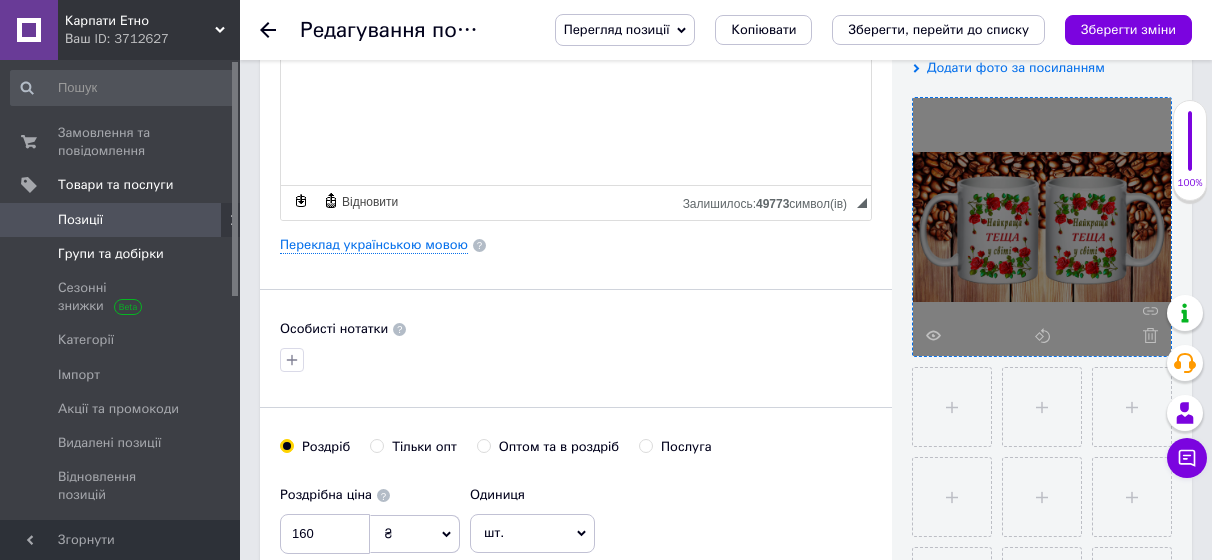 click on "Групи та добірки" at bounding box center (111, 254) 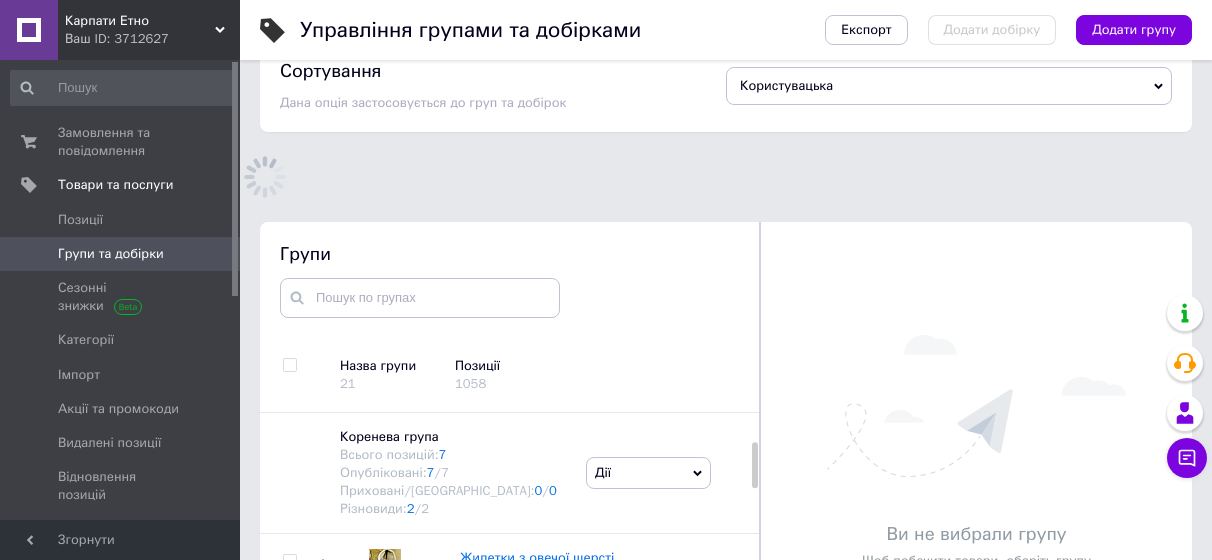 scroll, scrollTop: 167, scrollLeft: 0, axis: vertical 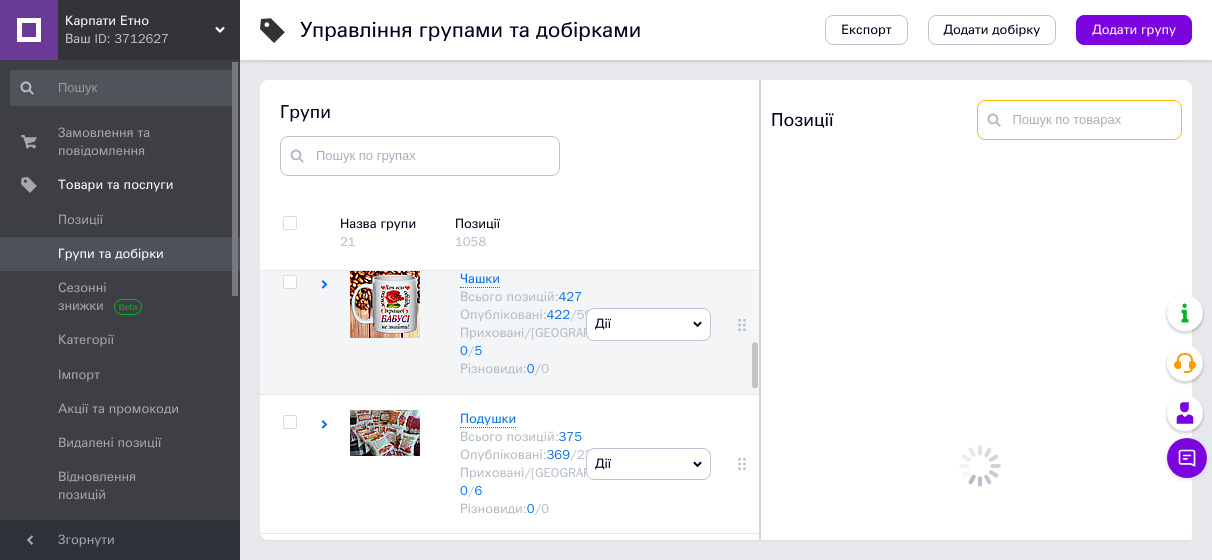 click at bounding box center [1080, 120] 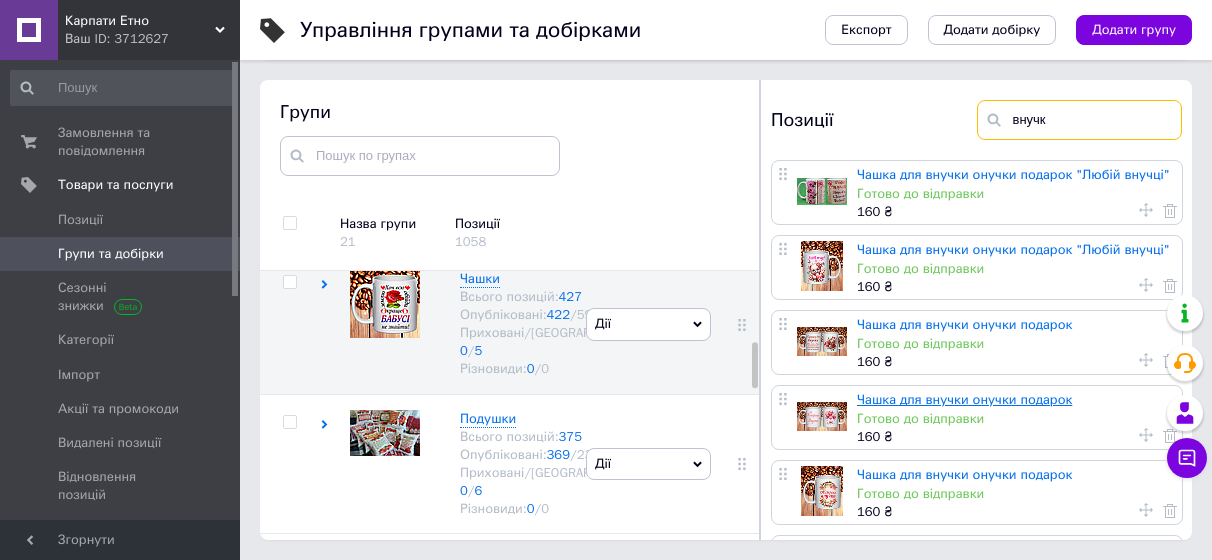 type on "внучк" 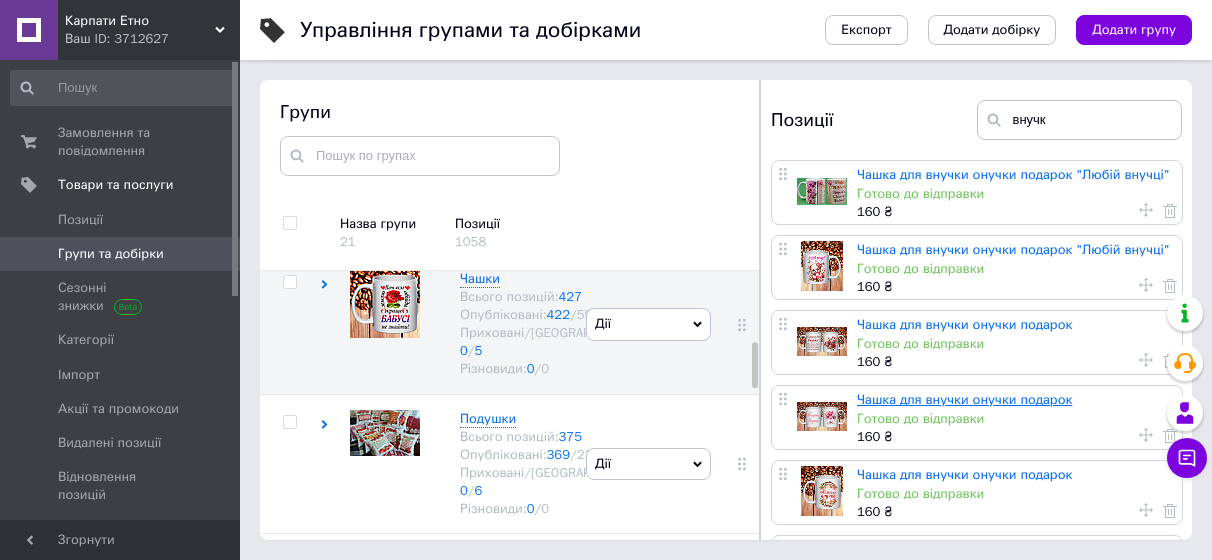 click on "Чашка для внучки онучки подарок" at bounding box center (964, 399) 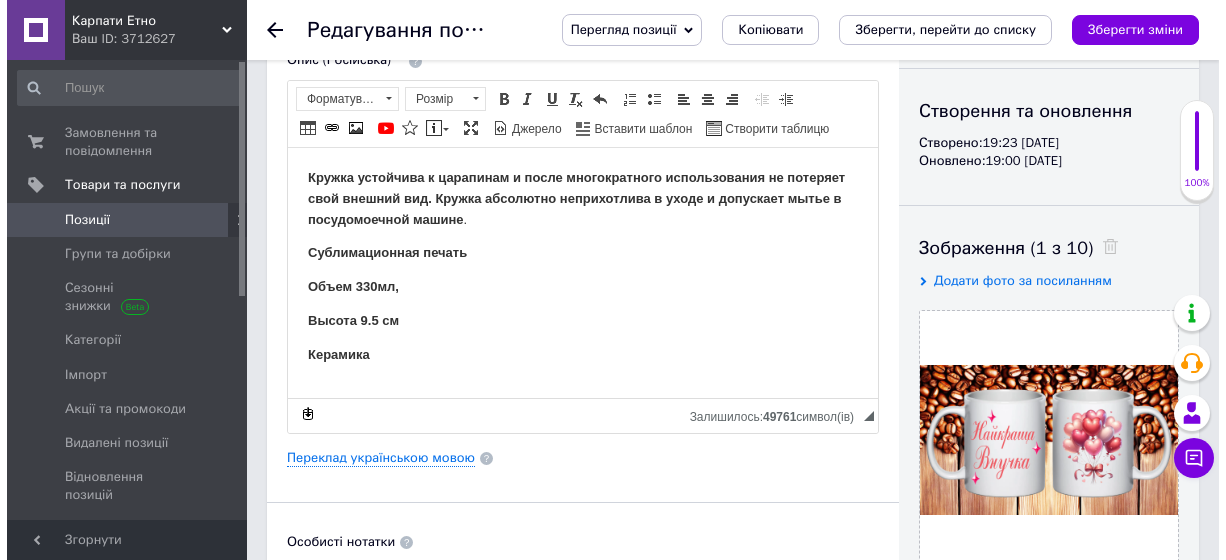scroll, scrollTop: 200, scrollLeft: 0, axis: vertical 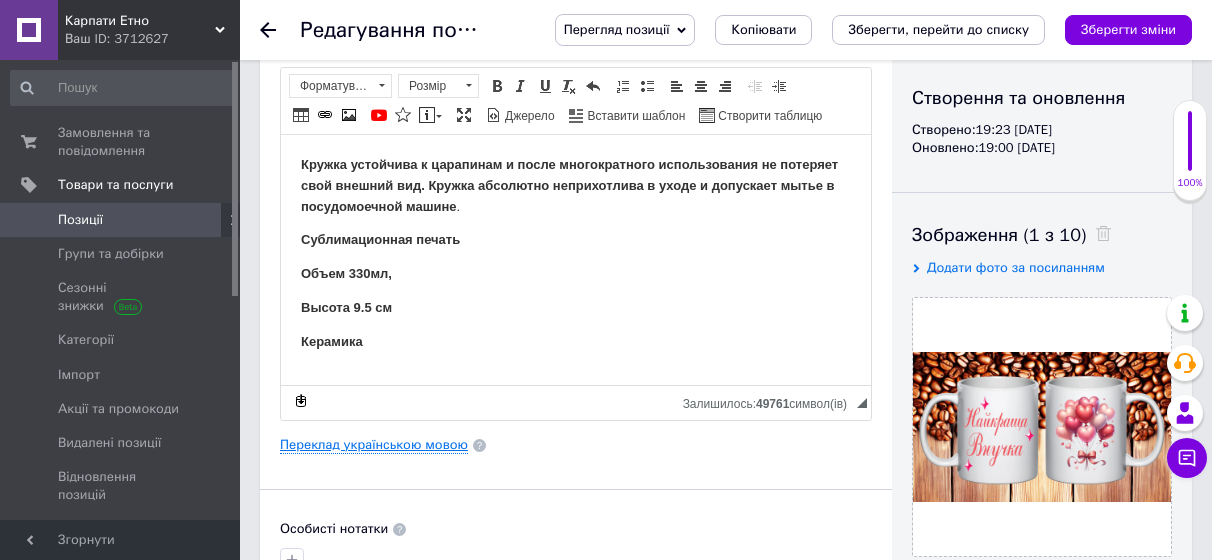 click on "Переклад українською мовою" at bounding box center (374, 445) 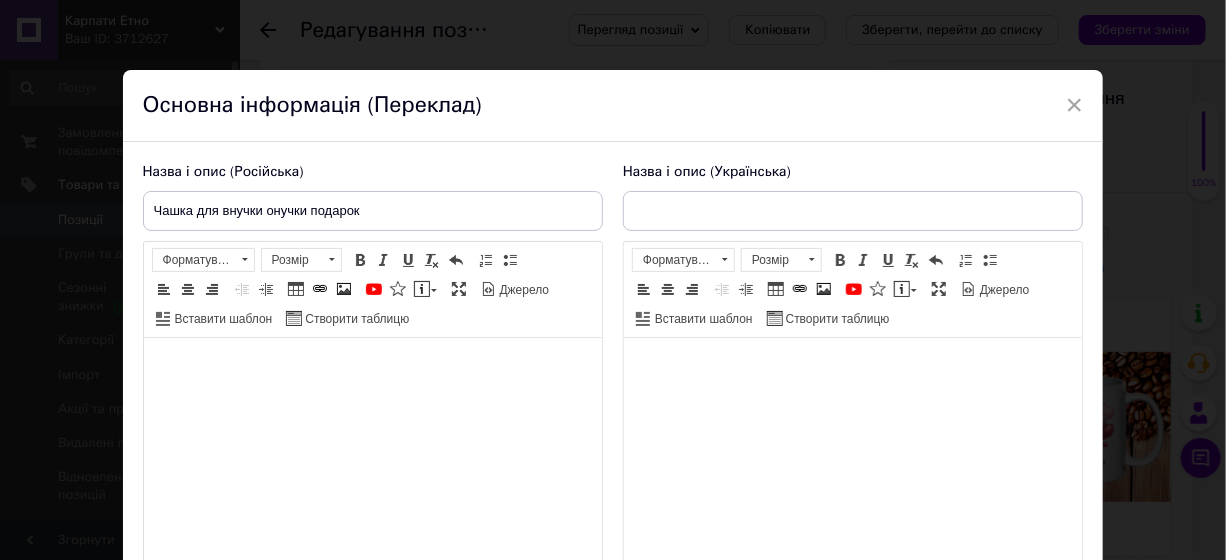 type on "Чашка для внучки онучки" 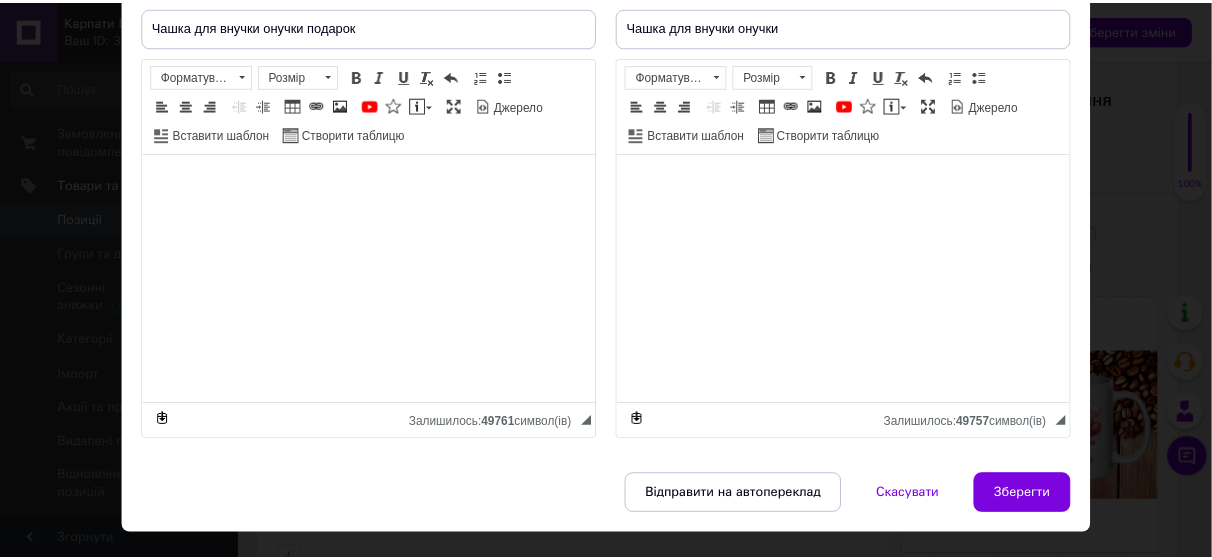 scroll, scrollTop: 200, scrollLeft: 0, axis: vertical 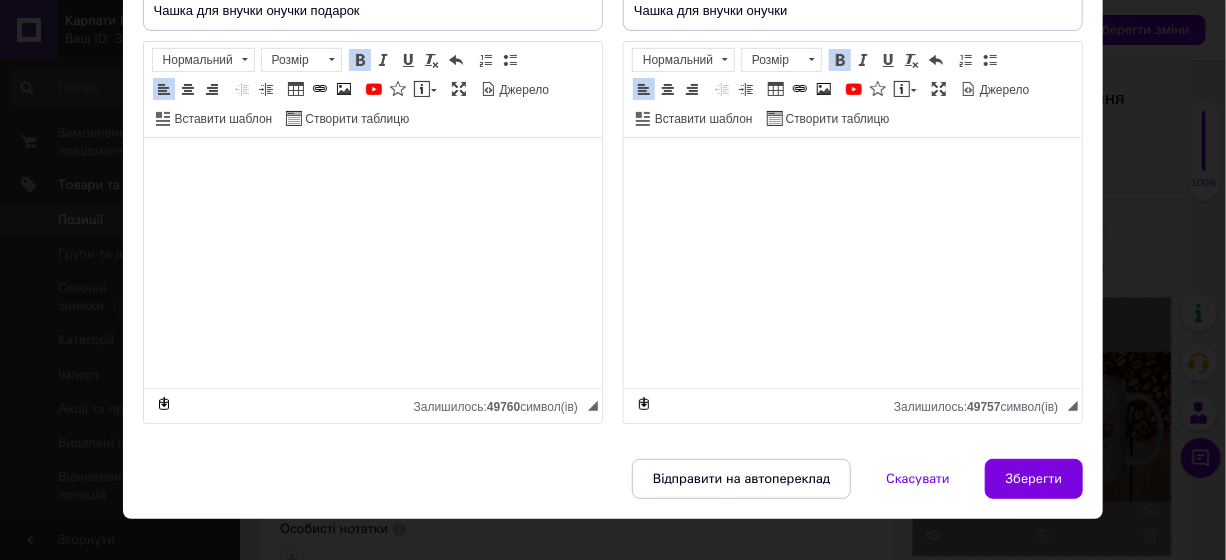 drag, startPoint x: 1018, startPoint y: 477, endPoint x: 1029, endPoint y: 328, distance: 149.40549 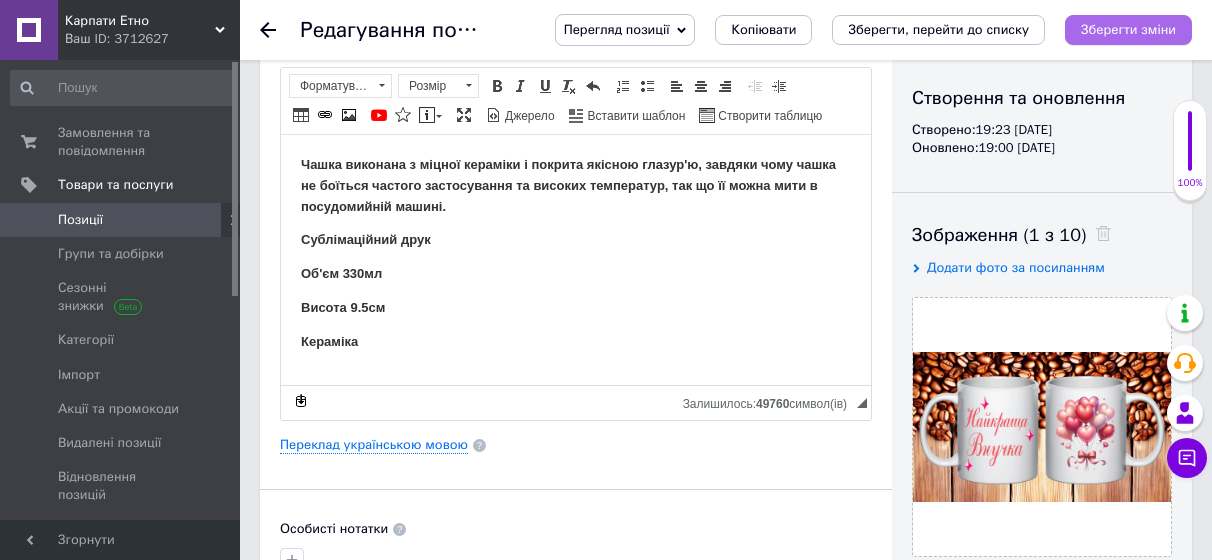 click on "Зберегти зміни" at bounding box center [1128, 29] 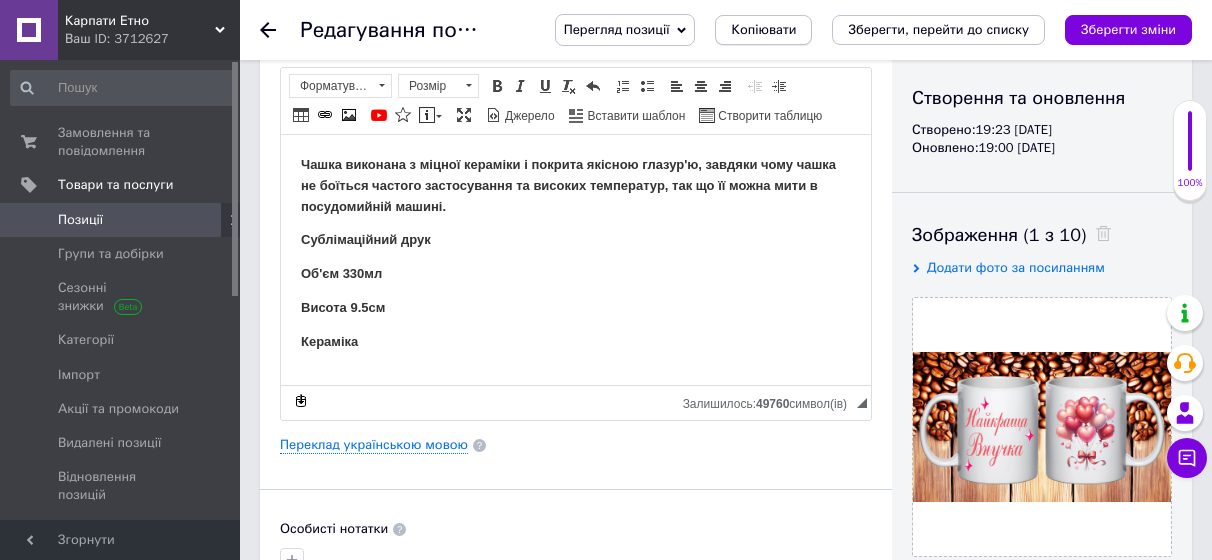 click on "Копіювати" at bounding box center (763, 30) 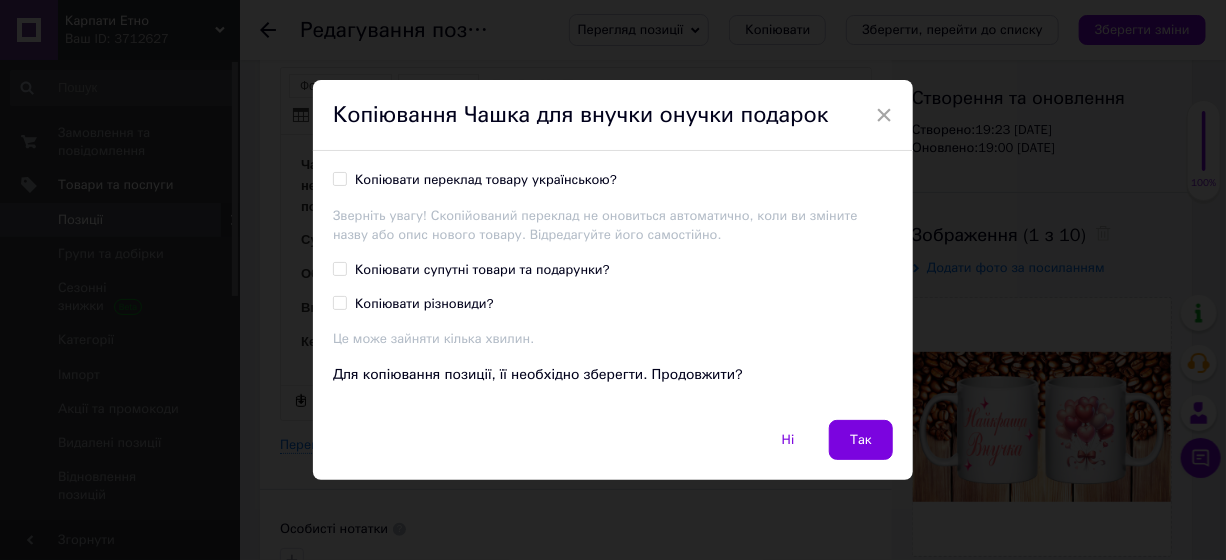 click on "Копіювати переклад товару українською?" at bounding box center [486, 180] 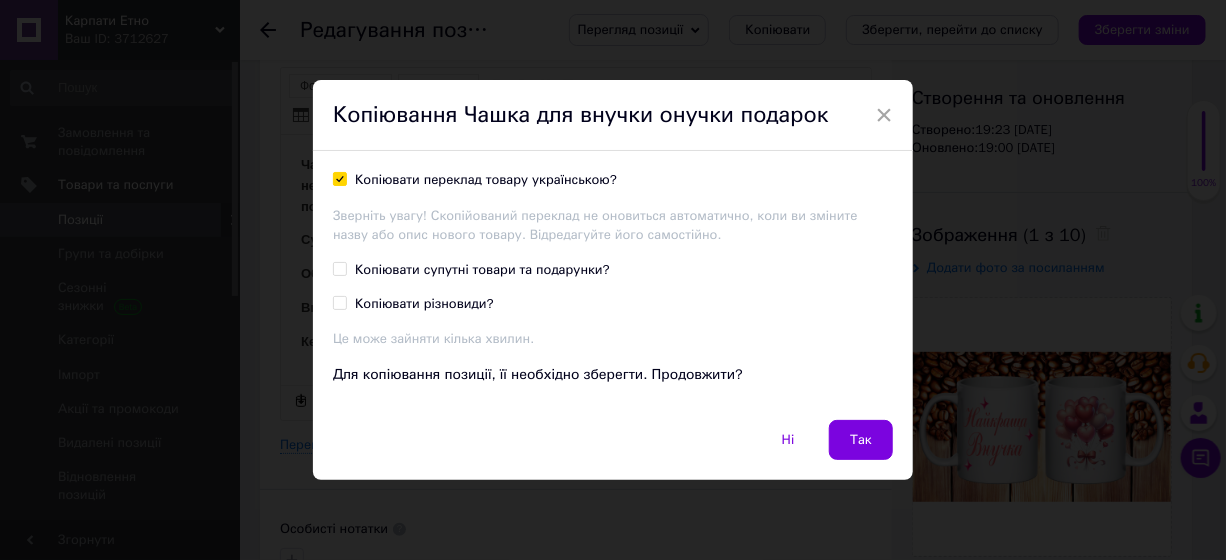 checkbox on "true" 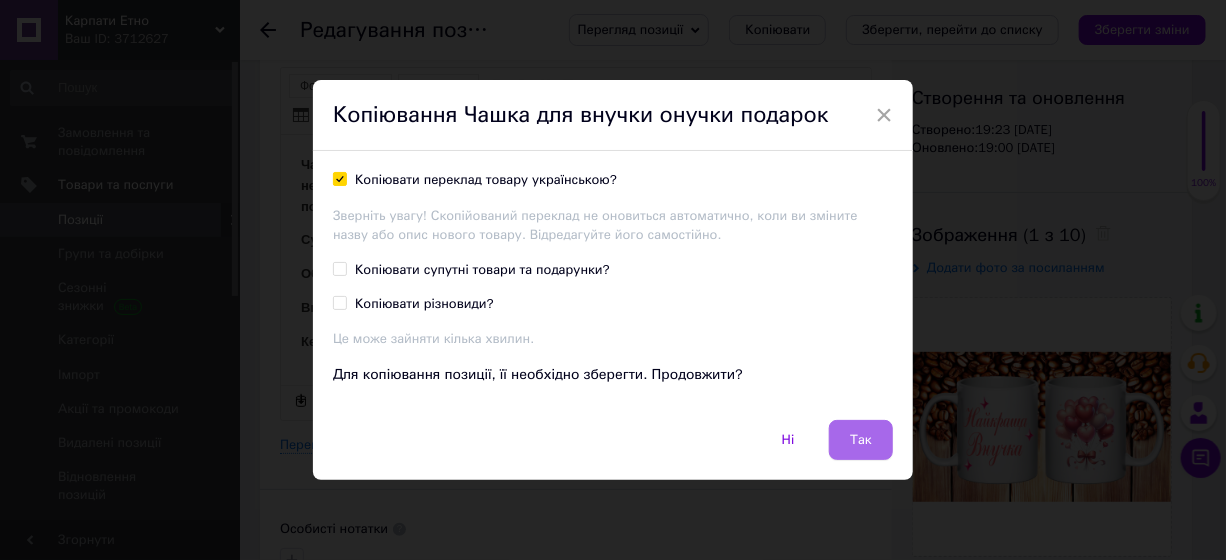 click on "Так" at bounding box center (861, 440) 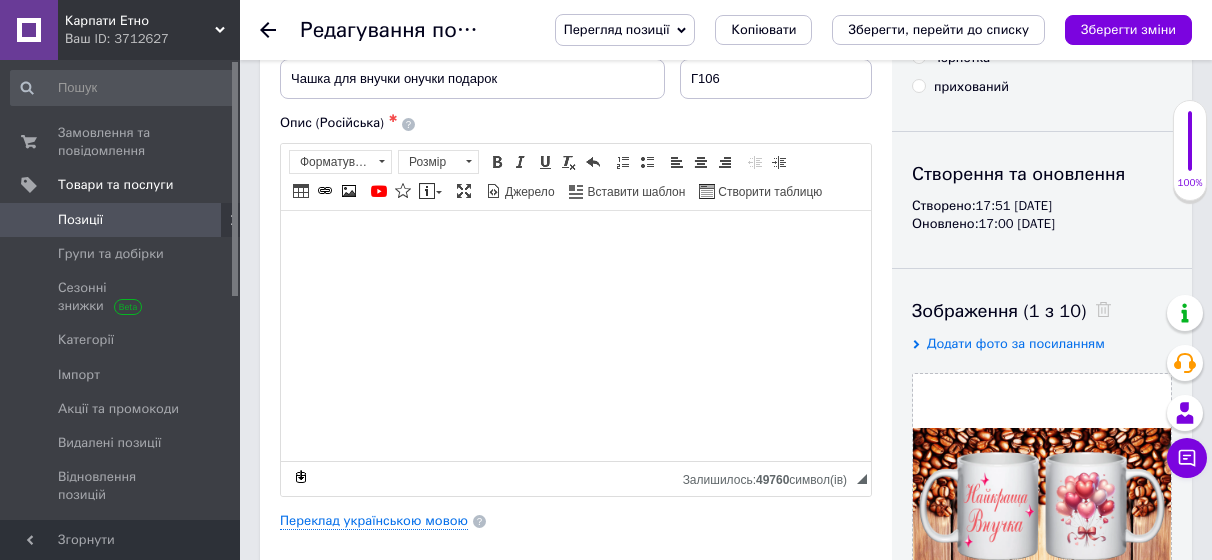 scroll, scrollTop: 300, scrollLeft: 0, axis: vertical 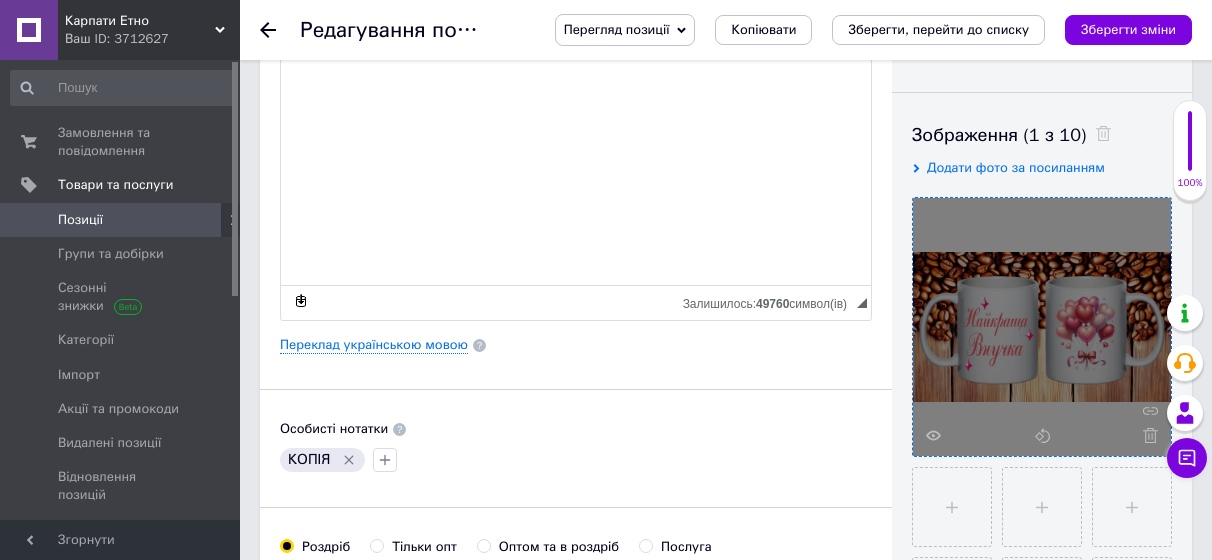 drag, startPoint x: 1148, startPoint y: 441, endPoint x: 1121, endPoint y: 417, distance: 36.124783 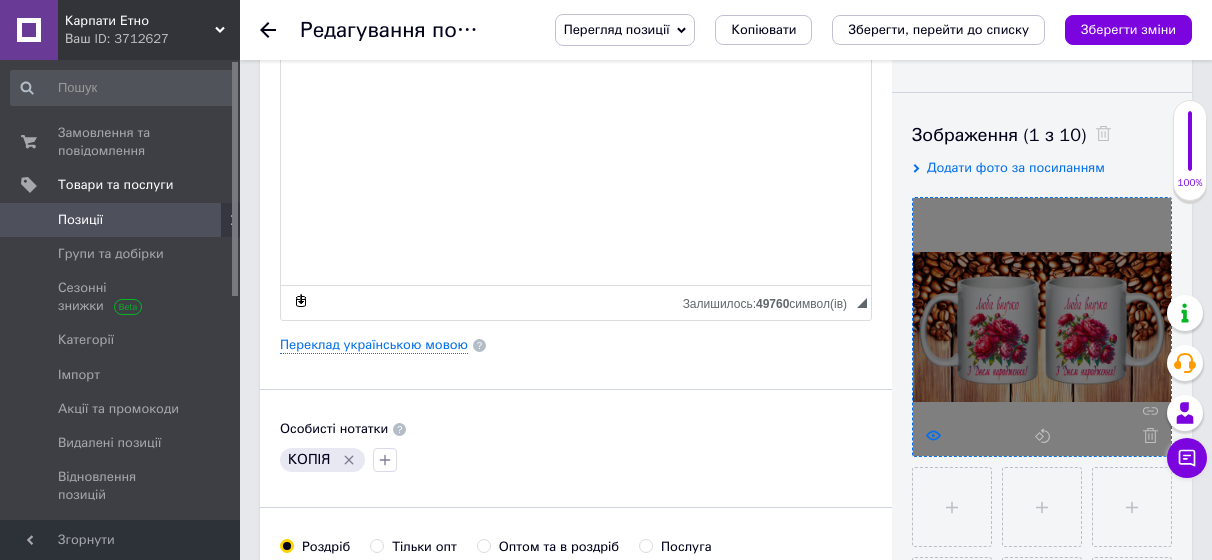 click 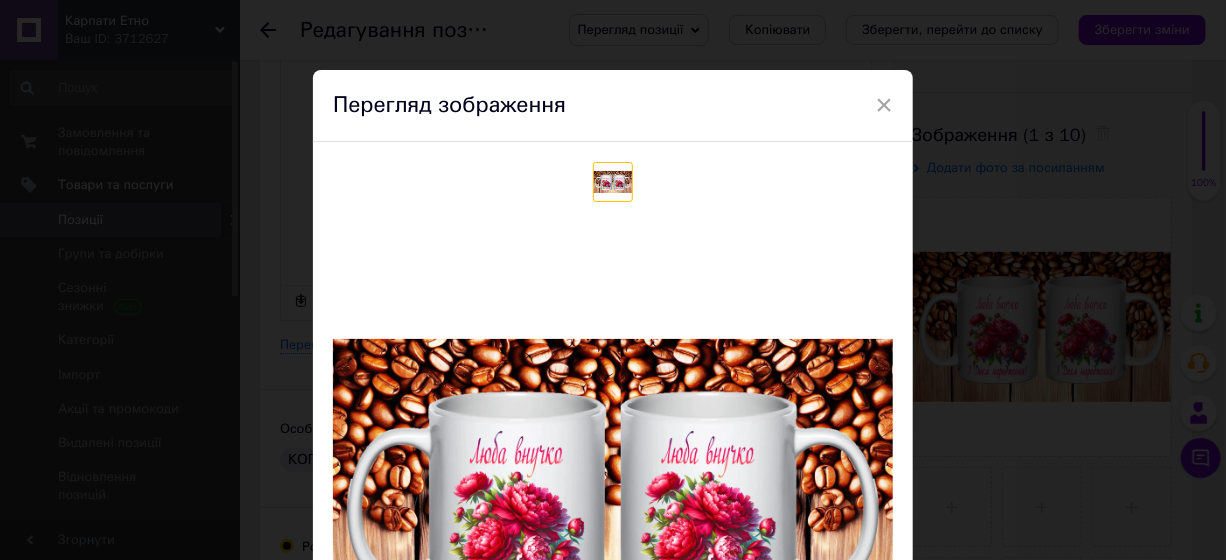 click on "× Перегляд зображення Видалити зображення Видалити всі зображення" at bounding box center (613, 280) 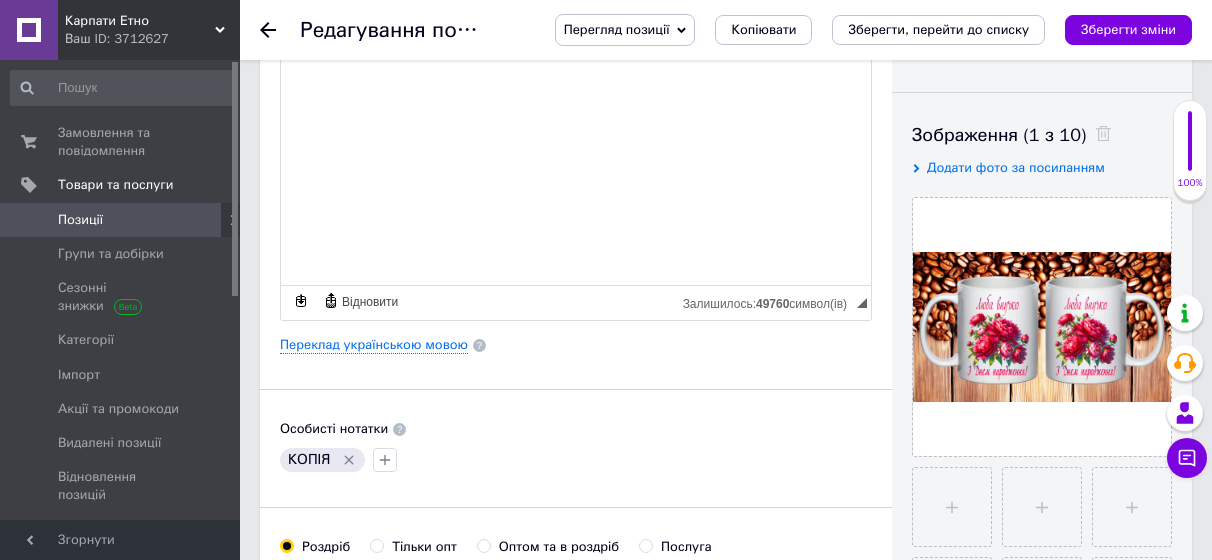 click 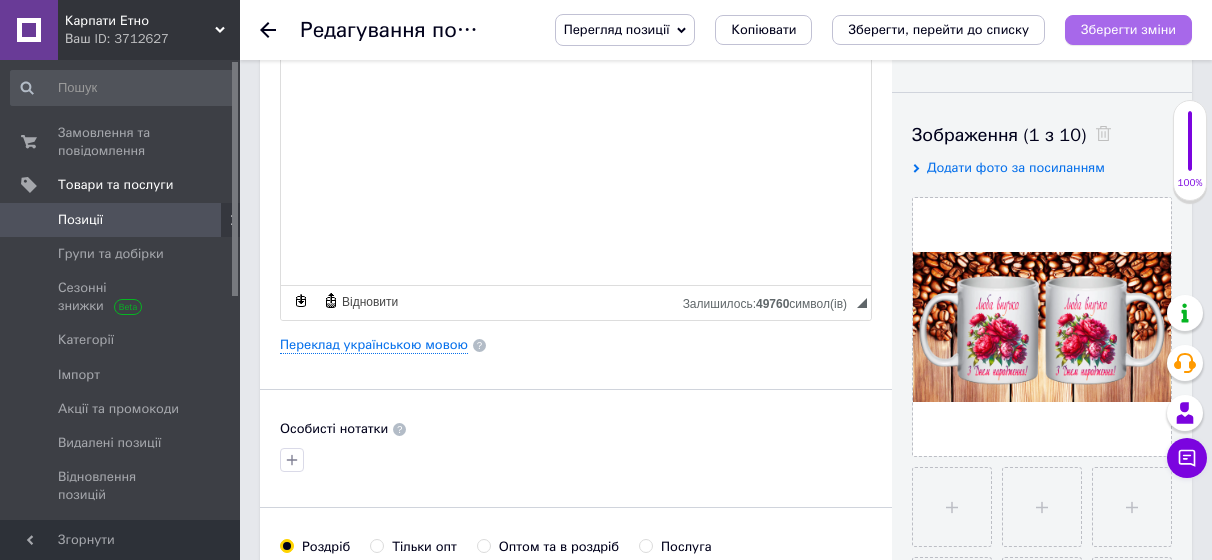 click on "Зберегти зміни" at bounding box center (1128, 29) 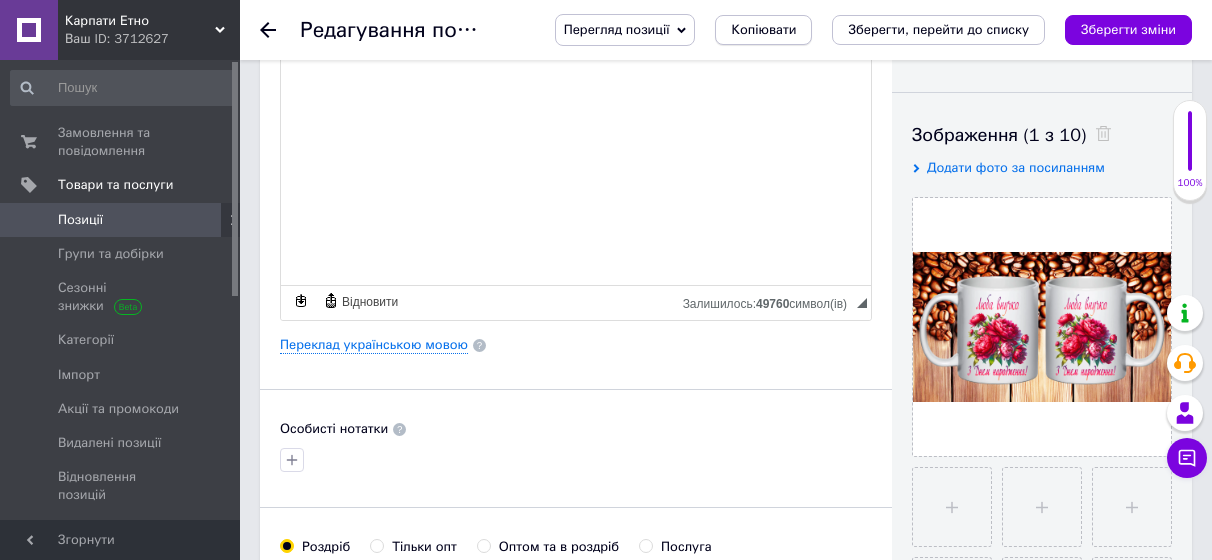 click on "Копіювати" at bounding box center [763, 30] 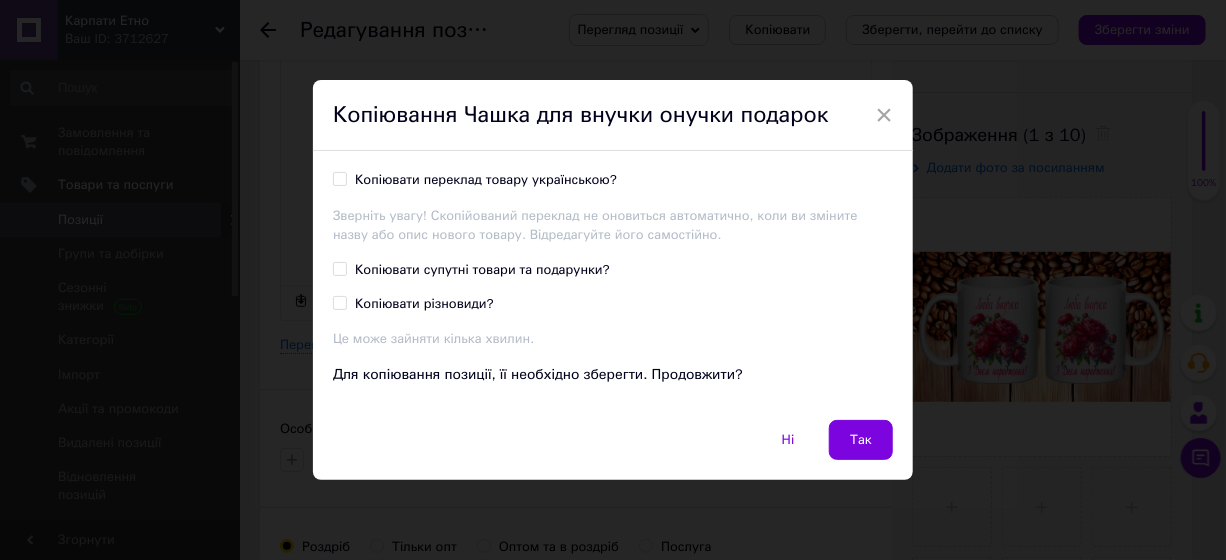 click on "Копіювати переклад товару українською?" at bounding box center [486, 180] 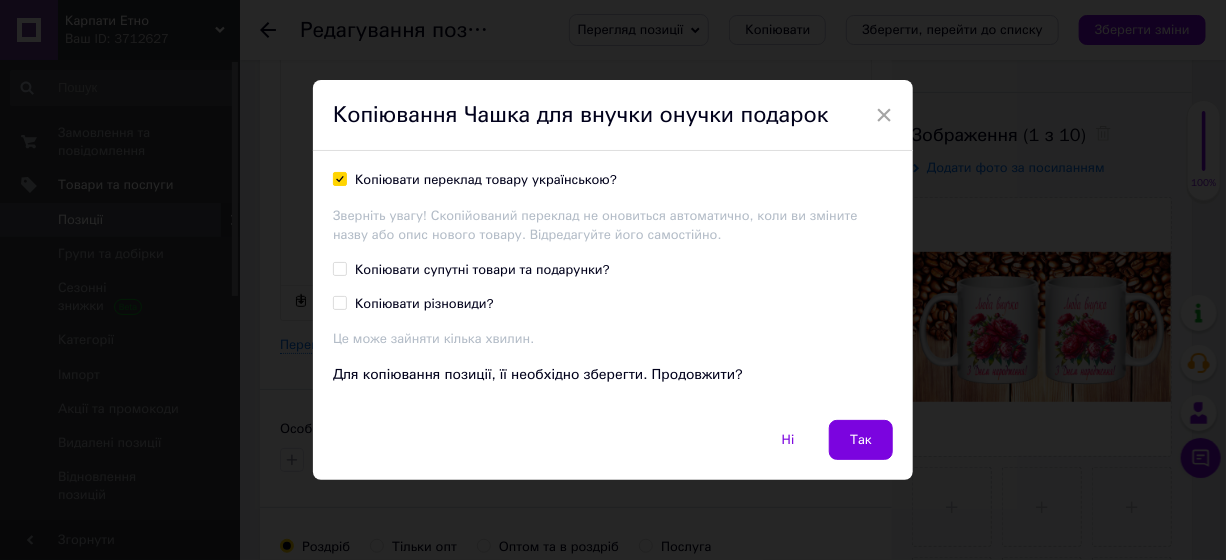 checkbox on "true" 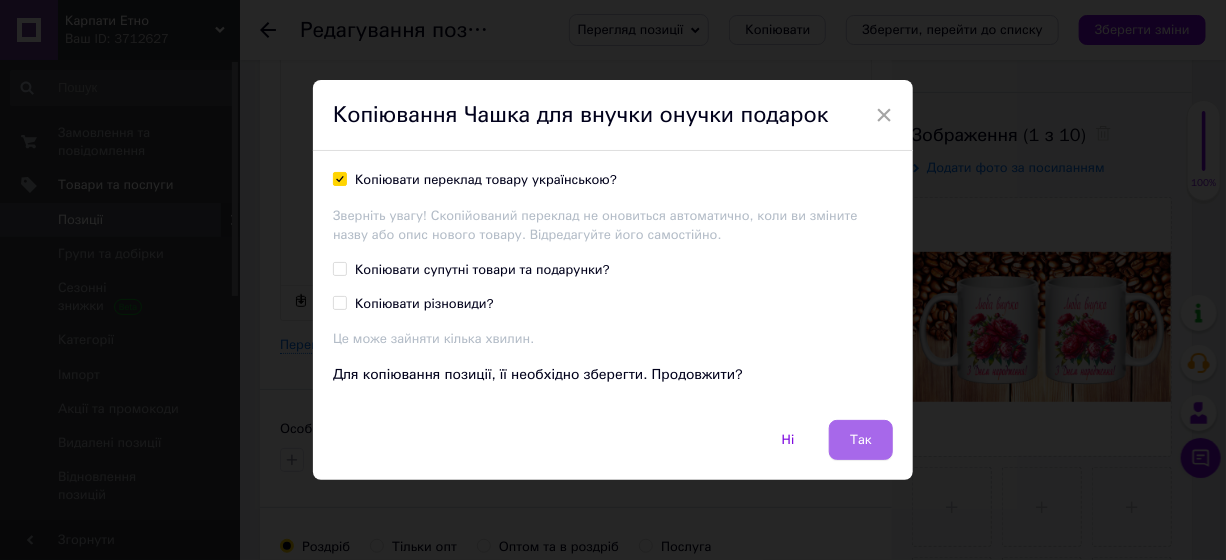 click on "Так" at bounding box center [861, 440] 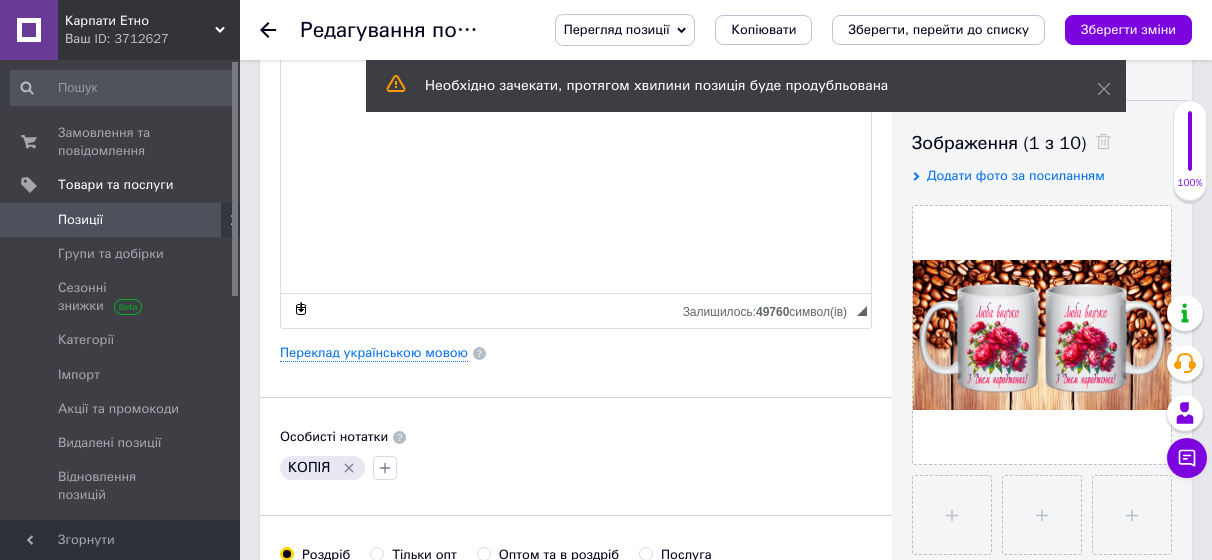 scroll, scrollTop: 400, scrollLeft: 0, axis: vertical 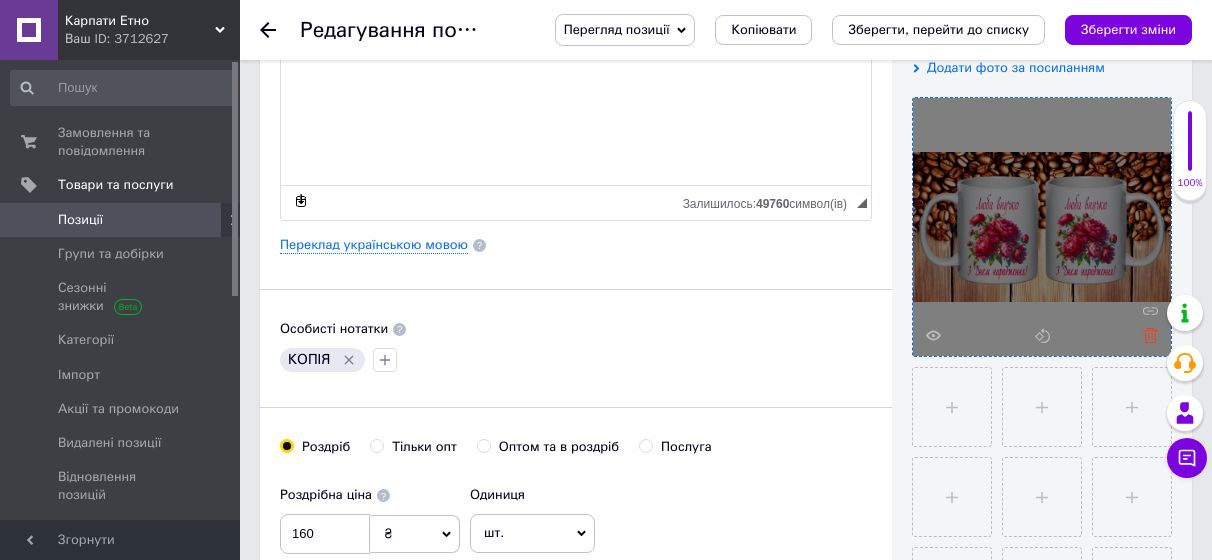 click 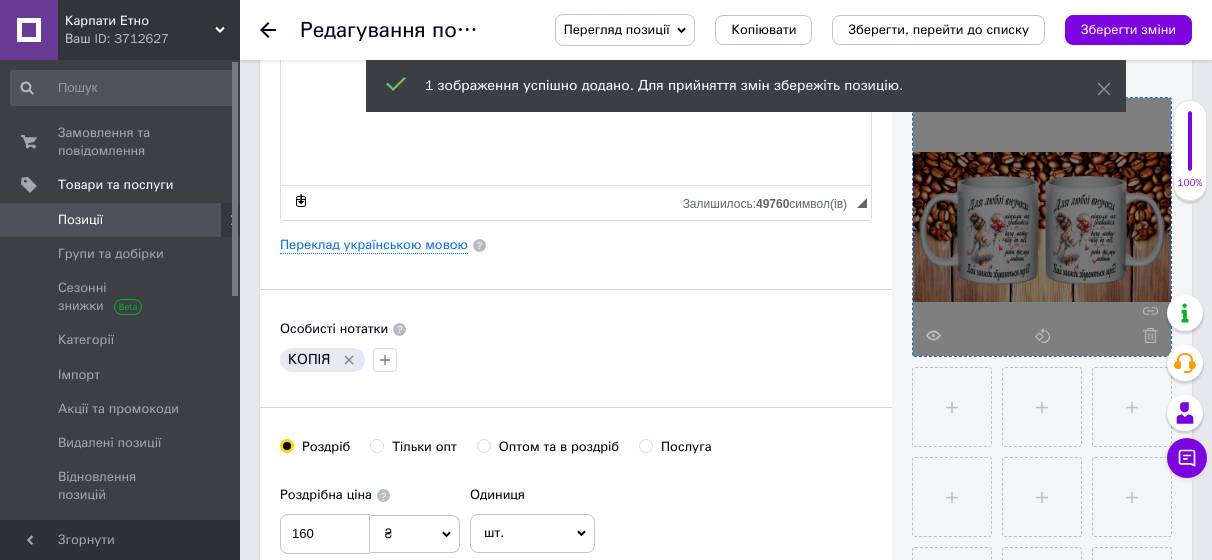 click 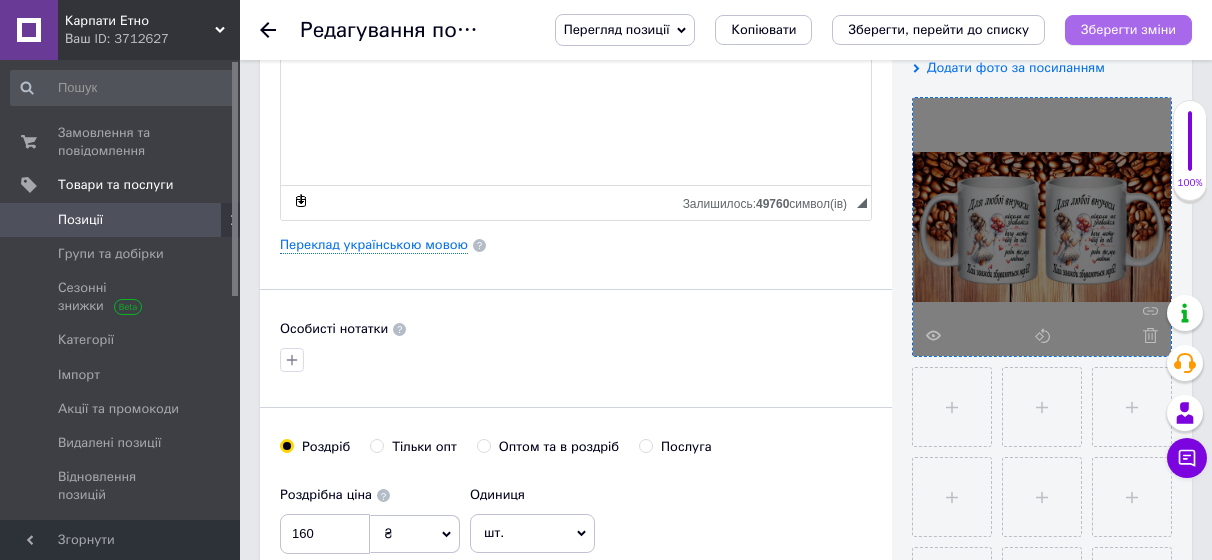 click on "Зберегти зміни" at bounding box center [1128, 29] 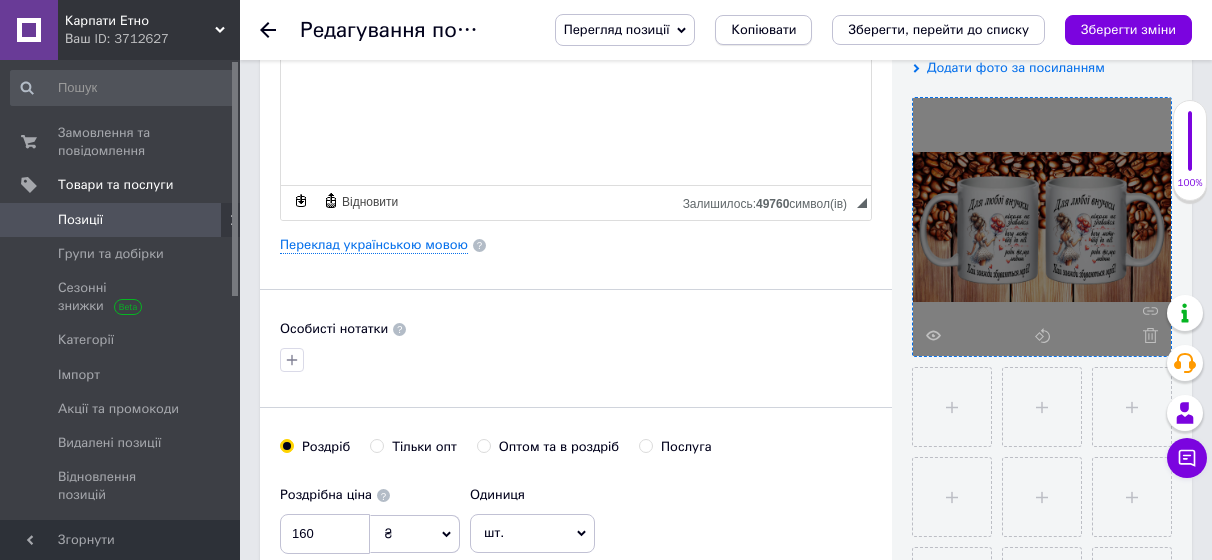 click on "Копіювати" at bounding box center [763, 30] 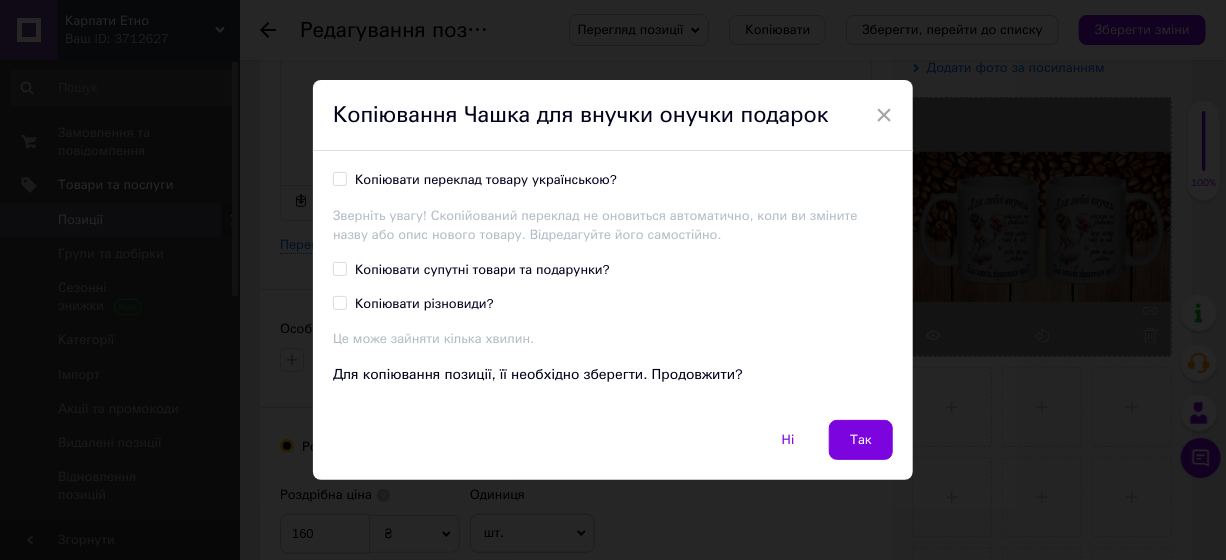 click on "Копіювати переклад товару українською?" at bounding box center (486, 180) 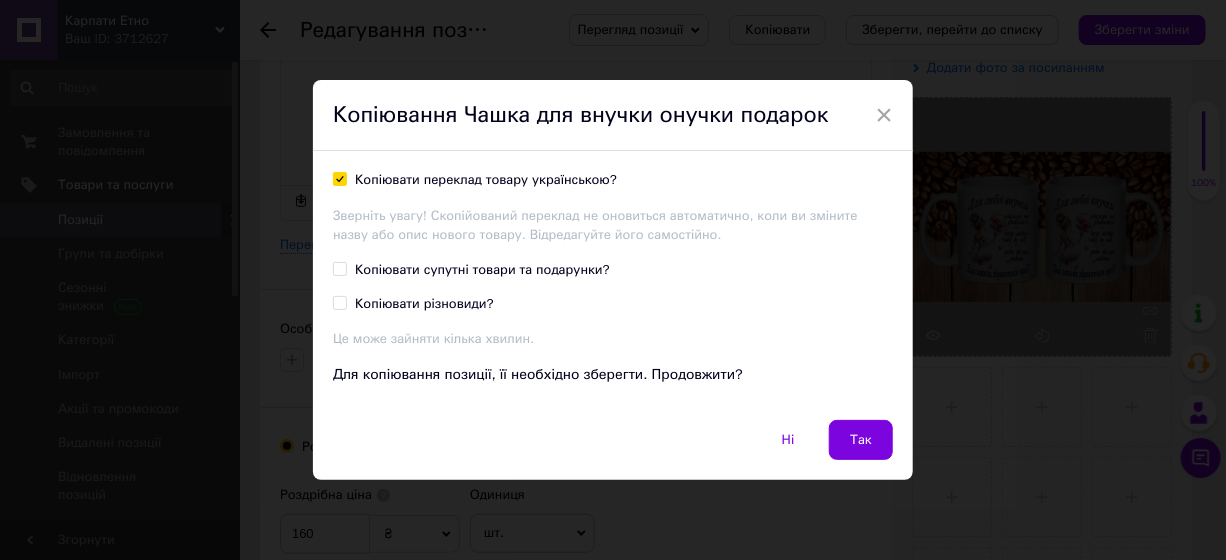 checkbox on "true" 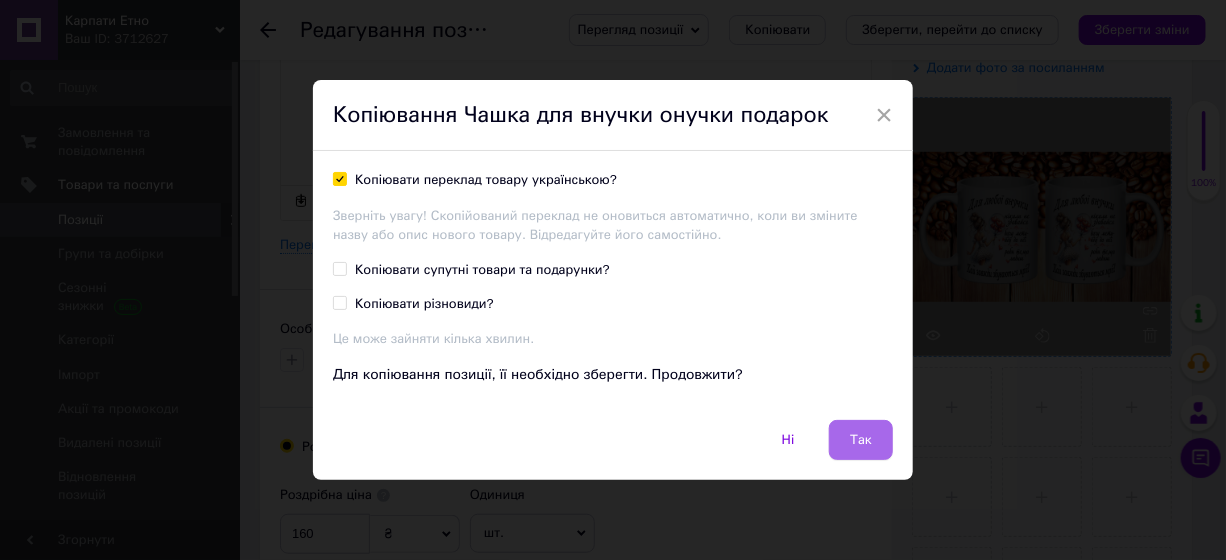 click on "Так" at bounding box center (861, 440) 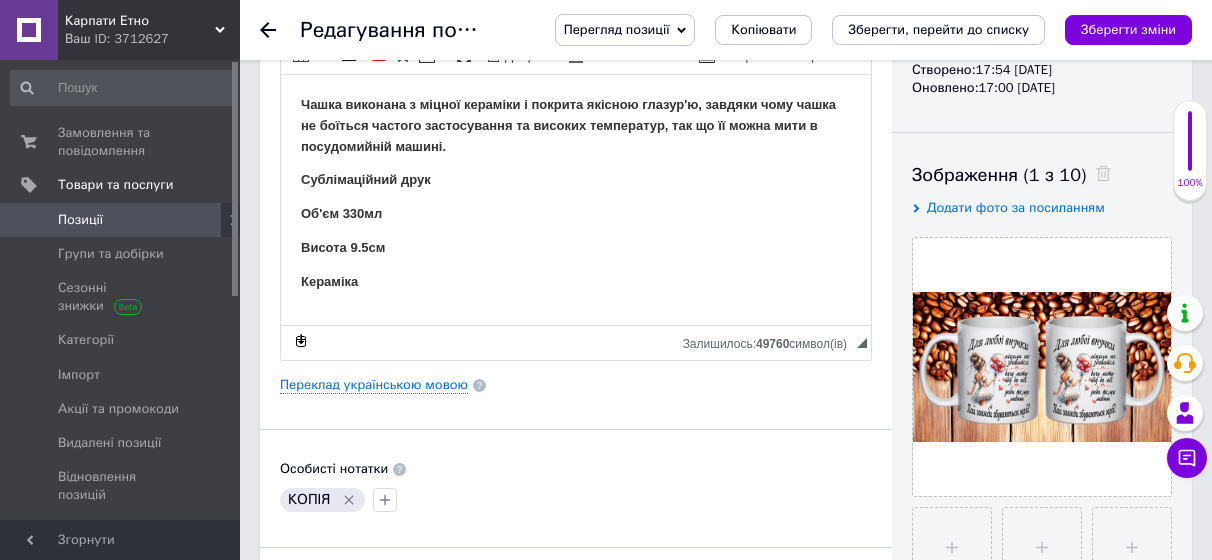 scroll, scrollTop: 300, scrollLeft: 0, axis: vertical 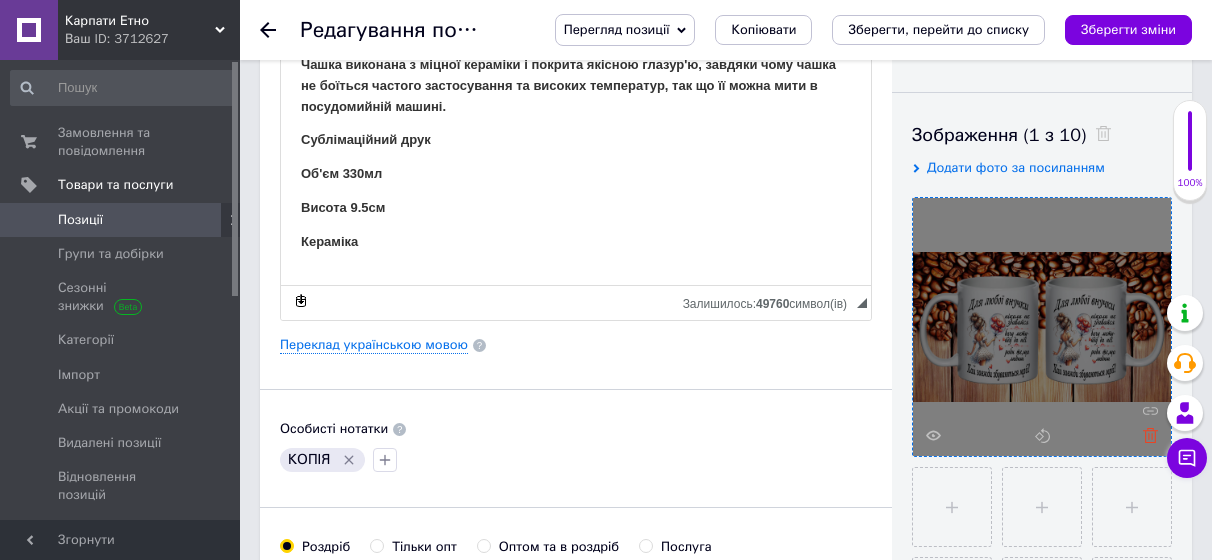 click 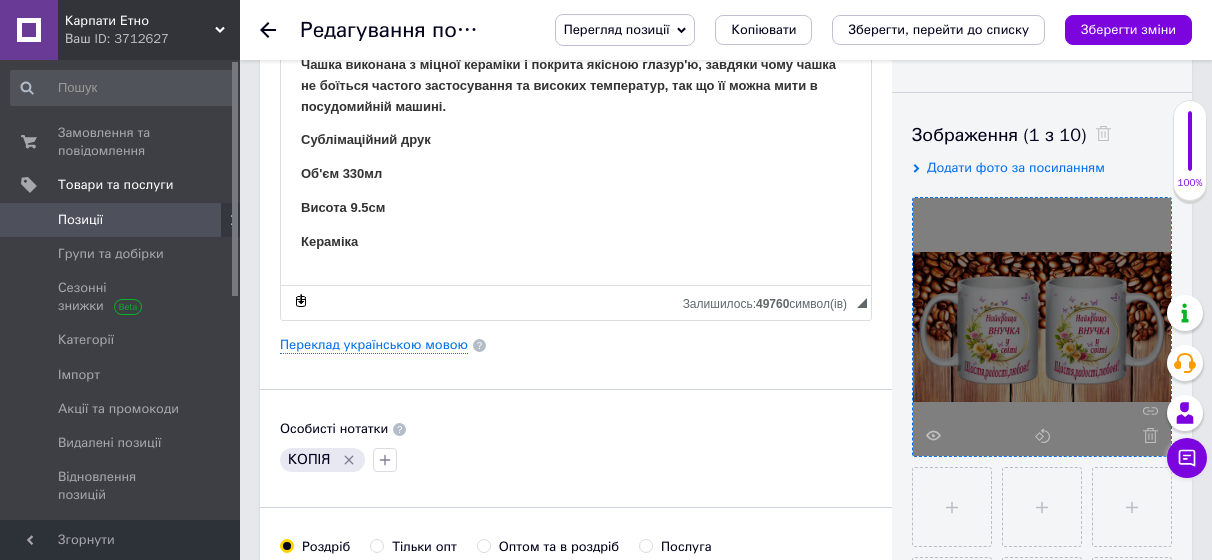 click 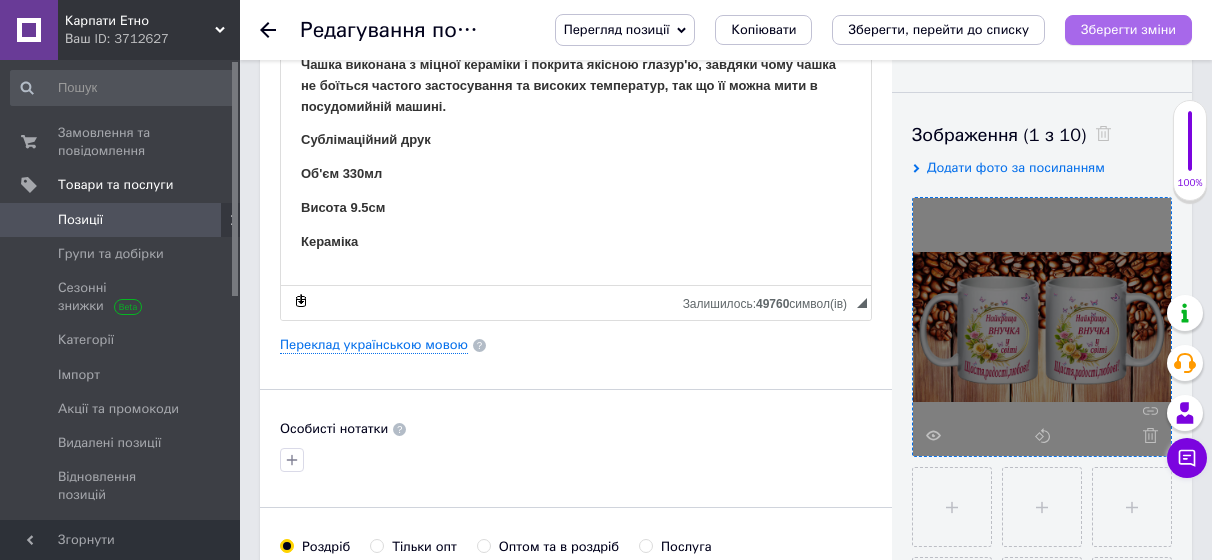 click on "Зберегти зміни" at bounding box center (1128, 29) 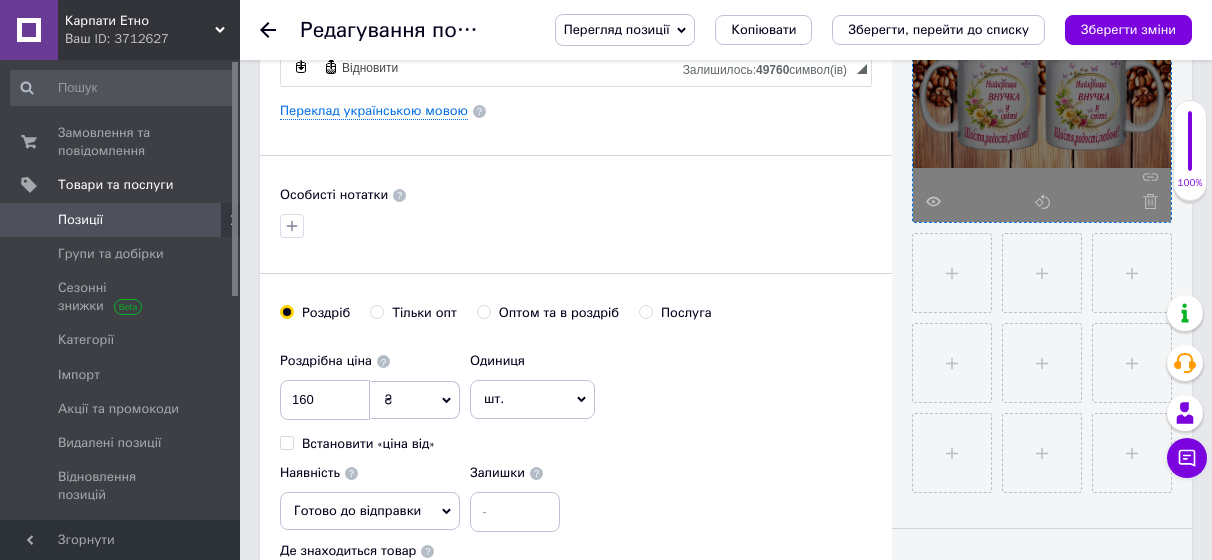scroll, scrollTop: 500, scrollLeft: 0, axis: vertical 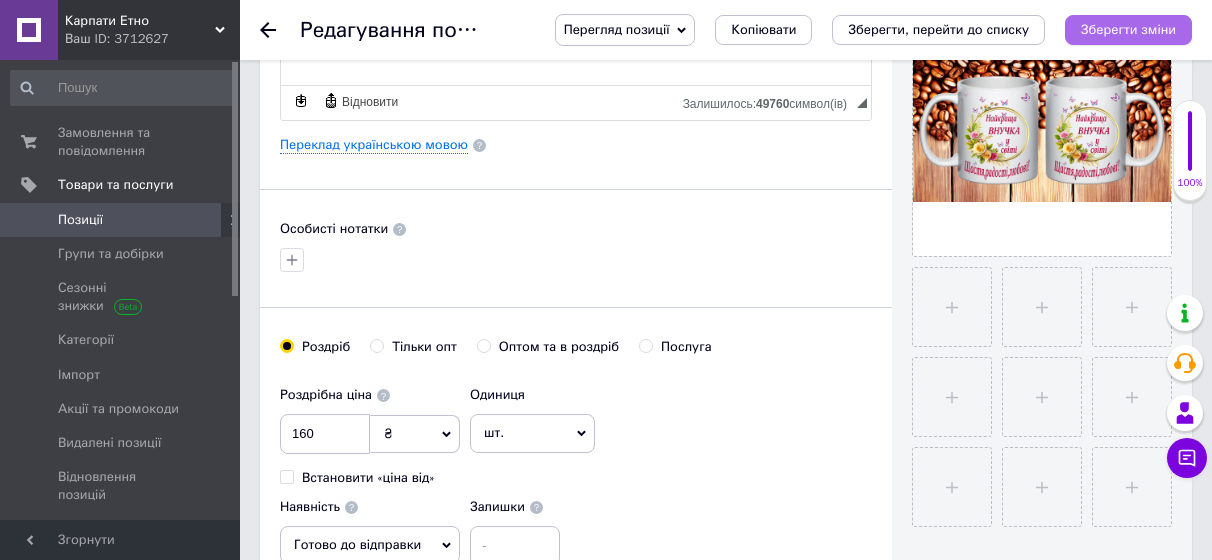 click on "Зберегти зміни" at bounding box center (1128, 29) 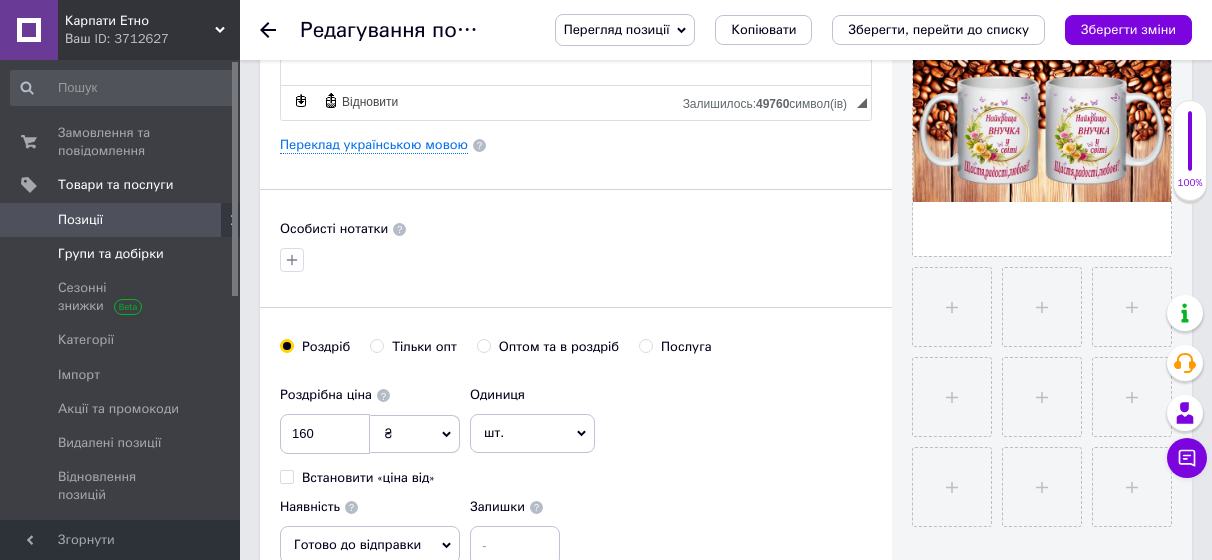 click on "Групи та добірки" at bounding box center (111, 254) 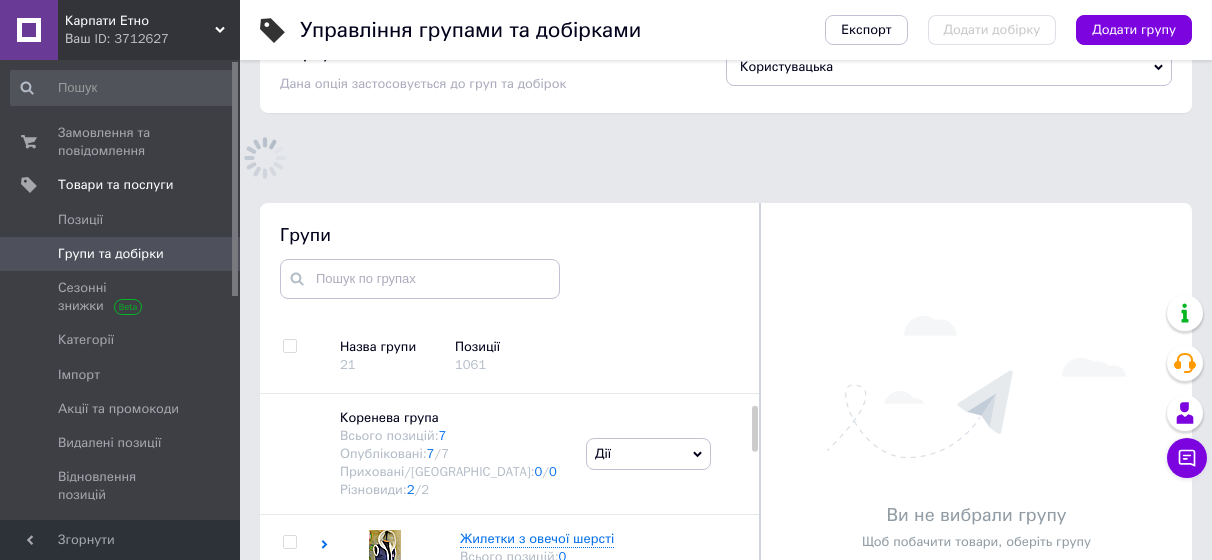 scroll, scrollTop: 113, scrollLeft: 0, axis: vertical 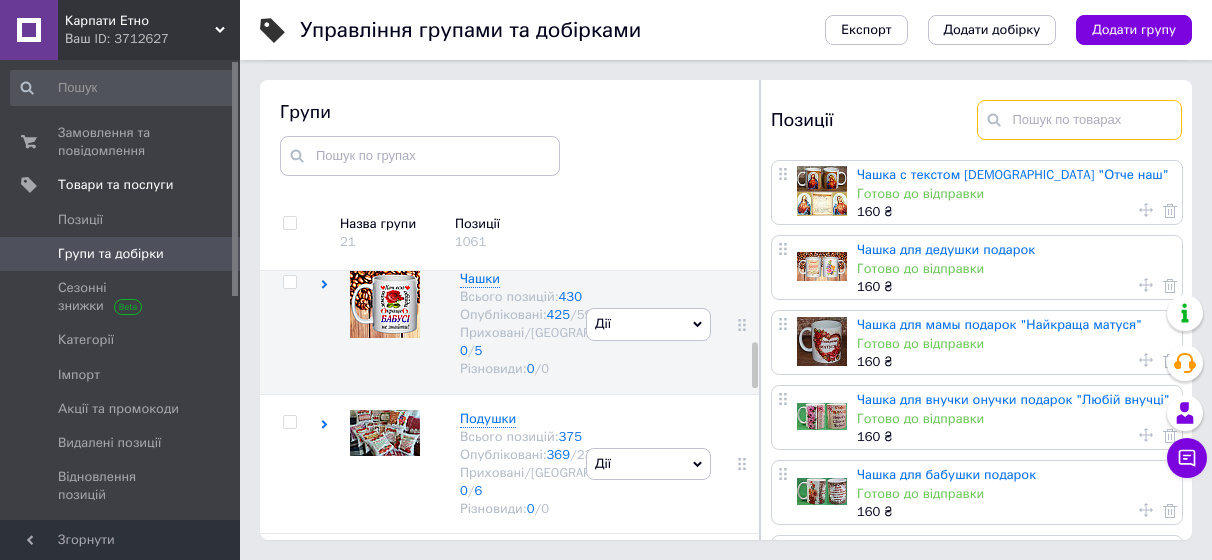 click at bounding box center [1080, 120] 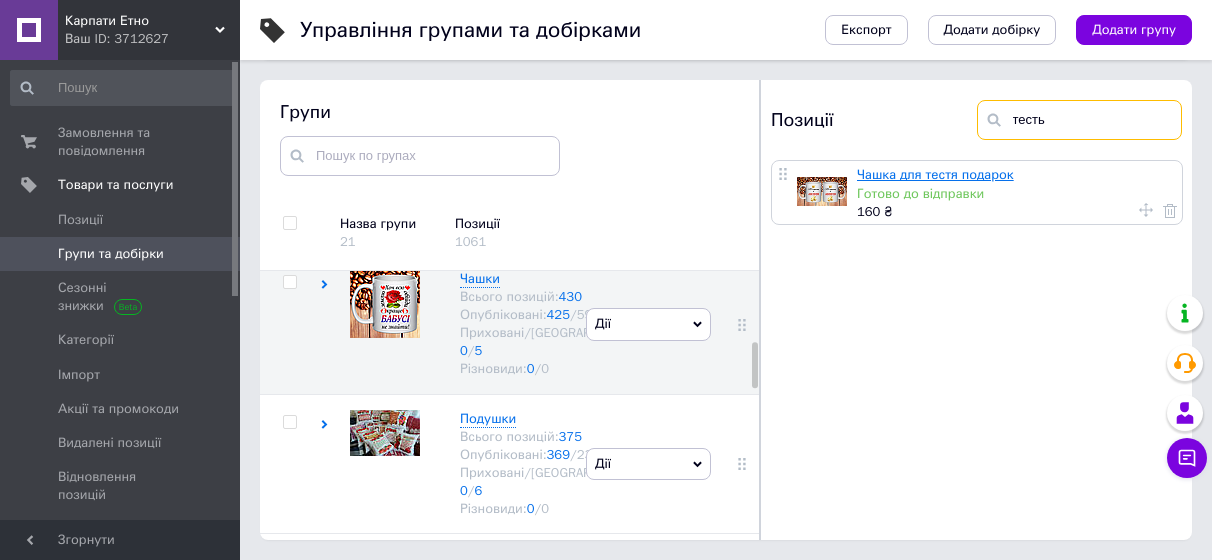 type on "тесть" 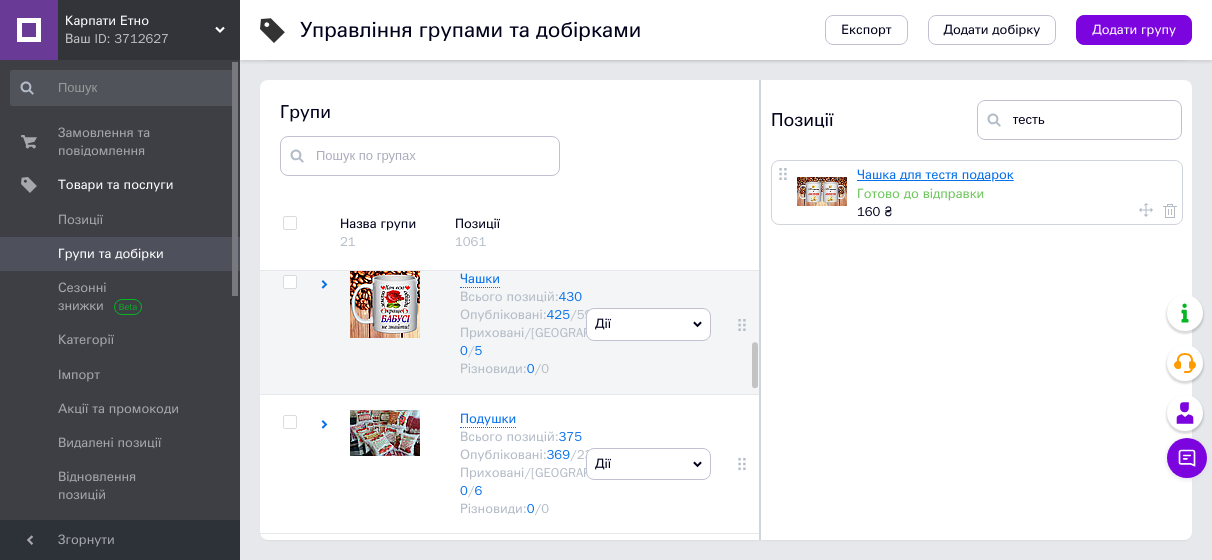 click on "Чашка для тестя подарок" at bounding box center (935, 174) 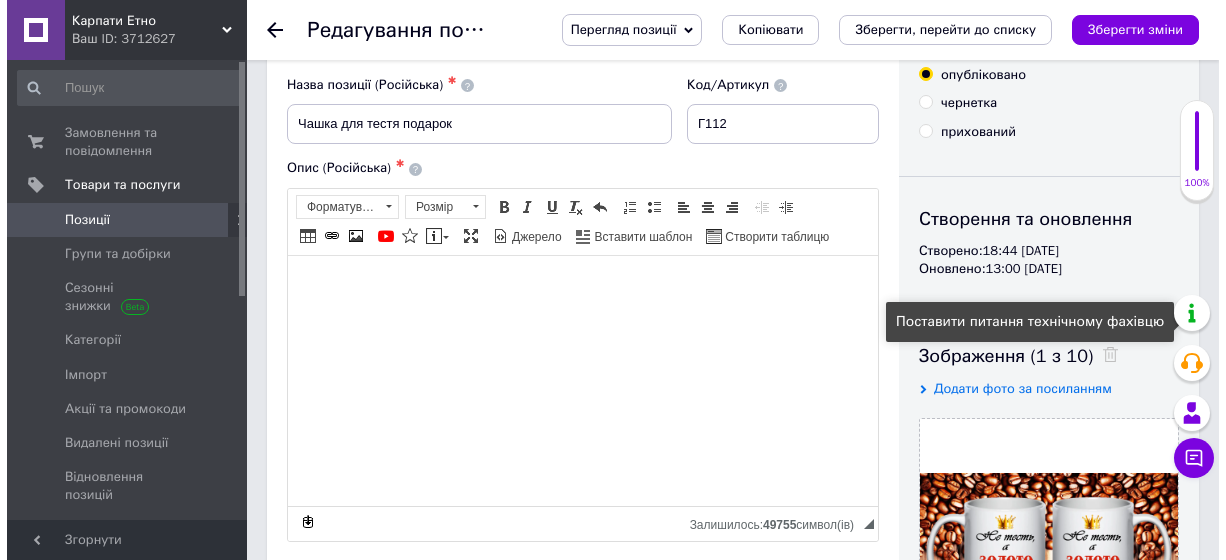 scroll, scrollTop: 200, scrollLeft: 0, axis: vertical 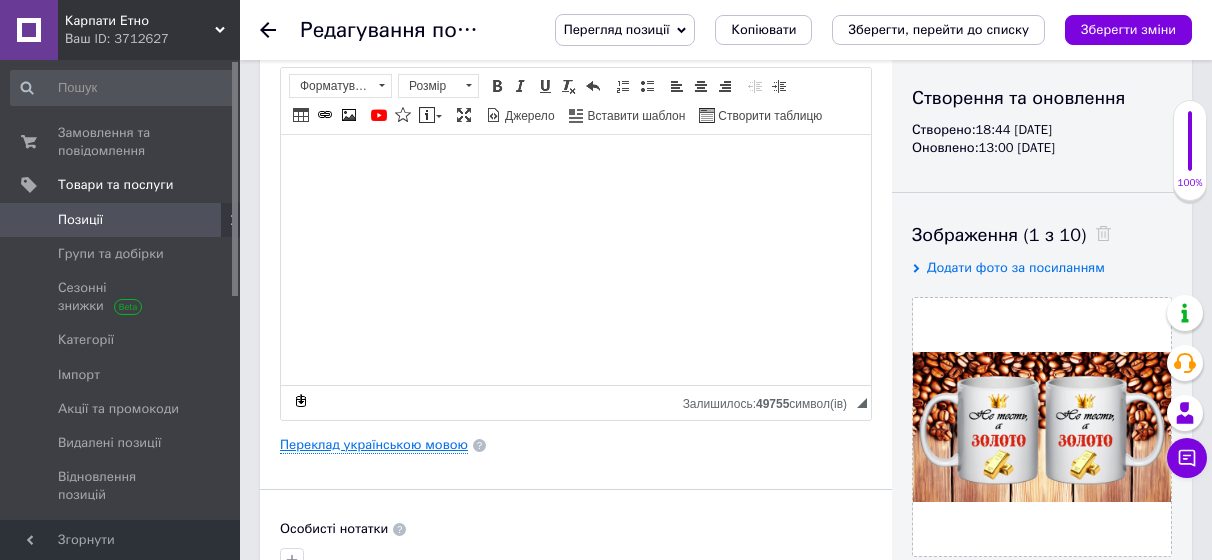 click on "Переклад українською мовою" at bounding box center (374, 445) 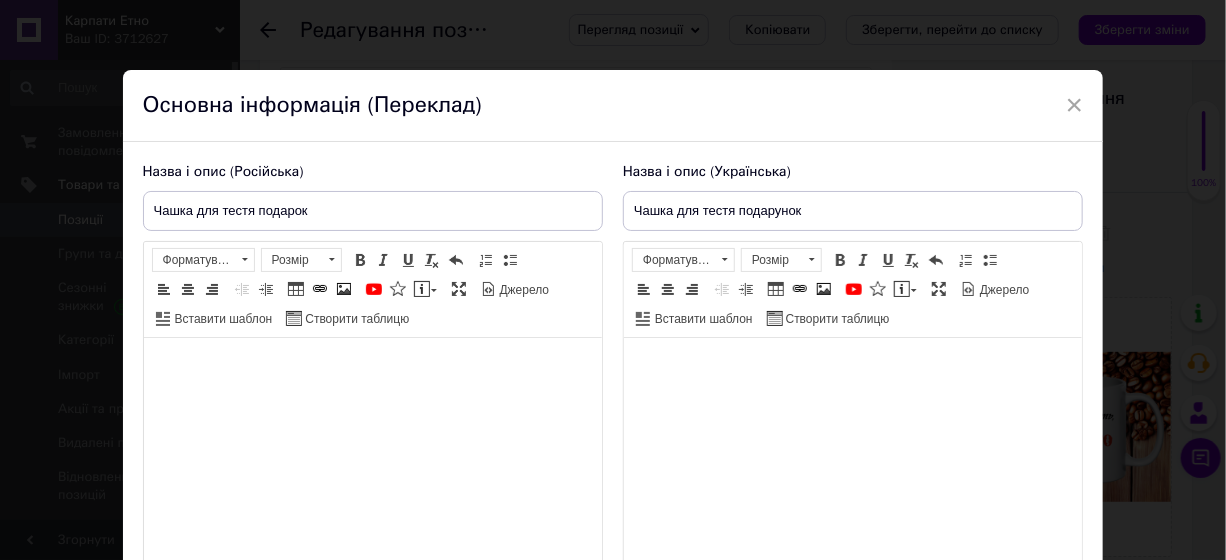 type on "Чашка для тестя подарунок" 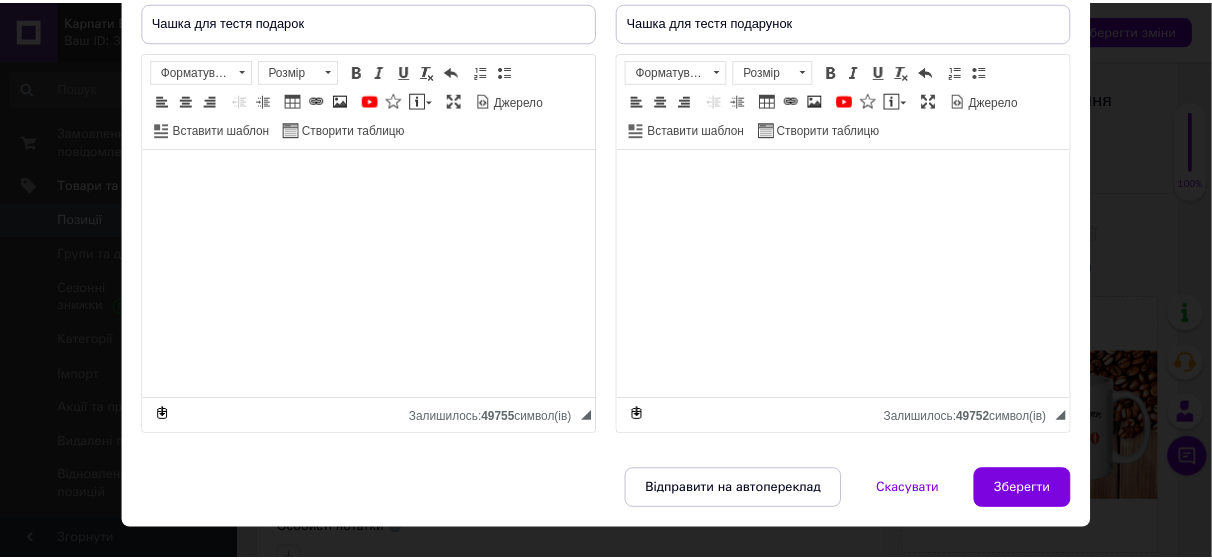scroll, scrollTop: 226, scrollLeft: 0, axis: vertical 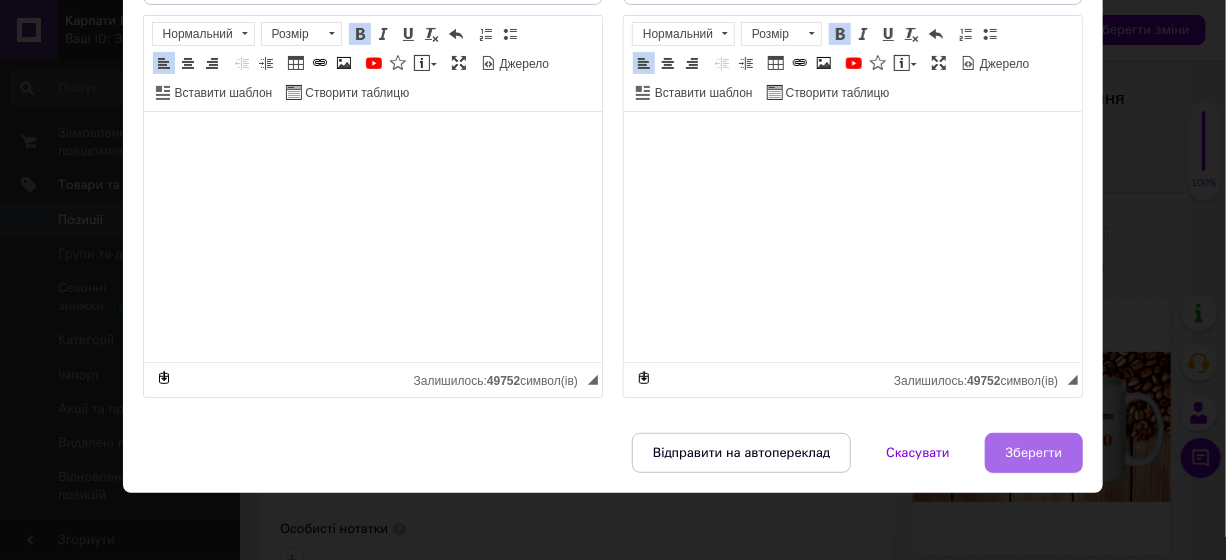click on "Зберегти" at bounding box center [1034, 453] 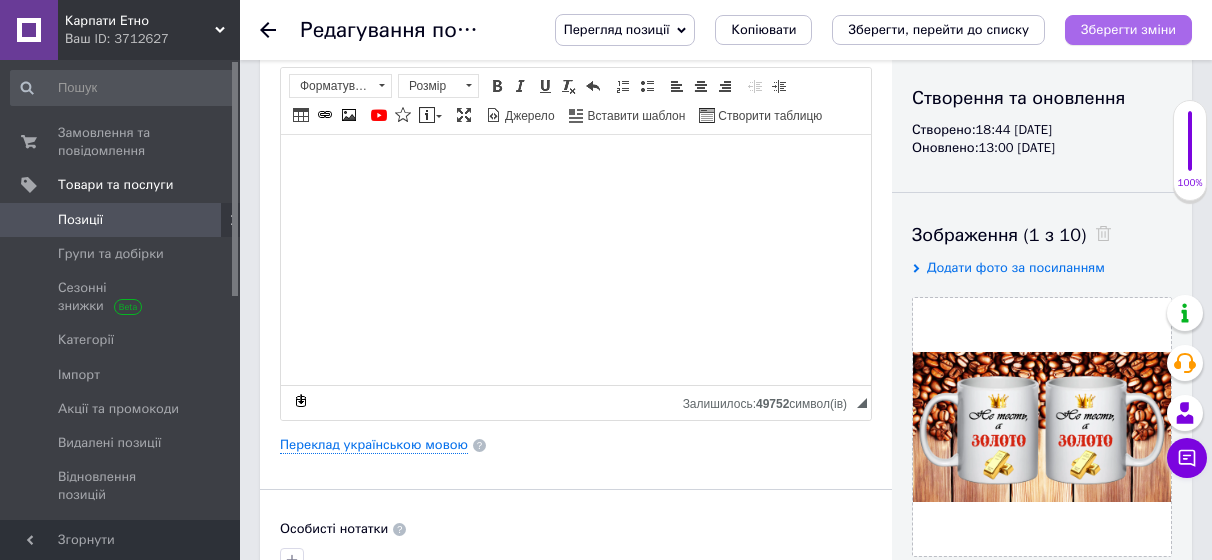 click on "Зберегти зміни" at bounding box center [1128, 29] 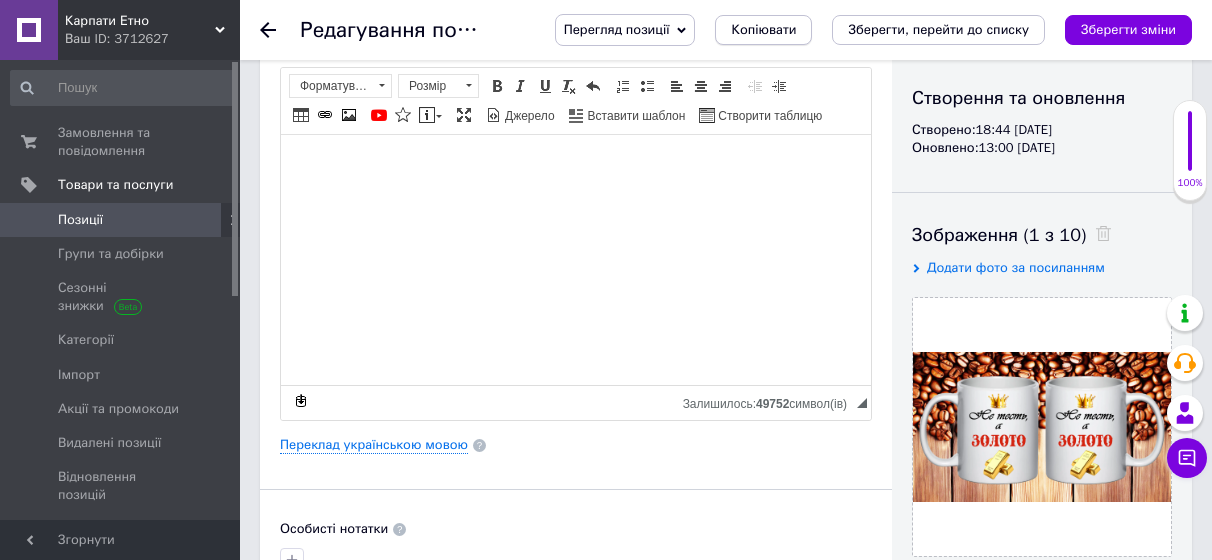 click on "Копіювати" at bounding box center [763, 30] 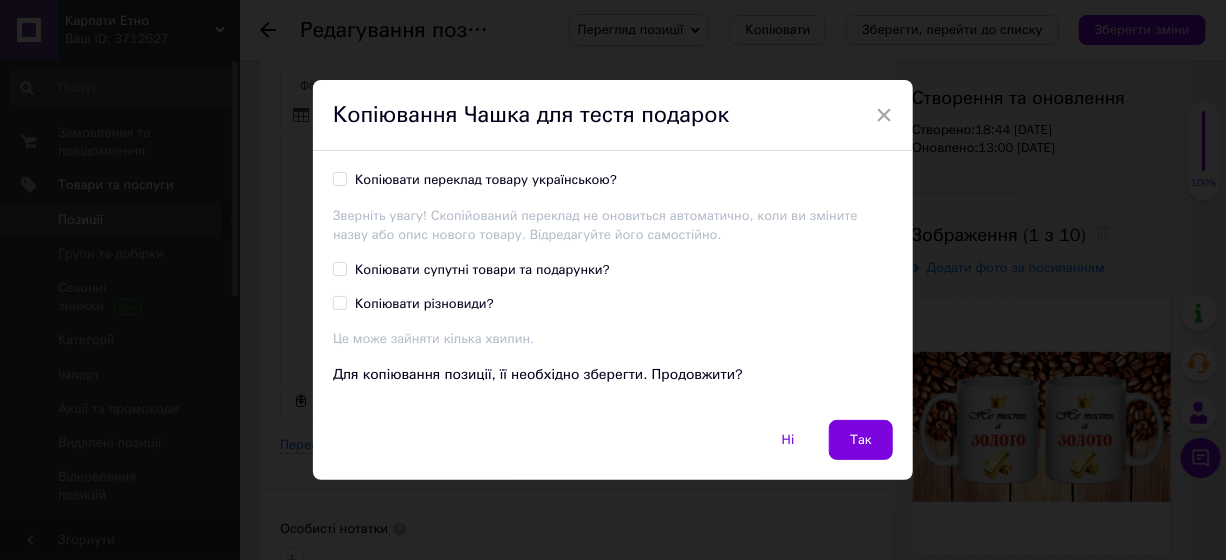 click on "Копіювати переклад товару українською?" at bounding box center [486, 180] 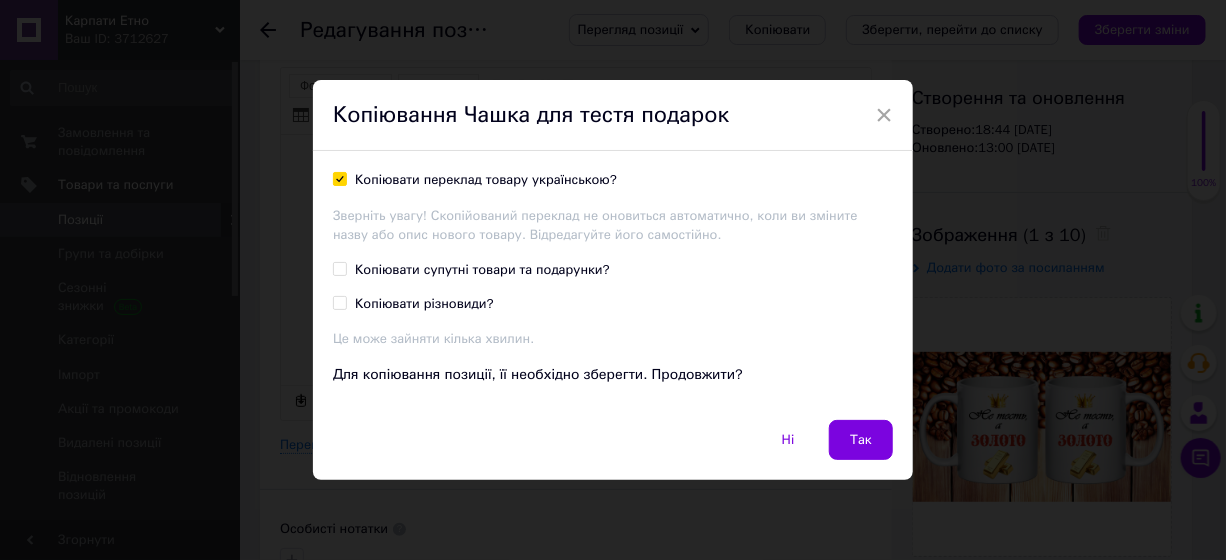 checkbox on "true" 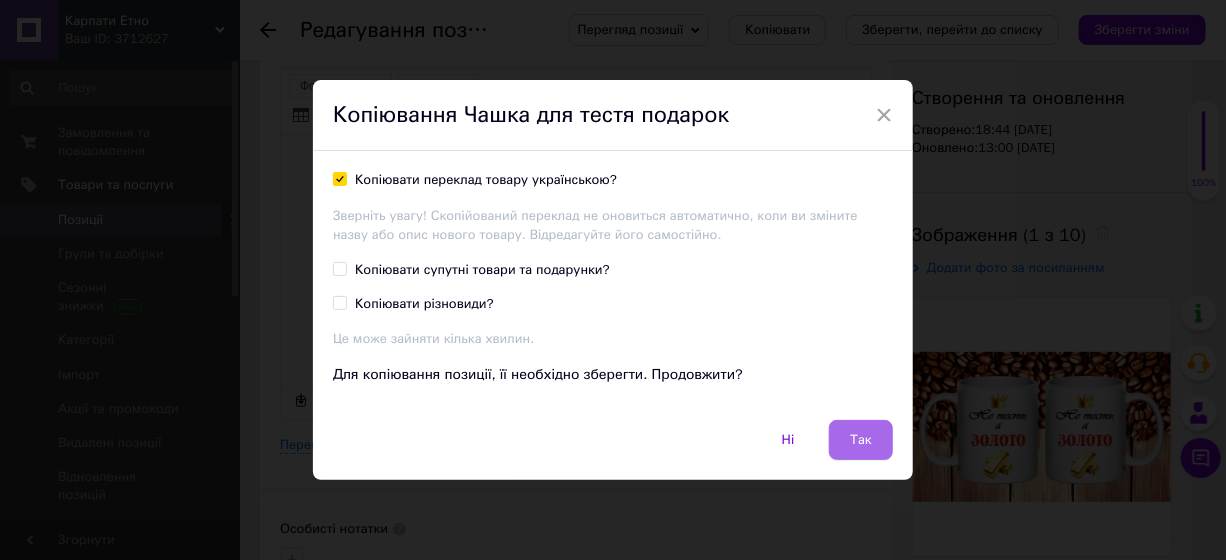 click on "Так" at bounding box center [861, 440] 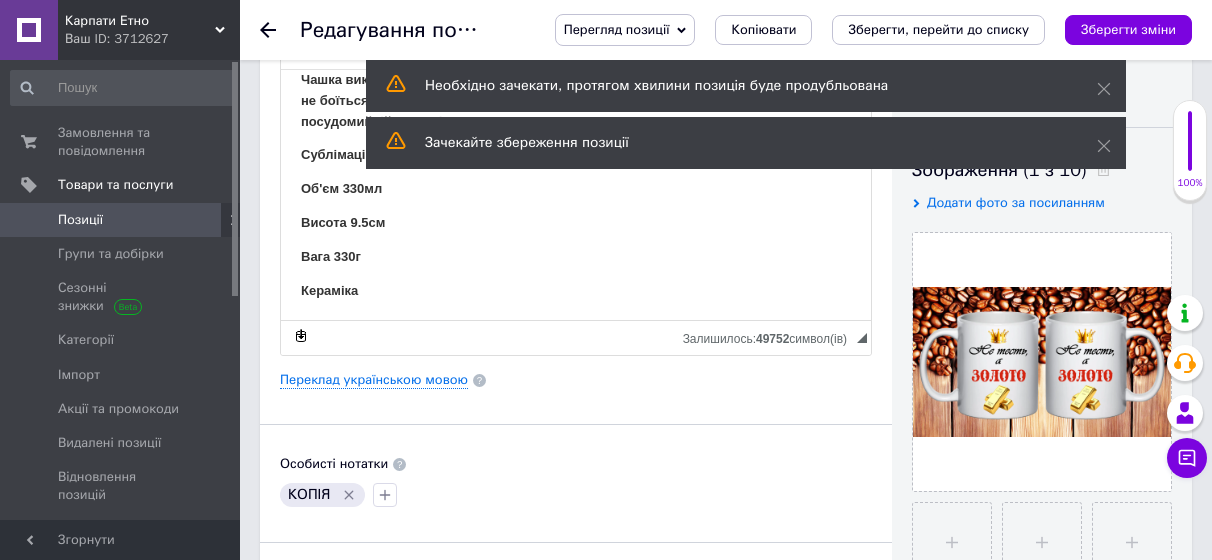 scroll, scrollTop: 300, scrollLeft: 0, axis: vertical 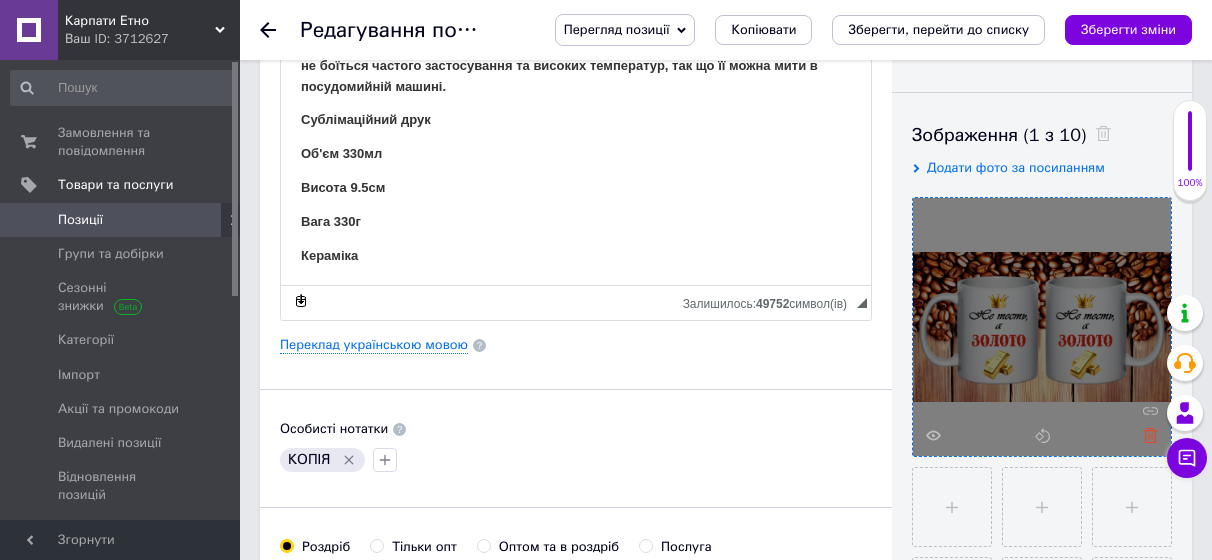 click 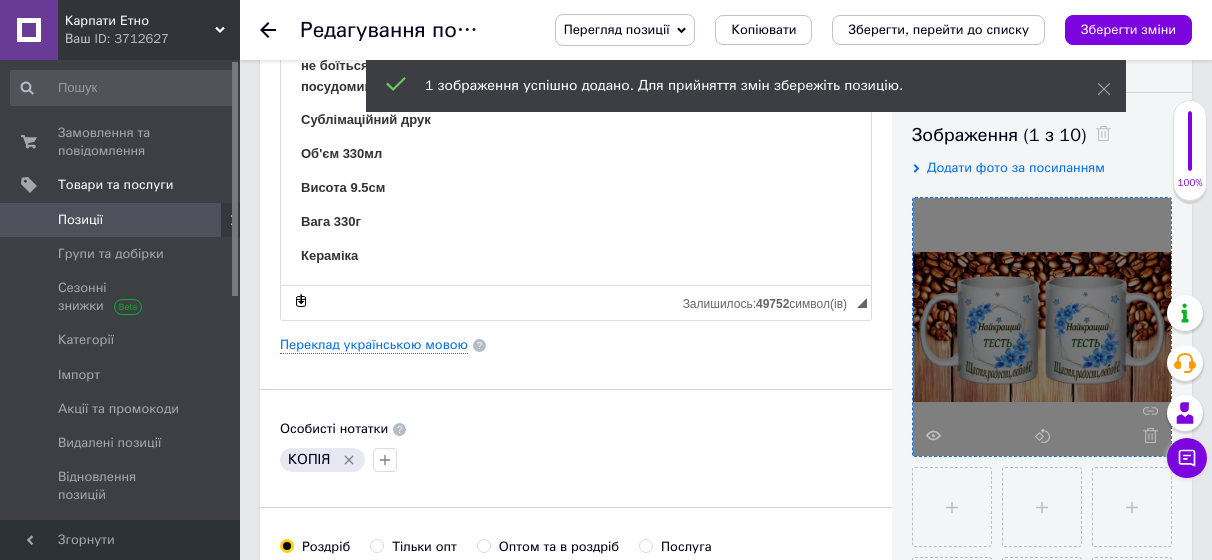 click 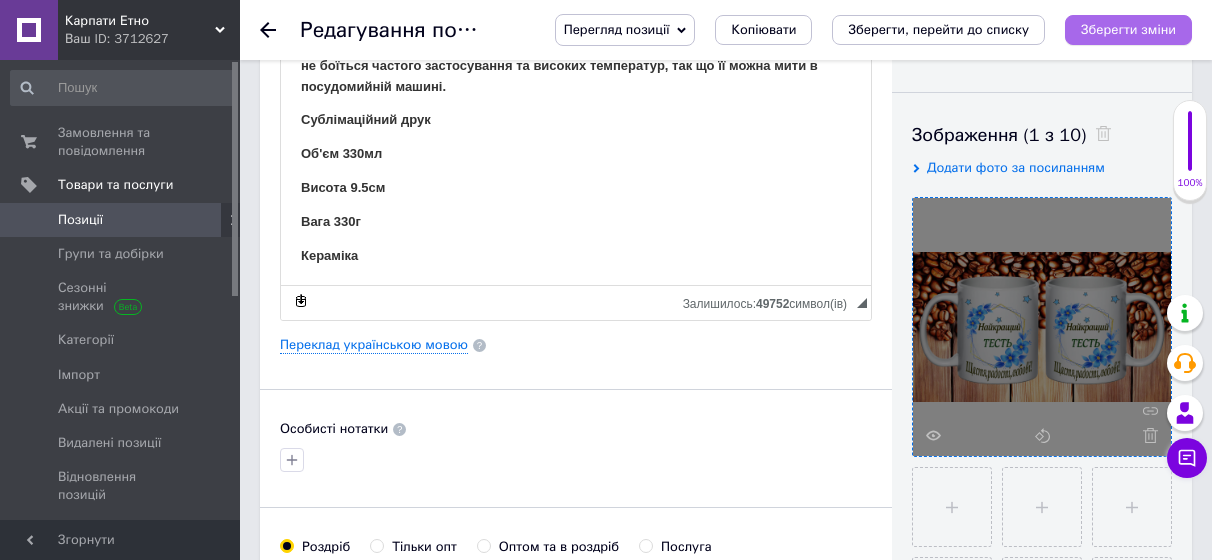 click on "Зберегти зміни" at bounding box center (1128, 29) 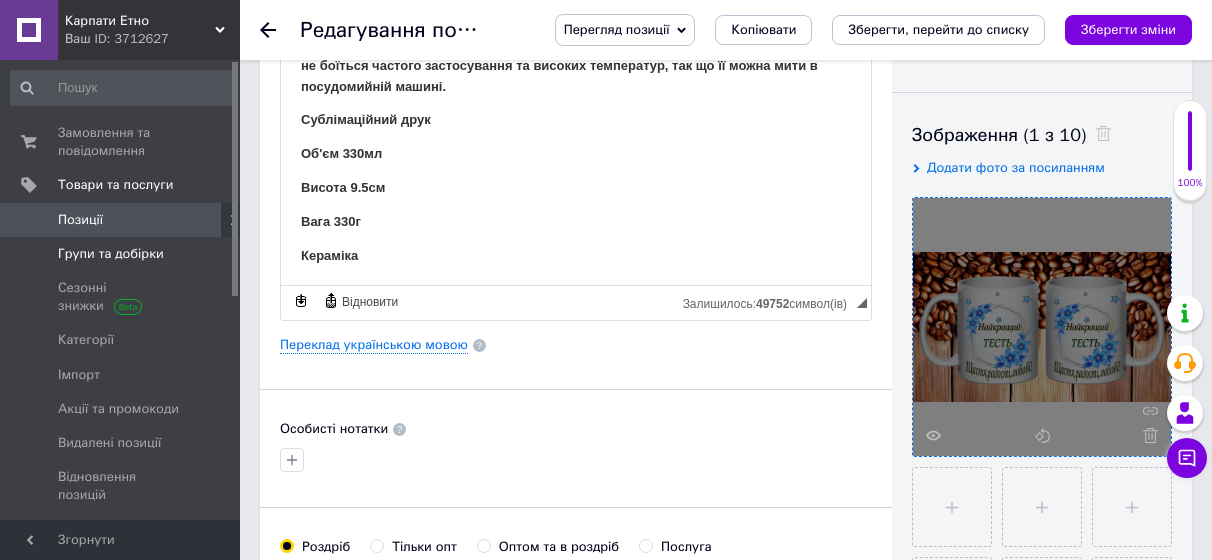 click on "Групи та добірки" at bounding box center [111, 254] 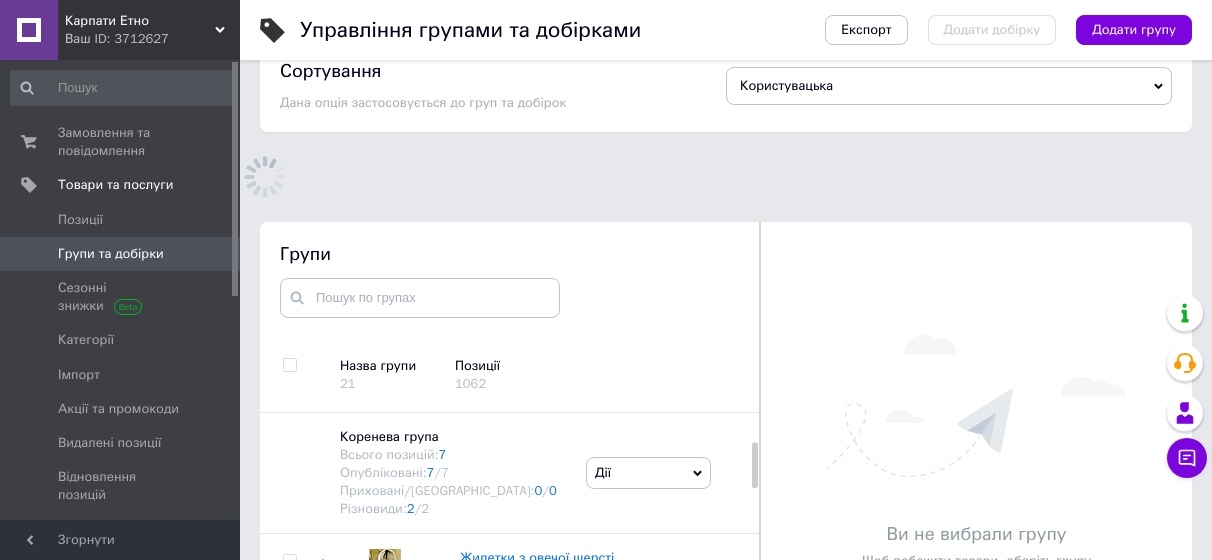 scroll, scrollTop: 113, scrollLeft: 0, axis: vertical 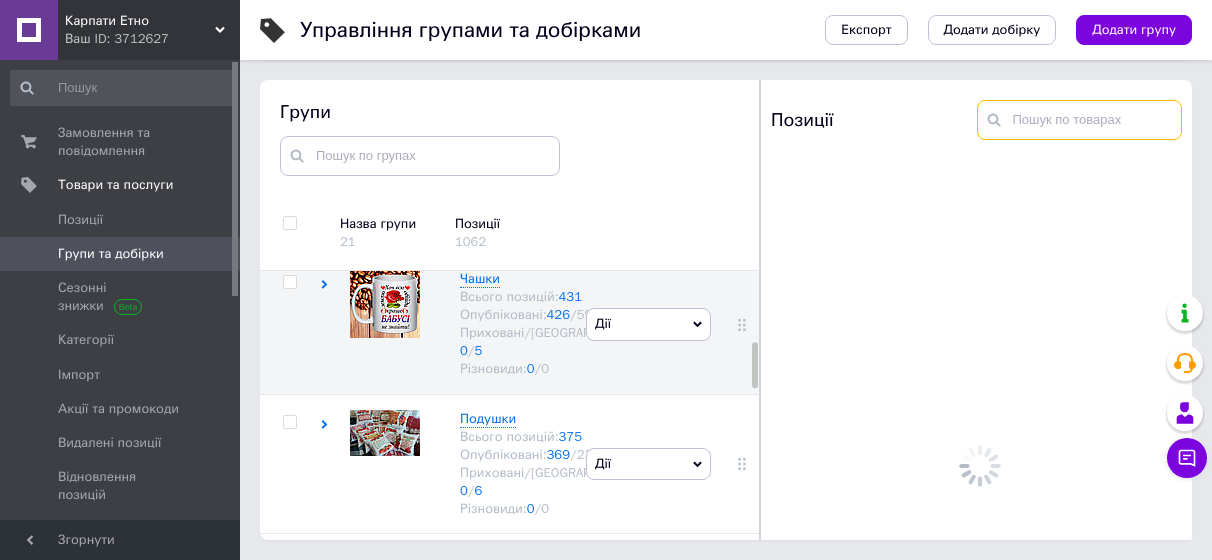 click at bounding box center [1080, 120] 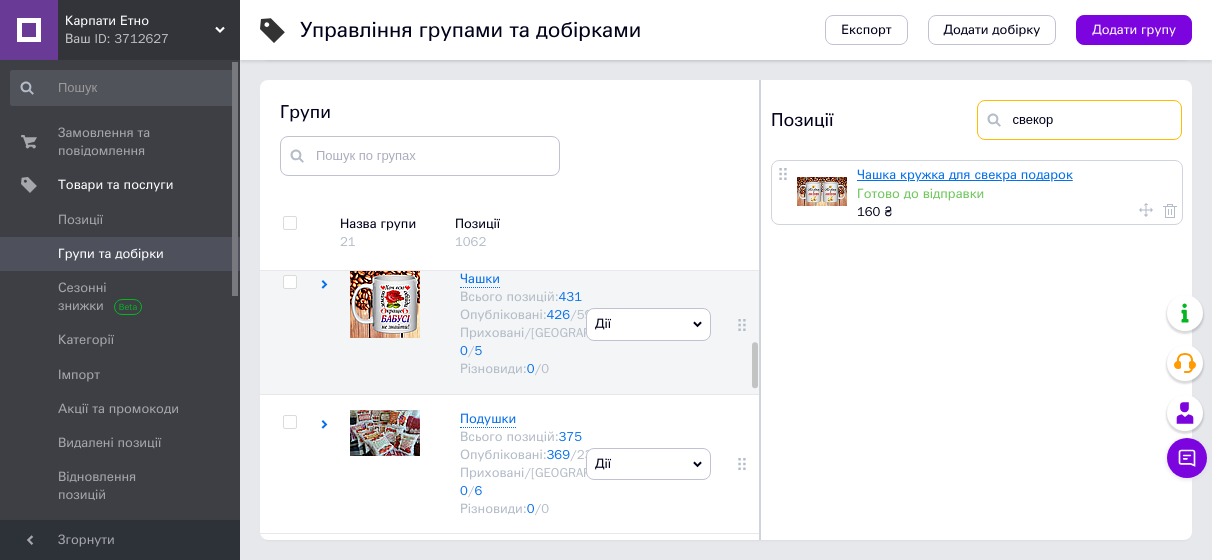 type on "свекор" 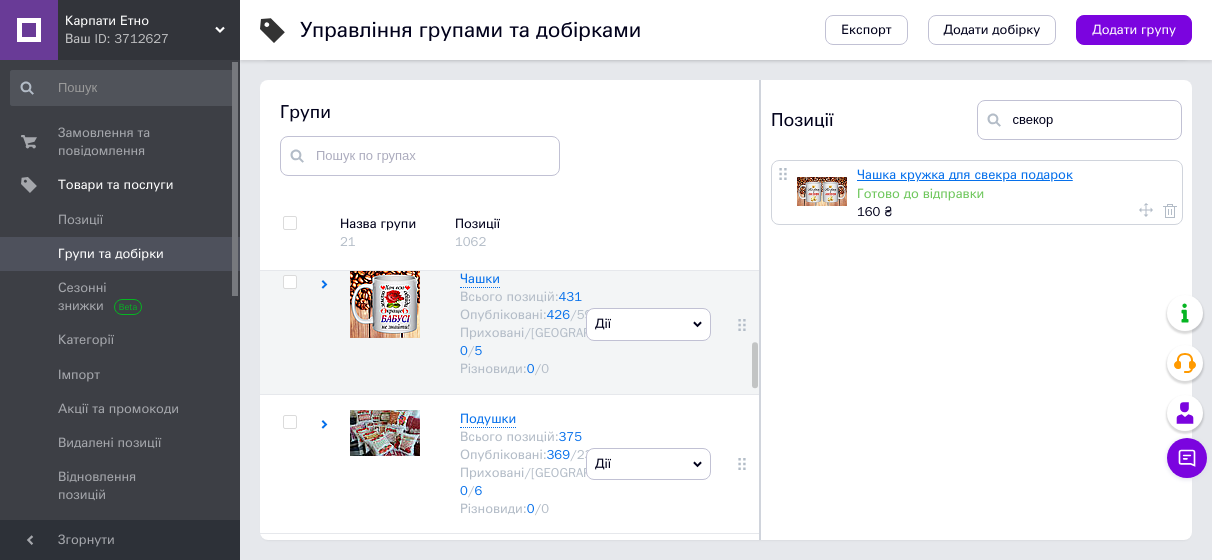 click on "Чашка кружка для свекра подарок" at bounding box center [965, 174] 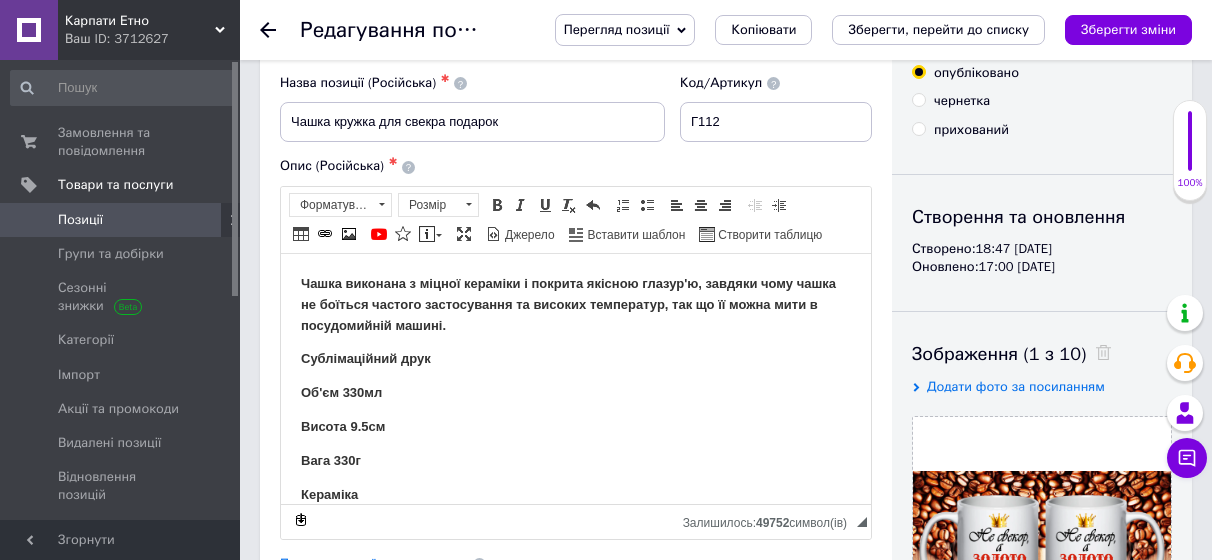 scroll, scrollTop: 200, scrollLeft: 0, axis: vertical 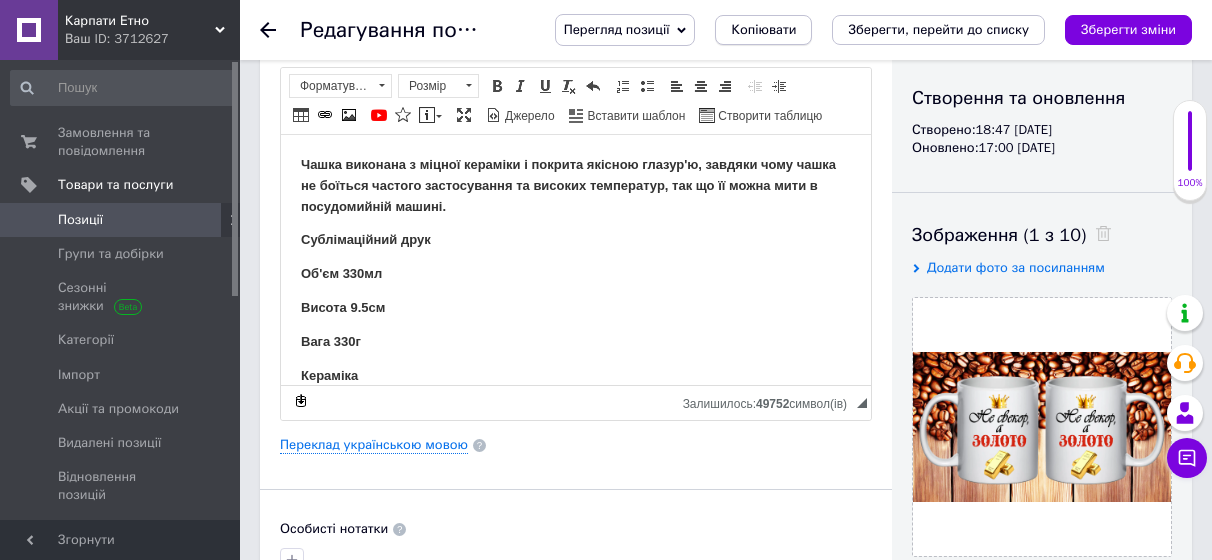 click on "Копіювати" at bounding box center [763, 30] 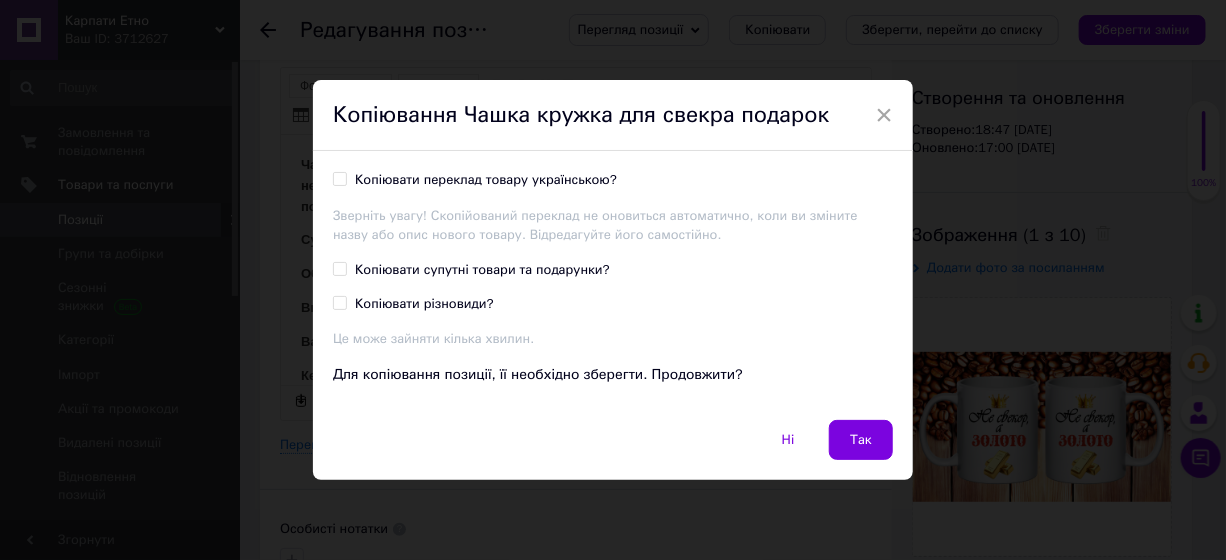 click on "Копіювати переклад товару українською?" at bounding box center [486, 180] 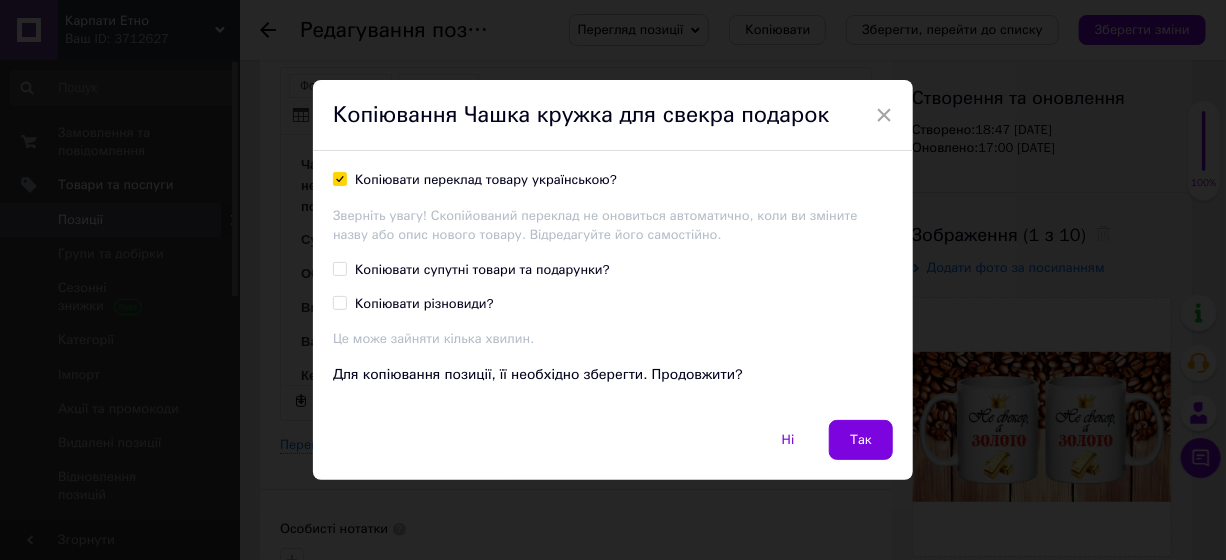 checkbox on "true" 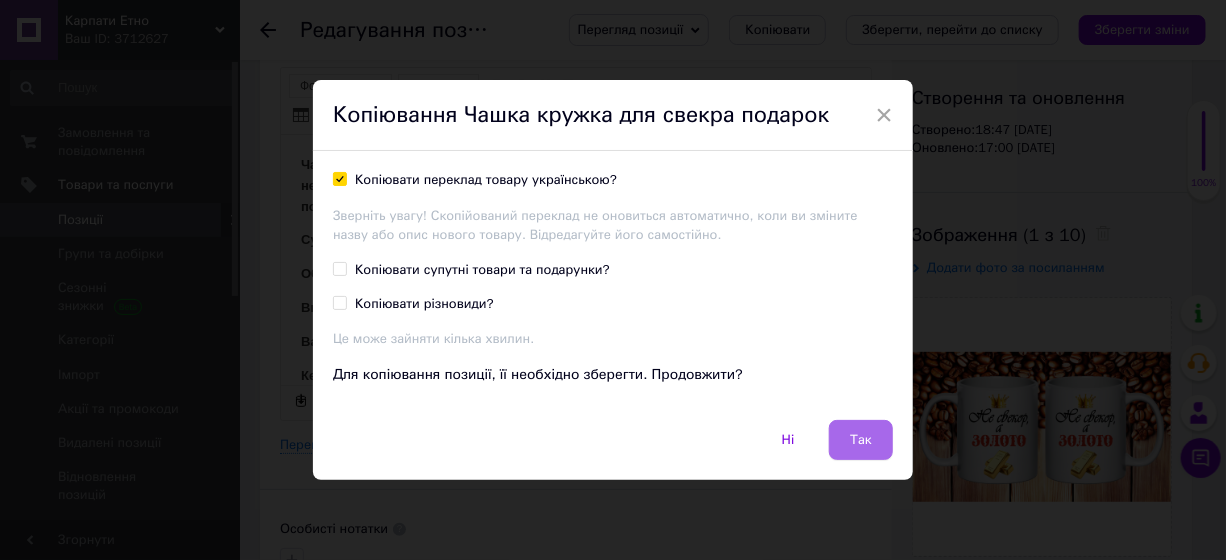 click on "Так" at bounding box center (861, 440) 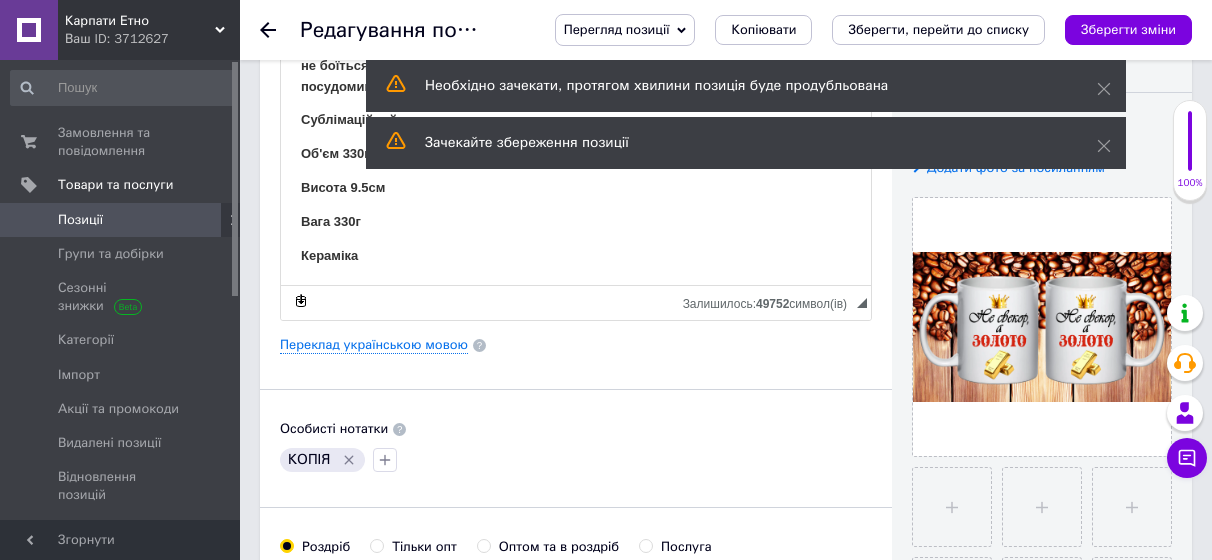 scroll, scrollTop: 400, scrollLeft: 0, axis: vertical 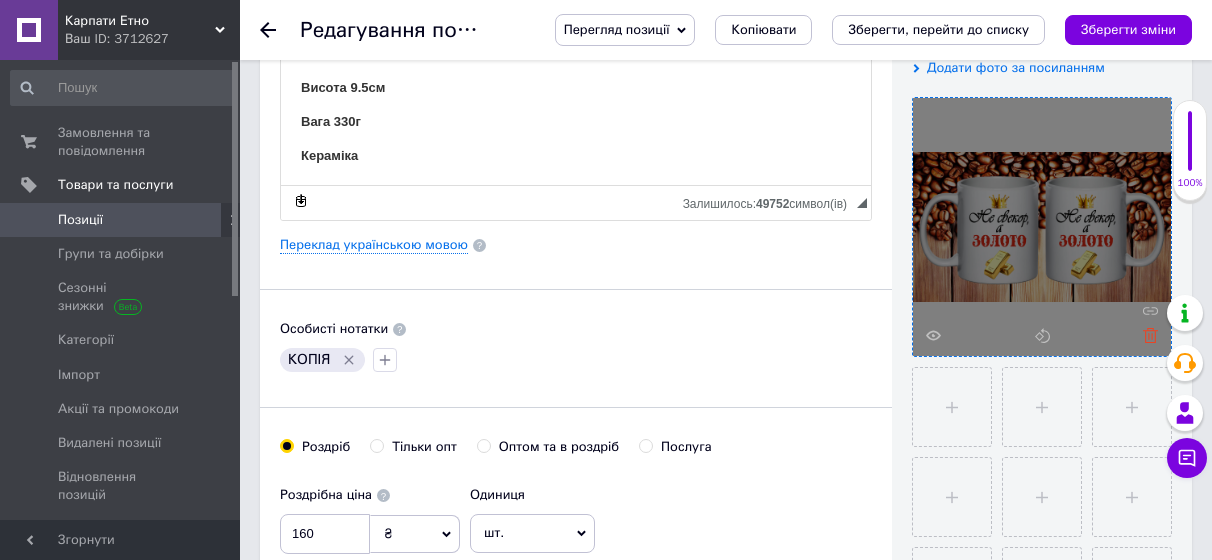 click 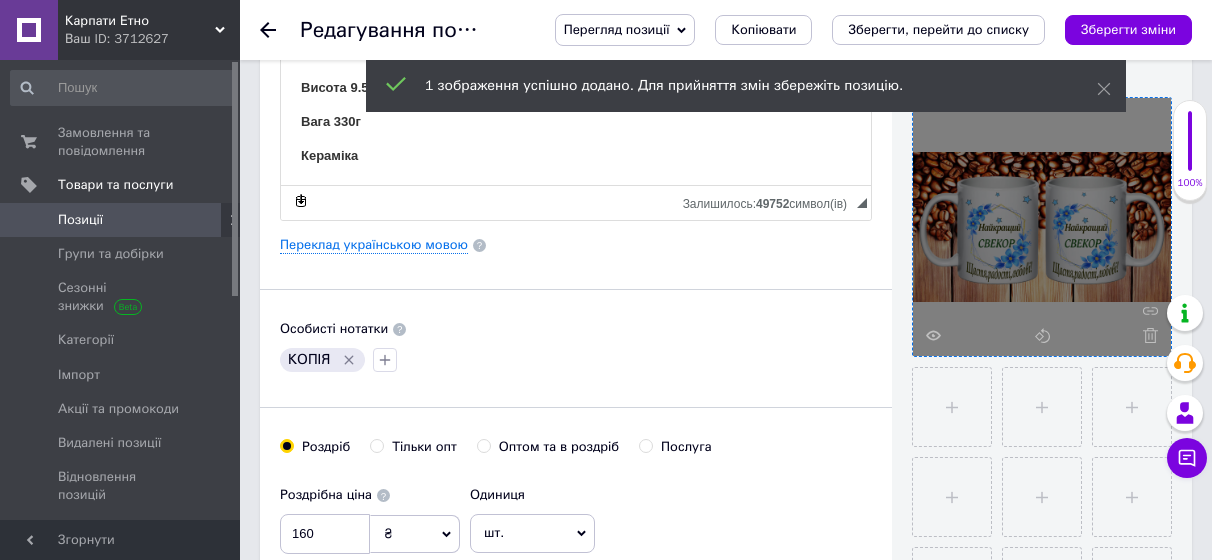 click 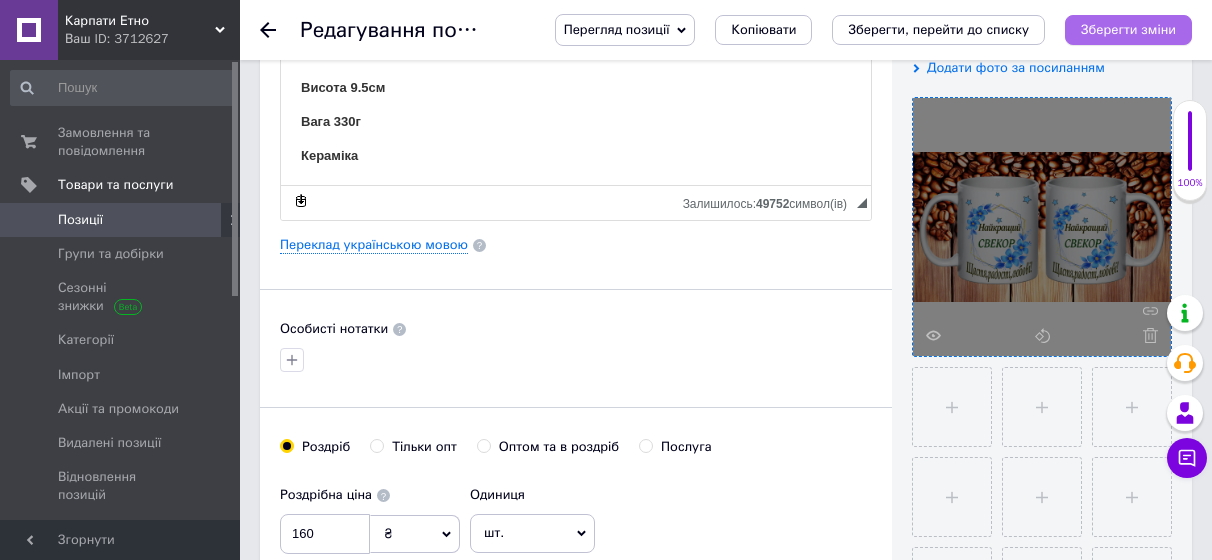 click on "Зберегти зміни" at bounding box center [1128, 29] 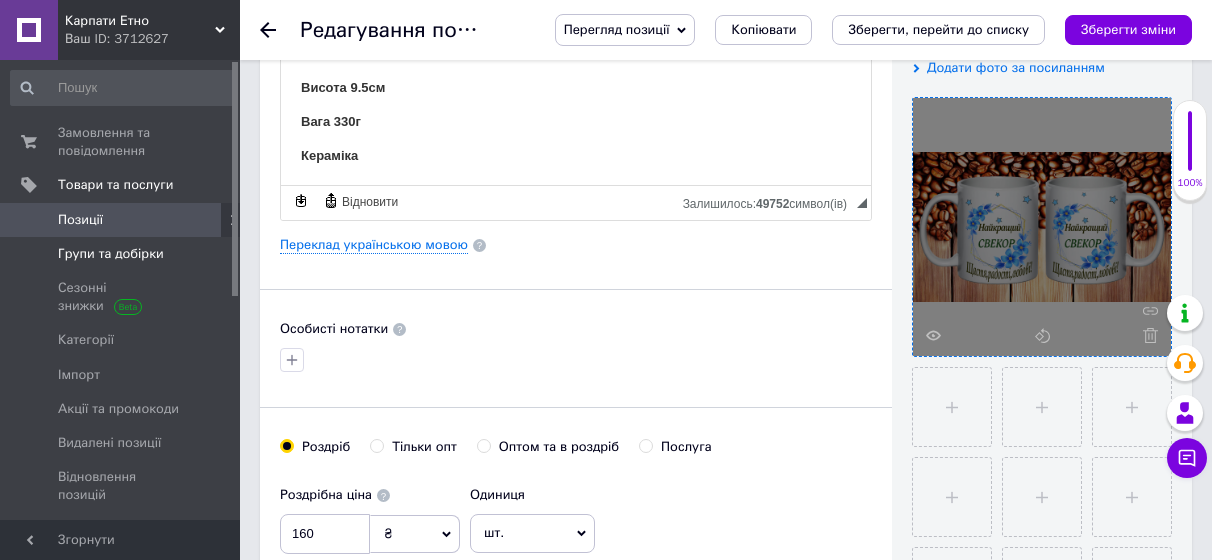 click on "Групи та добірки" at bounding box center [111, 254] 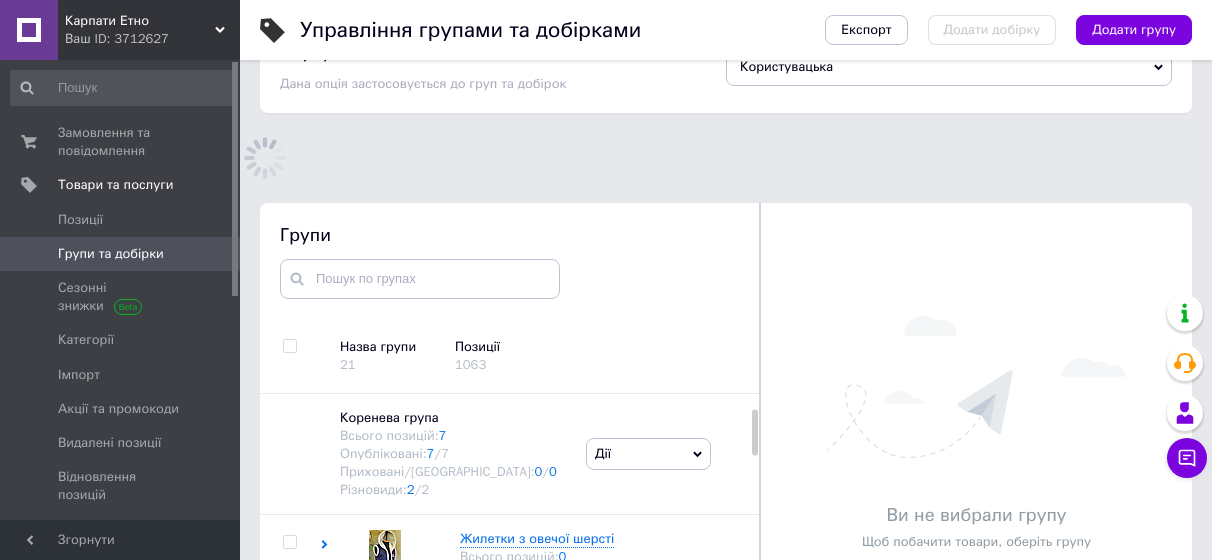 scroll, scrollTop: 154, scrollLeft: 0, axis: vertical 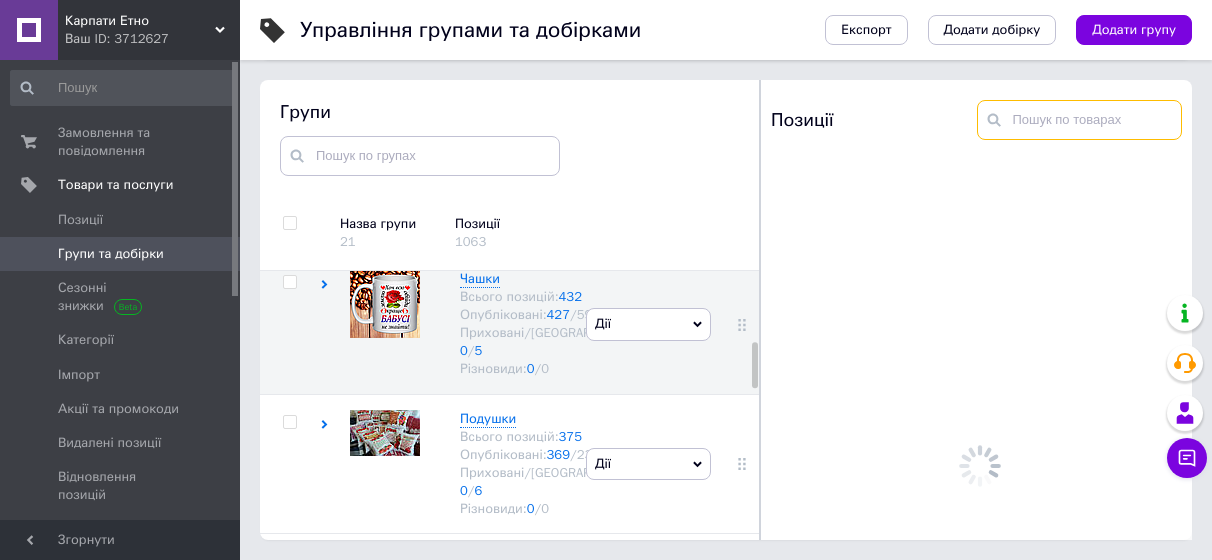 click at bounding box center [1080, 120] 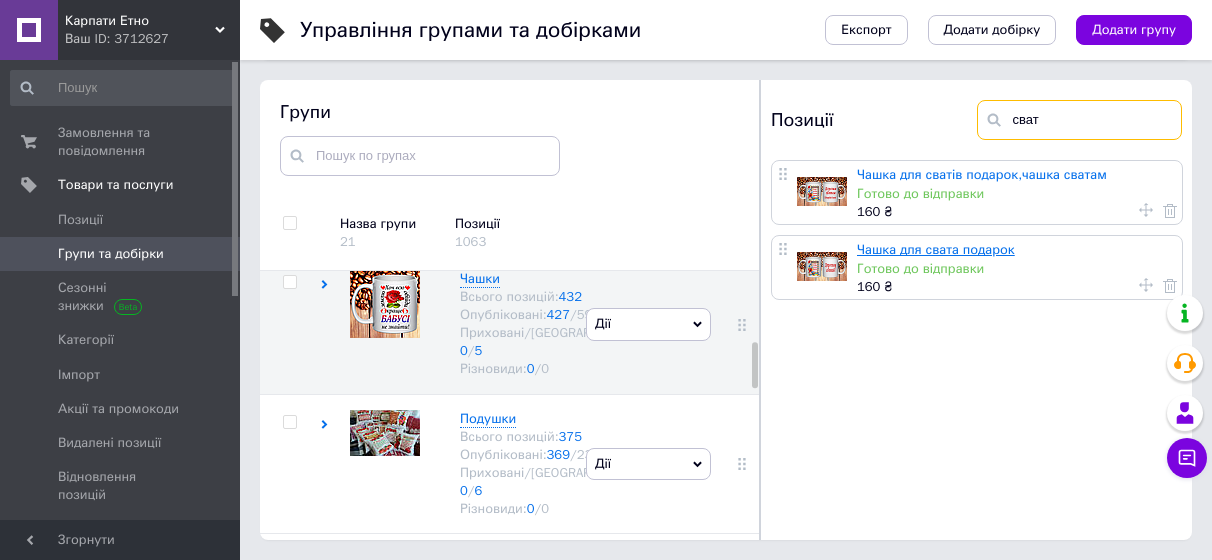 type on "сват" 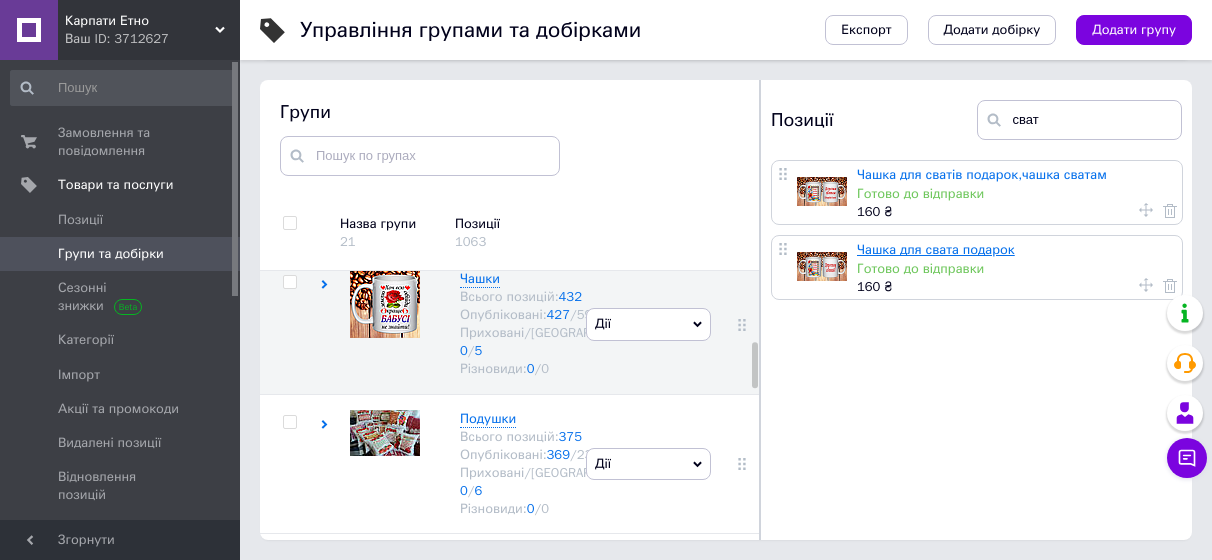 click on "Чашка для свата подарок" at bounding box center (936, 249) 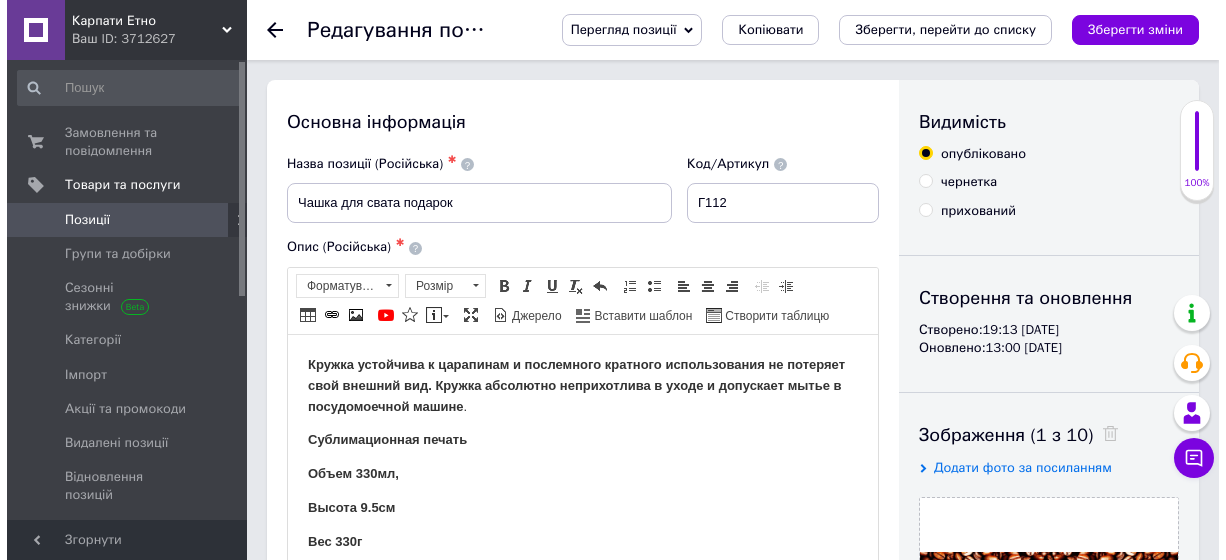 scroll, scrollTop: 200, scrollLeft: 0, axis: vertical 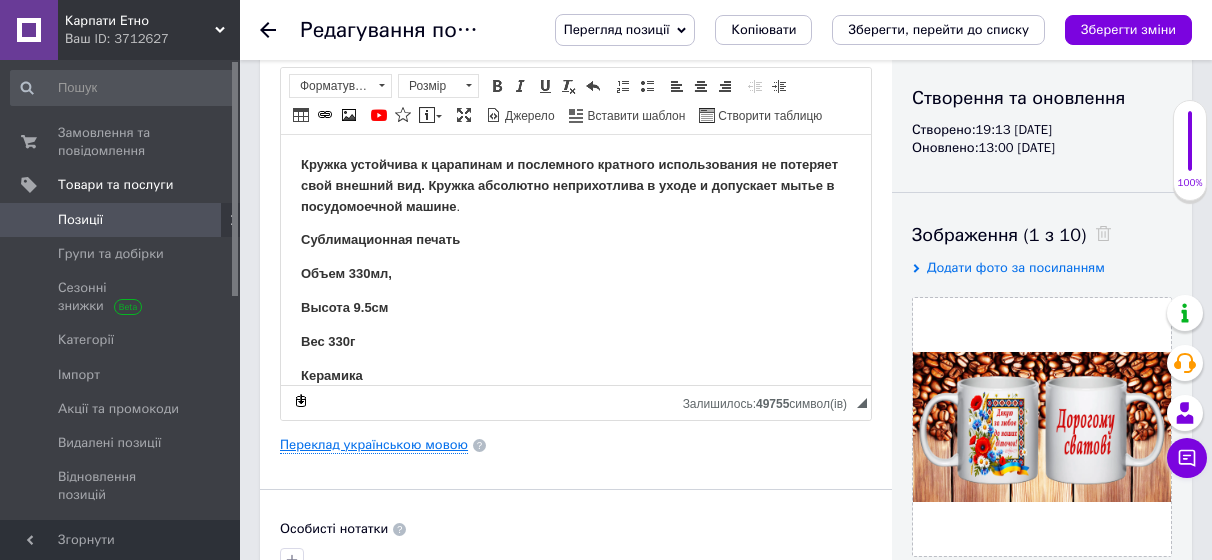 click on "Переклад українською мовою" at bounding box center (374, 445) 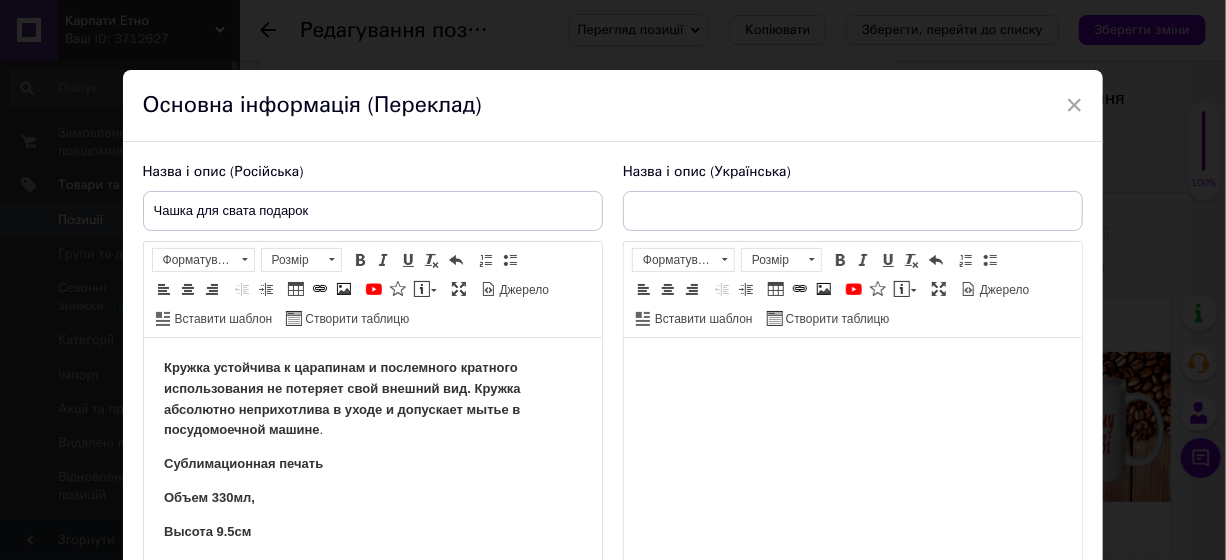 scroll, scrollTop: 0, scrollLeft: 0, axis: both 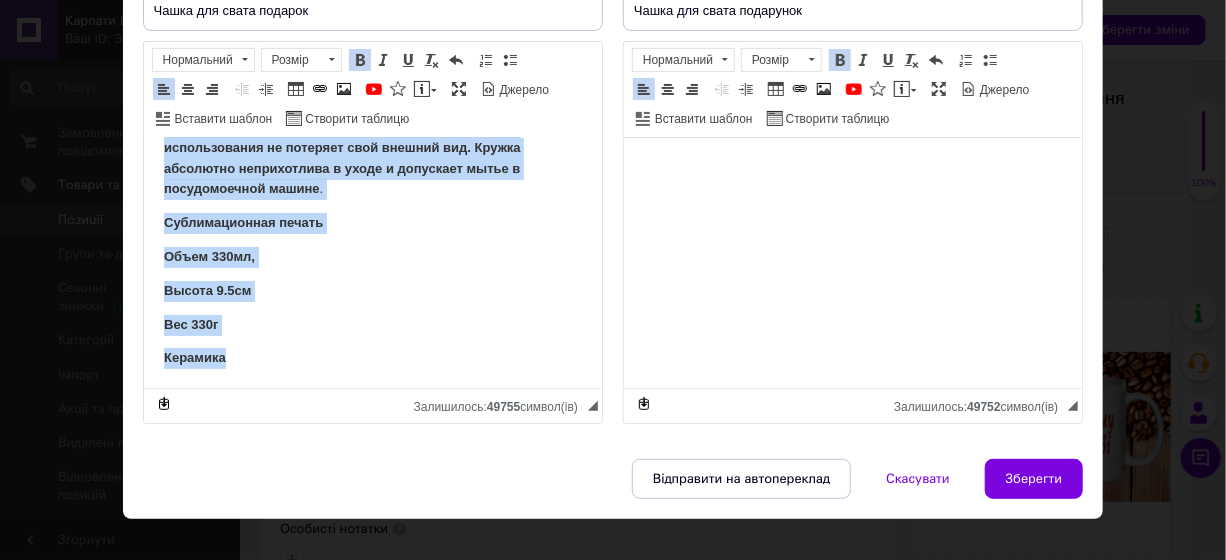 drag, startPoint x: 157, startPoint y: 164, endPoint x: 431, endPoint y: 554, distance: 476.62982 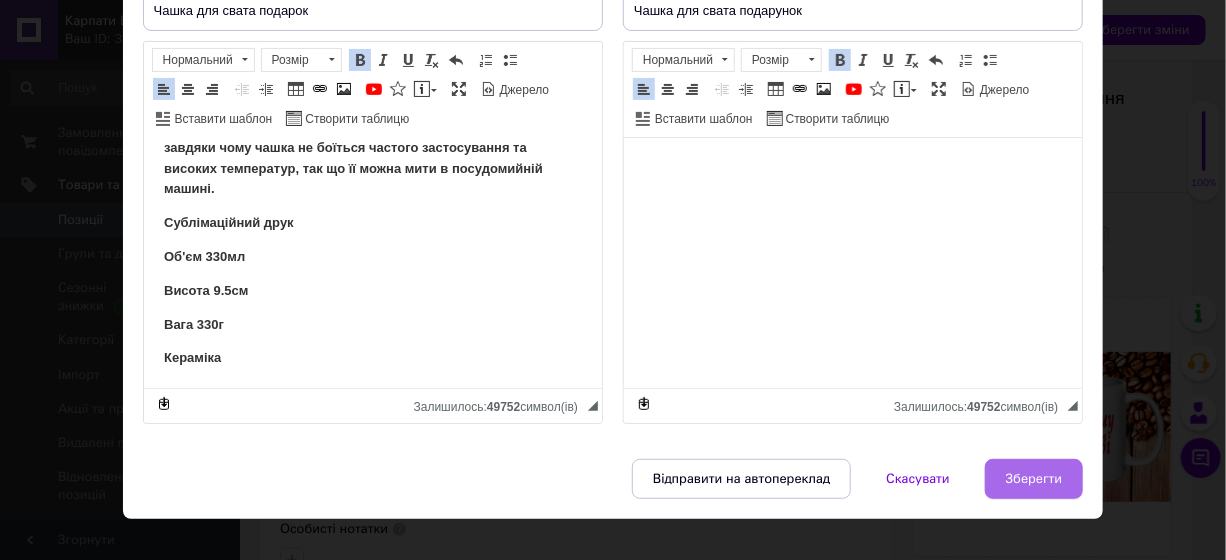 click on "Зберегти" at bounding box center (1034, 479) 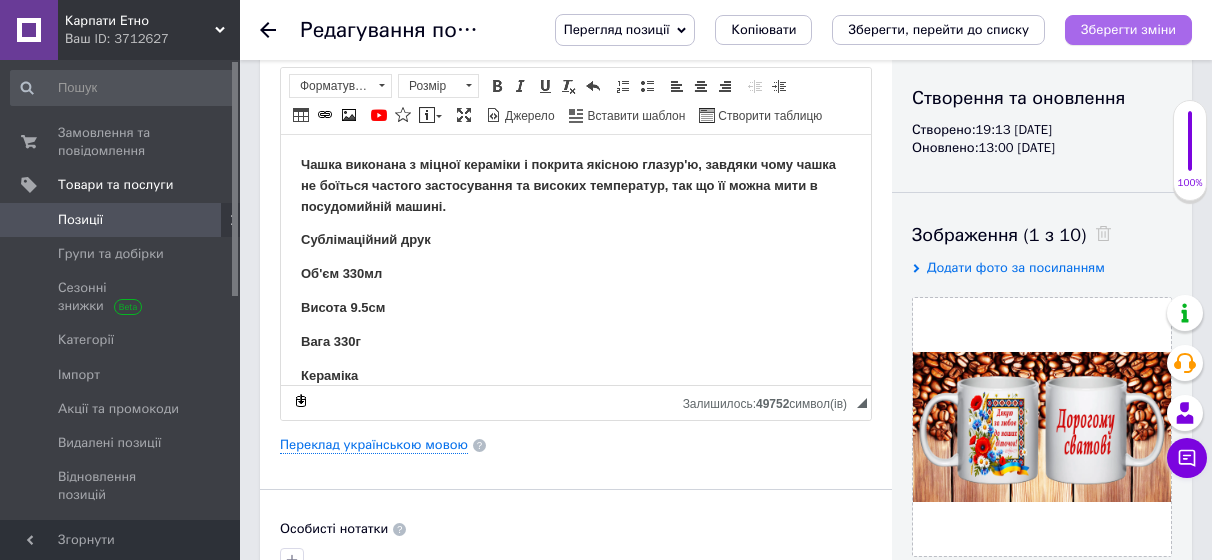 click on "Зберегти зміни" at bounding box center (1128, 29) 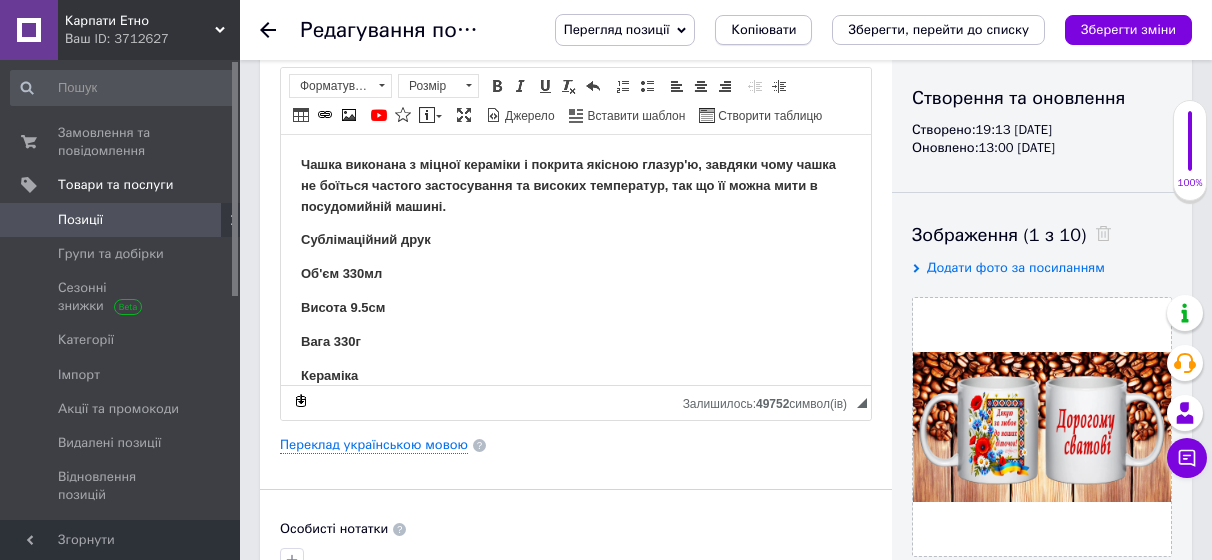 click on "Копіювати" at bounding box center [763, 30] 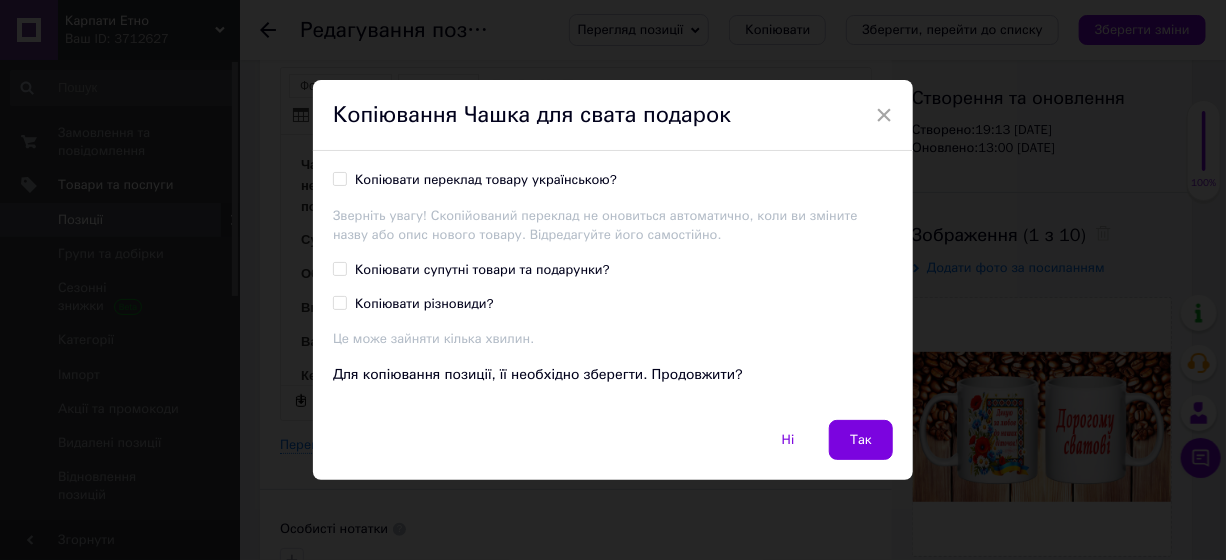 click on "Копіювати переклад товару українською?" at bounding box center (486, 180) 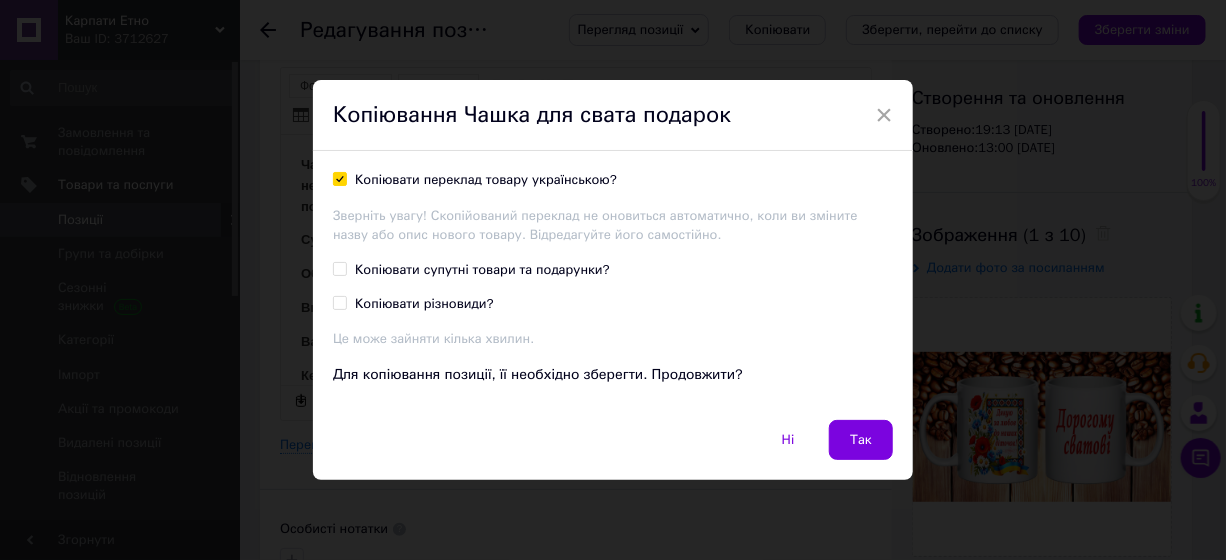checkbox on "true" 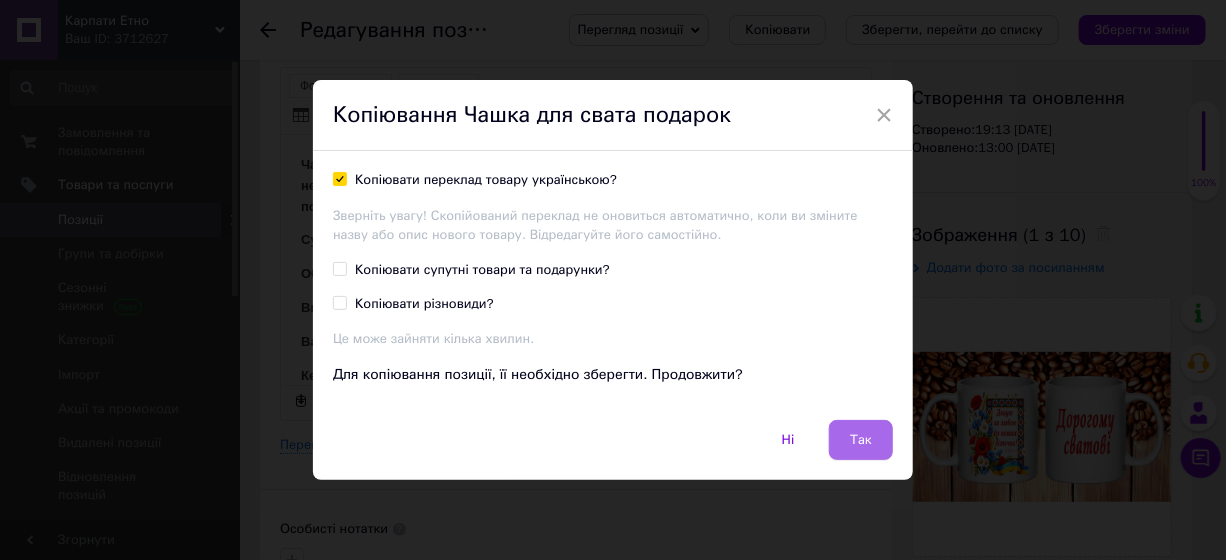 click on "Так" at bounding box center (861, 440) 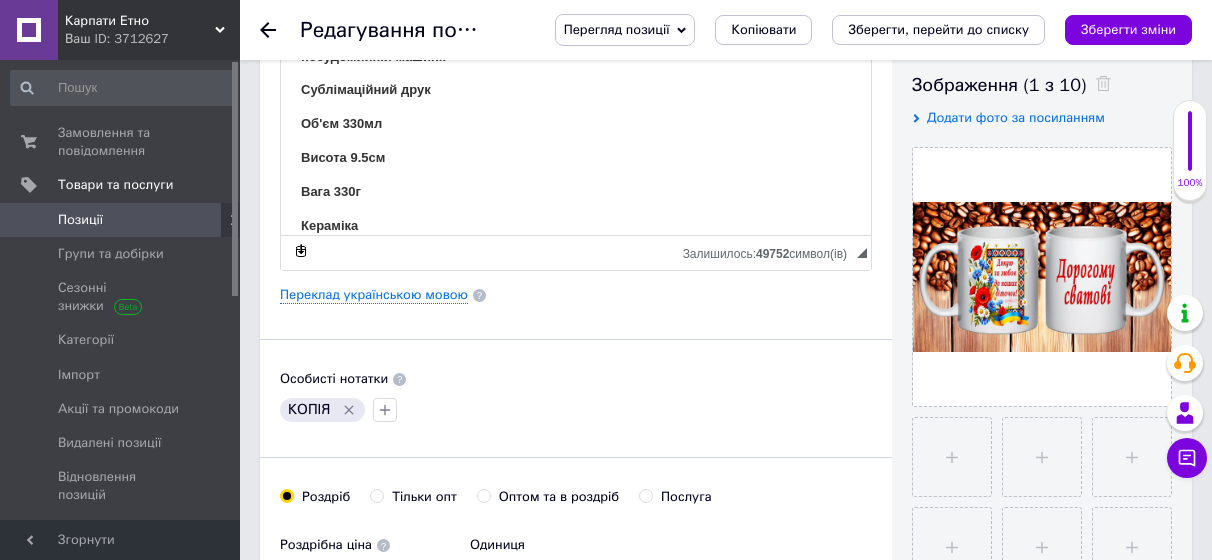 scroll, scrollTop: 400, scrollLeft: 0, axis: vertical 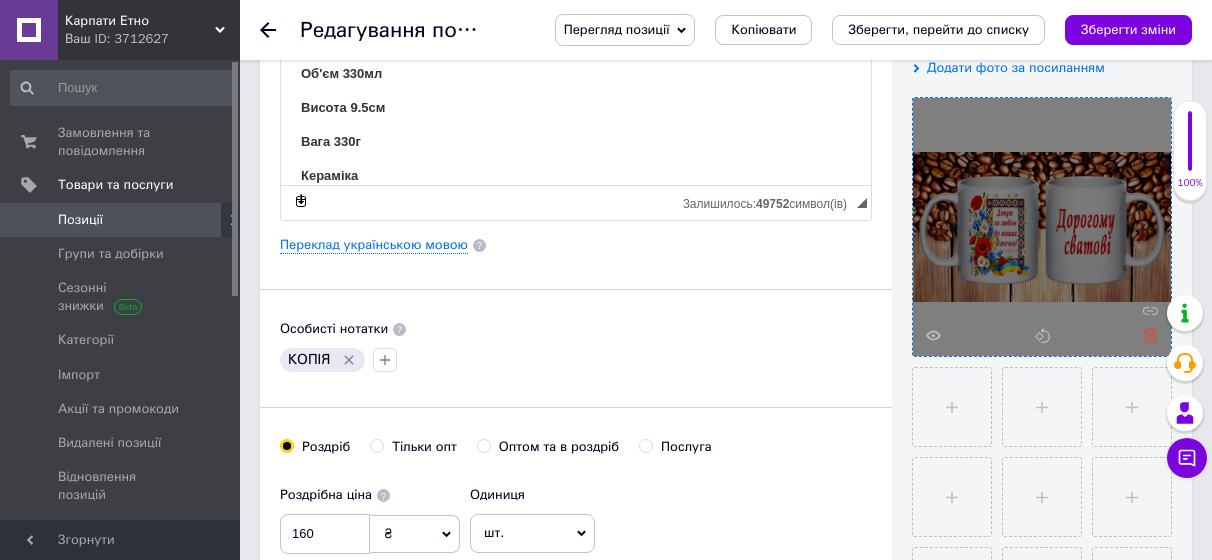 click 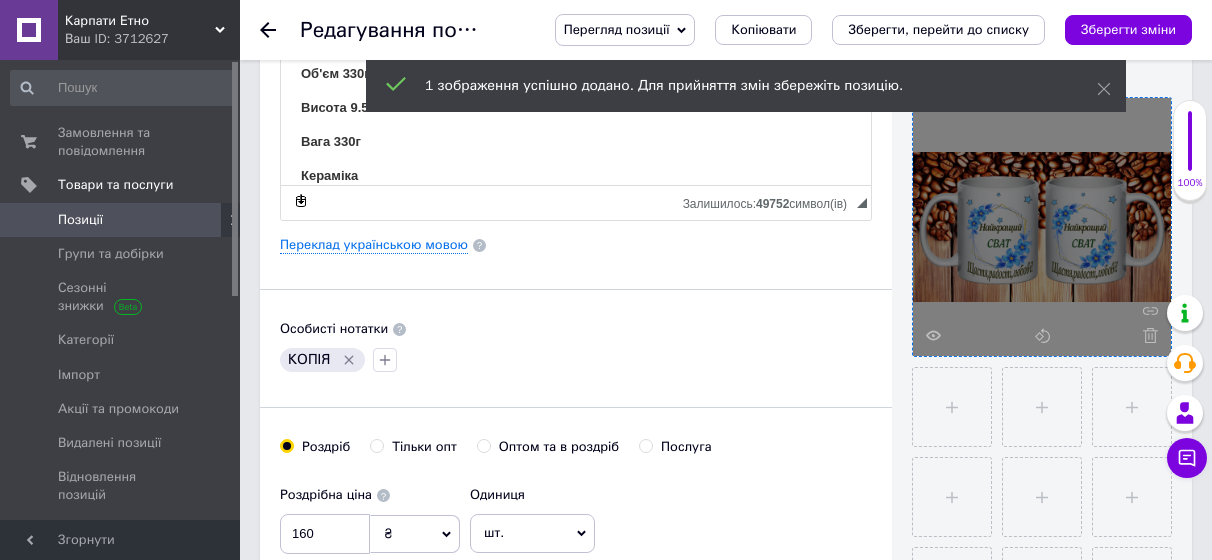 click 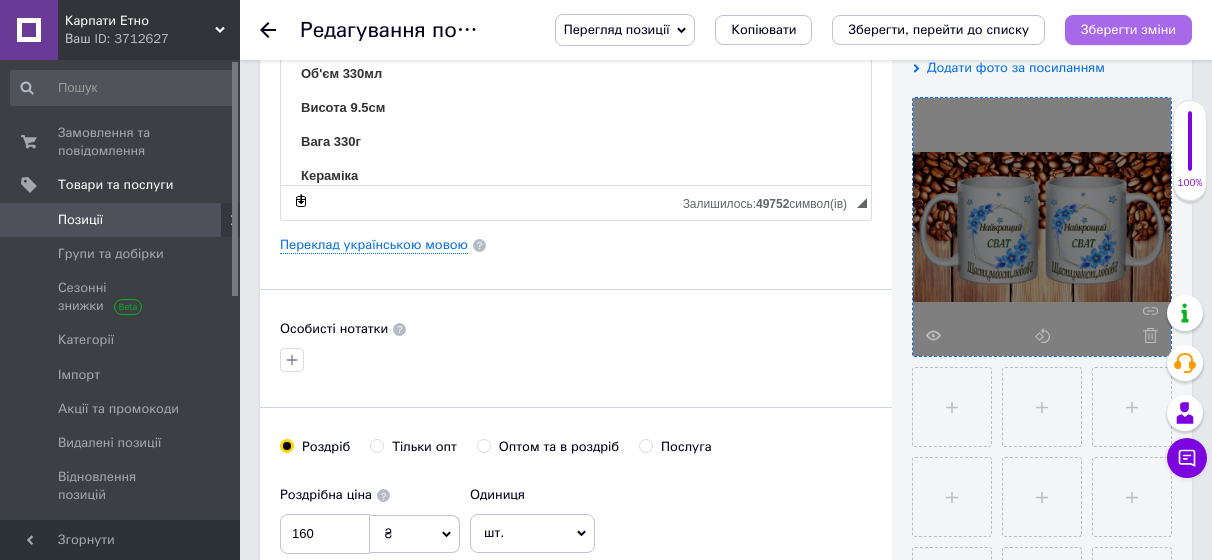 click on "Зберегти зміни" at bounding box center [1128, 29] 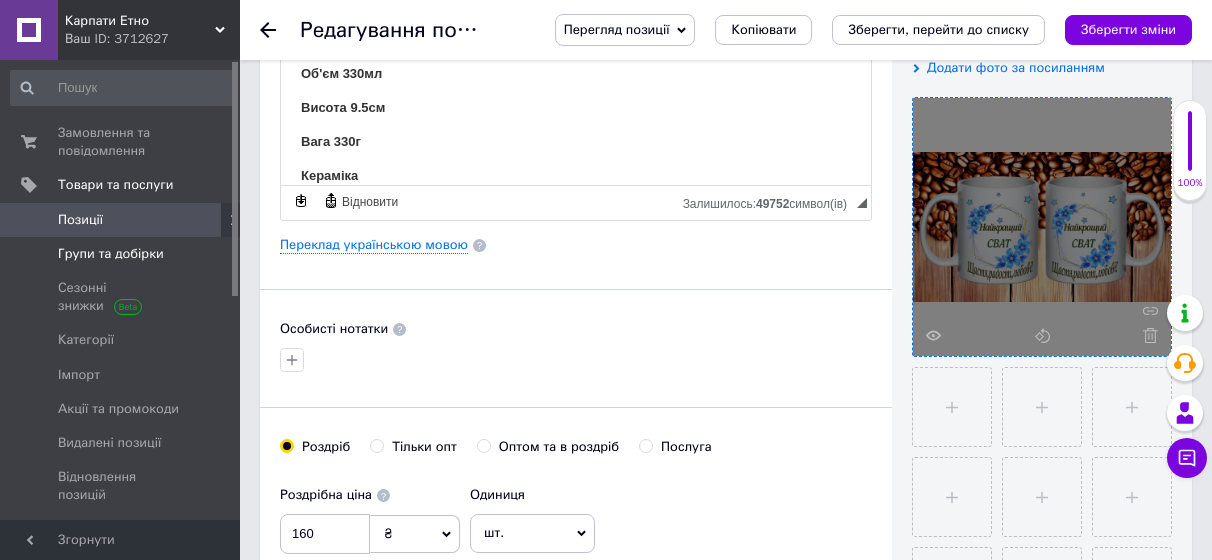 click on "Групи та добірки" at bounding box center (111, 254) 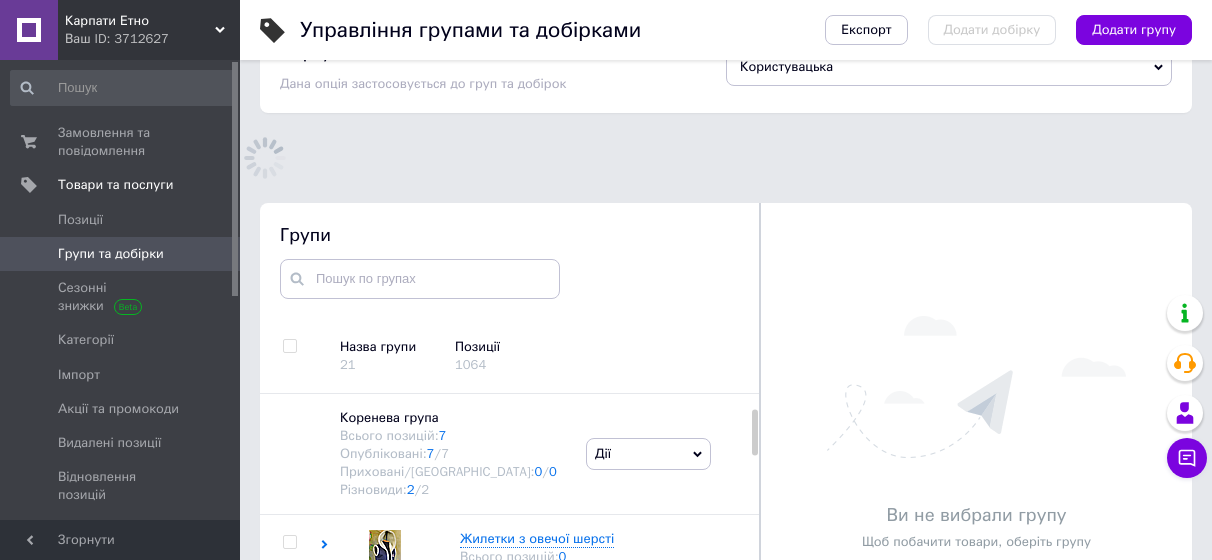 scroll, scrollTop: 176, scrollLeft: 0, axis: vertical 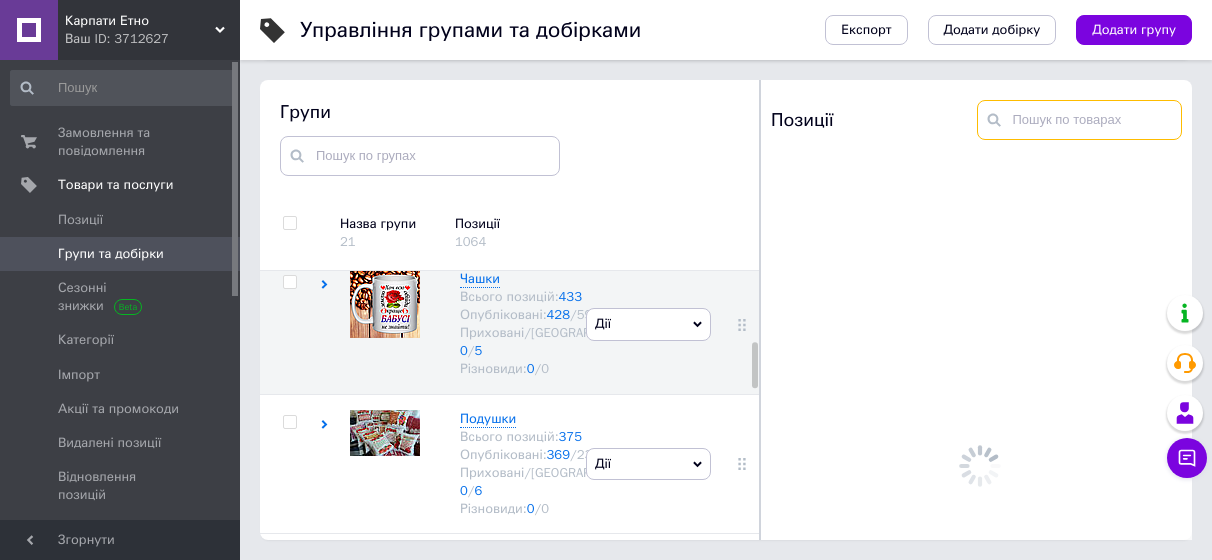 click at bounding box center [1080, 120] 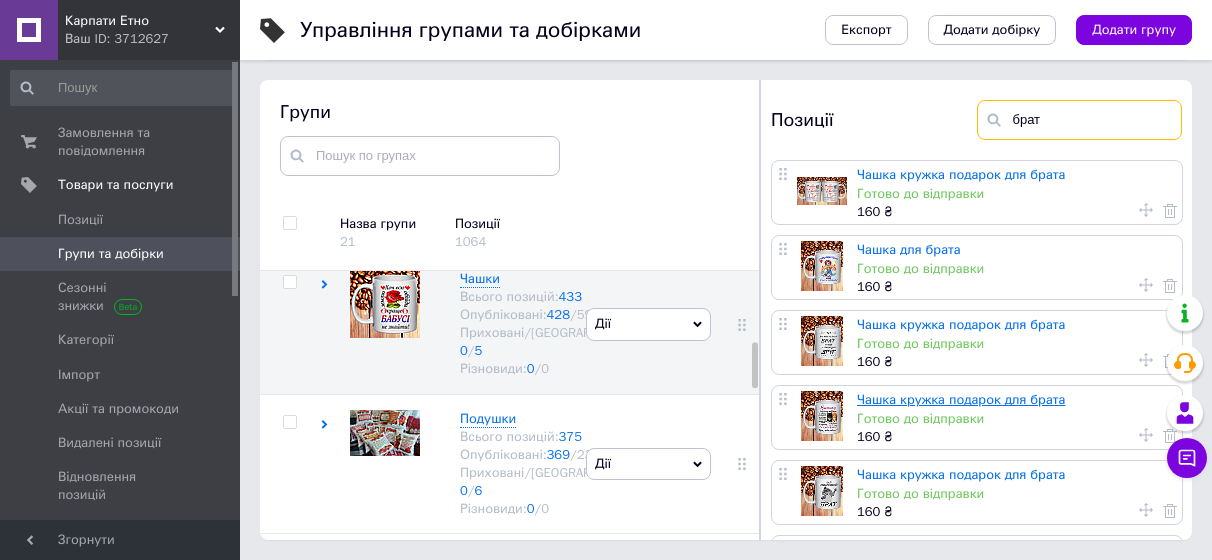 type on "брат" 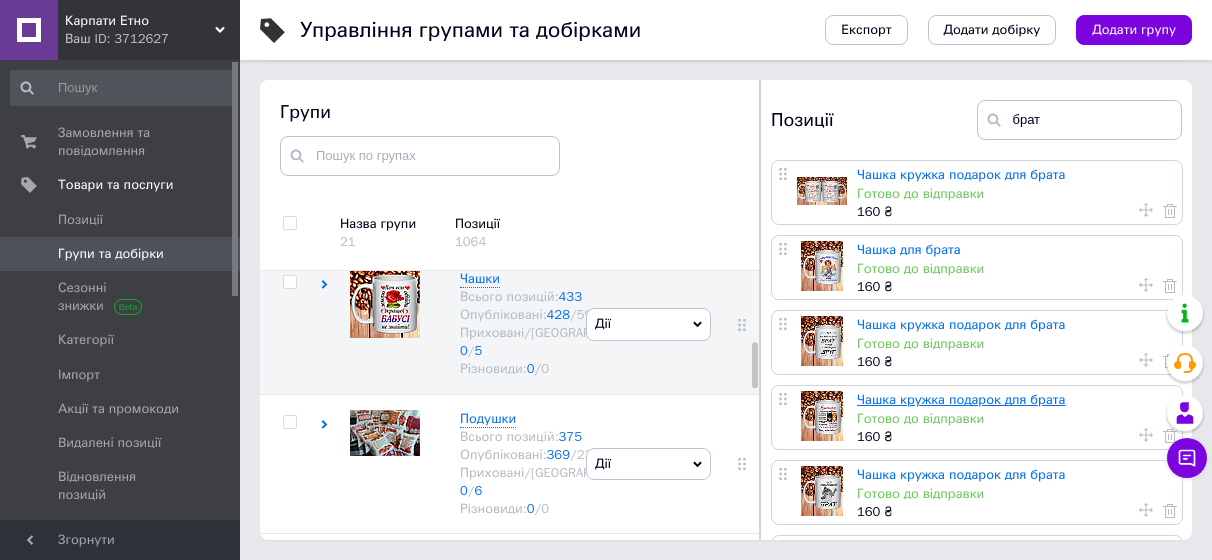 click on "Чашка кружка подарок для брата" at bounding box center (961, 399) 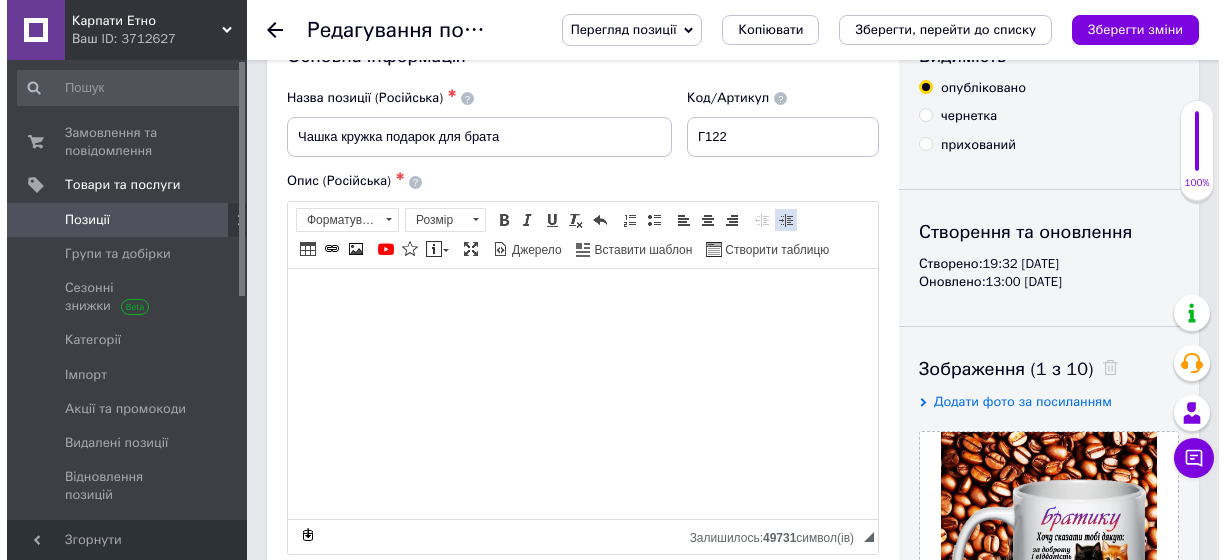 scroll, scrollTop: 100, scrollLeft: 0, axis: vertical 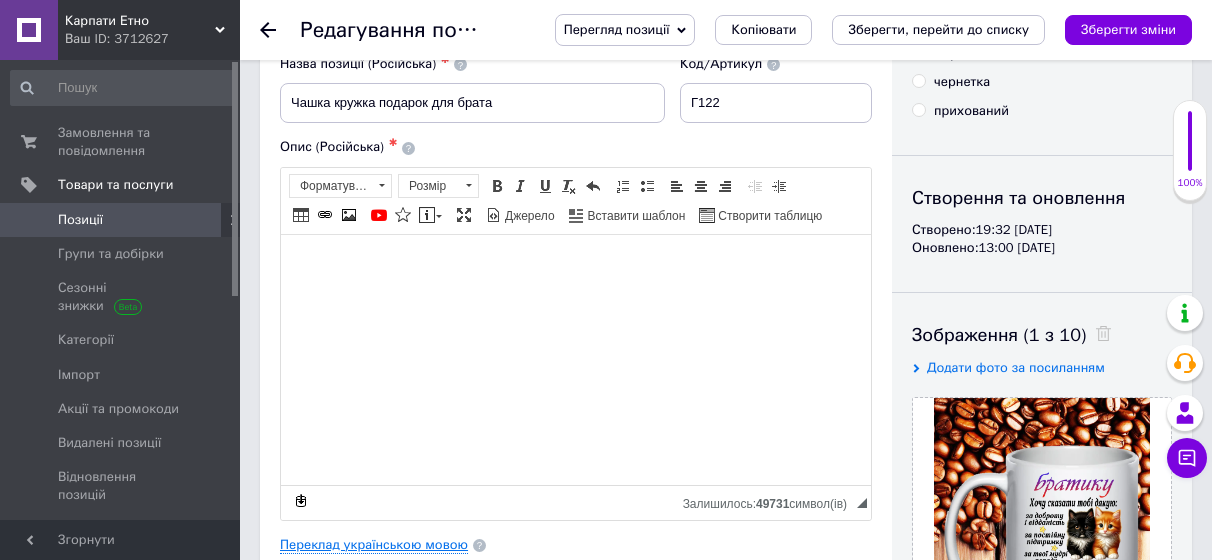 click on "Переклад українською мовою" at bounding box center (374, 545) 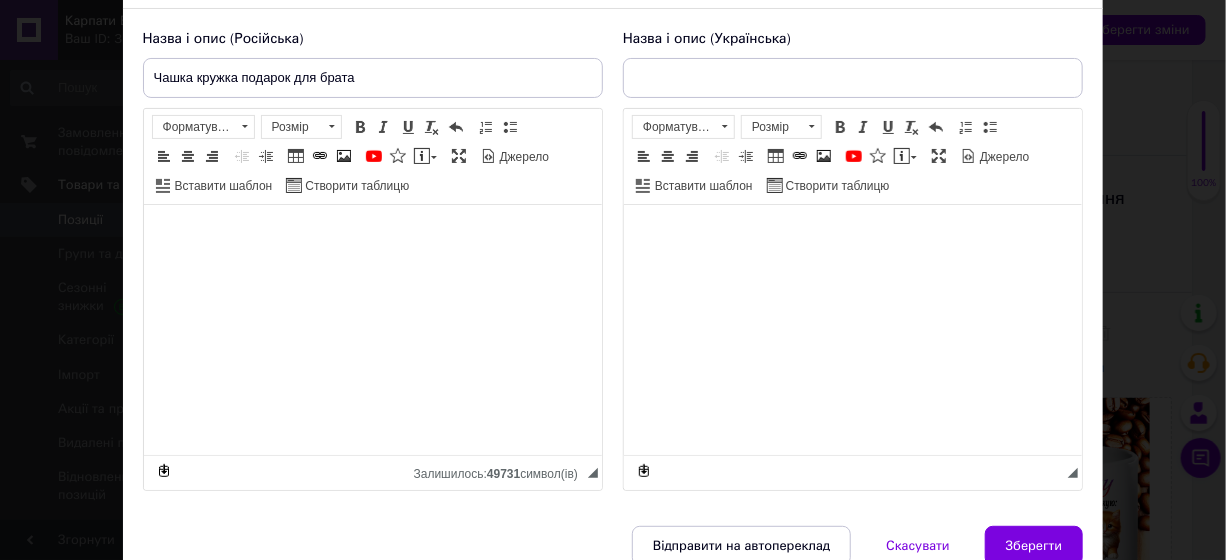 type on "Чашка подарунок для брата" 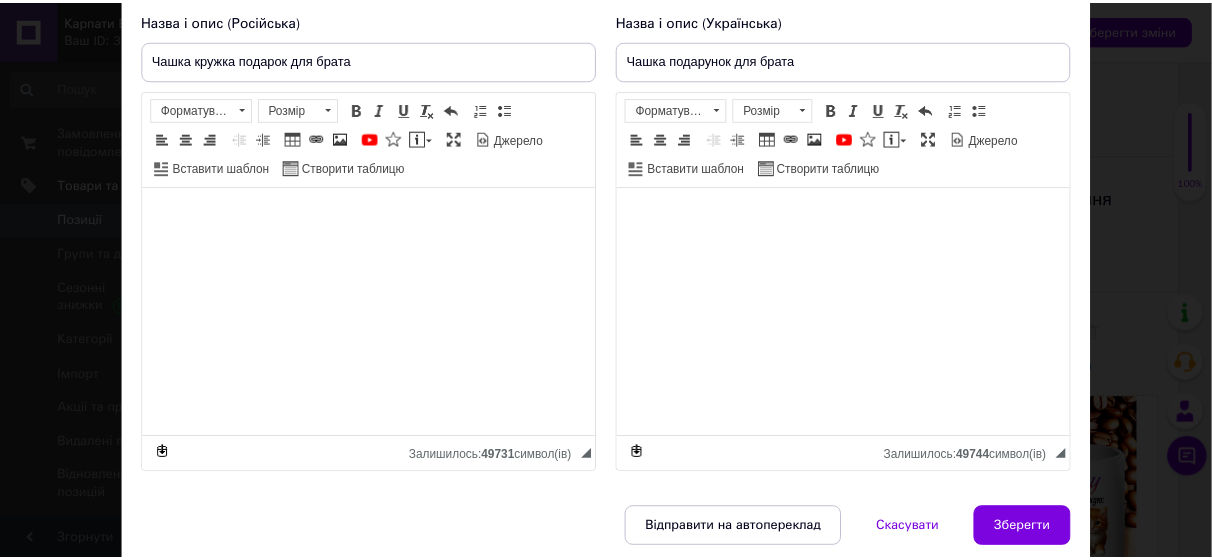 scroll, scrollTop: 200, scrollLeft: 0, axis: vertical 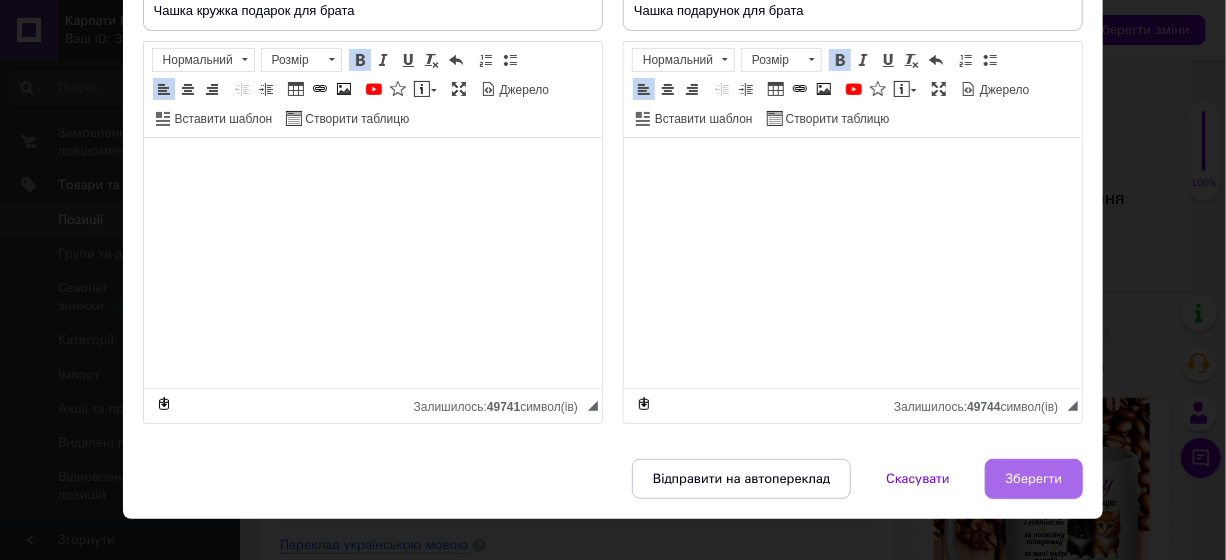 click on "Зберегти" at bounding box center [1034, 479] 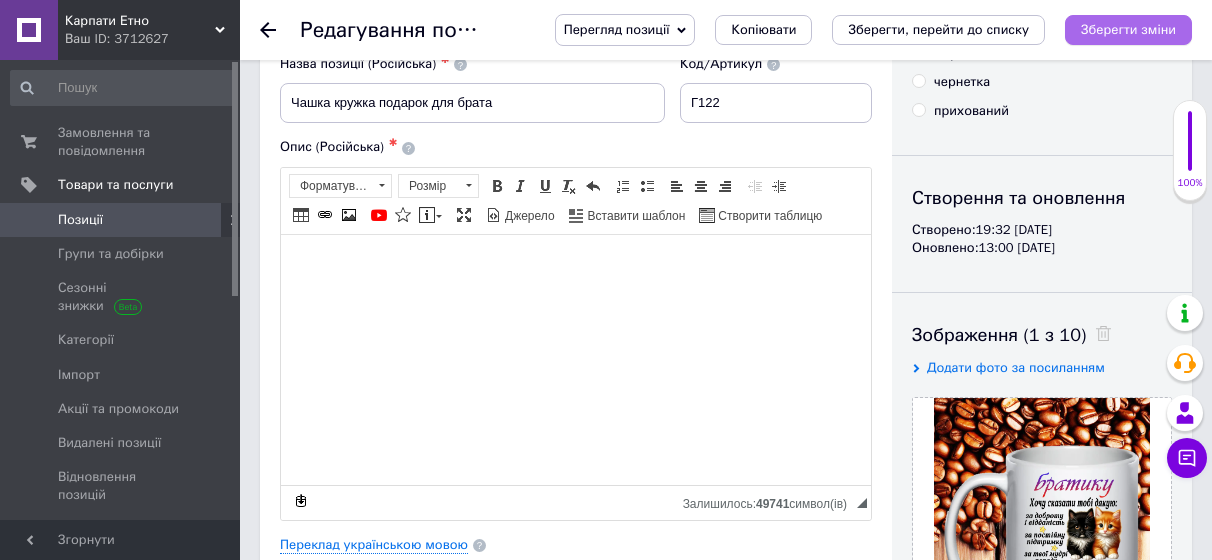 click on "Зберегти зміни" at bounding box center (1128, 29) 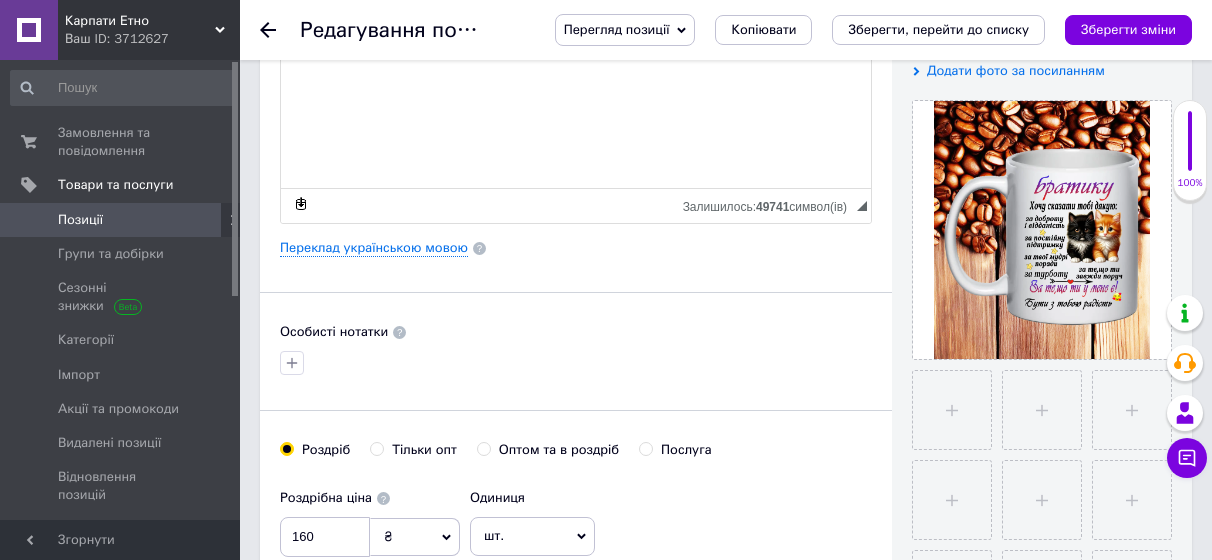 scroll, scrollTop: 400, scrollLeft: 0, axis: vertical 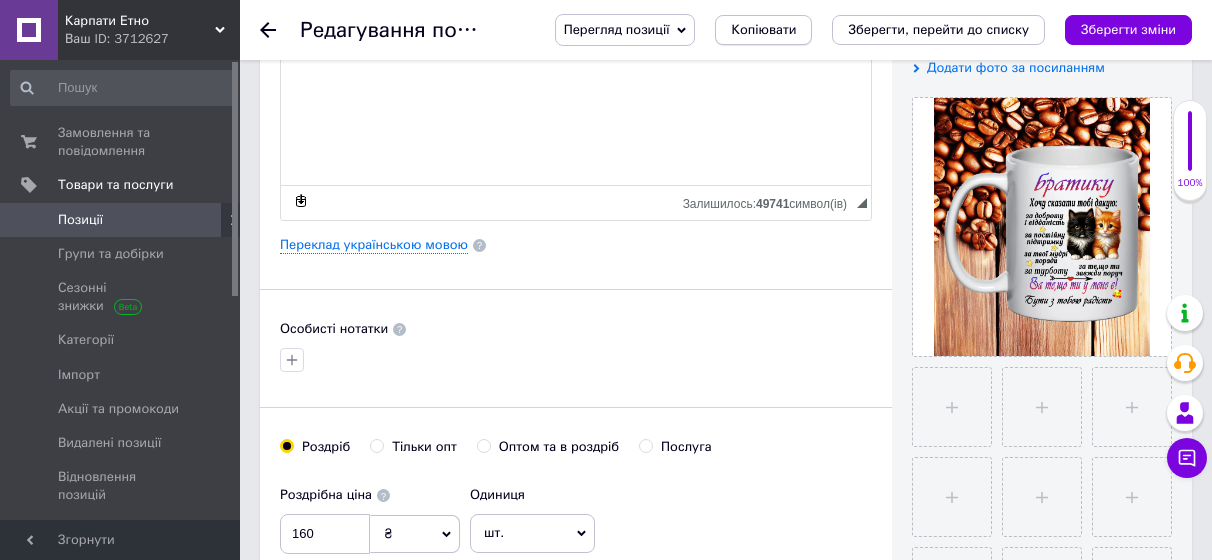 click on "Копіювати" at bounding box center (763, 30) 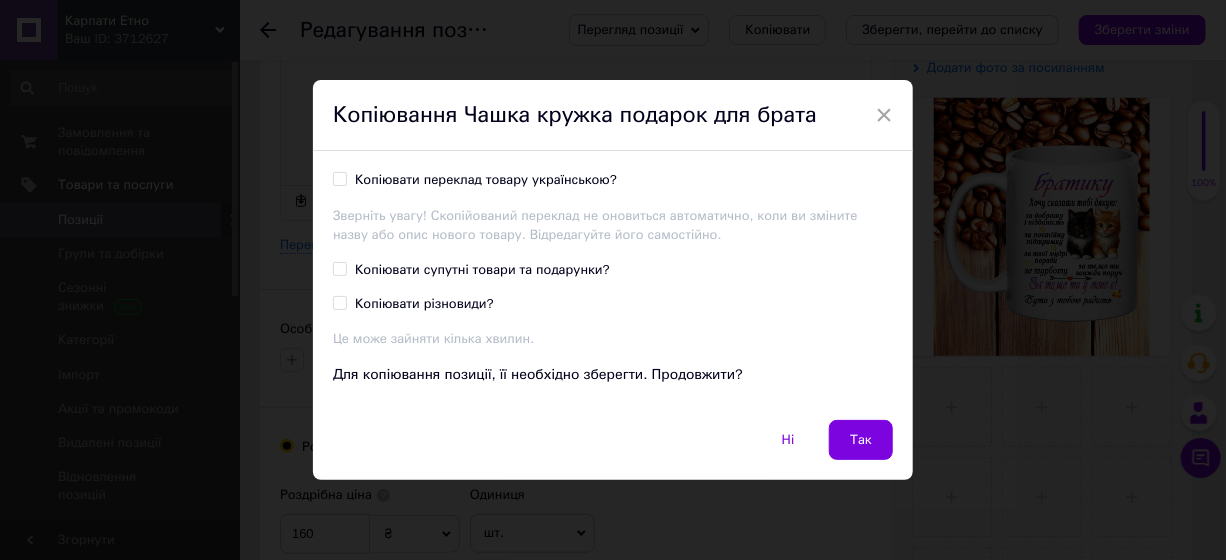 click on "Копіювати переклад товару українською?" at bounding box center (486, 180) 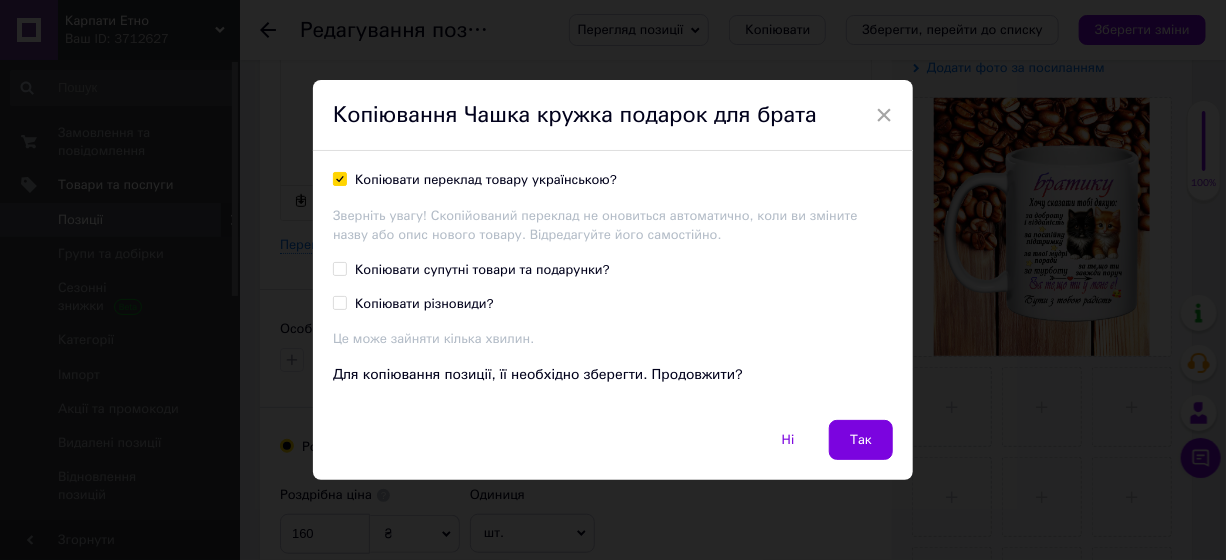 checkbox on "true" 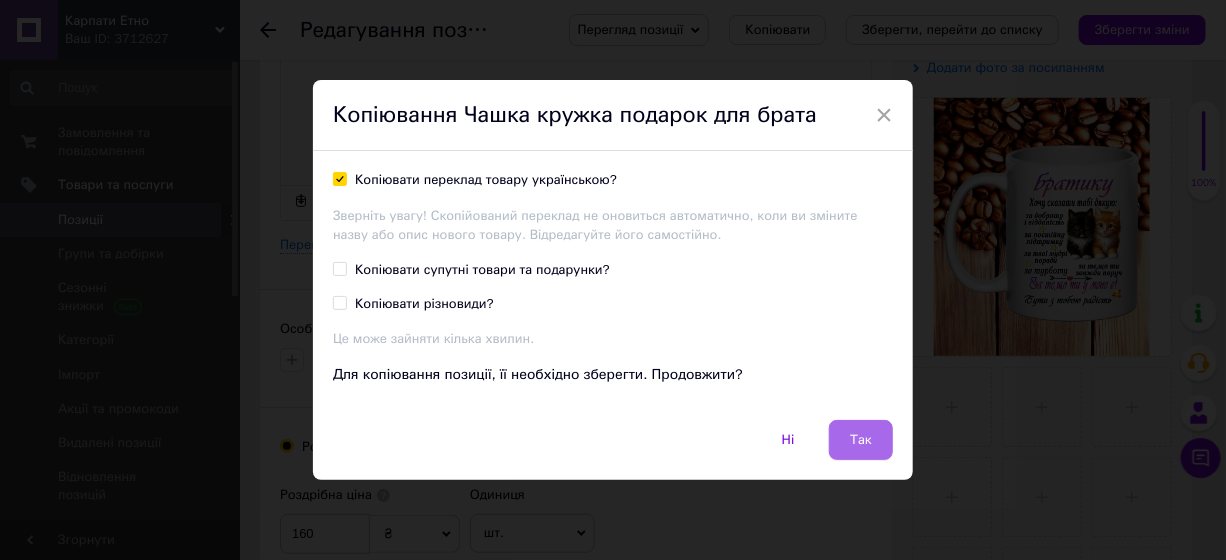 click on "Так" at bounding box center (861, 440) 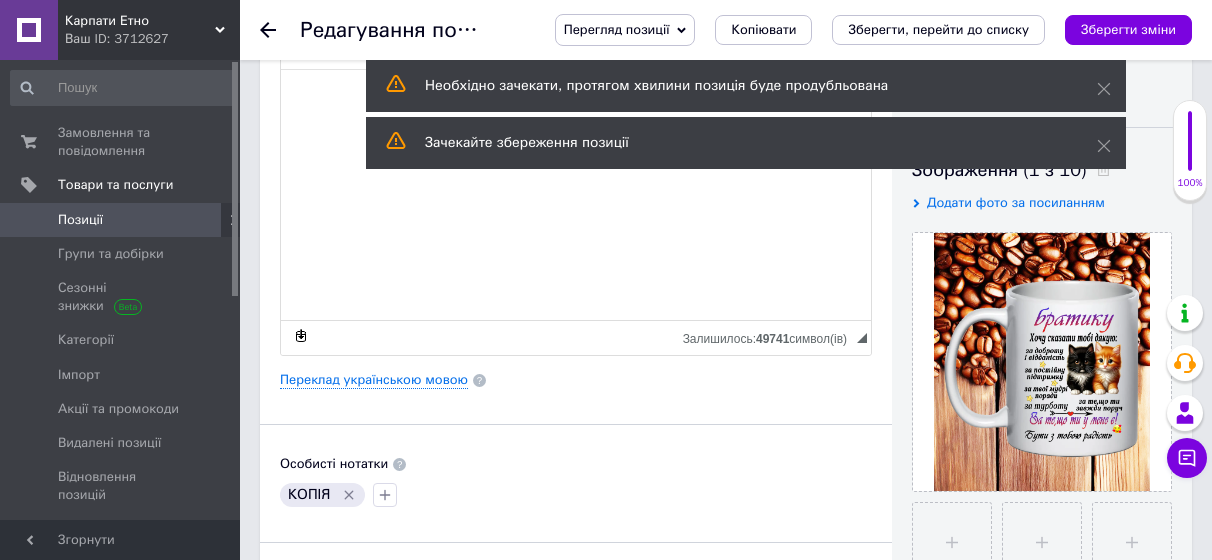 scroll, scrollTop: 300, scrollLeft: 0, axis: vertical 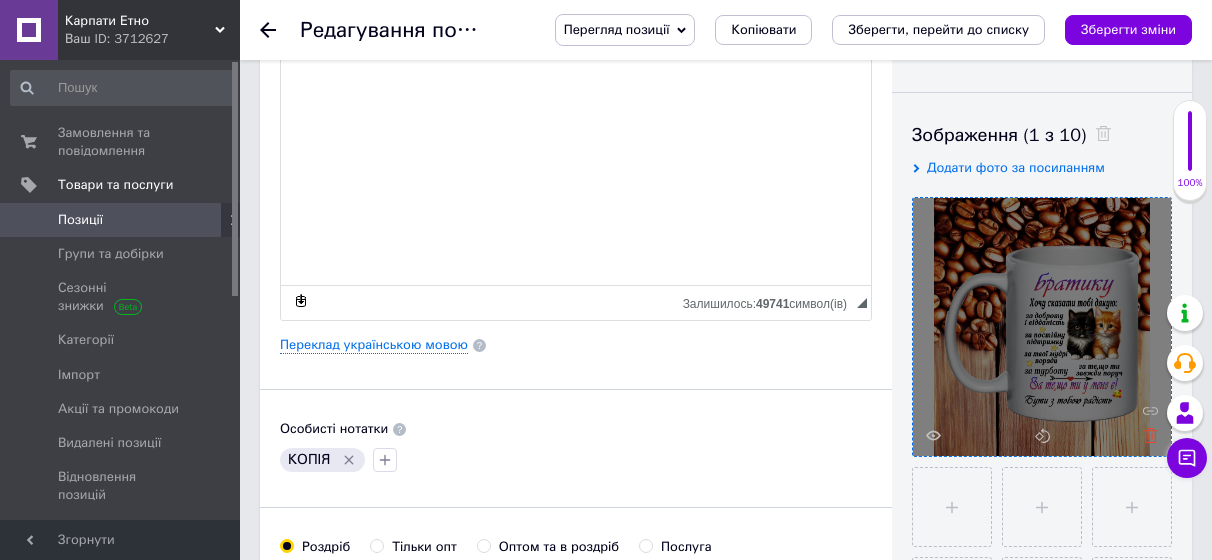 click 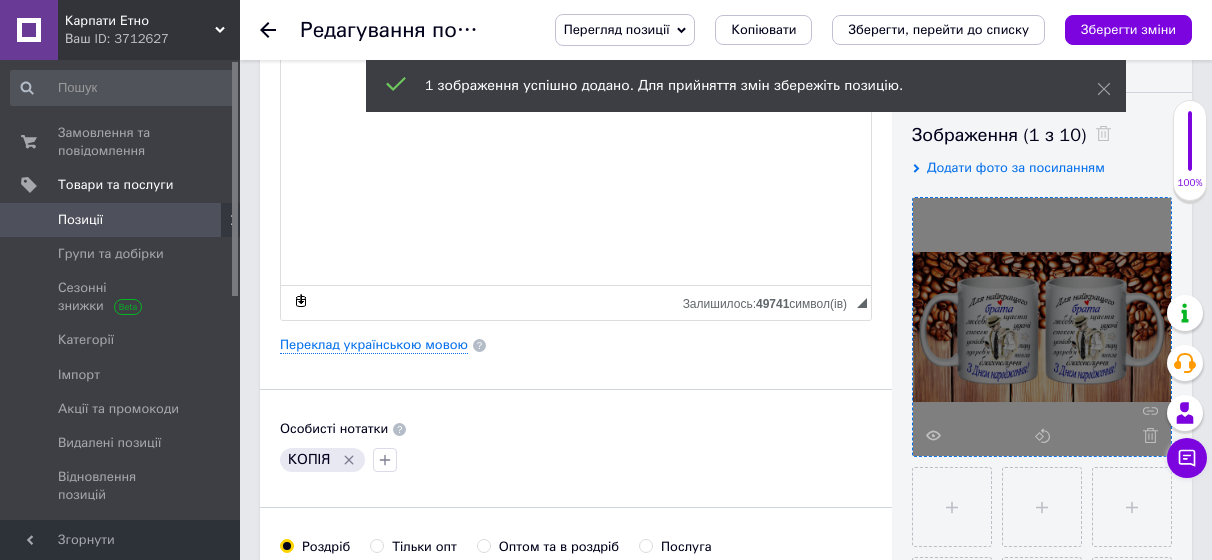 click 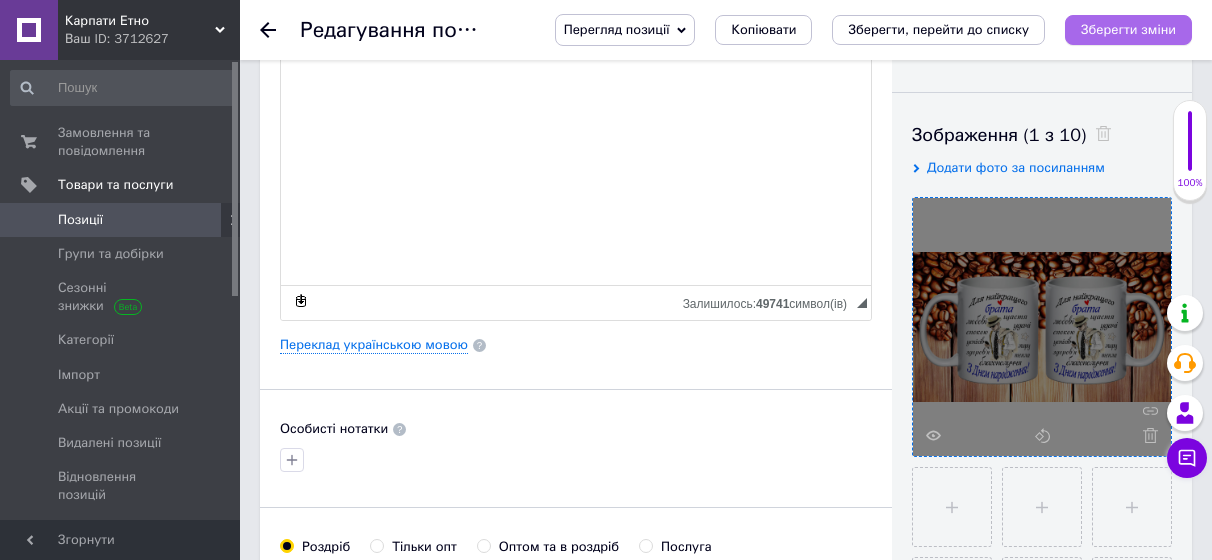 click on "Зберегти зміни" at bounding box center [1128, 29] 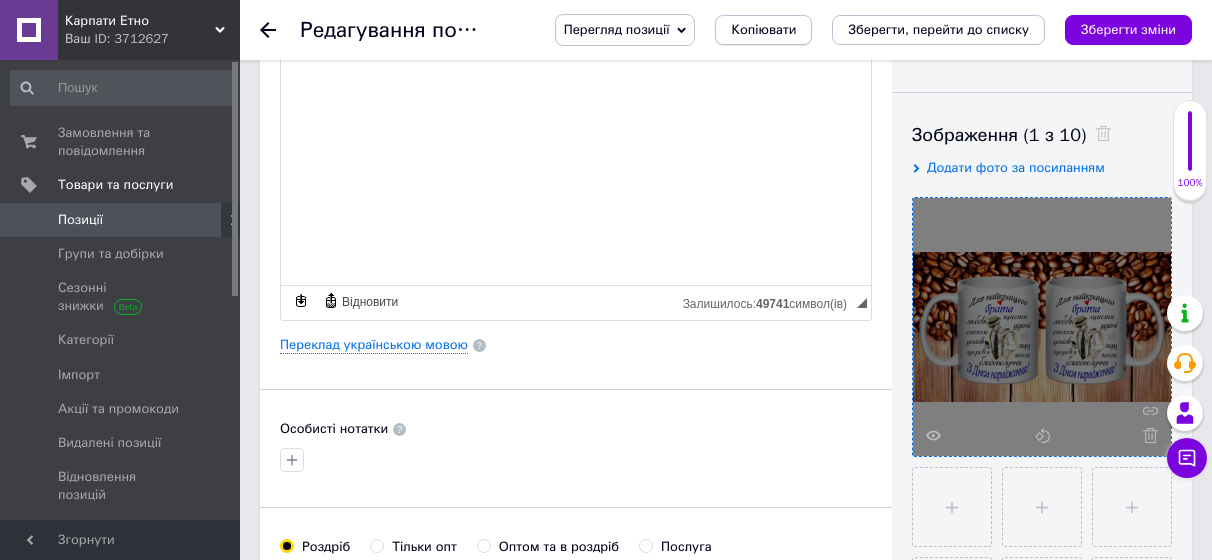 click on "Копіювати" at bounding box center (763, 30) 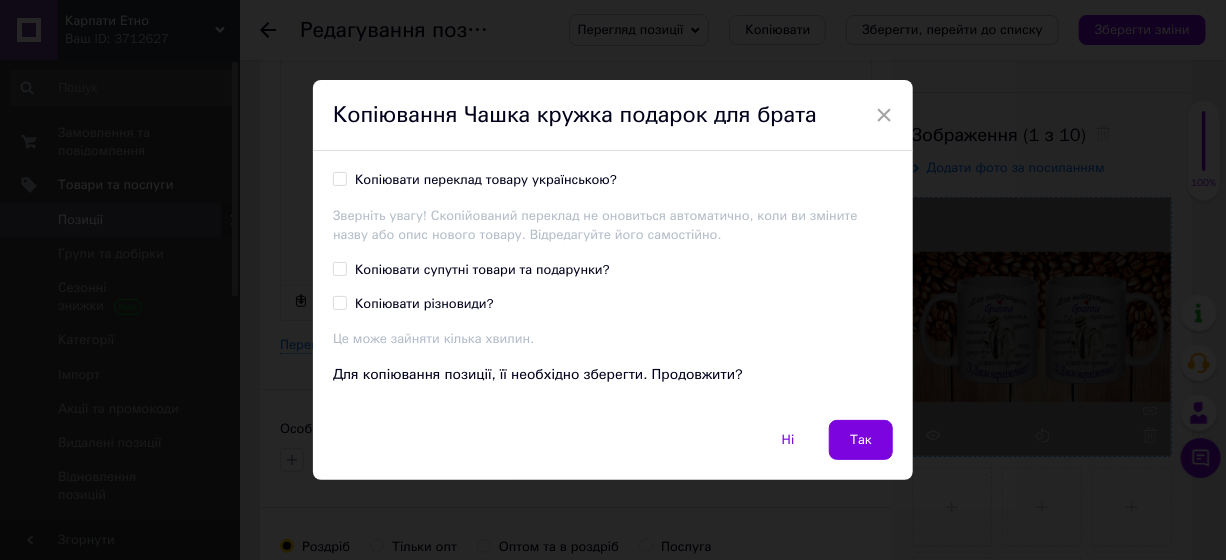 click on "Копіювати переклад товару українською?" at bounding box center [486, 180] 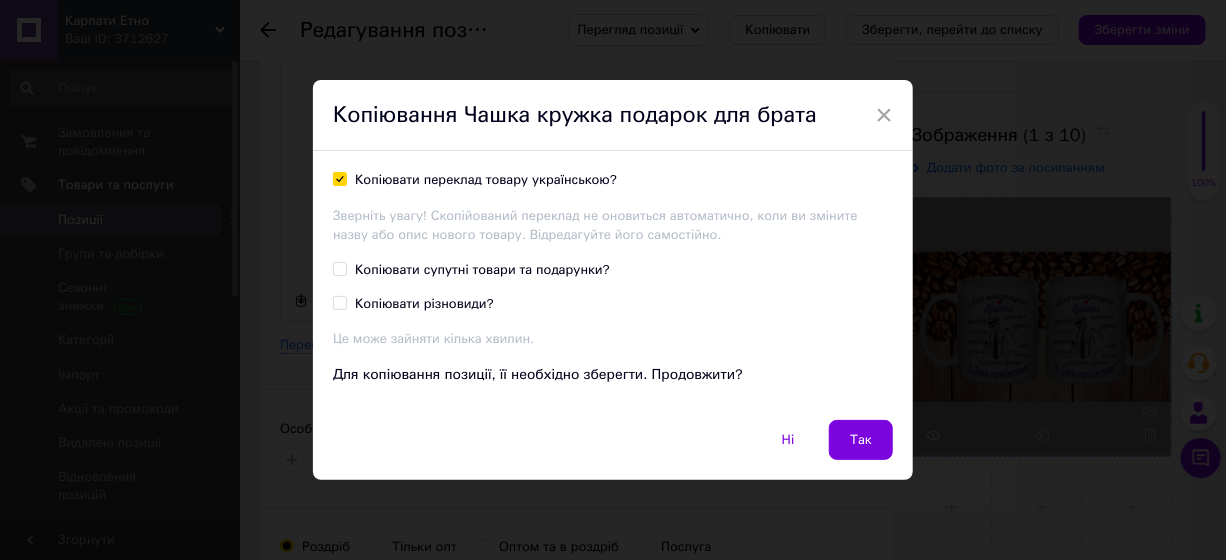 checkbox on "true" 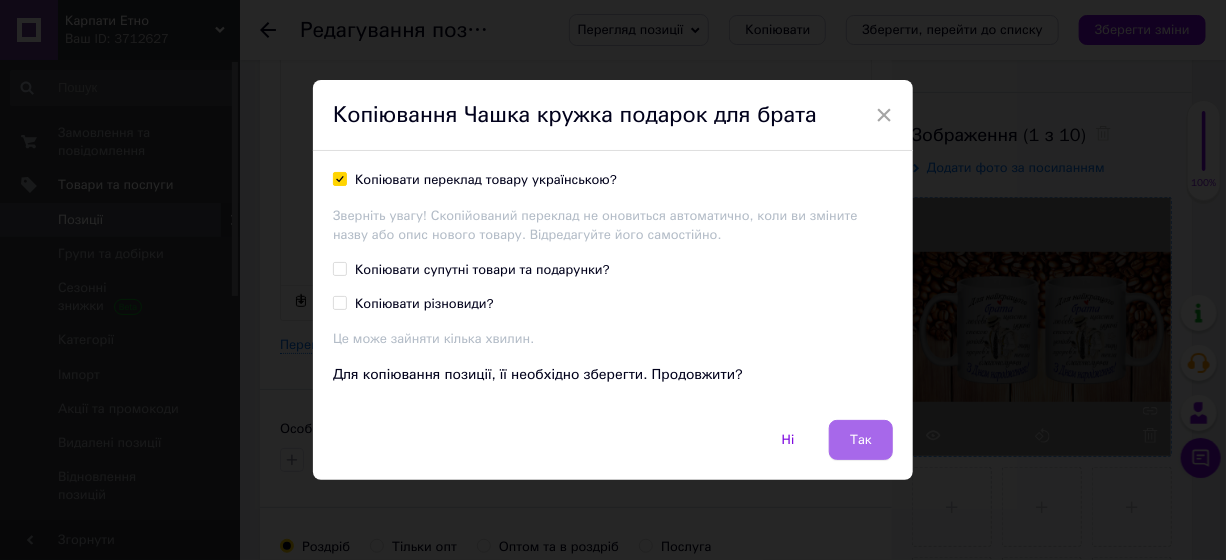 click on "Так" at bounding box center [861, 440] 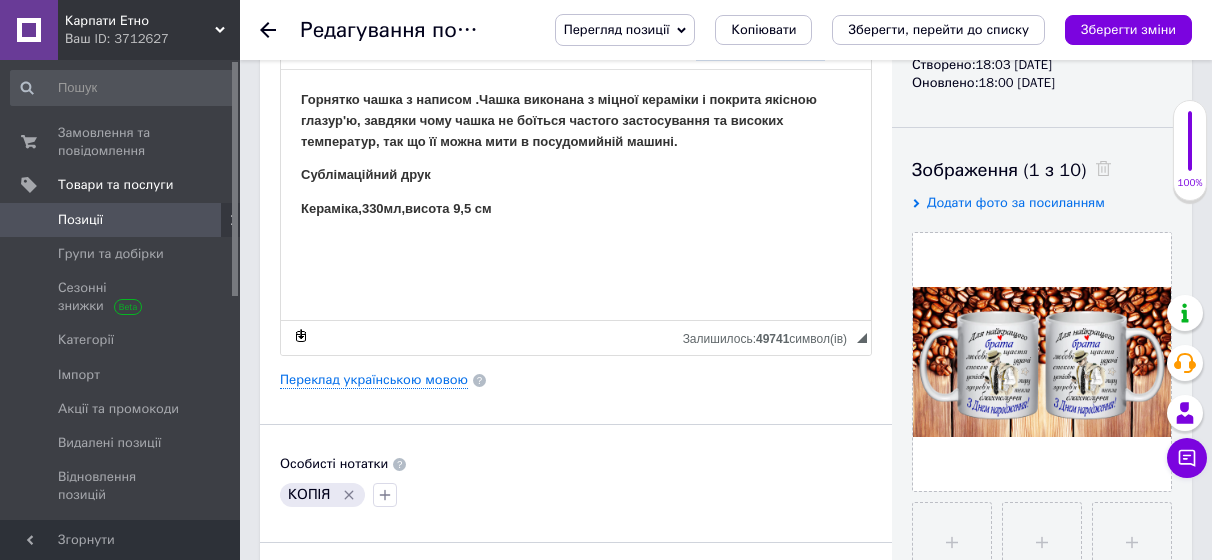 scroll, scrollTop: 300, scrollLeft: 0, axis: vertical 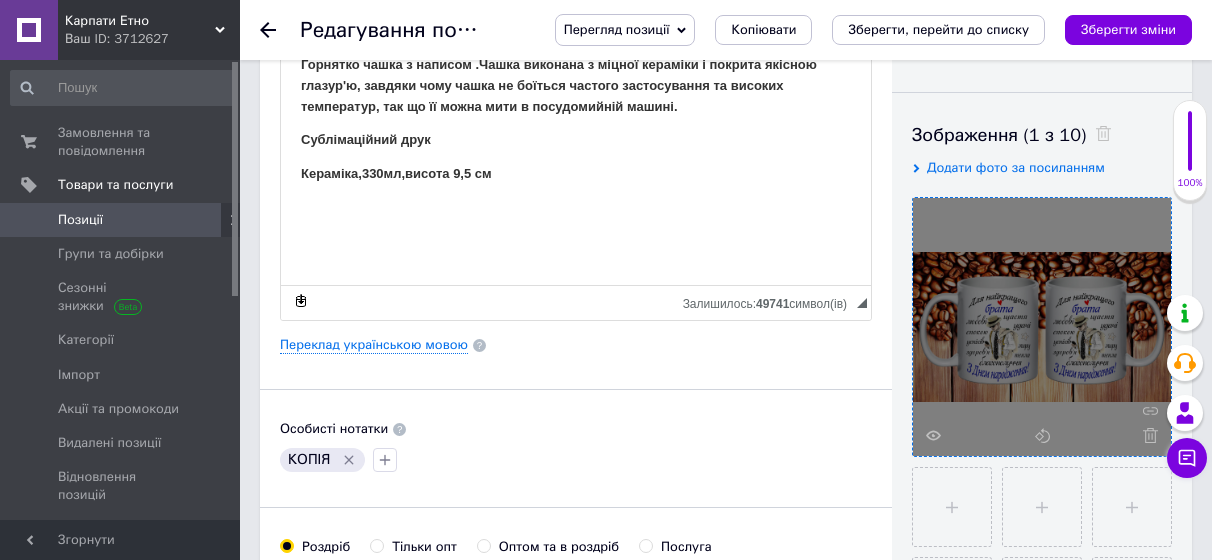 click 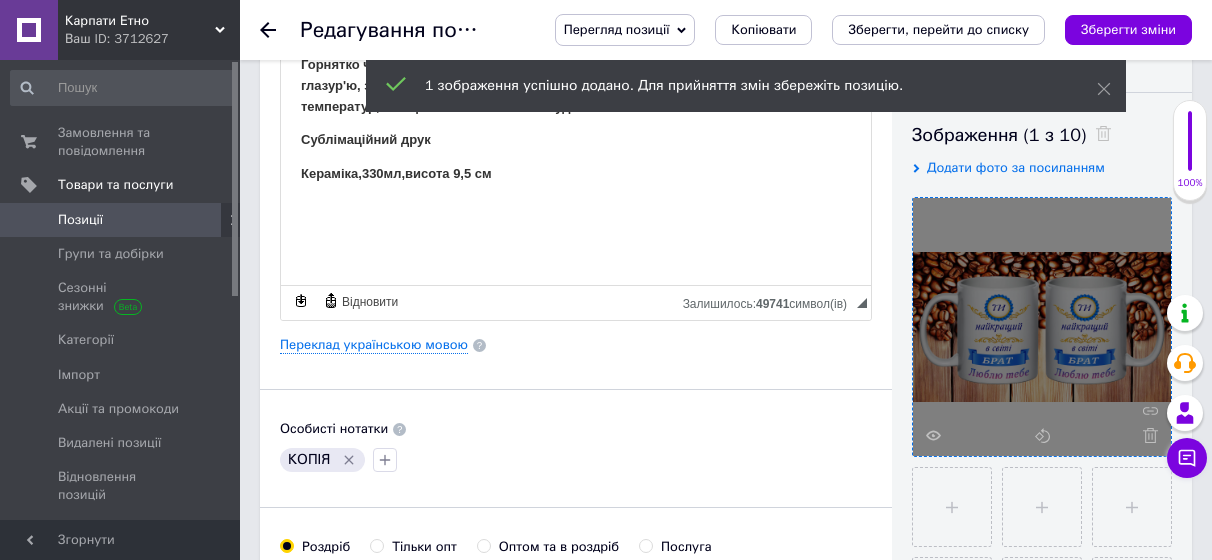 click 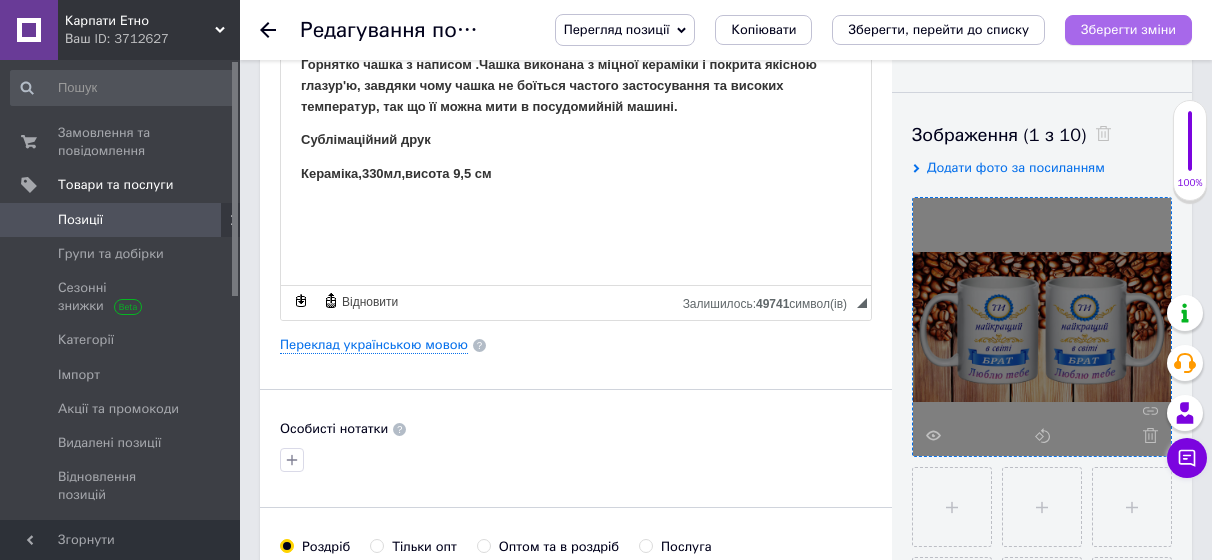 click on "Зберегти зміни" at bounding box center (1128, 29) 